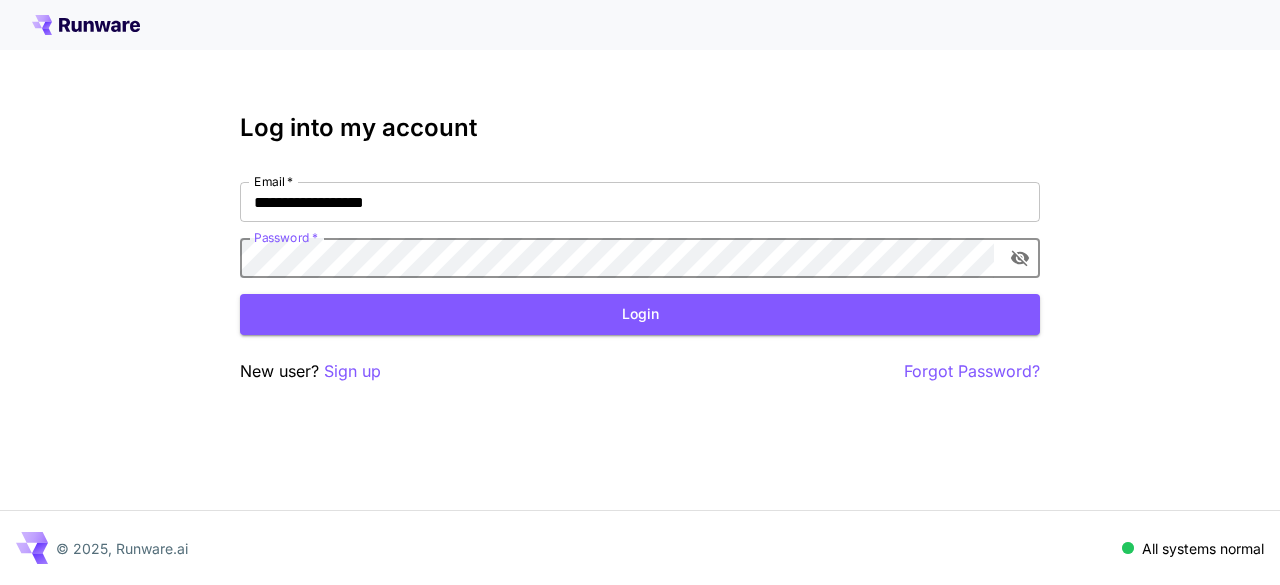 scroll, scrollTop: 0, scrollLeft: 0, axis: both 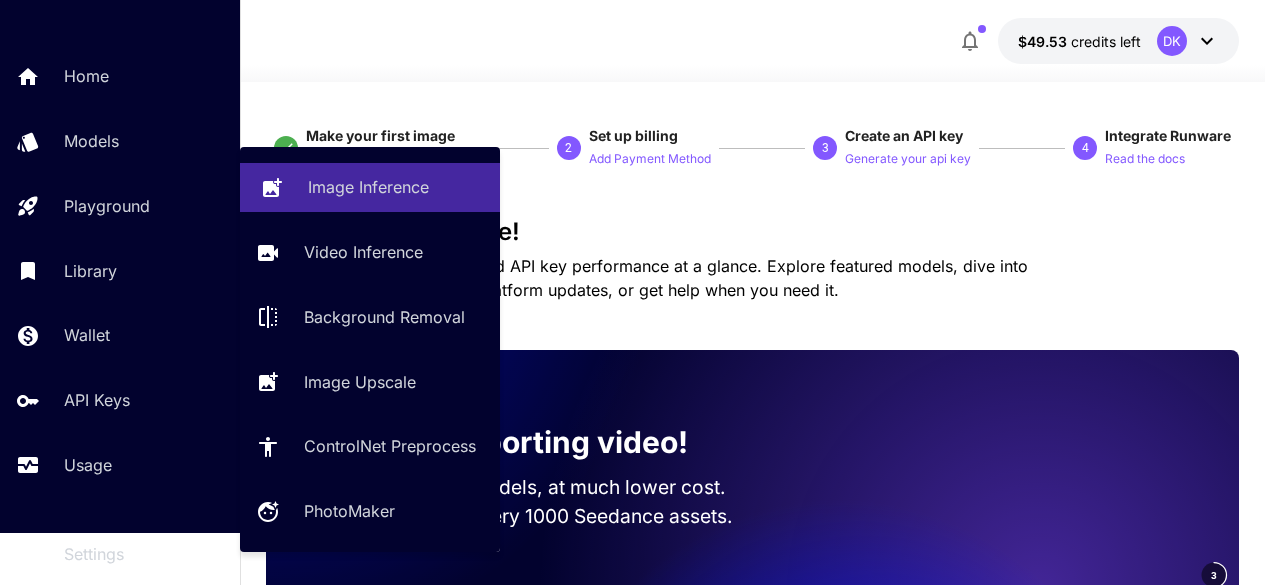 click 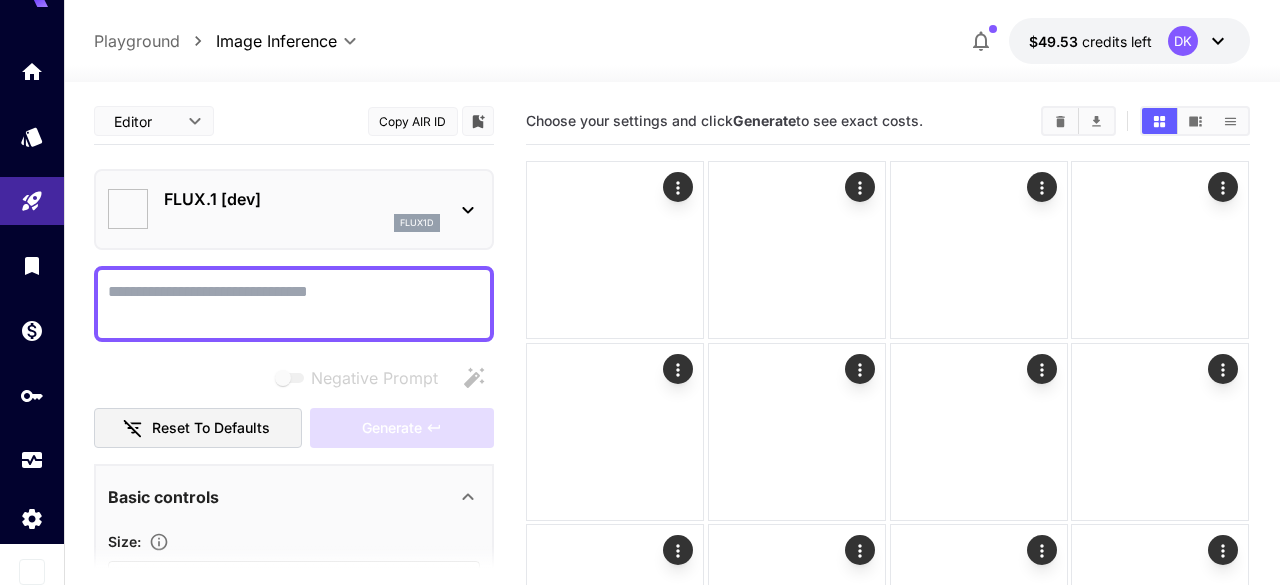 type on "**********" 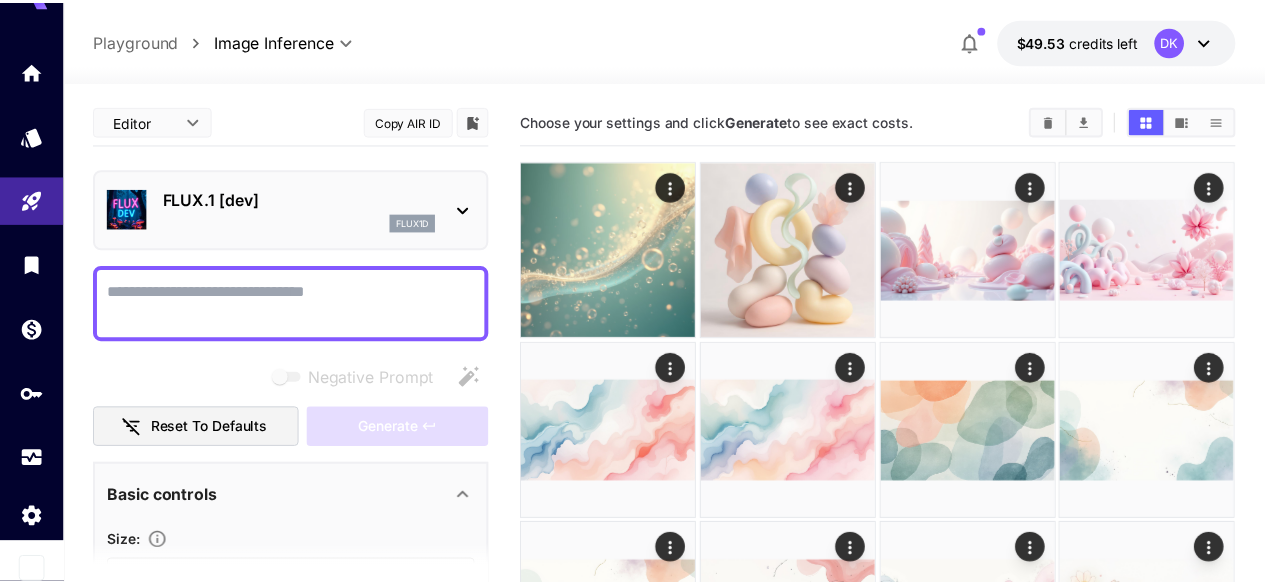 scroll, scrollTop: 45, scrollLeft: 0, axis: vertical 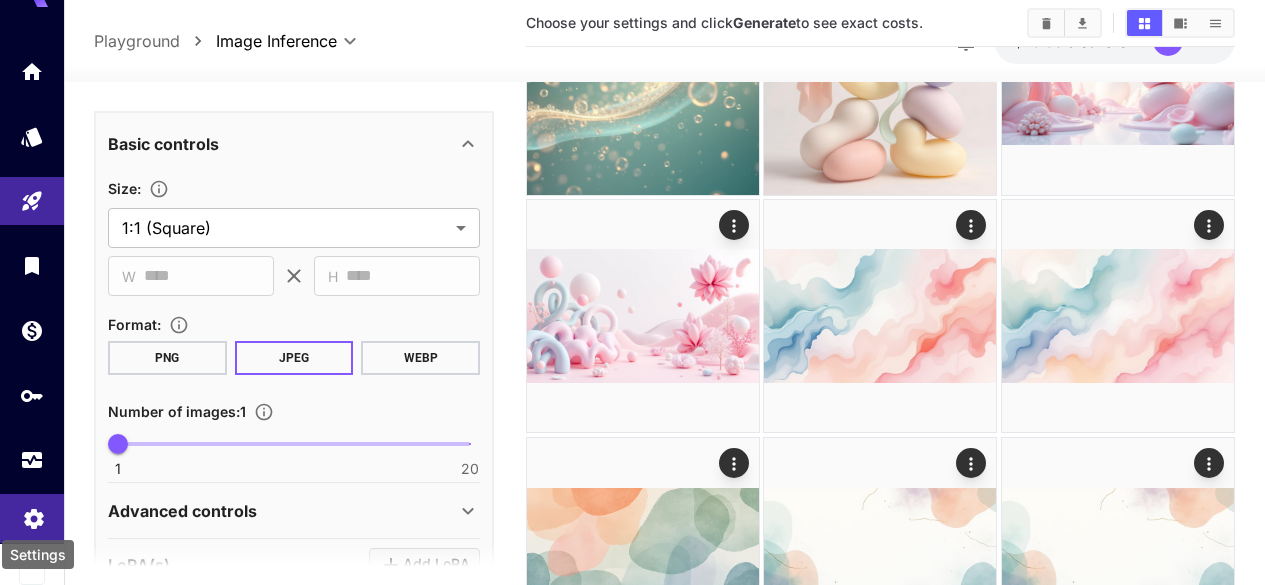 click 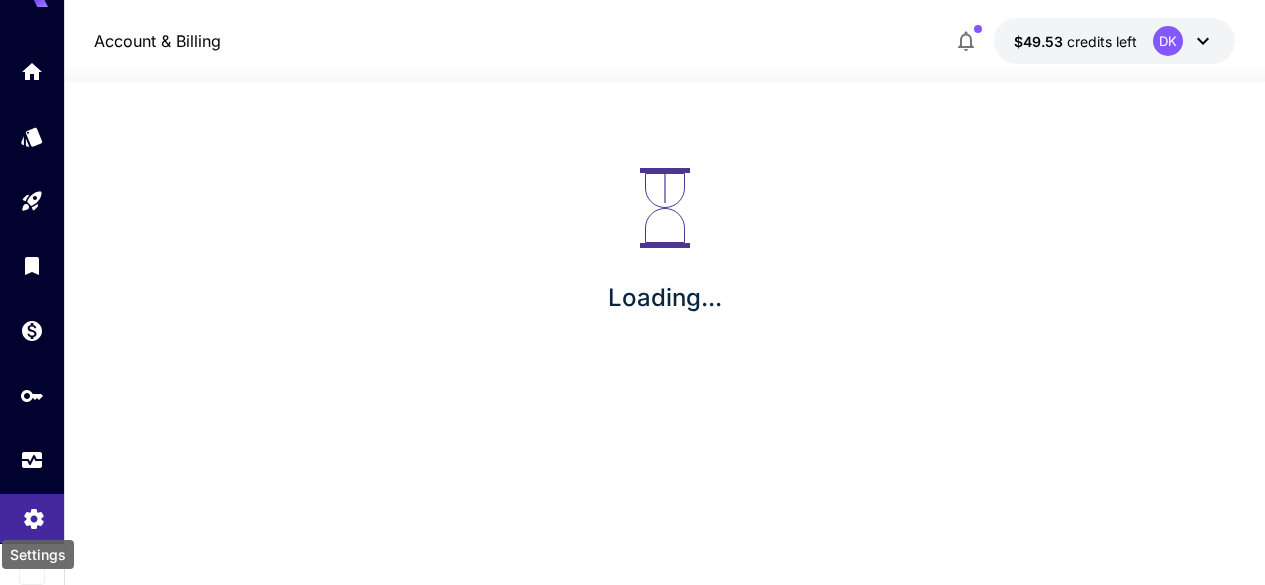 scroll, scrollTop: 0, scrollLeft: 0, axis: both 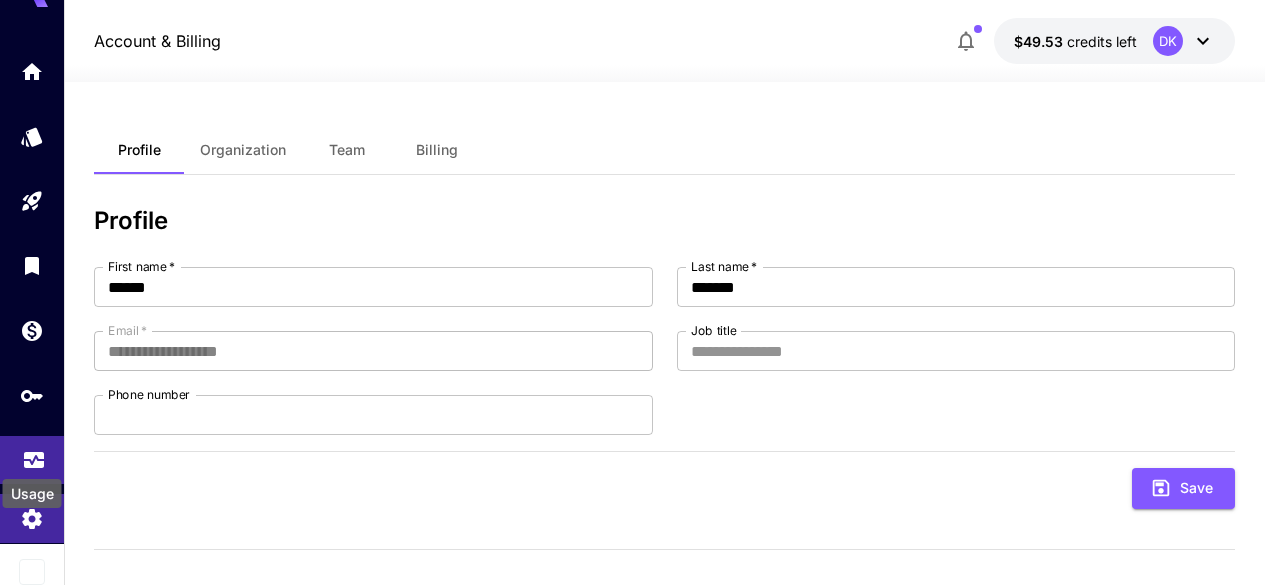 click 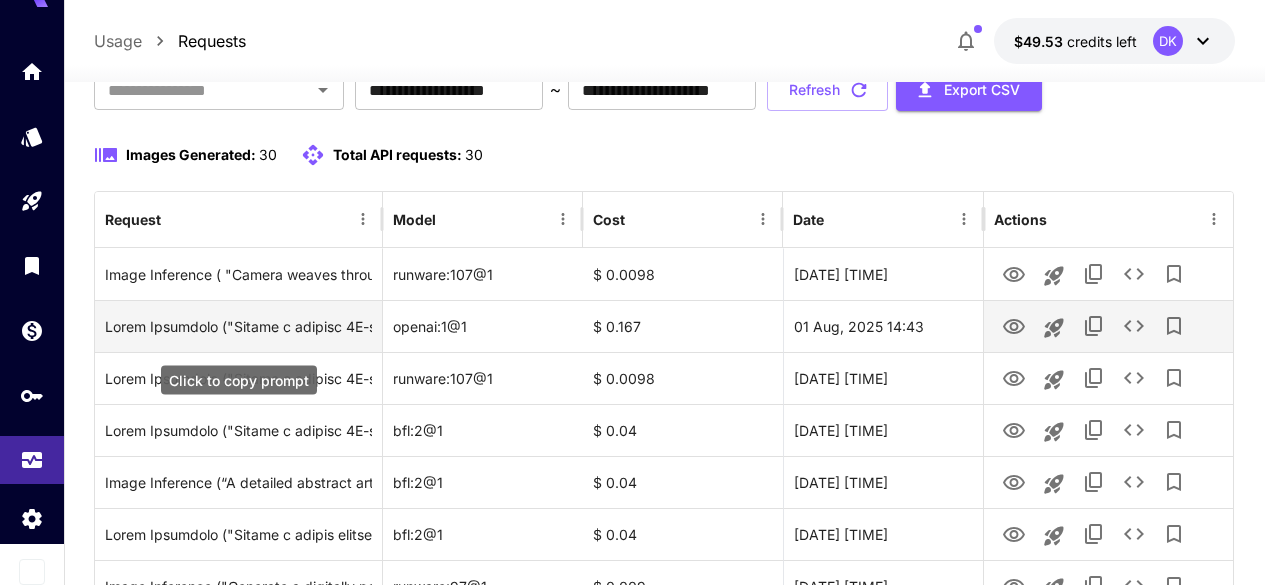 scroll, scrollTop: 146, scrollLeft: 0, axis: vertical 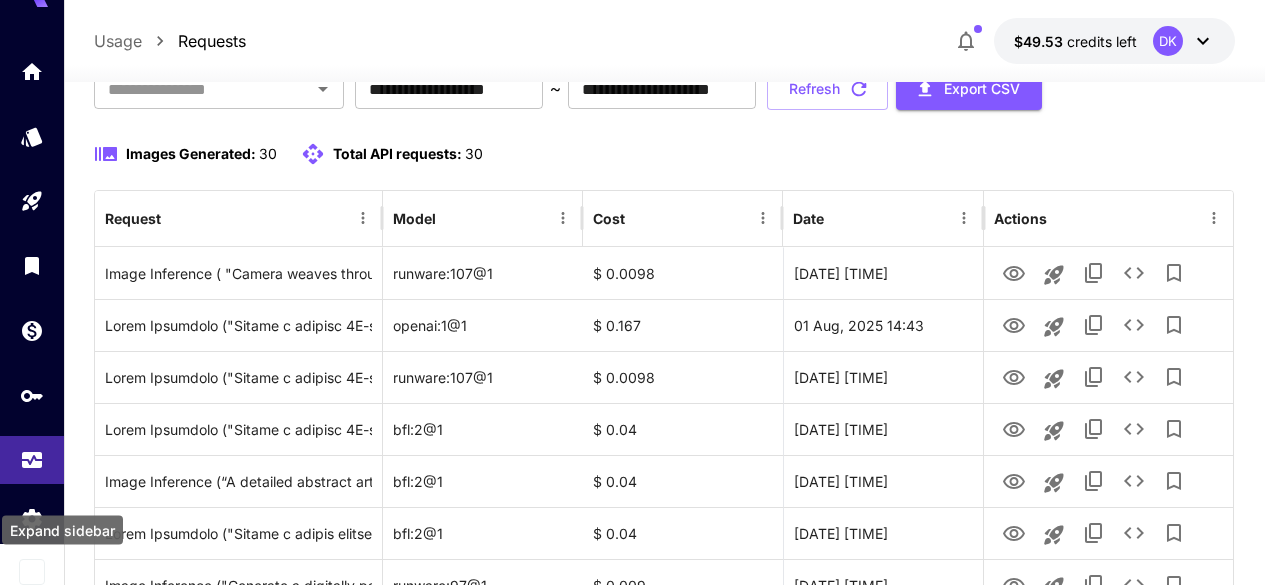 click at bounding box center [32, 572] 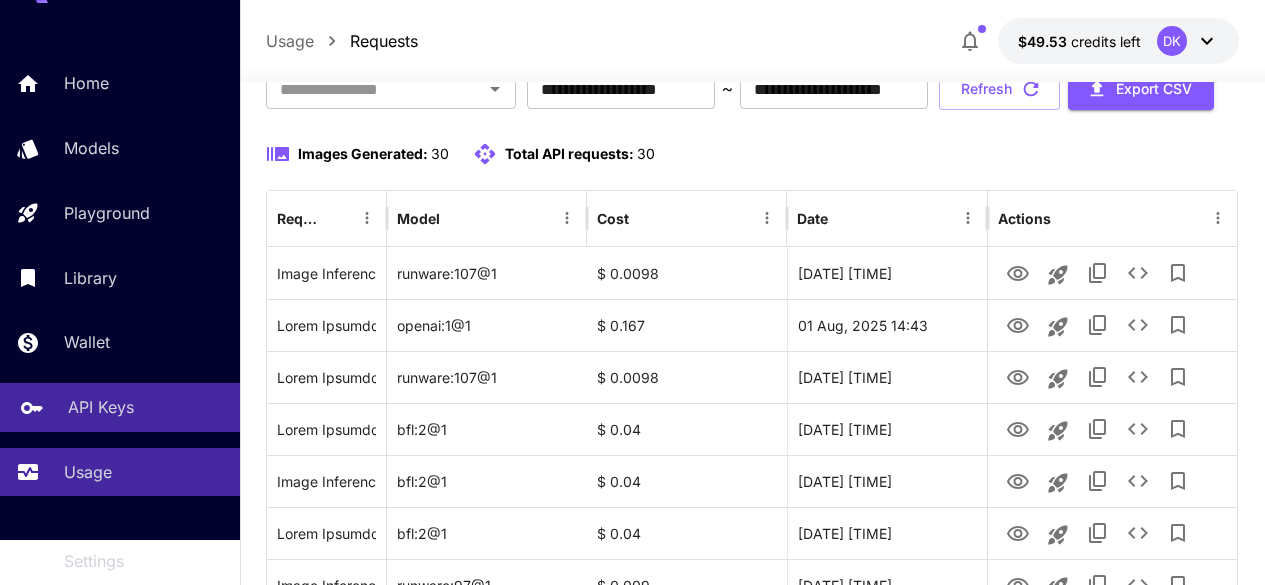 scroll, scrollTop: 118, scrollLeft: 0, axis: vertical 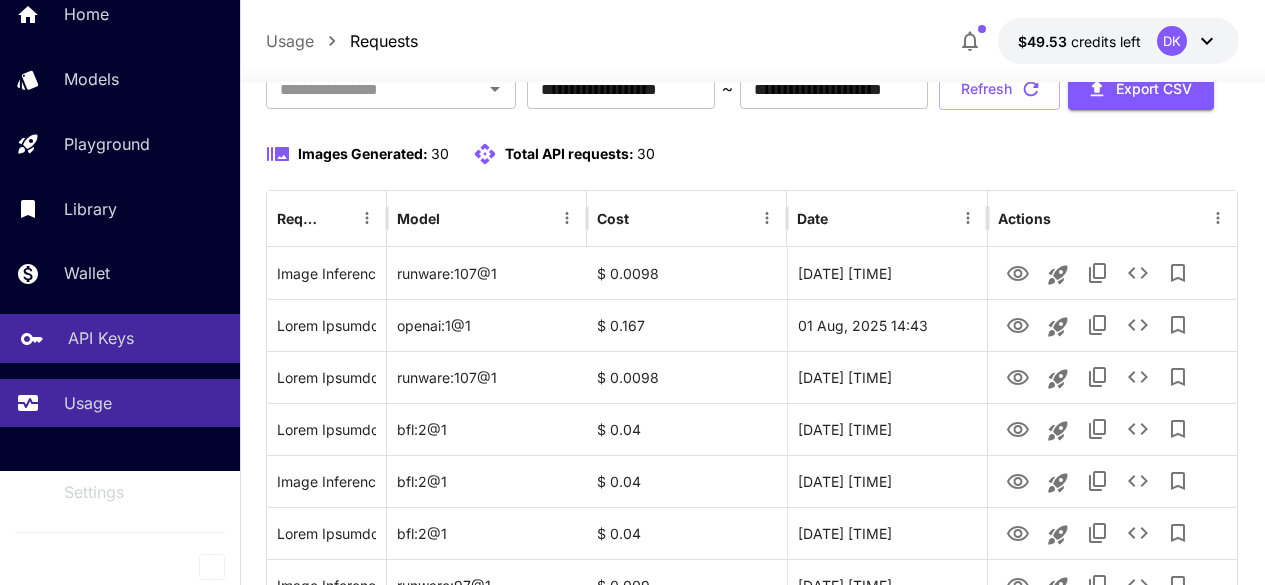 click on "API Keys" at bounding box center (120, 338) 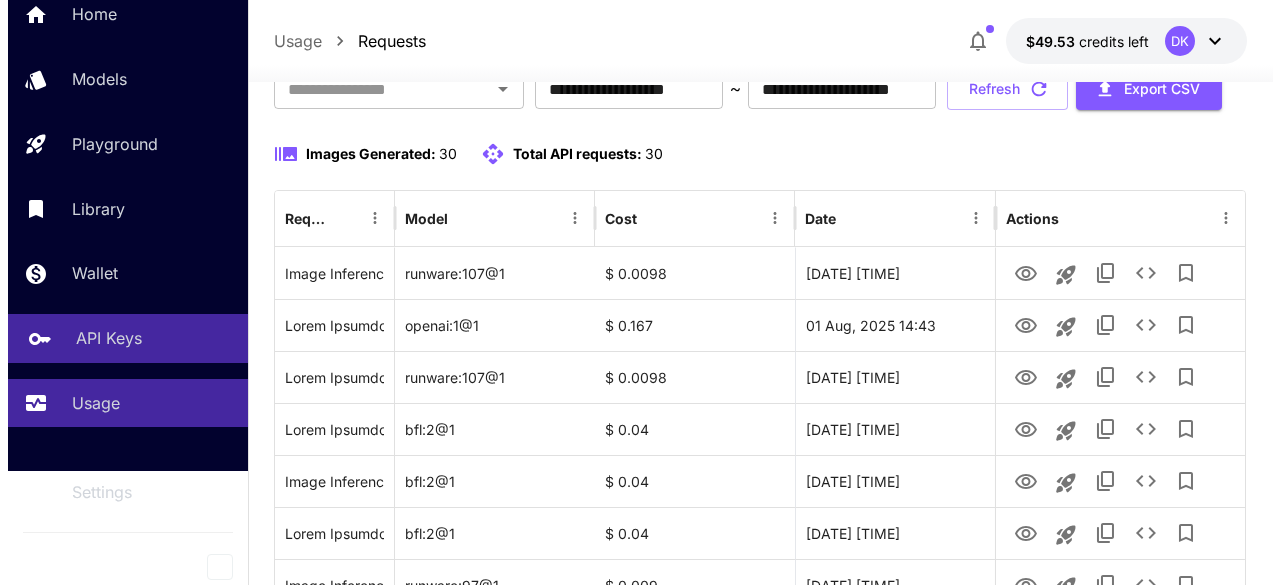 scroll, scrollTop: 0, scrollLeft: 0, axis: both 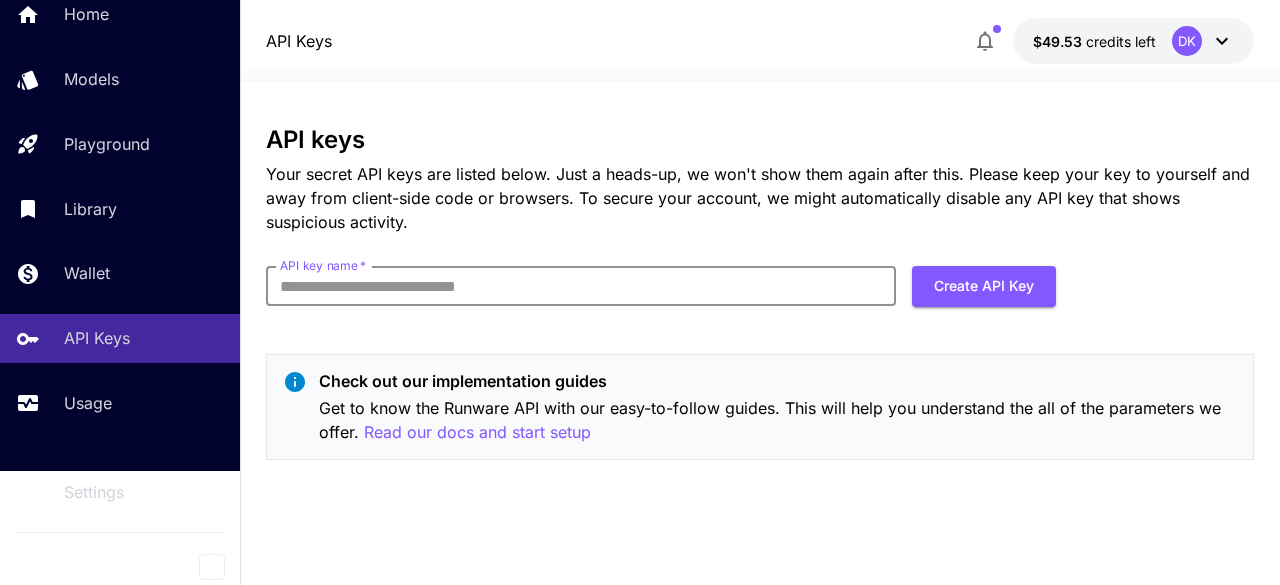 click on "API key name   *" at bounding box center [581, 286] 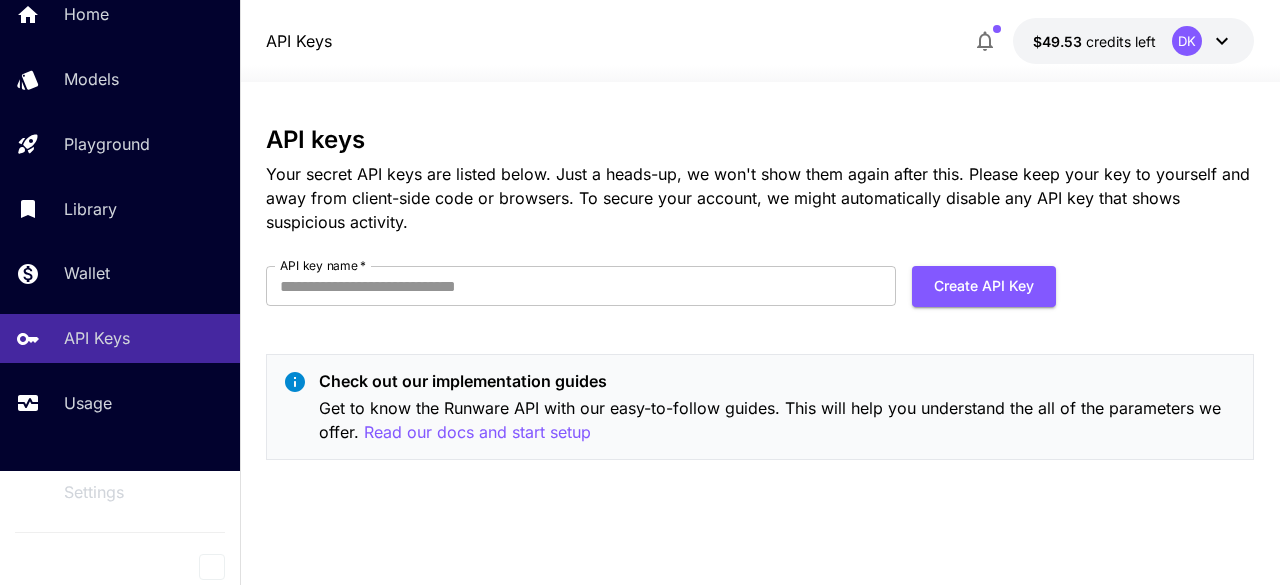 click on "API key name   * API key name   * Create API Key" at bounding box center (661, 294) 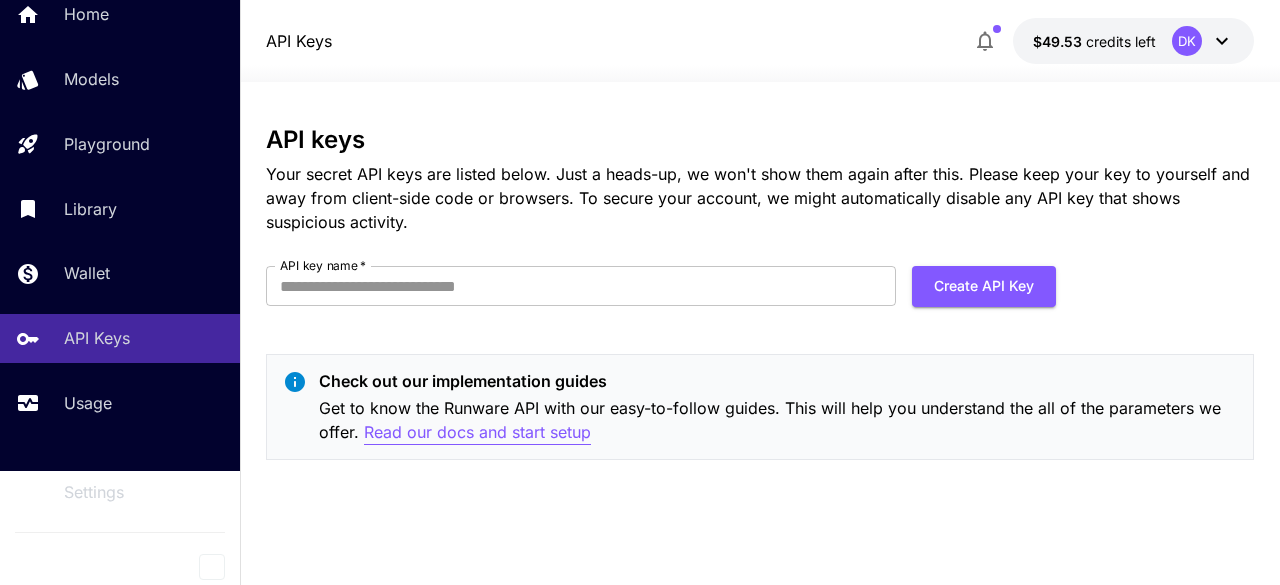 click on "Read our docs and start setup" at bounding box center [477, 432] 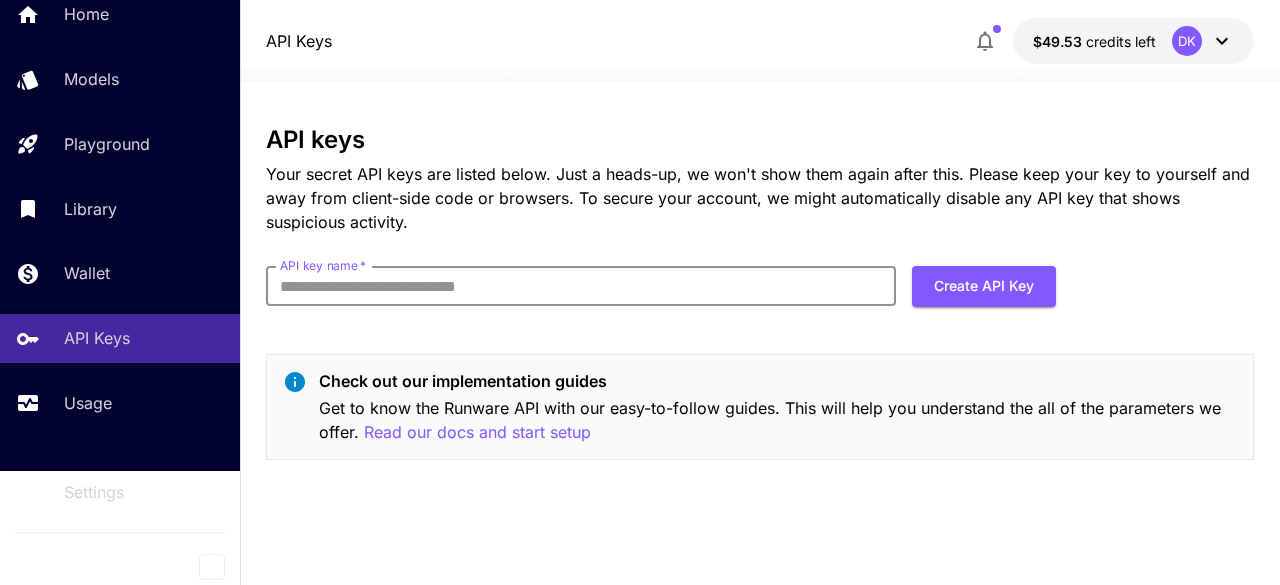 click on "API key name   *" at bounding box center (581, 286) 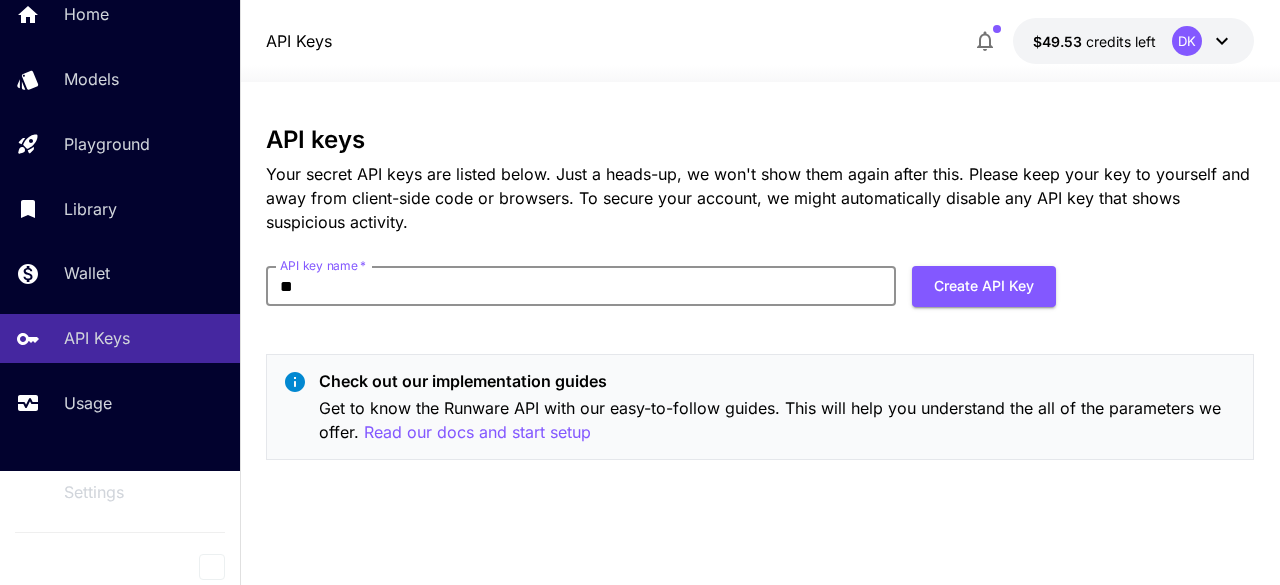 type on "*" 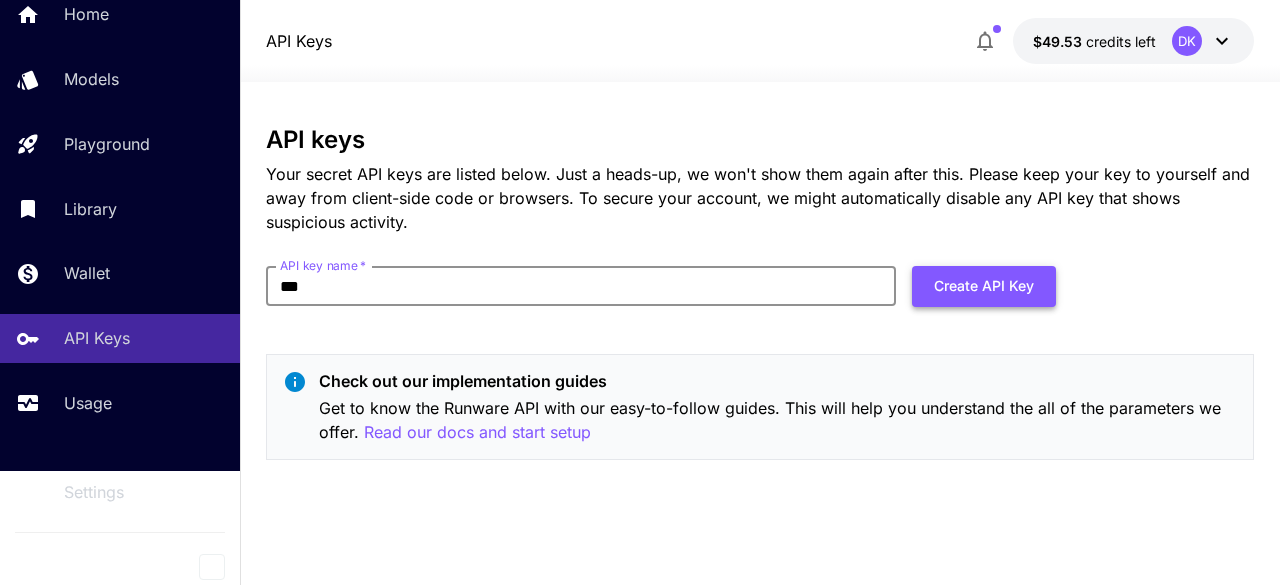 type on "***" 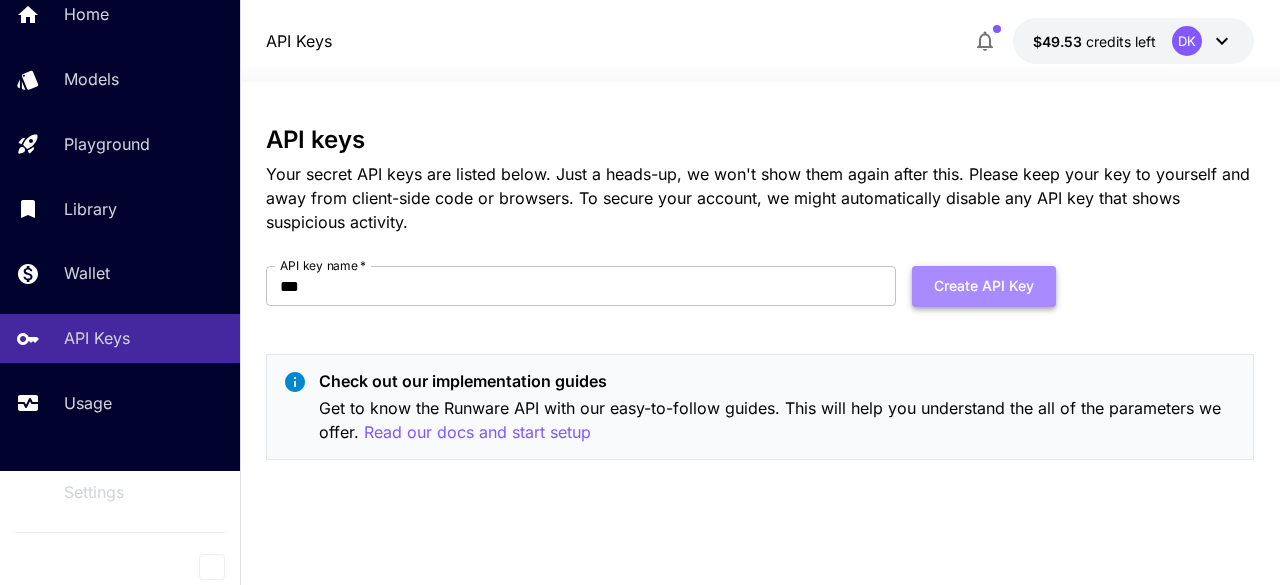click on "Create API Key" at bounding box center (984, 286) 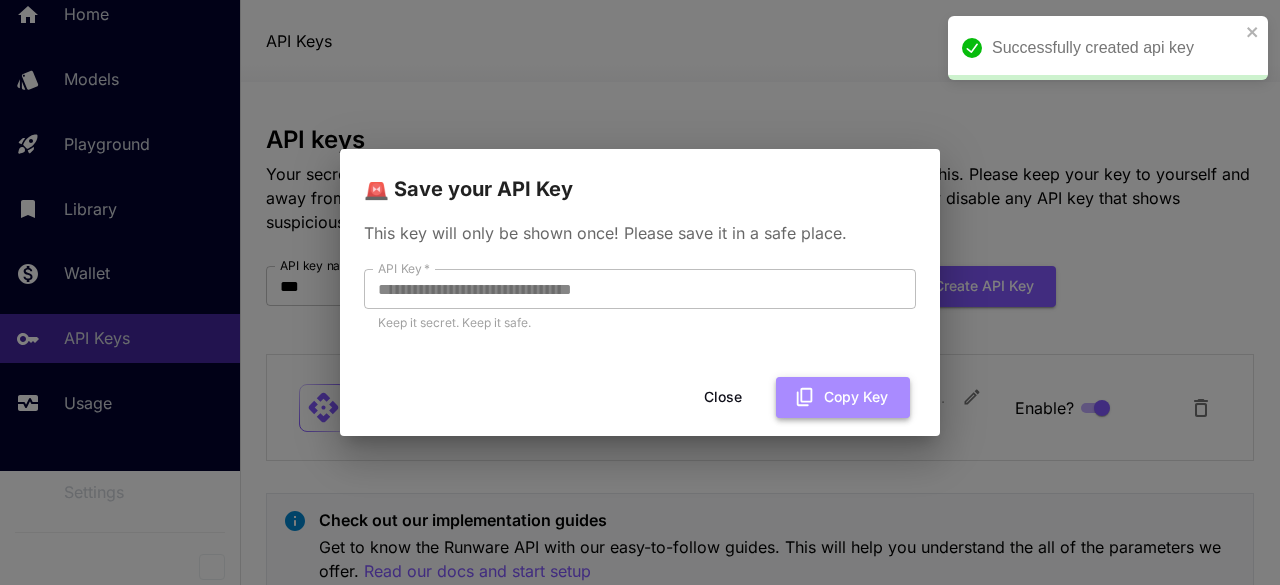 click on "Copy Key" at bounding box center (843, 397) 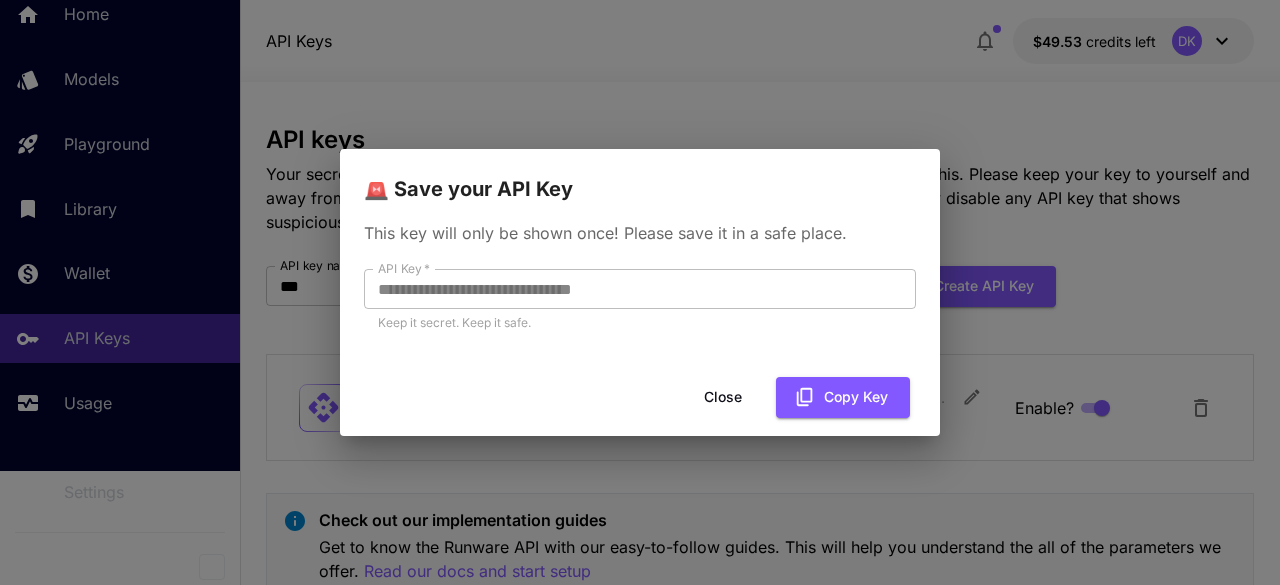 click on "**********" at bounding box center [640, 292] 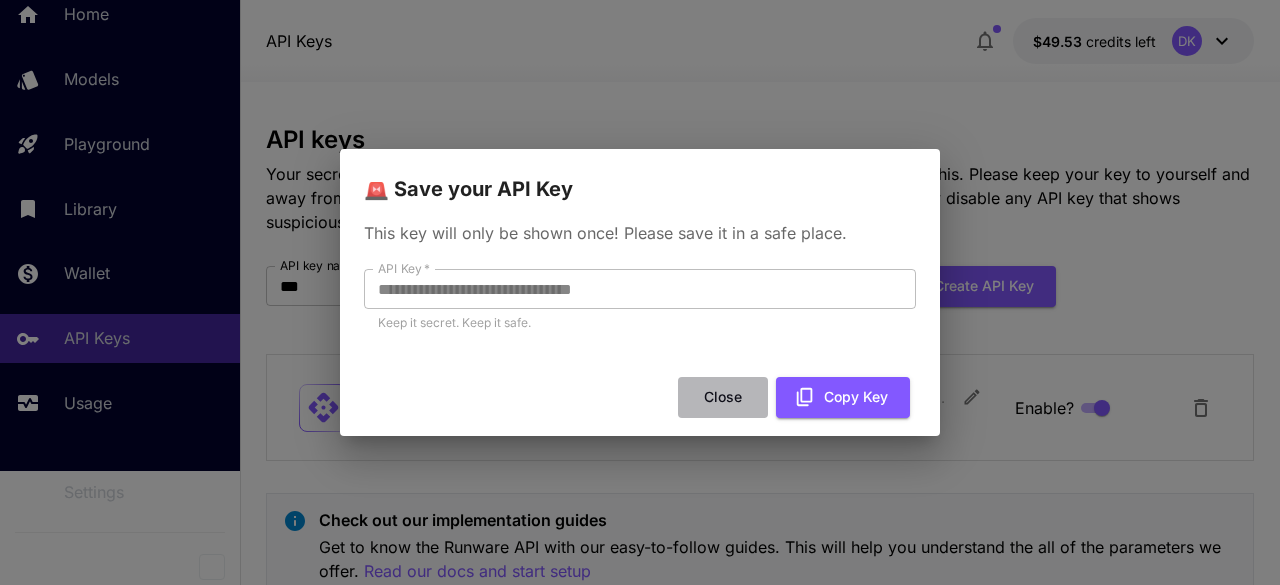 click on "Close" at bounding box center [723, 397] 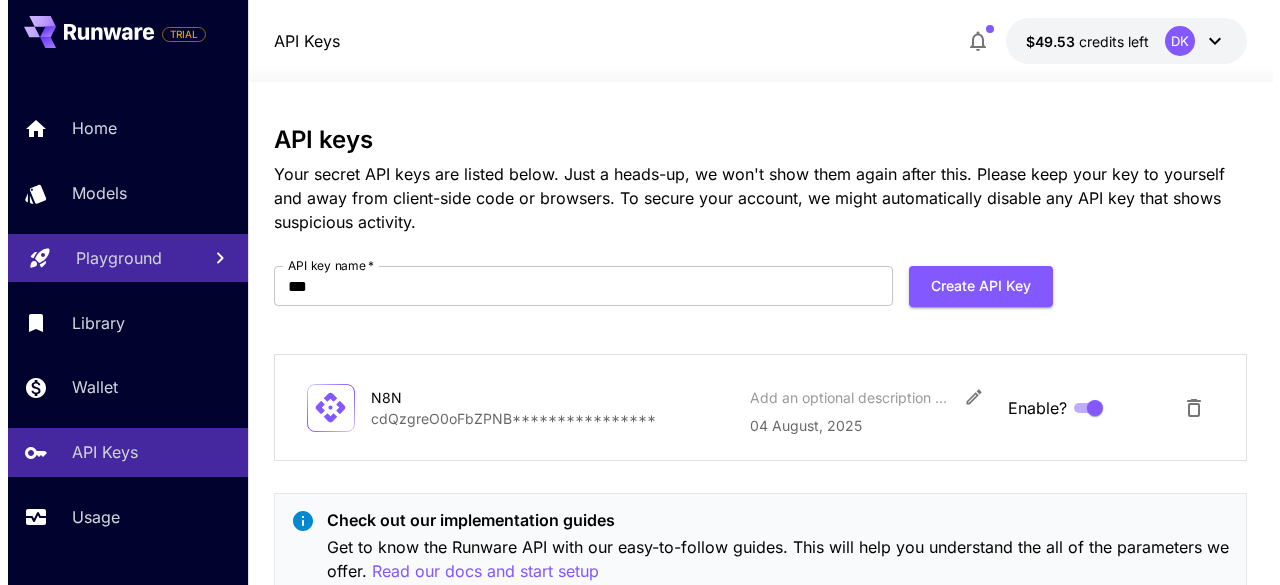 scroll, scrollTop: 0, scrollLeft: 0, axis: both 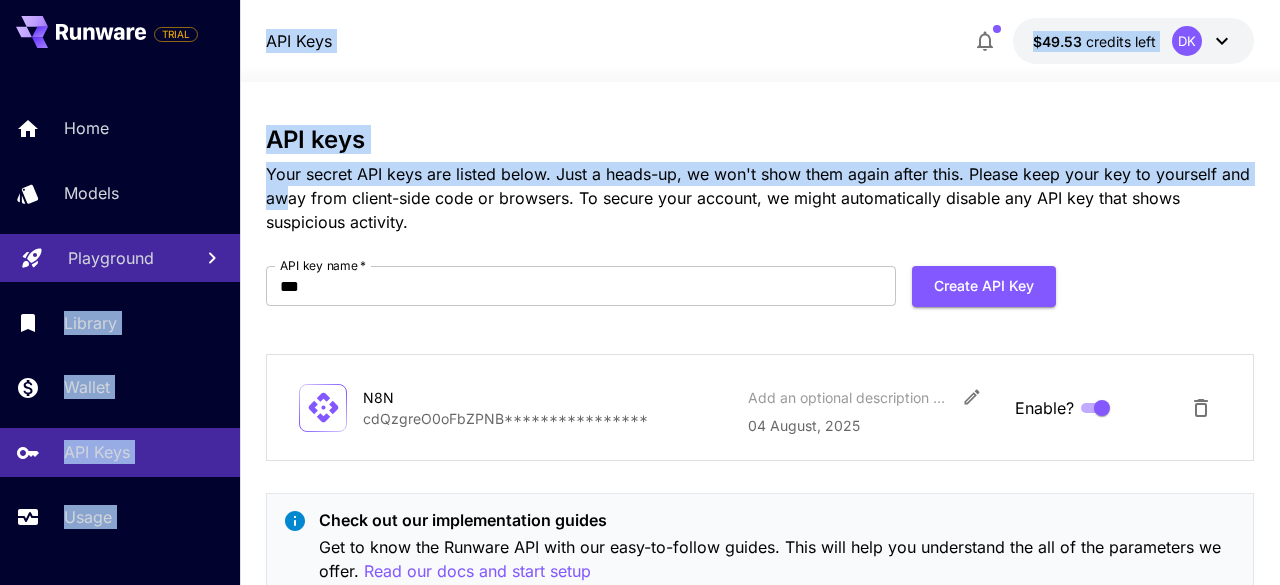 drag, startPoint x: 319, startPoint y: 191, endPoint x: 182, endPoint y: 268, distance: 157.15598 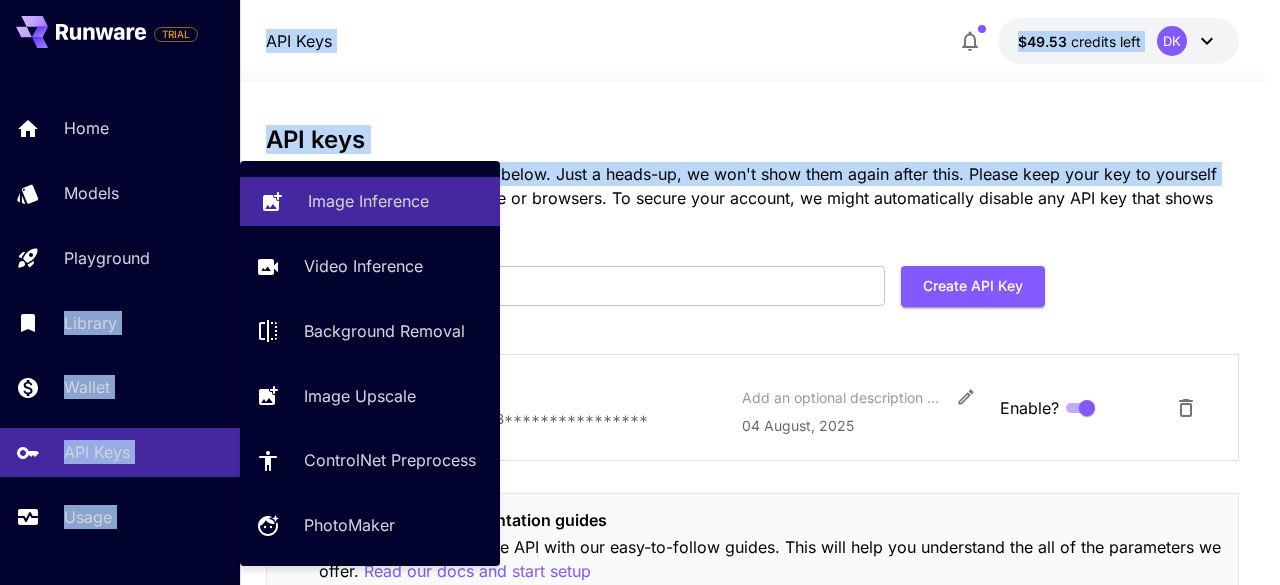 click on "Image Inference" at bounding box center [368, 201] 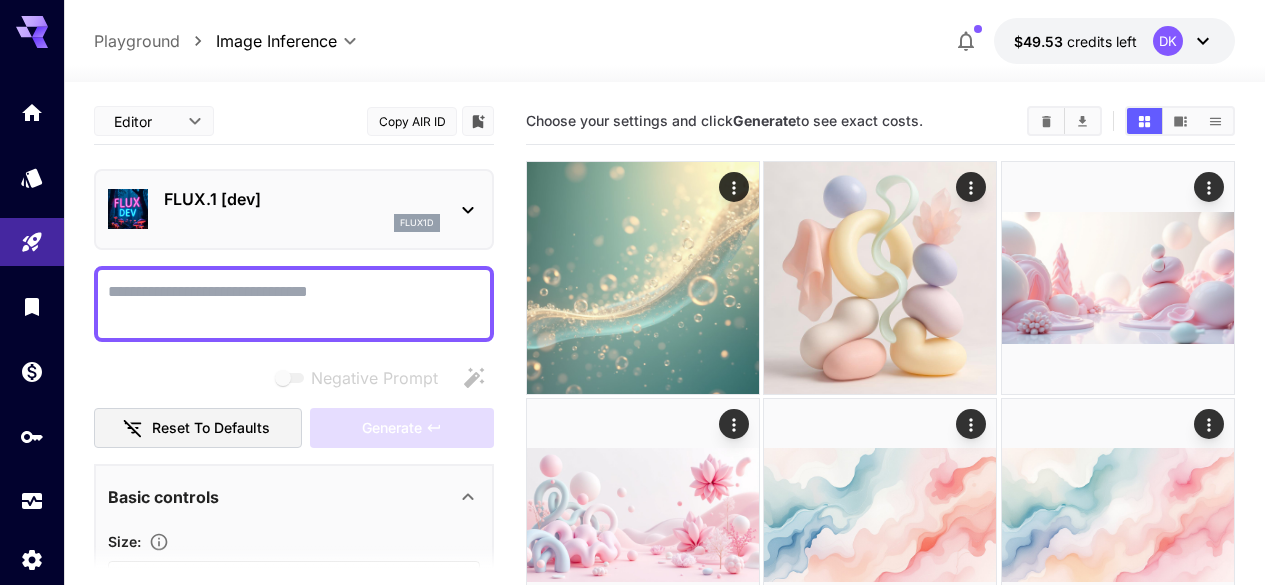 click on "**********" at bounding box center [664, 1204] 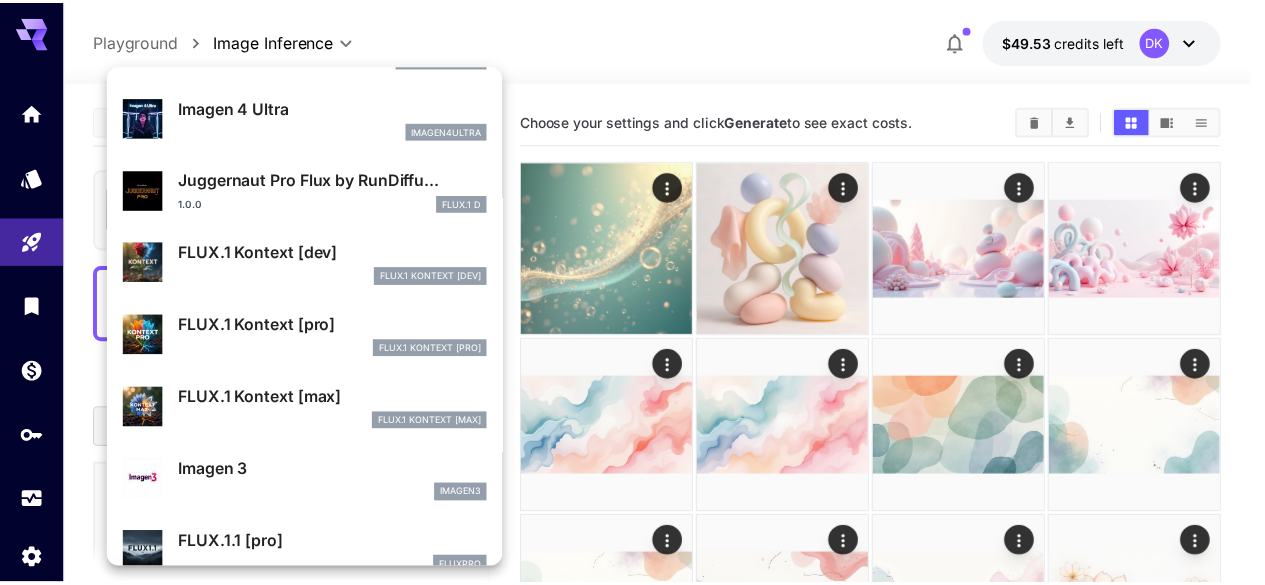 scroll, scrollTop: 641, scrollLeft: 0, axis: vertical 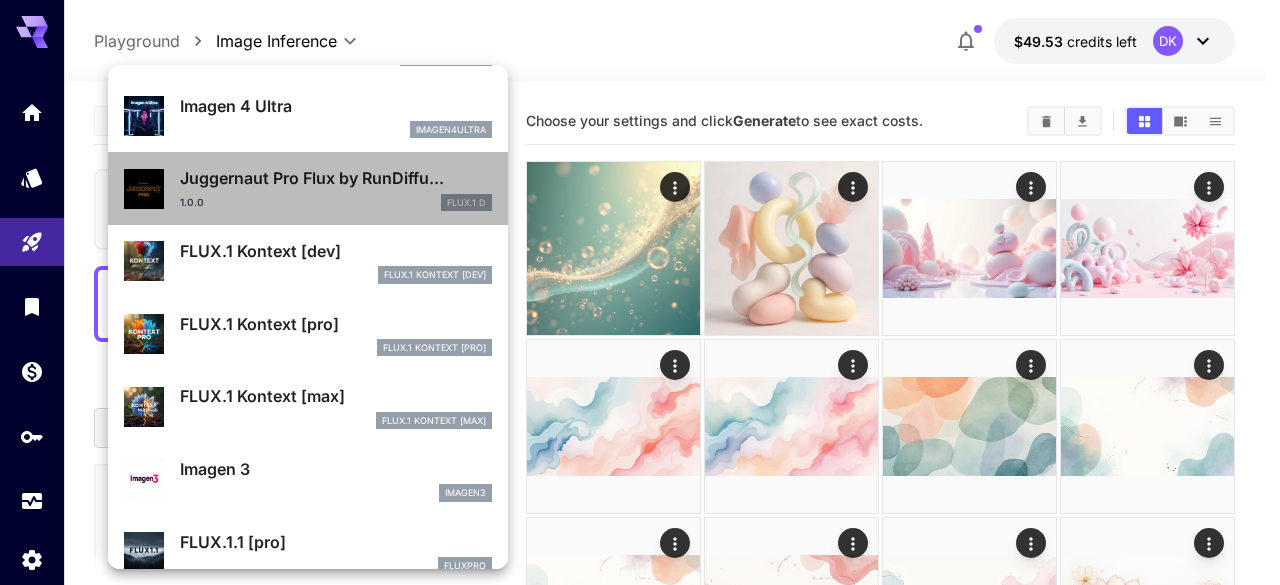 click on "1.0.0 FLUX.1 D" at bounding box center (336, 203) 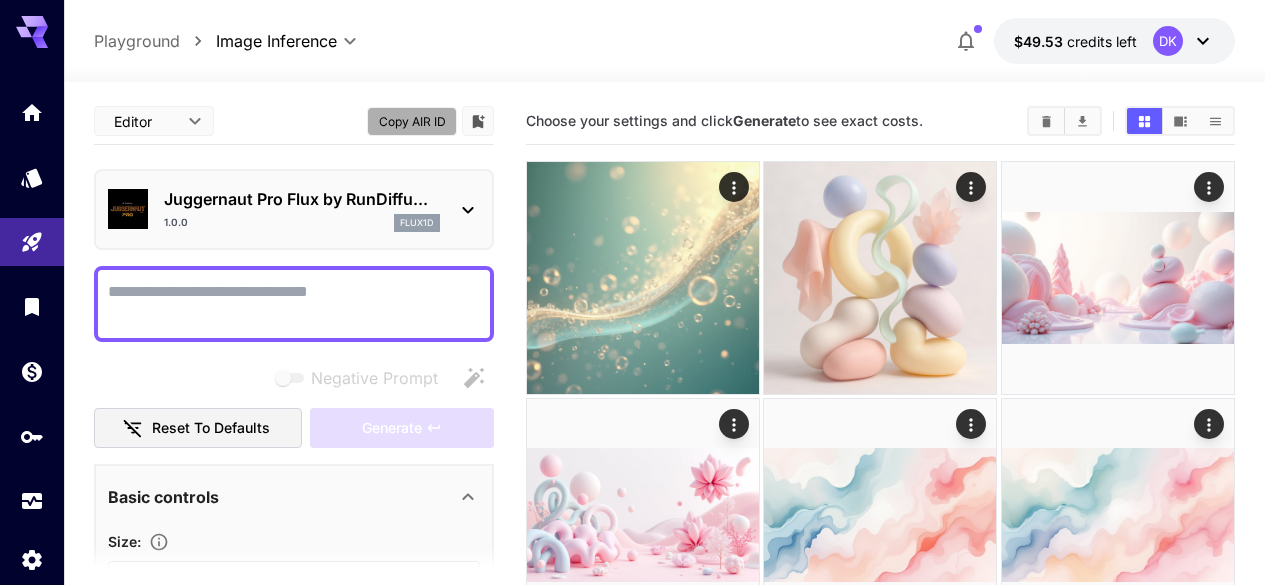 click on "Copy AIR ID" at bounding box center [412, 121] 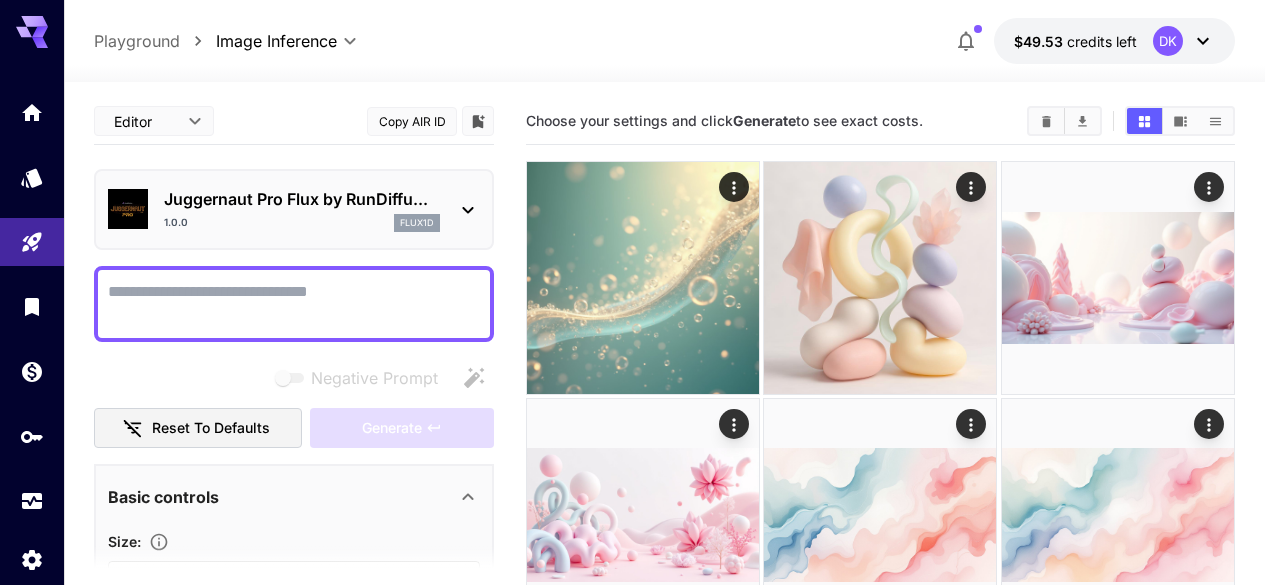 click on "Negative Prompt" at bounding box center [294, 304] 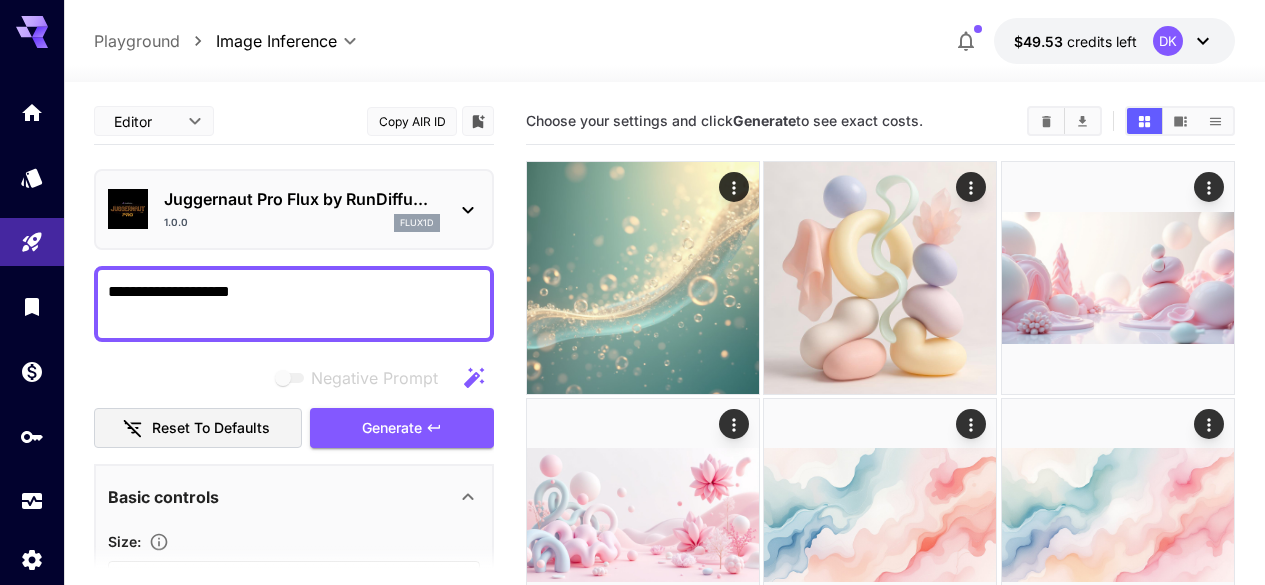 click on "**********" at bounding box center [294, 304] 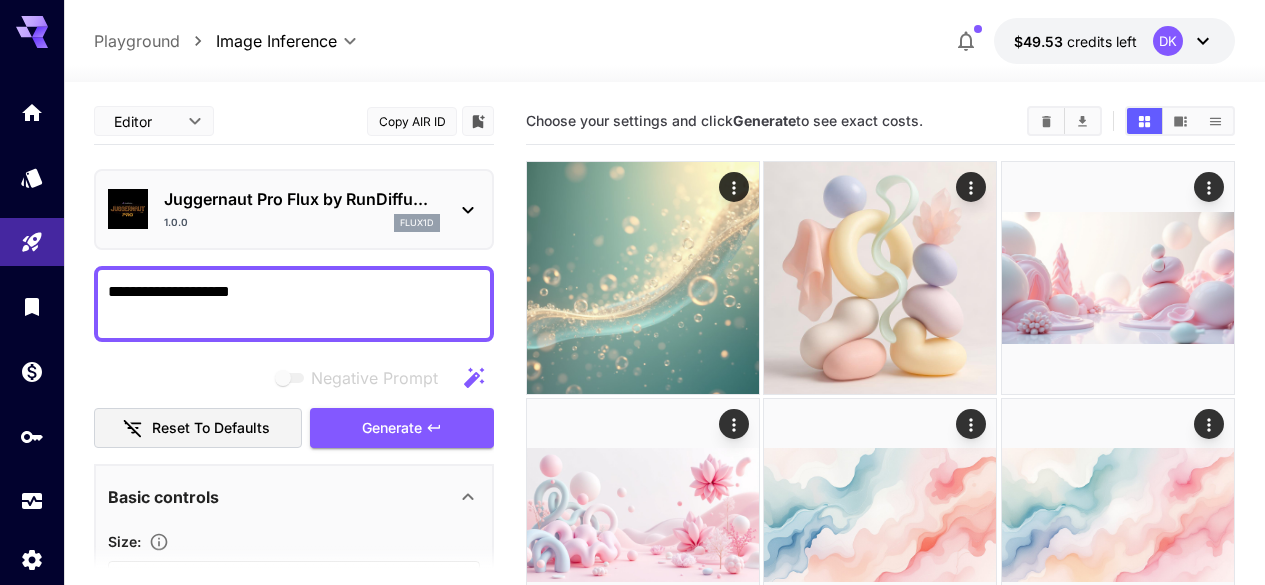 type on "**********" 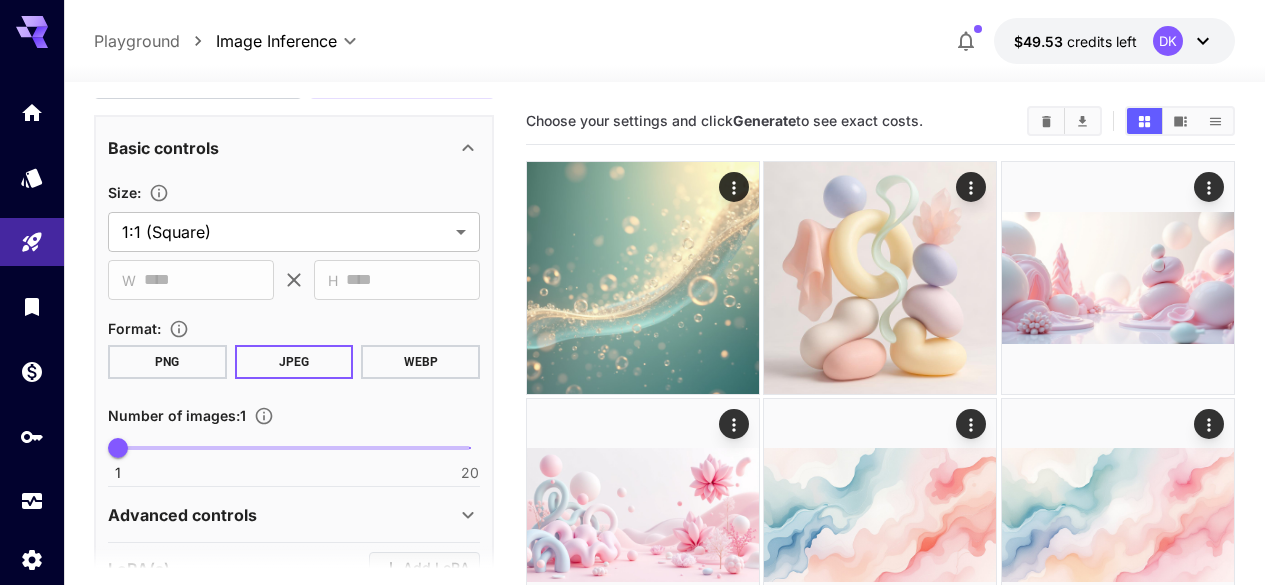 scroll, scrollTop: 354, scrollLeft: 0, axis: vertical 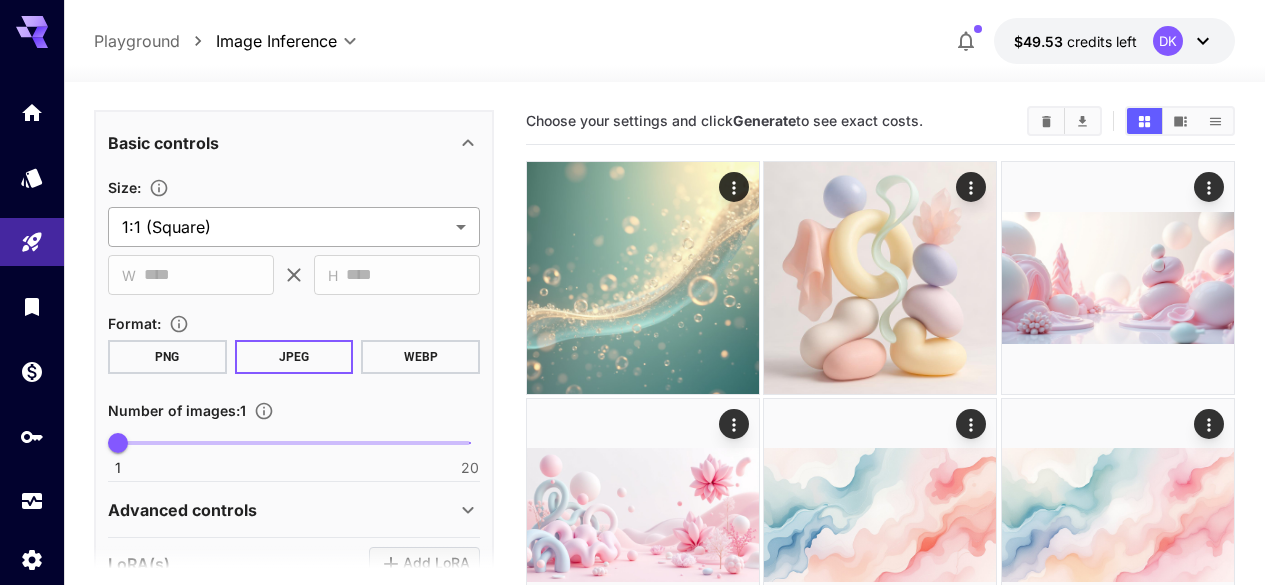 type 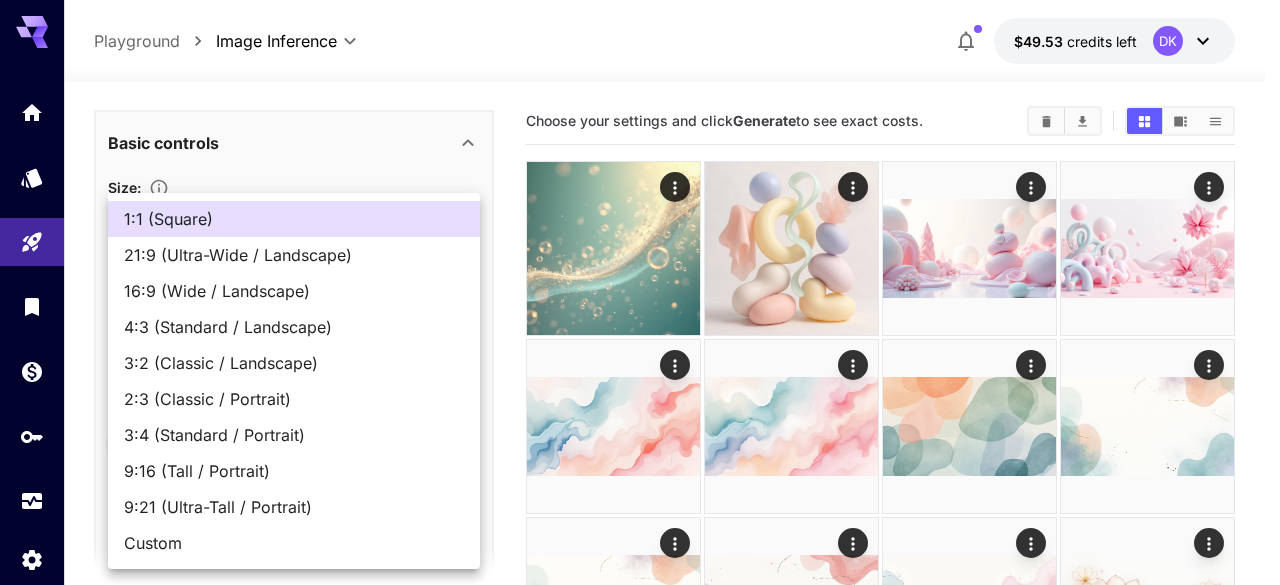 click on "**********" at bounding box center (640, 732) 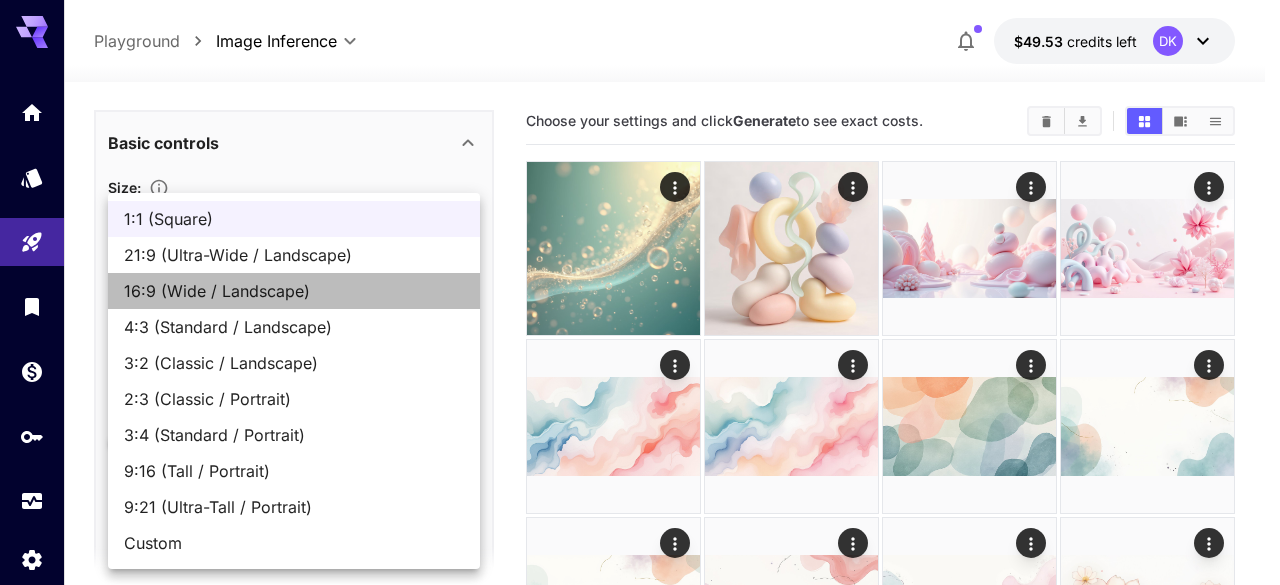 click on "16:9 (Wide / Landscape)" at bounding box center [294, 291] 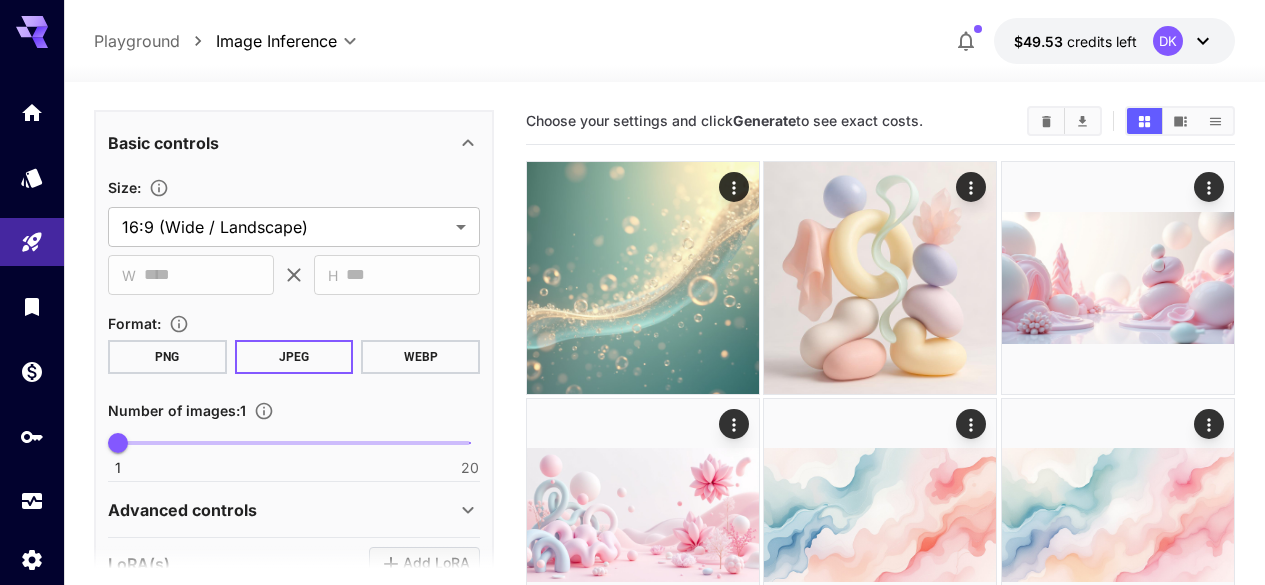 click on "**********" at bounding box center (294, 325) 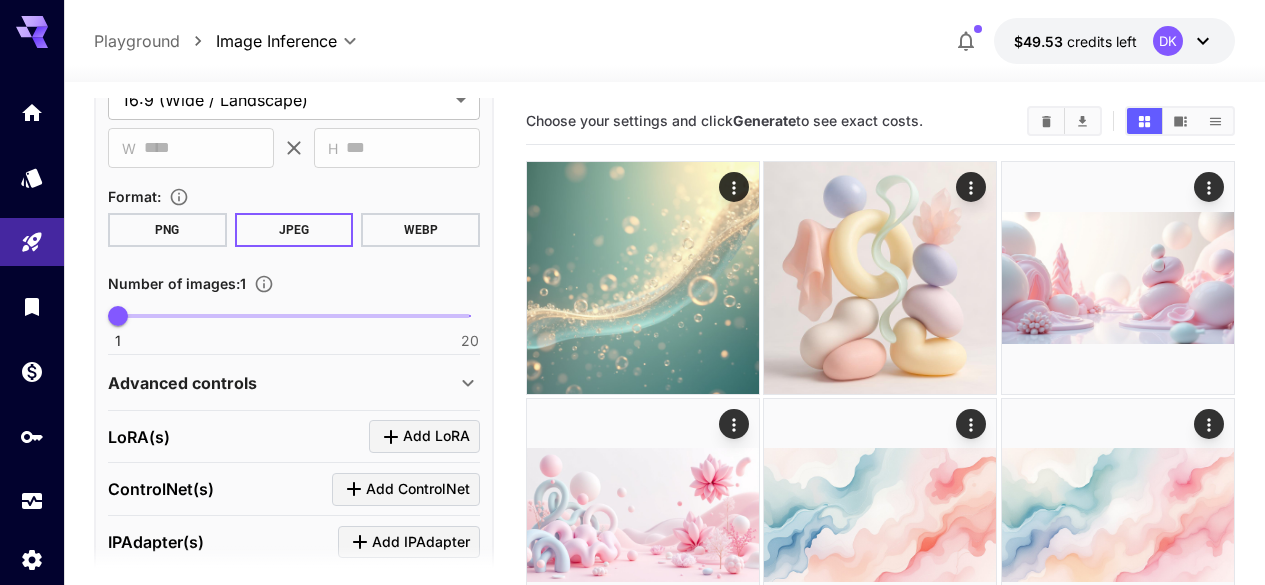 scroll, scrollTop: 586, scrollLeft: 0, axis: vertical 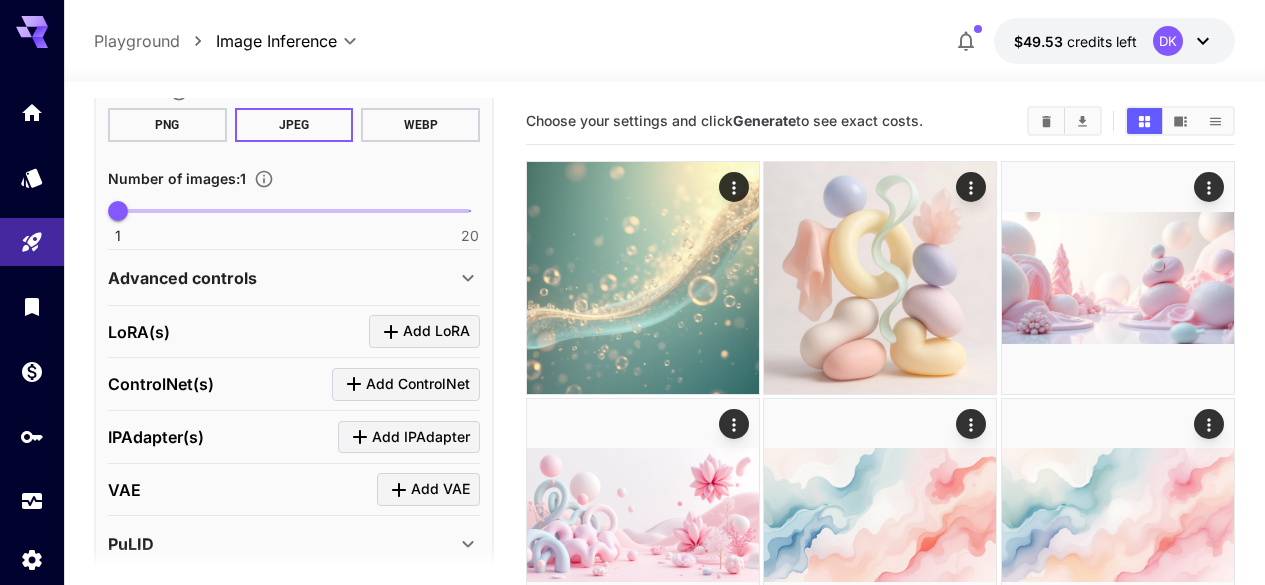 click on "Advanced controls" at bounding box center [294, 278] 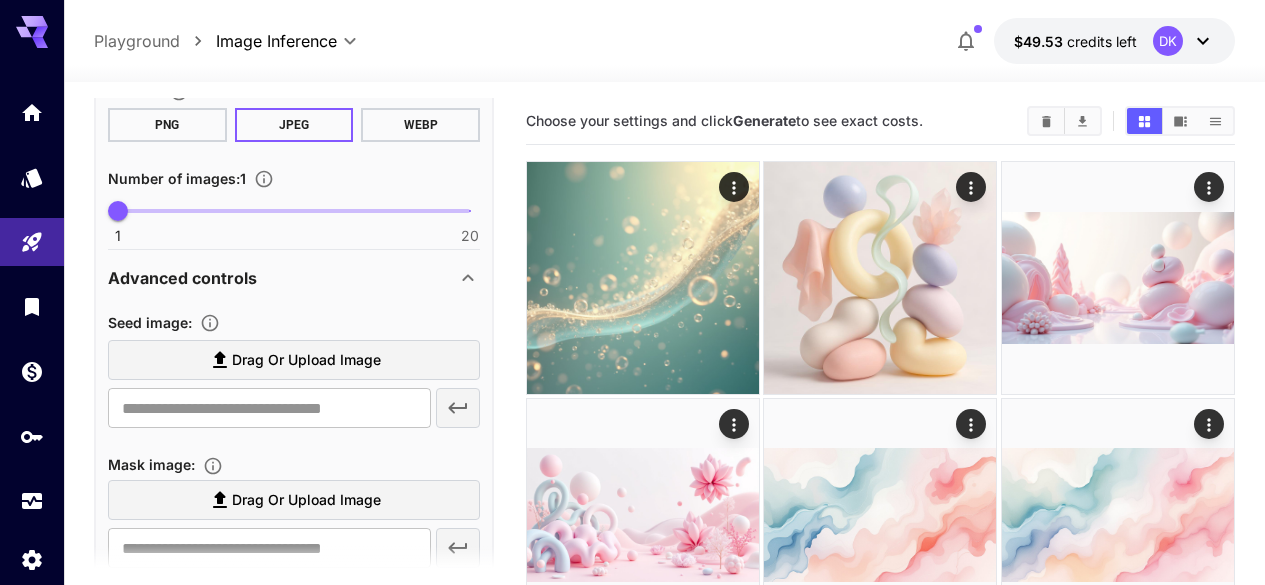 click on "Advanced controls" at bounding box center (294, 278) 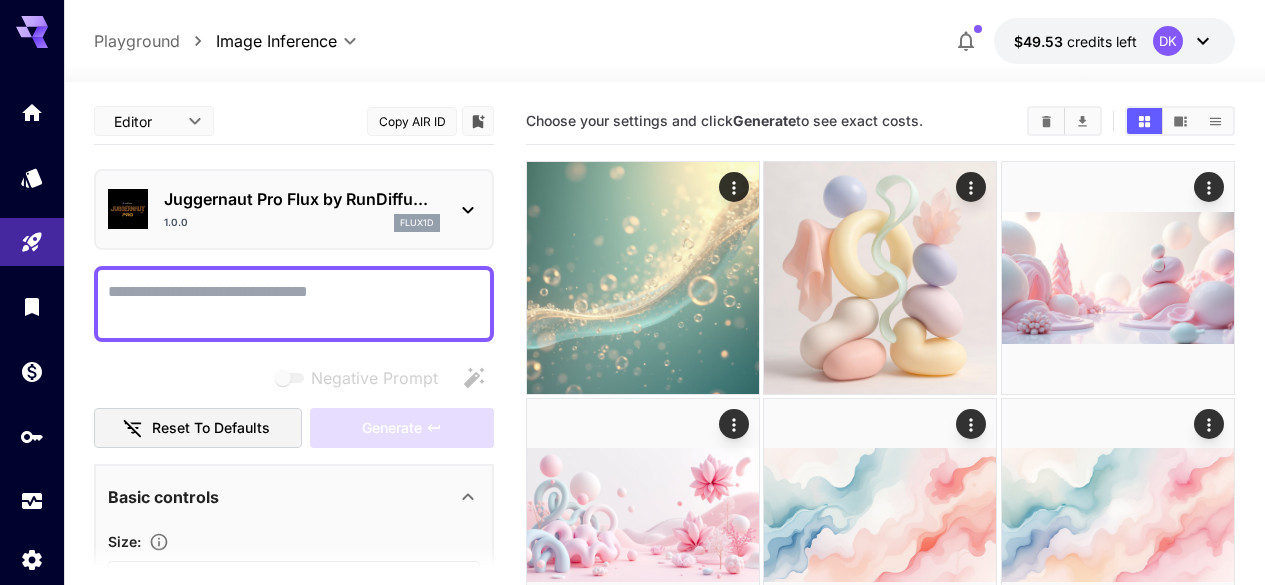 scroll, scrollTop: 1, scrollLeft: 0, axis: vertical 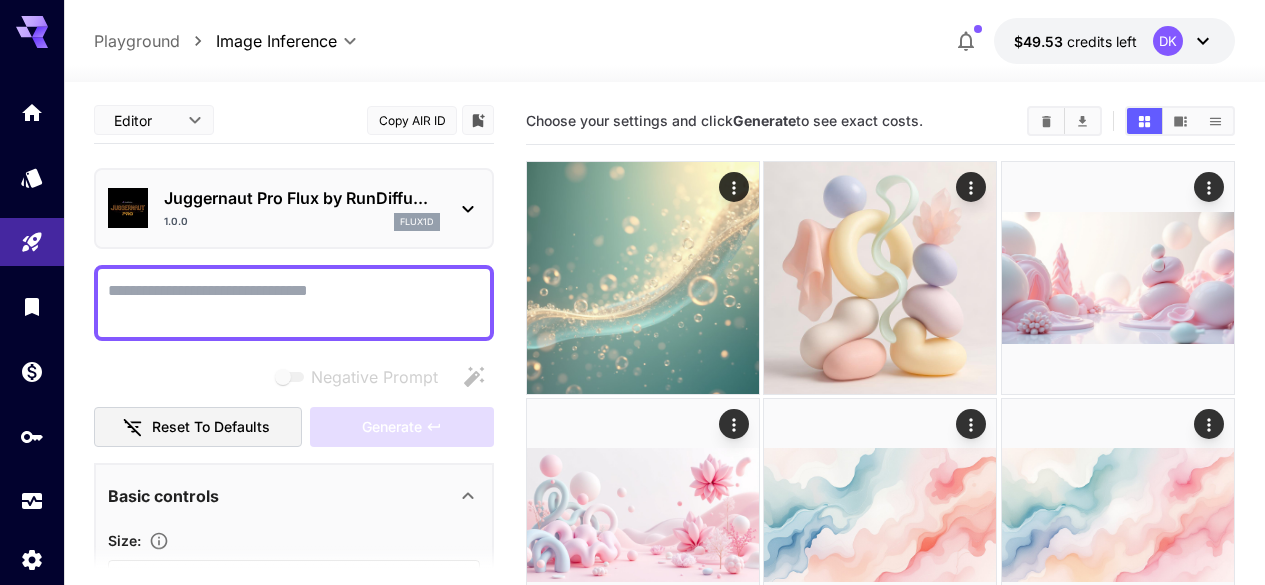 click on "Negative Prompt" at bounding box center [294, 303] 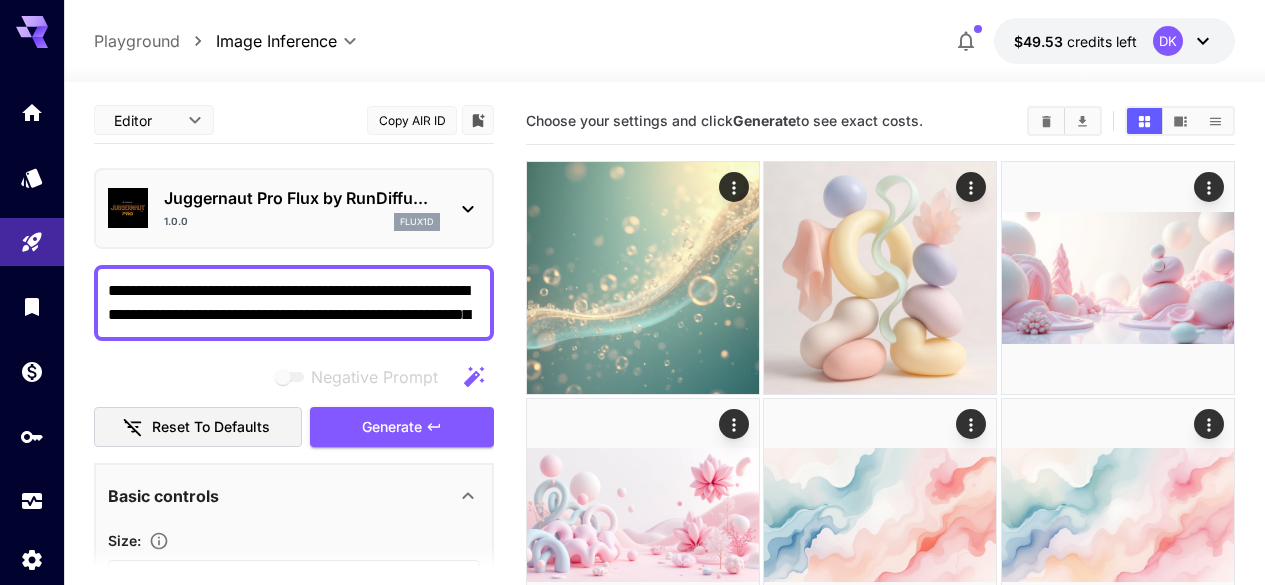 scroll, scrollTop: 10, scrollLeft: 0, axis: vertical 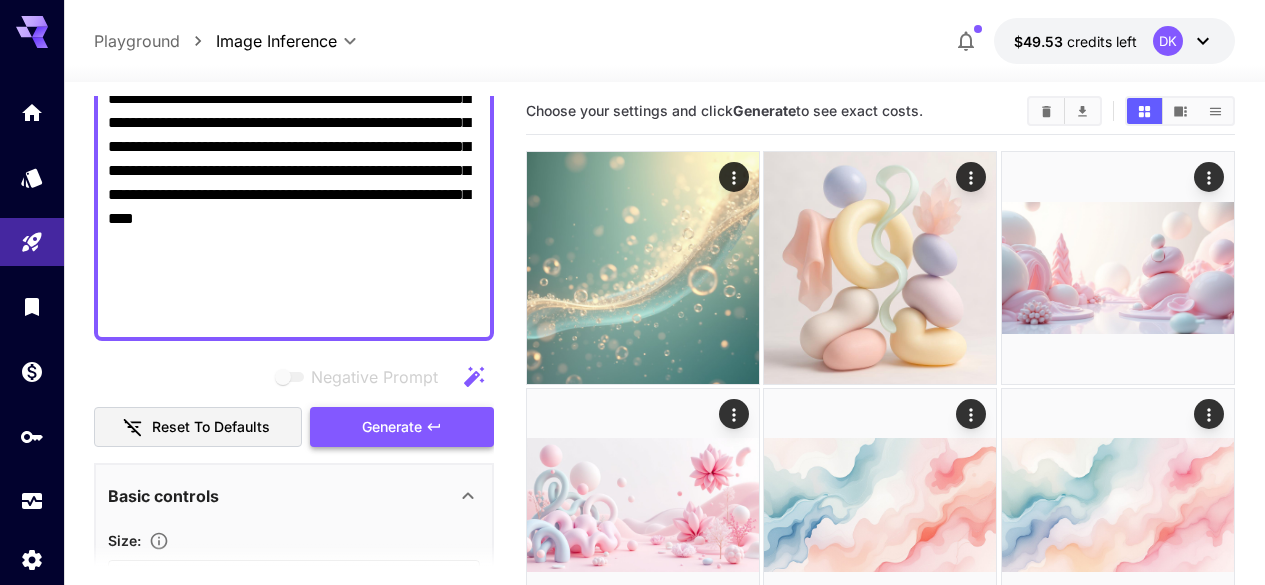 type on "**********" 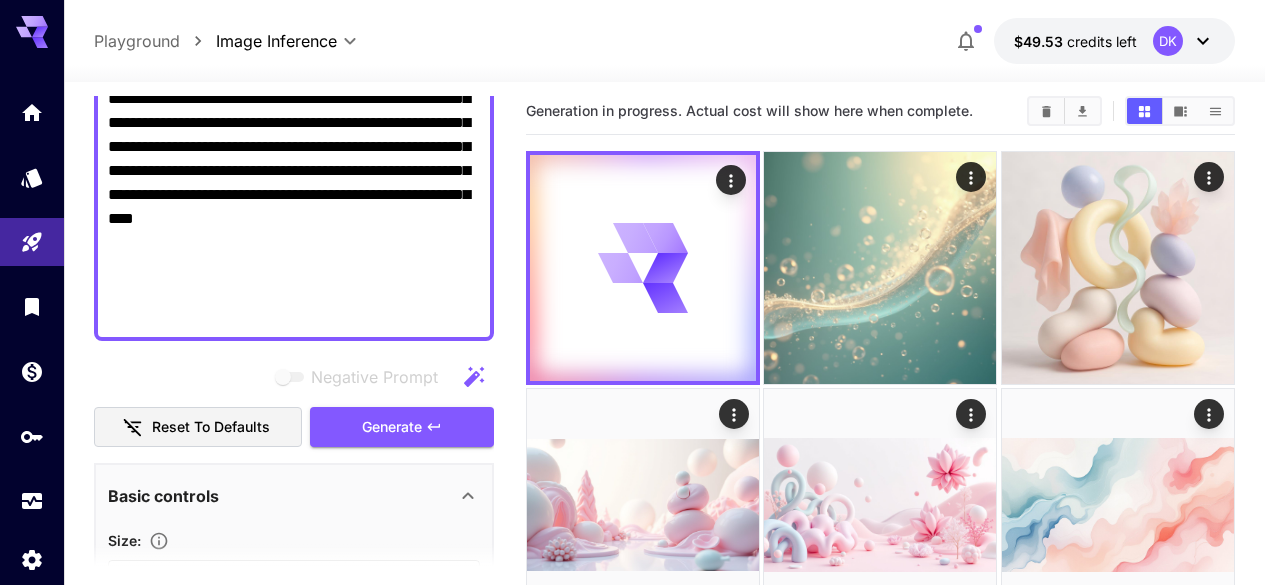 scroll, scrollTop: 0, scrollLeft: 0, axis: both 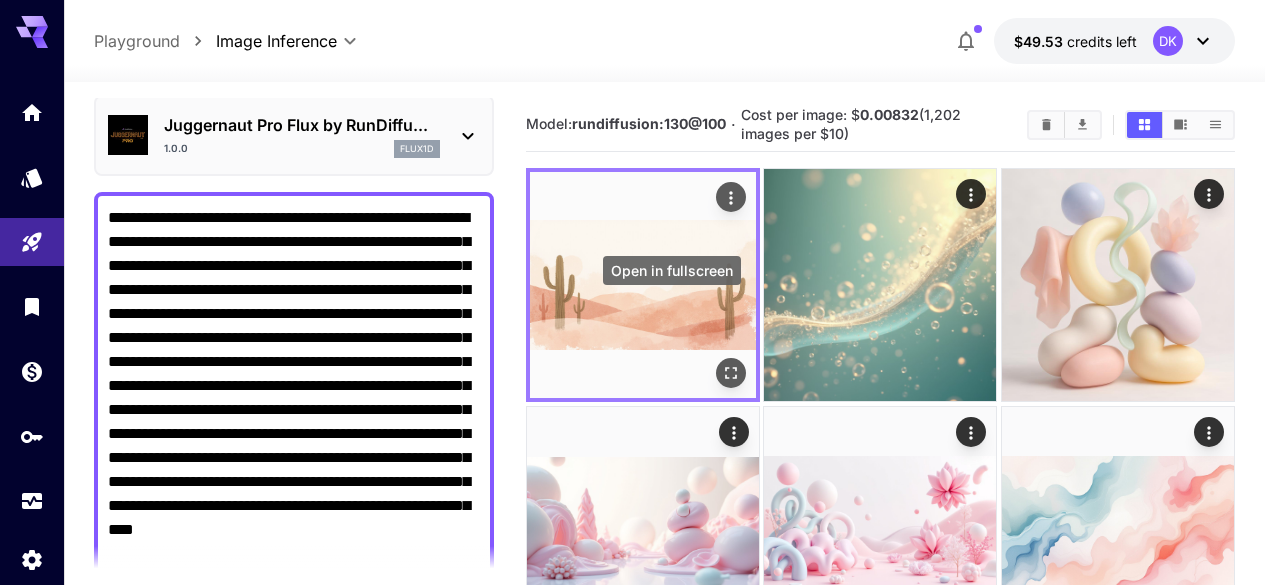 click 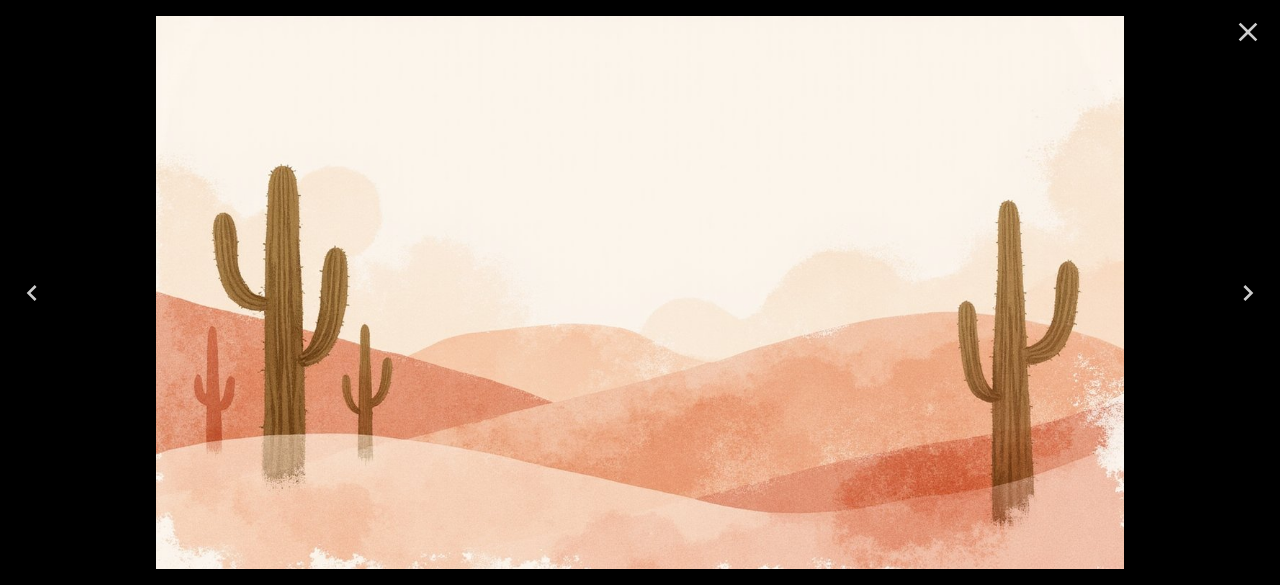 click 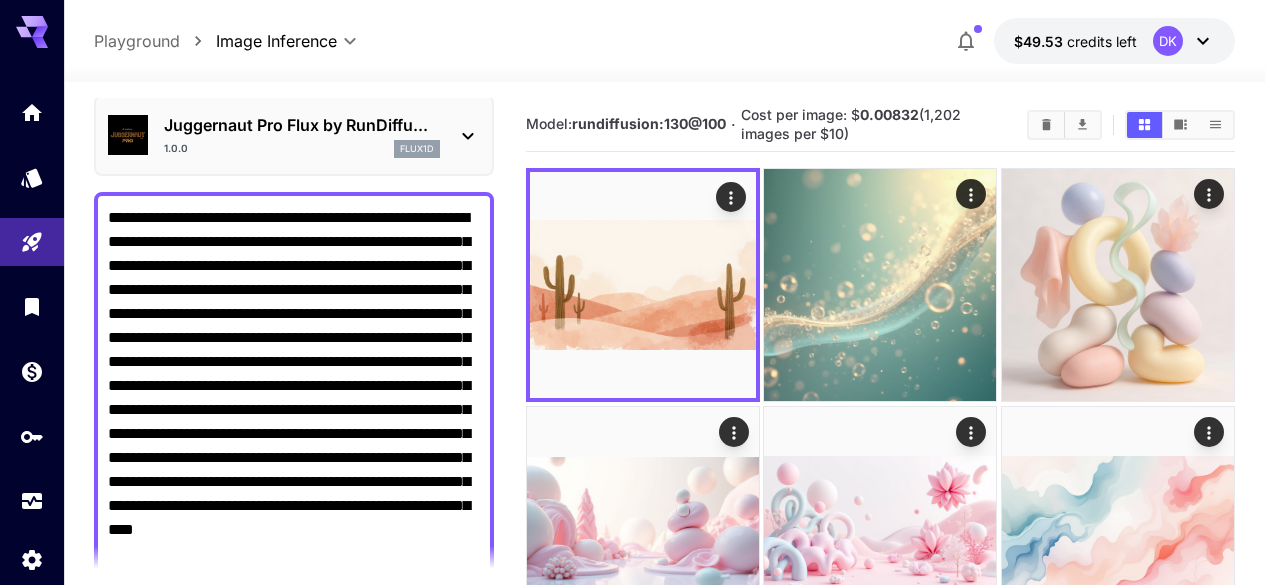 click on "Juggernaut Pro Flux by RunDiffu... 1.0.0 flux1d" at bounding box center (294, 135) 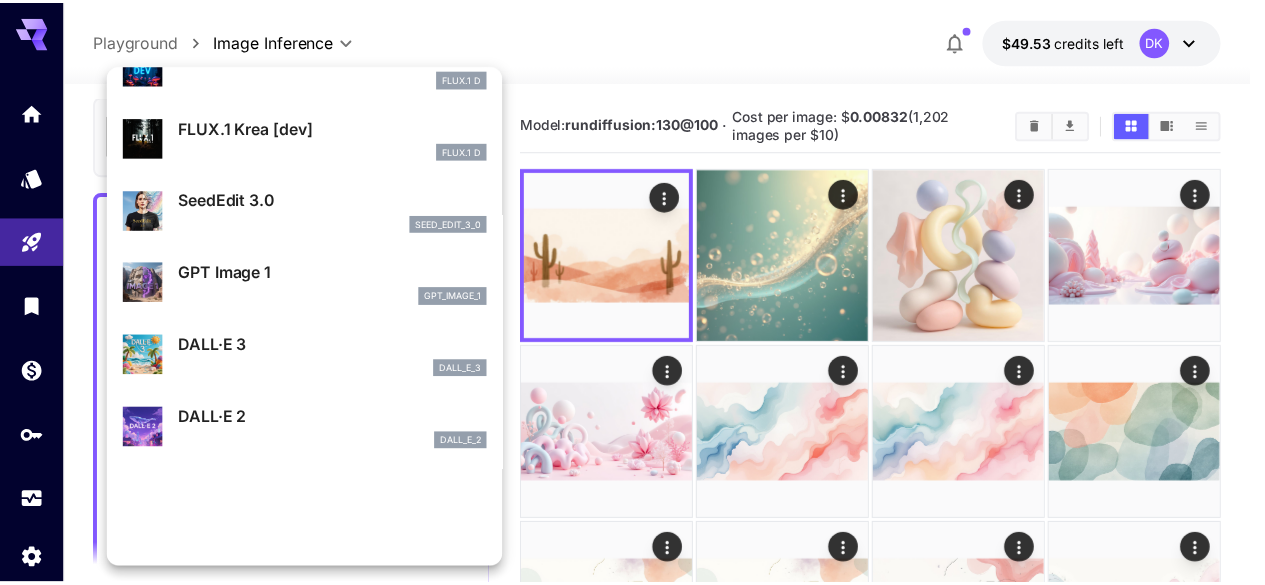 scroll, scrollTop: 0, scrollLeft: 0, axis: both 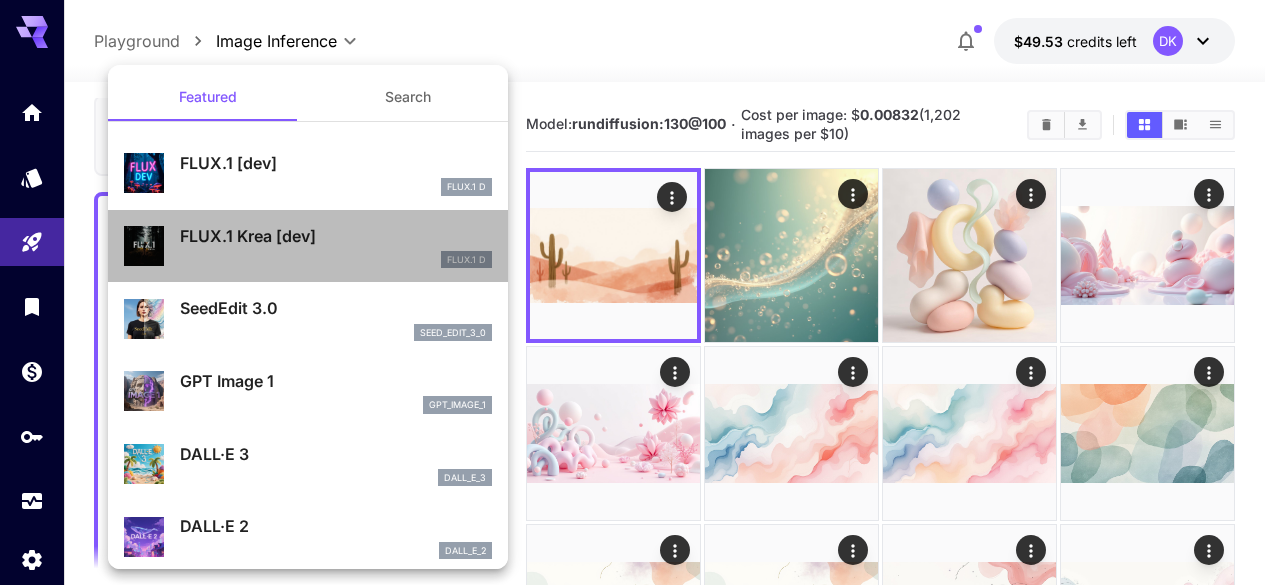 click on "FLUX.1 Krea [dev]" at bounding box center (336, 236) 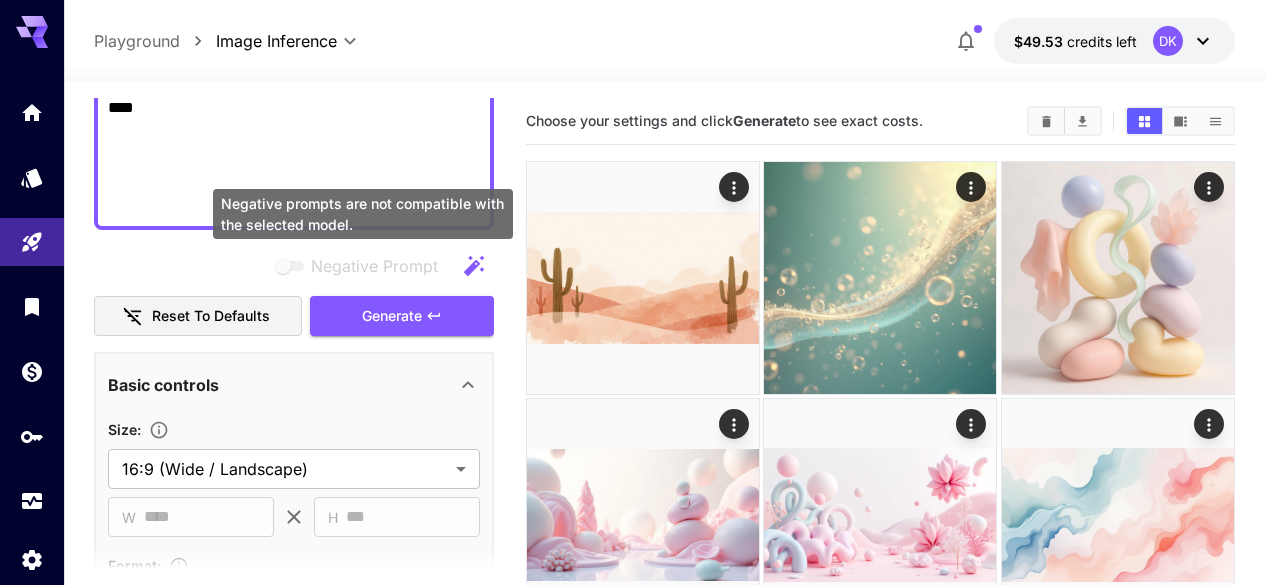 scroll, scrollTop: 517, scrollLeft: 0, axis: vertical 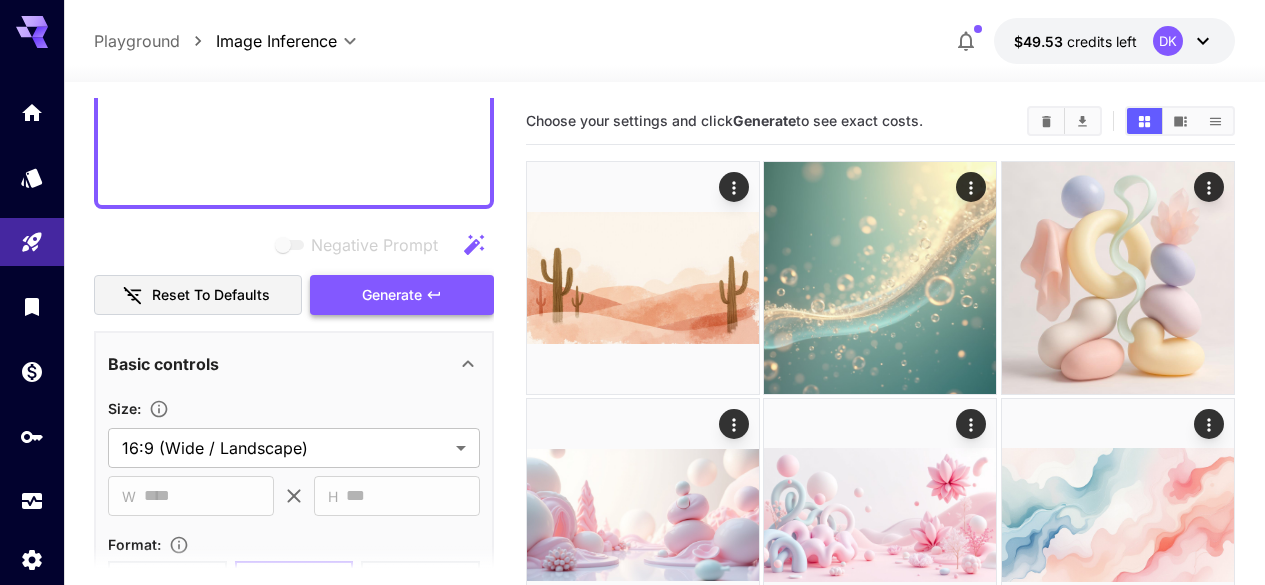 click on "Generate" at bounding box center [402, 295] 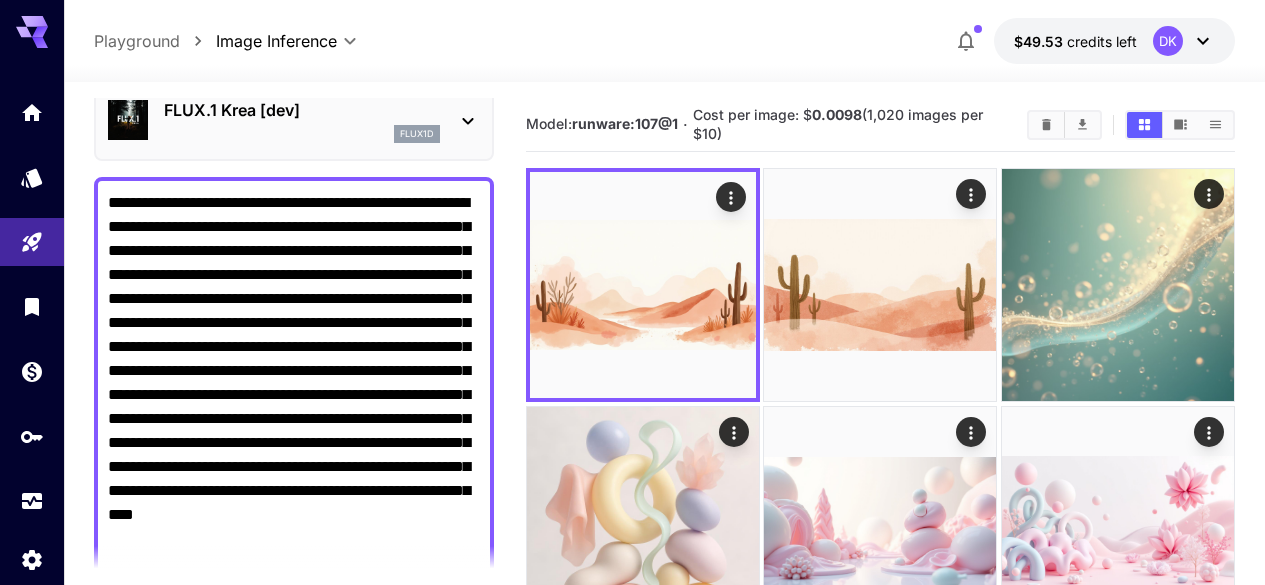 scroll, scrollTop: 90, scrollLeft: 0, axis: vertical 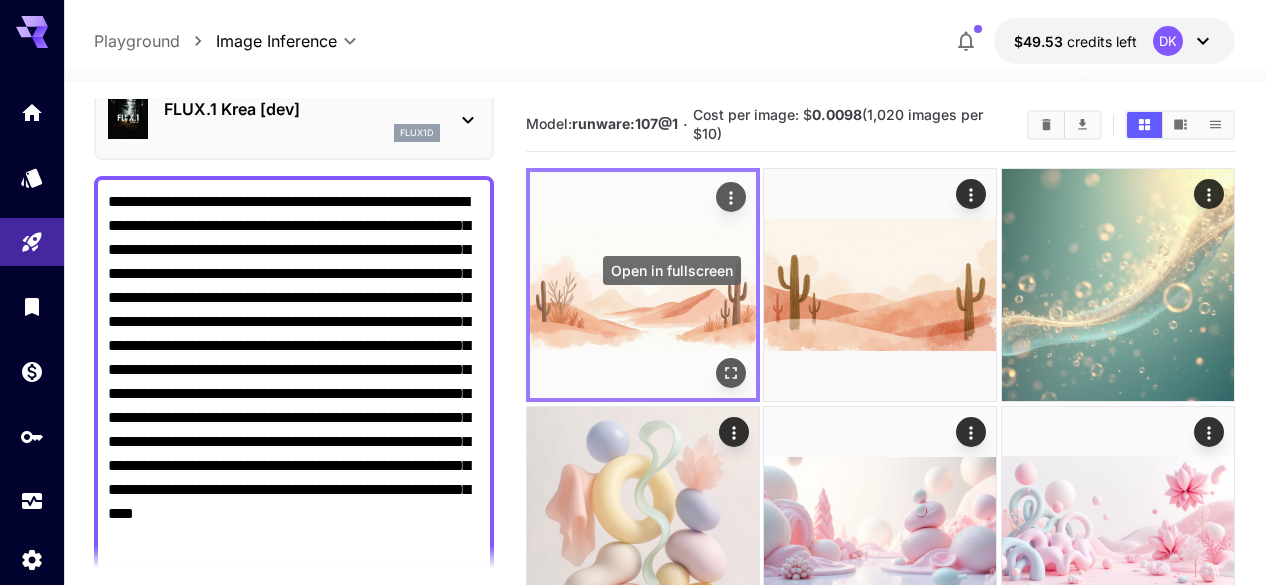 click 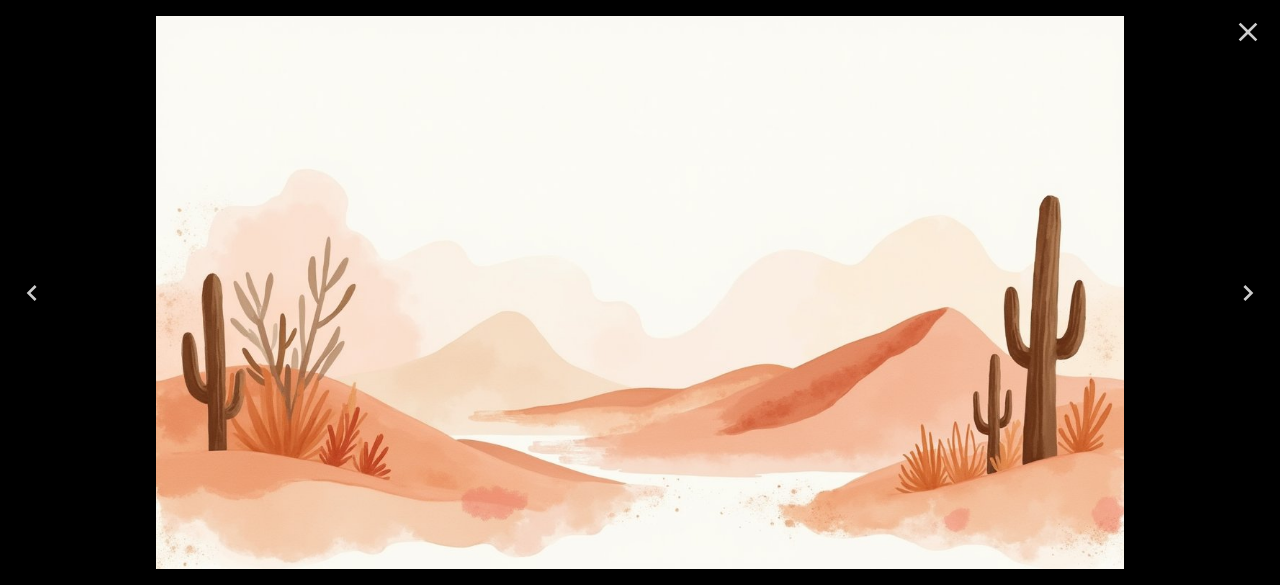 click at bounding box center (1248, 293) 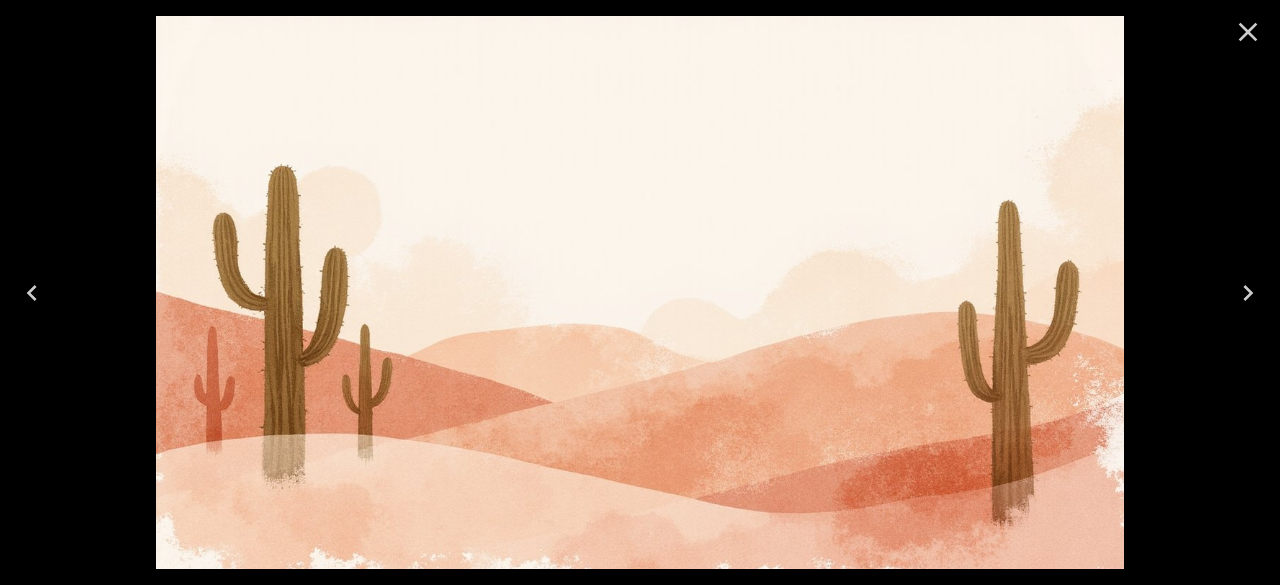 click 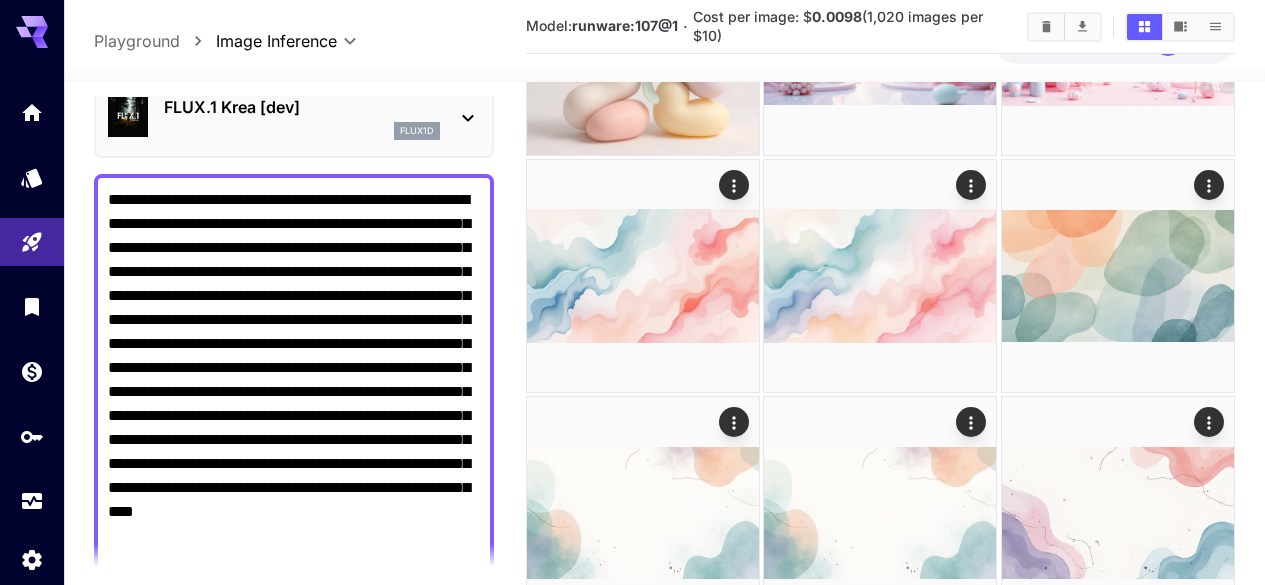 scroll, scrollTop: 502, scrollLeft: 0, axis: vertical 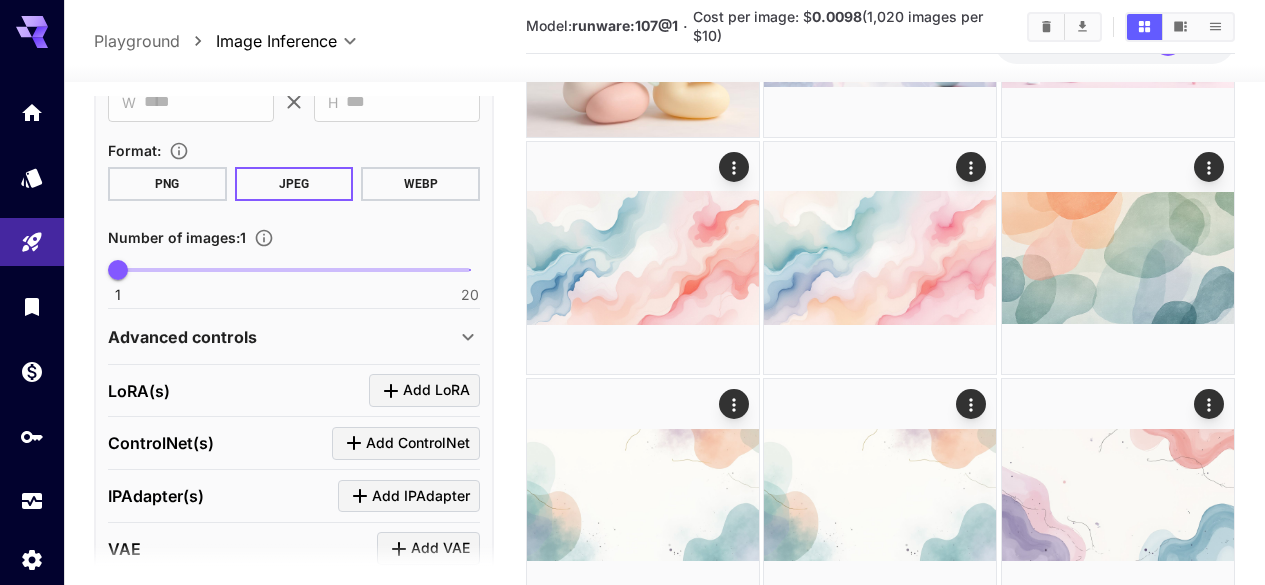 click on "Advanced controls" at bounding box center (282, 337) 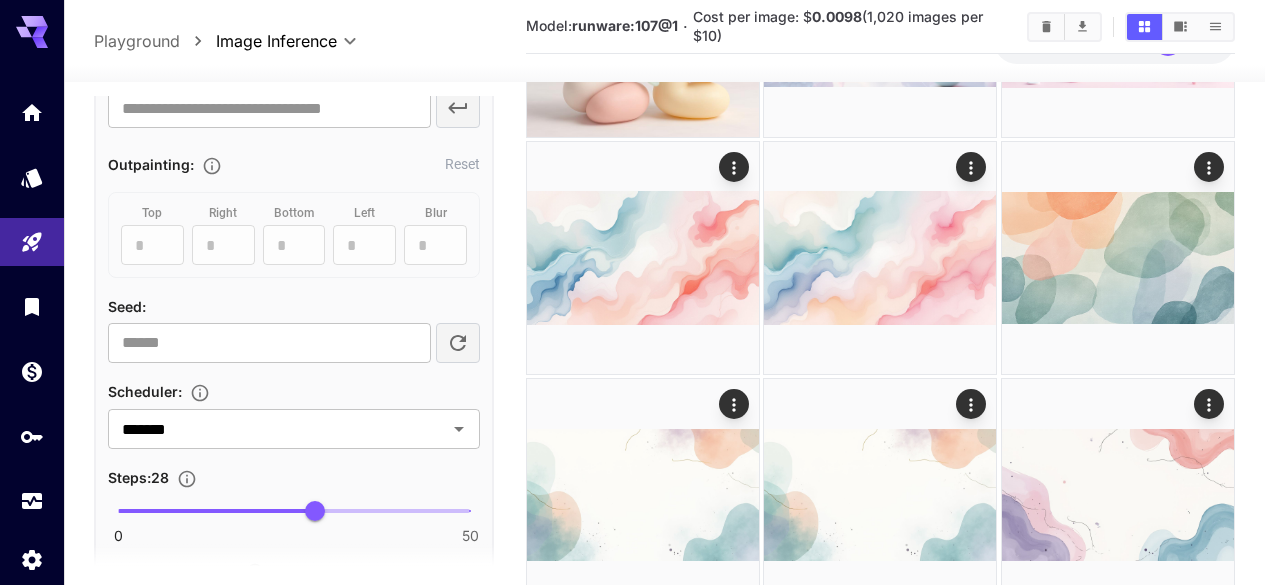 scroll, scrollTop: 1409, scrollLeft: 0, axis: vertical 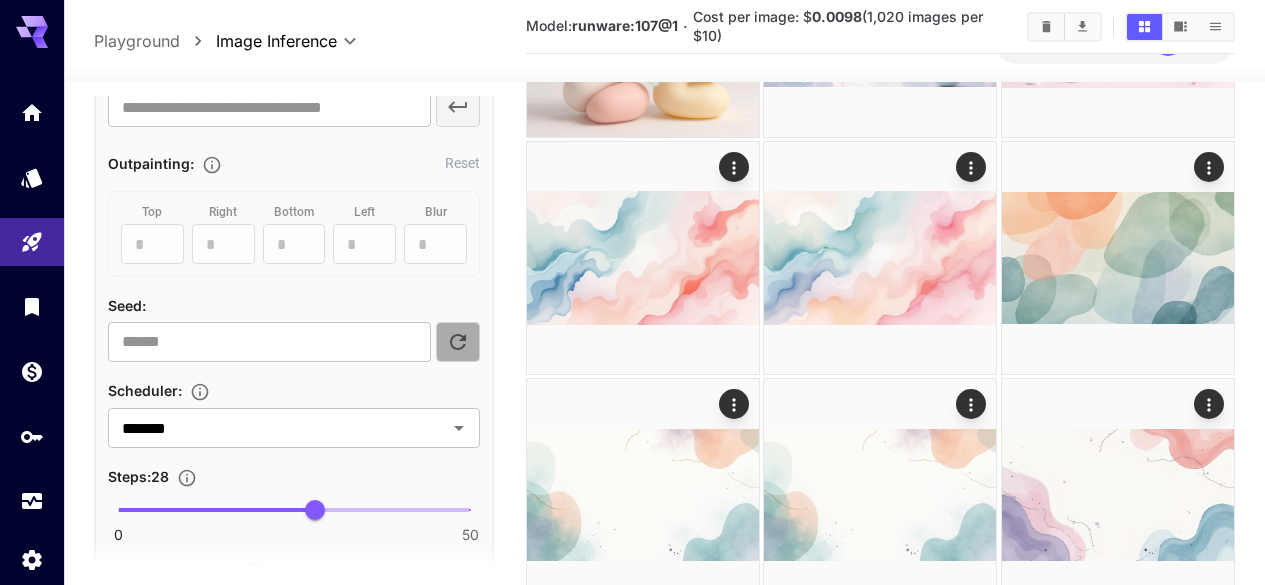 click 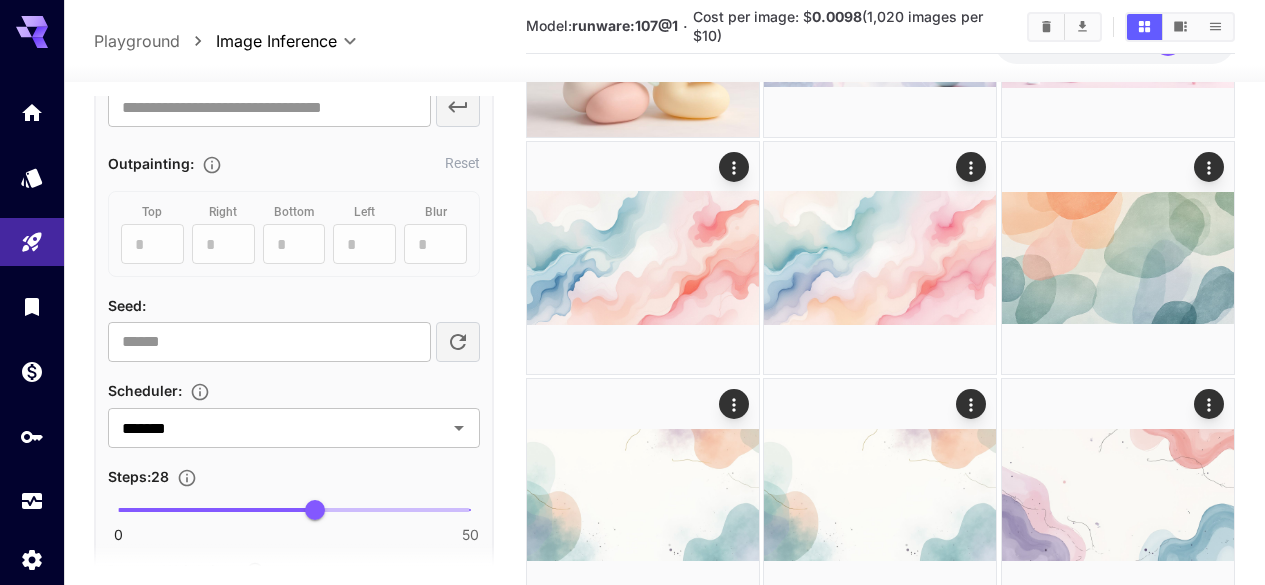 scroll, scrollTop: 0, scrollLeft: 0, axis: both 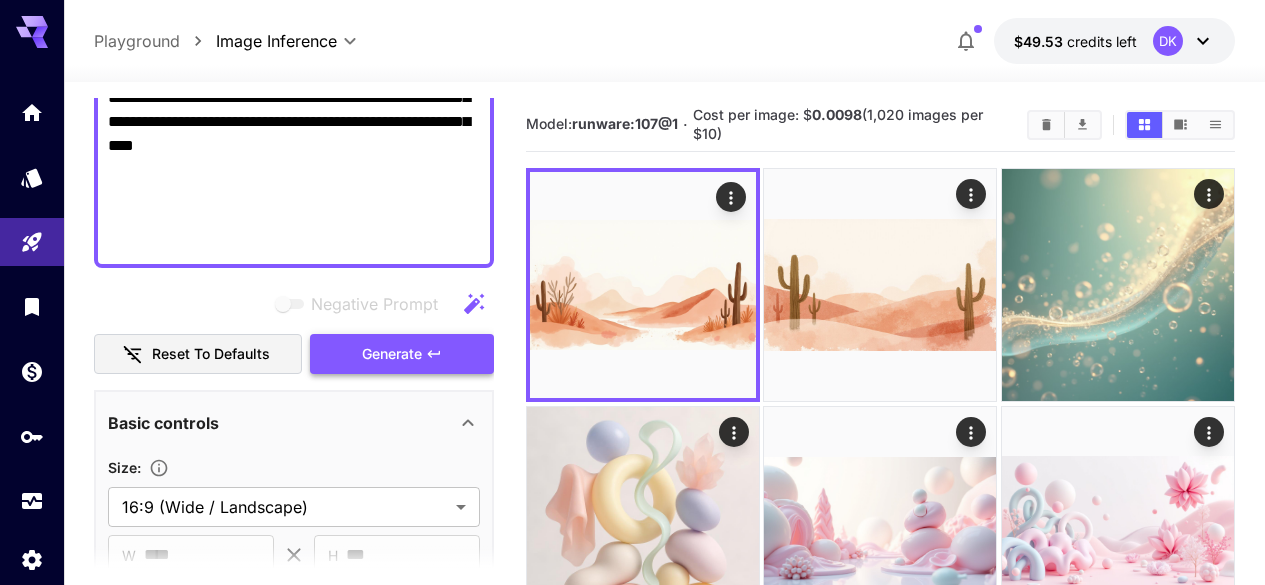 click on "Generate" at bounding box center (402, 354) 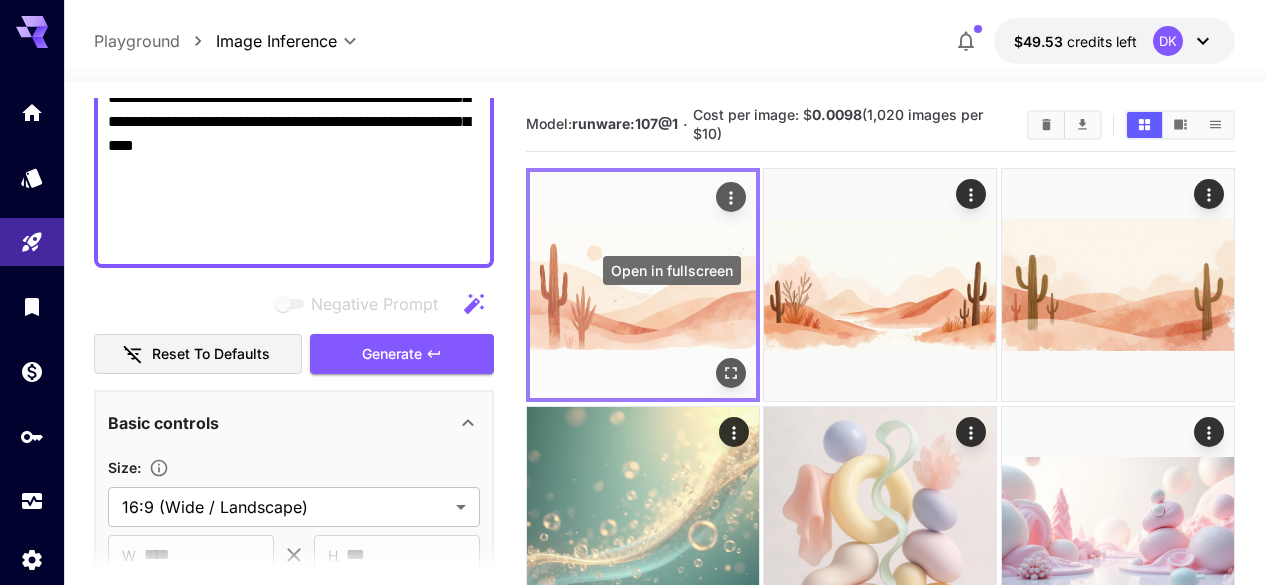 click 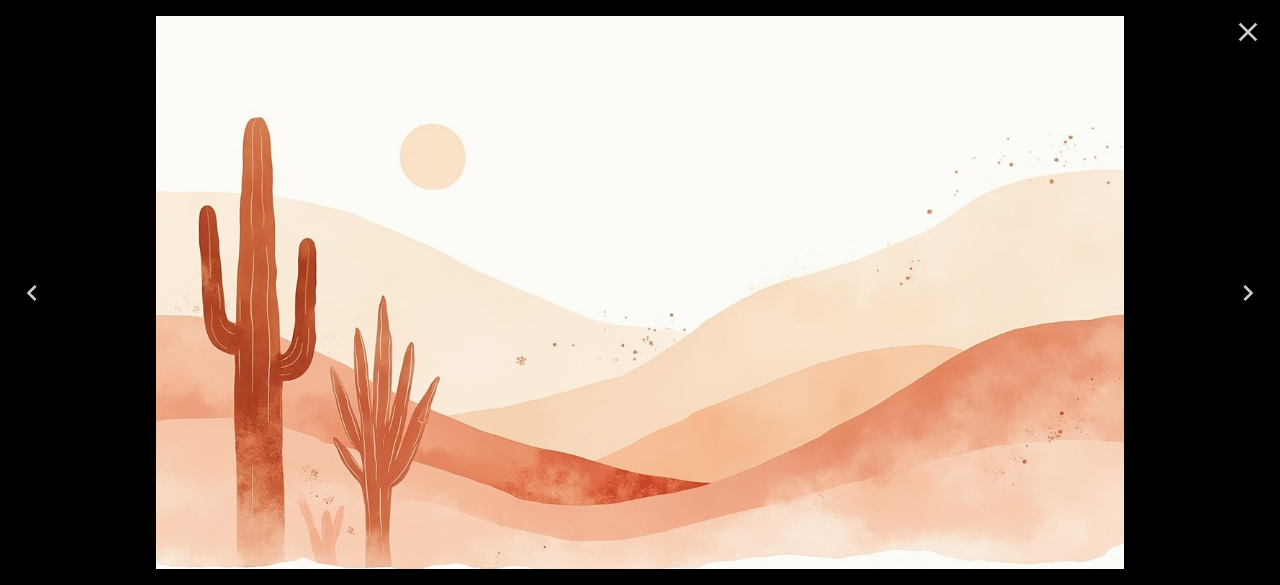 click 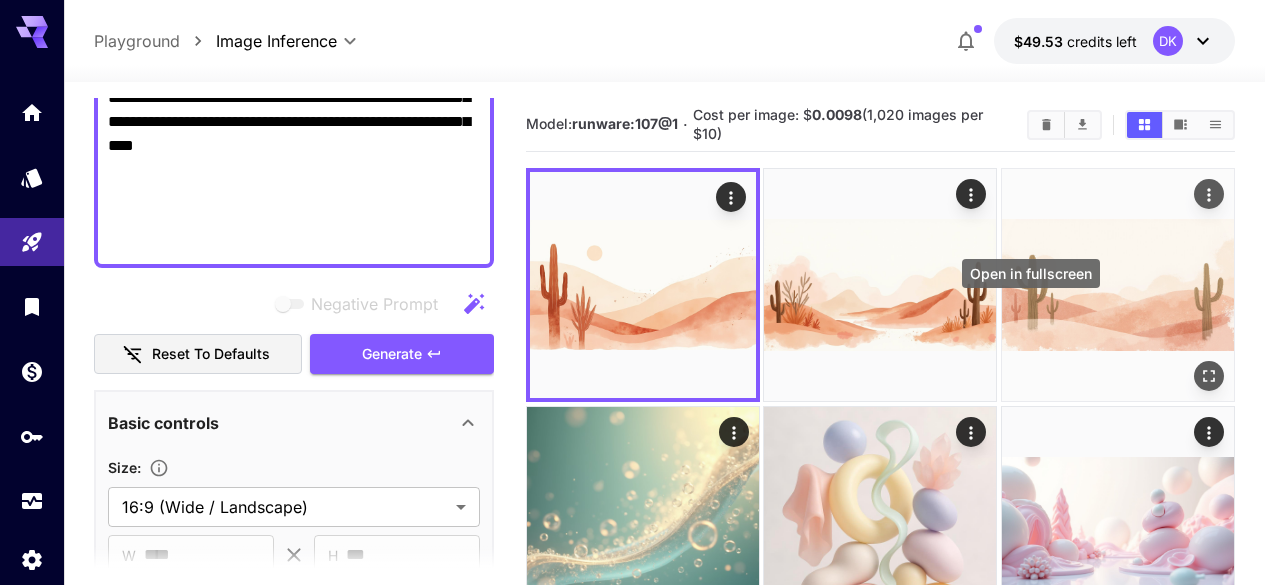 click at bounding box center (1209, 377) 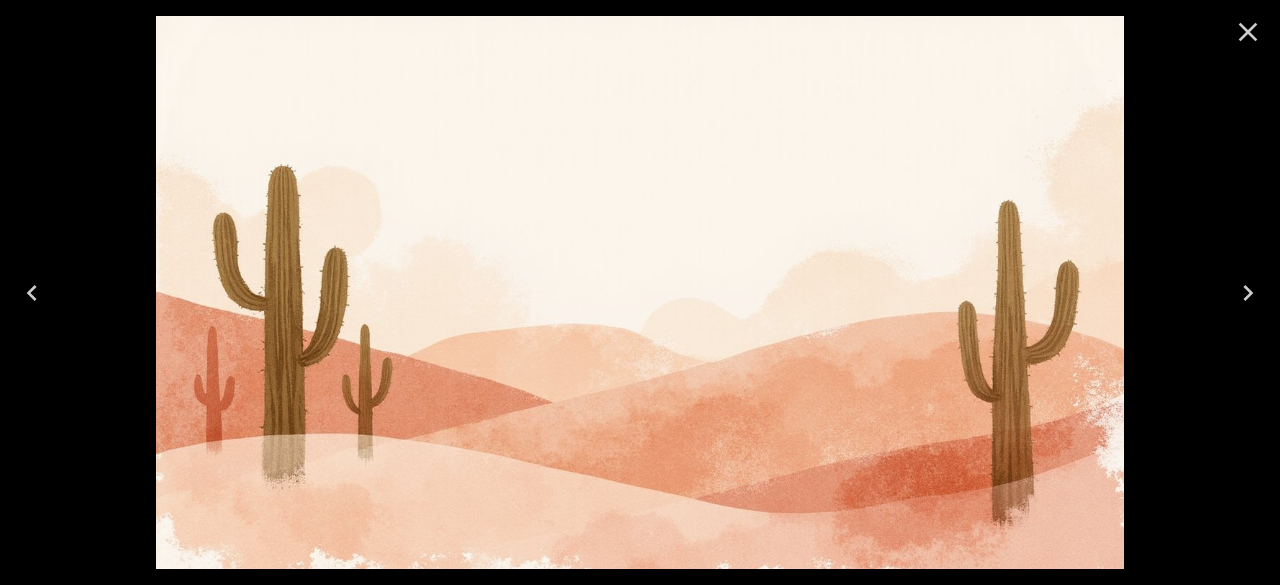 click 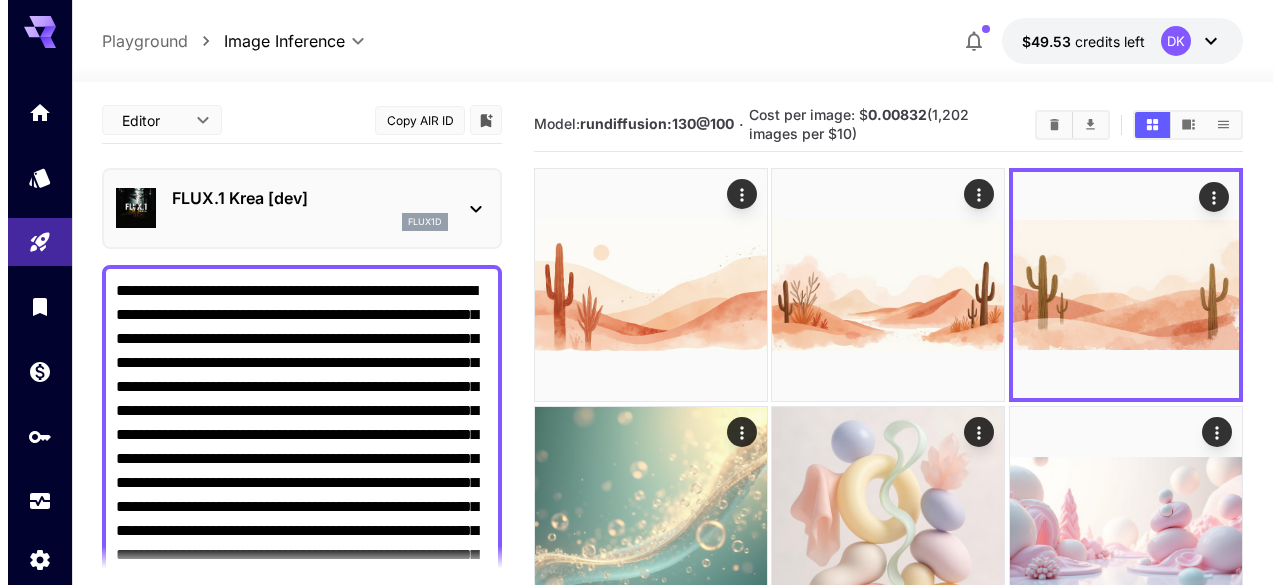 scroll, scrollTop: 3, scrollLeft: 0, axis: vertical 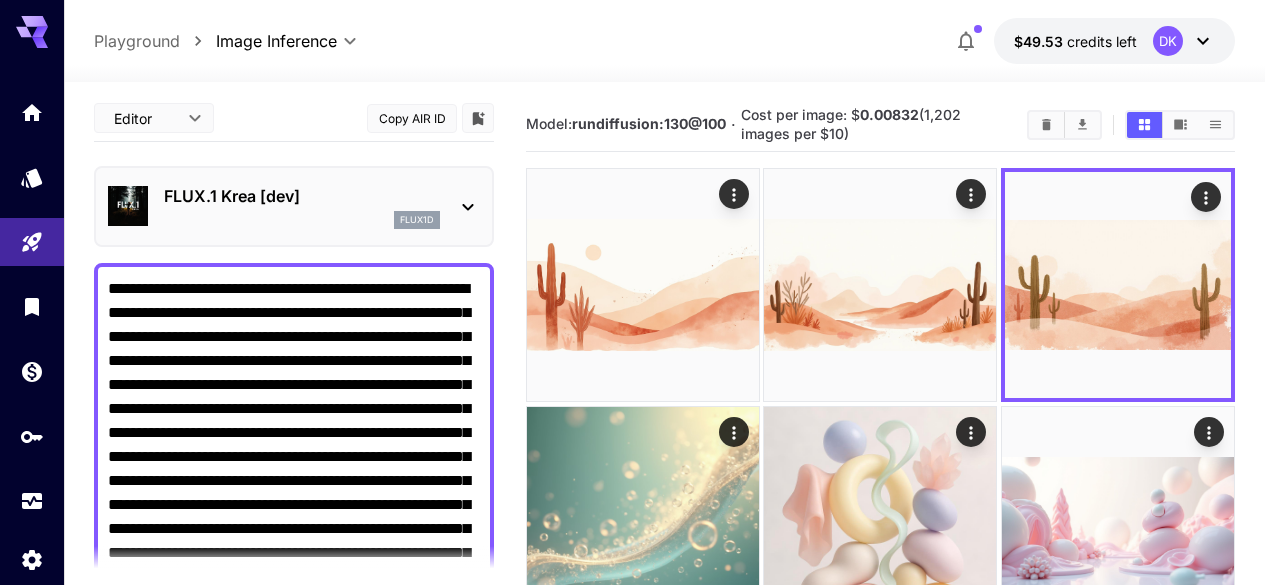 click 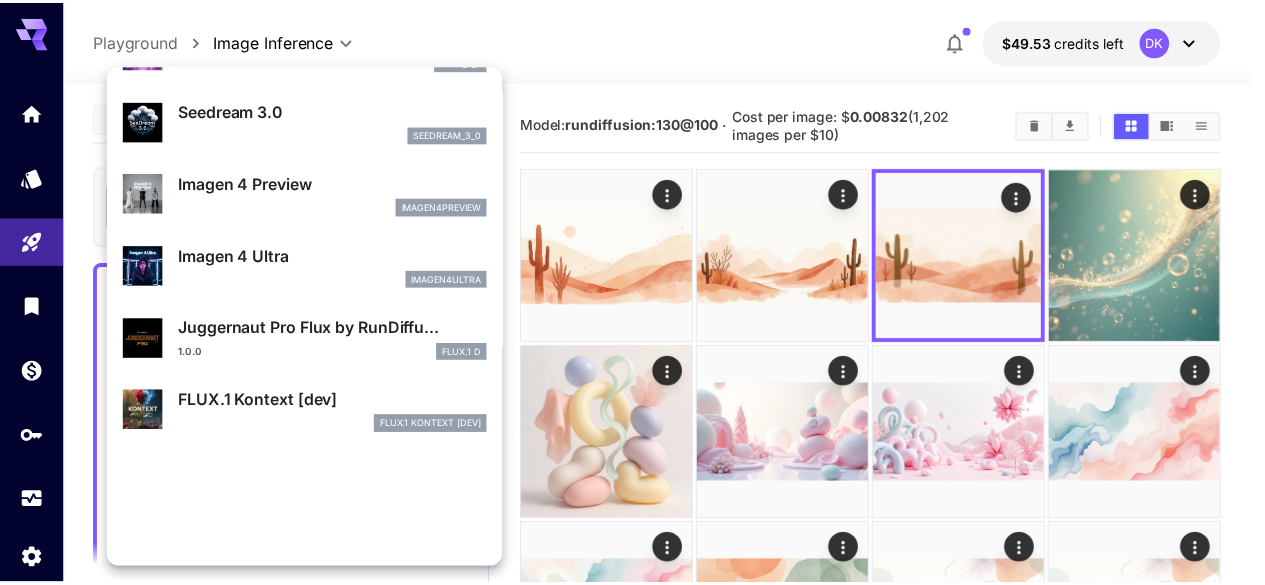scroll, scrollTop: 491, scrollLeft: 0, axis: vertical 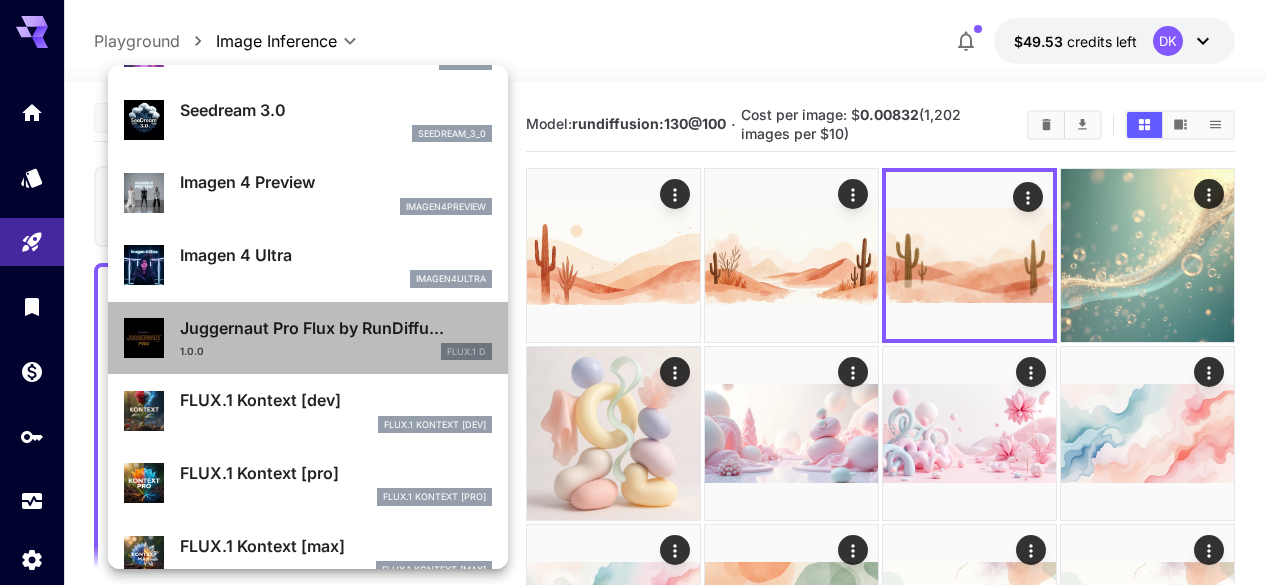 click on "1.0.0 FLUX.1 D" at bounding box center (336, 352) 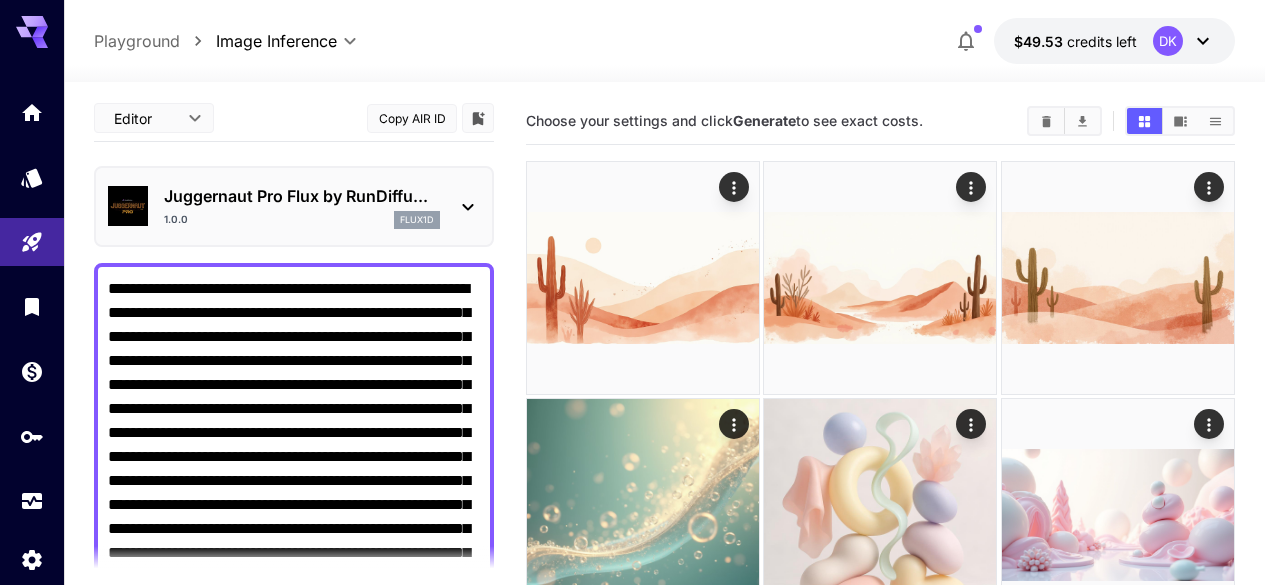 click on "**********" at bounding box center (294, 493) 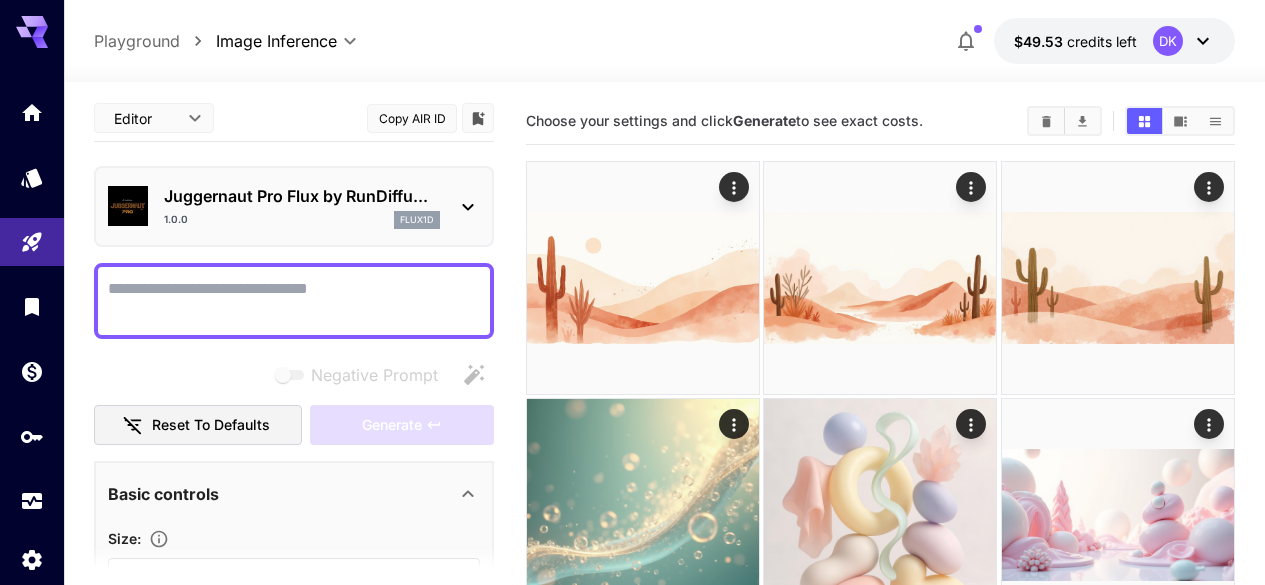 paste on "**********" 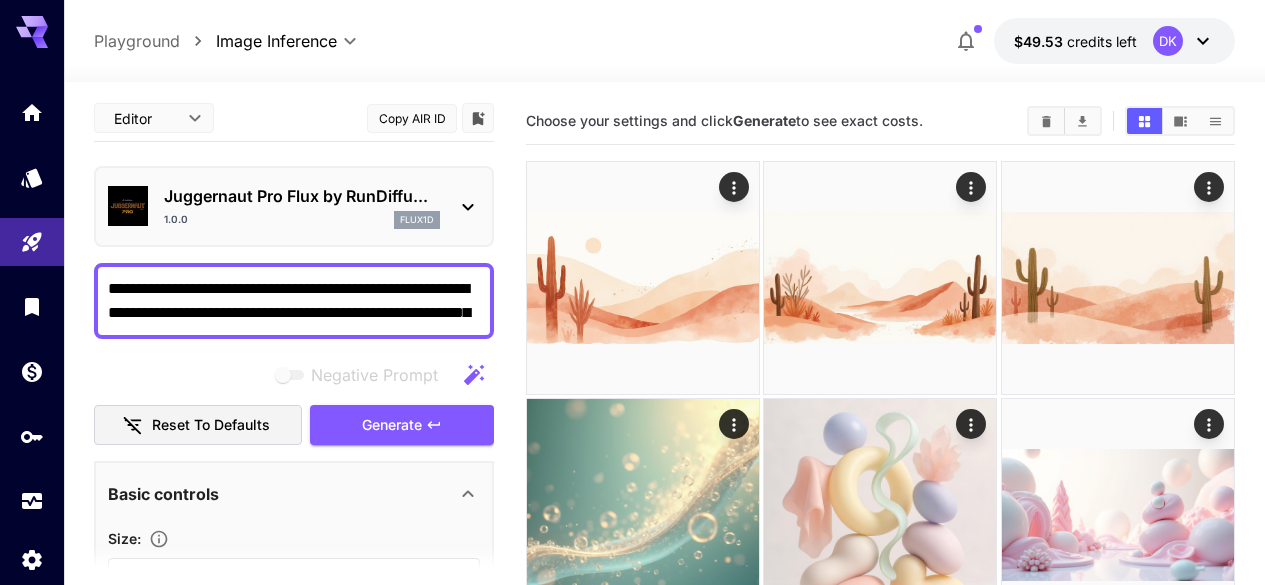 scroll, scrollTop: 10, scrollLeft: 0, axis: vertical 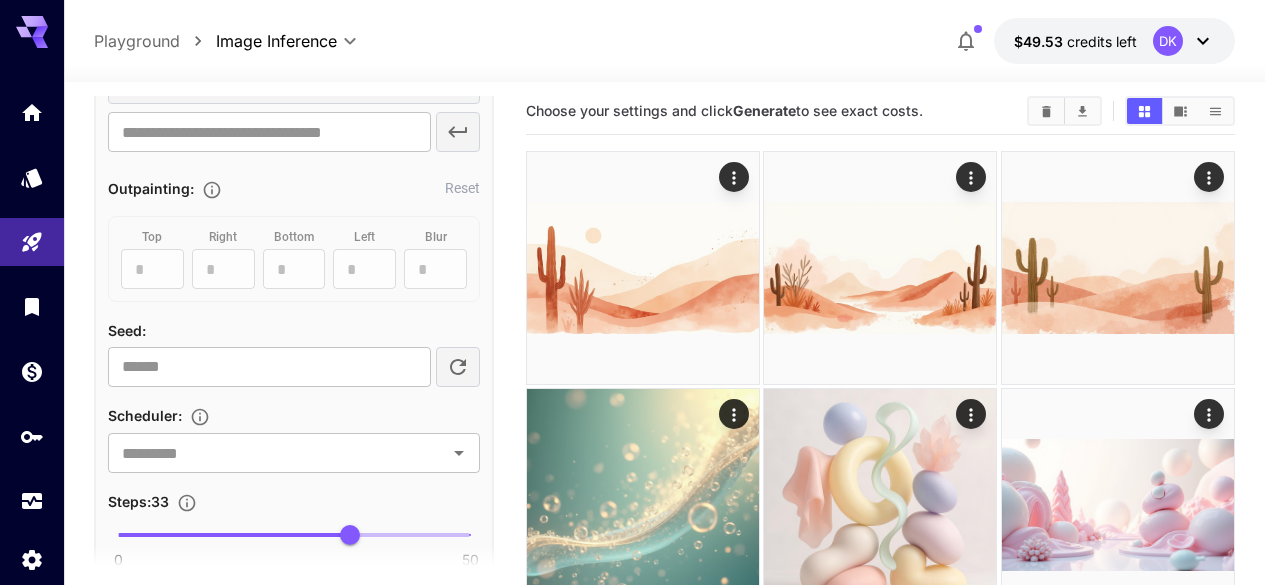 type on "**********" 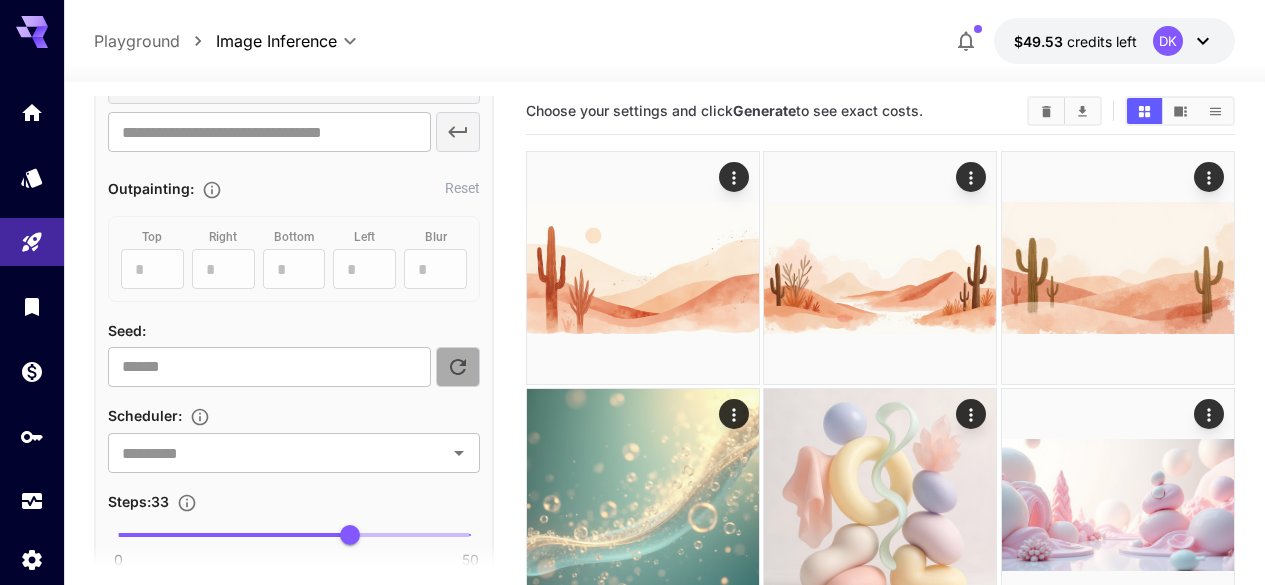 click 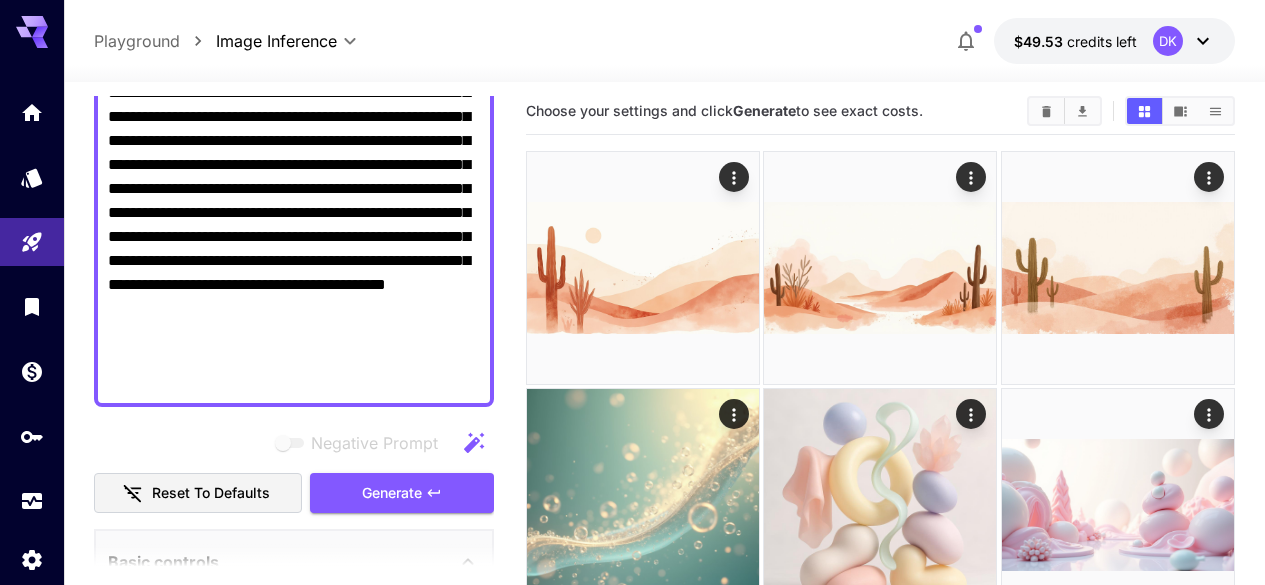 scroll, scrollTop: 323, scrollLeft: 0, axis: vertical 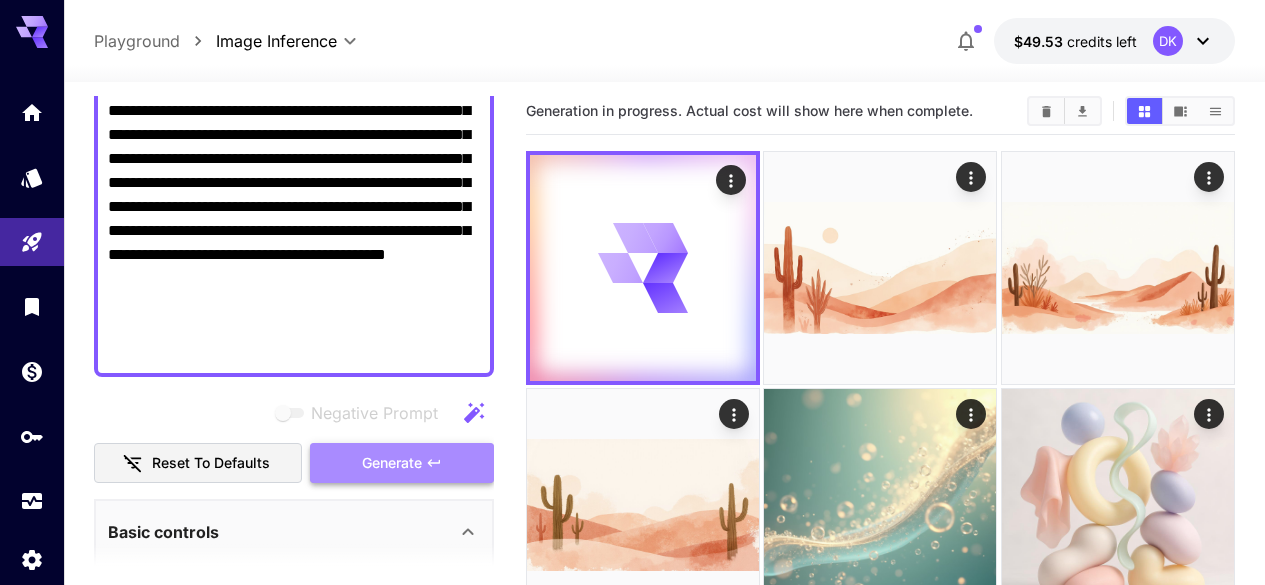 click on "Generate" at bounding box center [402, 463] 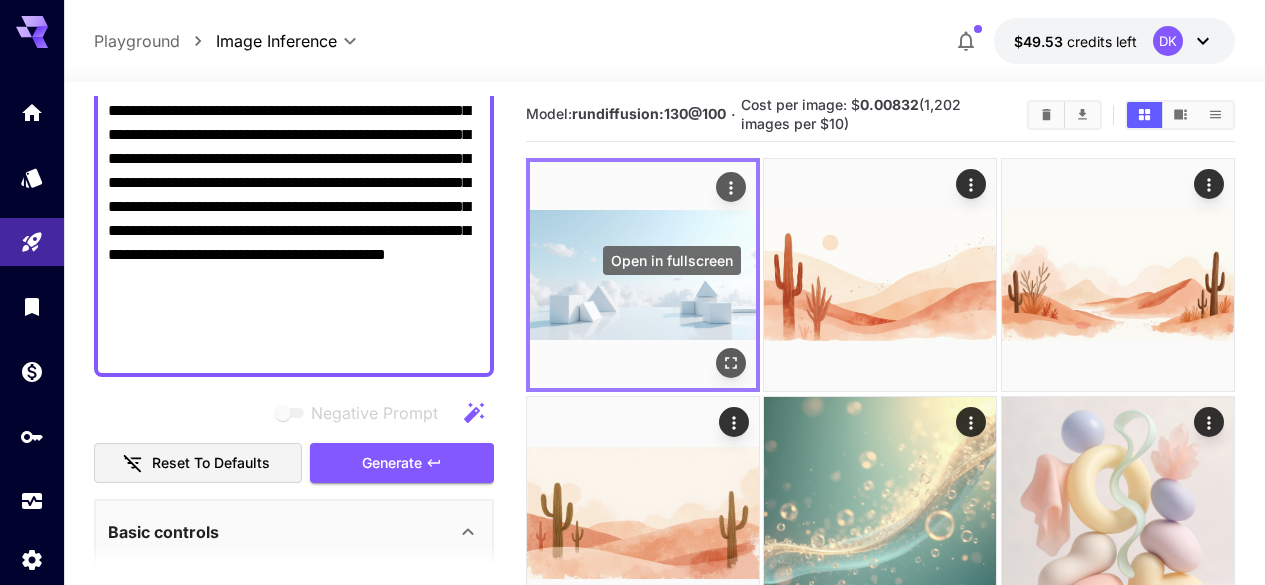 click 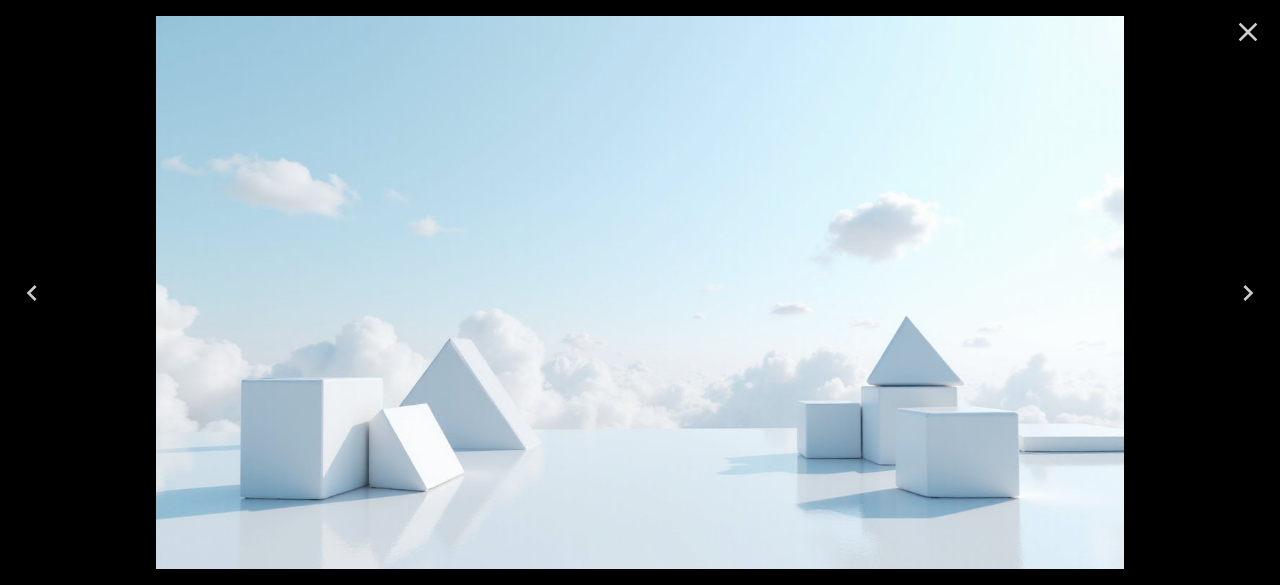 click 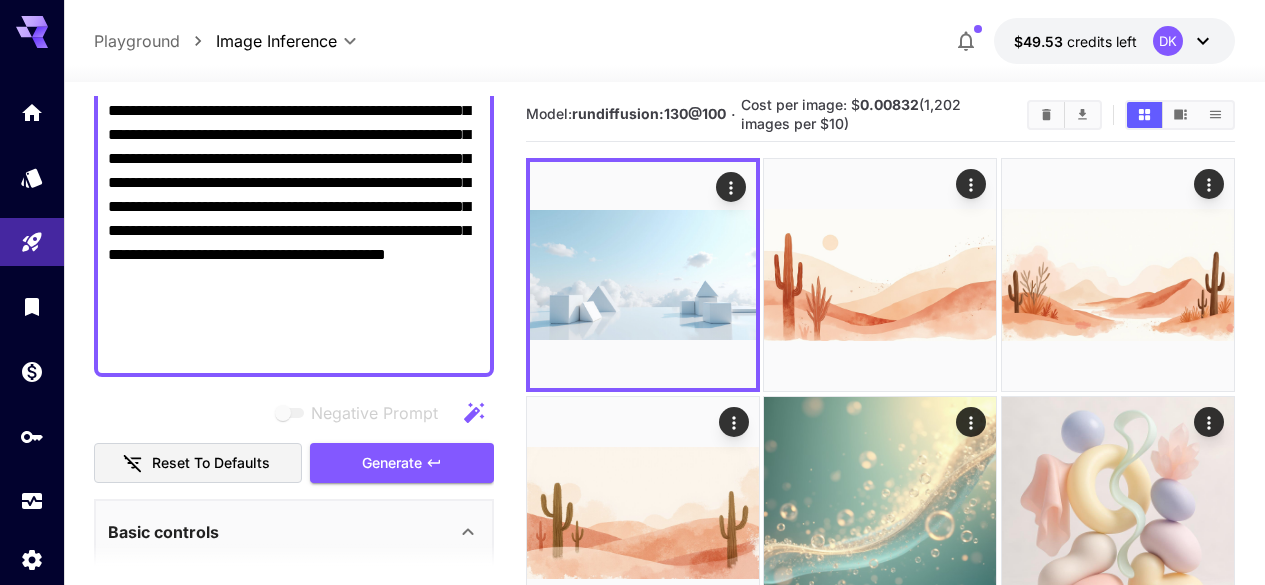 scroll, scrollTop: 11, scrollLeft: 0, axis: vertical 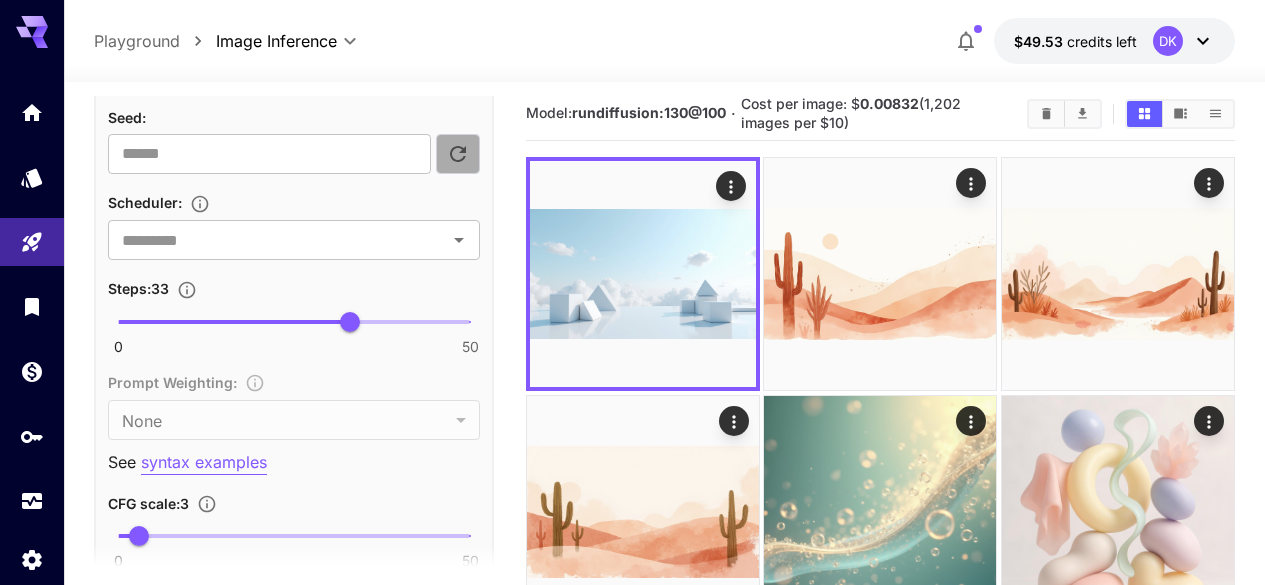 click 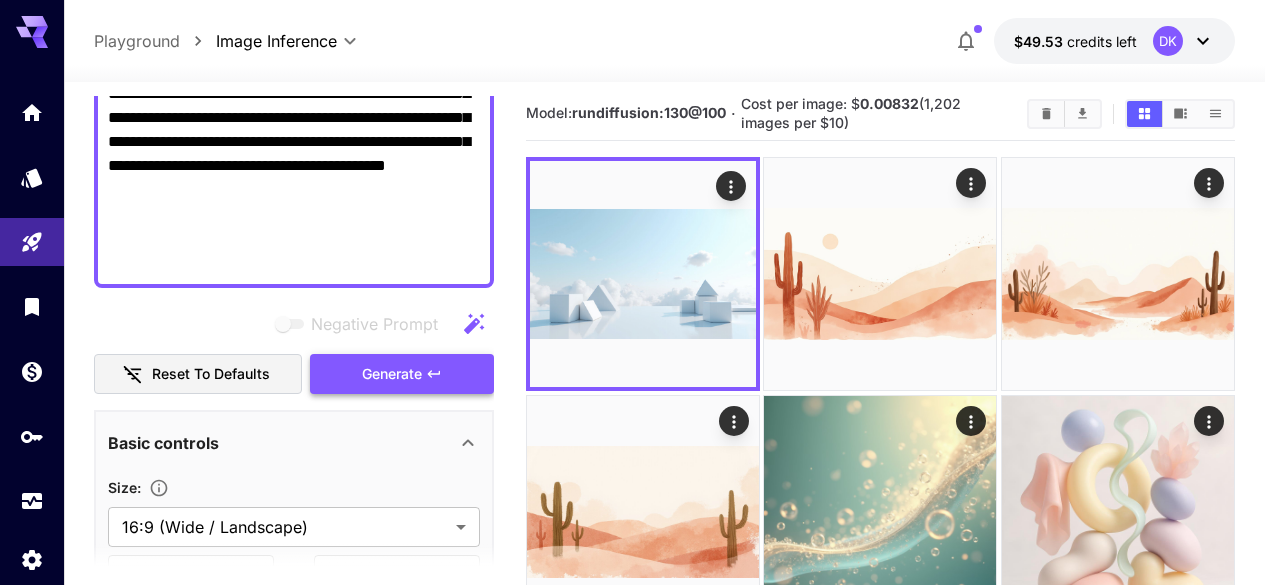 scroll, scrollTop: 0, scrollLeft: 0, axis: both 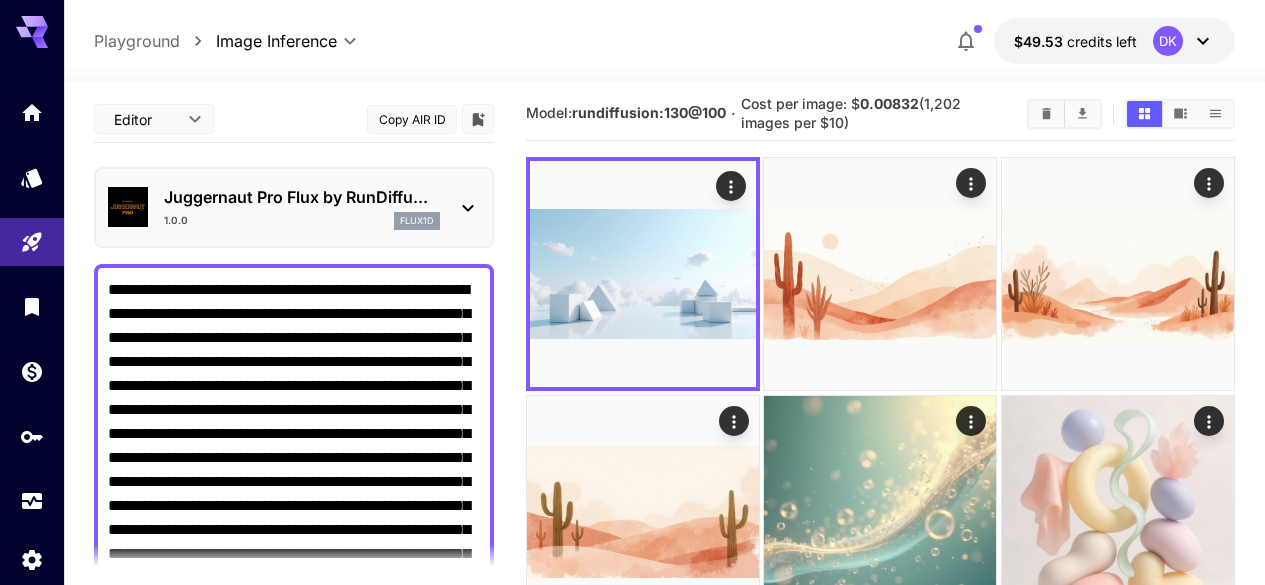 click on "Juggernaut Pro Flux by RunDiffu... 1.0.0 flux1d" at bounding box center (294, 207) 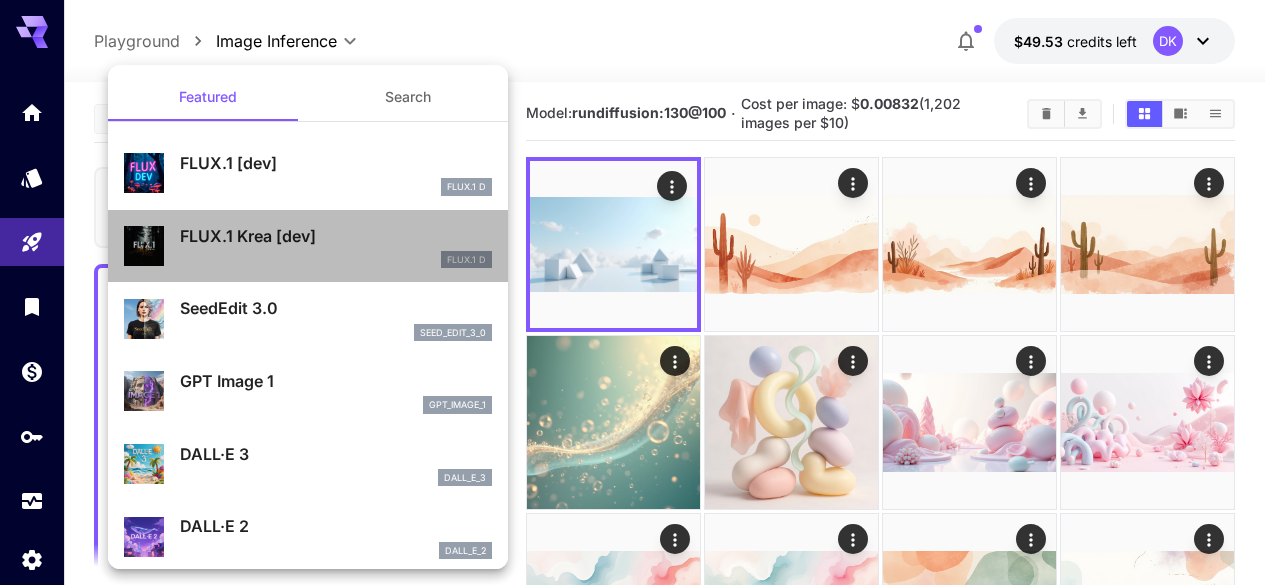 click on "FLUX.1 Krea [dev]" at bounding box center [336, 236] 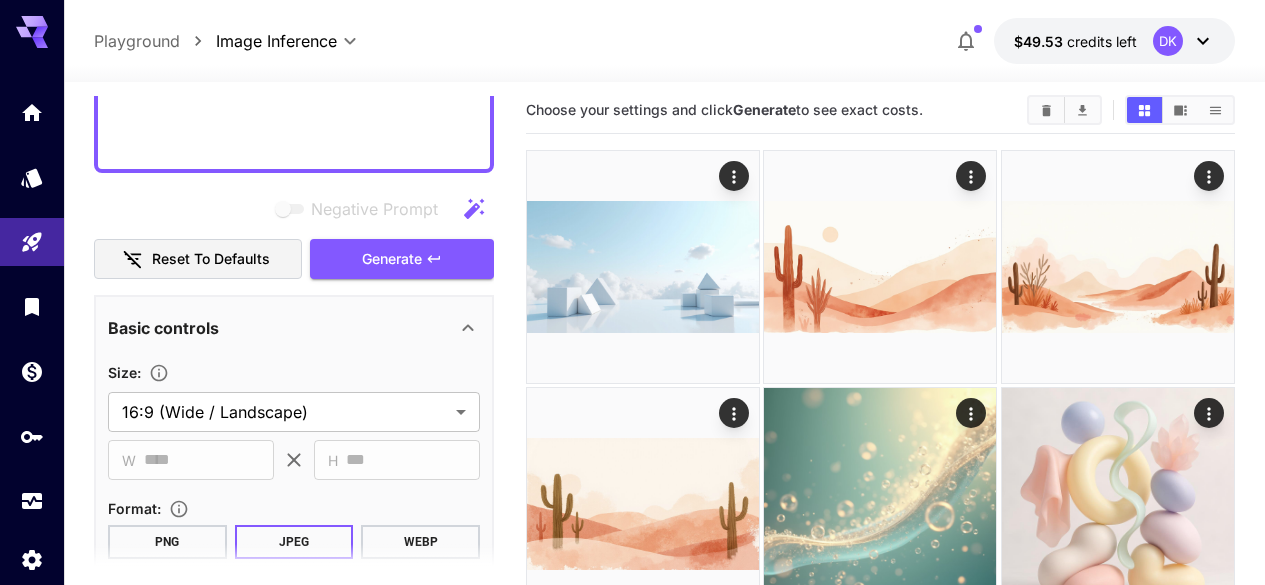 scroll, scrollTop: 526, scrollLeft: 0, axis: vertical 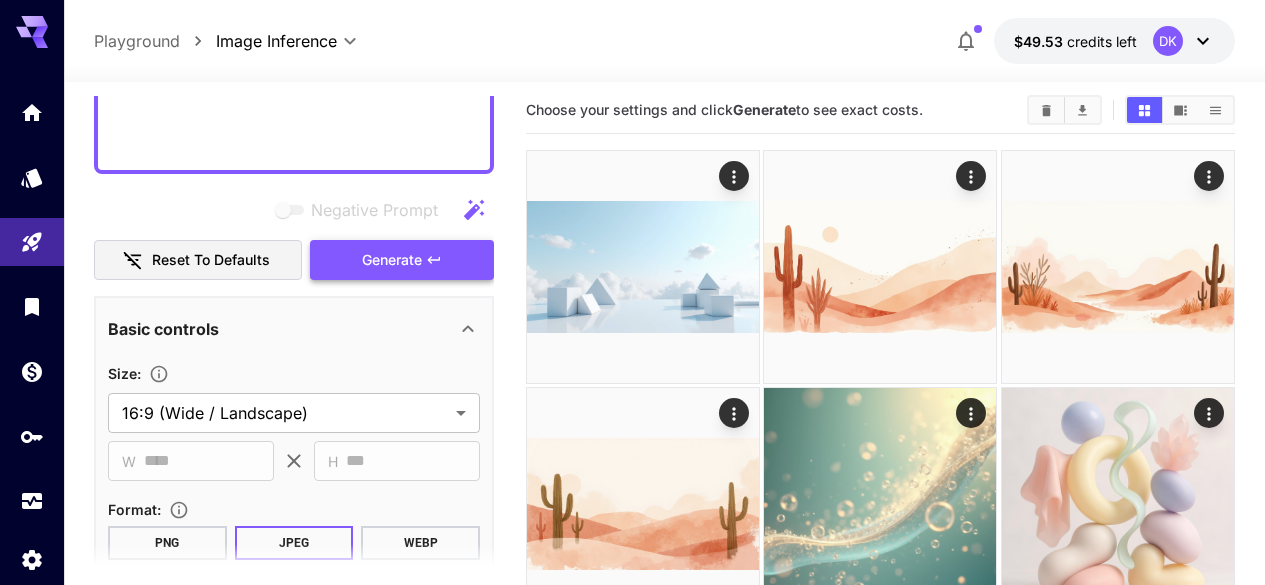 click on "Generate" at bounding box center [392, 260] 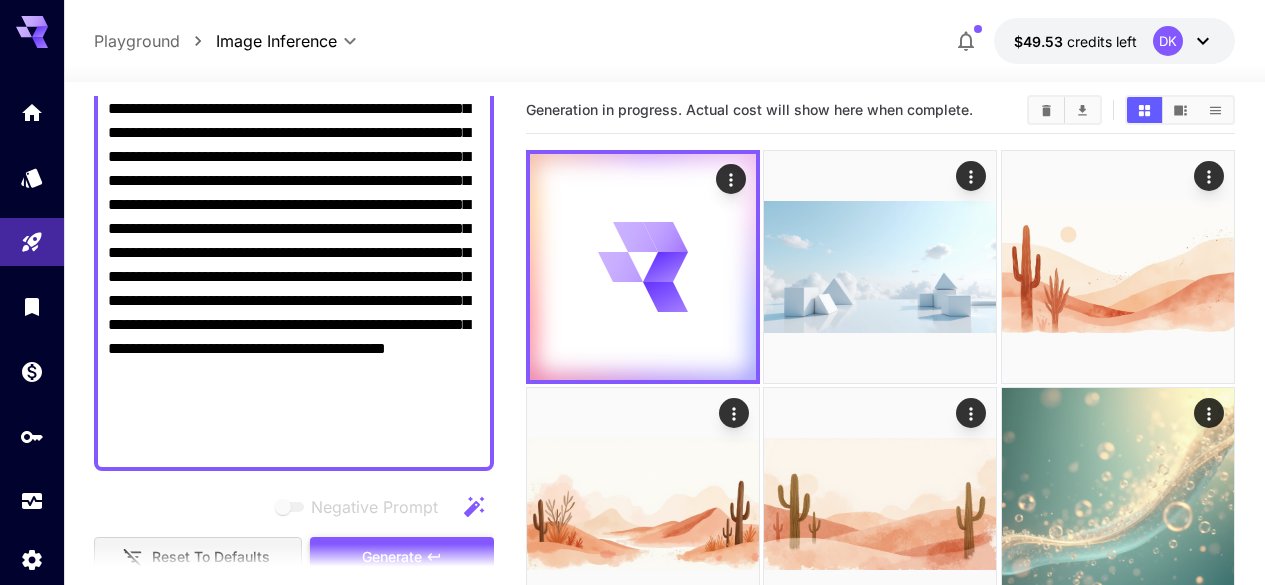 scroll, scrollTop: 227, scrollLeft: 0, axis: vertical 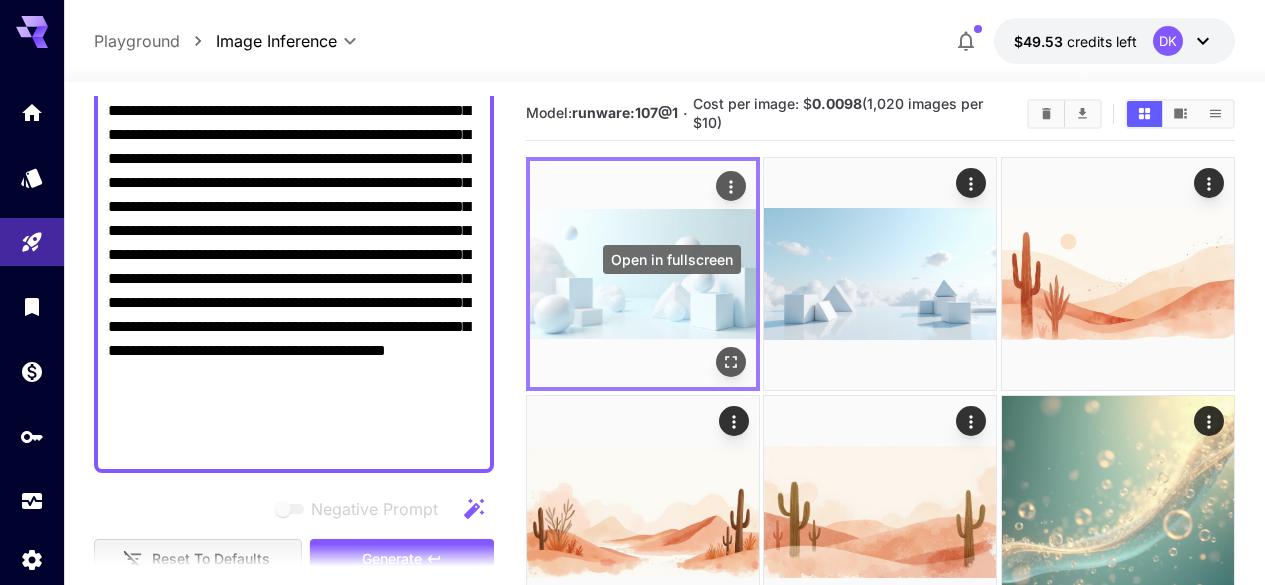 click at bounding box center (731, 363) 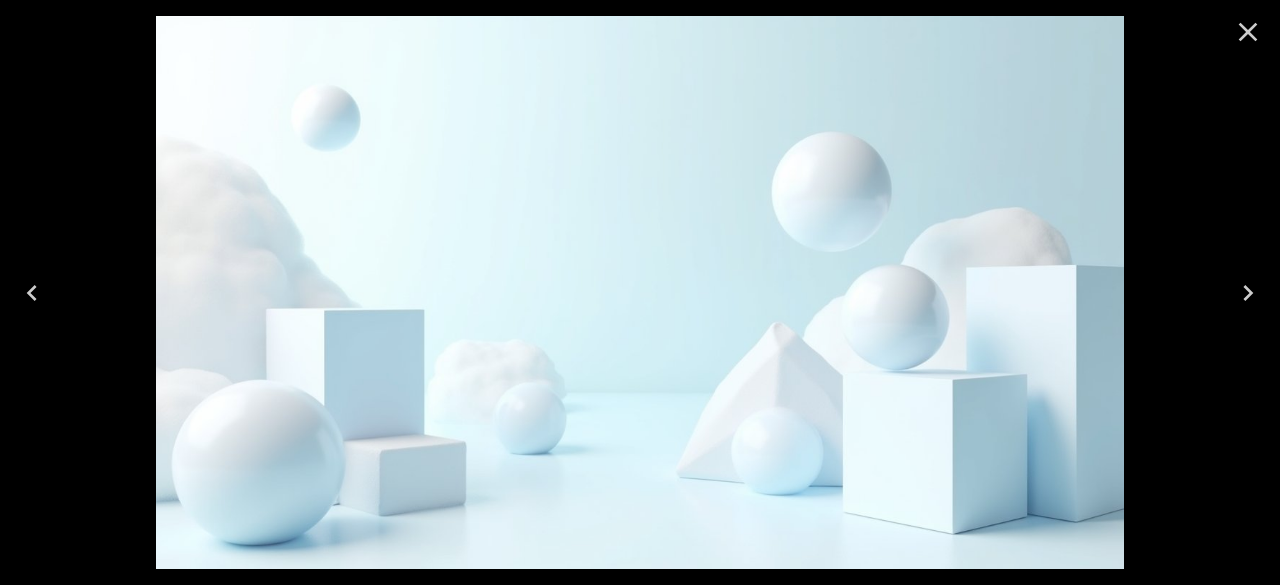 click 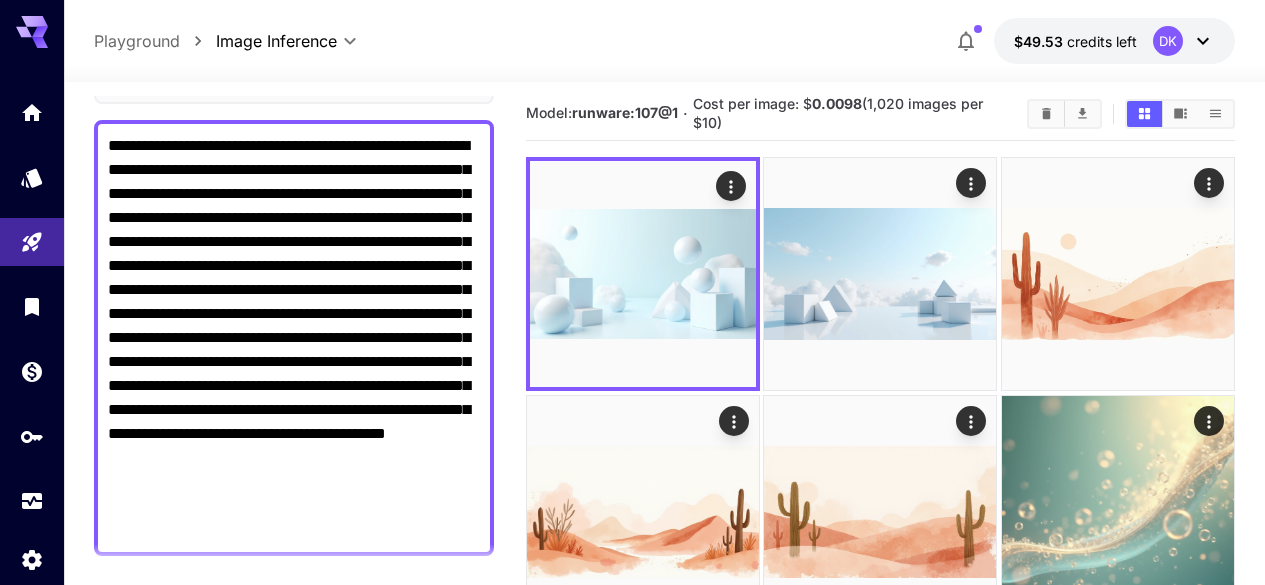 scroll, scrollTop: 0, scrollLeft: 0, axis: both 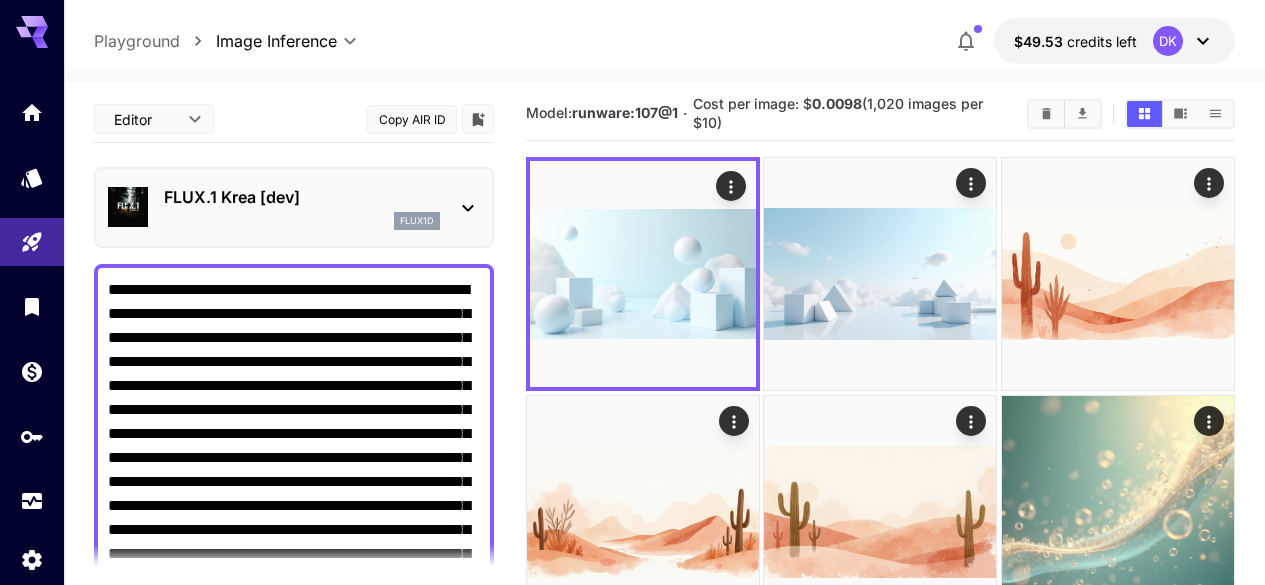 click on "FLUX.1 Krea [dev] flux1d" at bounding box center [302, 207] 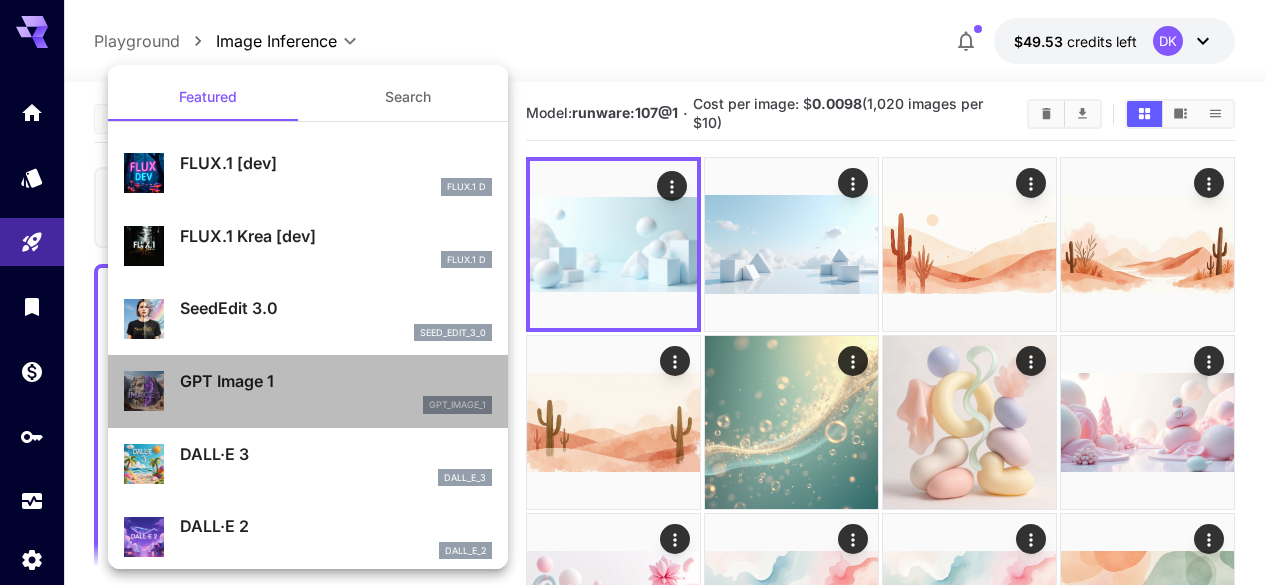click on "GPT Image 1 gpt_image_1" at bounding box center (336, 391) 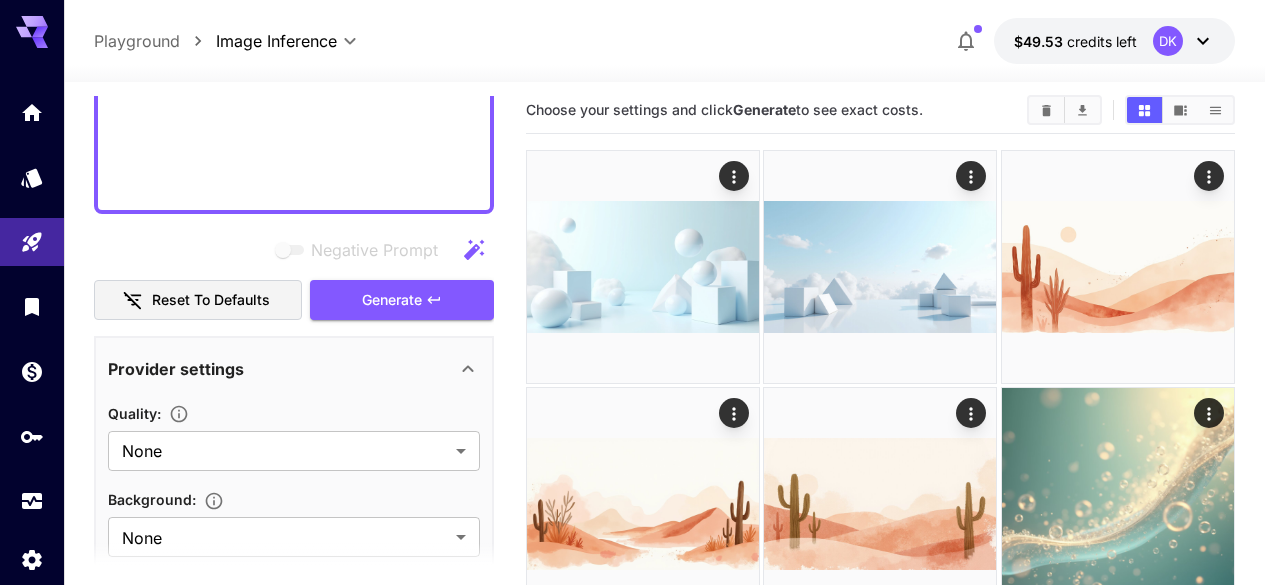 scroll, scrollTop: 517, scrollLeft: 0, axis: vertical 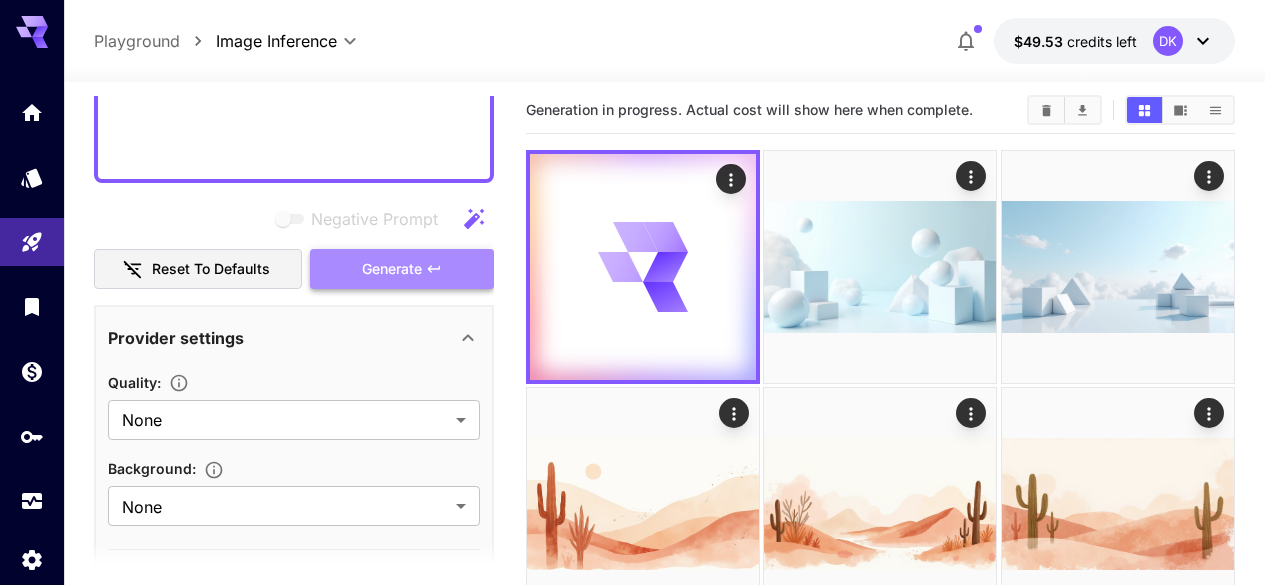 click on "Generate" at bounding box center (402, 269) 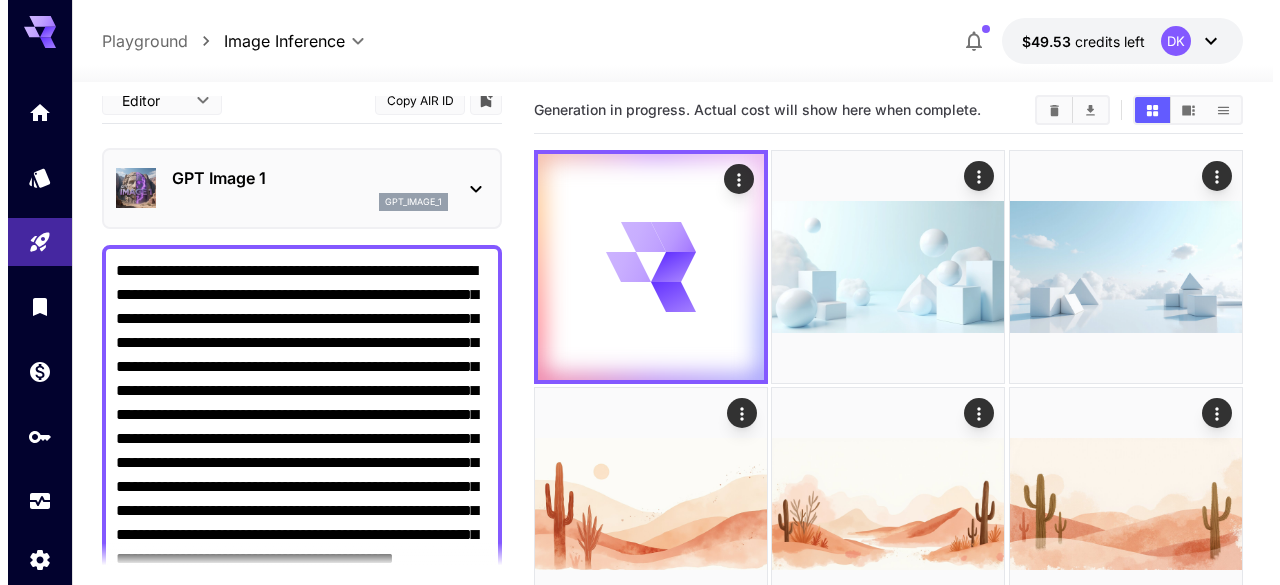 scroll, scrollTop: 0, scrollLeft: 0, axis: both 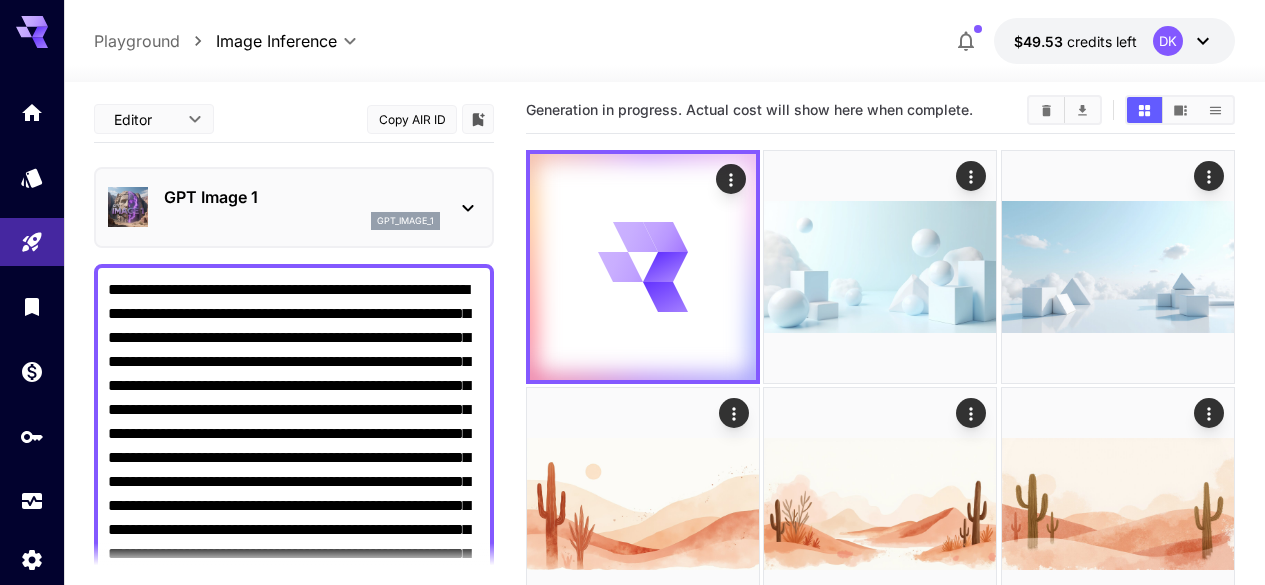 click on "gpt_image_1" at bounding box center (405, 221) 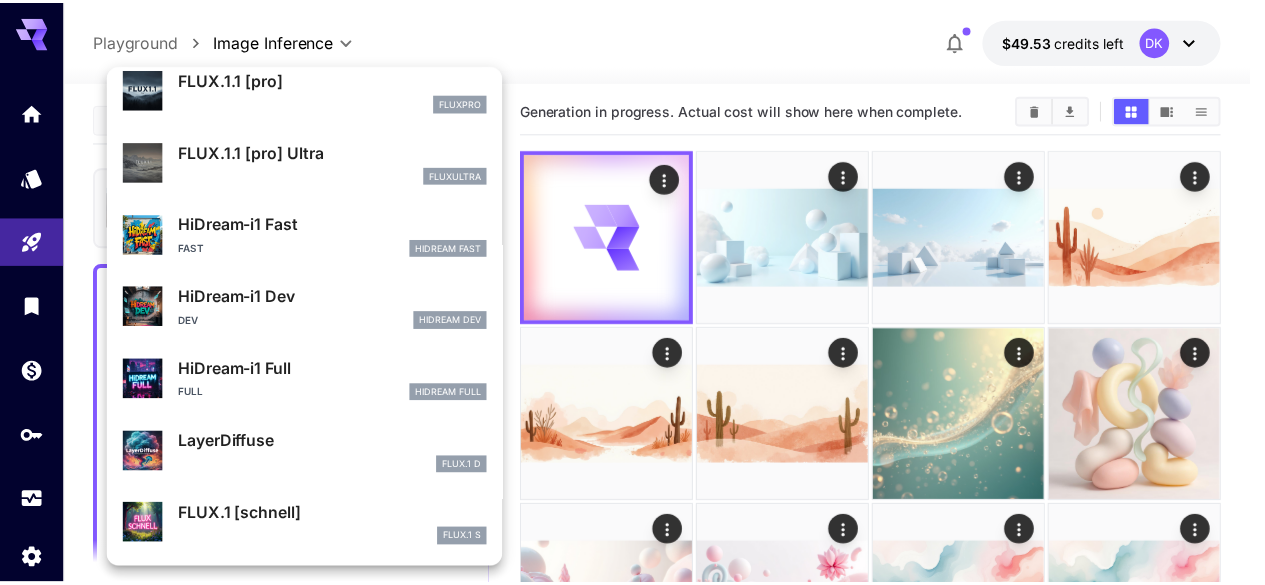 scroll, scrollTop: 1106, scrollLeft: 0, axis: vertical 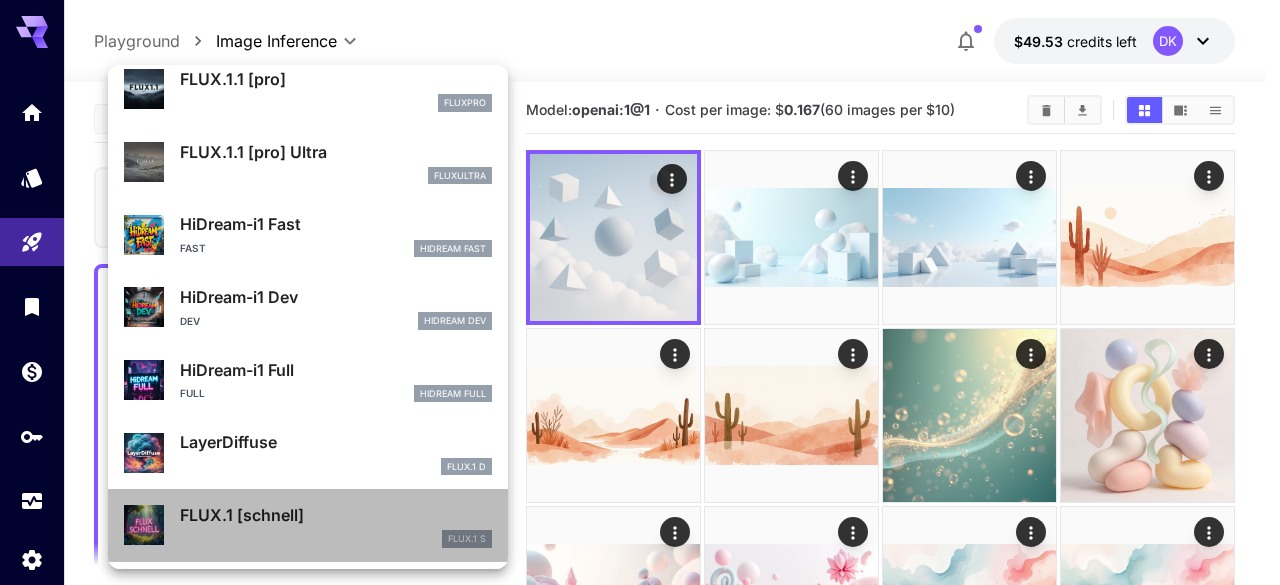 click on "FLUX.1 [schnell]" at bounding box center [336, 515] 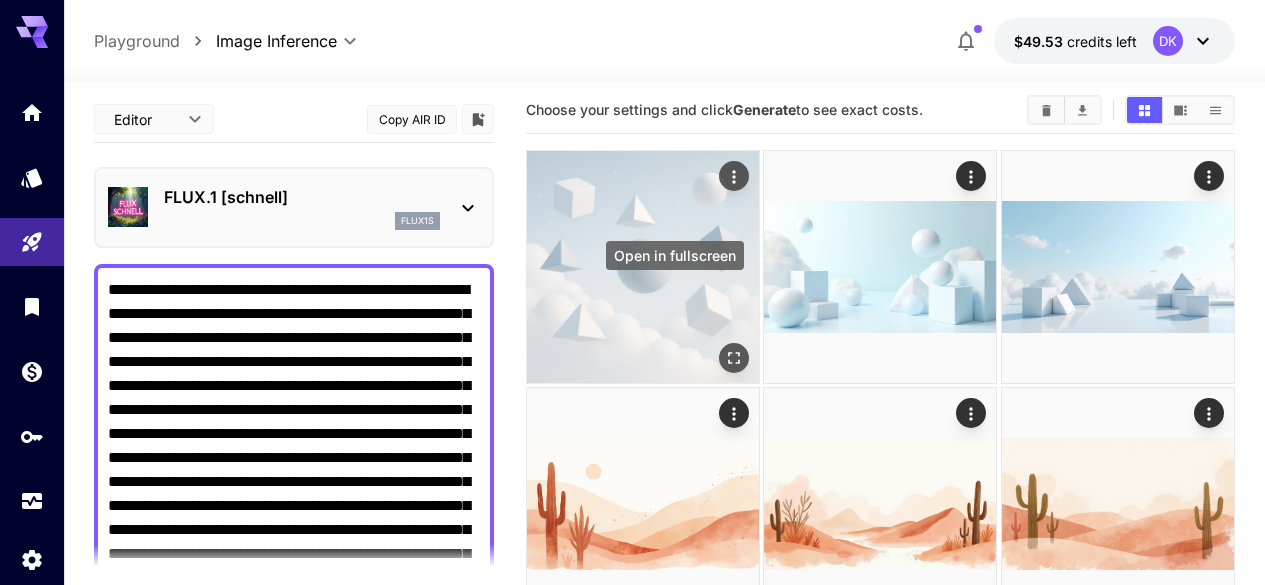 click 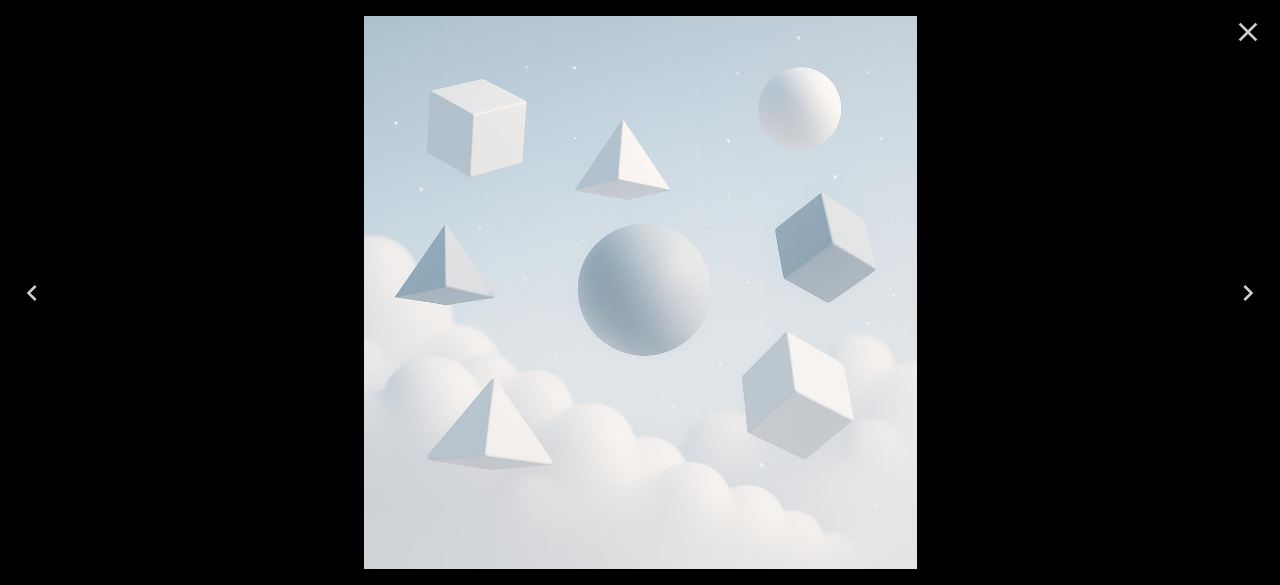 click 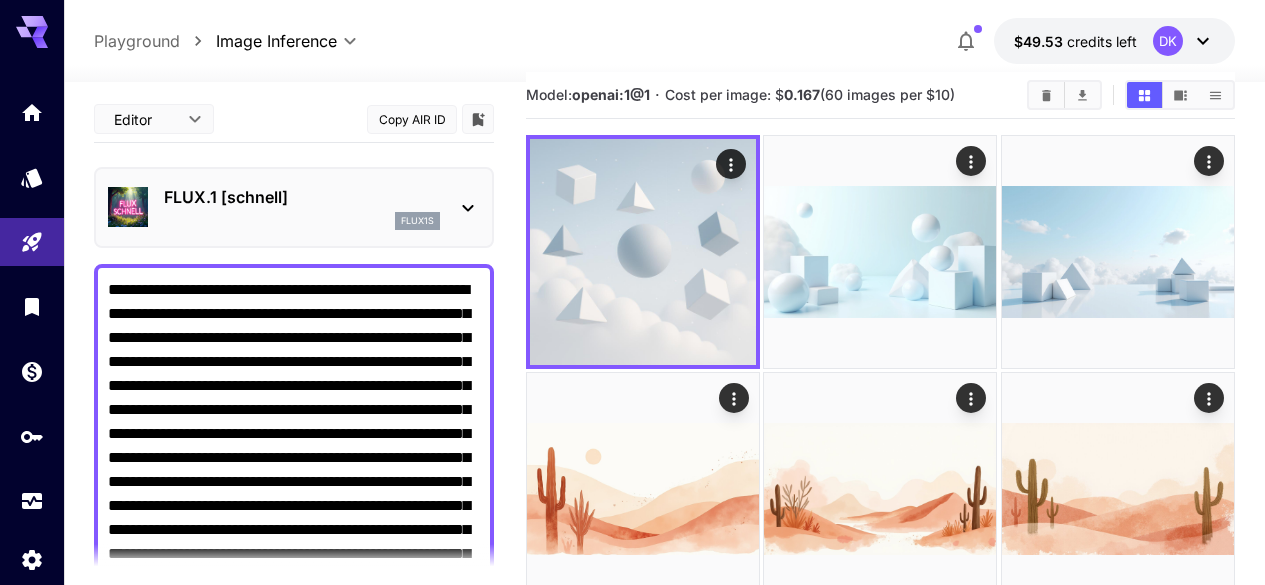 scroll, scrollTop: 25, scrollLeft: 0, axis: vertical 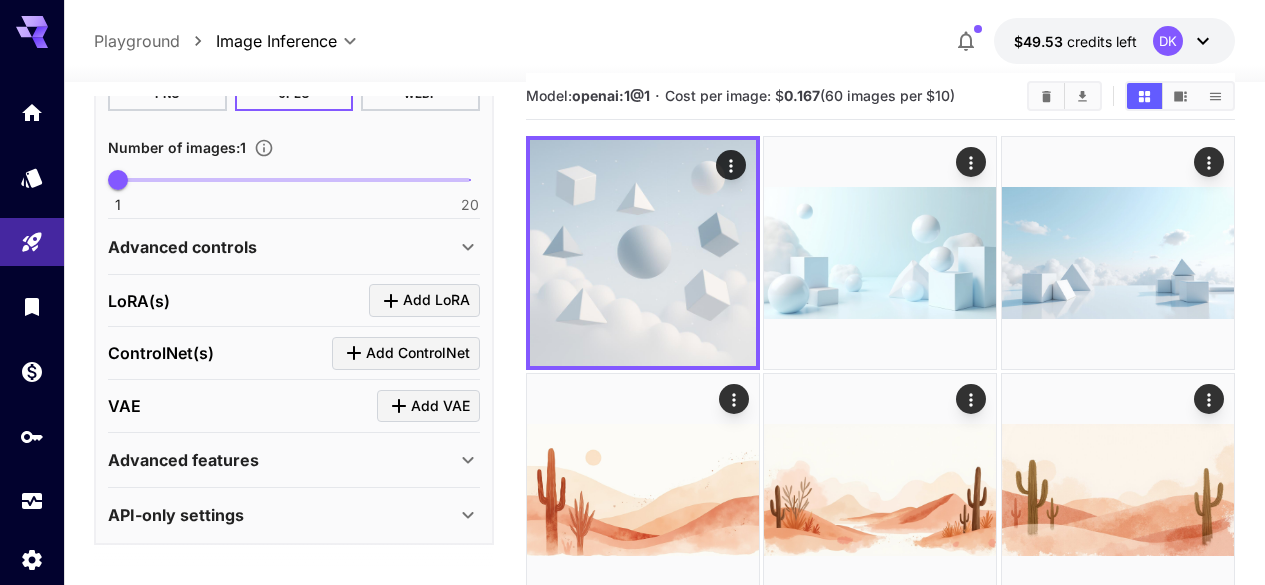 click on "Advanced controls" at bounding box center [282, 247] 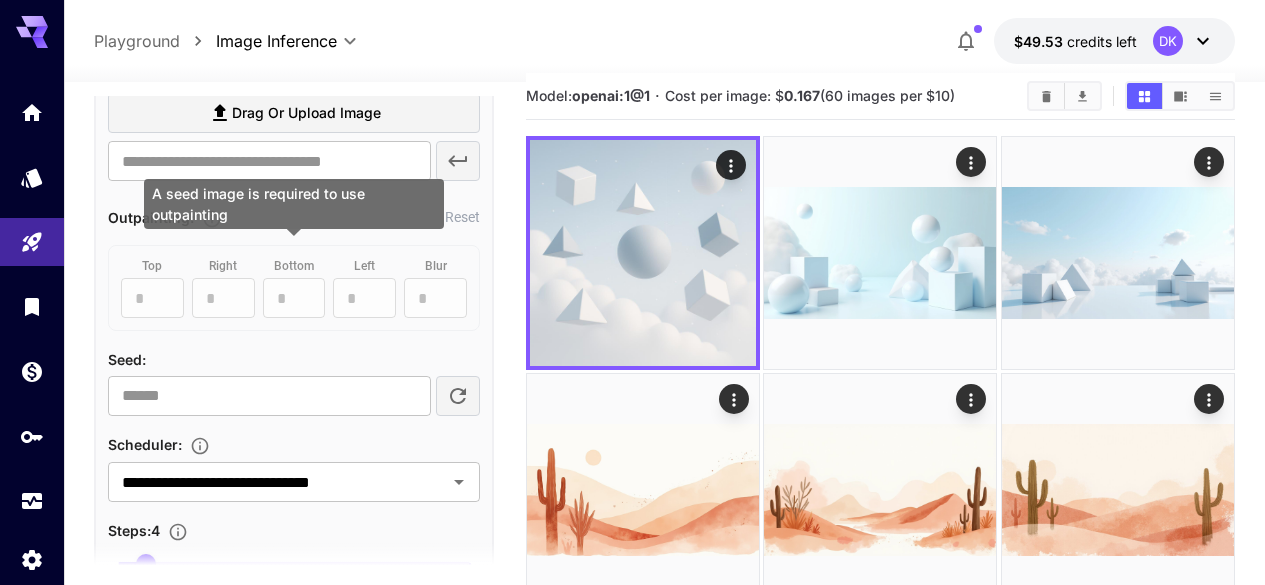 scroll, scrollTop: 1332, scrollLeft: 0, axis: vertical 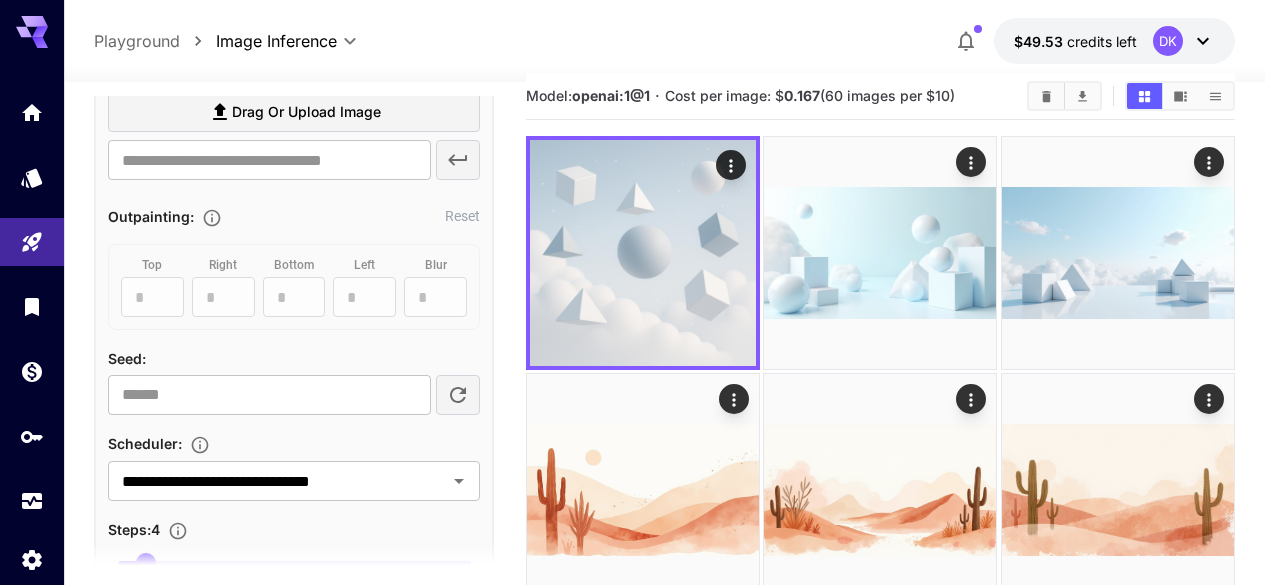 click on "**********" at bounding box center [294, 395] 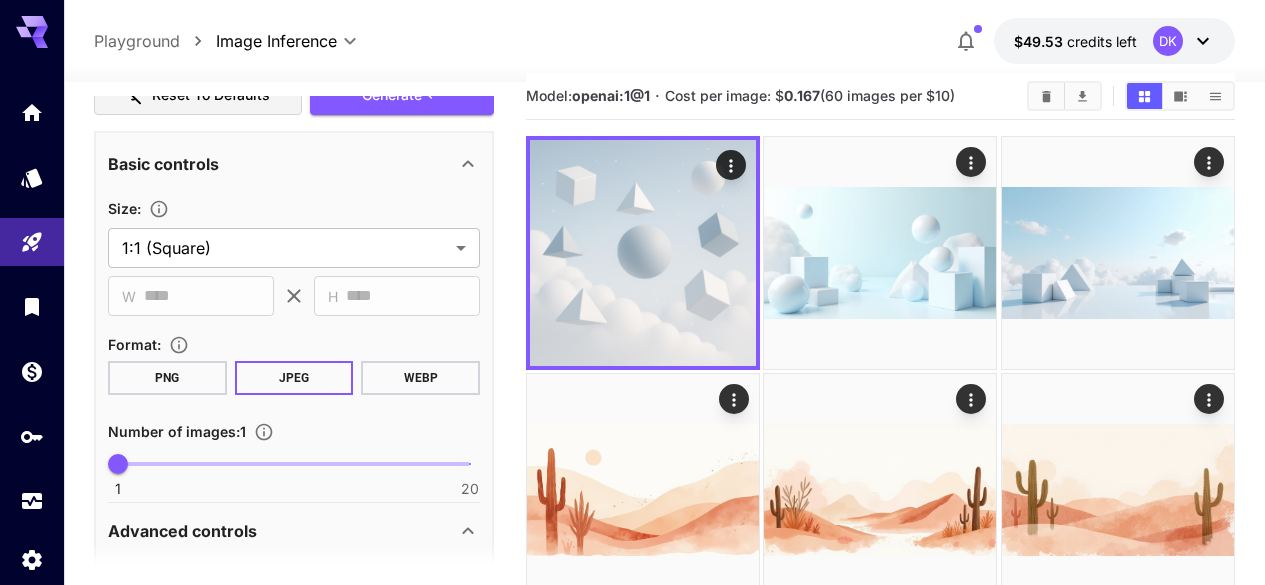 scroll, scrollTop: 616, scrollLeft: 0, axis: vertical 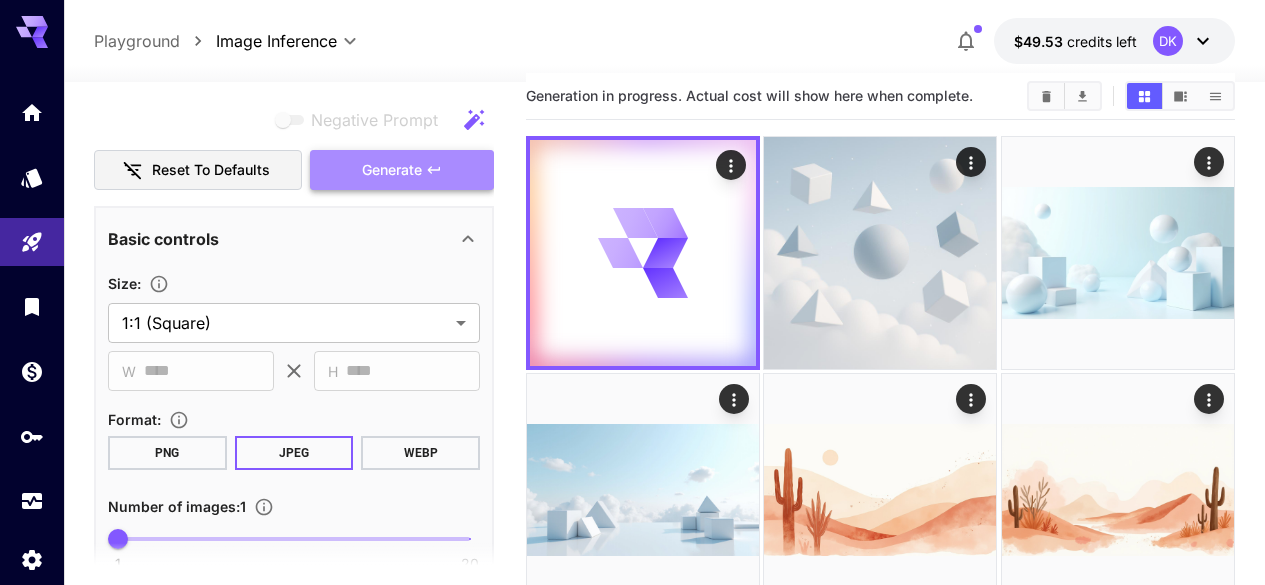 click on "Generate" at bounding box center (402, 170) 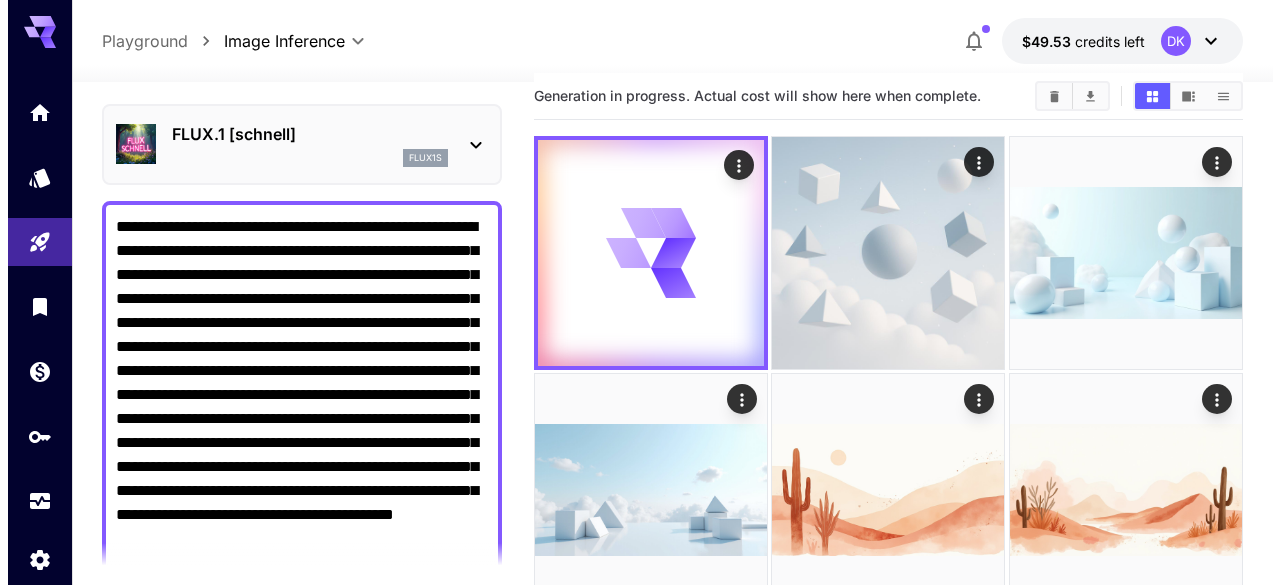 scroll, scrollTop: 62, scrollLeft: 0, axis: vertical 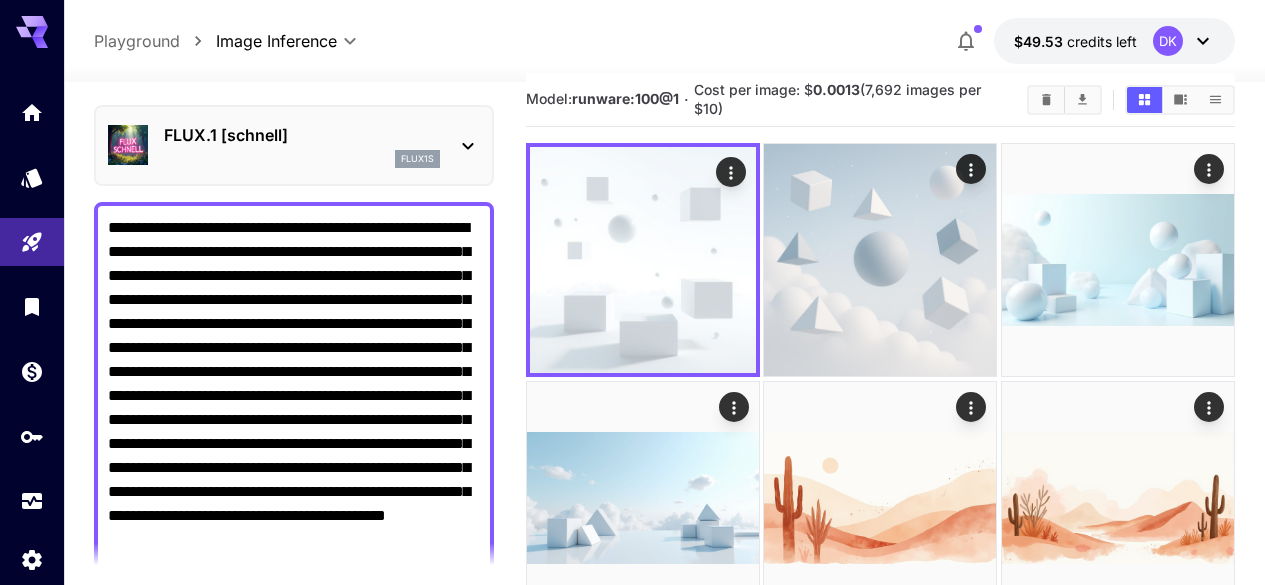 click on "FLUX.1 [schnell] flux1s" at bounding box center [294, 145] 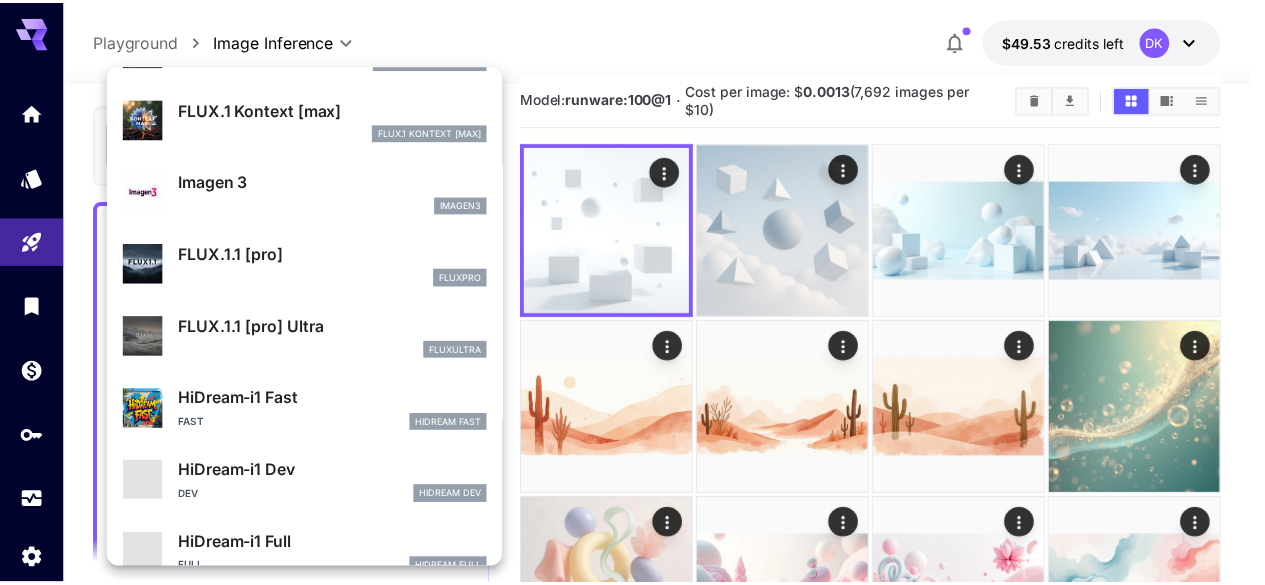 scroll, scrollTop: 947, scrollLeft: 0, axis: vertical 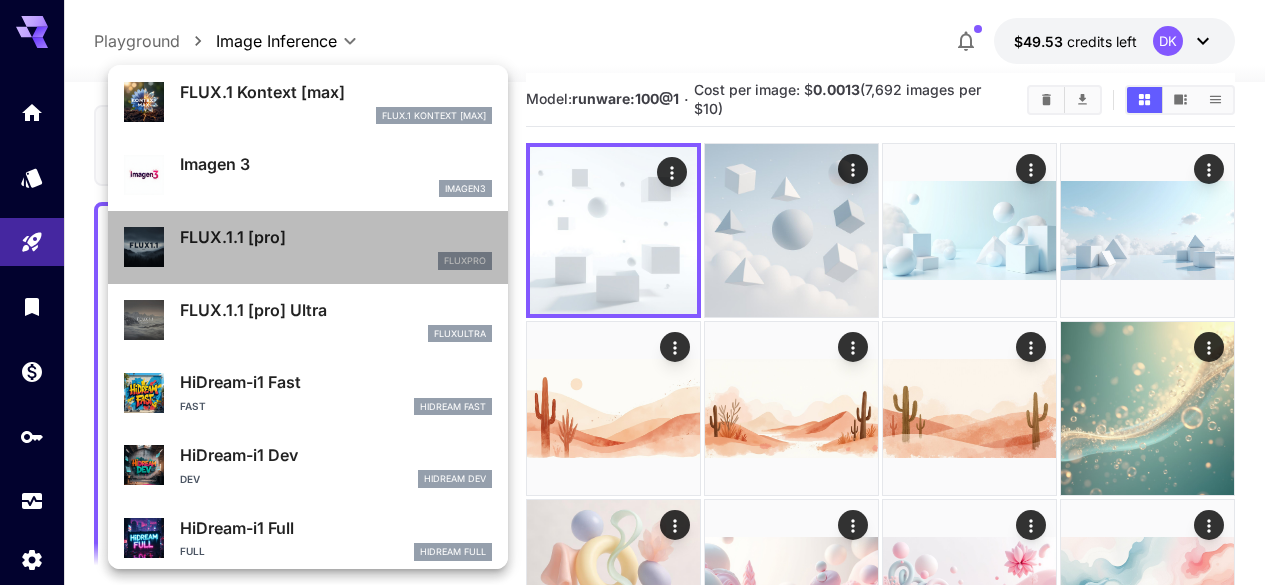click on "fluxpro" at bounding box center (336, 261) 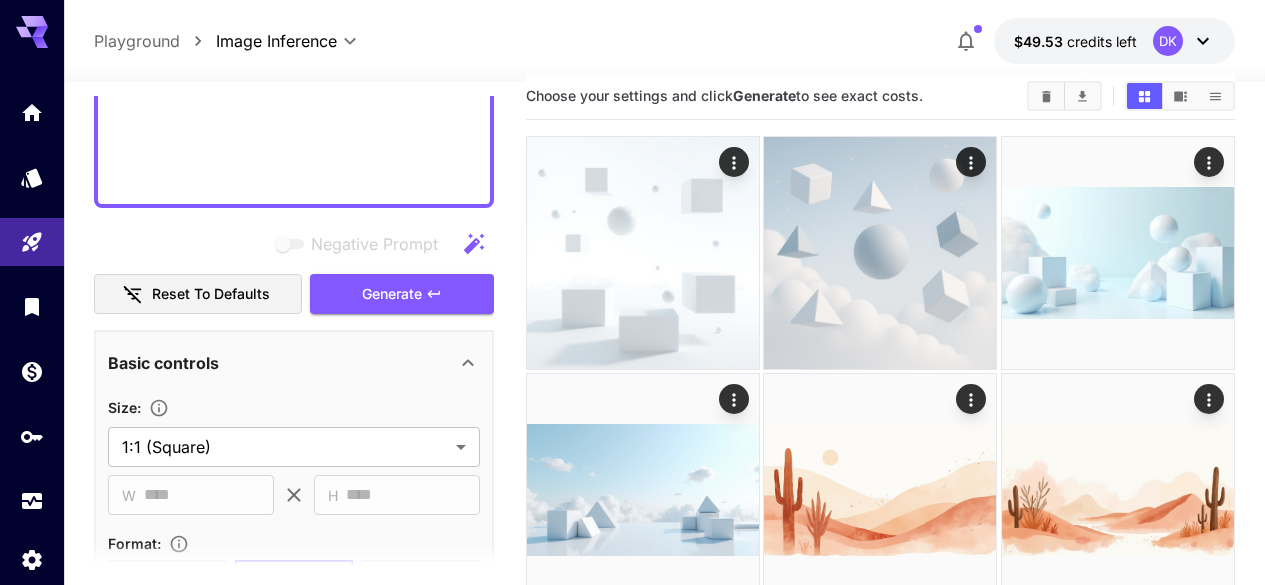 scroll, scrollTop: 871, scrollLeft: 0, axis: vertical 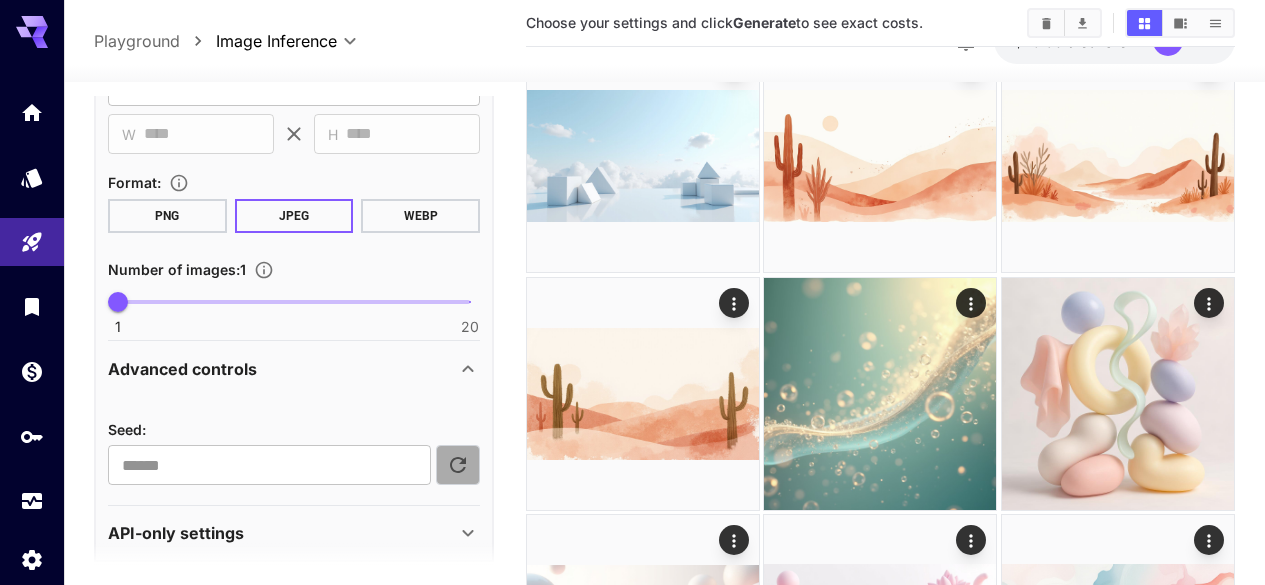 click 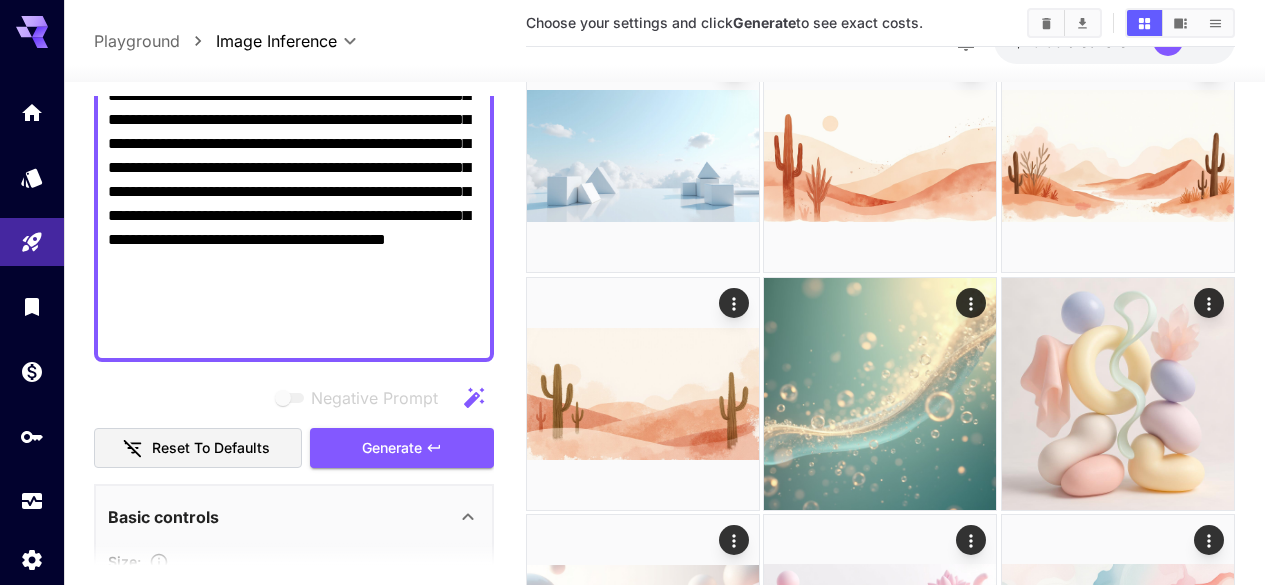 scroll, scrollTop: 320, scrollLeft: 0, axis: vertical 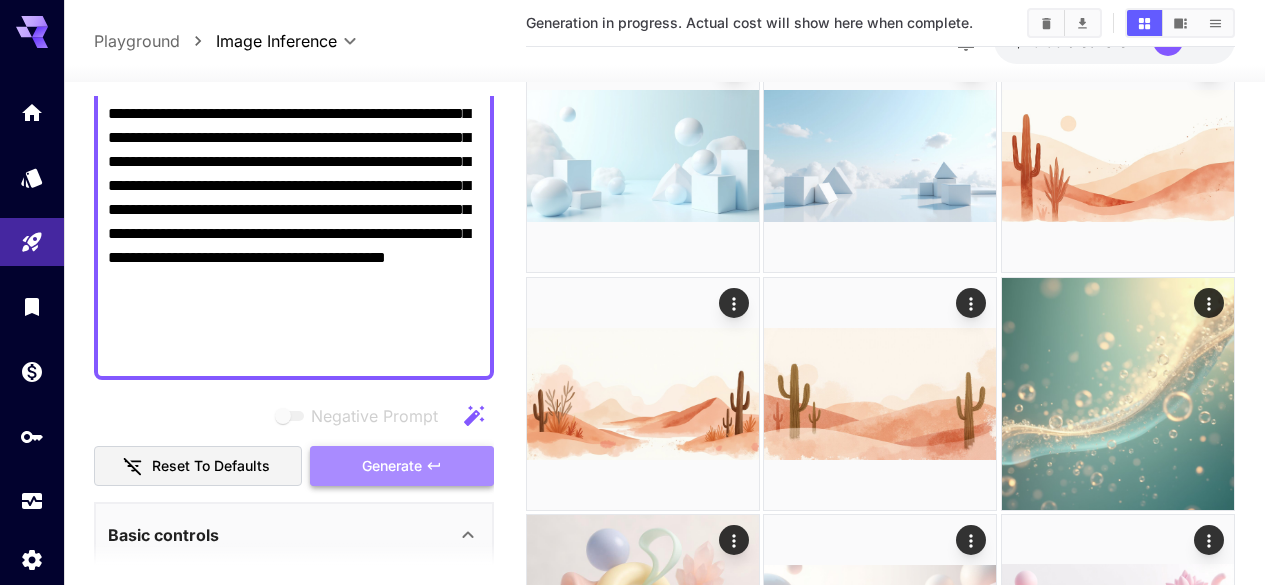 click on "Generate" at bounding box center [392, 466] 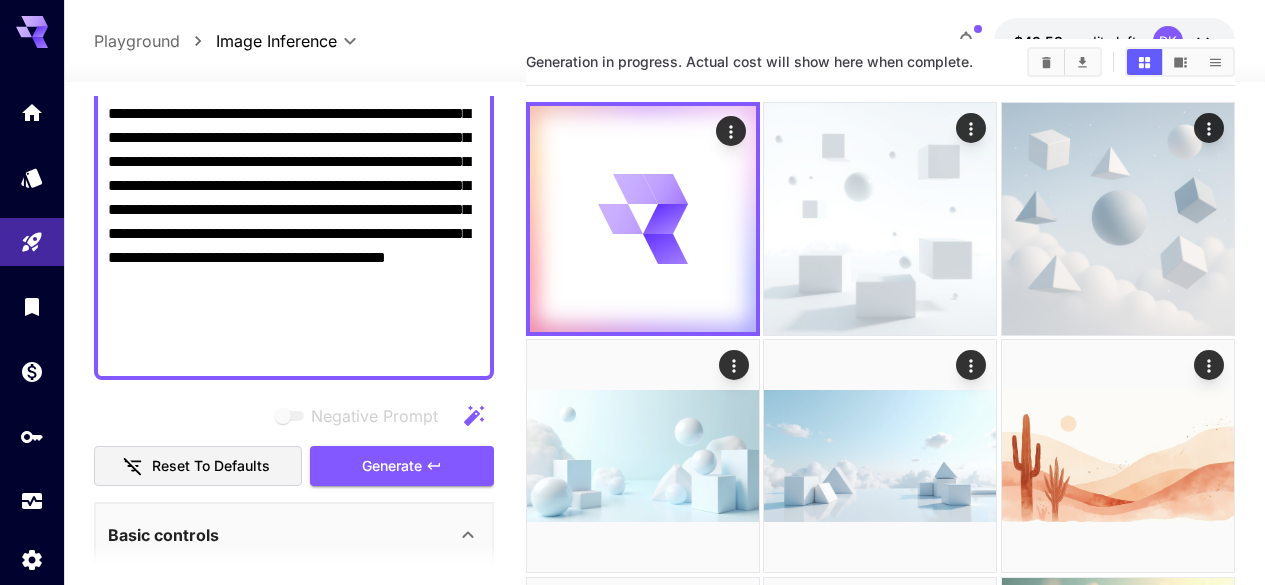 scroll, scrollTop: 0, scrollLeft: 0, axis: both 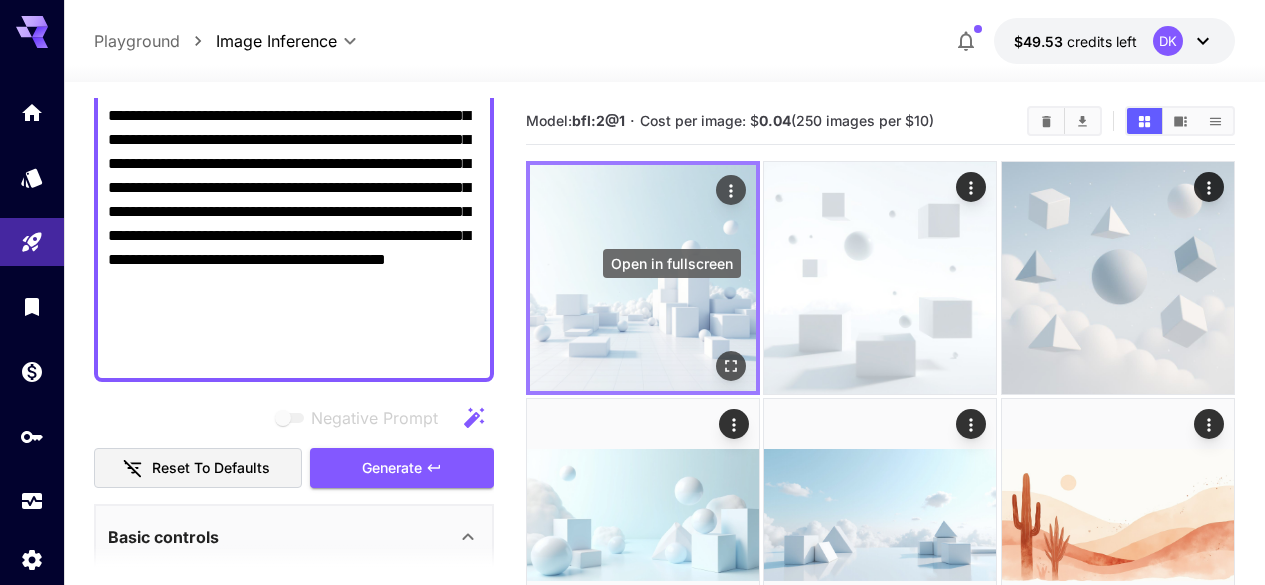 click at bounding box center (731, 366) 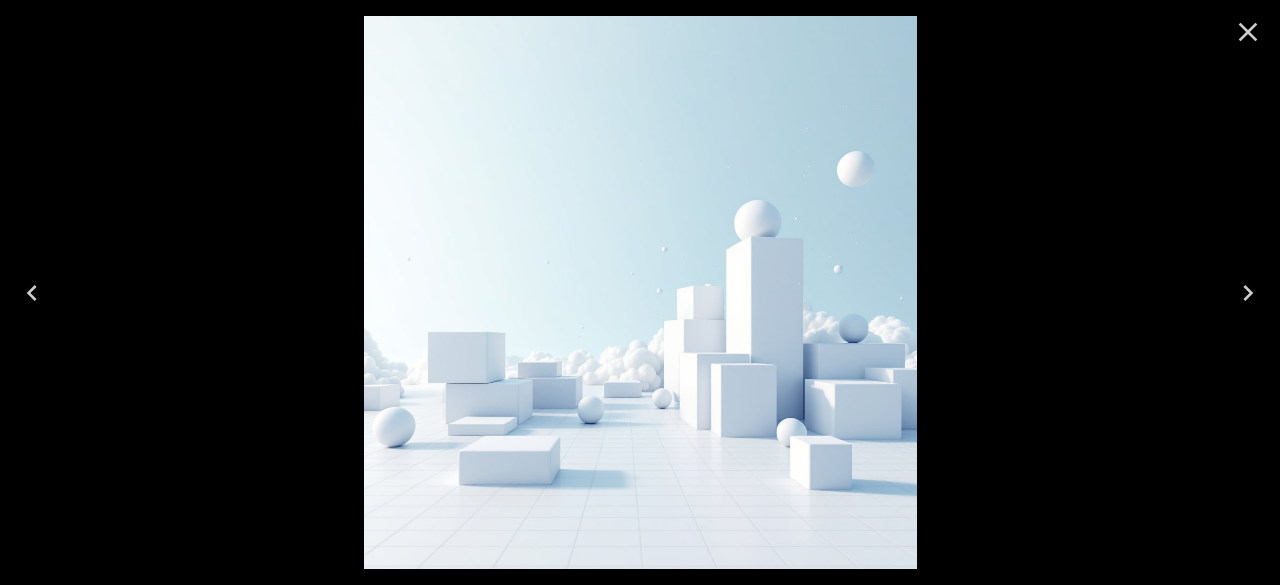 click 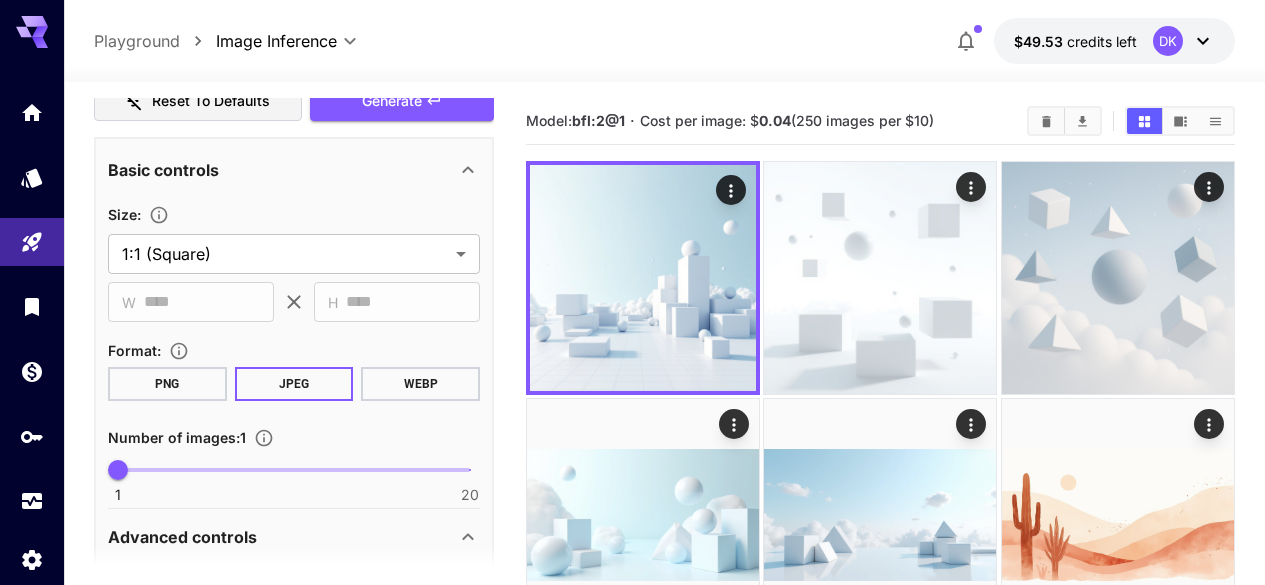 scroll, scrollTop: 694, scrollLeft: 0, axis: vertical 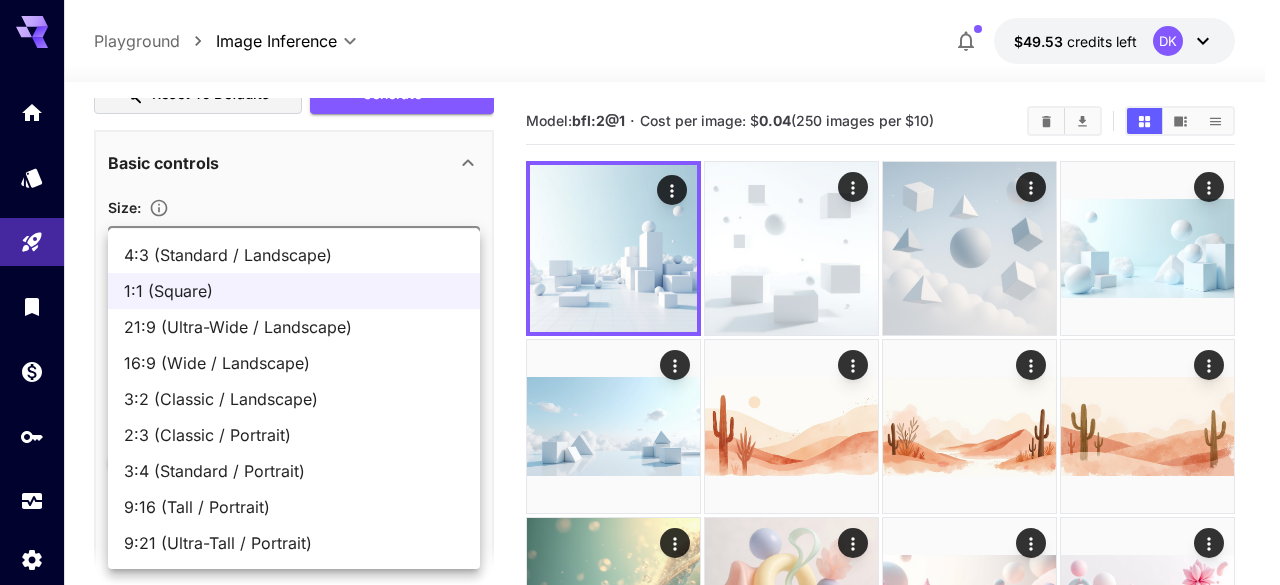 click on "**********" at bounding box center [640, 969] 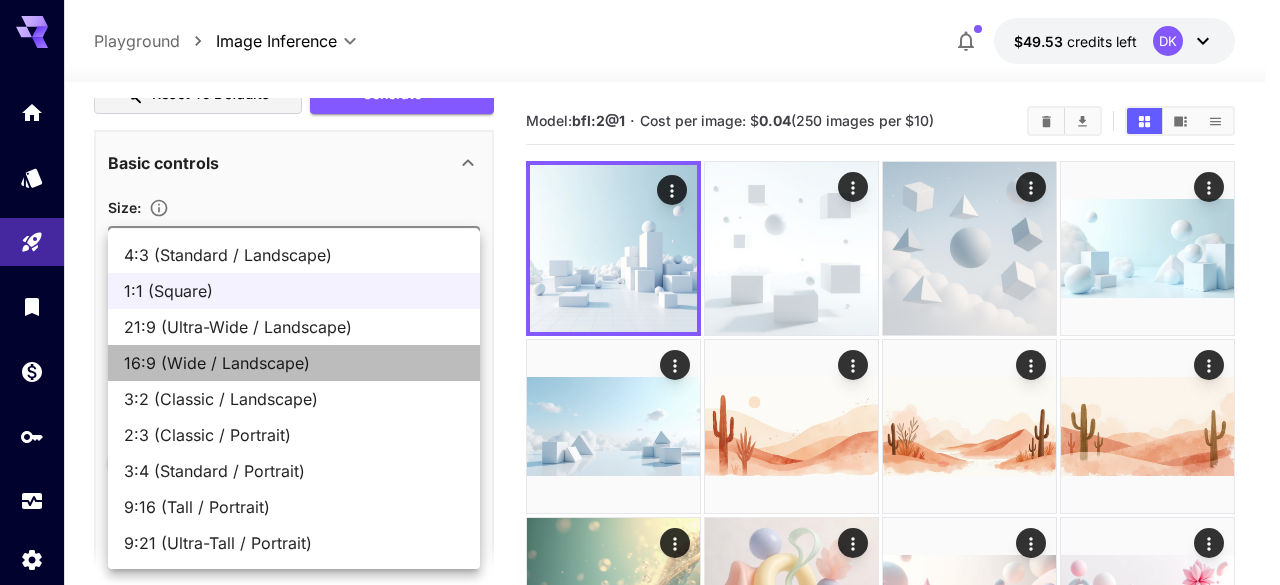 click on "16:9 (Wide / Landscape)" at bounding box center (294, 363) 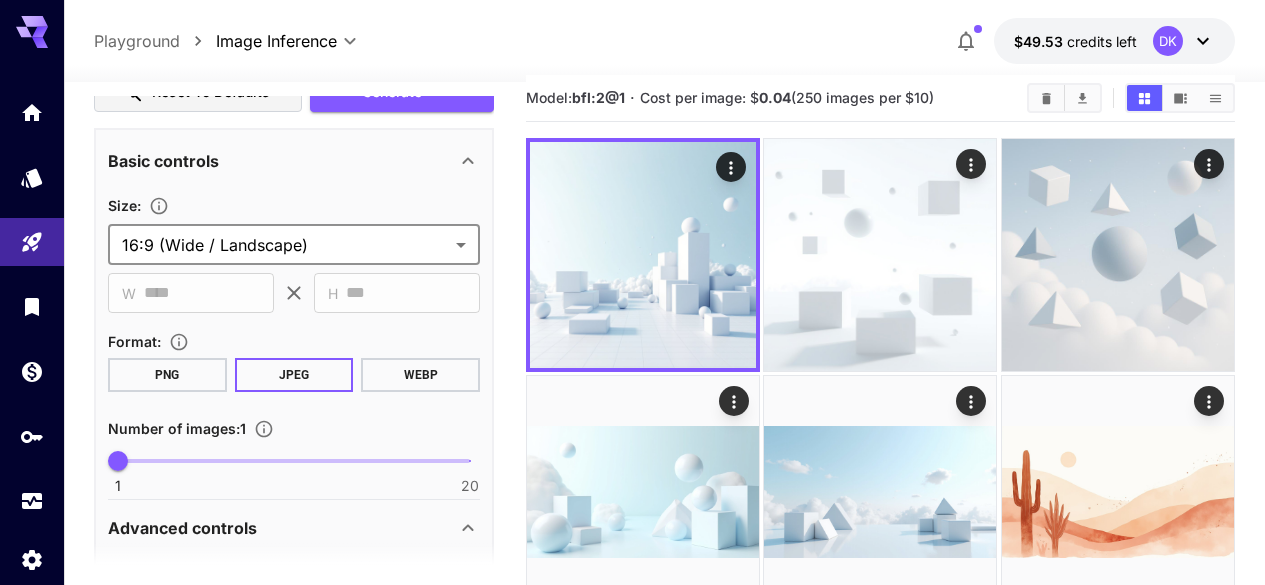 scroll, scrollTop: 17, scrollLeft: 0, axis: vertical 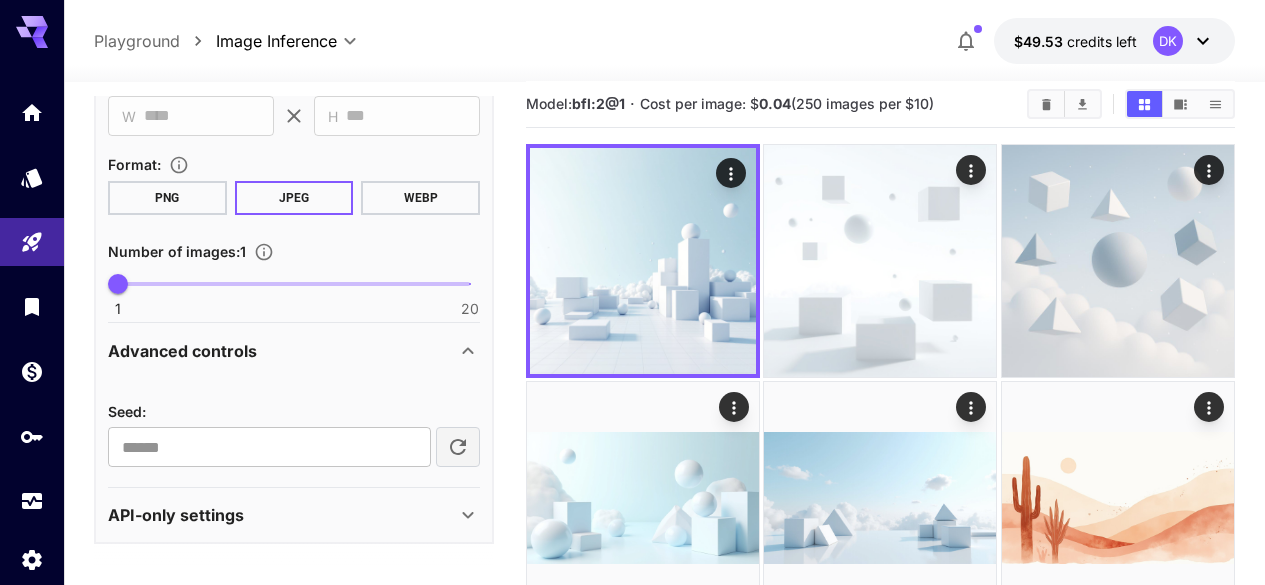 click at bounding box center [458, 447] 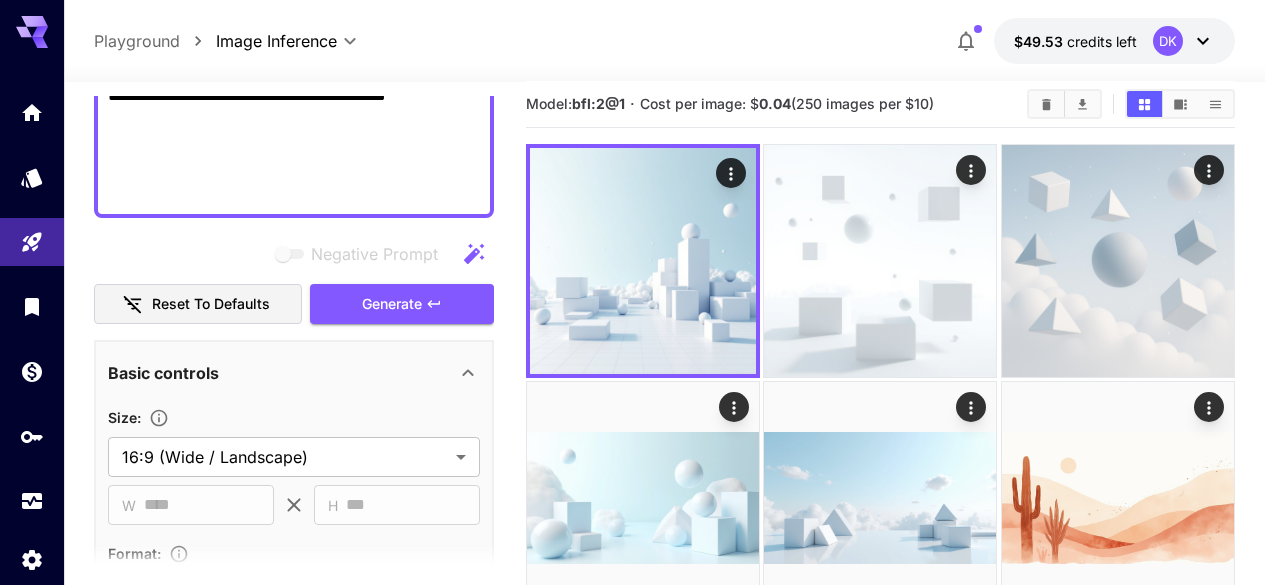 scroll, scrollTop: 481, scrollLeft: 0, axis: vertical 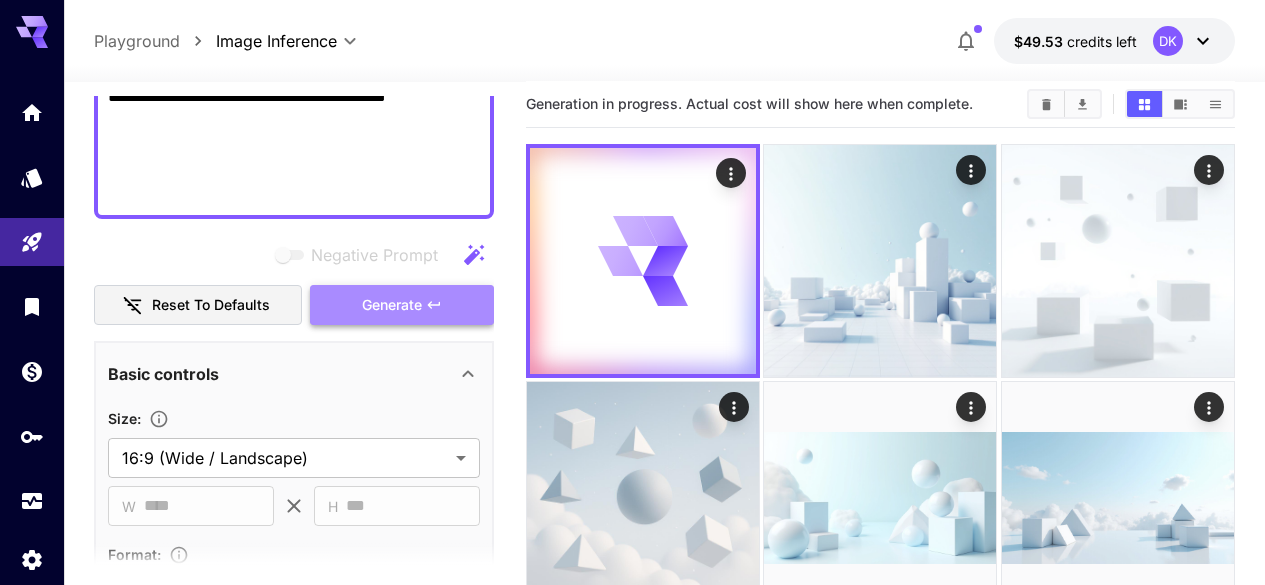 click 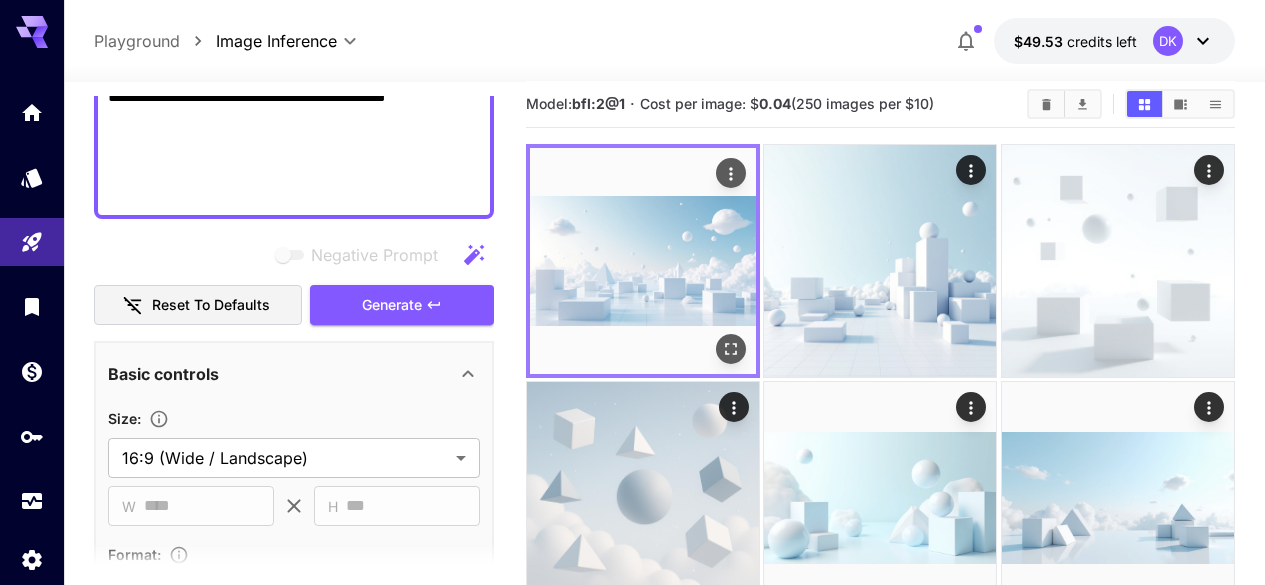 click at bounding box center (643, 261) 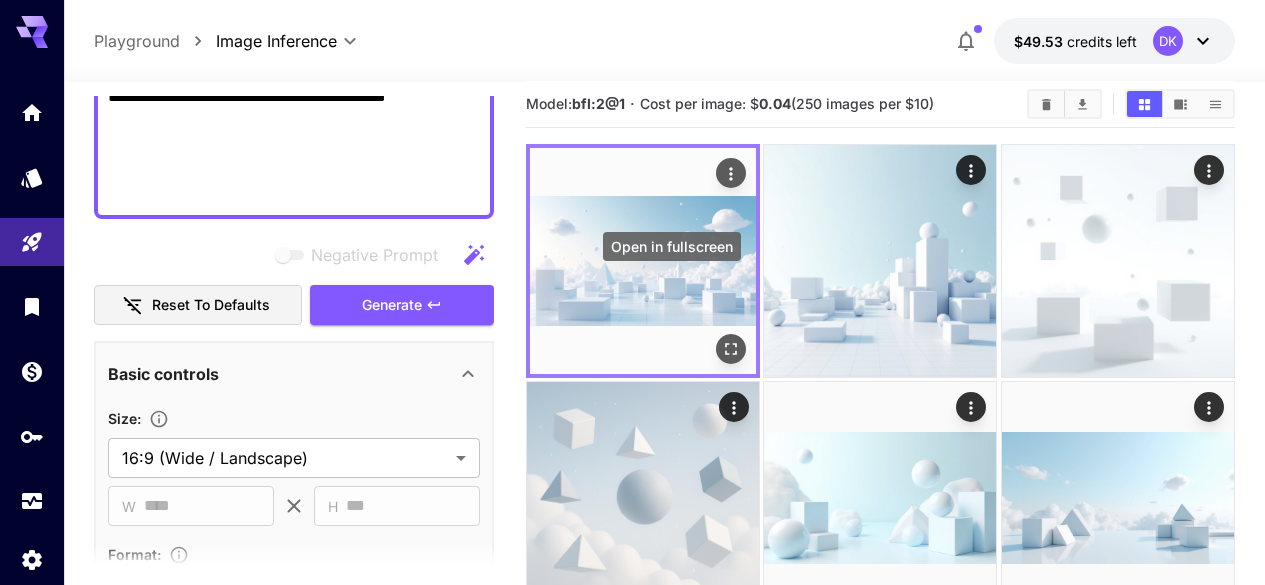 click 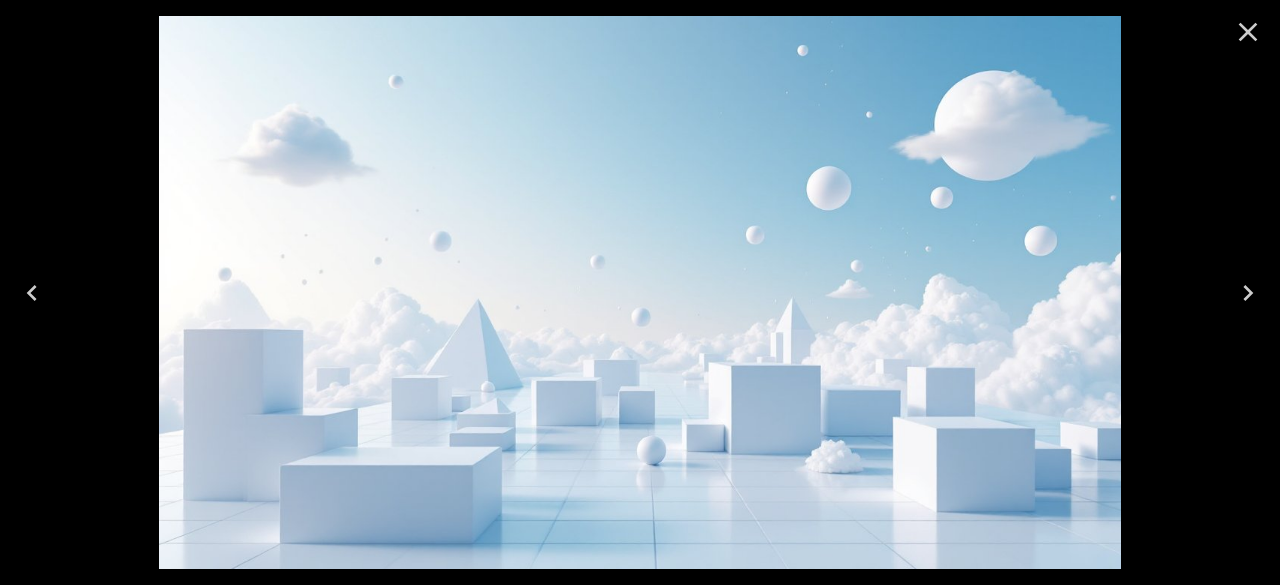 click 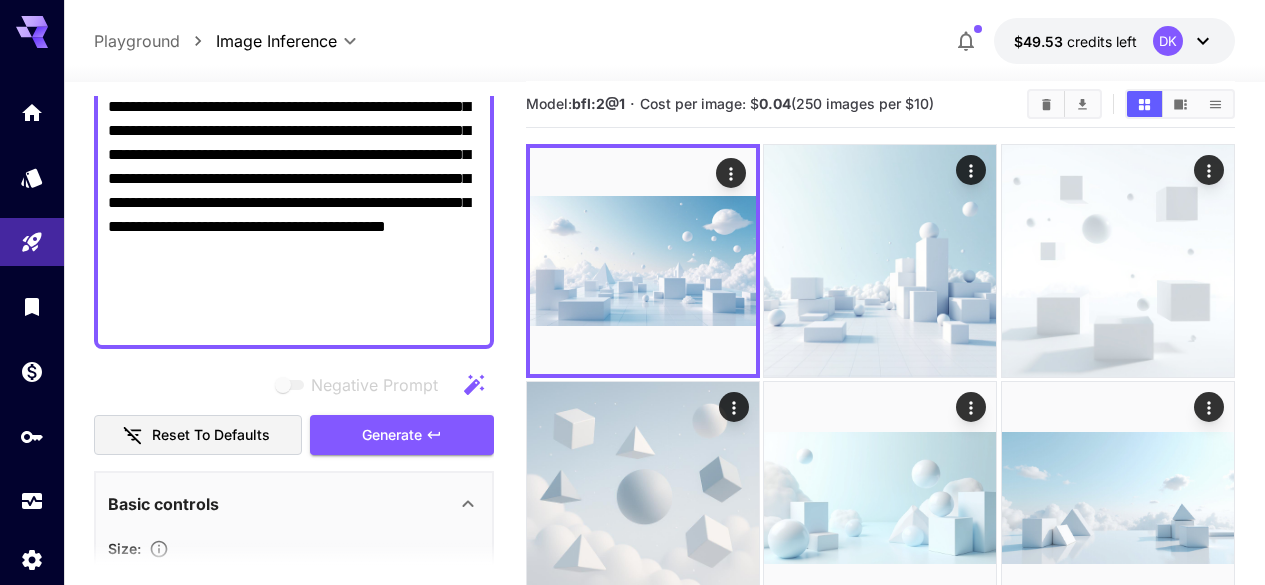 scroll, scrollTop: 350, scrollLeft: 0, axis: vertical 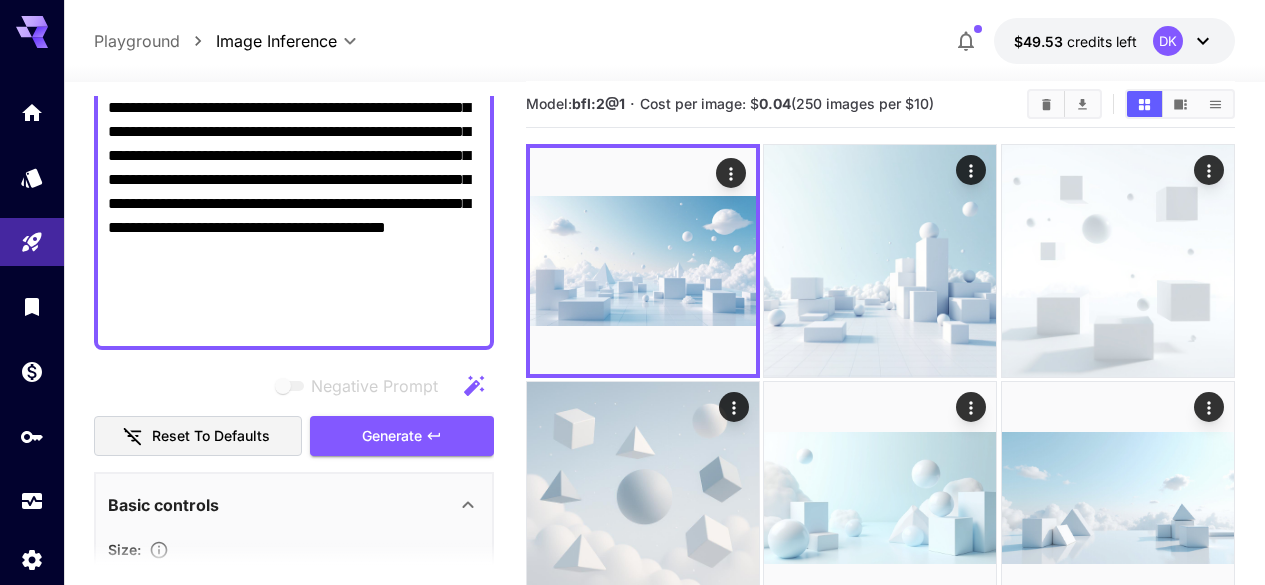 click on "**********" at bounding box center (664, 1543) 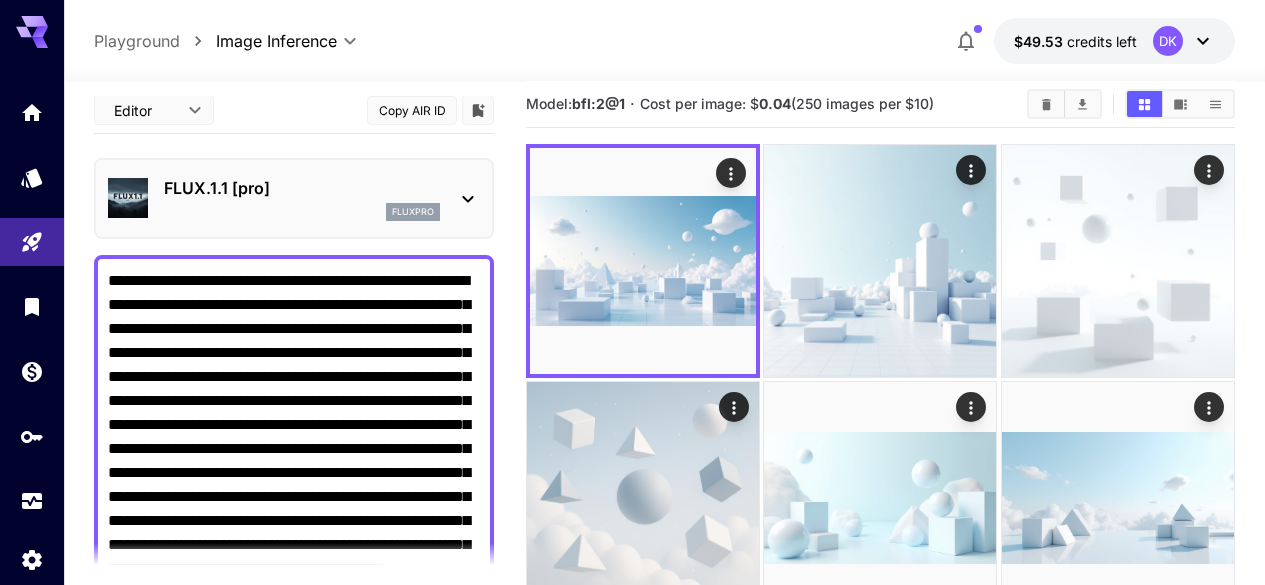 scroll, scrollTop: 36, scrollLeft: 0, axis: vertical 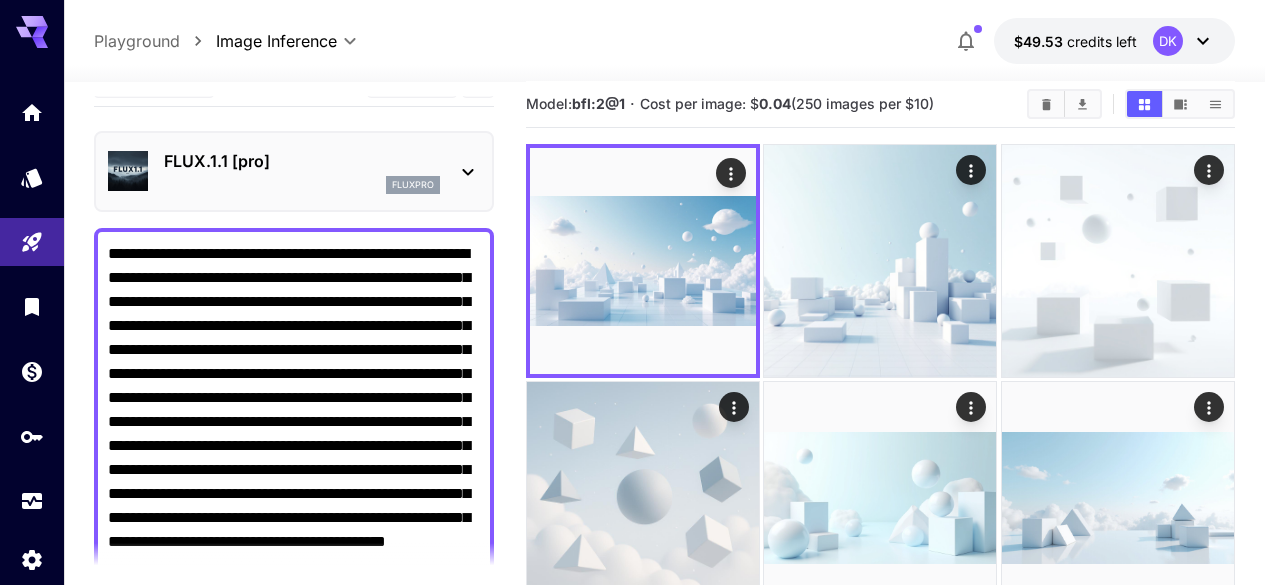 click on "**********" at bounding box center (294, 446) 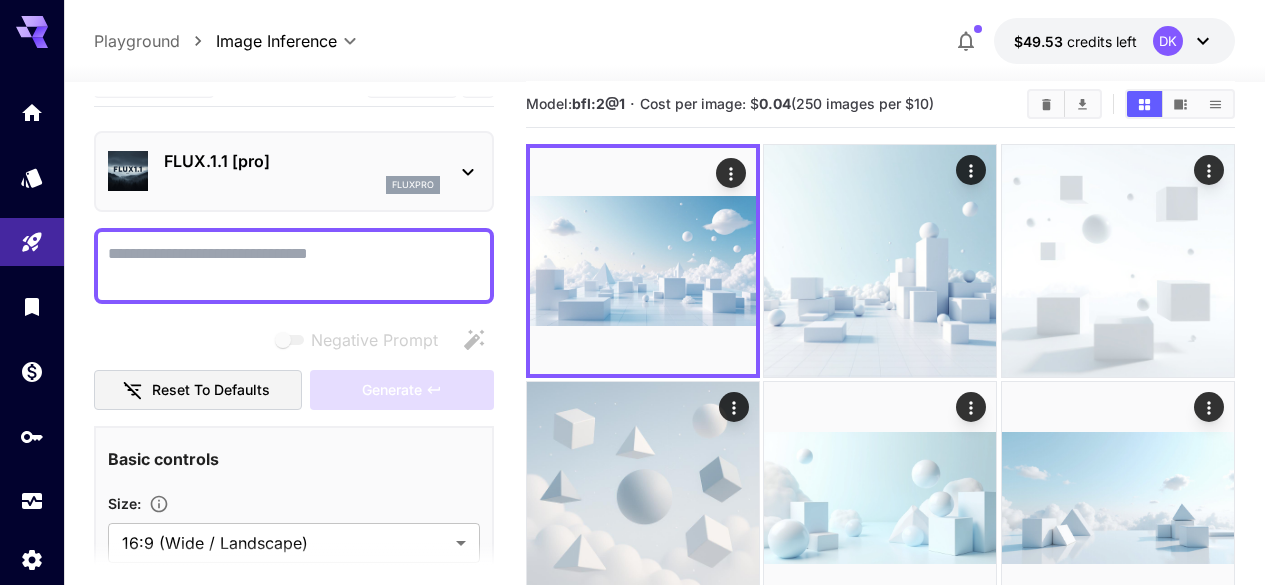 paste on "**********" 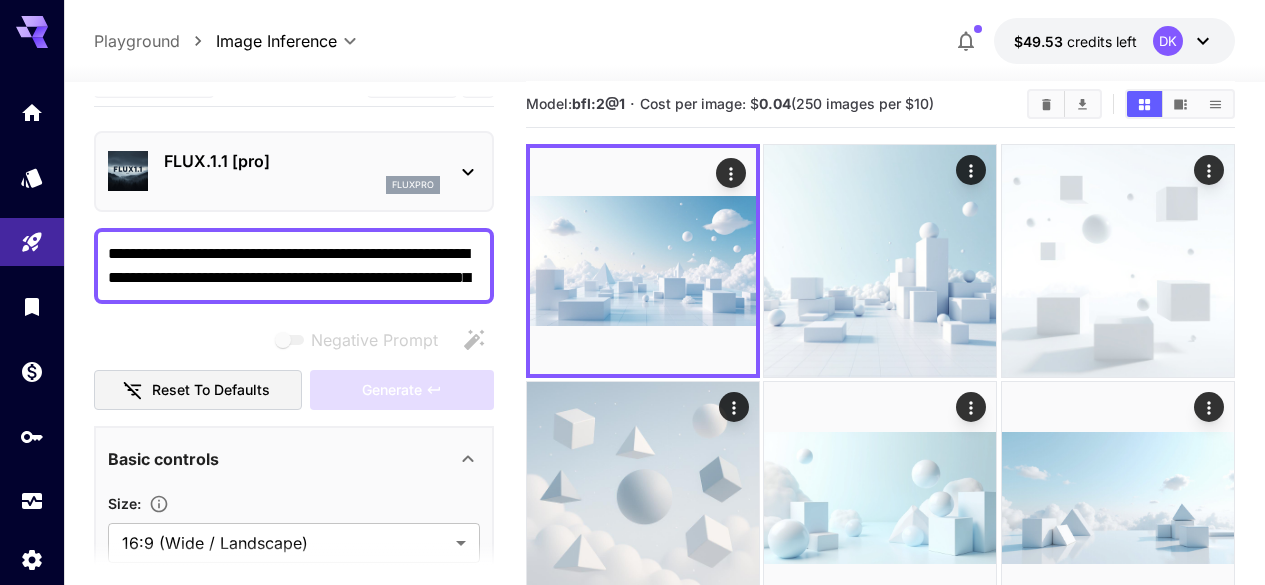 scroll, scrollTop: 1554, scrollLeft: 0, axis: vertical 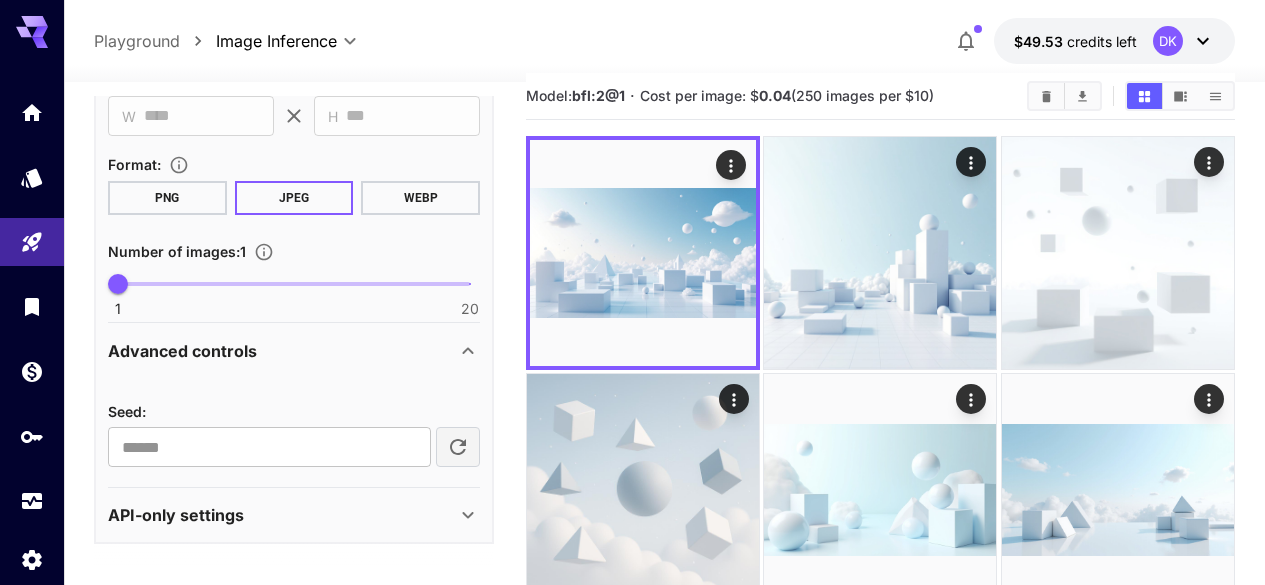 type on "**********" 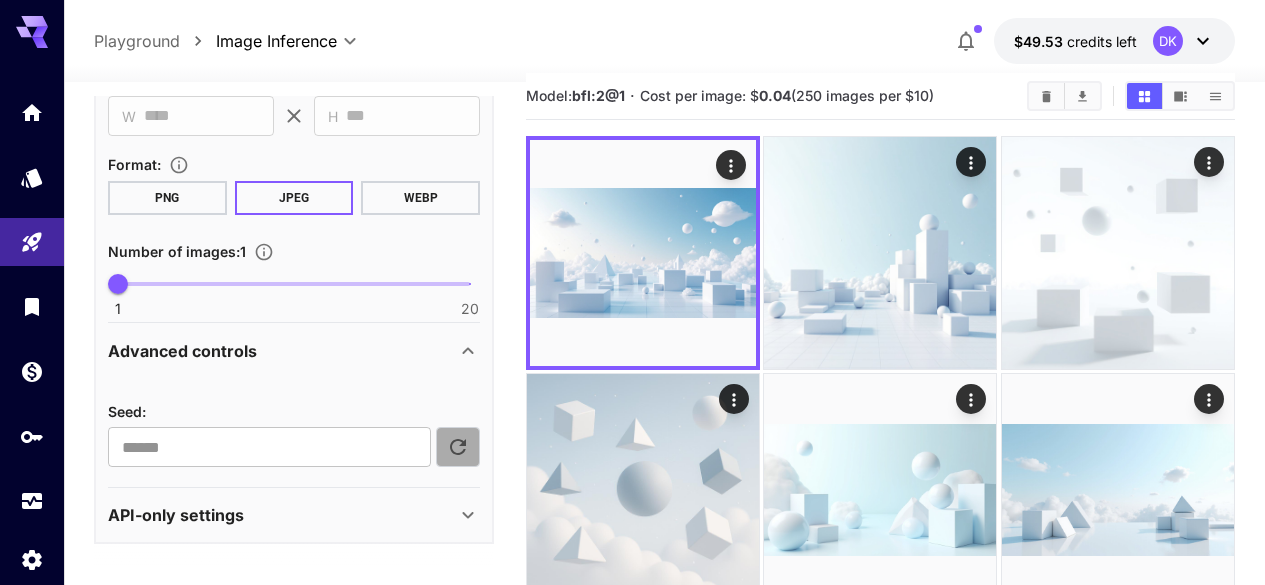 click at bounding box center (458, 447) 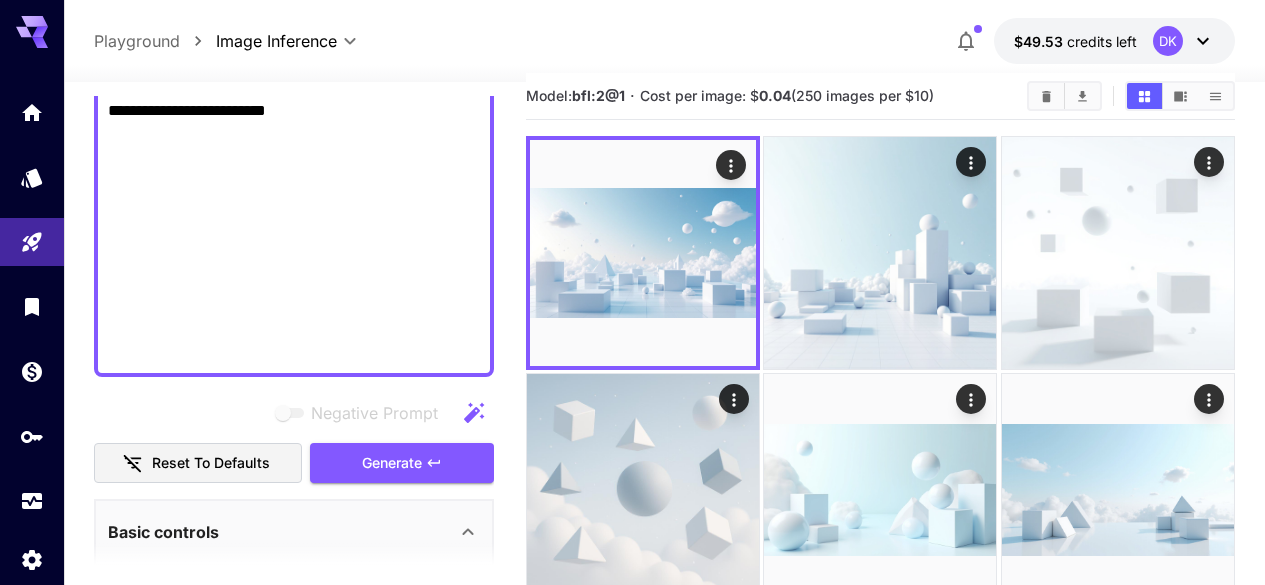 scroll, scrollTop: 2335, scrollLeft: 0, axis: vertical 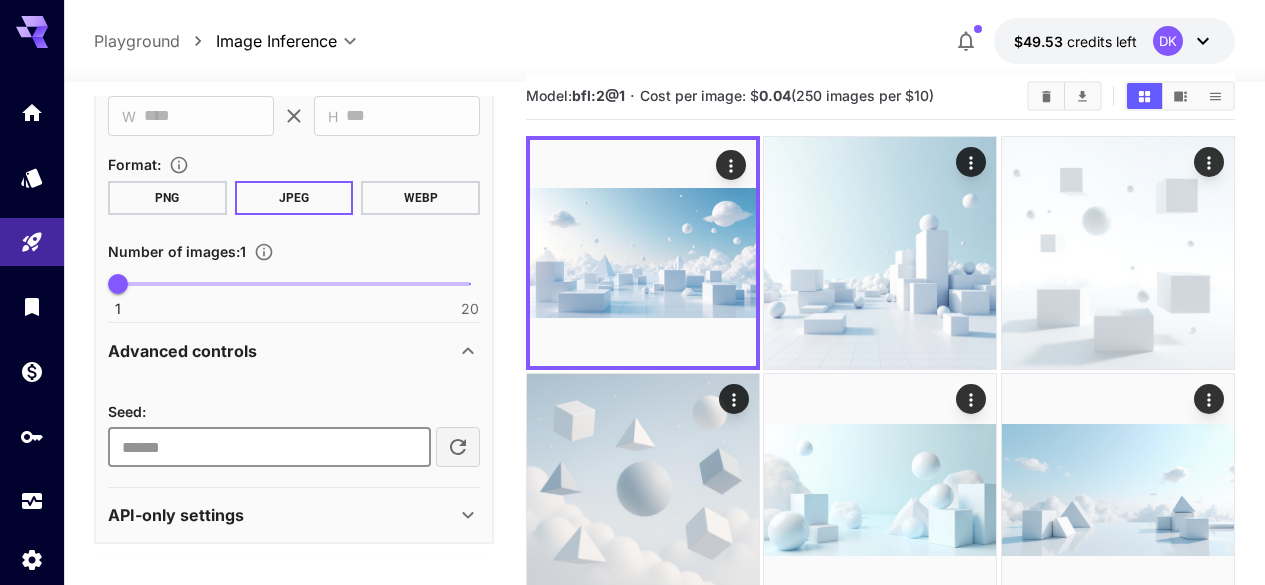 click on "**********" at bounding box center [269, 447] 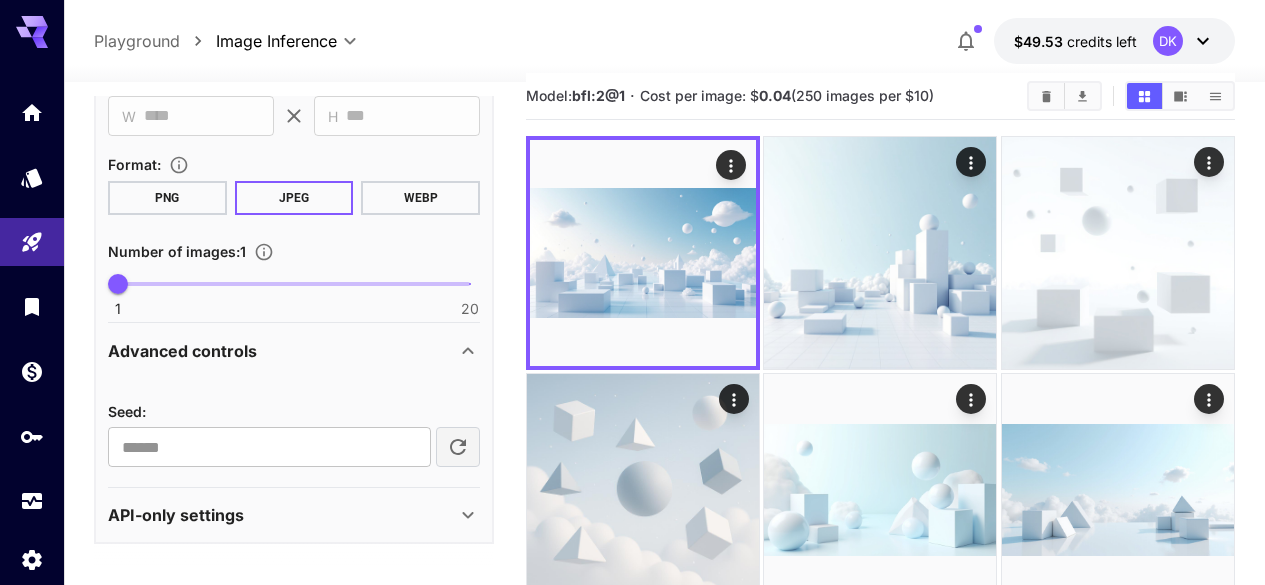 click on "Advanced controls" at bounding box center [282, 351] 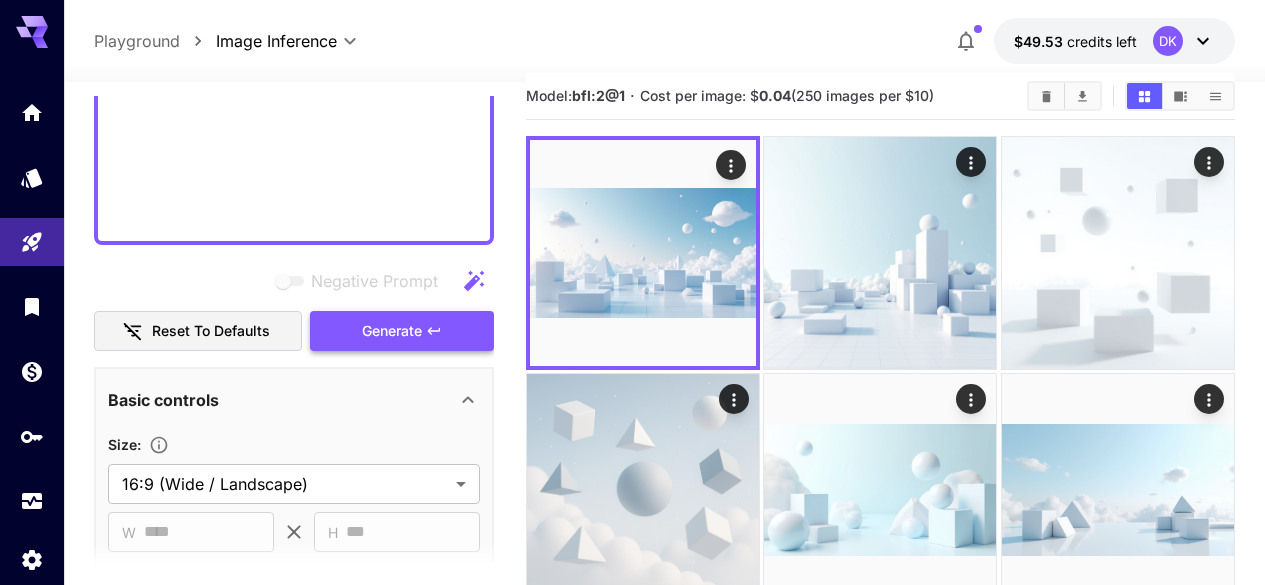 scroll, scrollTop: 1918, scrollLeft: 0, axis: vertical 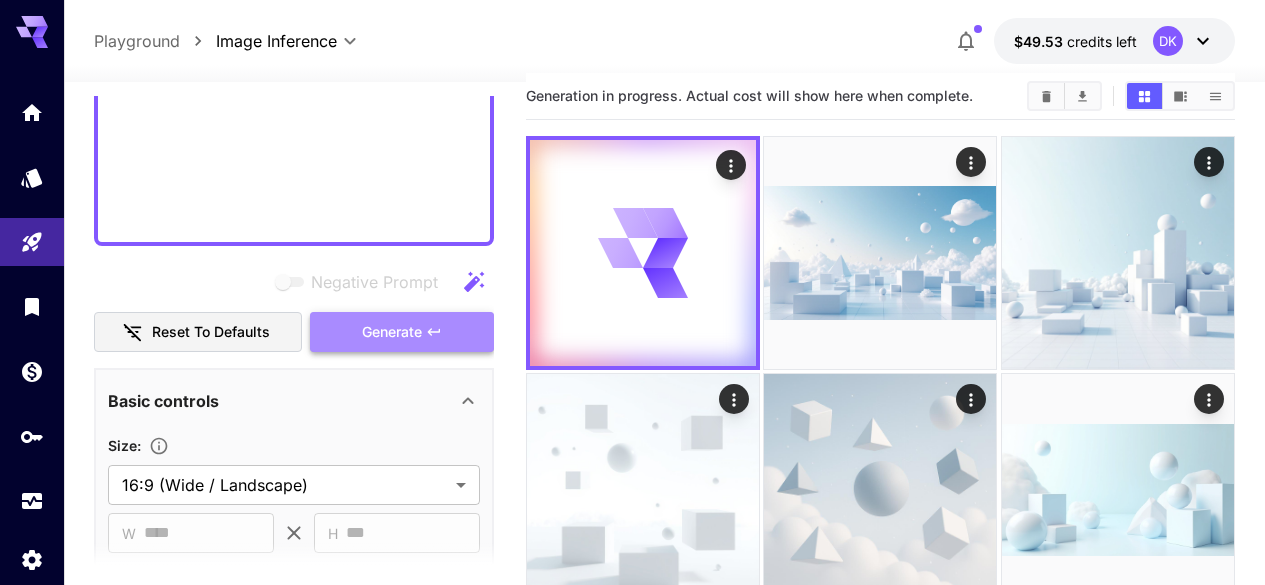 click on "Generate" at bounding box center [402, 332] 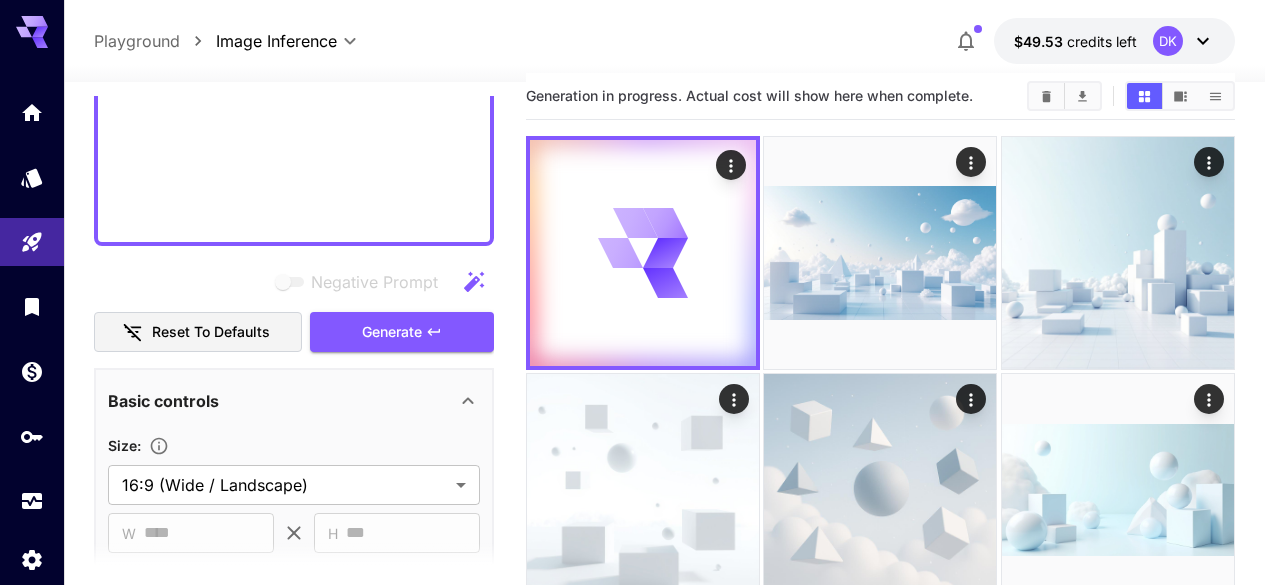 scroll, scrollTop: 0, scrollLeft: 0, axis: both 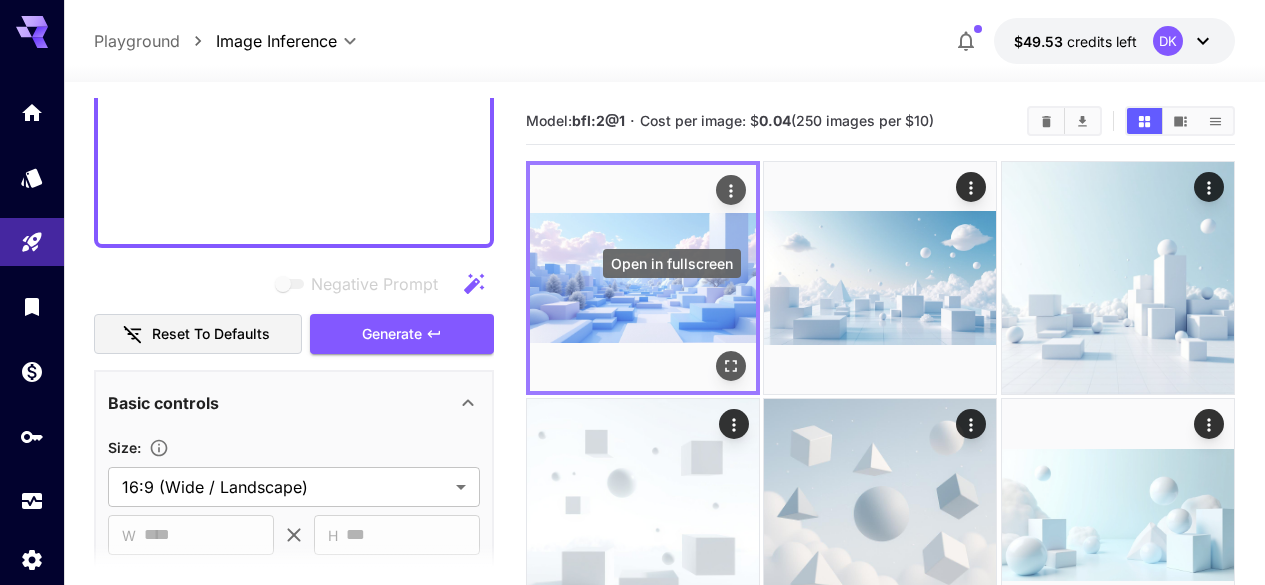 click 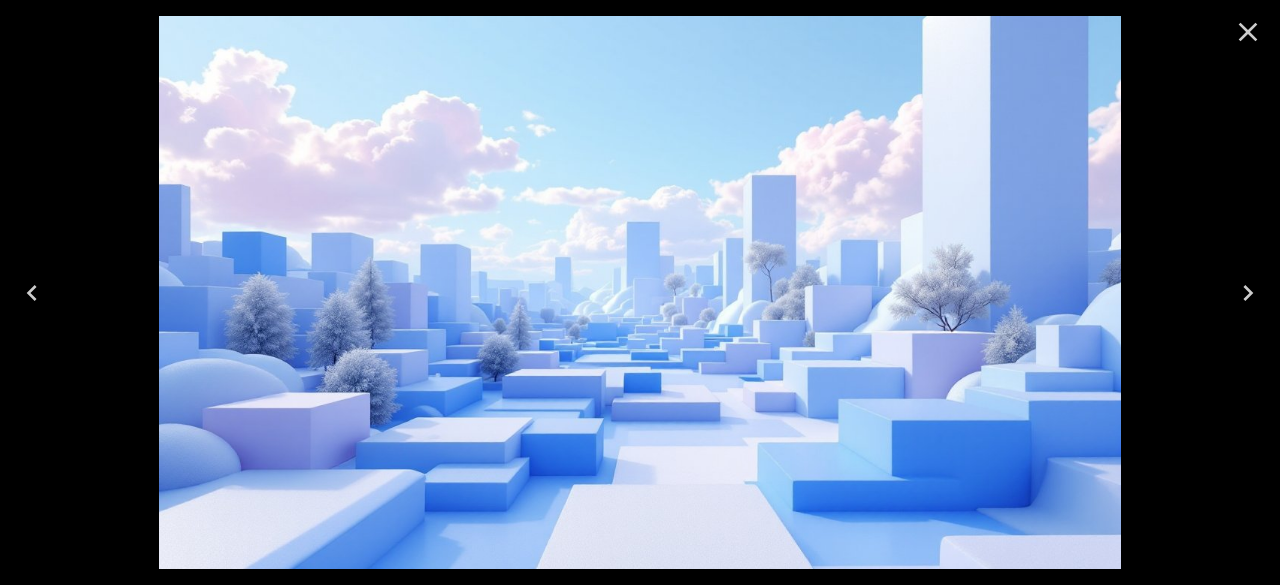 click 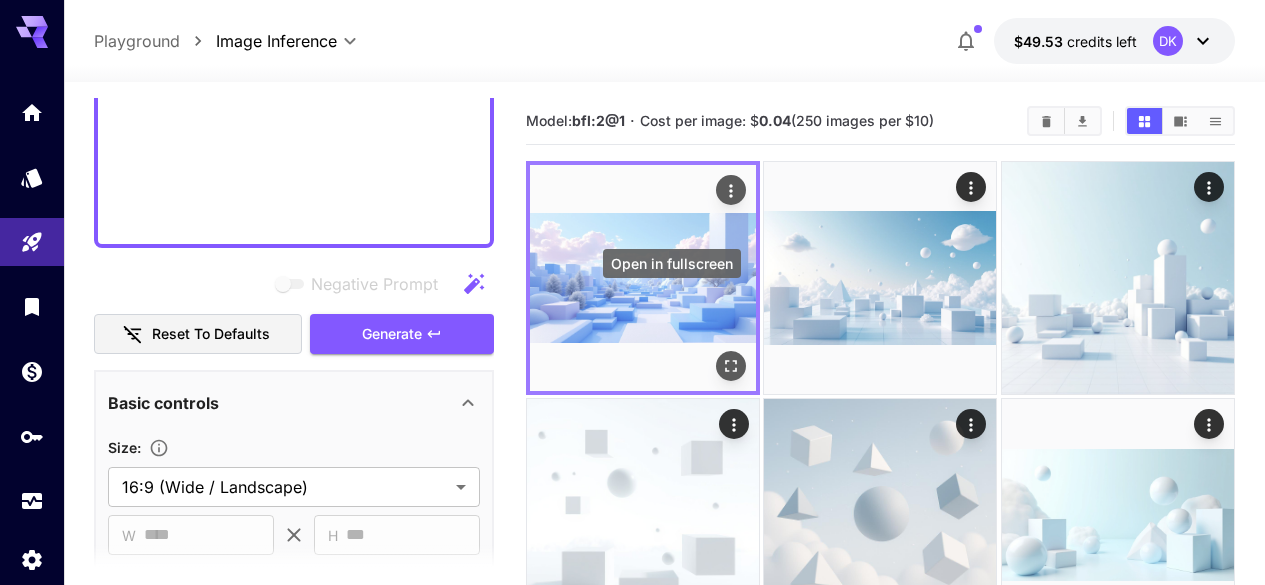 click 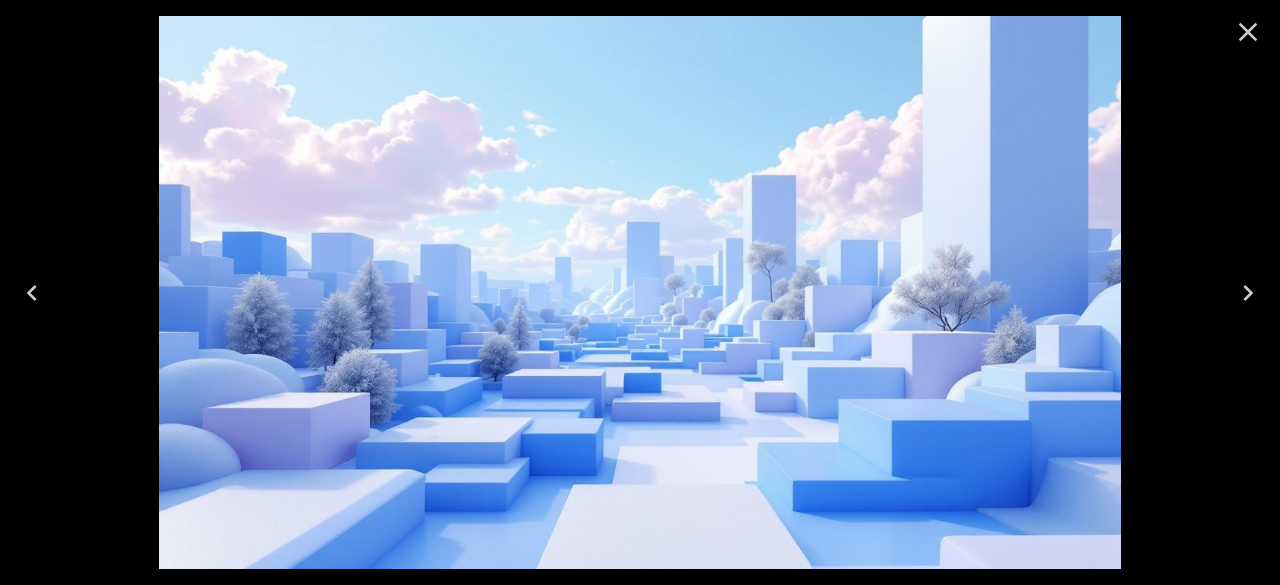 click 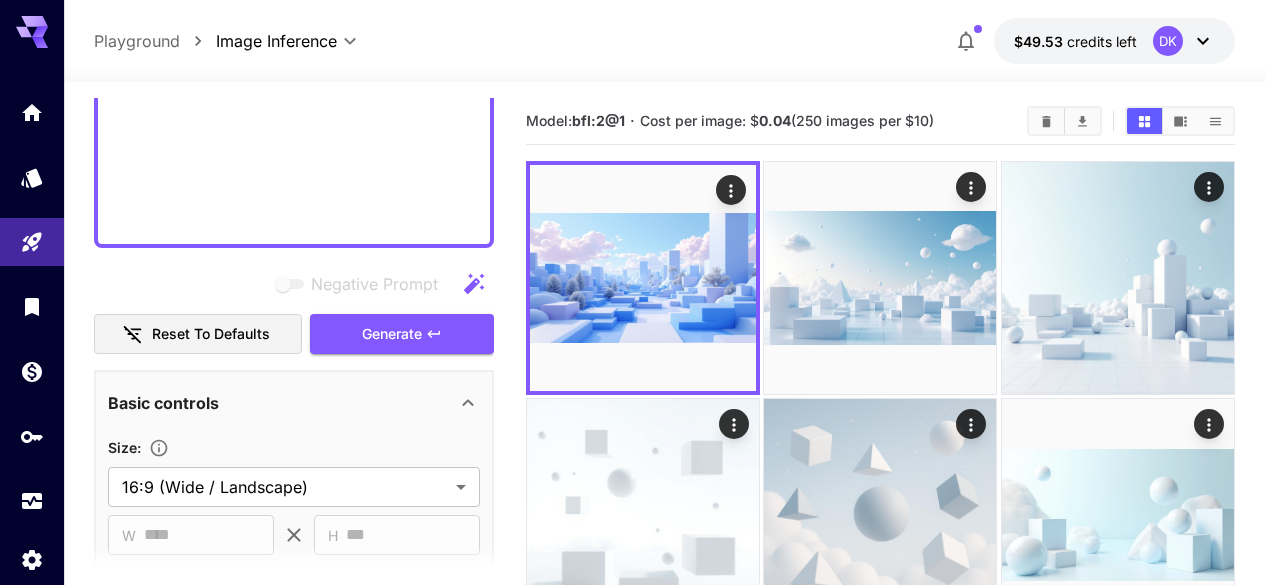 click on "Model:  bfl:2@1 · Cost per image: $ 0.04  (250 images per $10)" at bounding box center (768, 121) 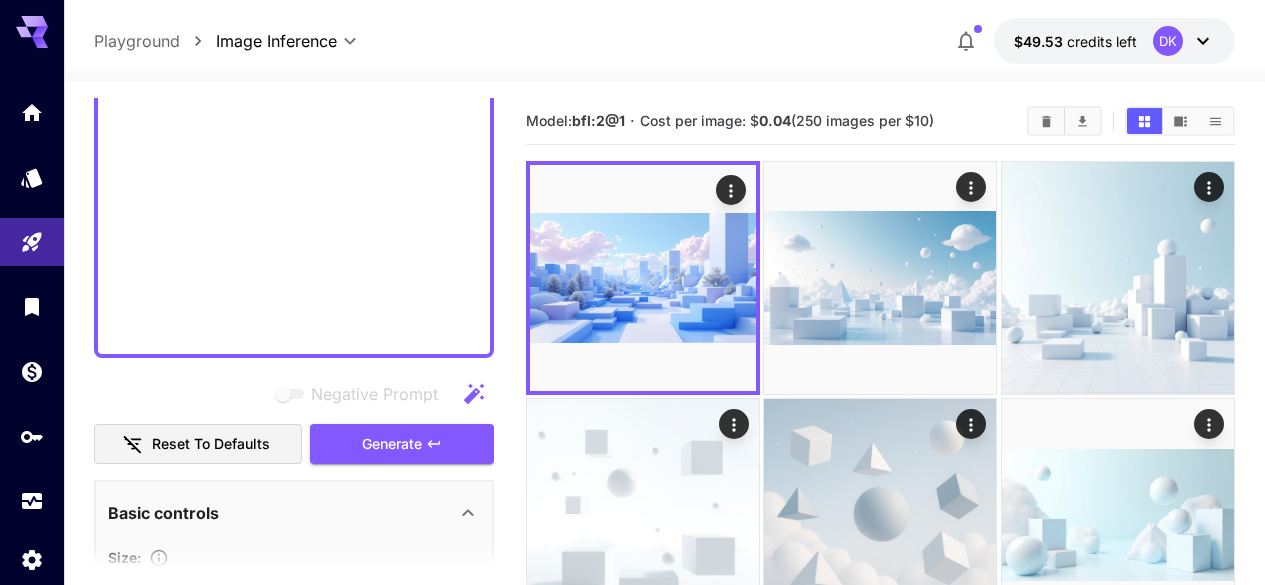scroll, scrollTop: 1807, scrollLeft: 0, axis: vertical 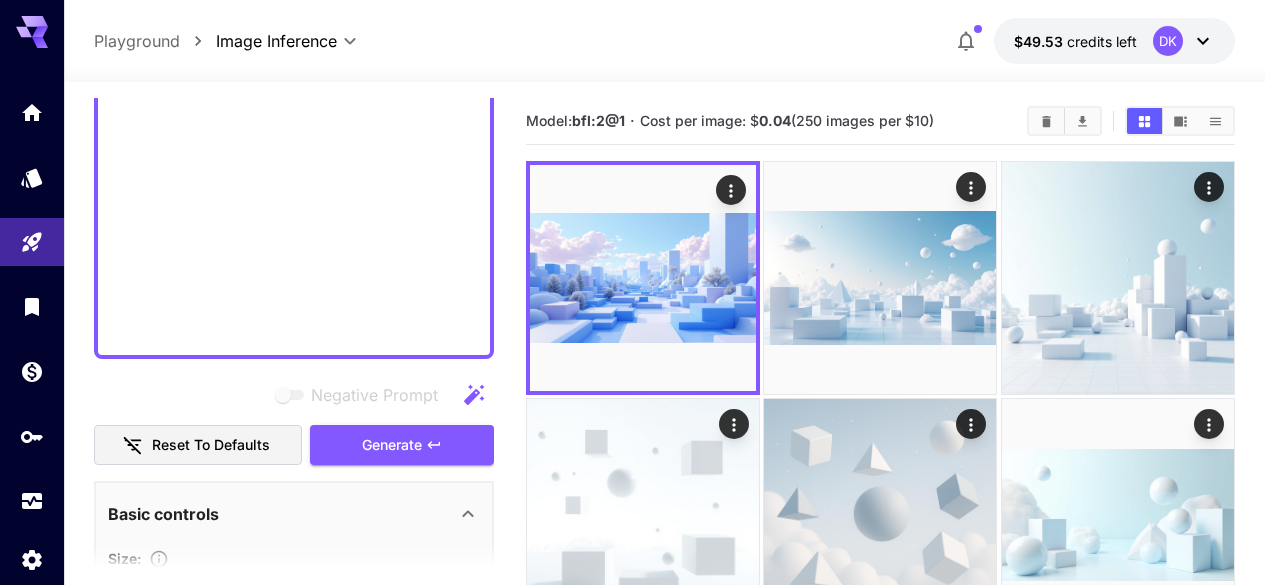 click on "Negative Prompt" at bounding box center [294, -591] 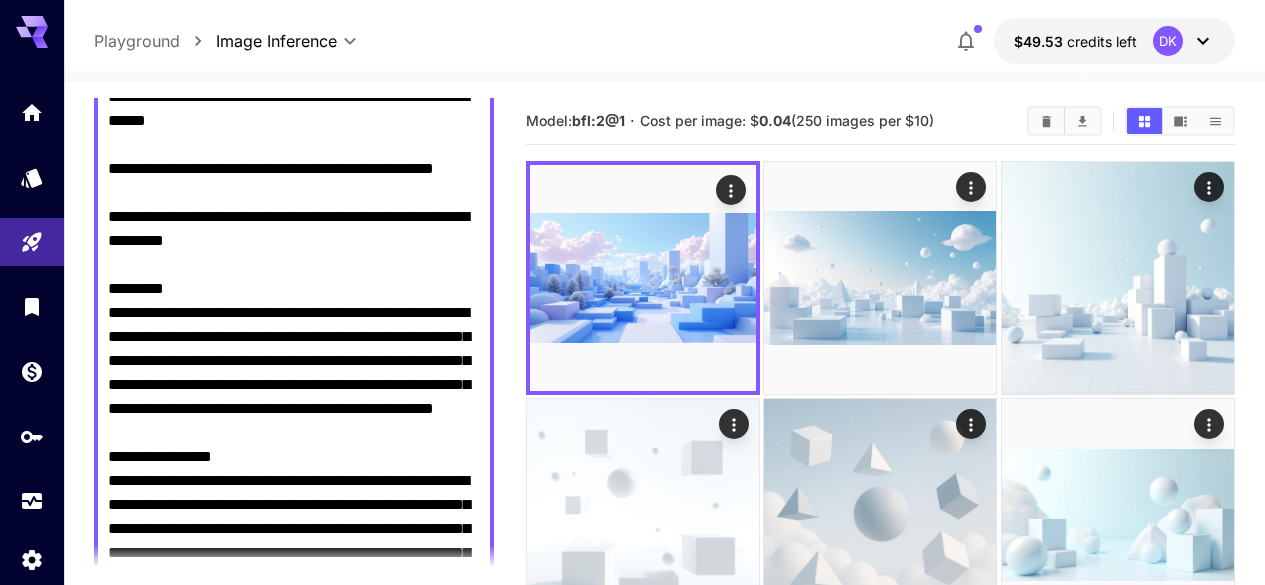 scroll, scrollTop: 0, scrollLeft: 0, axis: both 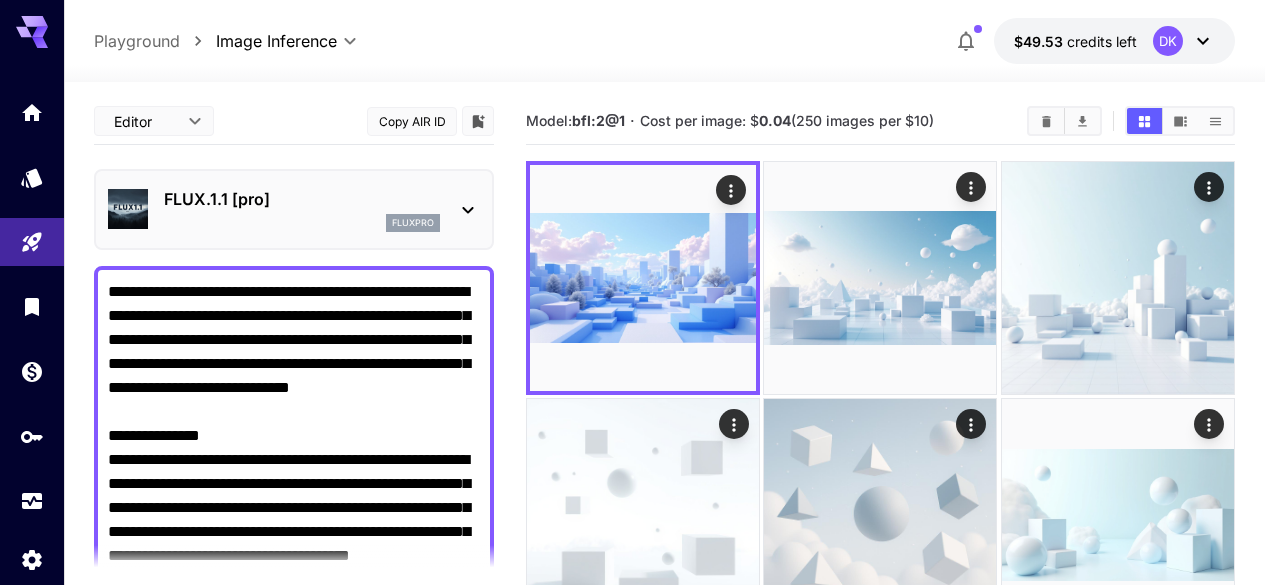 drag, startPoint x: 361, startPoint y: 339, endPoint x: 133, endPoint y: 73, distance: 350.34268 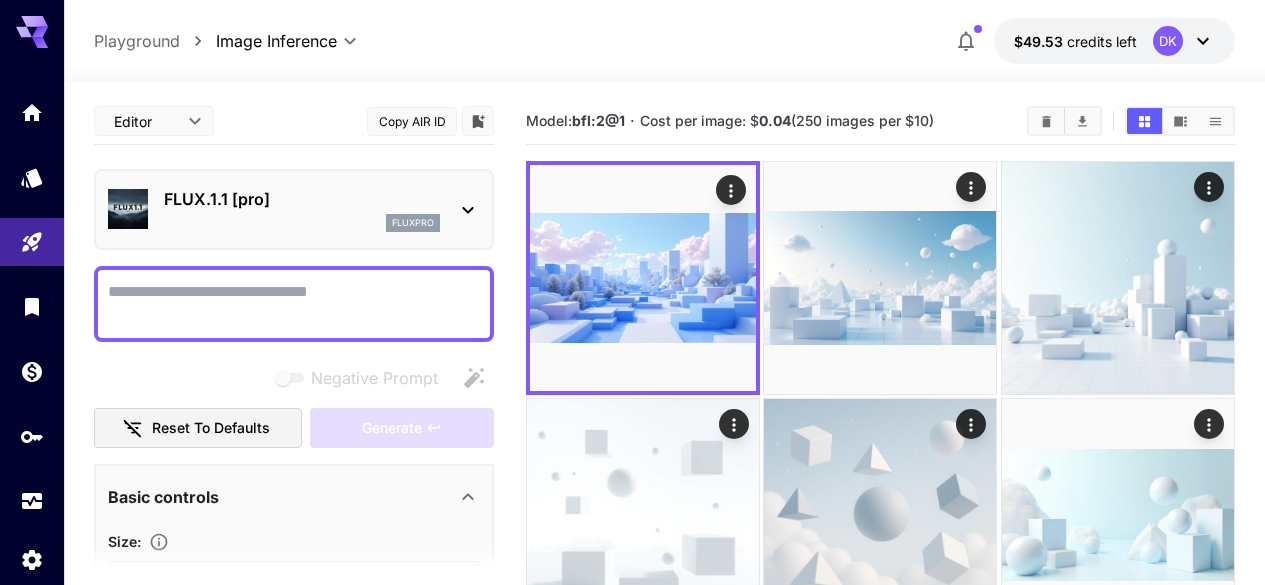 paste on "**********" 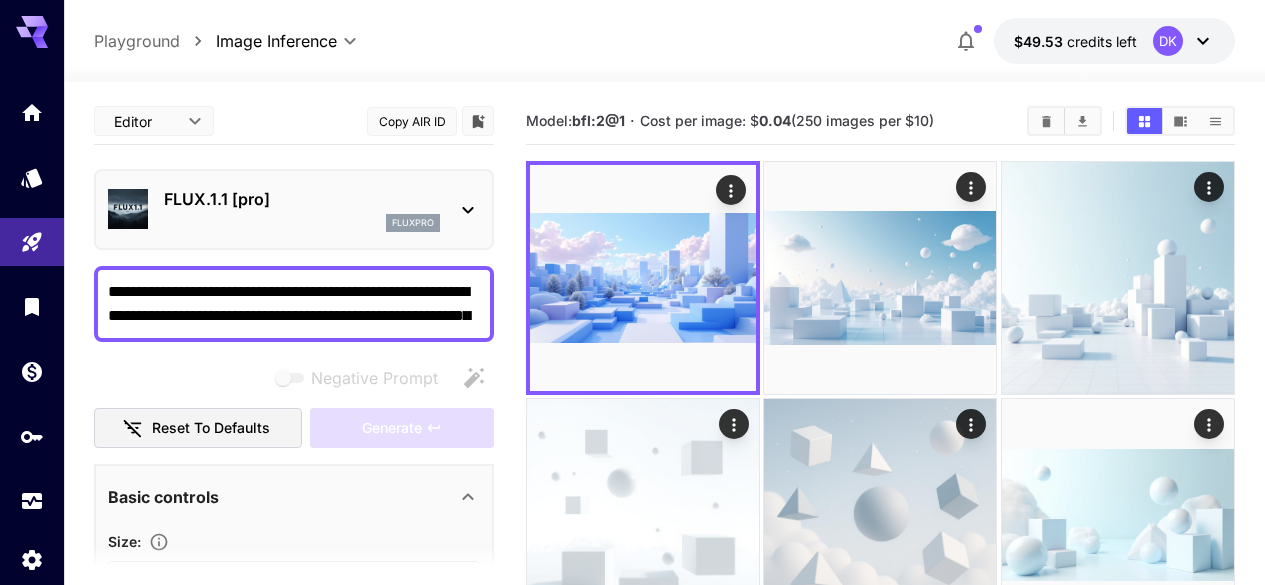 scroll, scrollTop: 114, scrollLeft: 0, axis: vertical 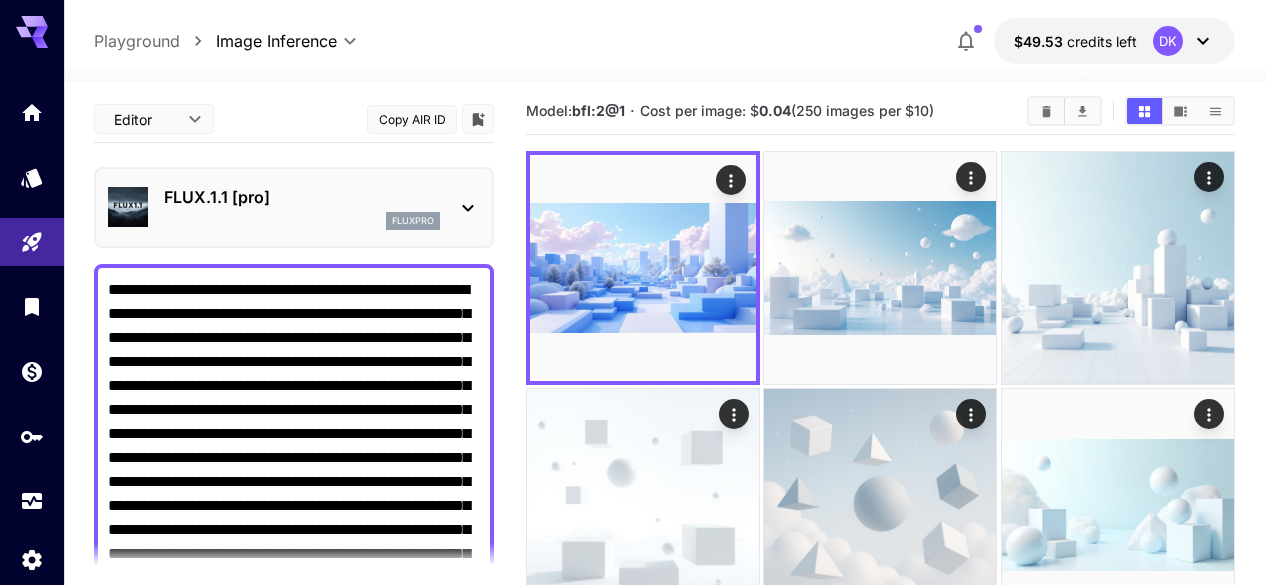 type on "**********" 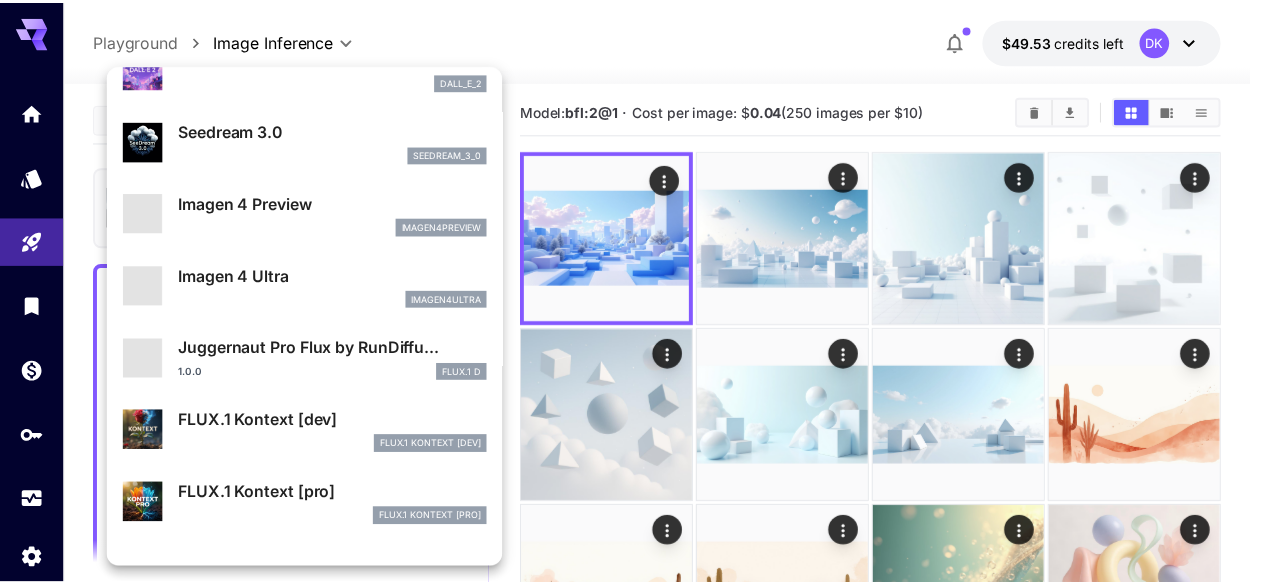 scroll, scrollTop: 471, scrollLeft: 0, axis: vertical 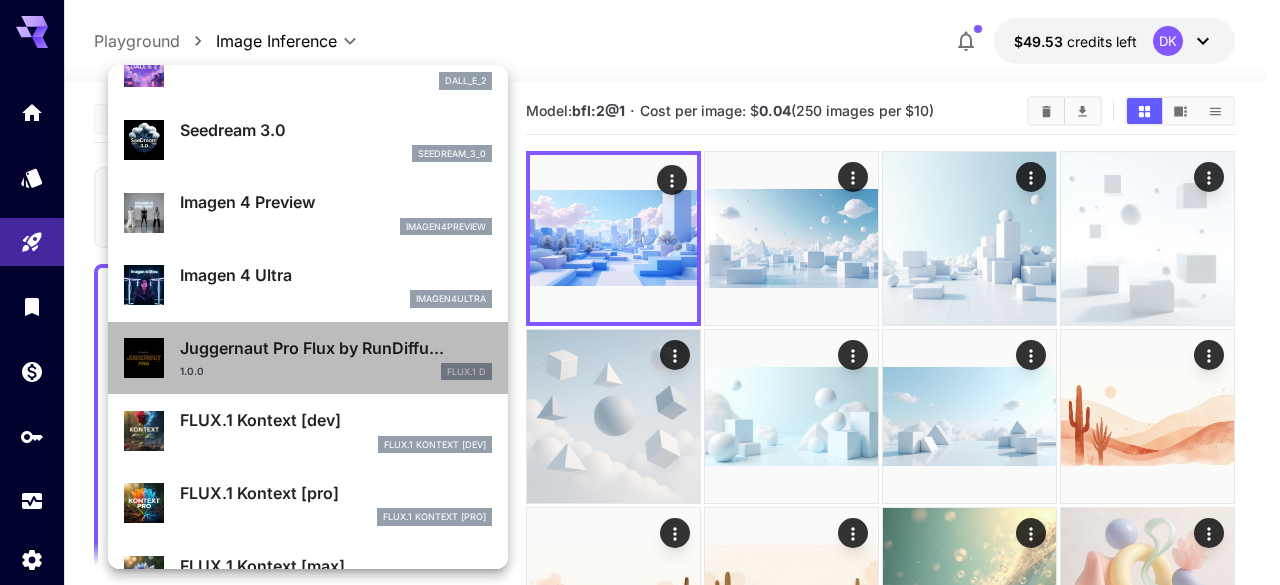 click on "Juggernaut Pro Flux by RunDiffu... 1.0.0 FLUX.1 D" at bounding box center (308, 358) 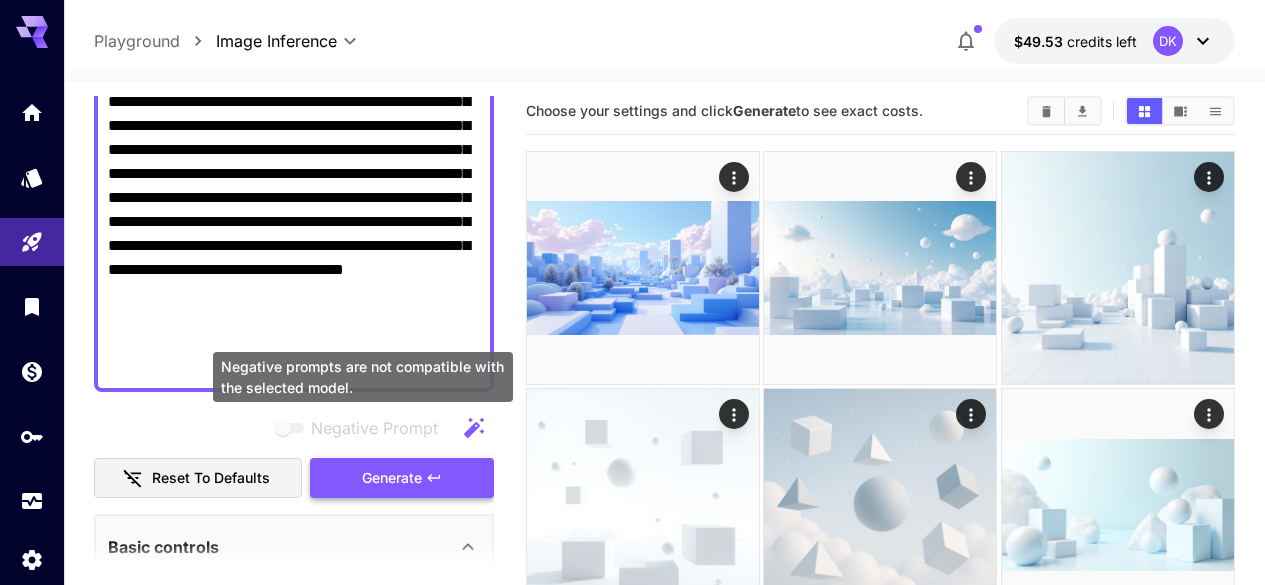 scroll, scrollTop: 331, scrollLeft: 0, axis: vertical 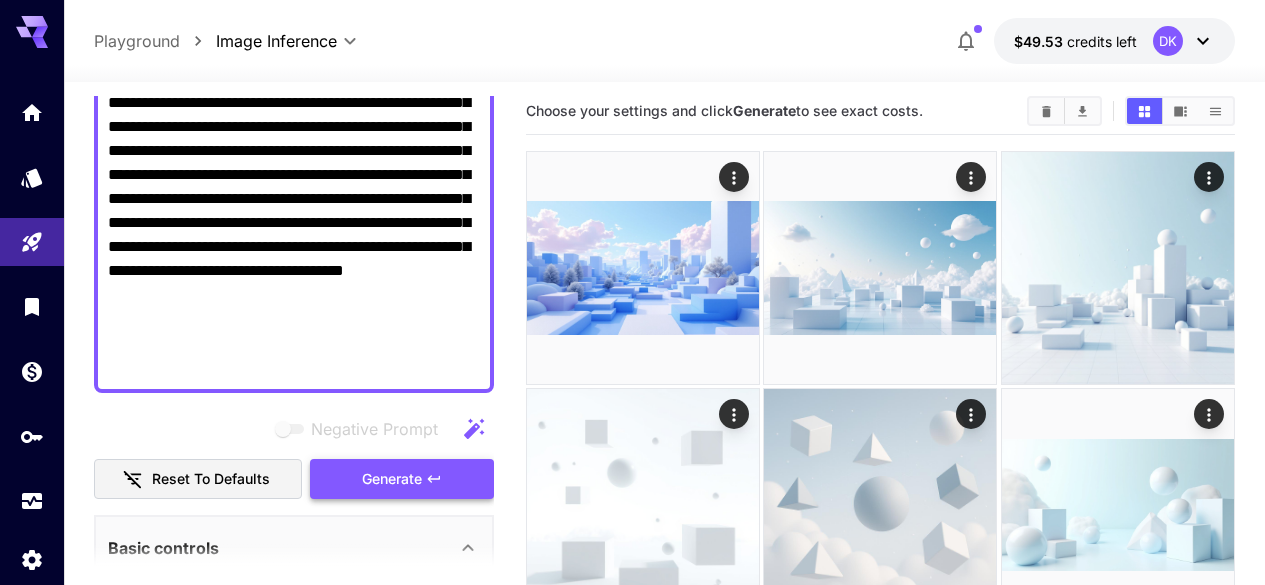 click on "Generate" at bounding box center (392, 479) 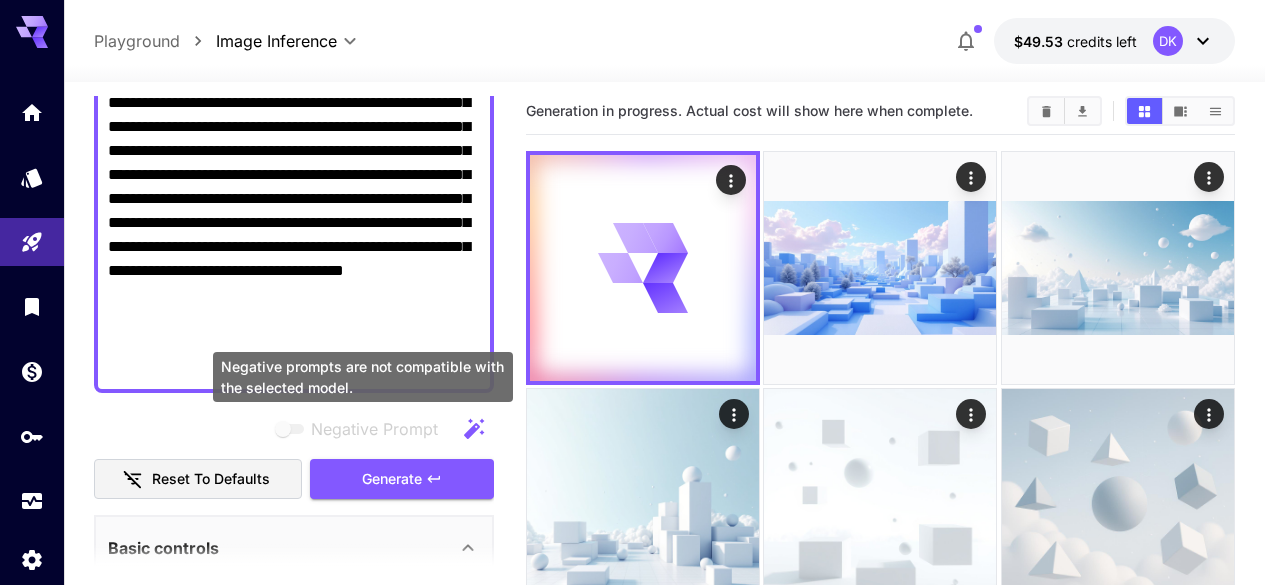 scroll, scrollTop: 0, scrollLeft: 0, axis: both 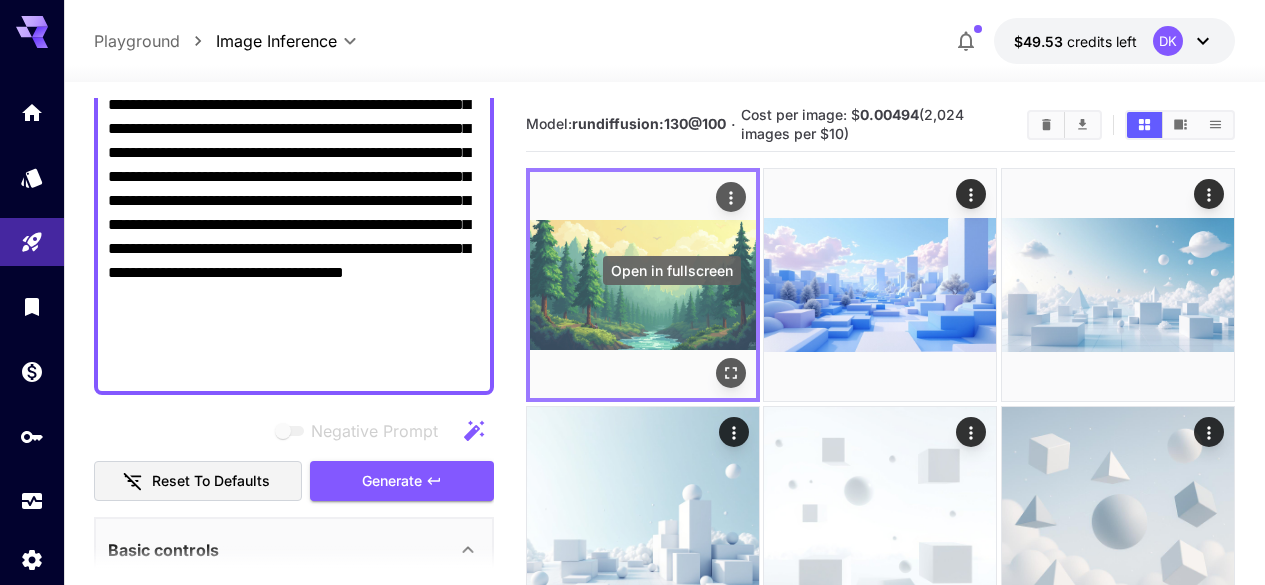 click at bounding box center [731, 374] 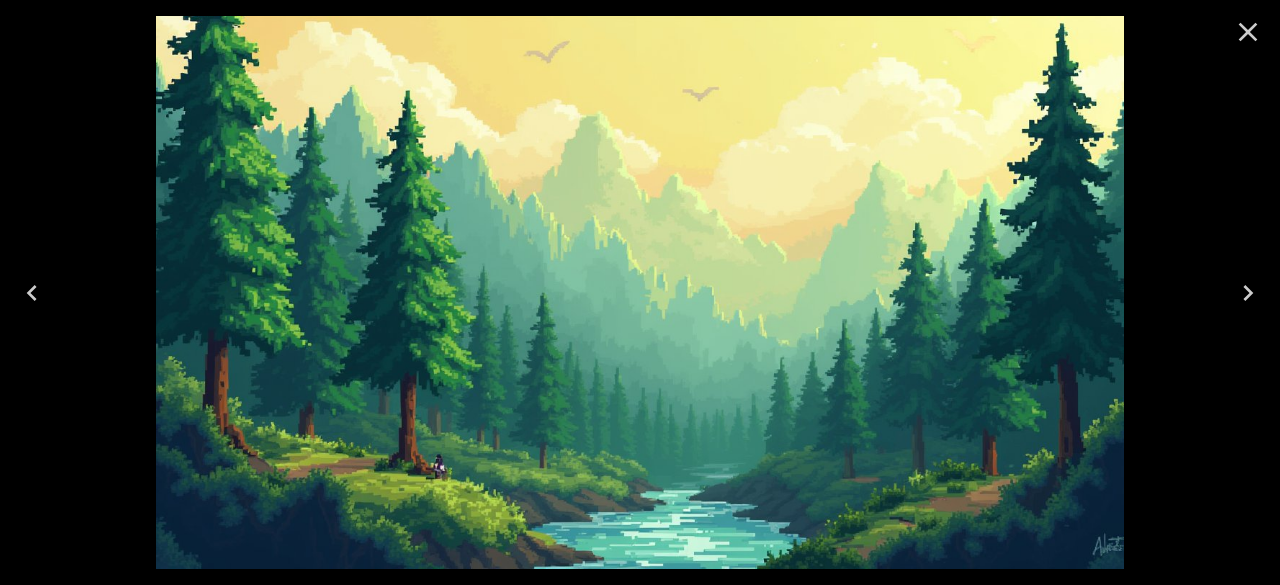 click 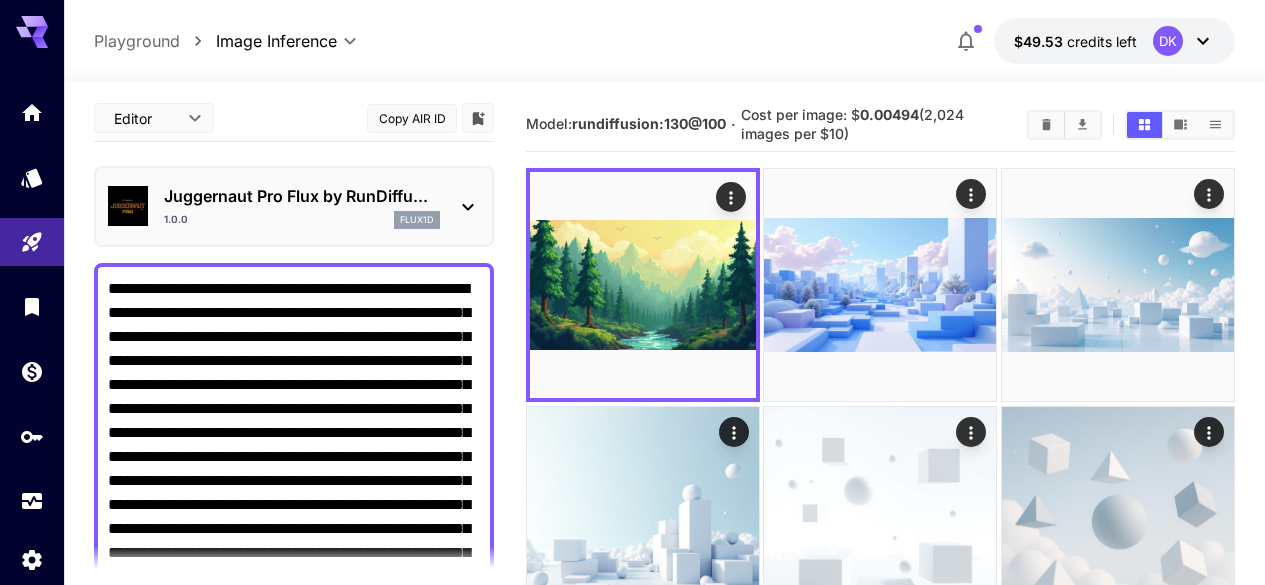 scroll, scrollTop: 0, scrollLeft: 0, axis: both 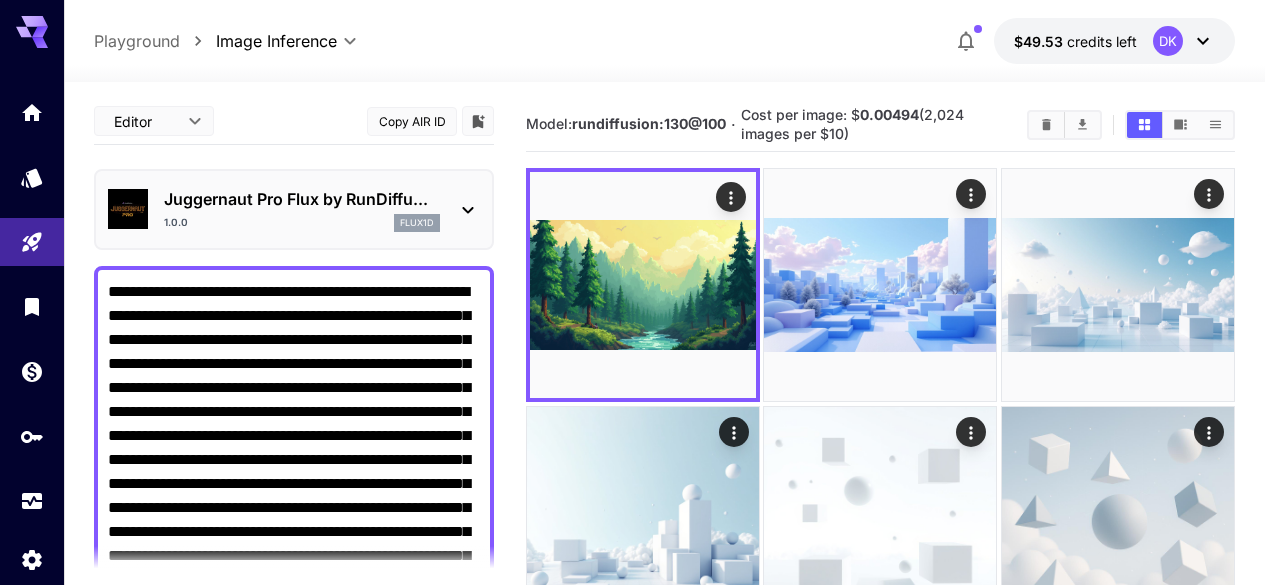 click on "Juggernaut Pro Flux by RunDiffu... 1.0.0 flux1d" at bounding box center [294, 209] 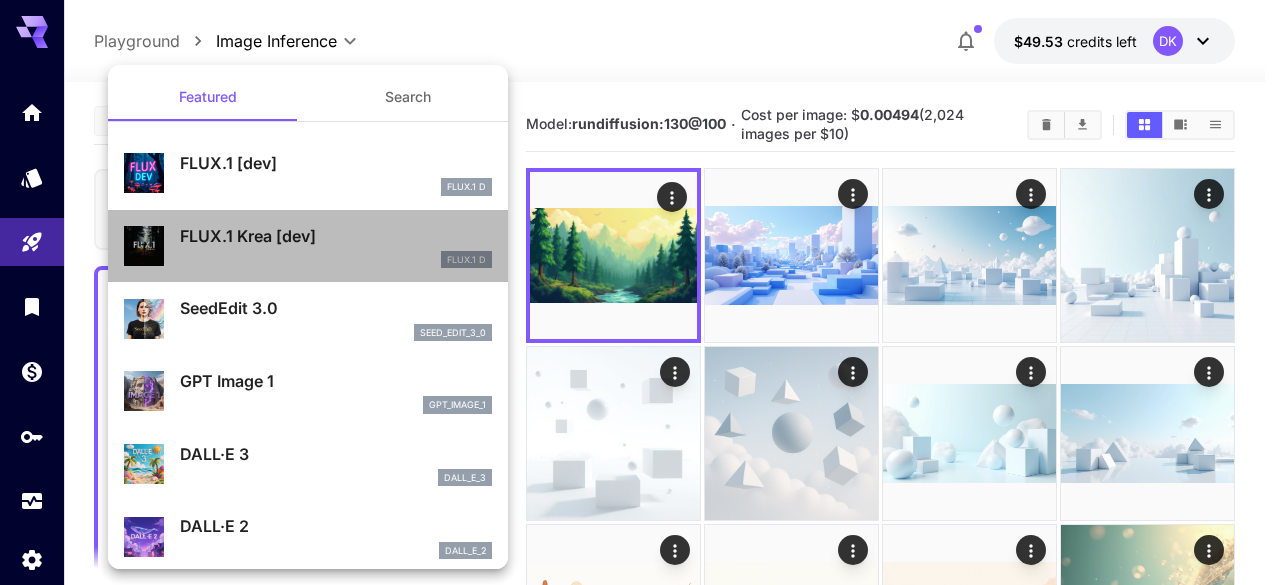 click on "FLUX.1 Krea [dev]" at bounding box center [336, 236] 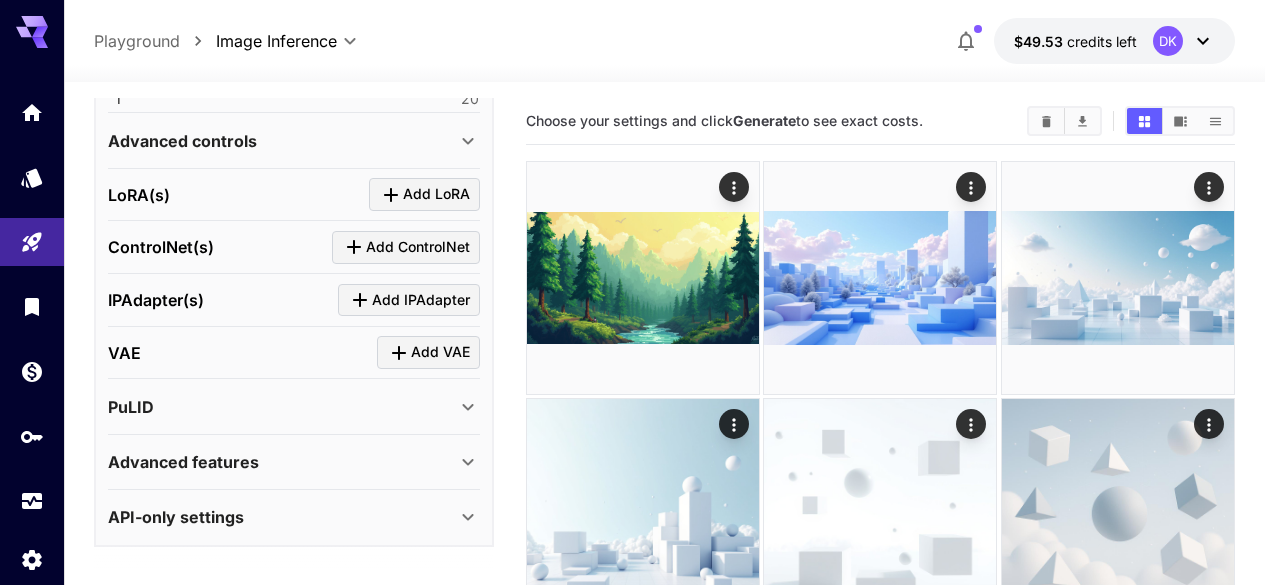 scroll, scrollTop: 953, scrollLeft: 0, axis: vertical 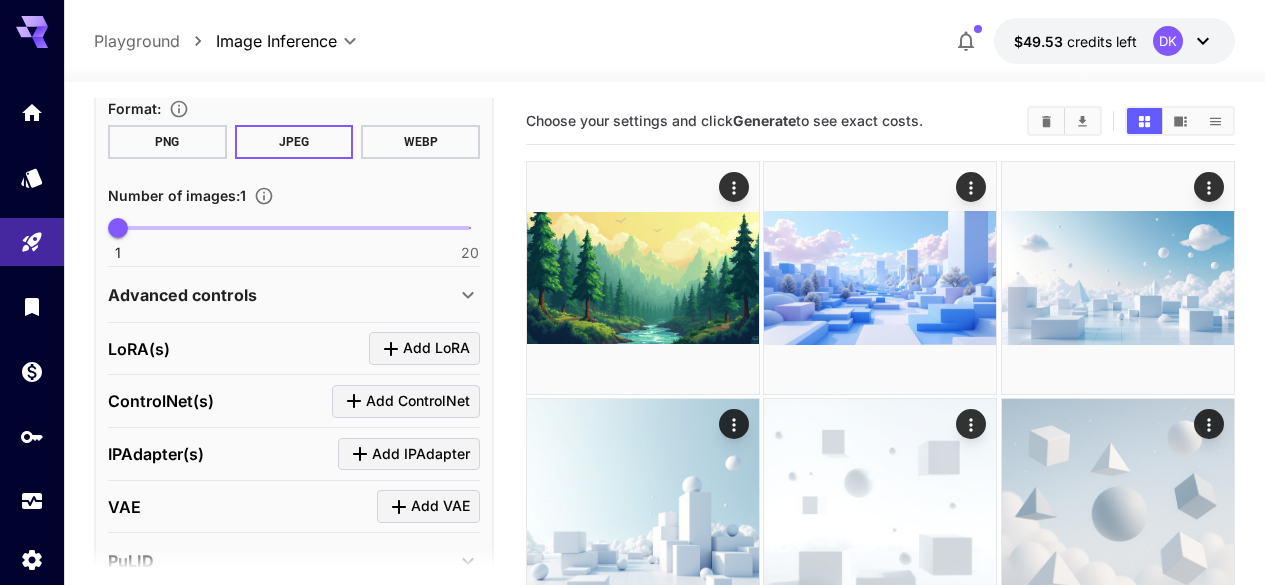 click 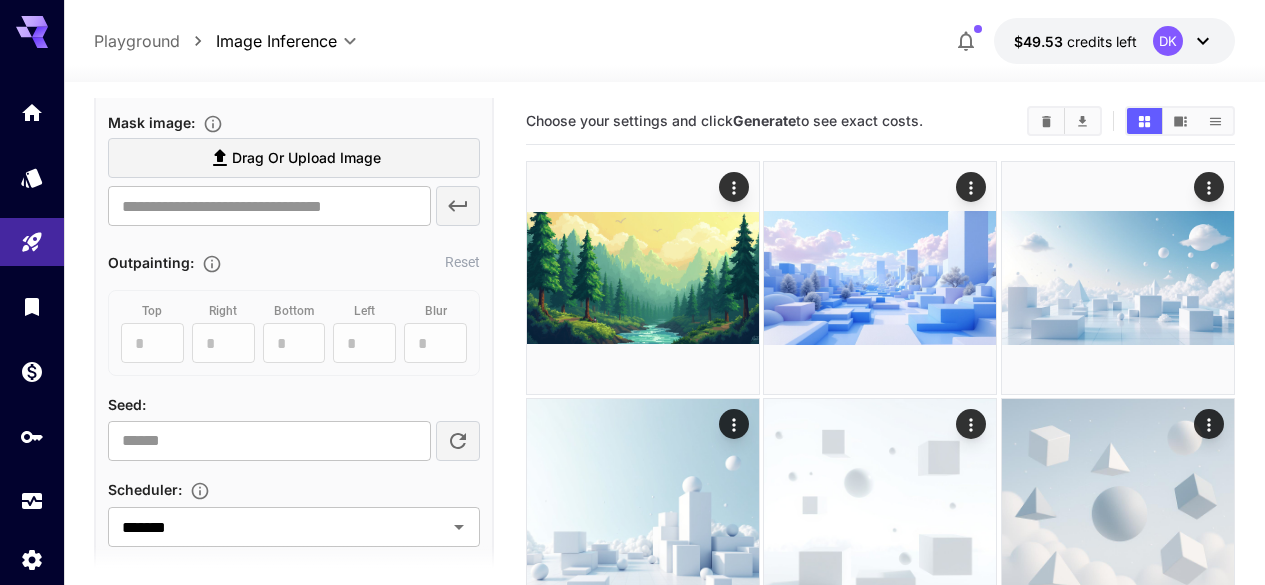 scroll, scrollTop: 1313, scrollLeft: 0, axis: vertical 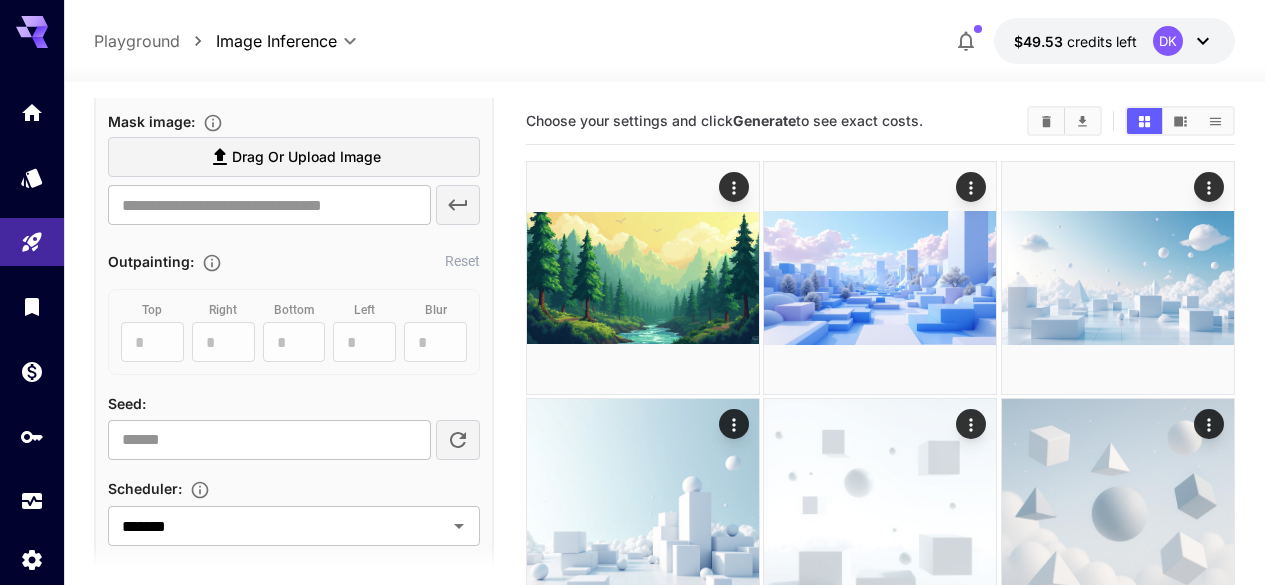 click 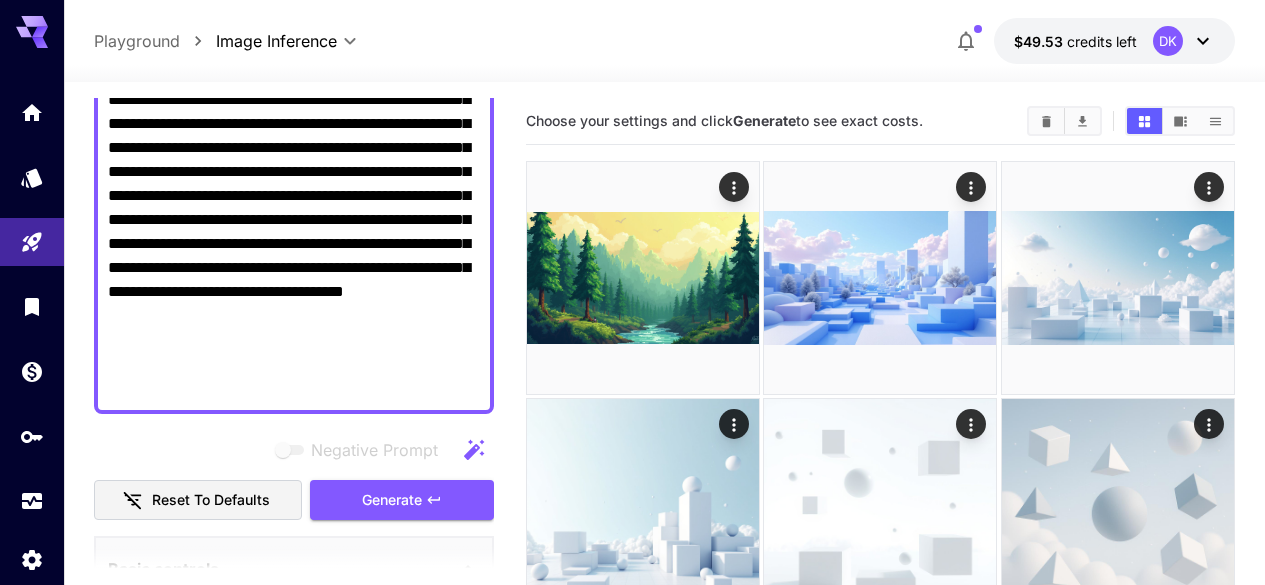 scroll, scrollTop: 313, scrollLeft: 0, axis: vertical 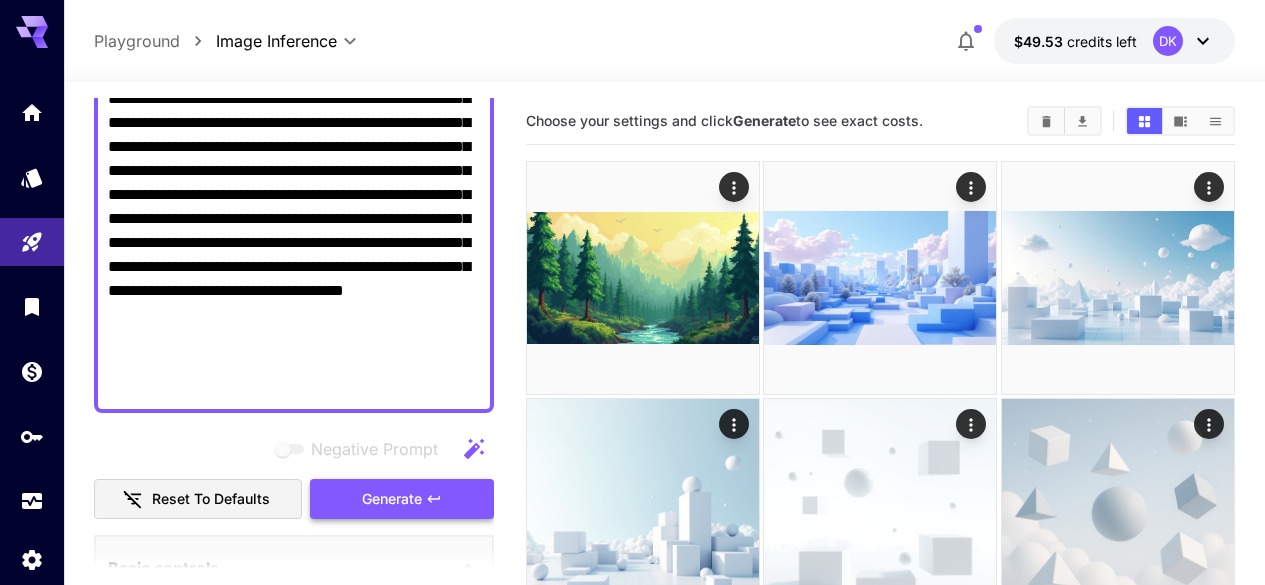 click on "Generate" at bounding box center (402, 499) 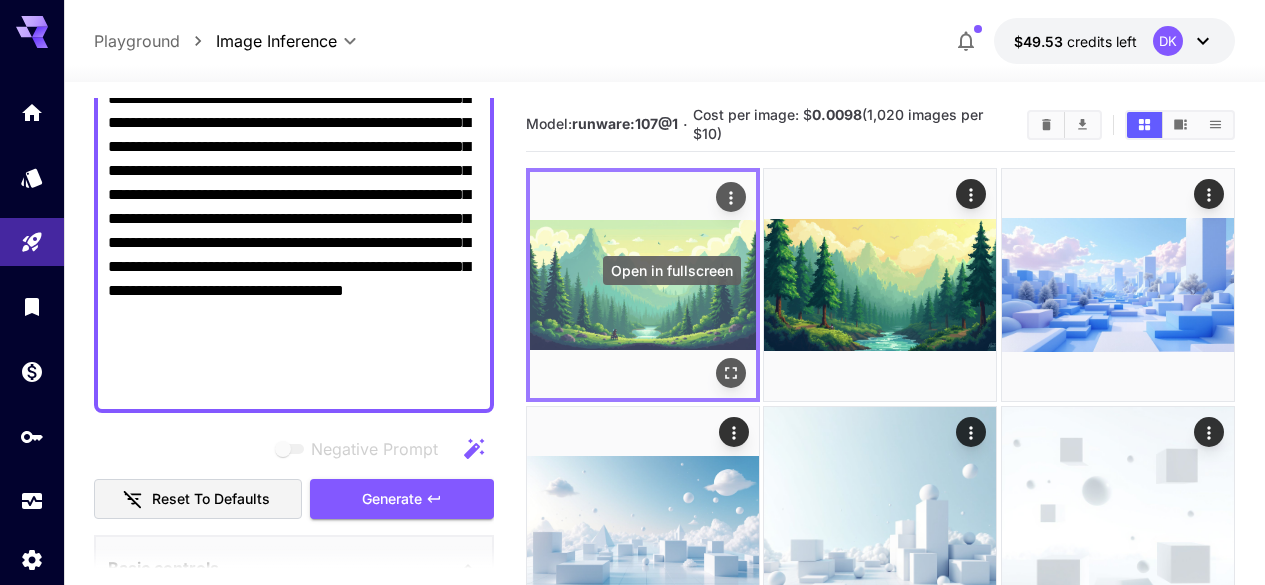click 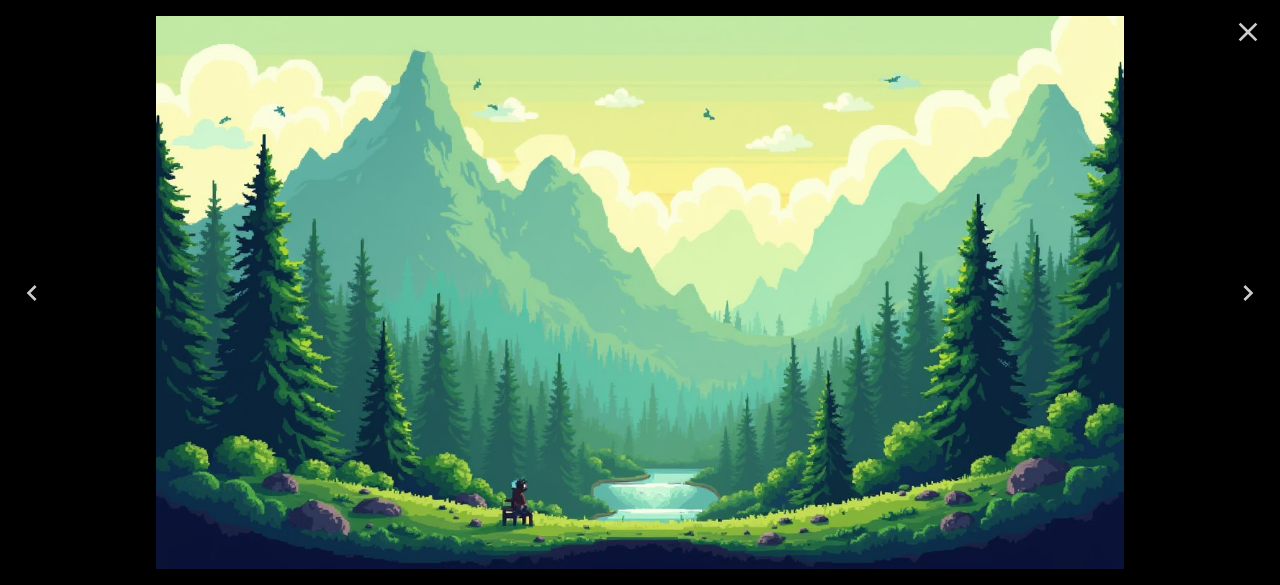 click 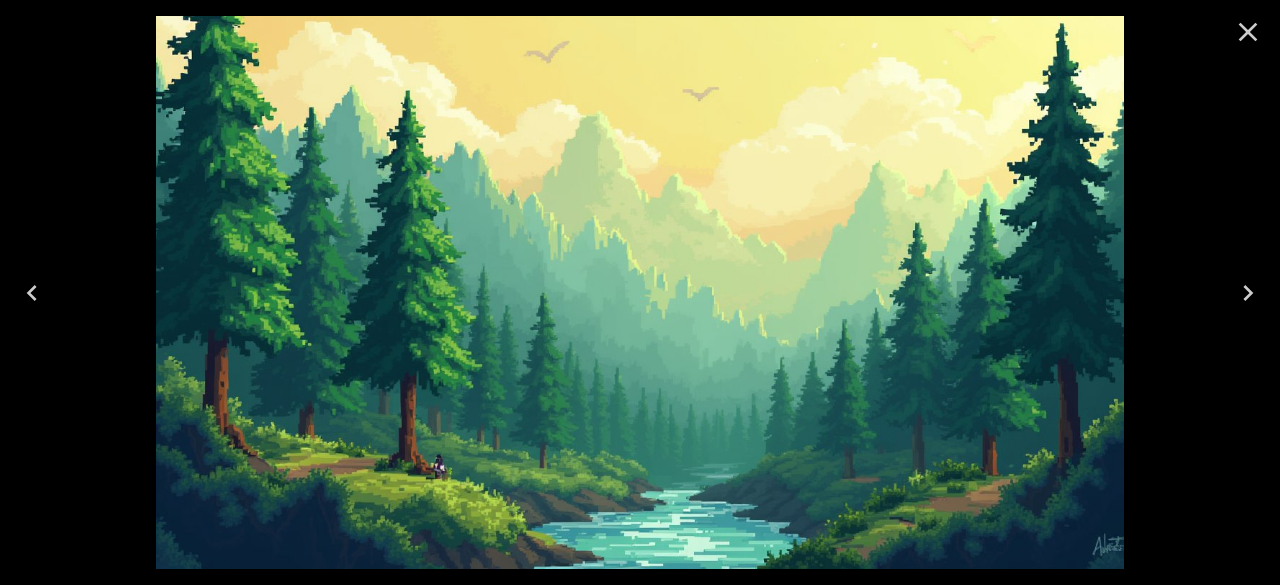 click 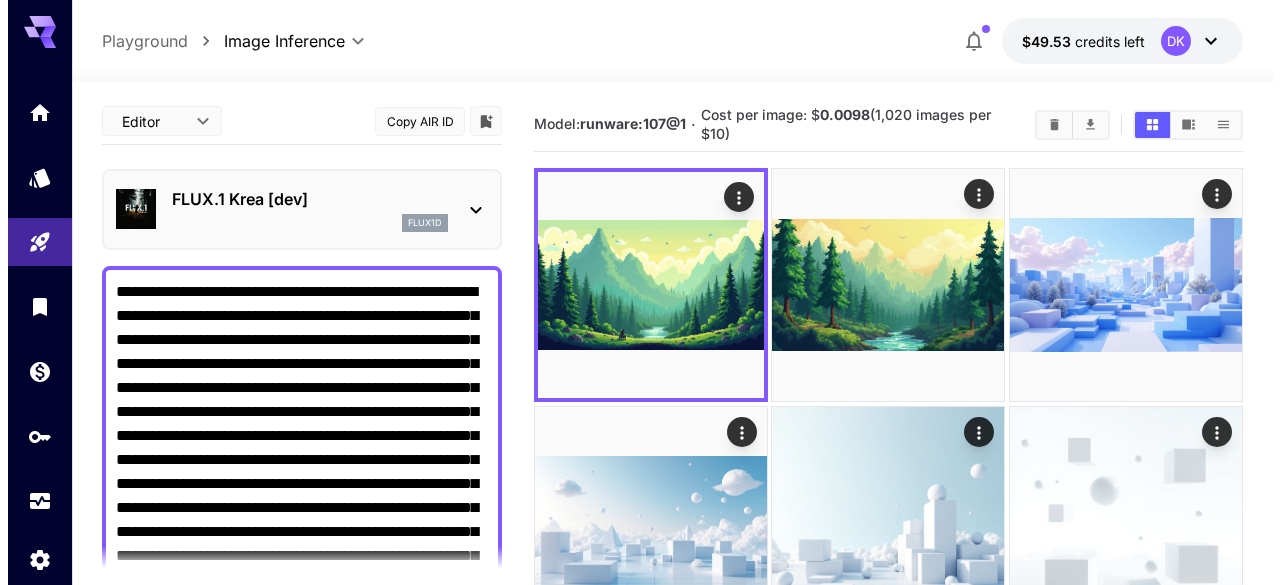 scroll, scrollTop: 1, scrollLeft: 0, axis: vertical 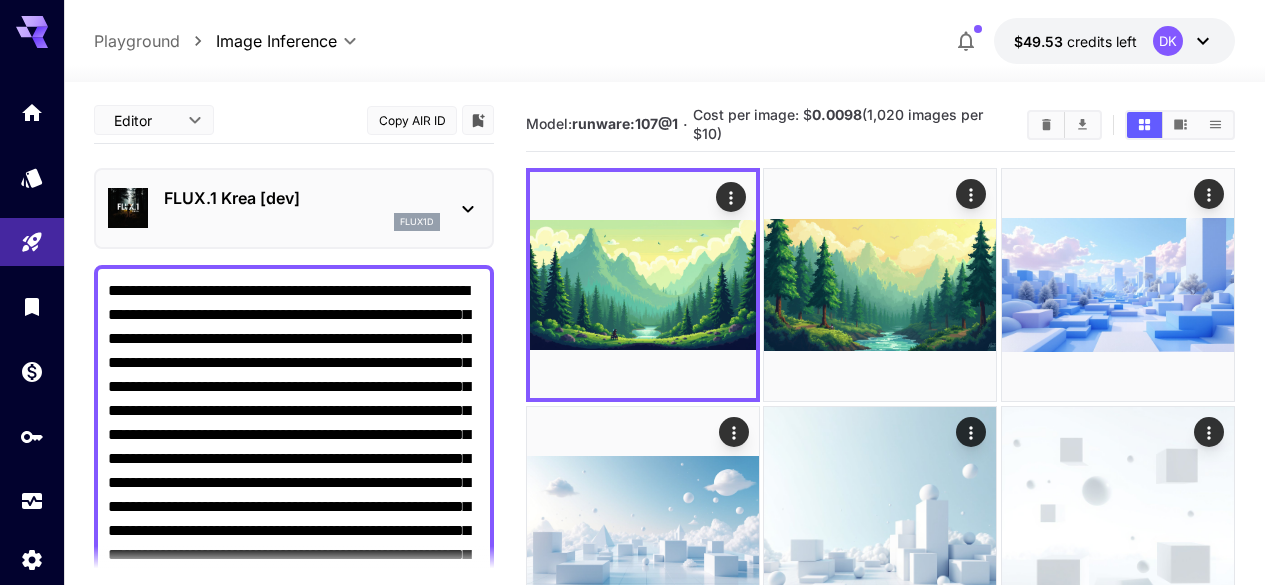 click on "flux1d" at bounding box center [417, 222] 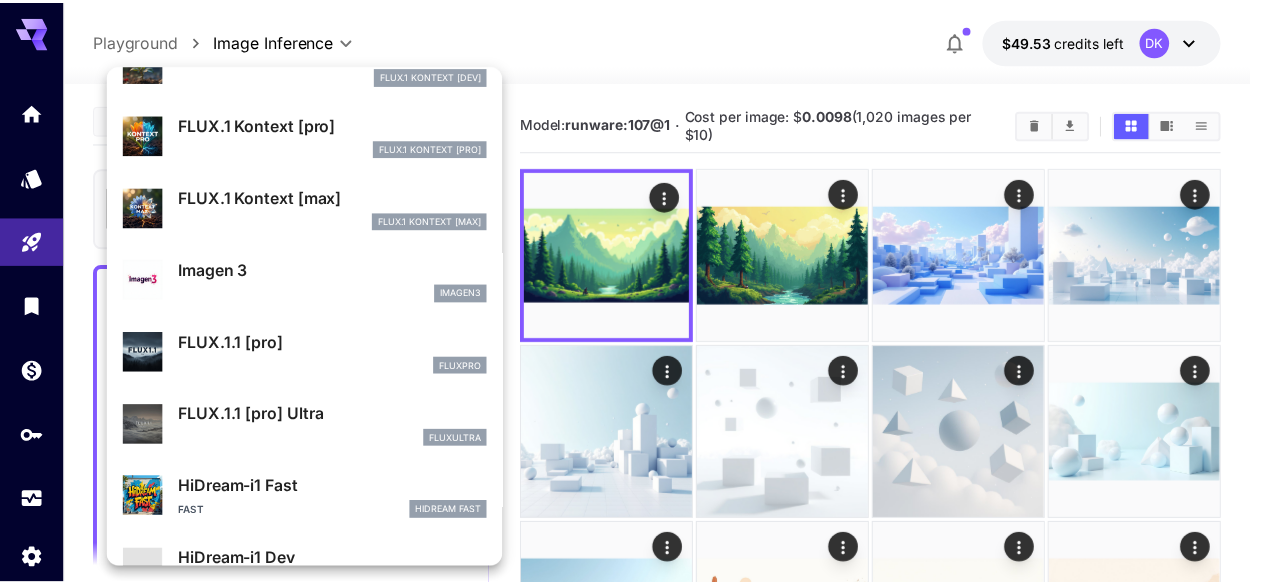 scroll, scrollTop: 842, scrollLeft: 0, axis: vertical 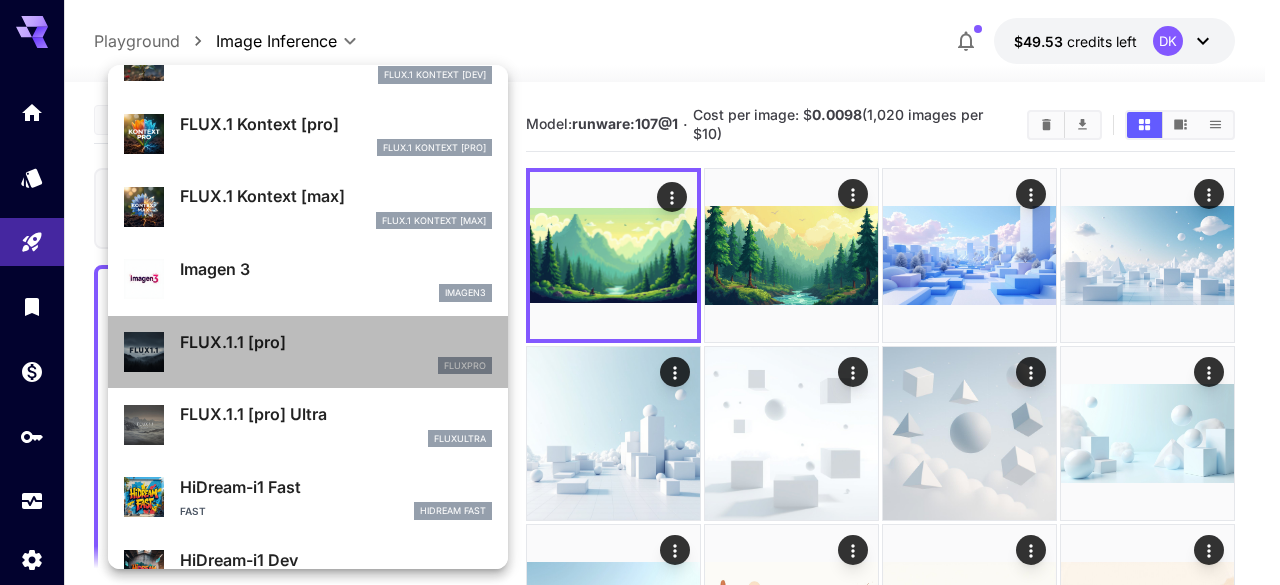 click on "FLUX.1.1 [pro]" at bounding box center (336, 342) 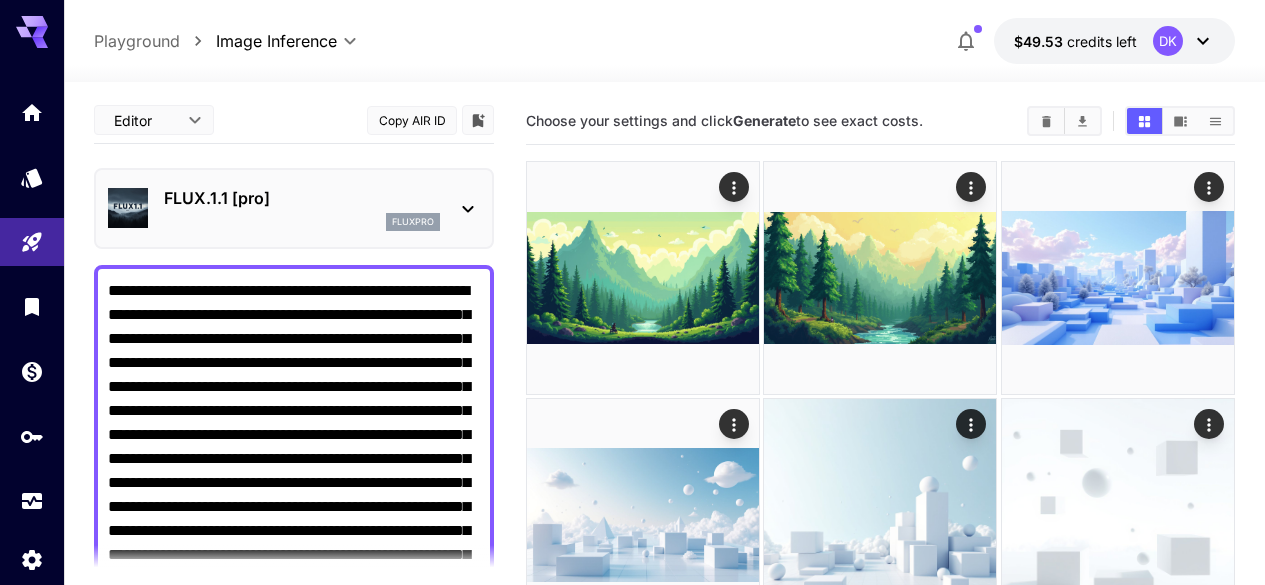 click on "**********" at bounding box center [664, 1679] 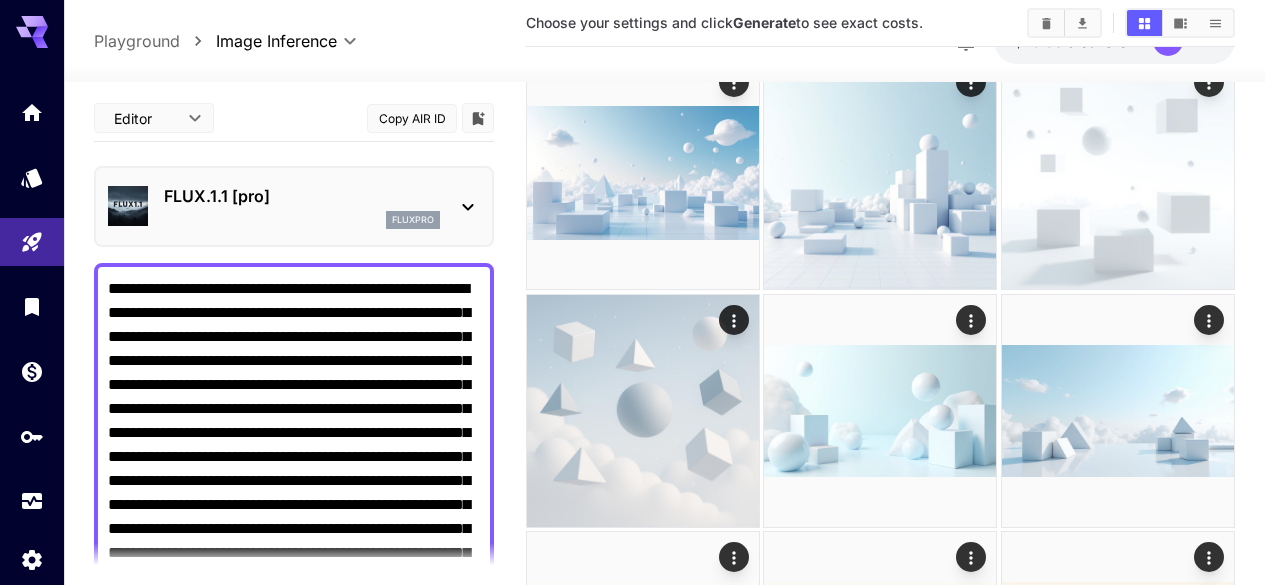 scroll, scrollTop: 343, scrollLeft: 0, axis: vertical 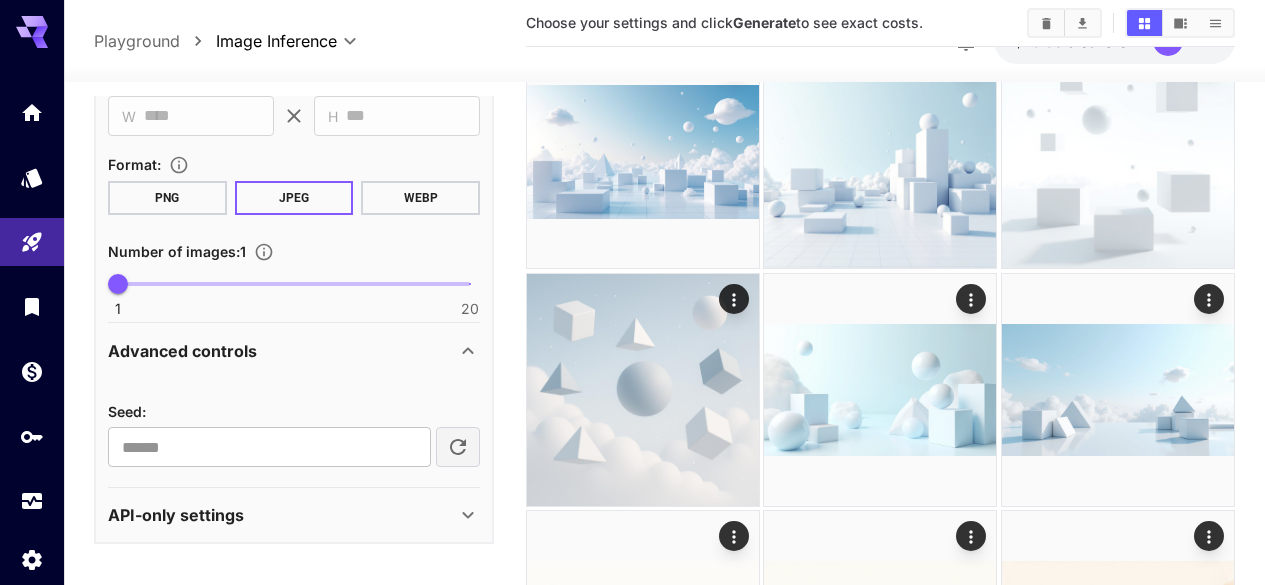 click 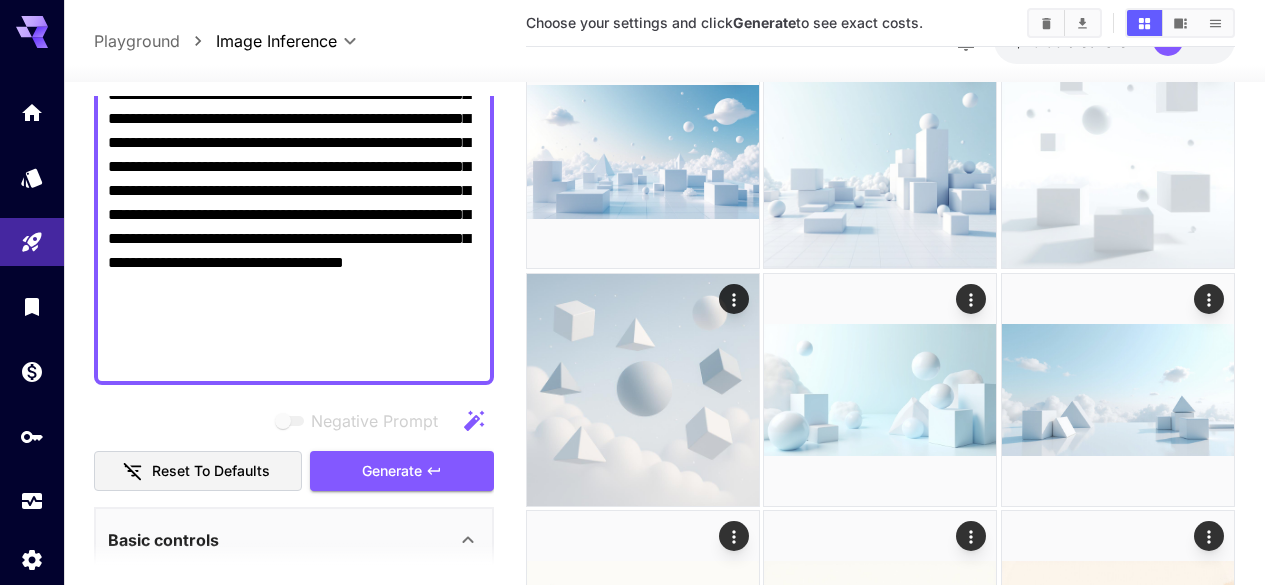 scroll, scrollTop: 338, scrollLeft: 0, axis: vertical 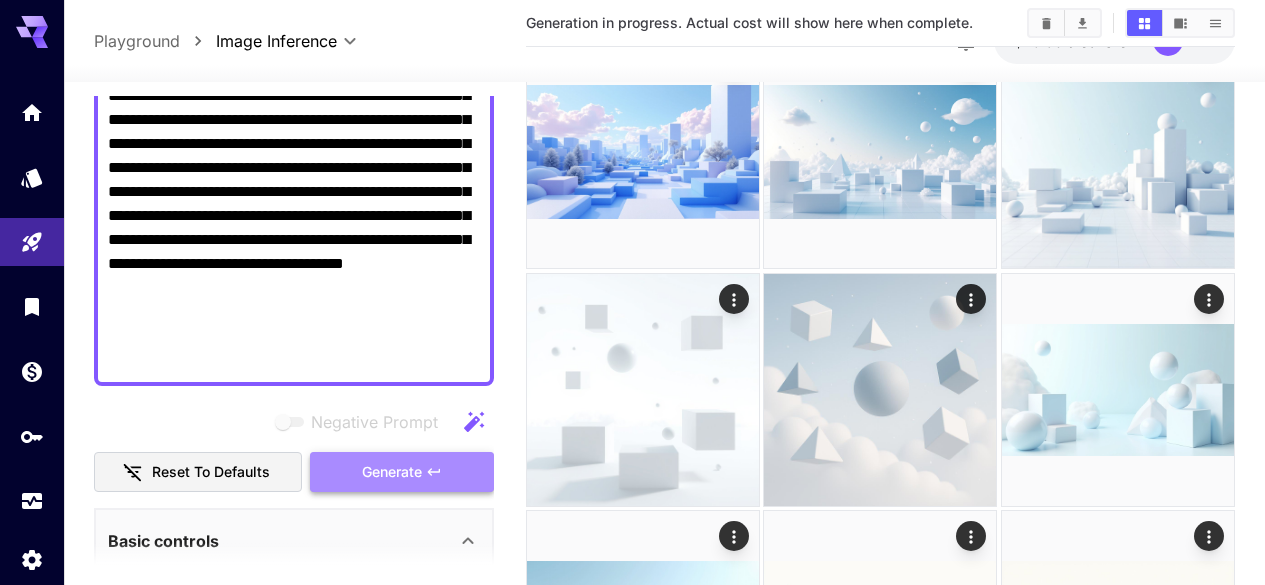 click on "Generate" at bounding box center (402, 472) 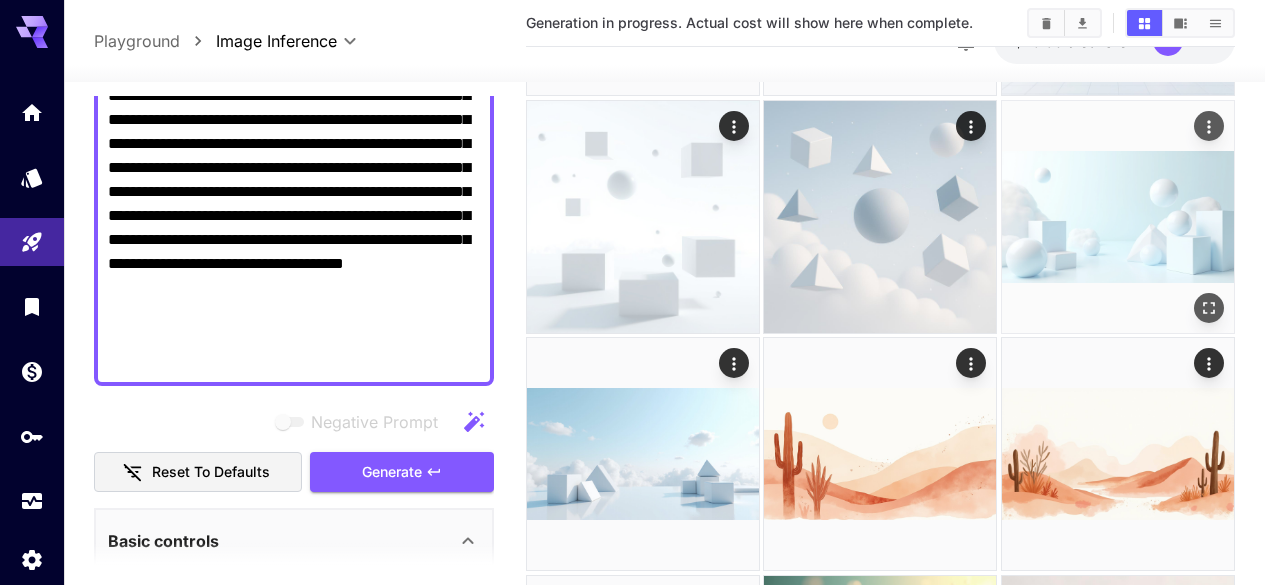scroll, scrollTop: 525, scrollLeft: 0, axis: vertical 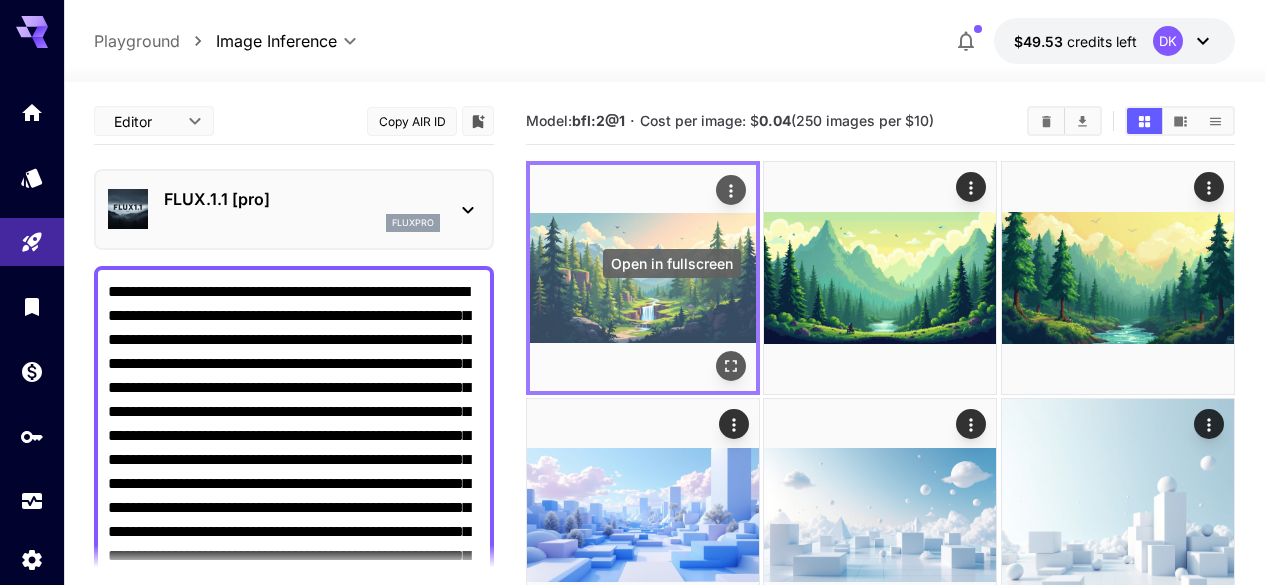 click 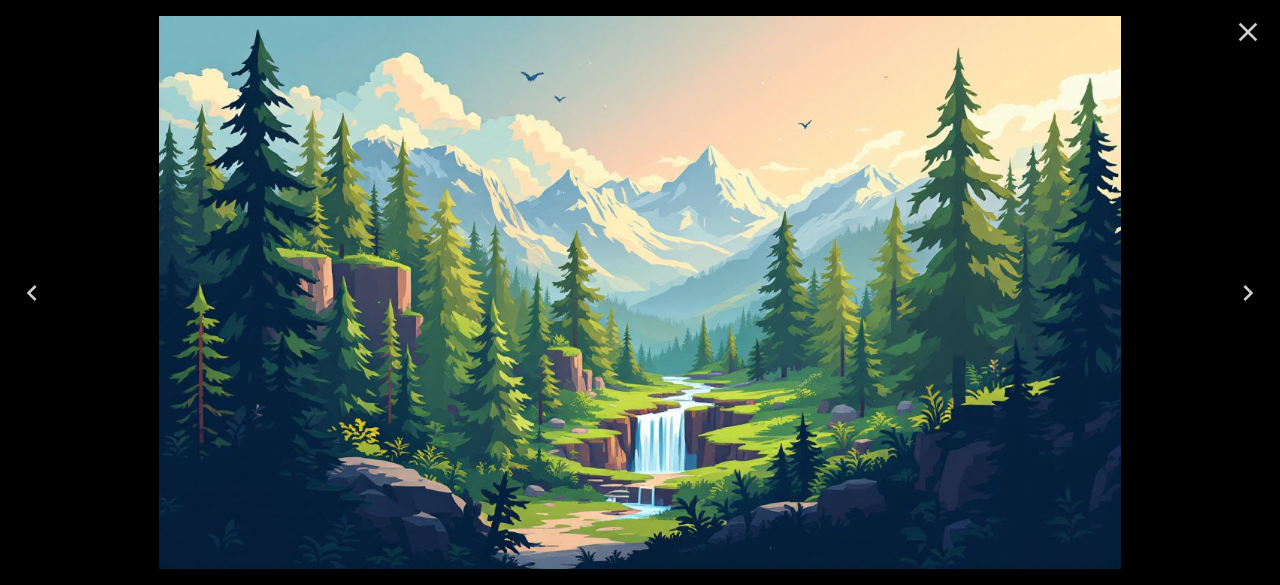 click 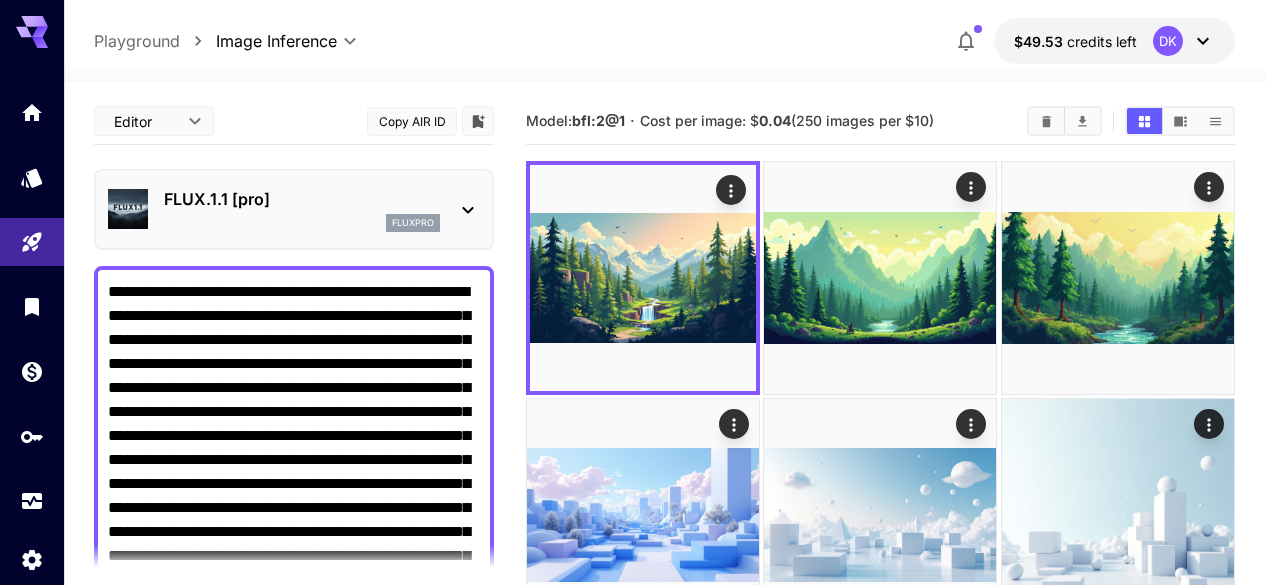 click on "FLUX.1.1 [pro] fluxpro" at bounding box center (294, 209) 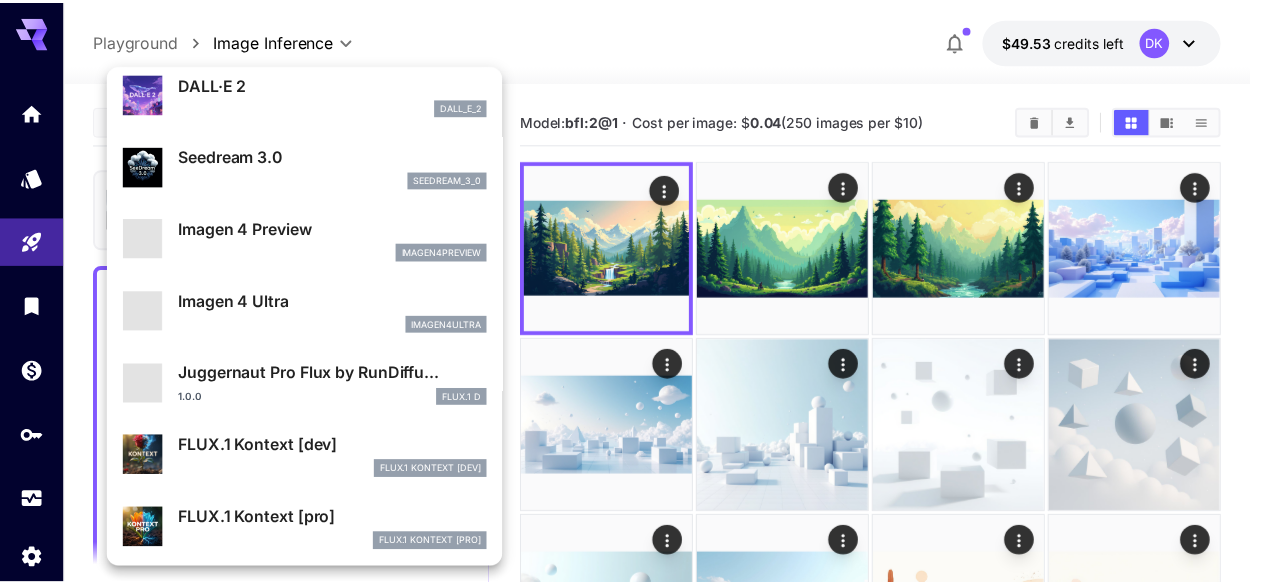 scroll, scrollTop: 449, scrollLeft: 0, axis: vertical 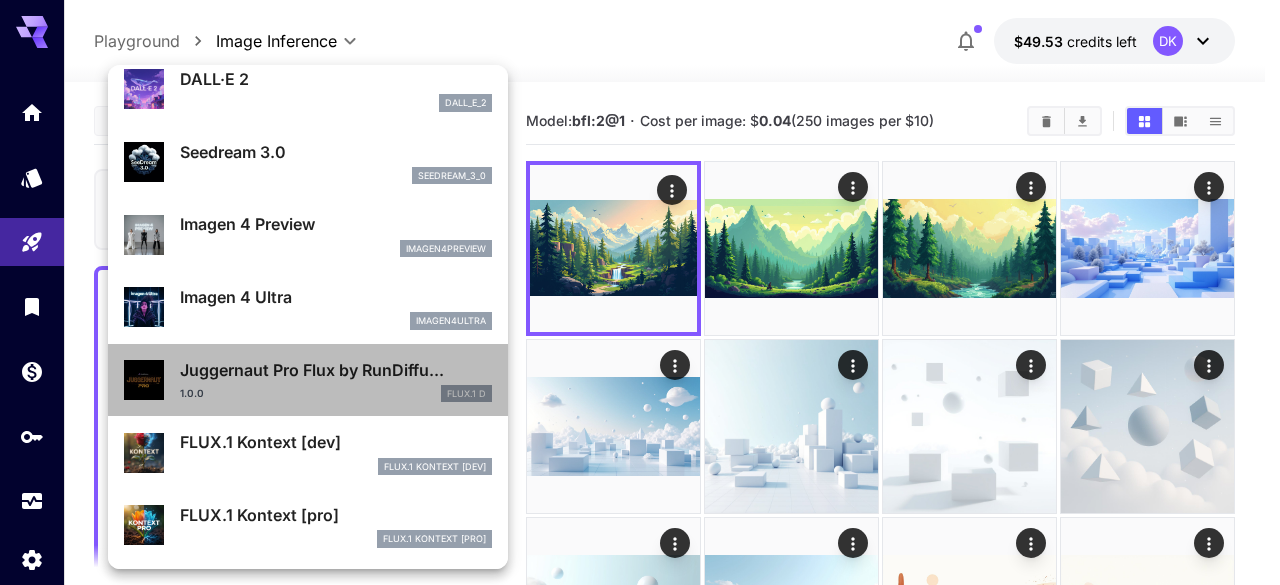 click on "Juggernaut Pro Flux by RunDiffu..." at bounding box center [336, 370] 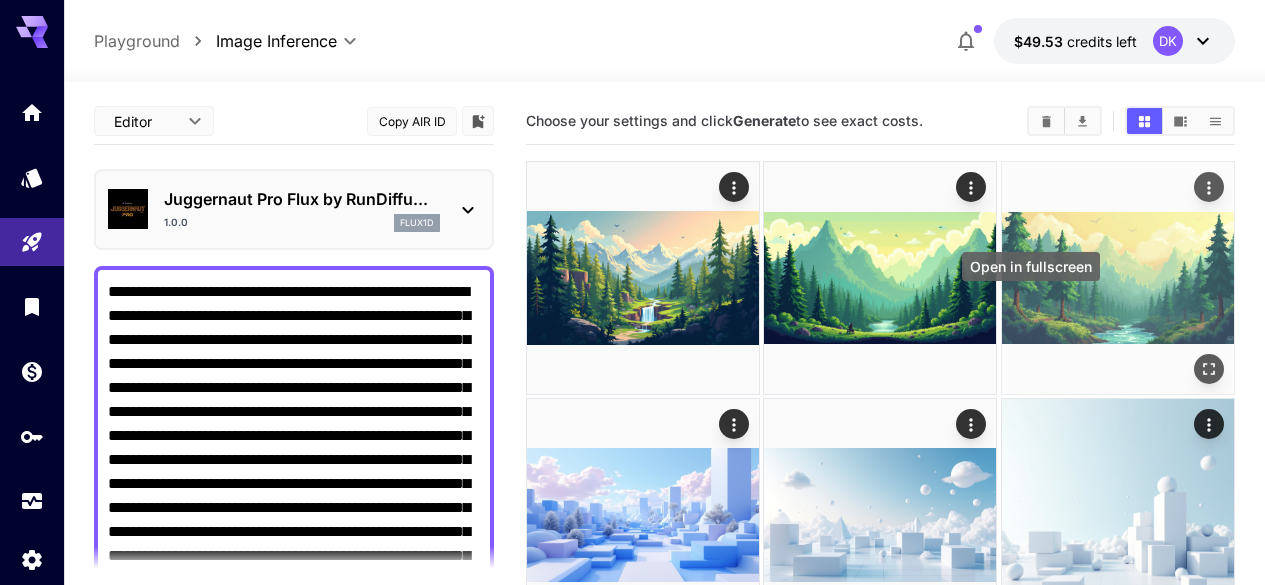 click 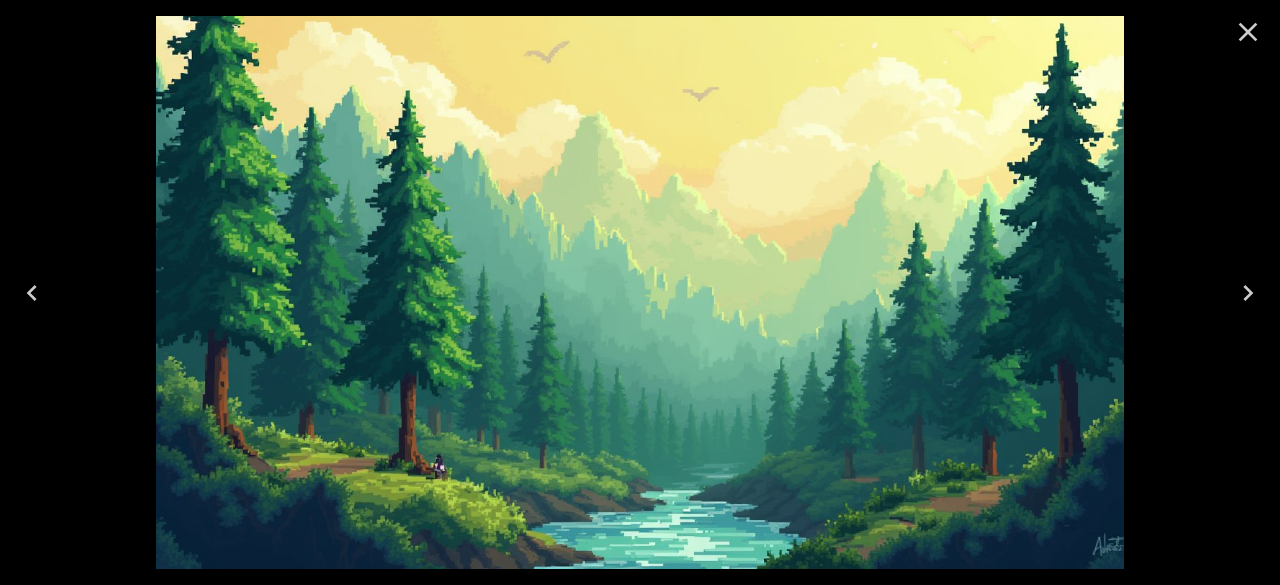 click 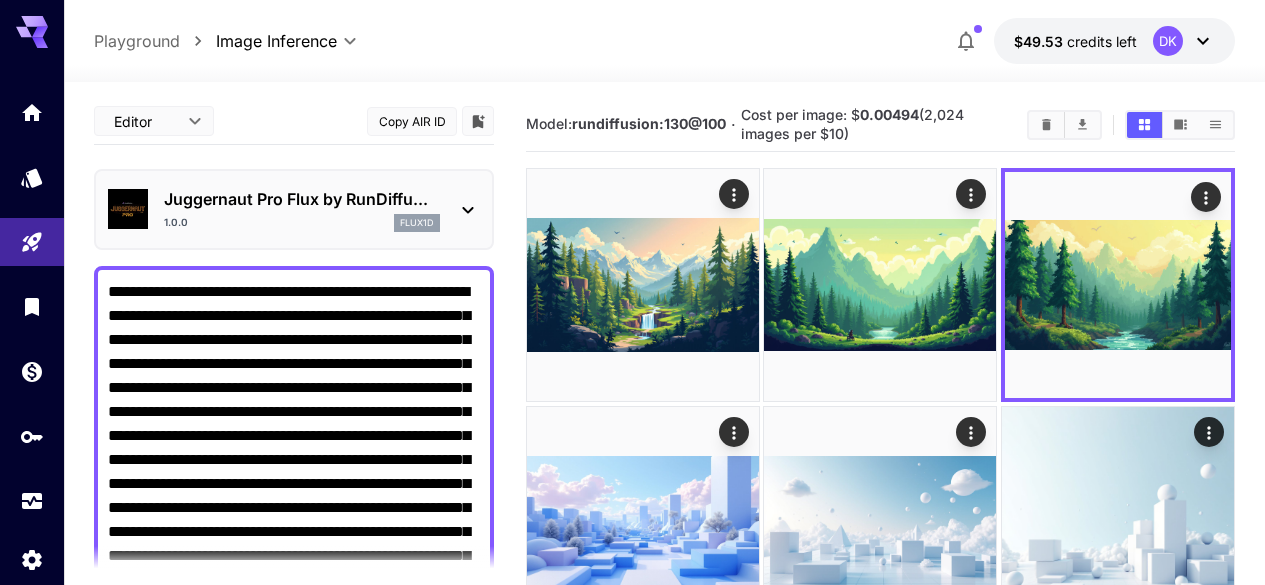 click on "**********" at bounding box center [294, 496] 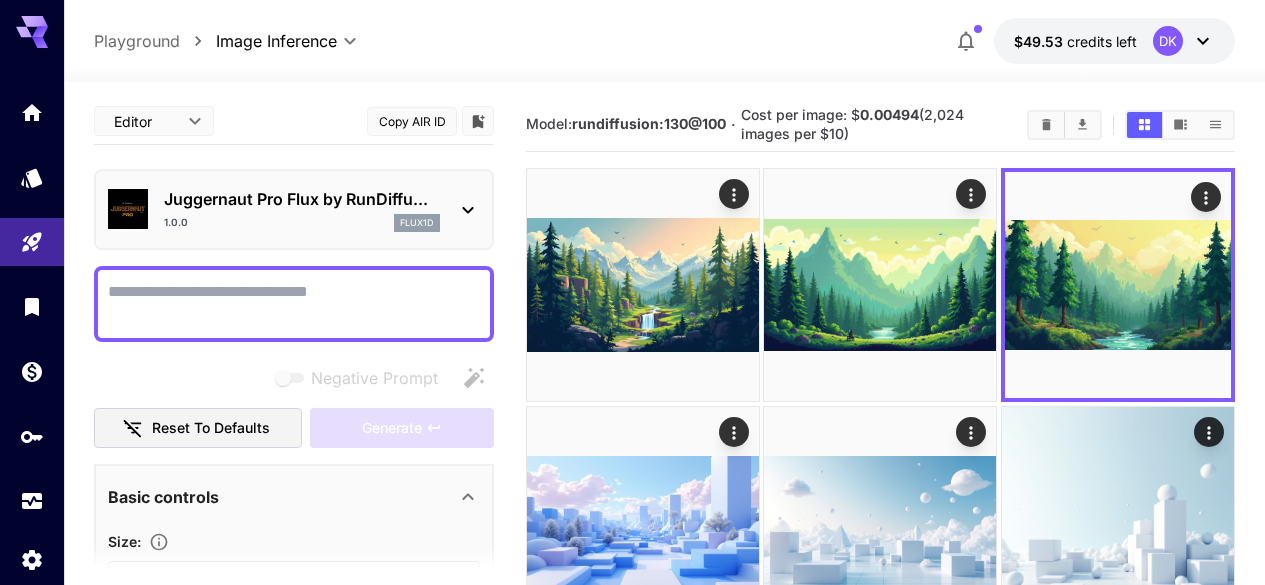 paste on "**********" 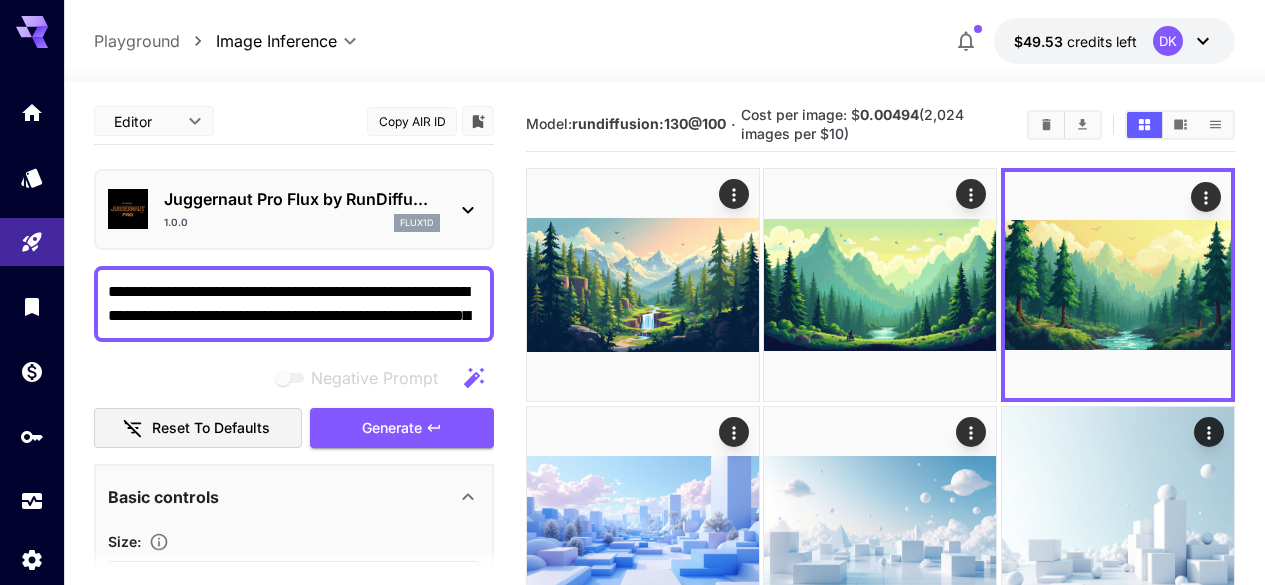 scroll, scrollTop: 10, scrollLeft: 0, axis: vertical 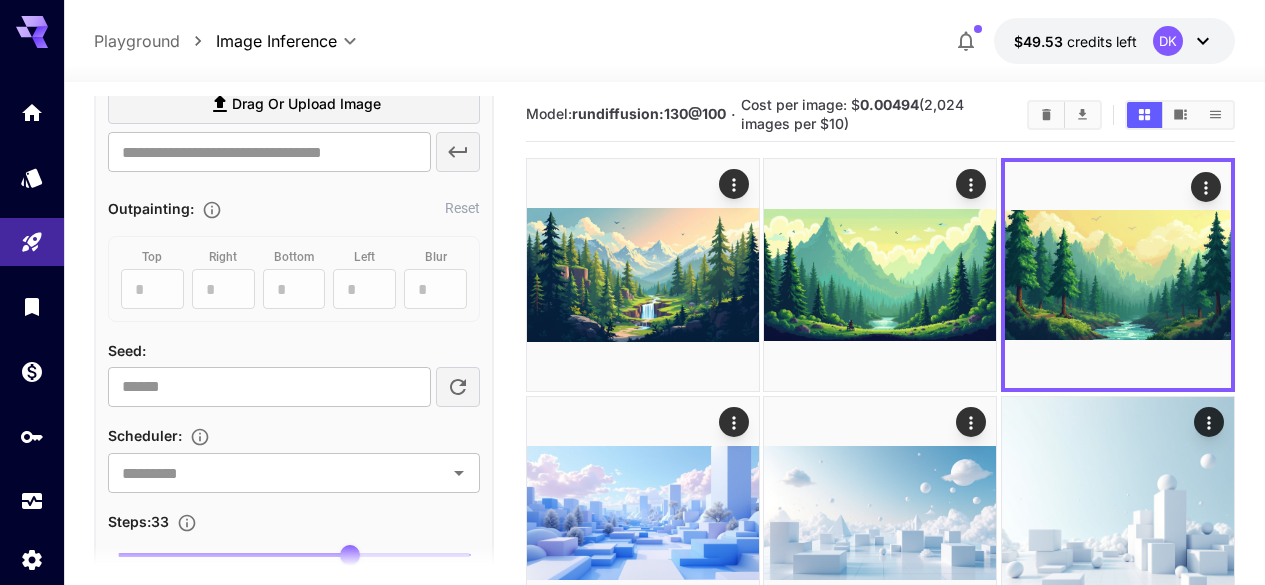 type on "**********" 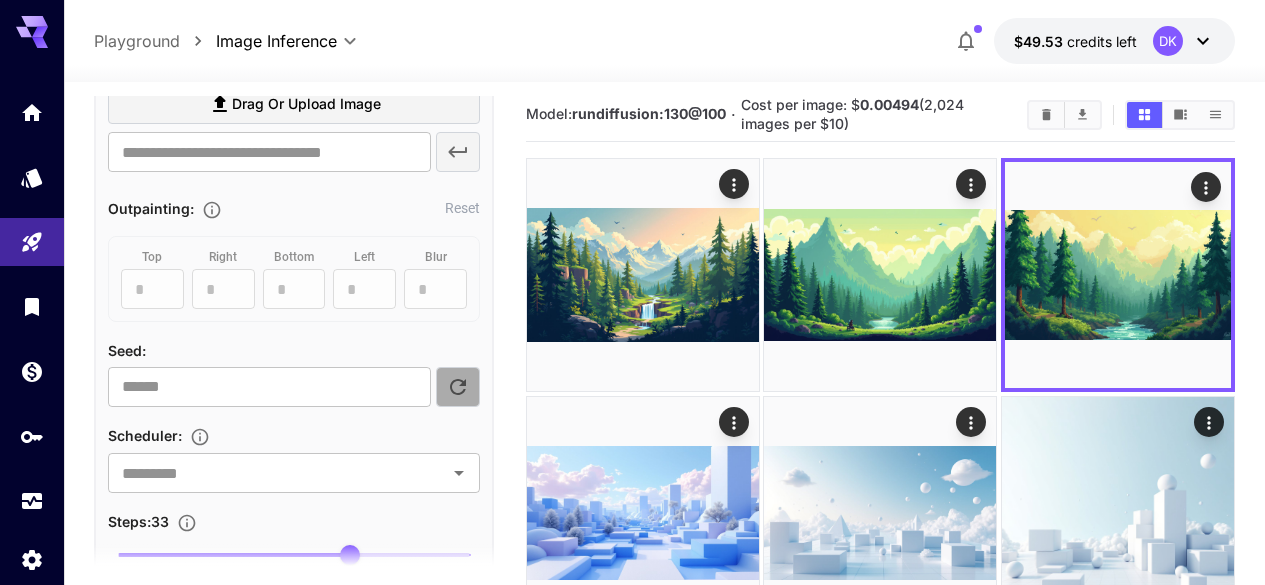 click 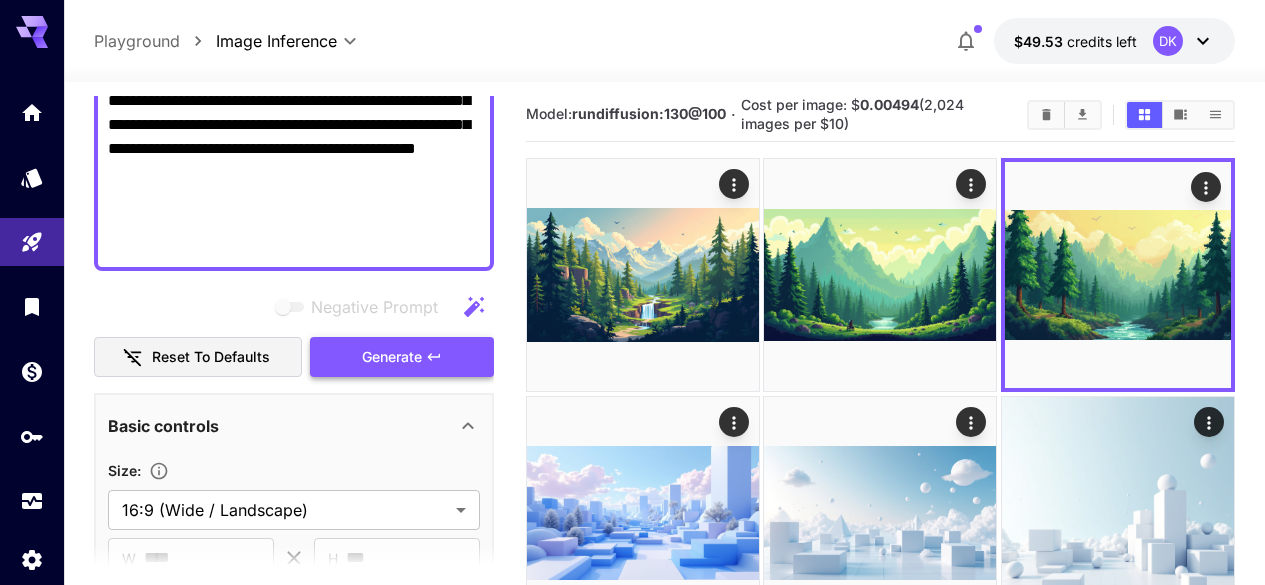 scroll, scrollTop: 453, scrollLeft: 0, axis: vertical 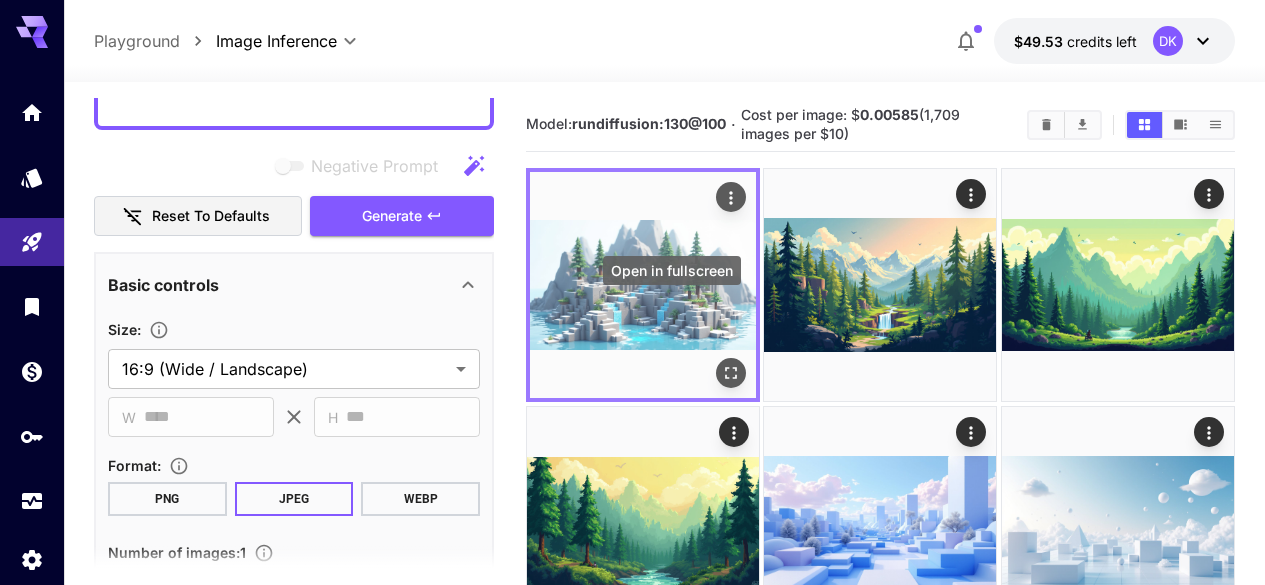 click 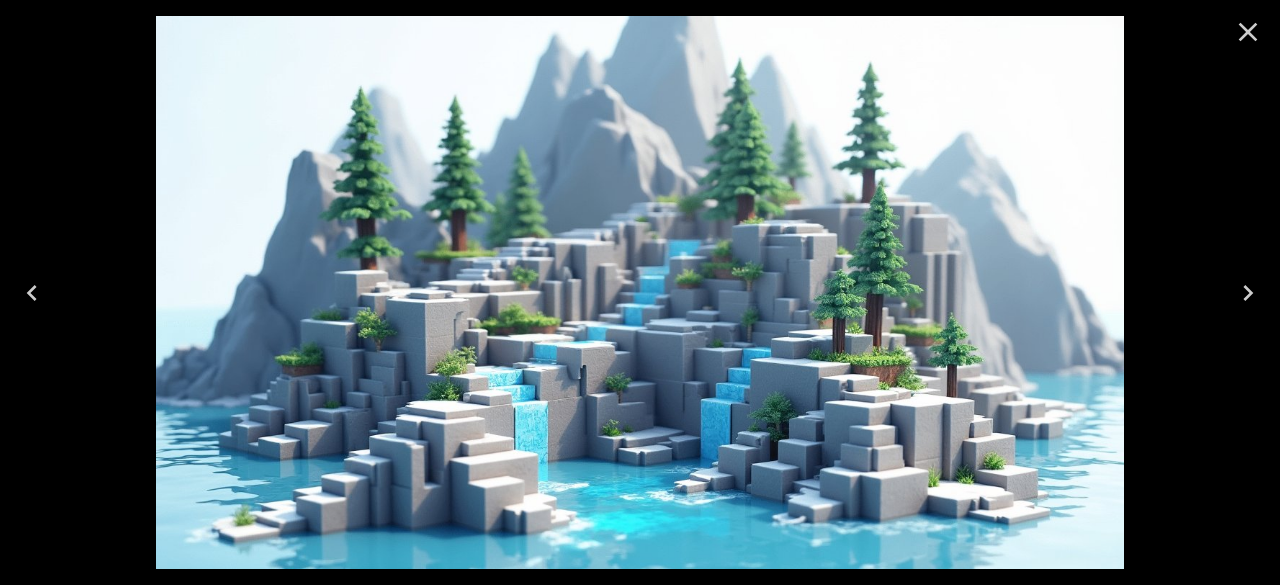 click 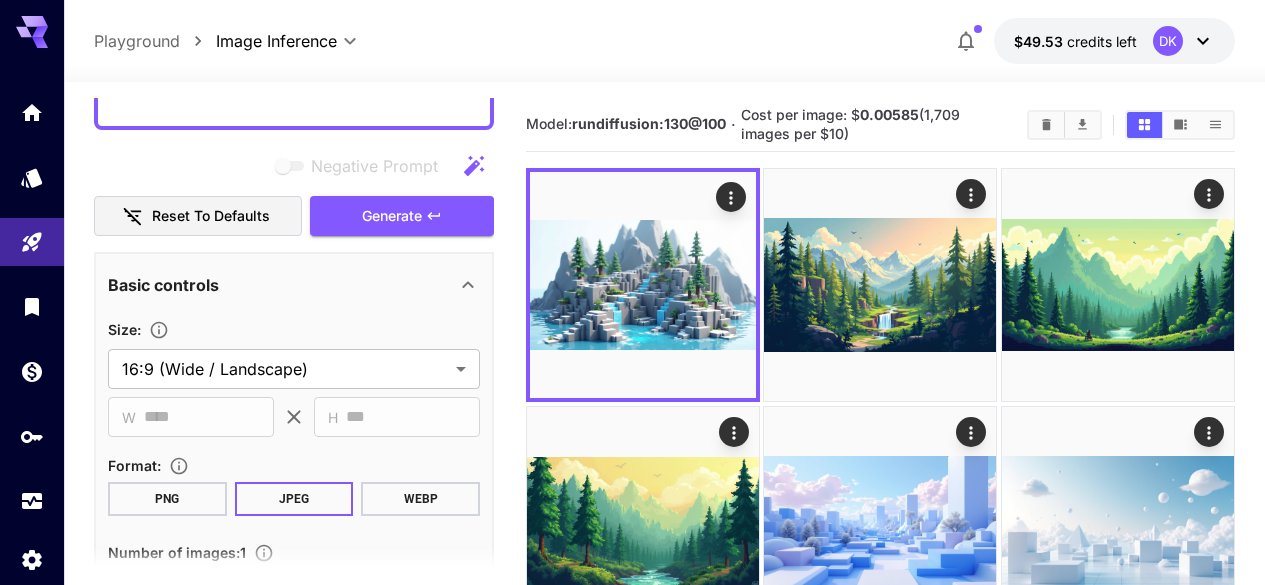 scroll, scrollTop: 1, scrollLeft: 0, axis: vertical 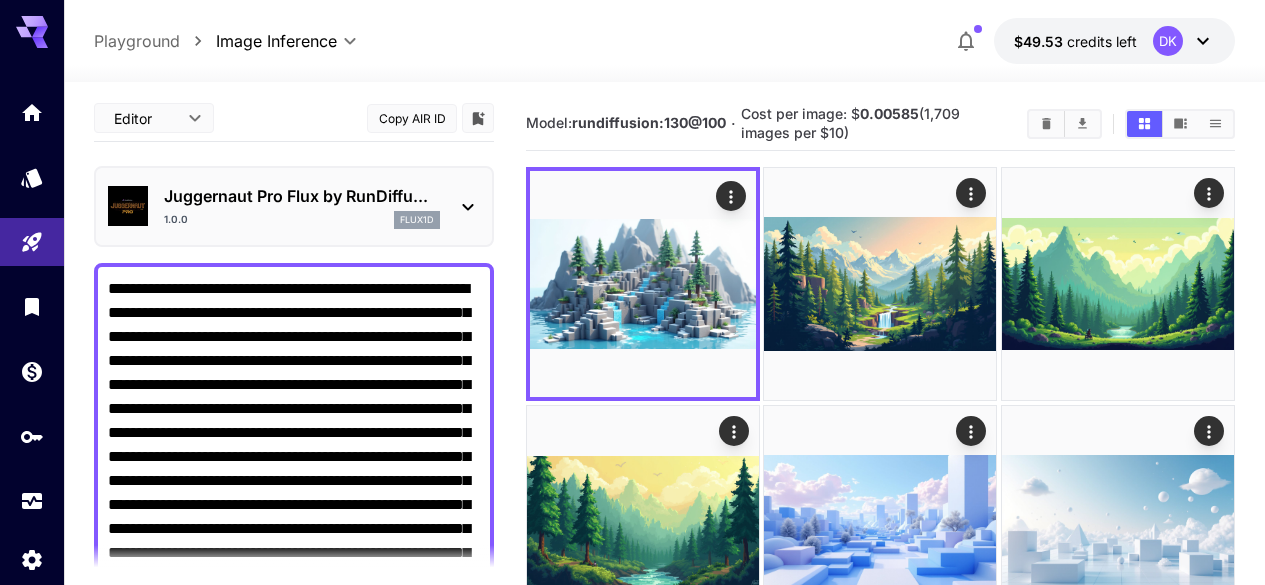 click on "Juggernaut Pro Flux by RunDiffu..." at bounding box center (302, 196) 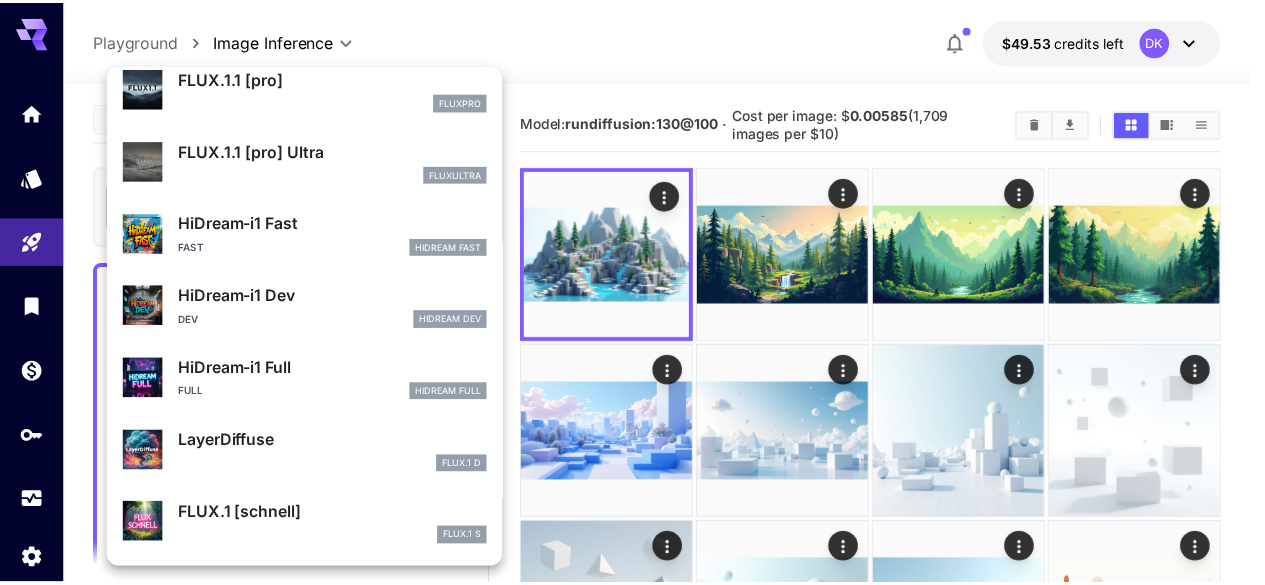 scroll, scrollTop: 1106, scrollLeft: 0, axis: vertical 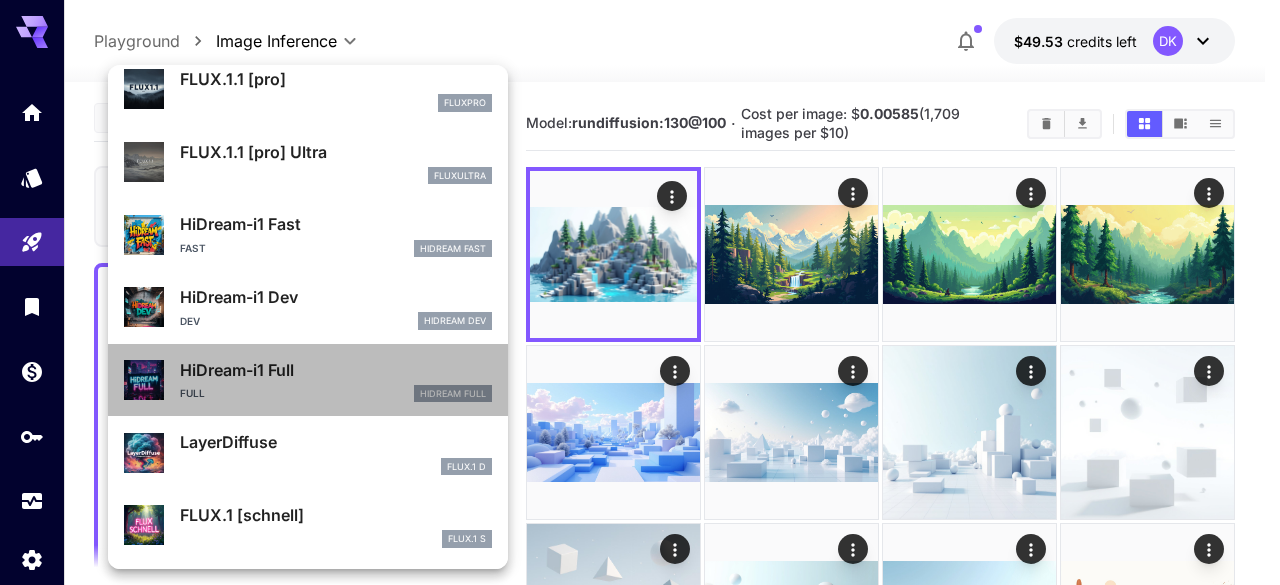 click on "HiDream-i1 Full" at bounding box center (336, 370) 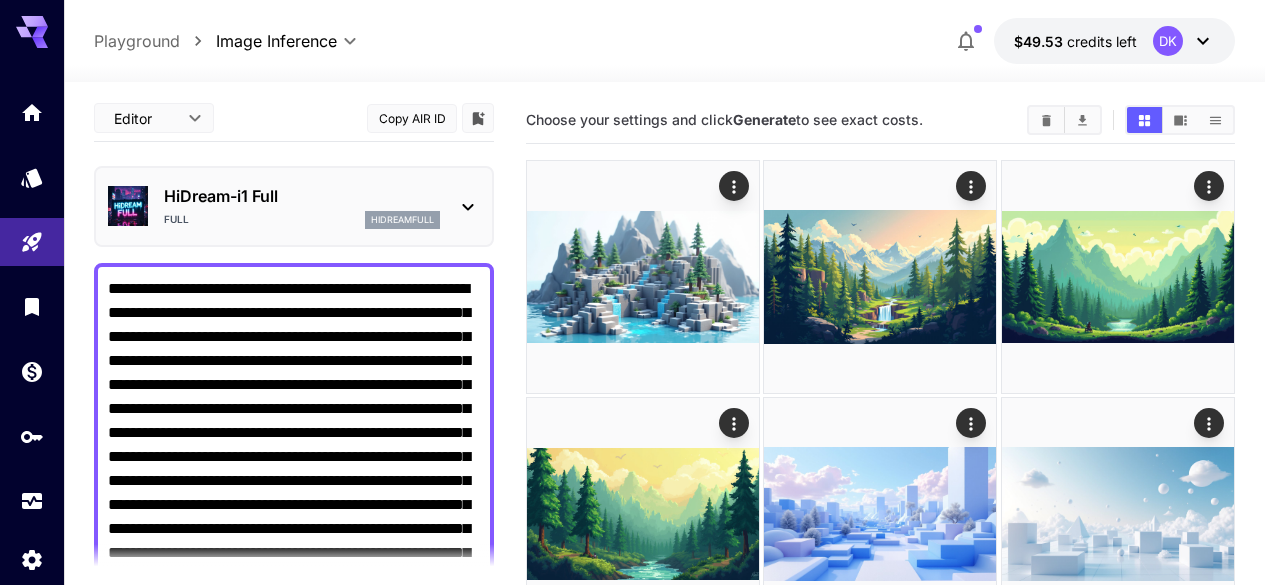 click on "**********" at bounding box center (294, 493) 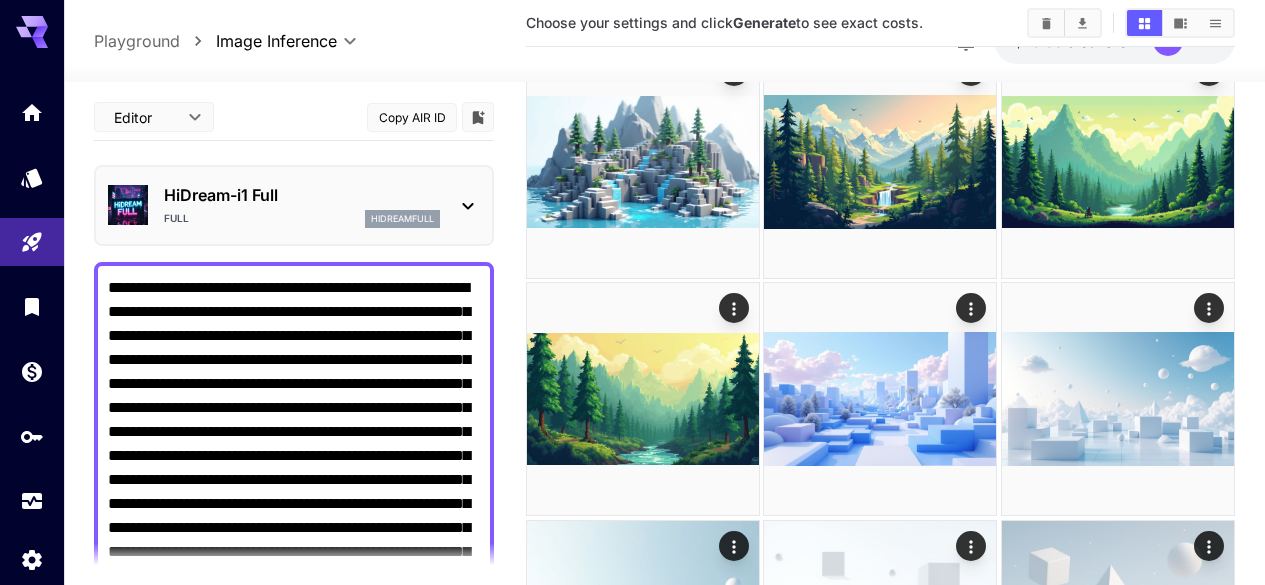 scroll, scrollTop: 0, scrollLeft: 0, axis: both 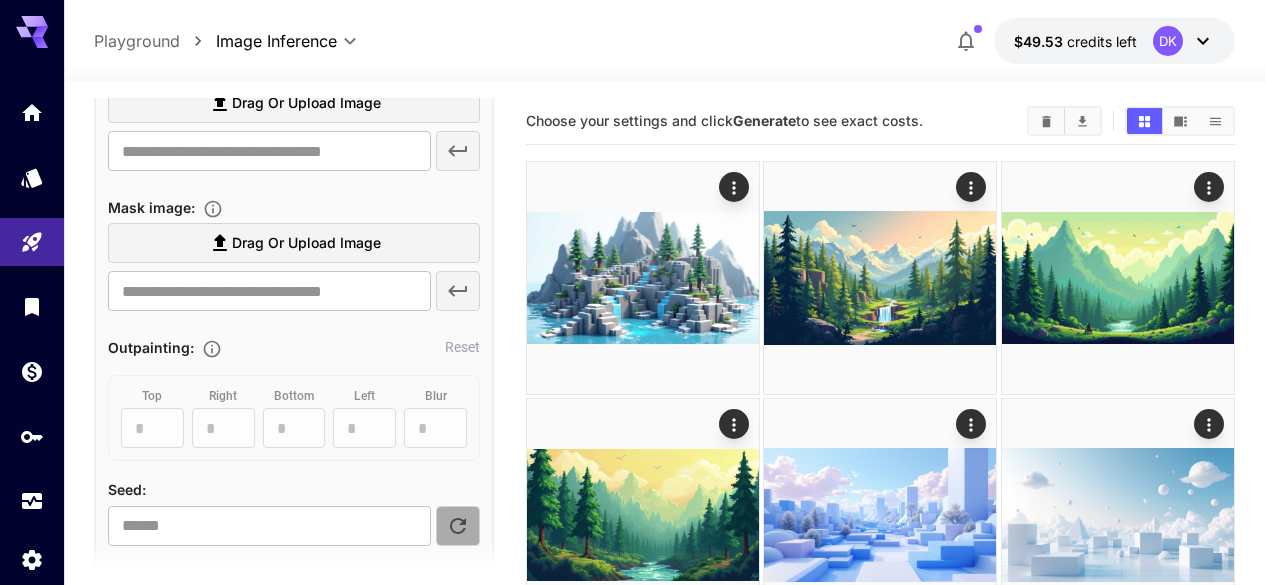 click 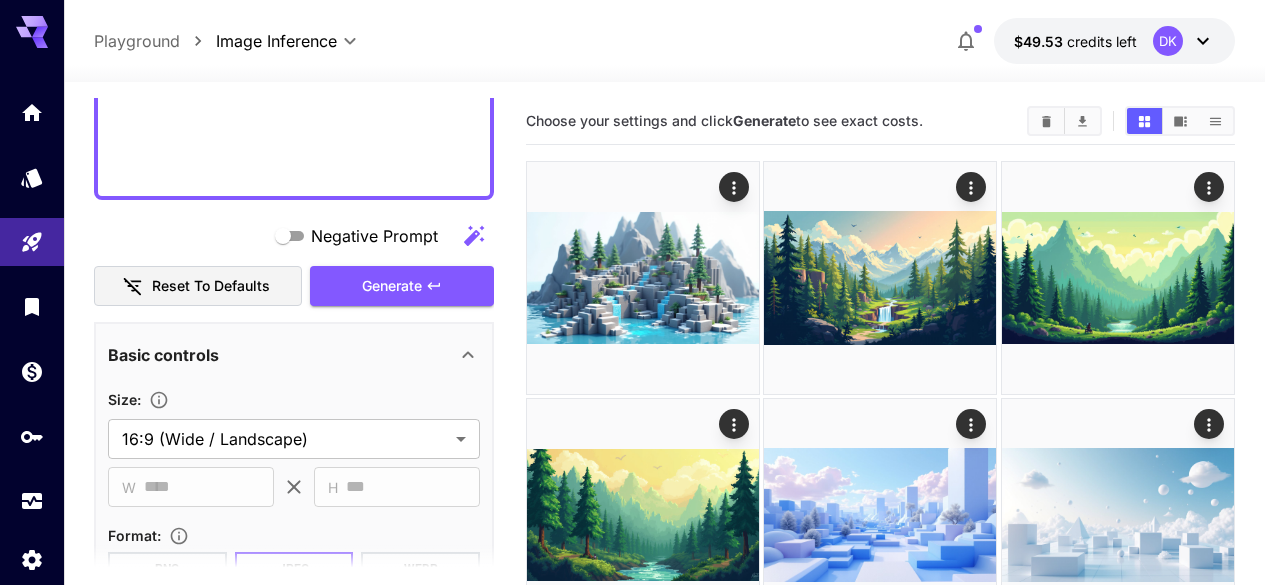 scroll, scrollTop: 525, scrollLeft: 0, axis: vertical 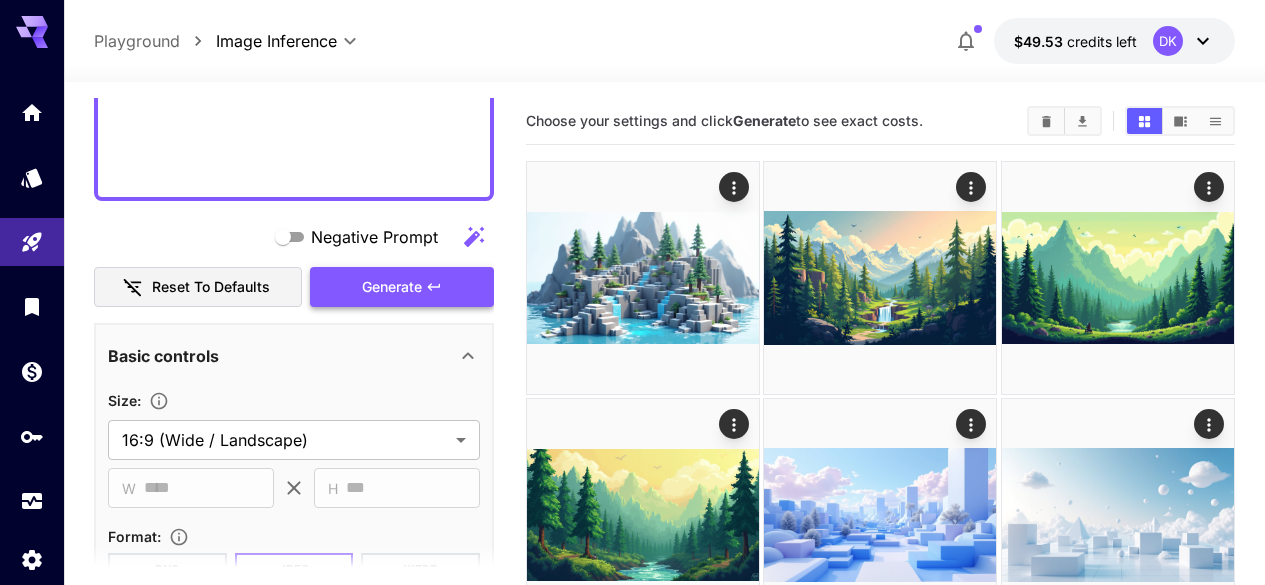 click on "Generate" at bounding box center [402, 287] 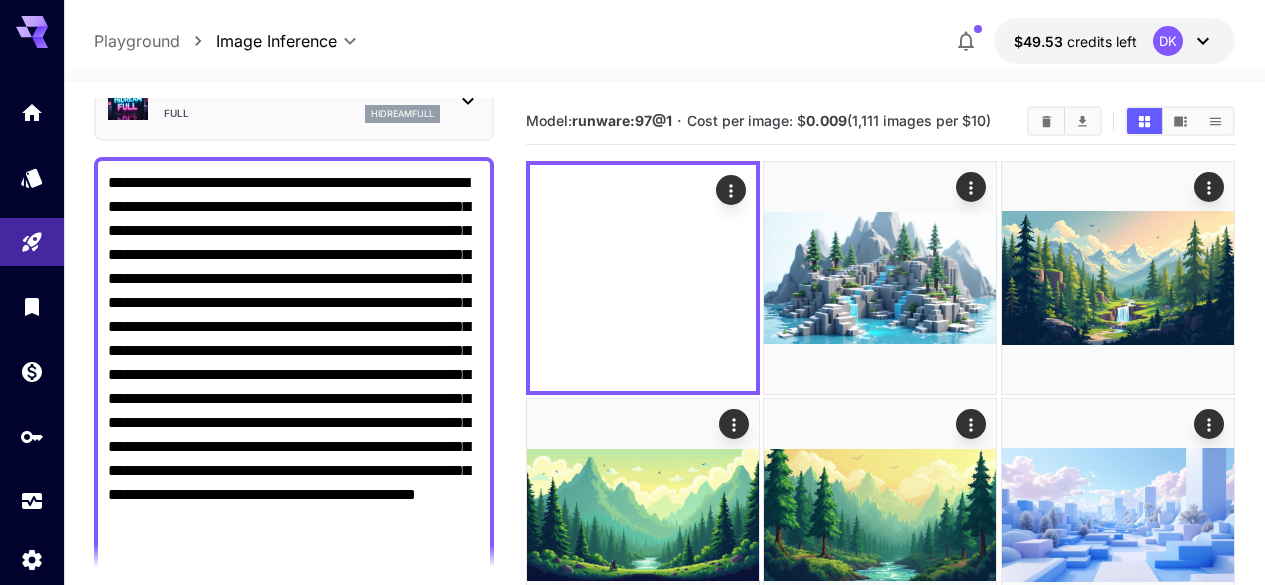 scroll, scrollTop: 0, scrollLeft: 0, axis: both 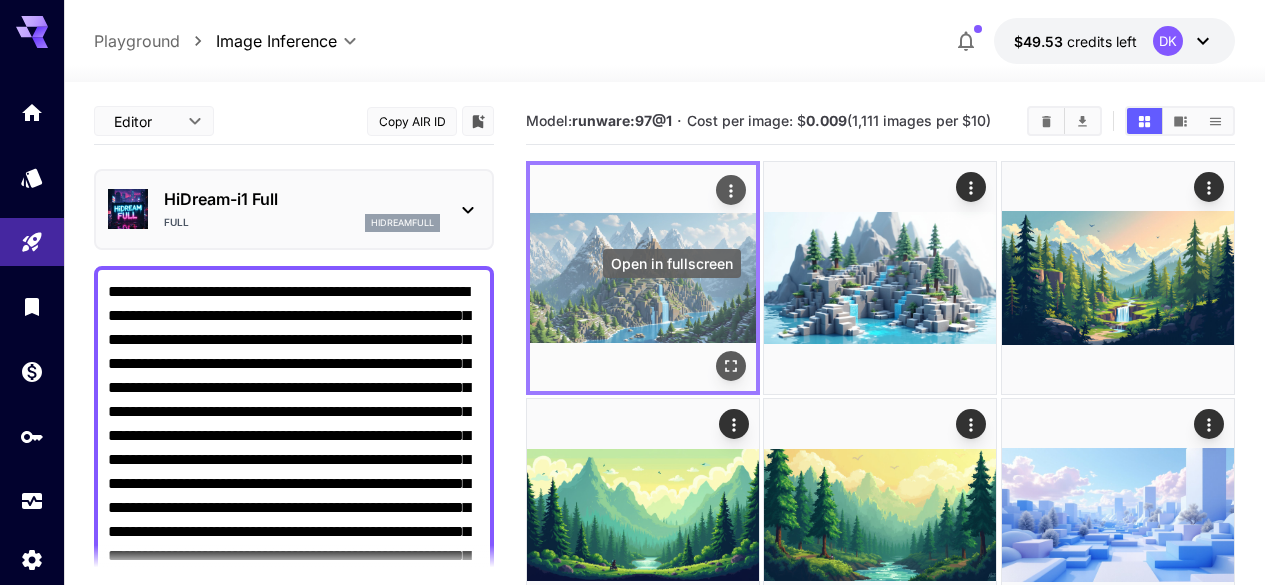 click 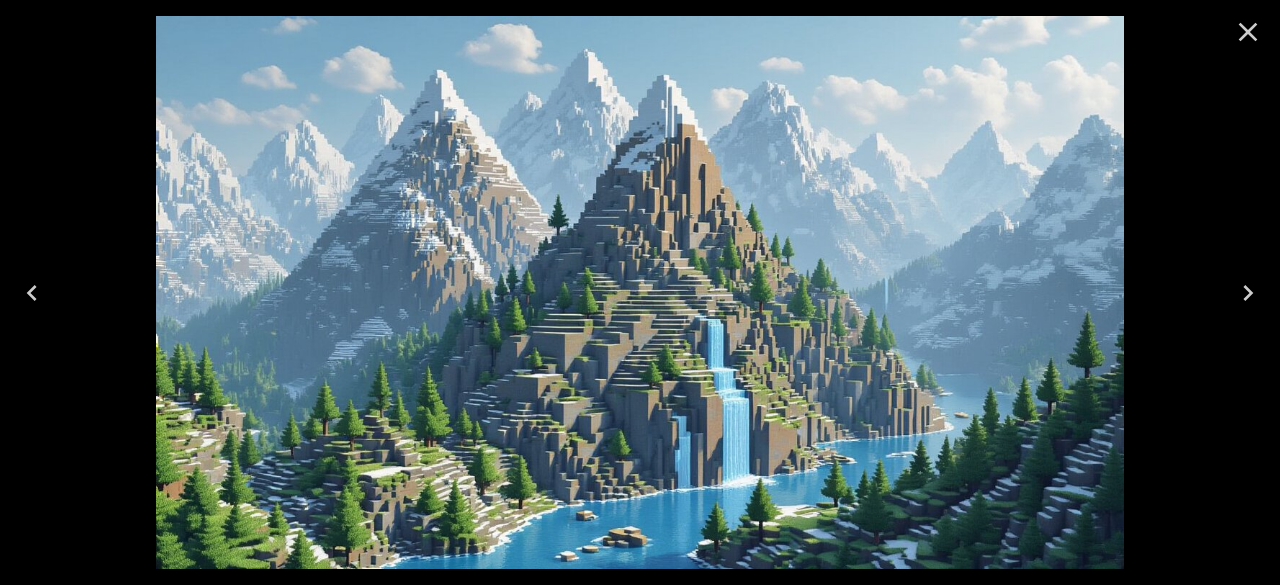 click 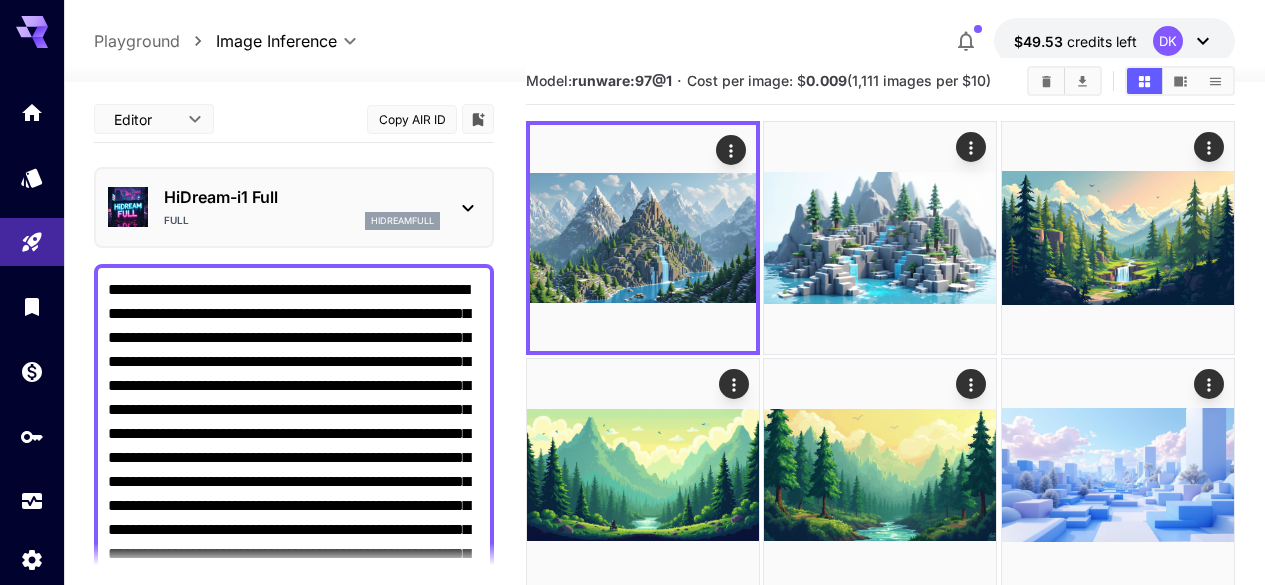 scroll, scrollTop: 41, scrollLeft: 0, axis: vertical 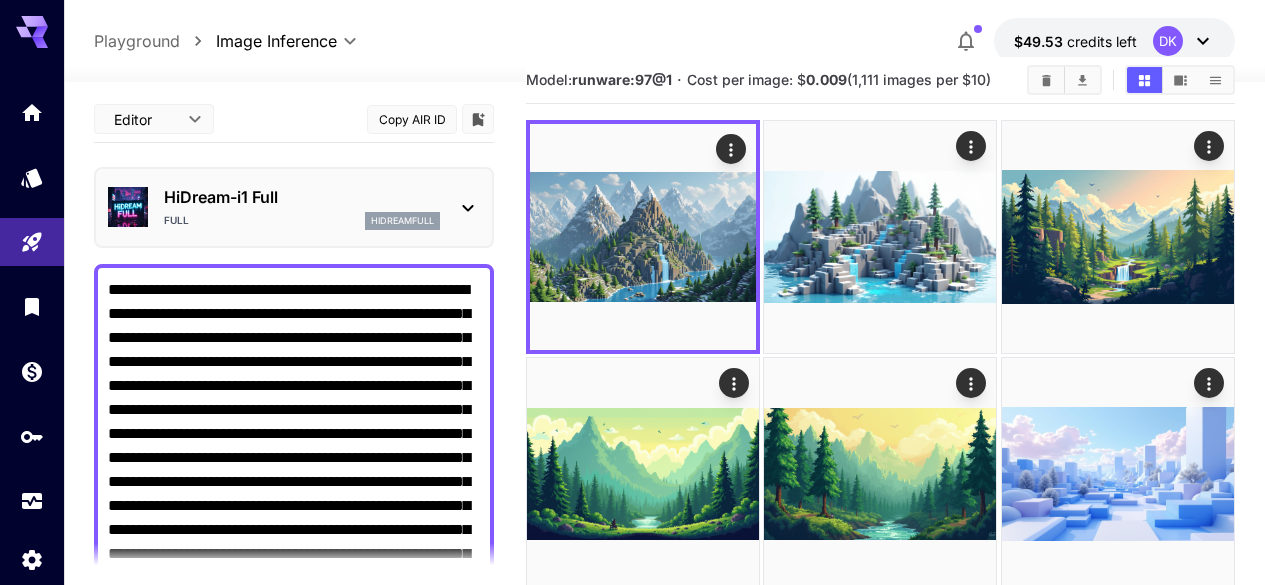 click on "**********" at bounding box center [294, 494] 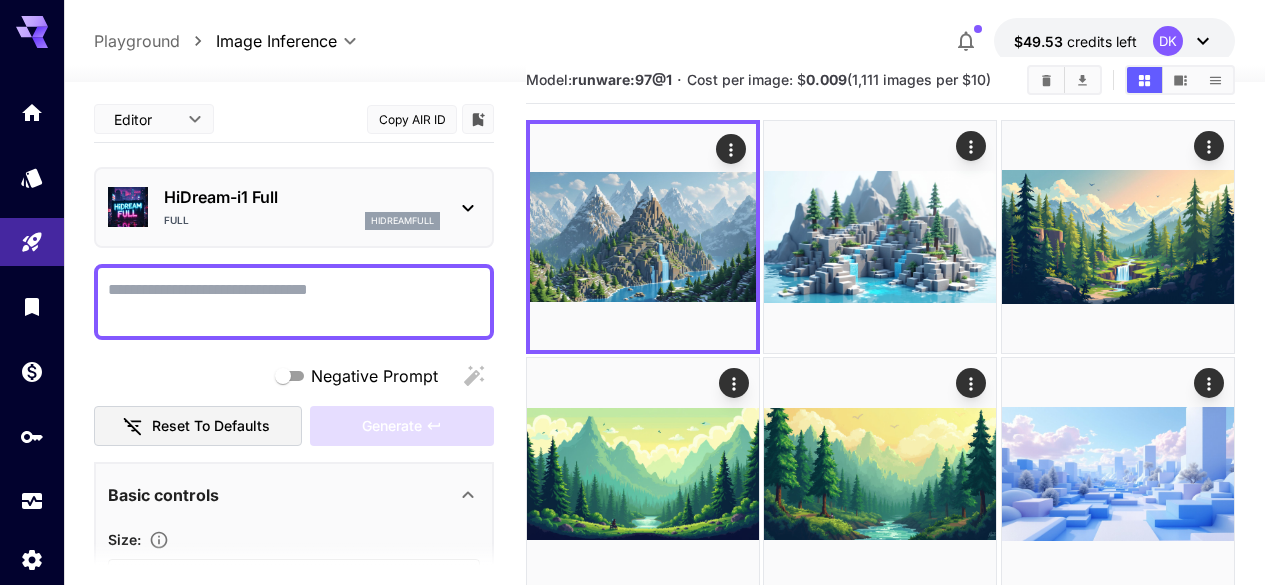 paste on "**********" 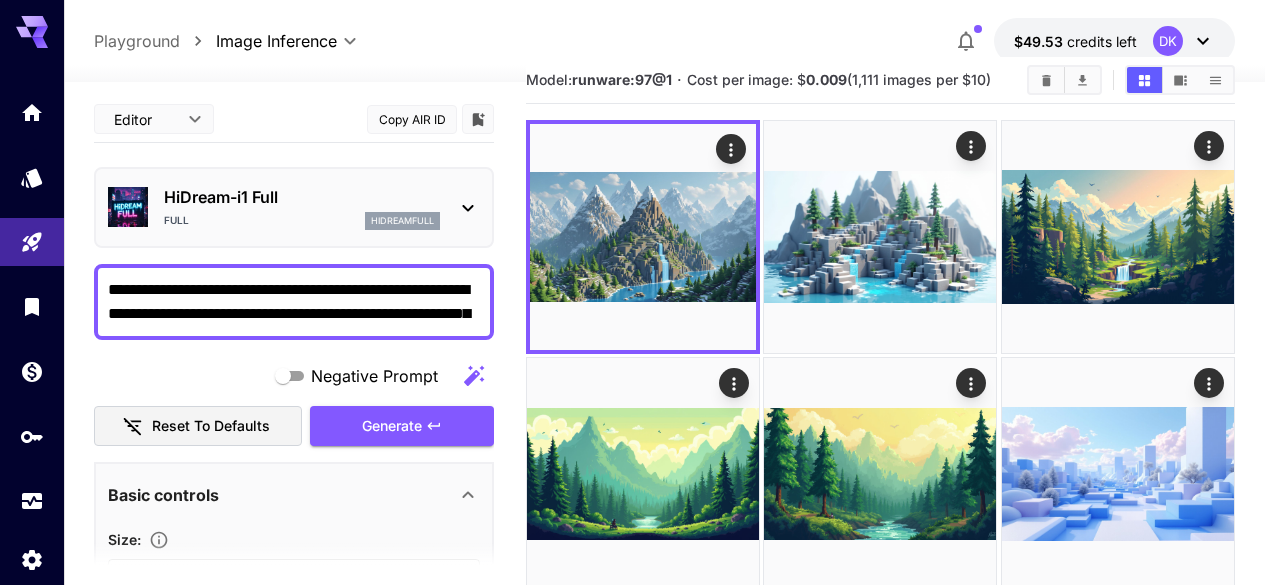 scroll, scrollTop: 49, scrollLeft: 0, axis: vertical 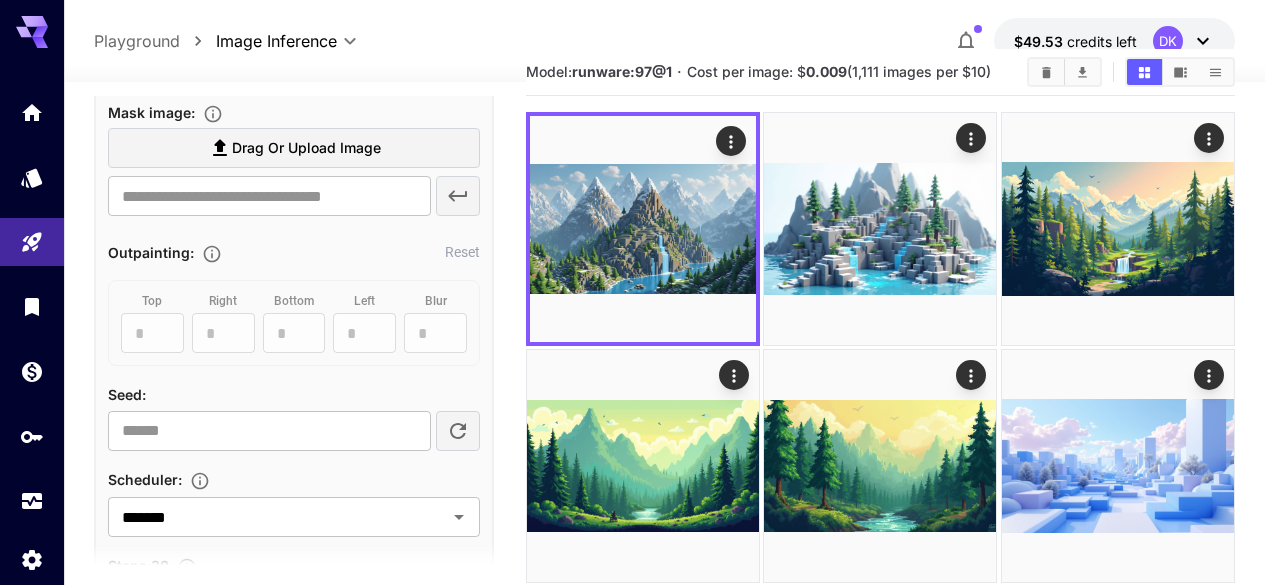type on "**********" 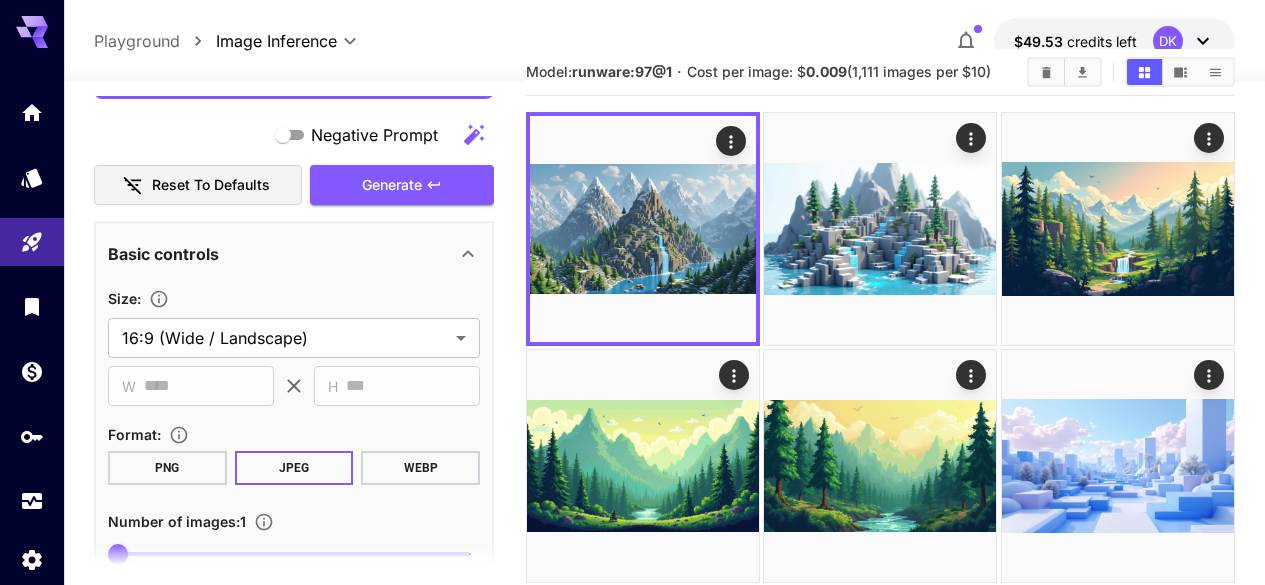 scroll, scrollTop: 624, scrollLeft: 0, axis: vertical 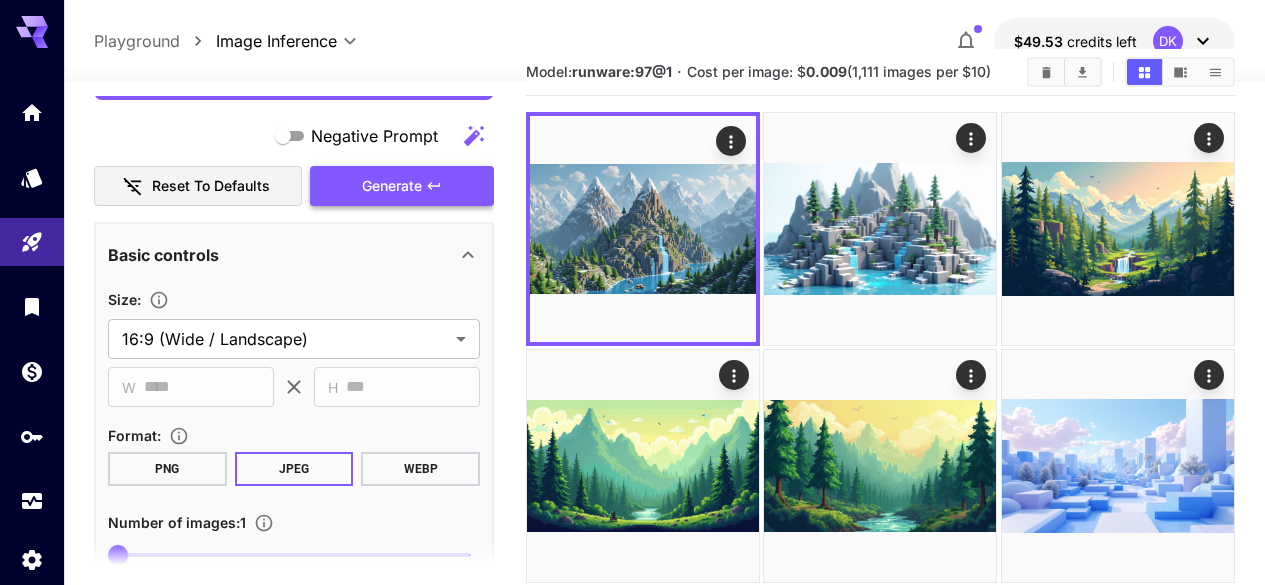 click on "Generate" at bounding box center (402, 186) 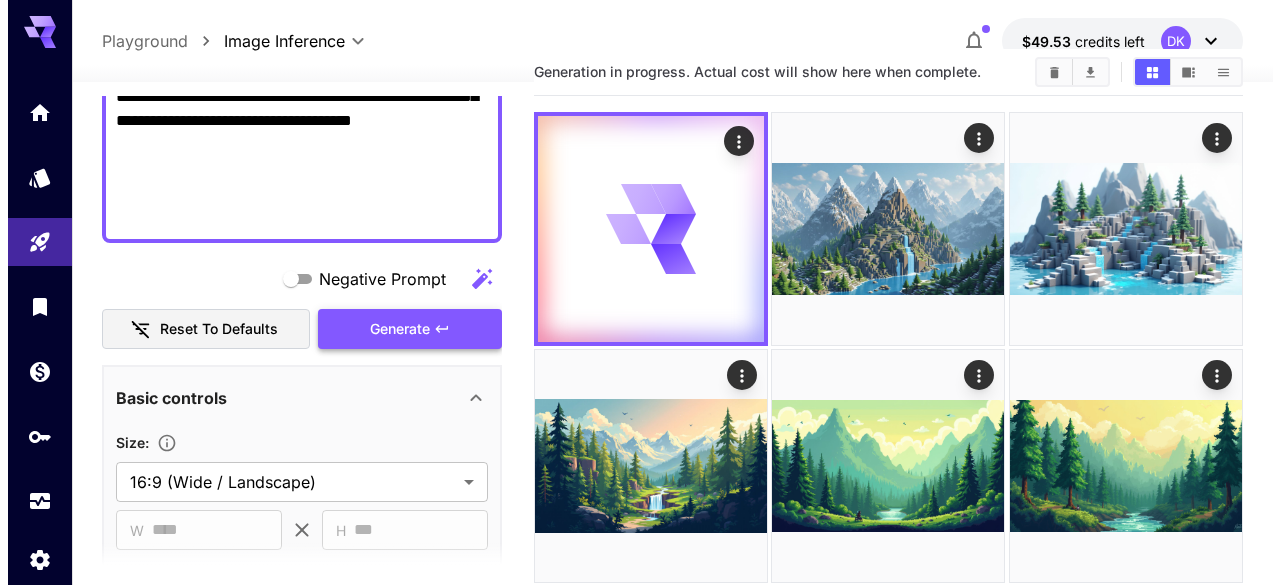 scroll, scrollTop: 480, scrollLeft: 0, axis: vertical 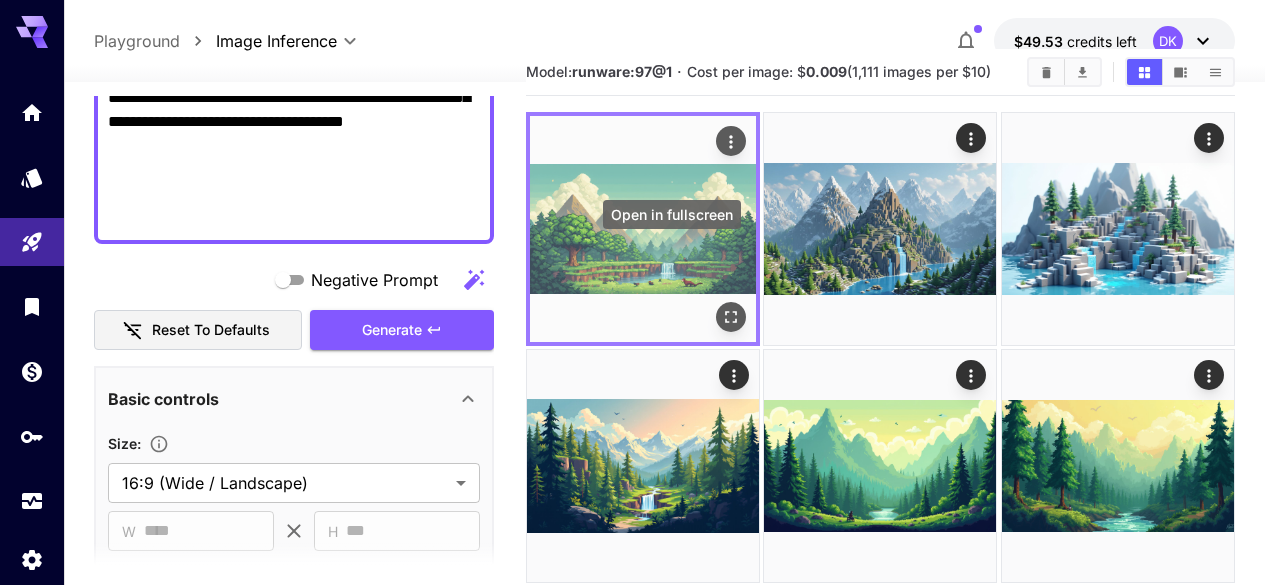 click at bounding box center (731, 317) 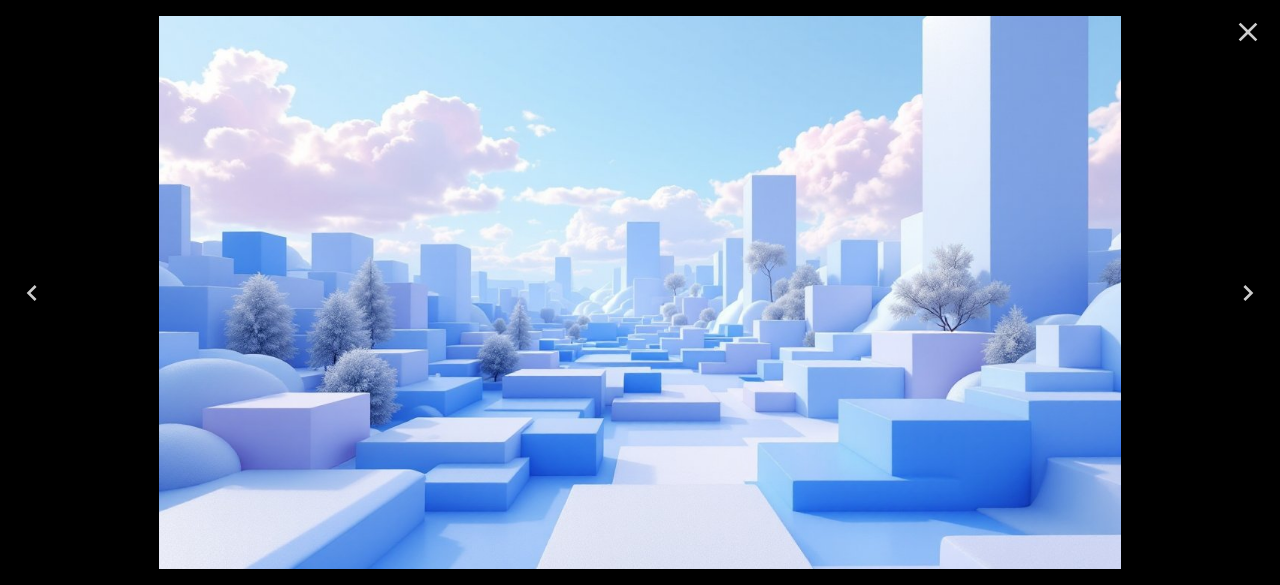 scroll, scrollTop: 49, scrollLeft: 0, axis: vertical 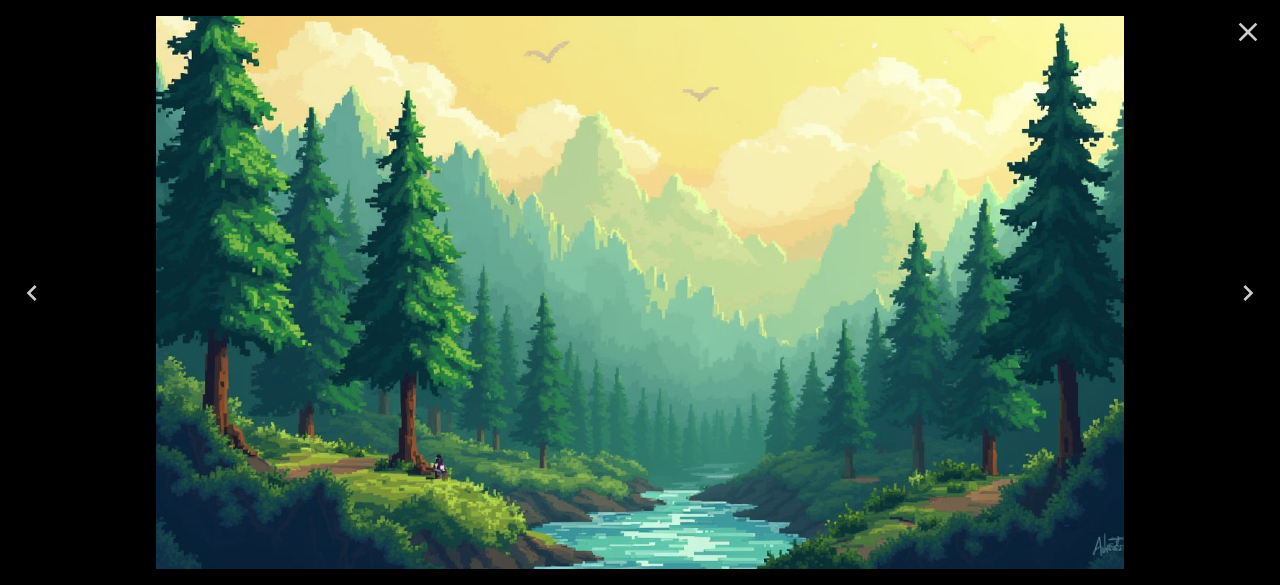 click 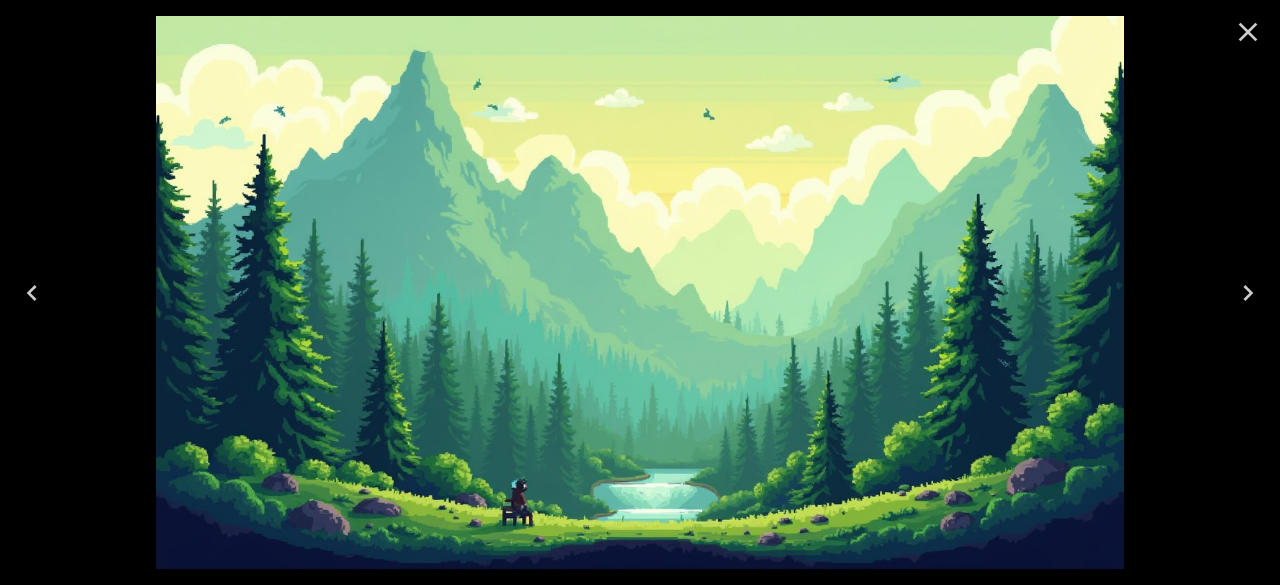 click 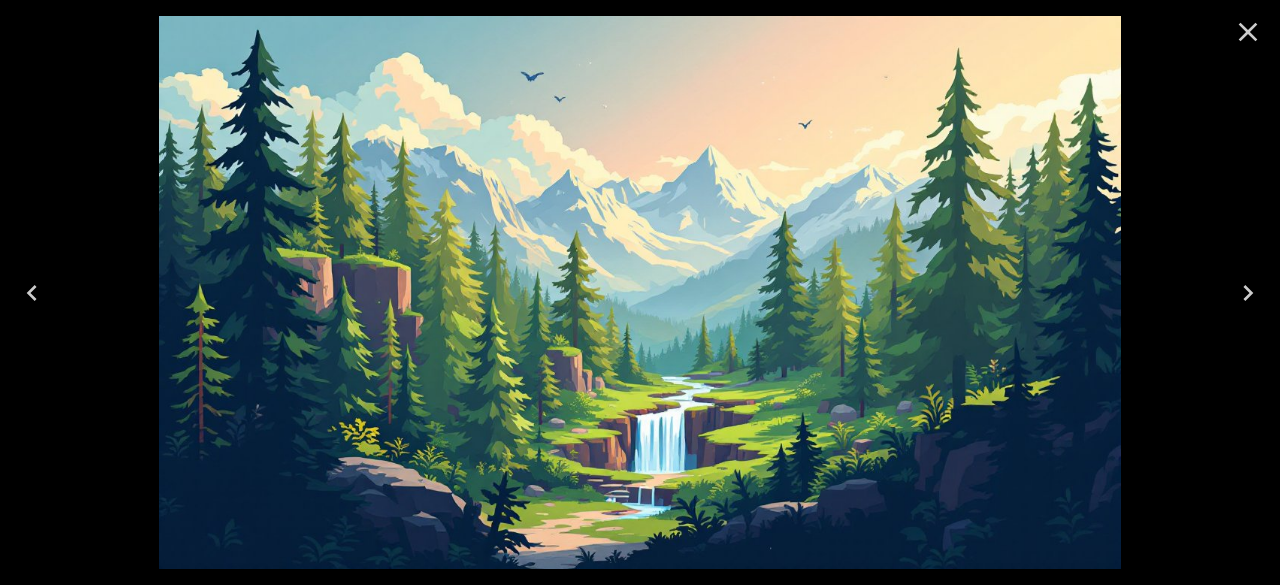 click 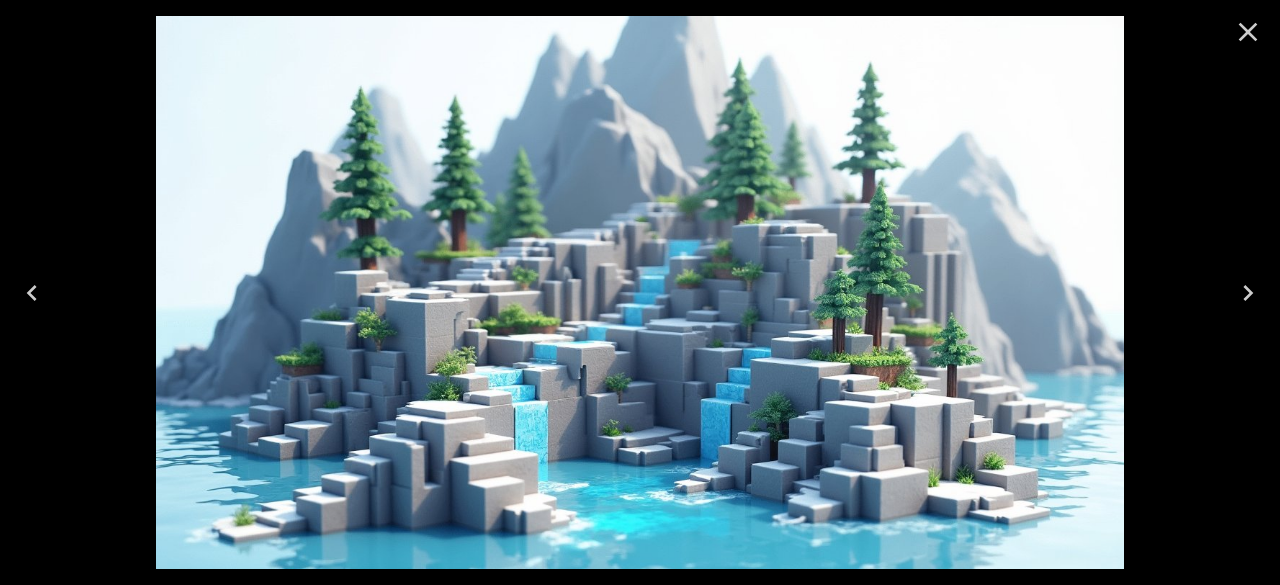 click 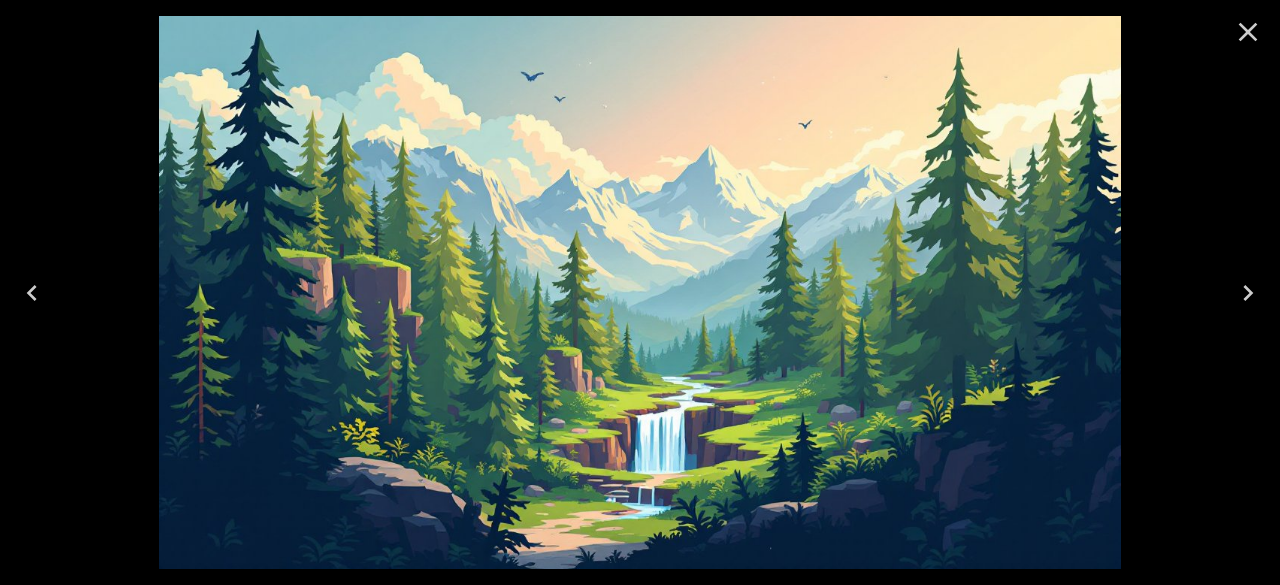 click 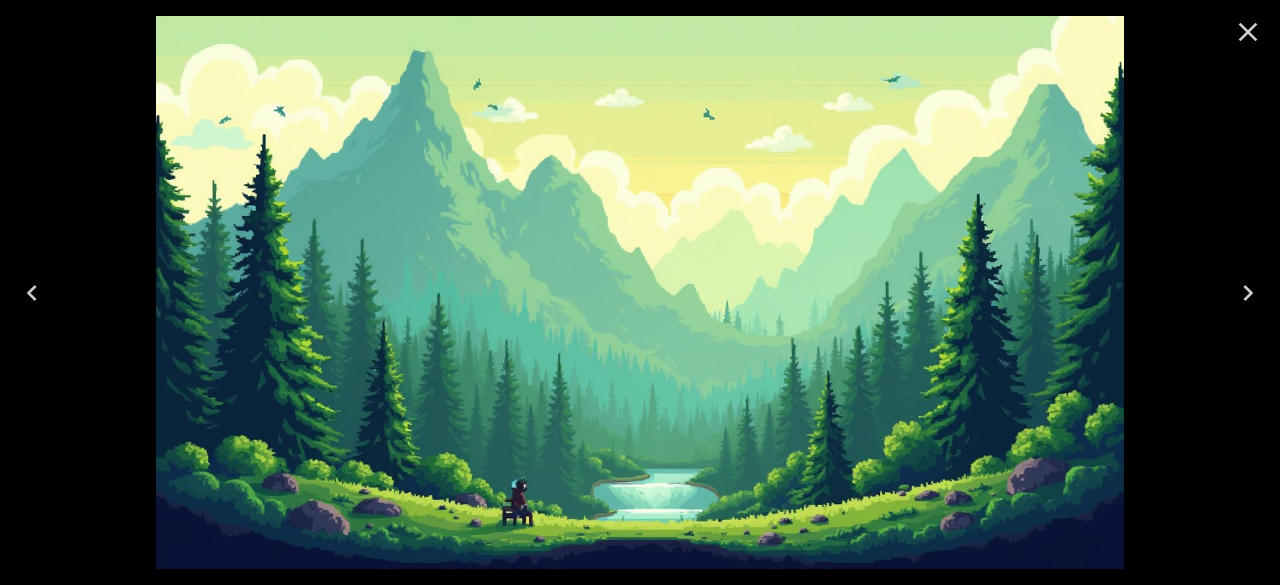 click 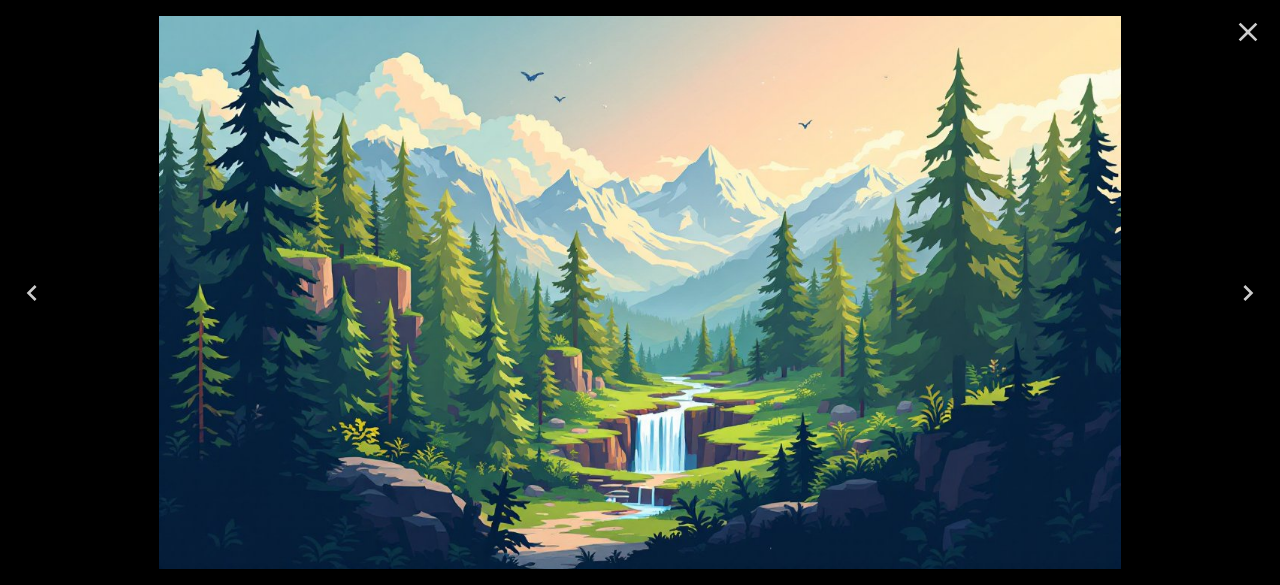 click 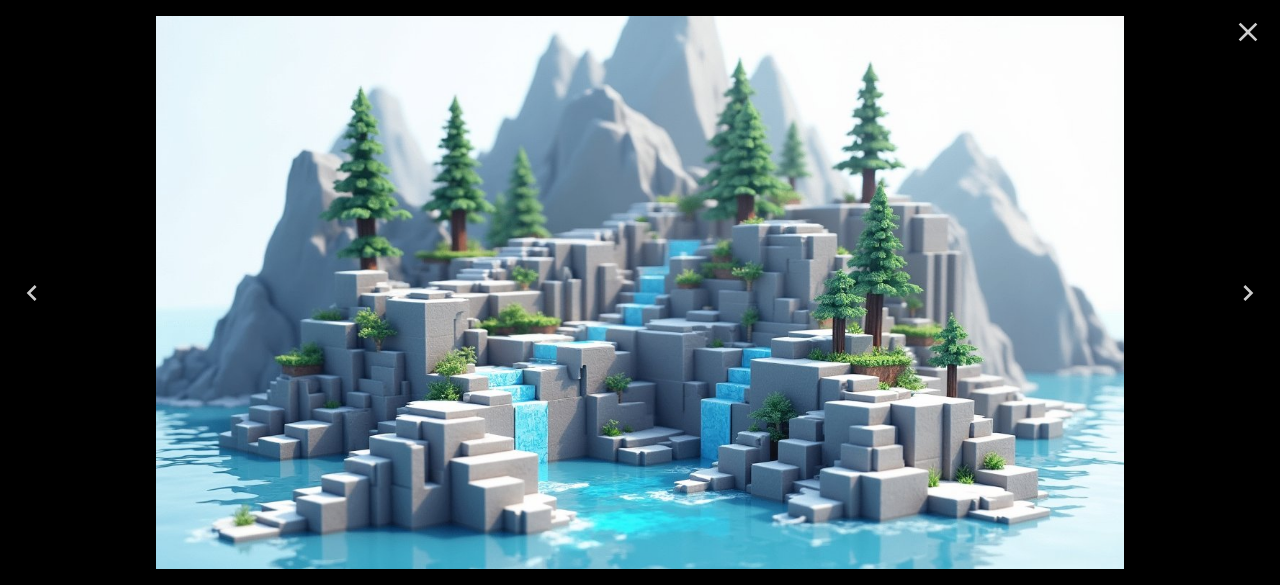 click 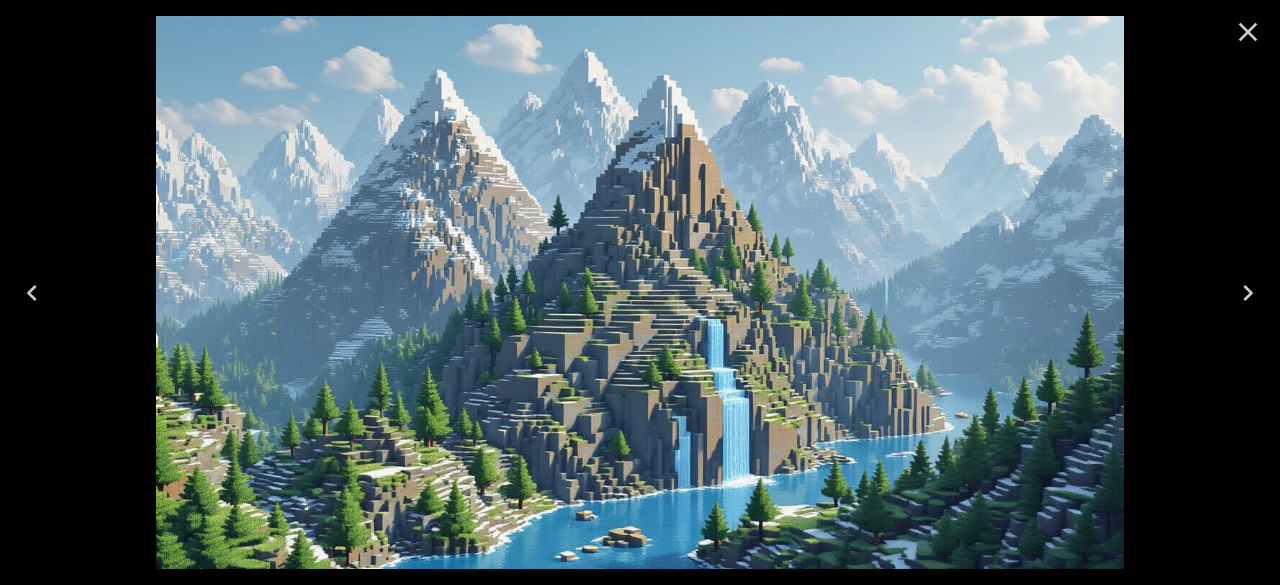 click 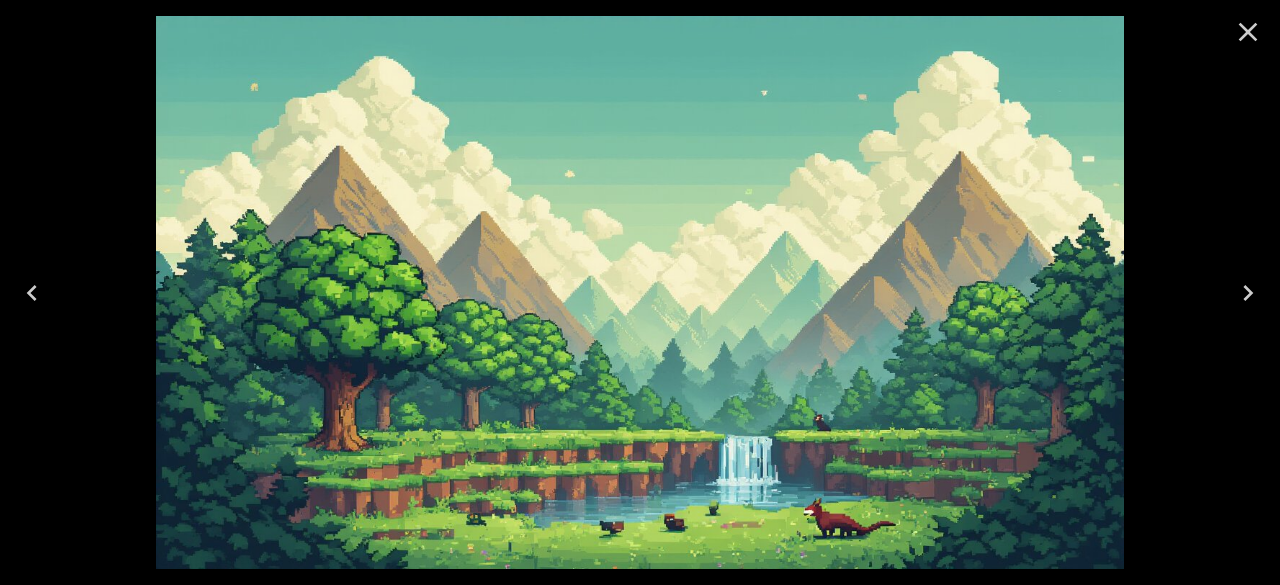 click 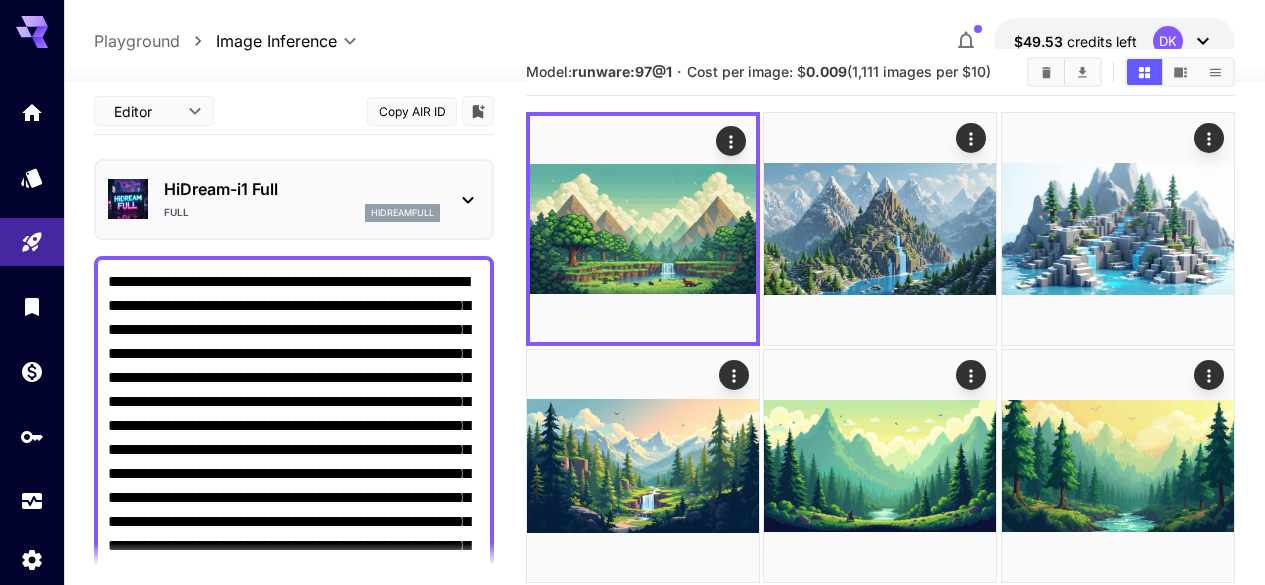 scroll, scrollTop: 0, scrollLeft: 0, axis: both 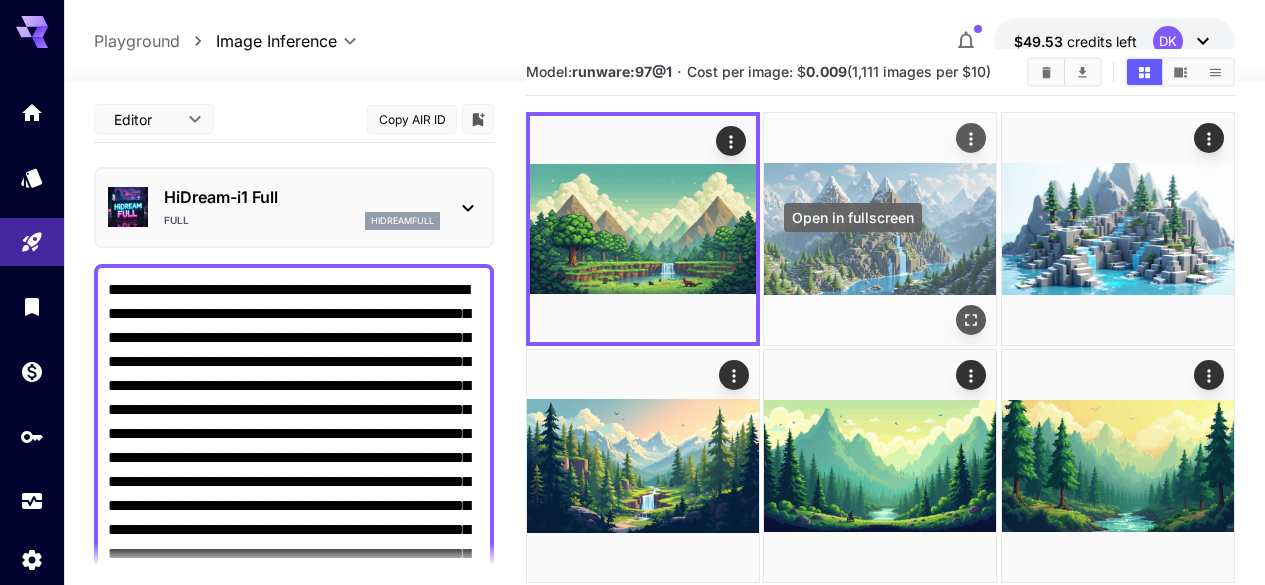 click 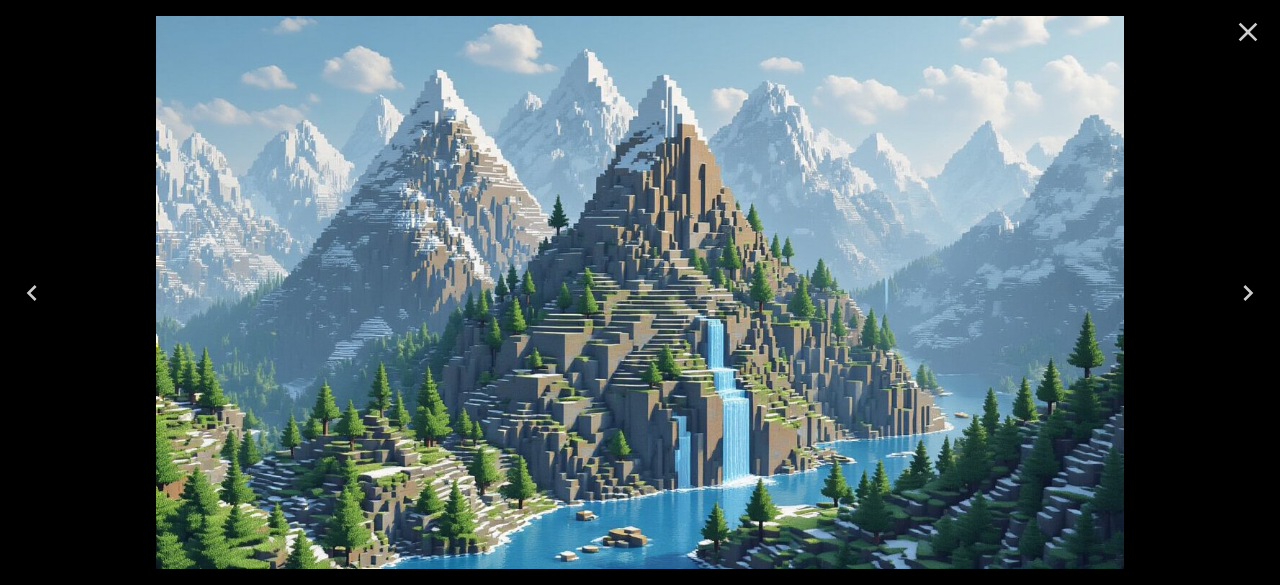 click 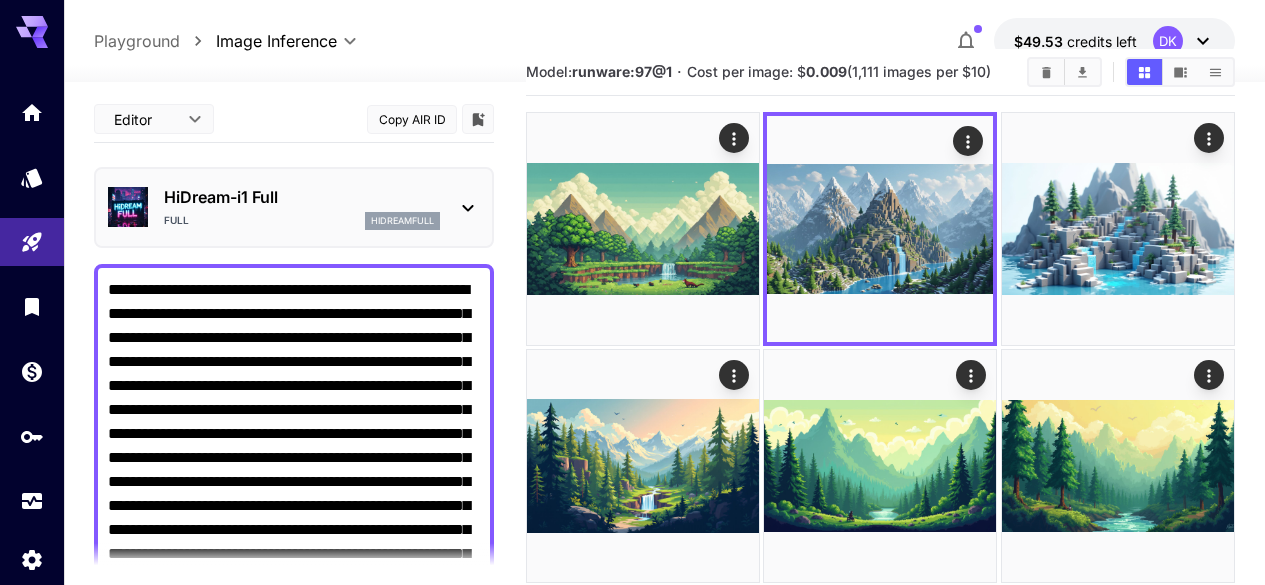click on "**********" at bounding box center (294, 1315) 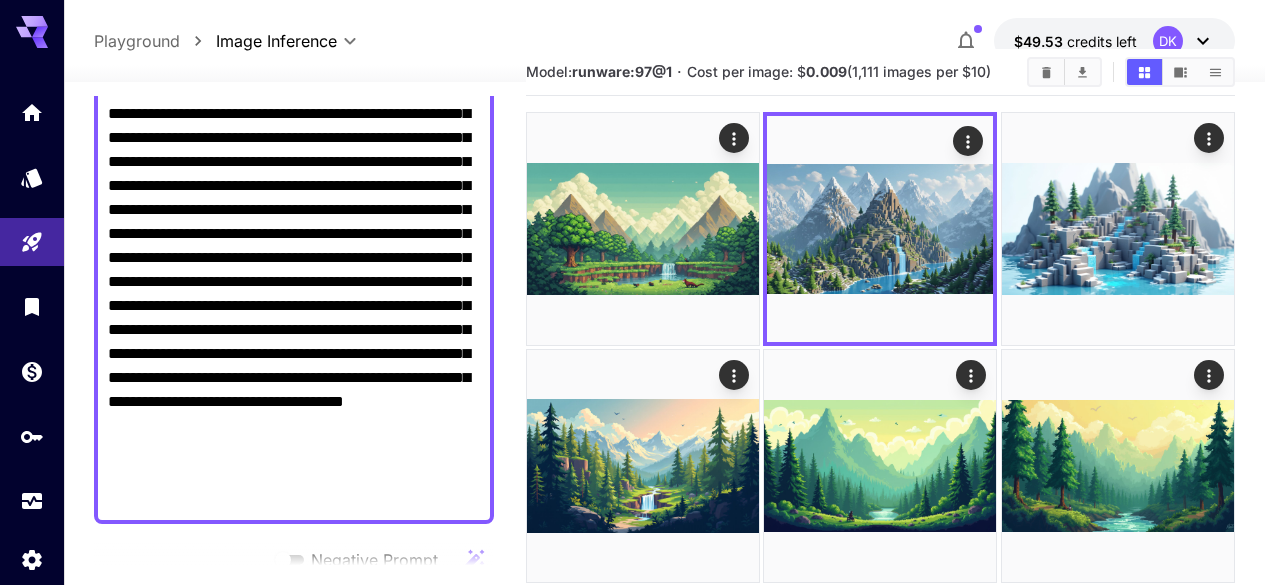 scroll, scrollTop: 209, scrollLeft: 0, axis: vertical 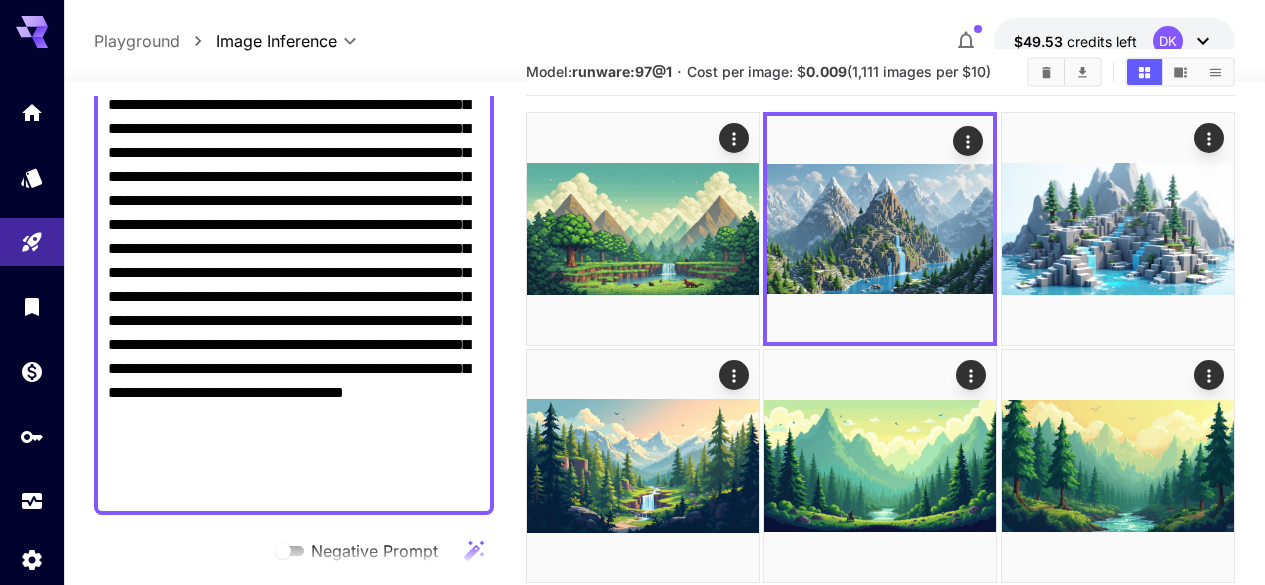 click on "**********" at bounding box center (294, 285) 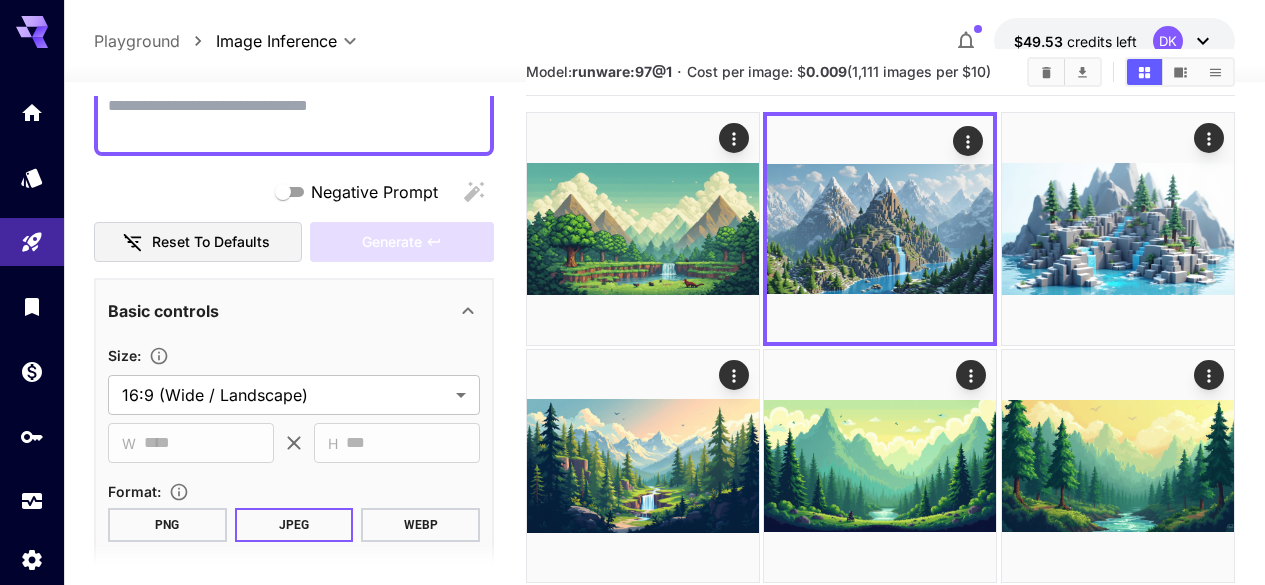 scroll, scrollTop: 0, scrollLeft: 0, axis: both 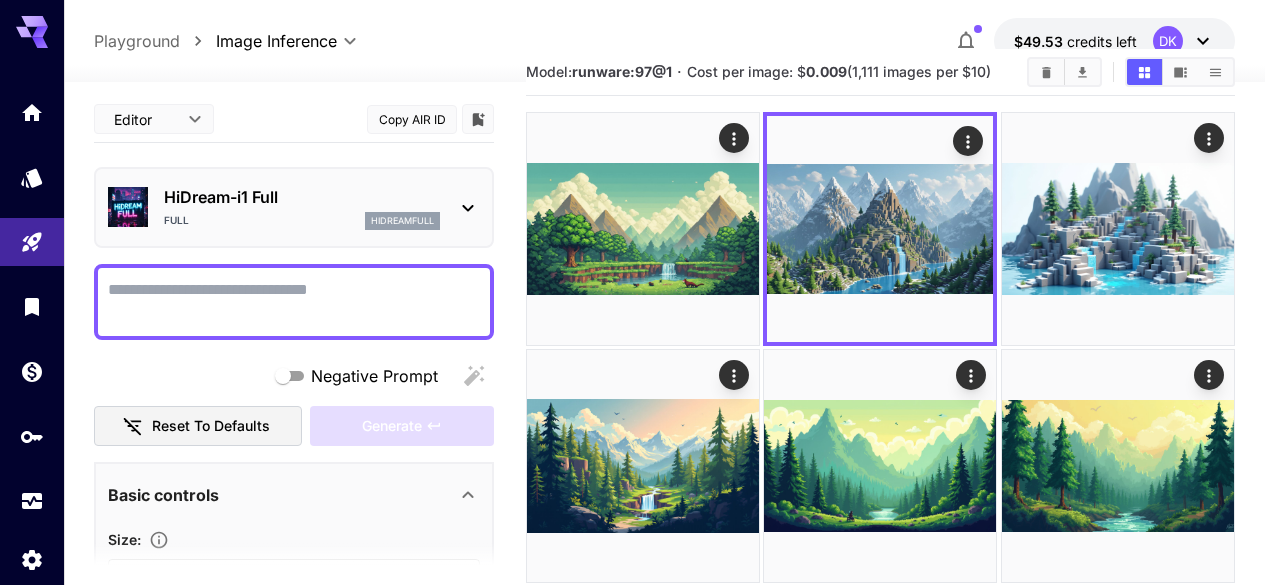 paste on "**********" 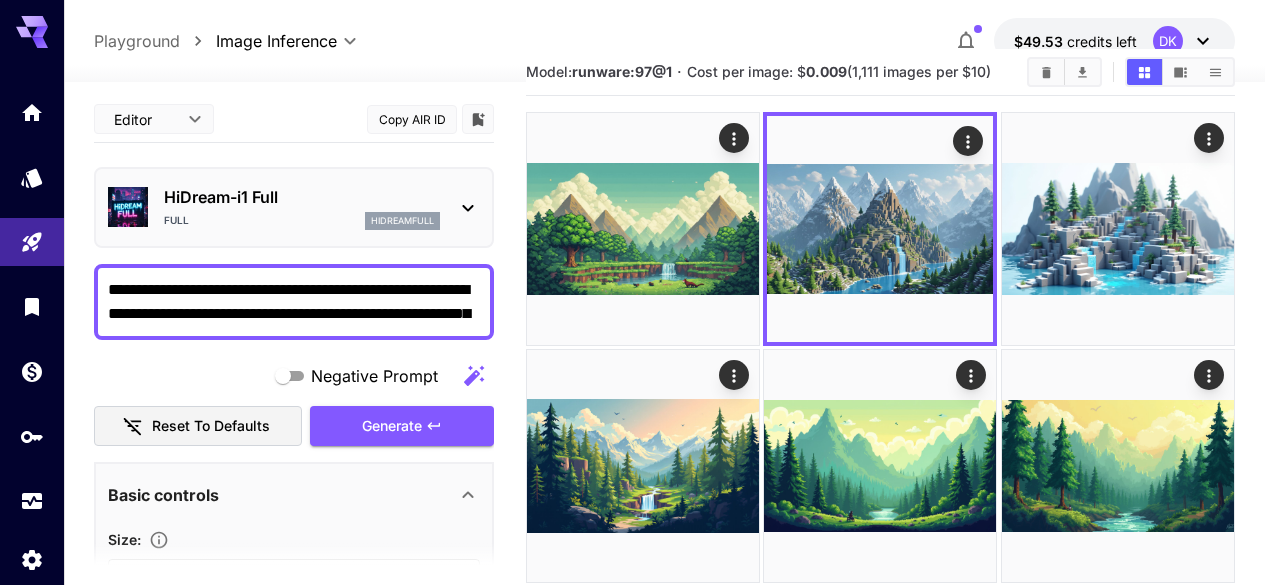 scroll, scrollTop: 57, scrollLeft: 0, axis: vertical 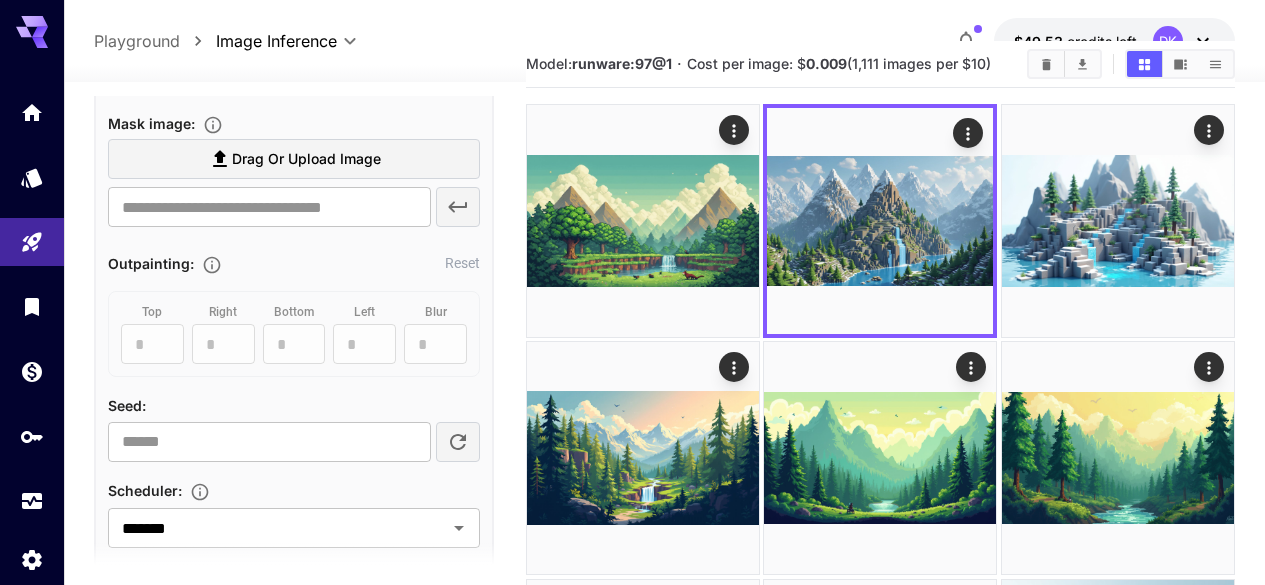 type on "**********" 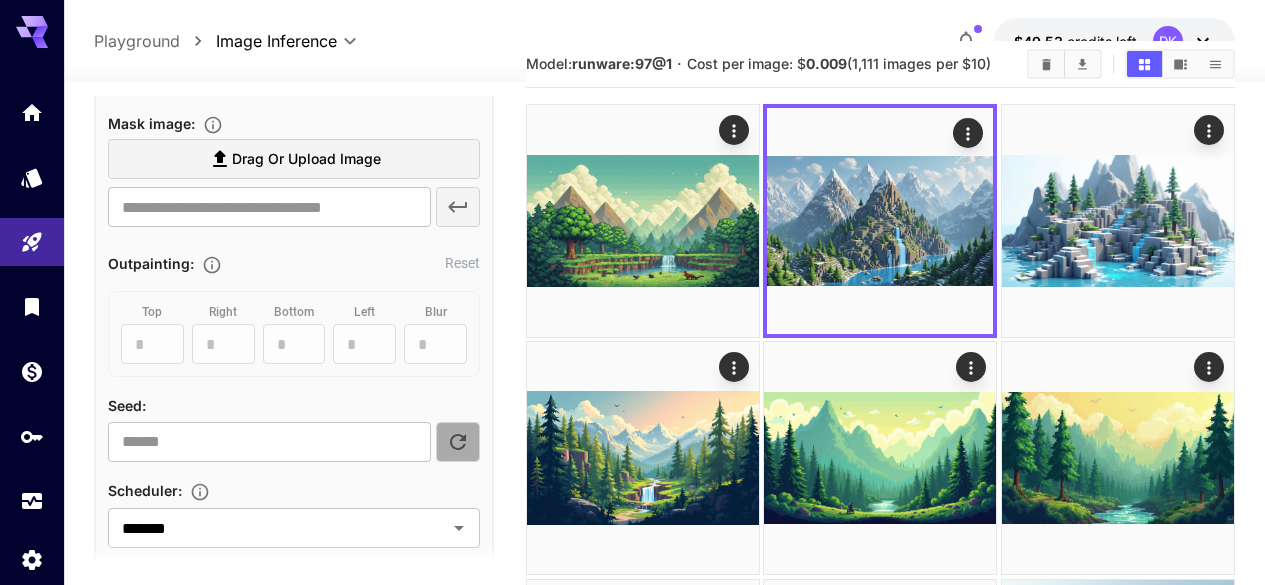 click 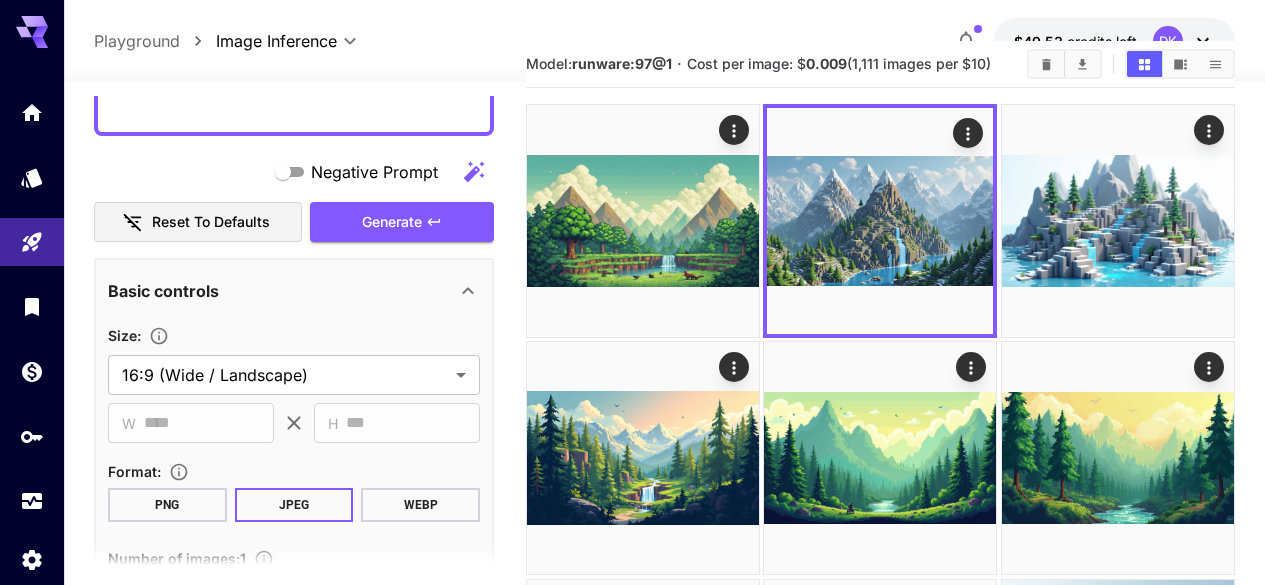 scroll, scrollTop: 611, scrollLeft: 0, axis: vertical 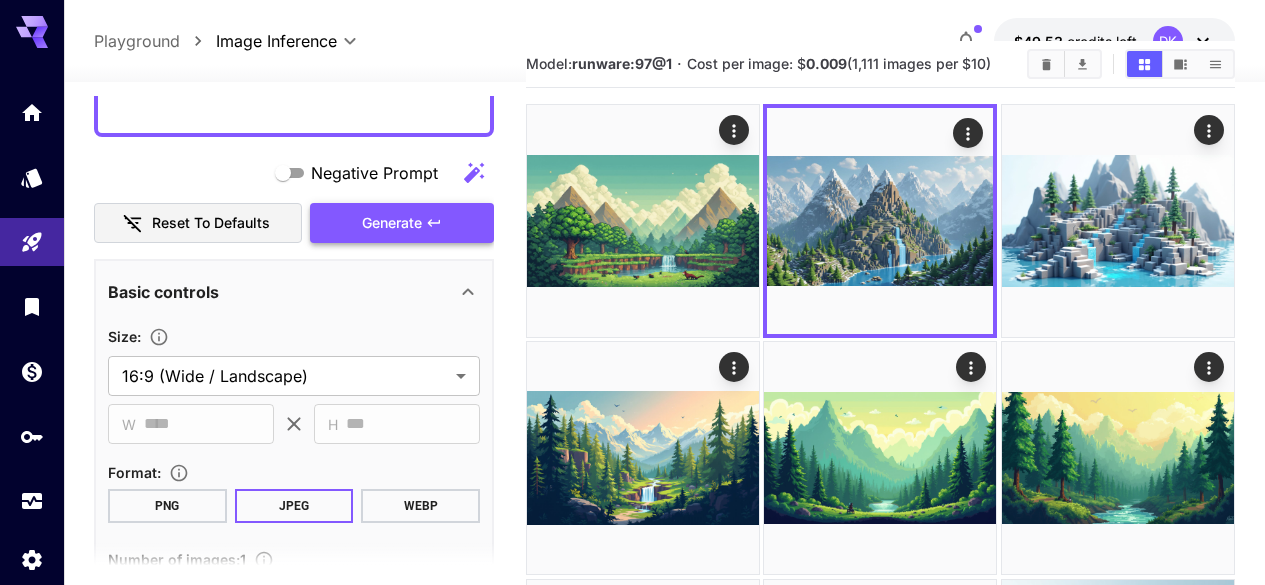 click on "Generate" at bounding box center (402, 223) 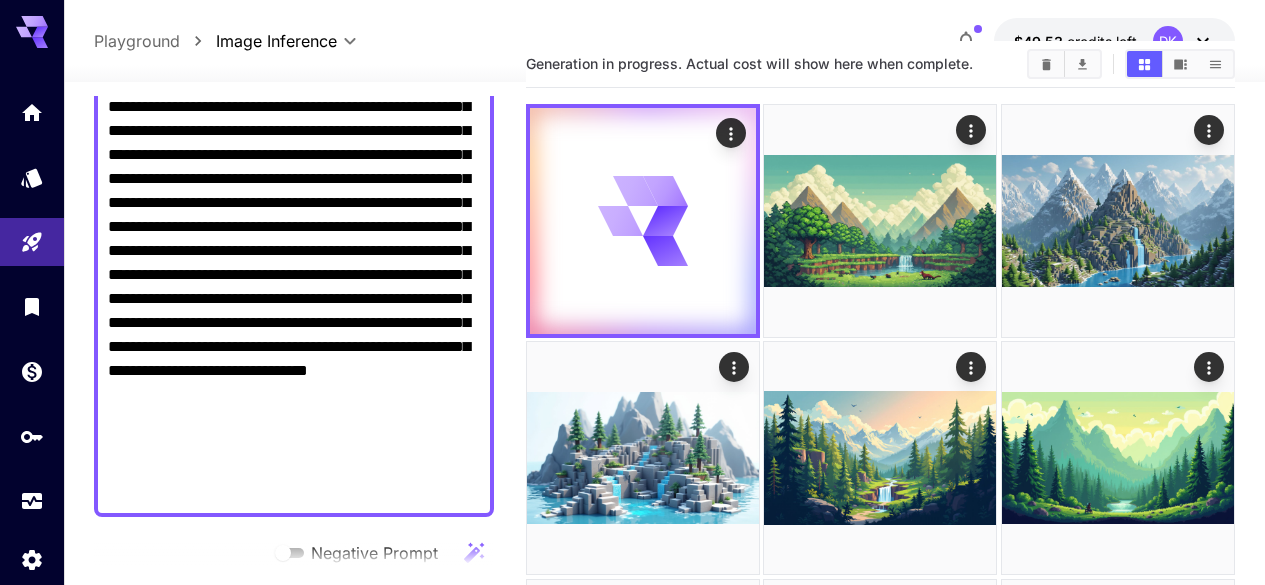 scroll, scrollTop: 227, scrollLeft: 0, axis: vertical 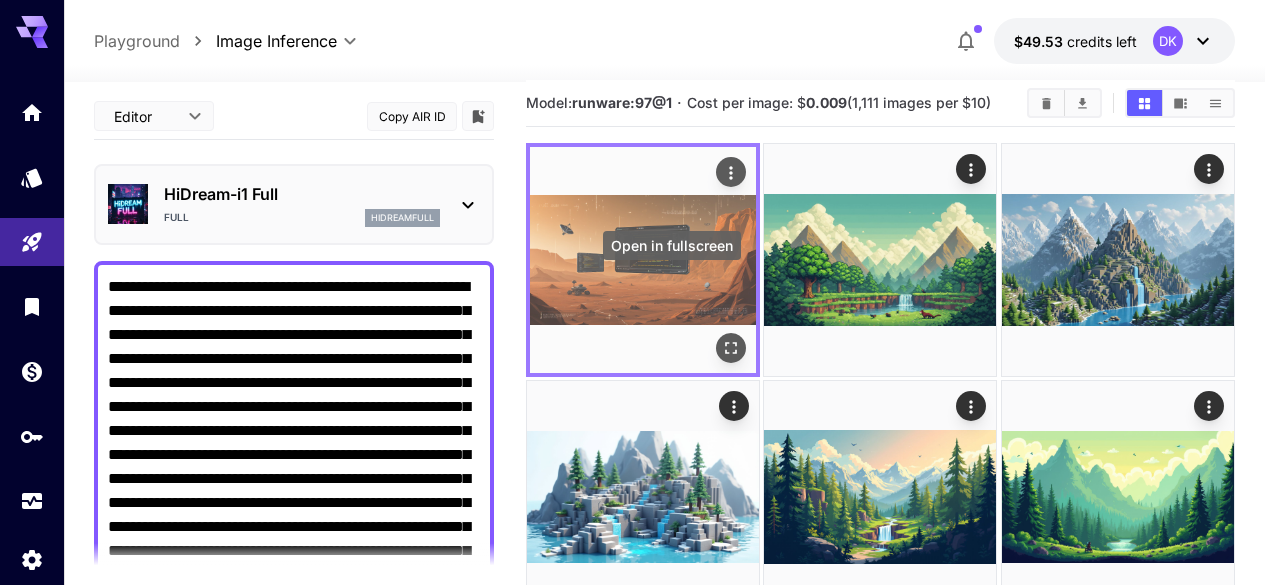 click 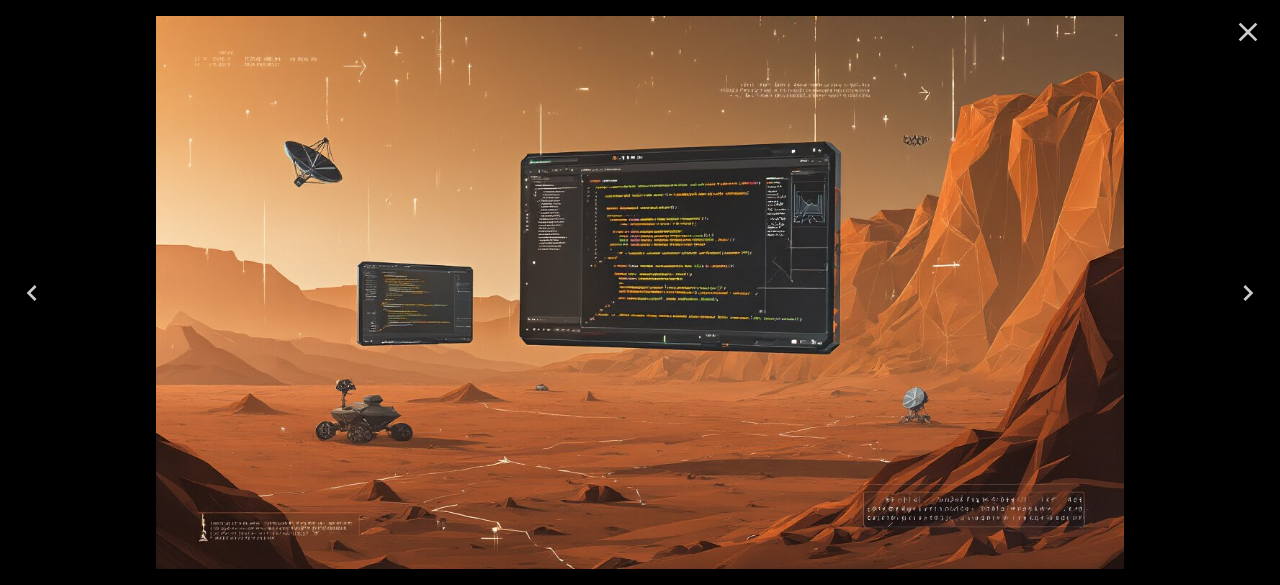 click at bounding box center [640, 292] 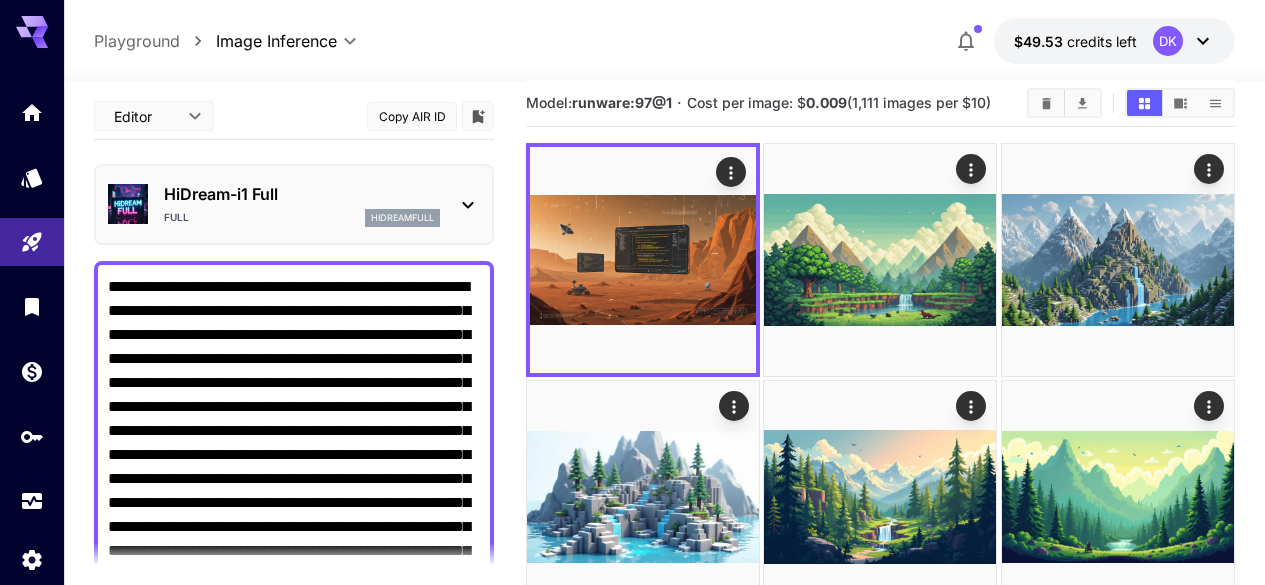 click on "**********" at bounding box center [294, 503] 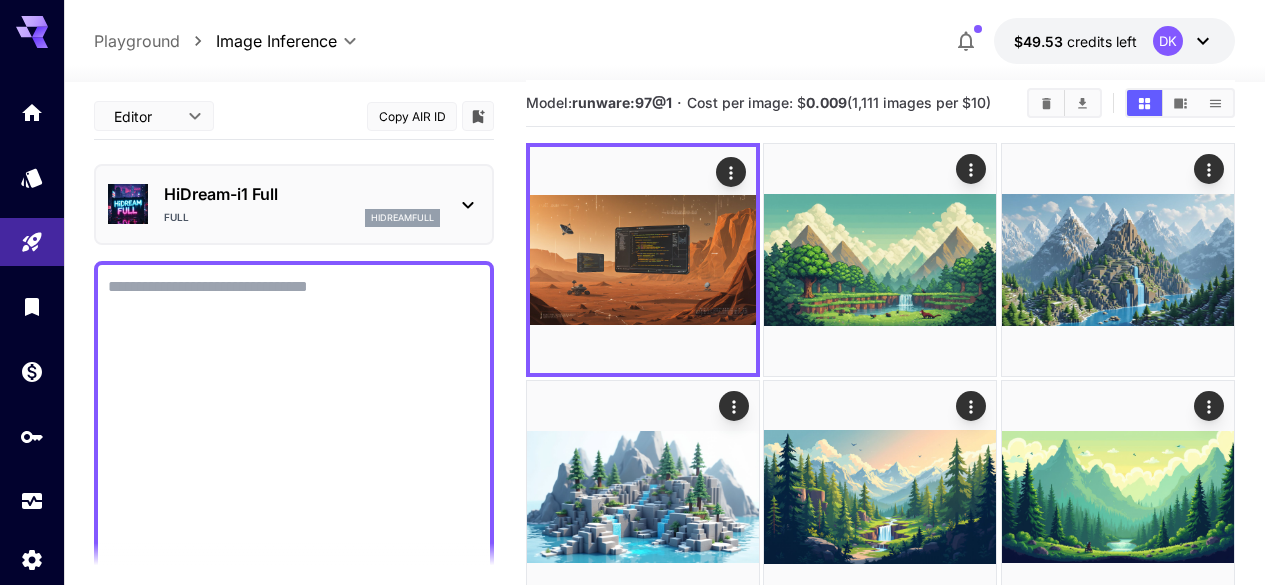 paste on "**********" 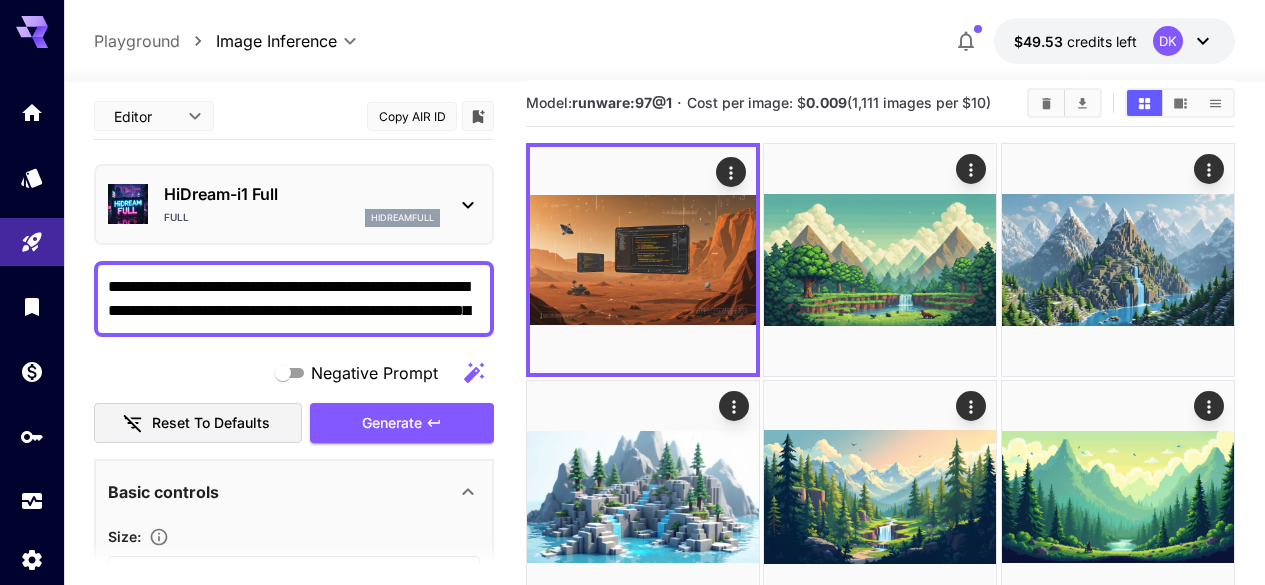 scroll, scrollTop: 26, scrollLeft: 0, axis: vertical 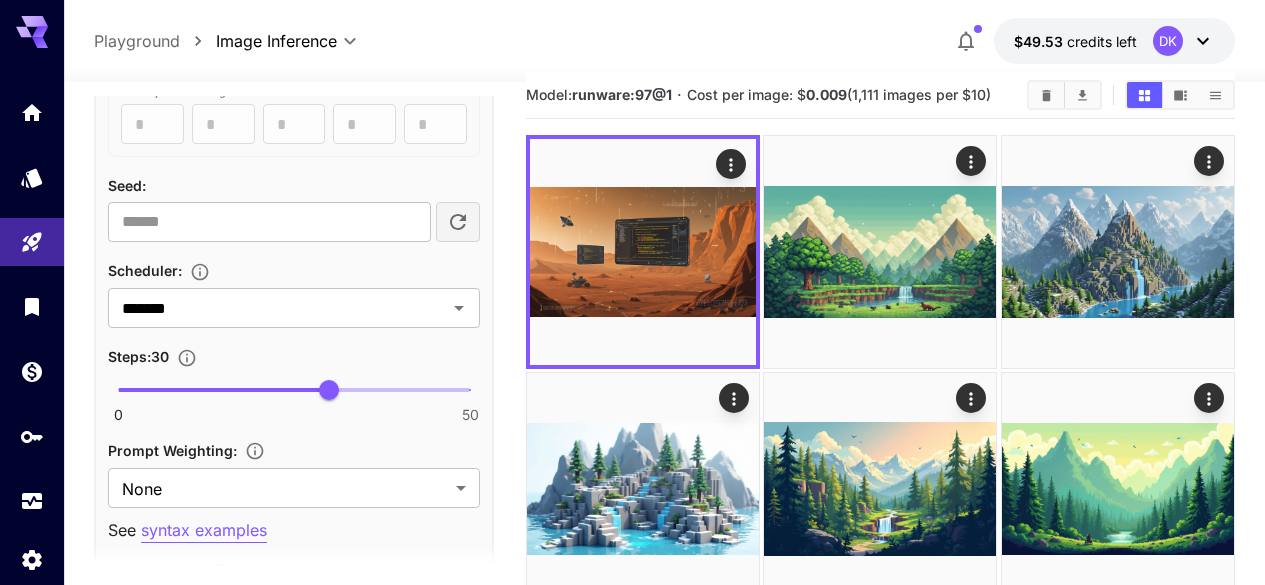 type on "**********" 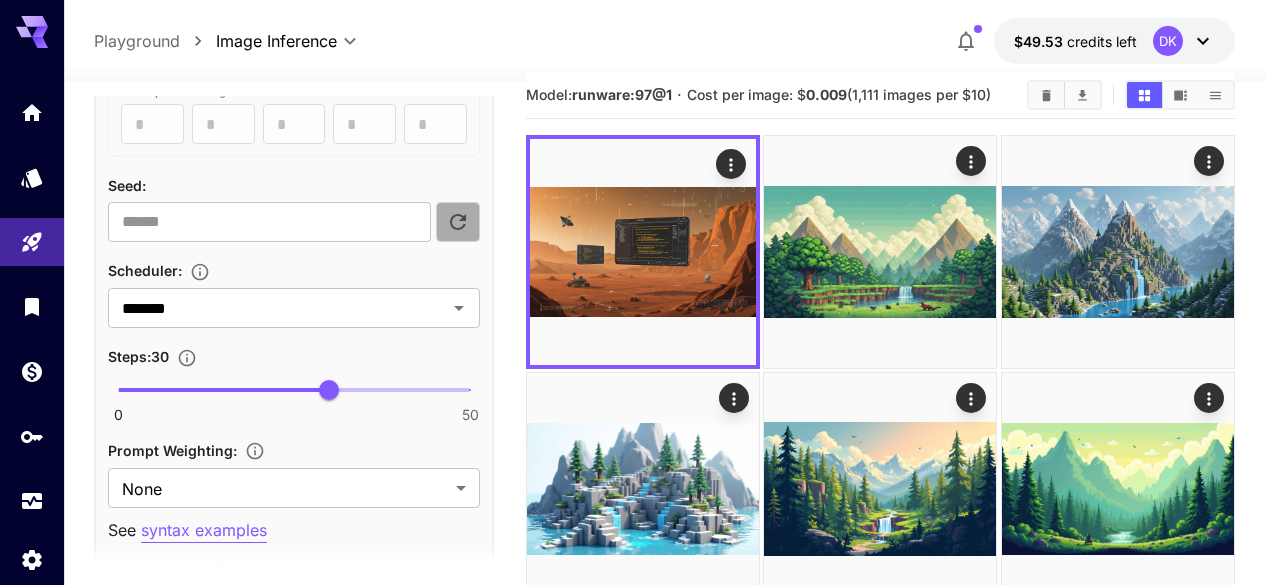 click at bounding box center [458, 222] 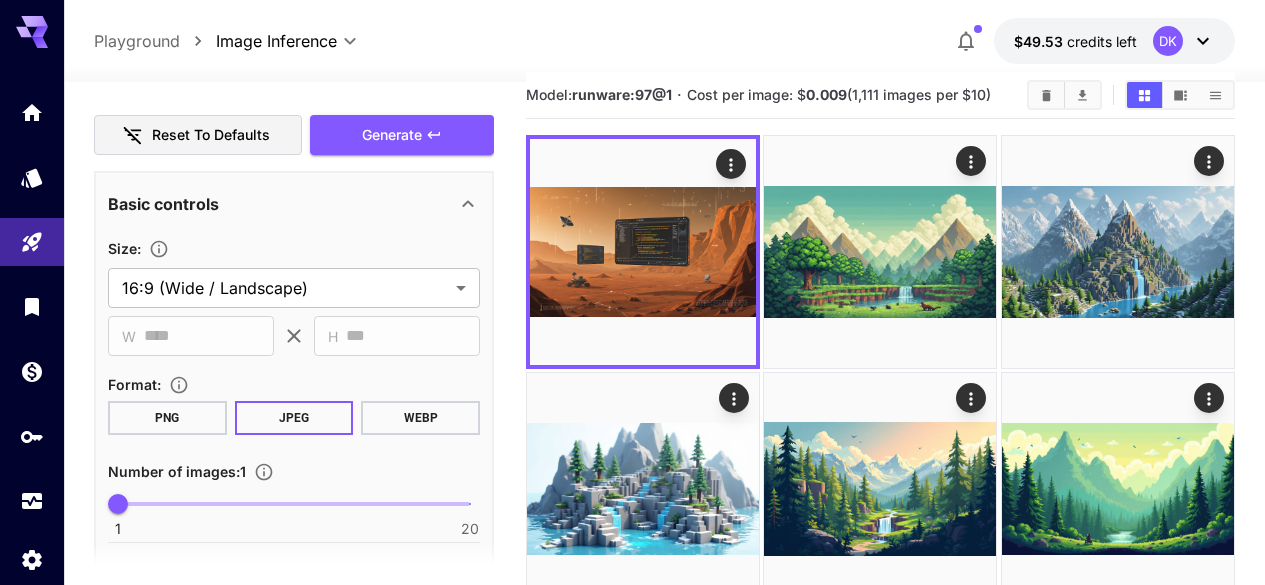 scroll, scrollTop: 626, scrollLeft: 0, axis: vertical 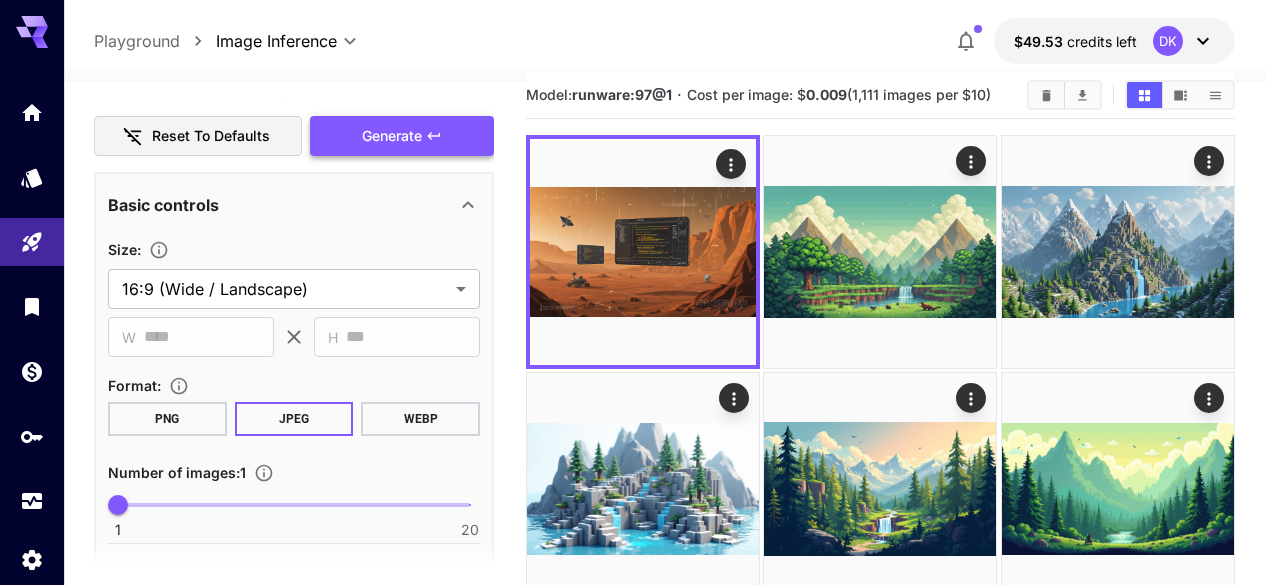 click on "Generate" at bounding box center [402, 136] 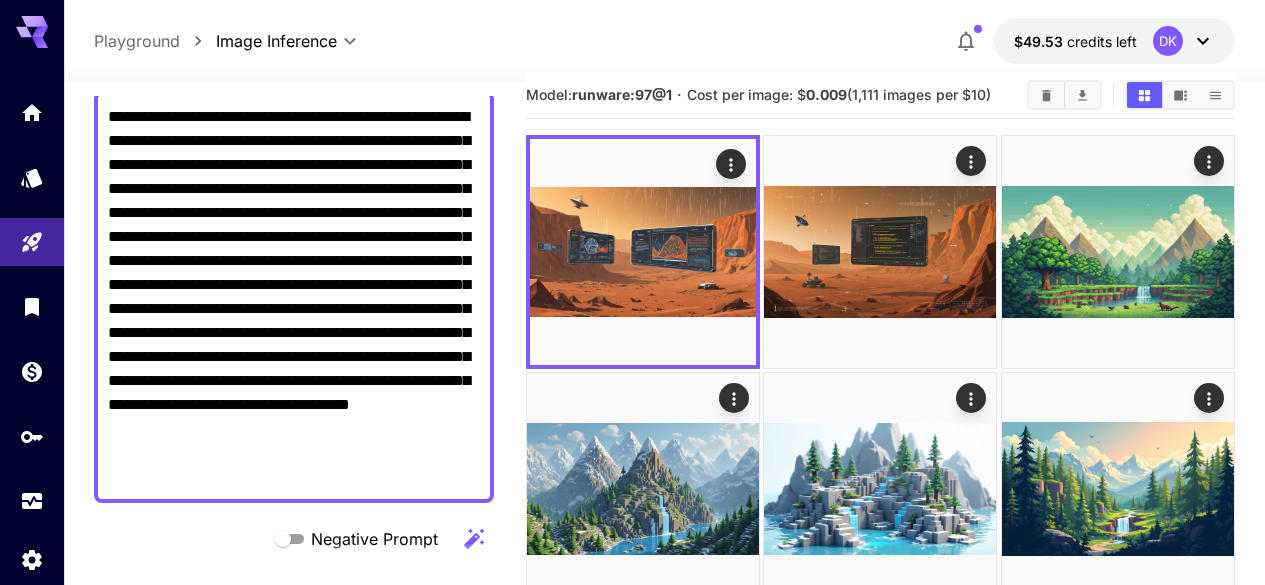 scroll, scrollTop: 195, scrollLeft: 0, axis: vertical 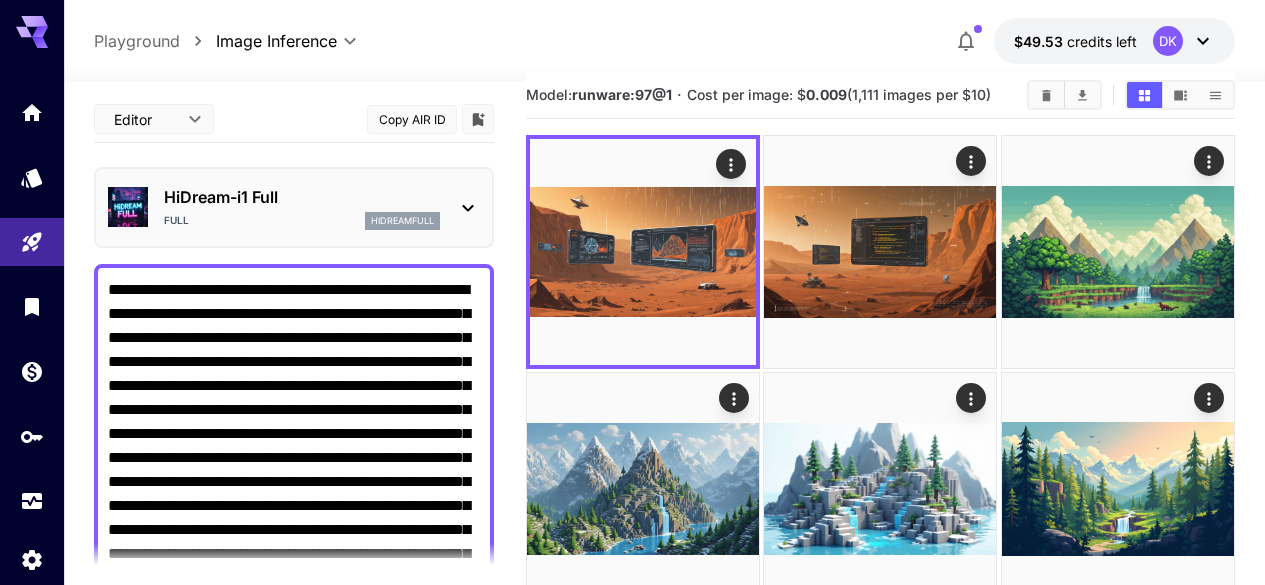 drag, startPoint x: 415, startPoint y: 456, endPoint x: 86, endPoint y: 59, distance: 515.60645 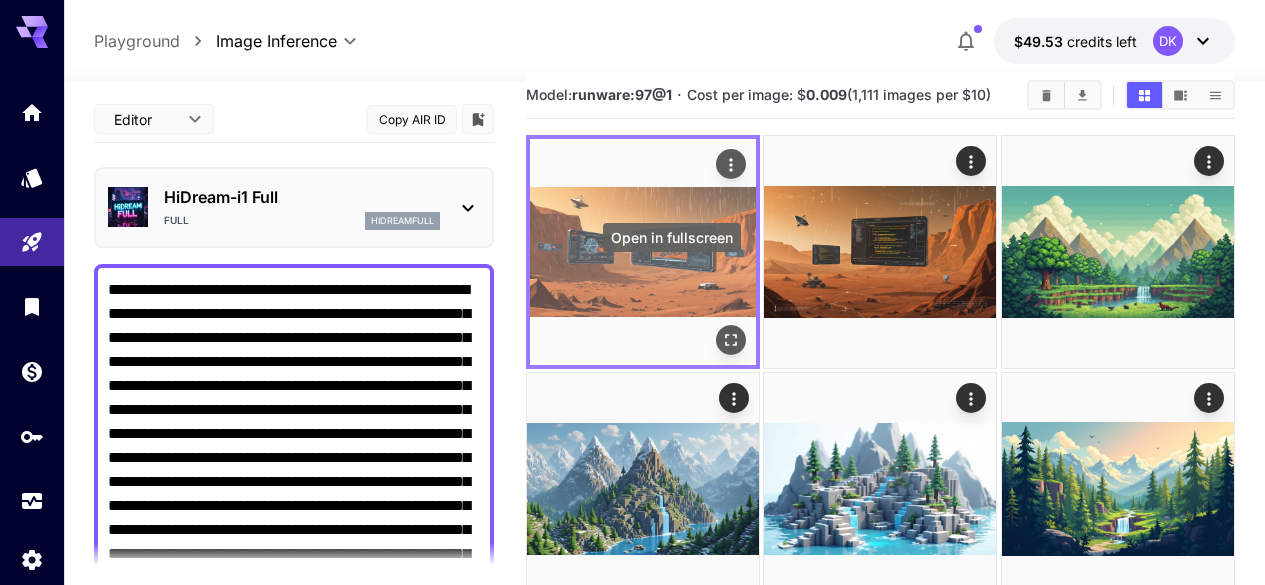 click 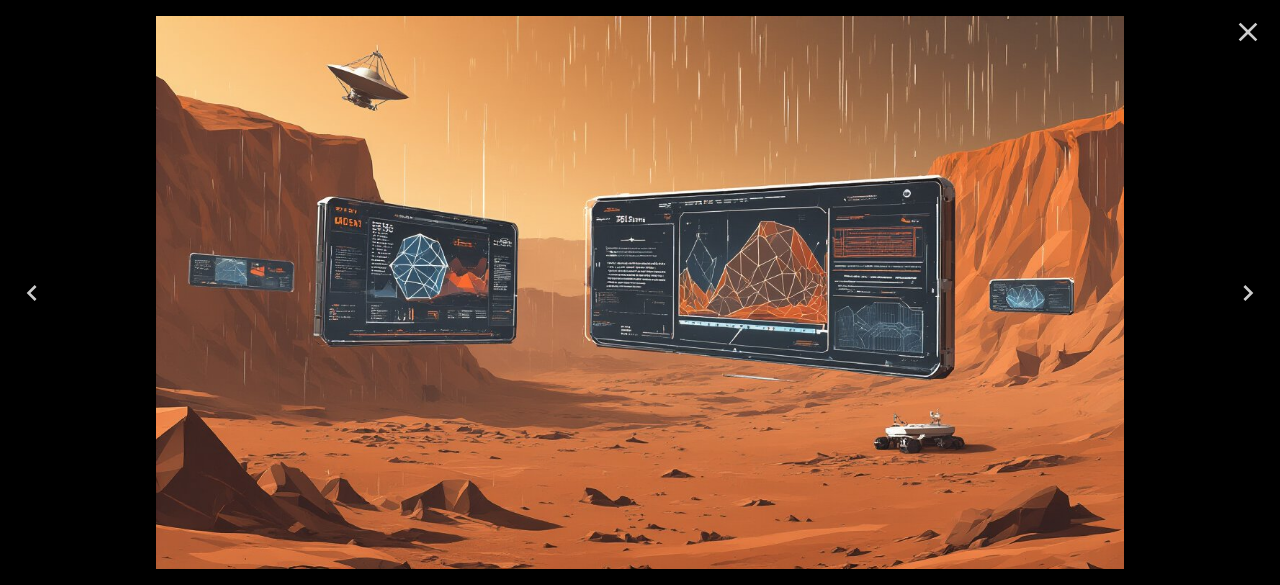 click 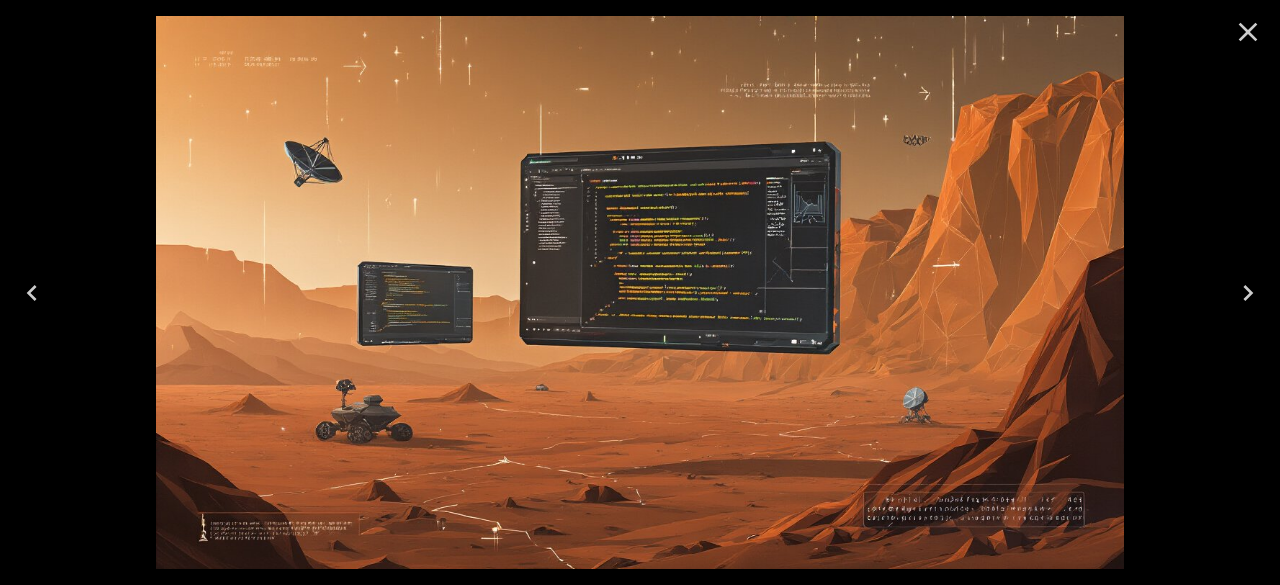 click at bounding box center [640, 292] 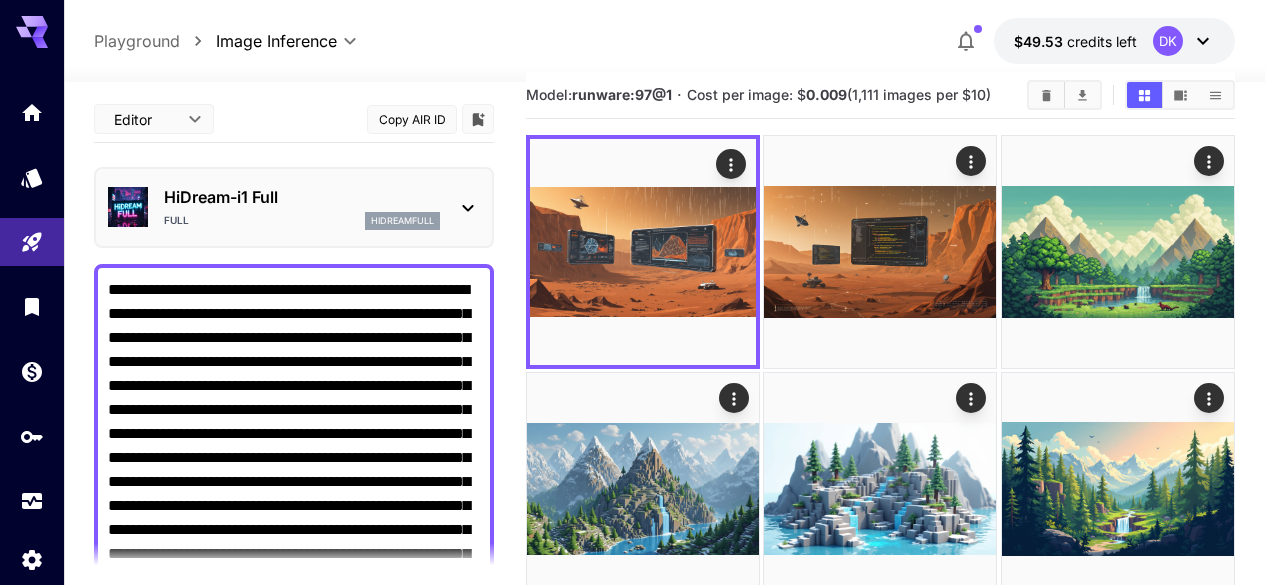 click on "**********" at bounding box center (294, 470) 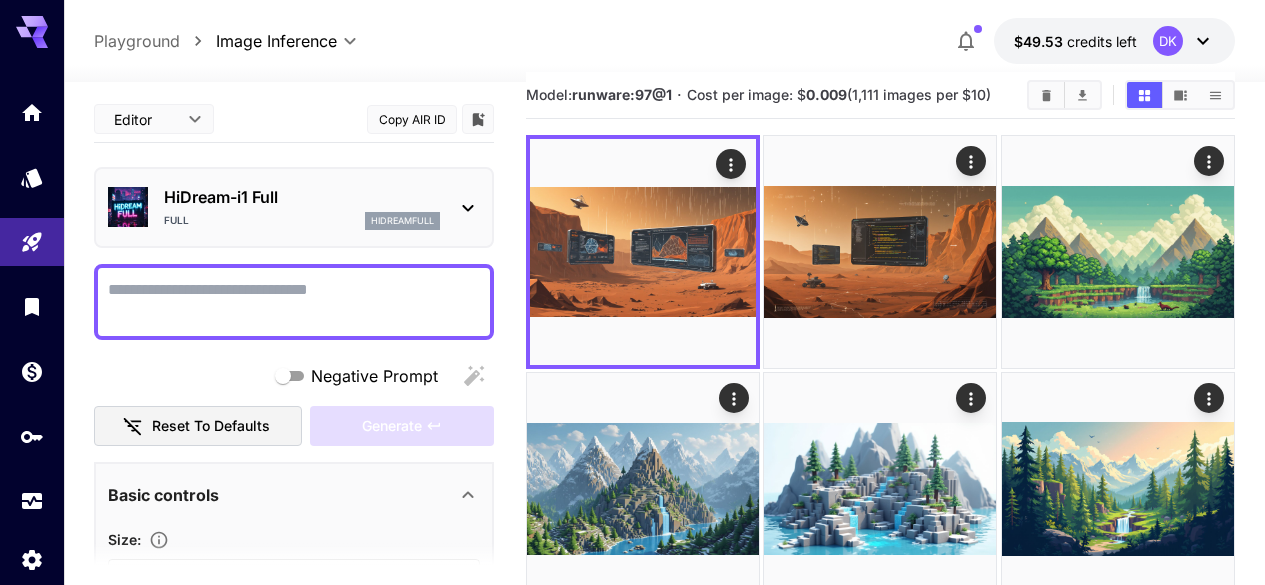 paste on "**********" 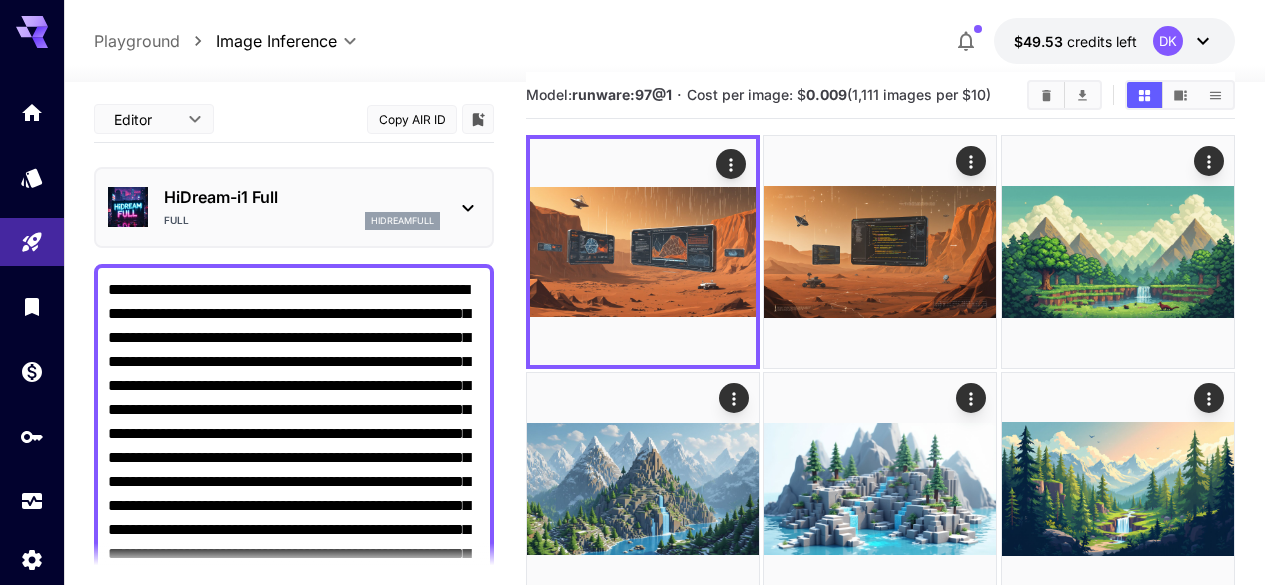 scroll, scrollTop: 282, scrollLeft: 0, axis: vertical 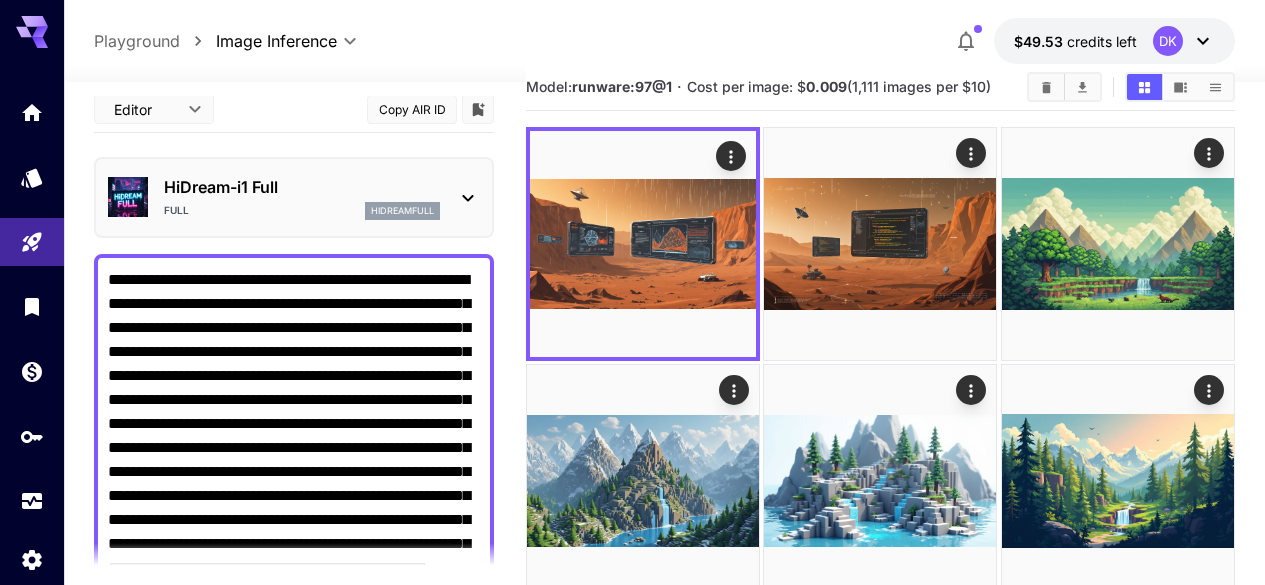 type on "**********" 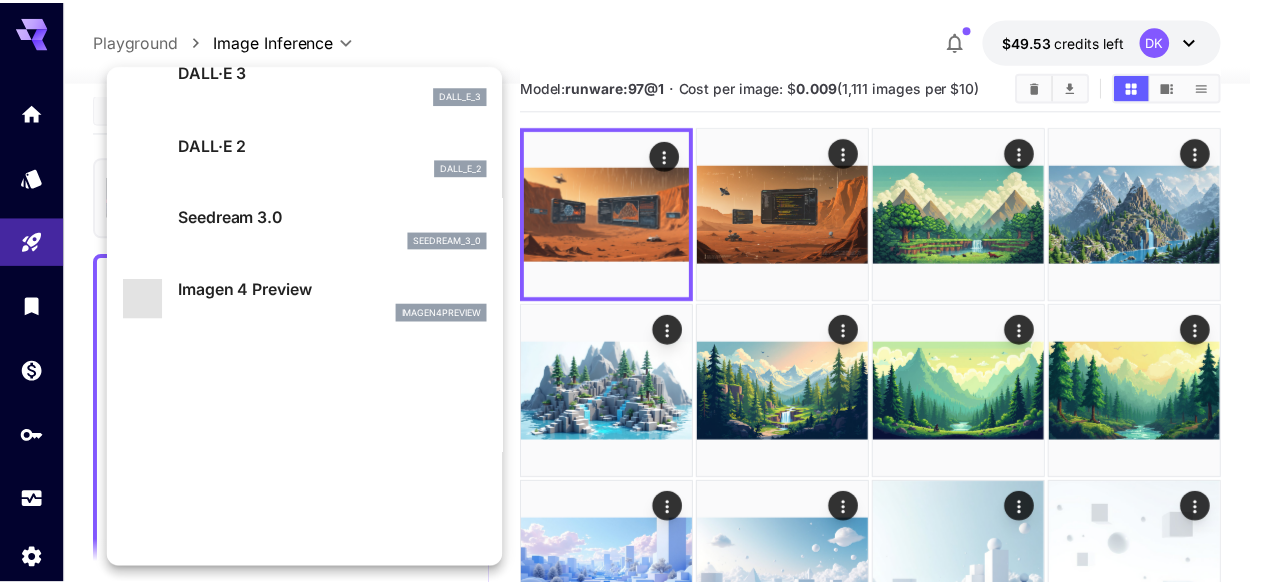 scroll, scrollTop: 390, scrollLeft: 0, axis: vertical 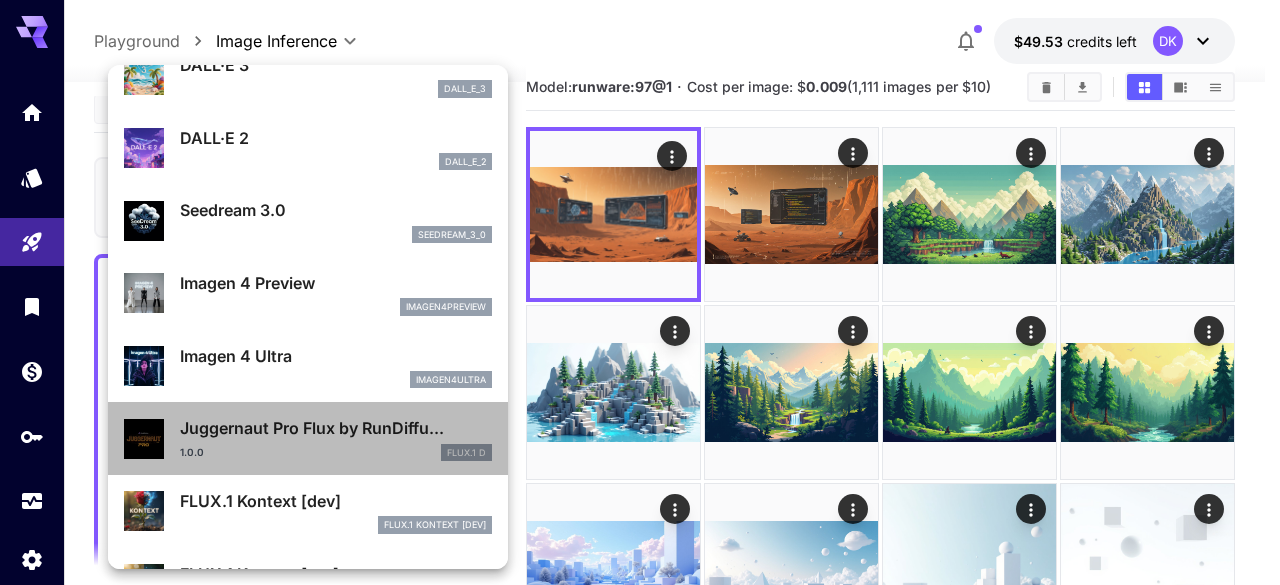 click on "Juggernaut Pro Flux by RunDiffu... 1.0.0 FLUX.1 D" at bounding box center [308, 438] 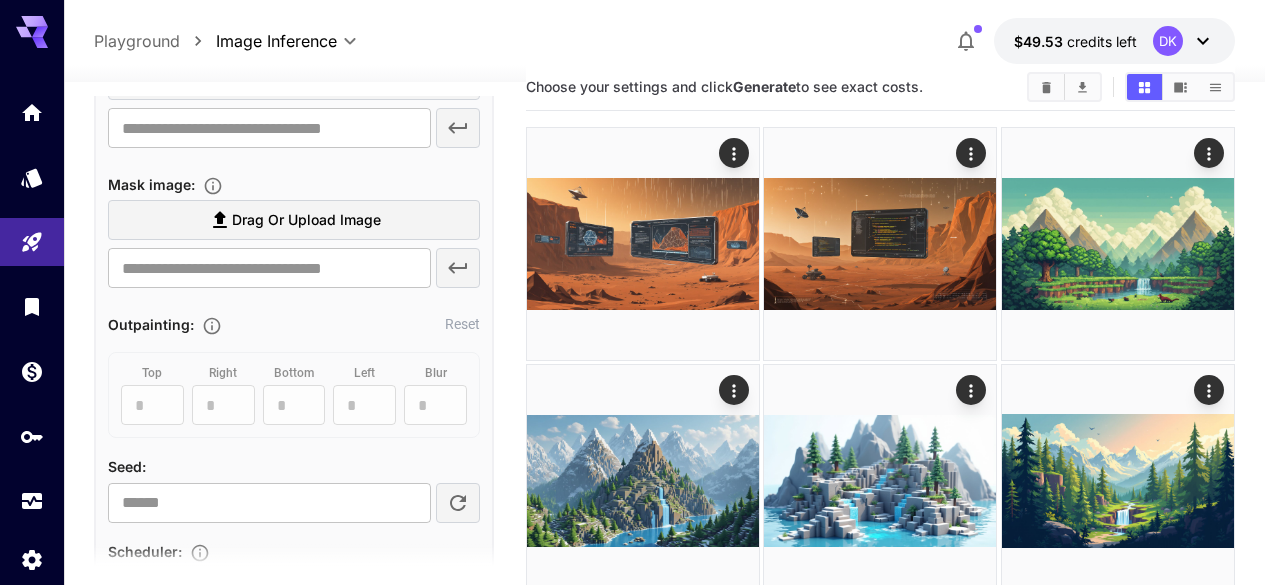 scroll, scrollTop: 1220, scrollLeft: 0, axis: vertical 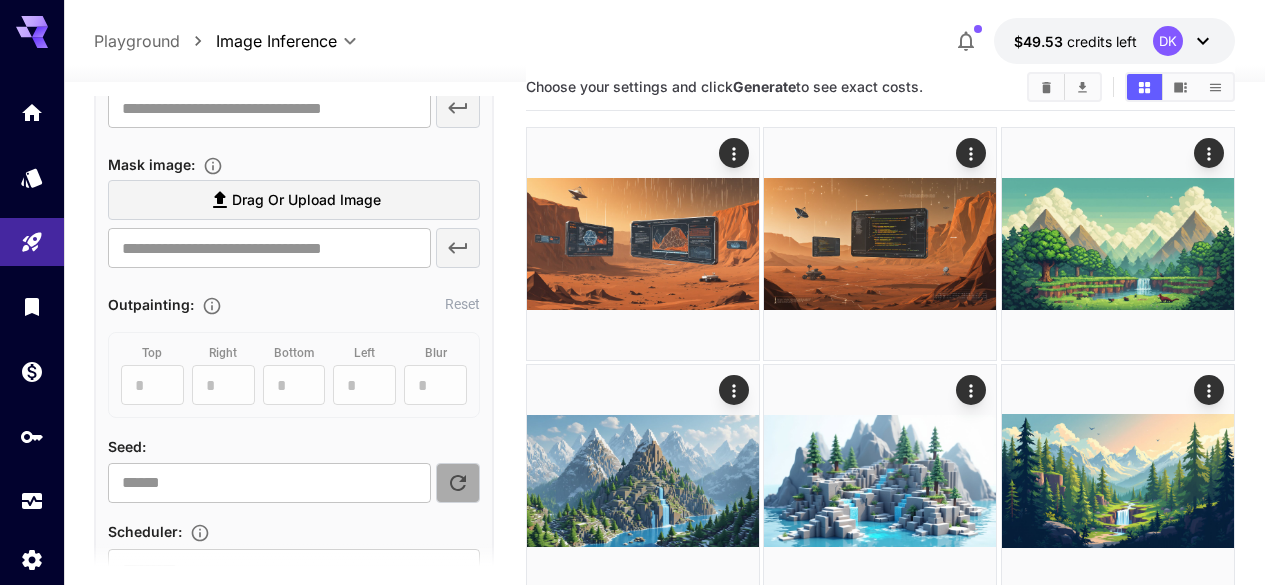 click 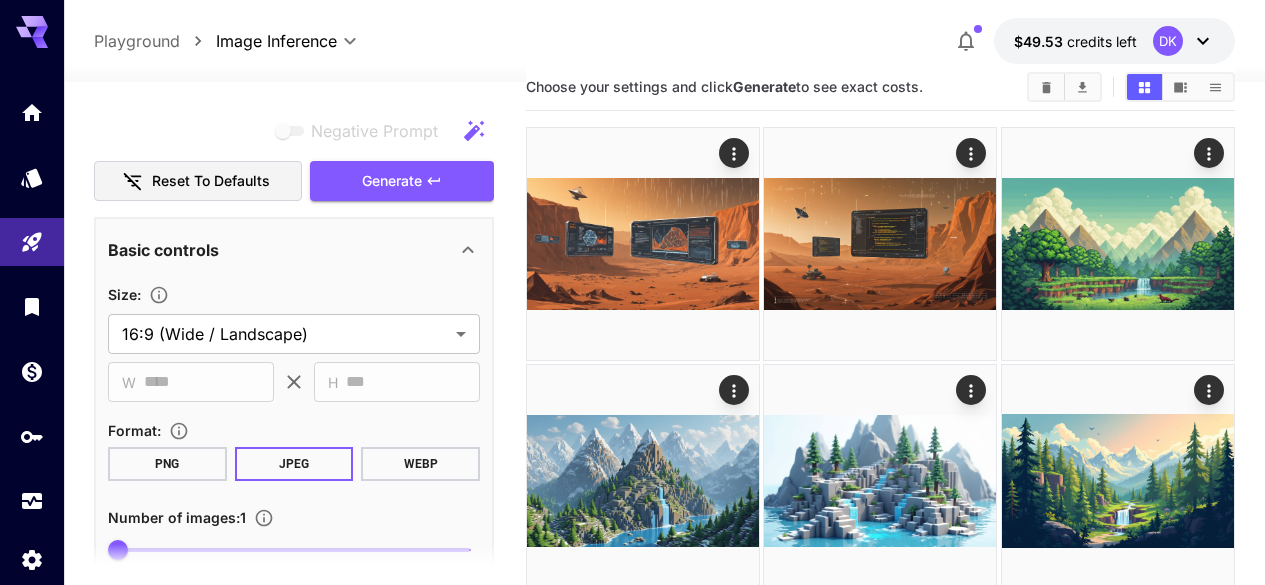 scroll, scrollTop: 574, scrollLeft: 0, axis: vertical 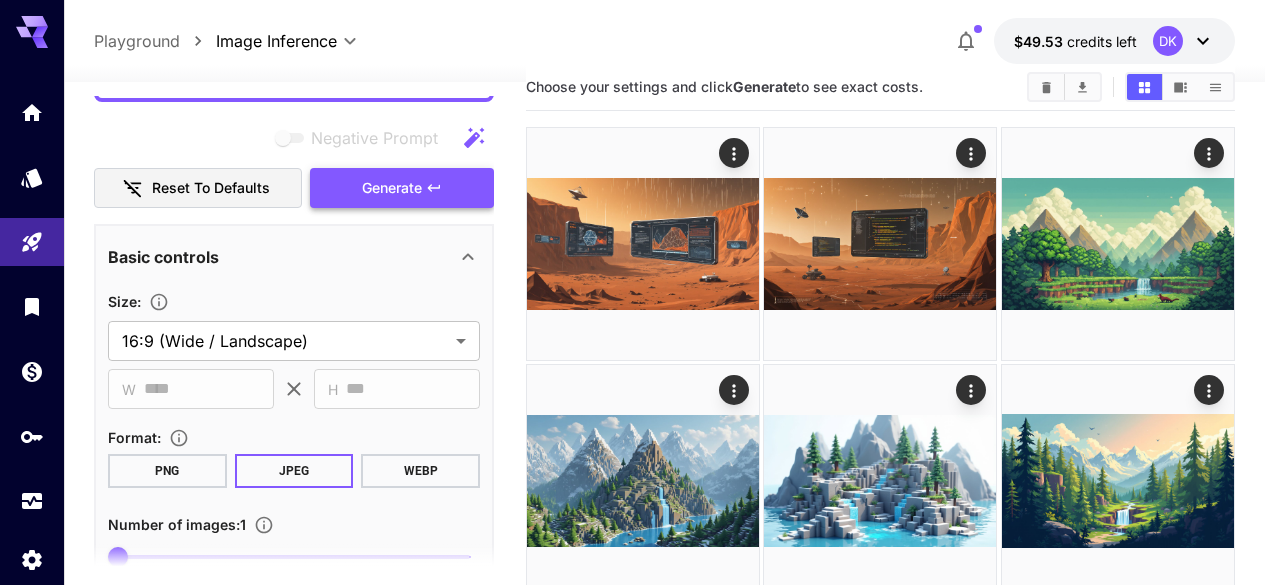 click on "Generate" at bounding box center (402, 188) 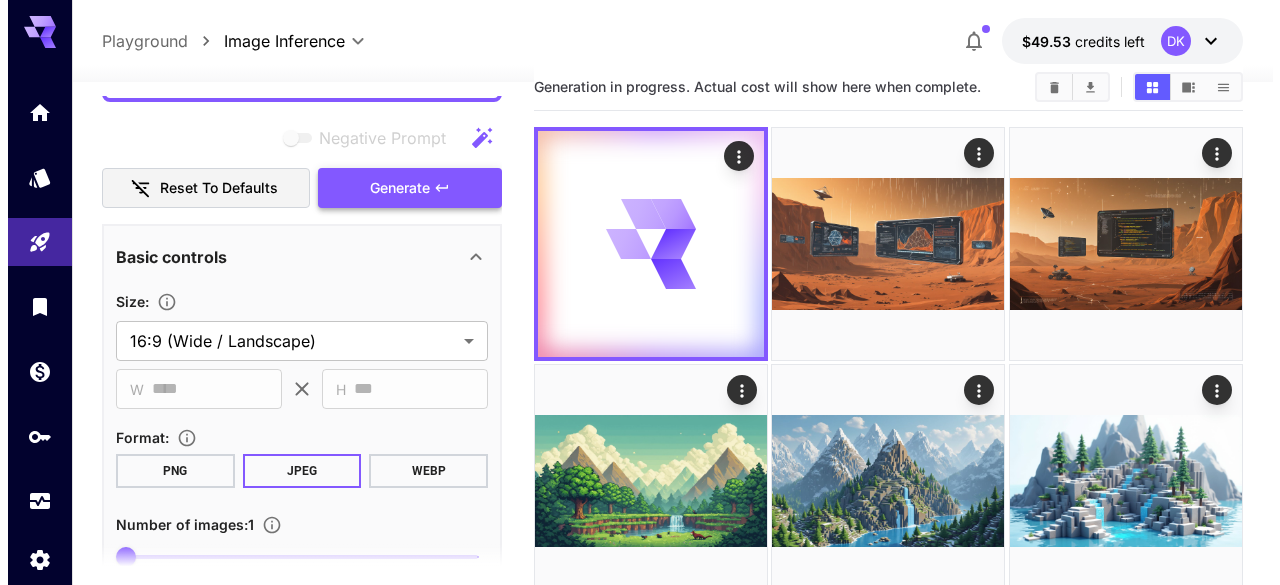 scroll, scrollTop: 0, scrollLeft: 0, axis: both 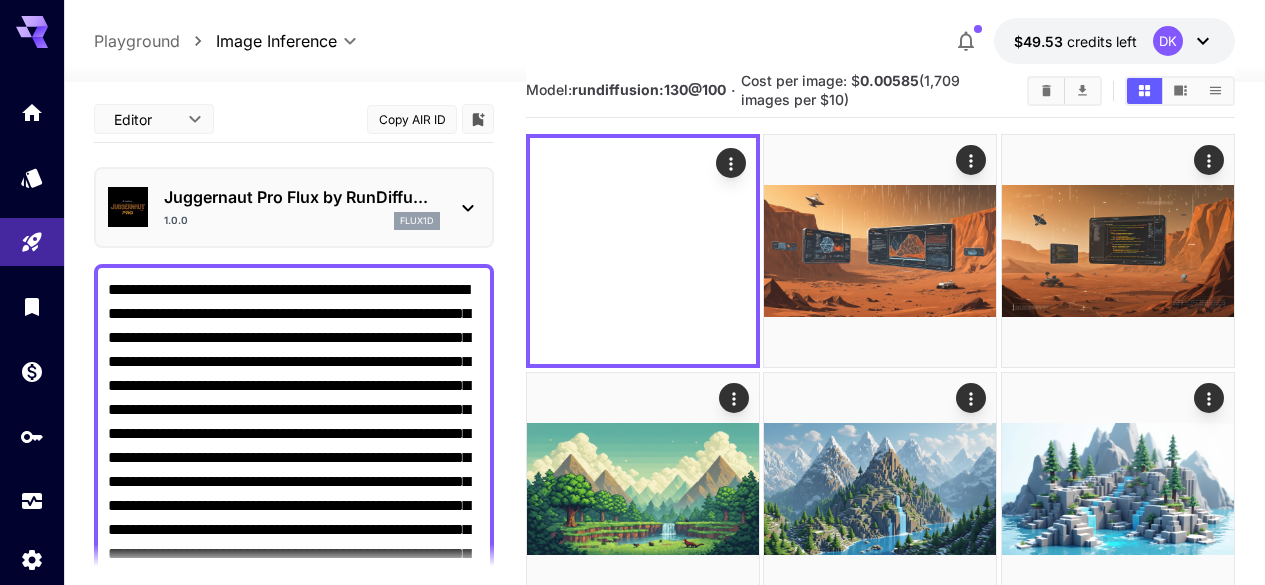 click on "**********" at bounding box center (664, 2004) 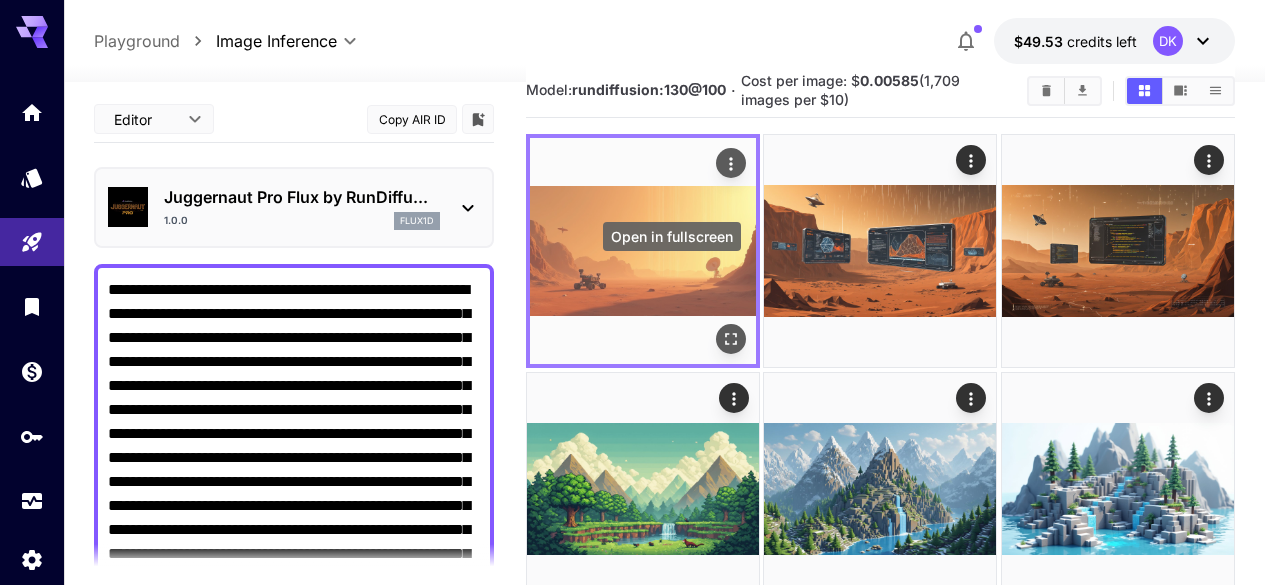 click 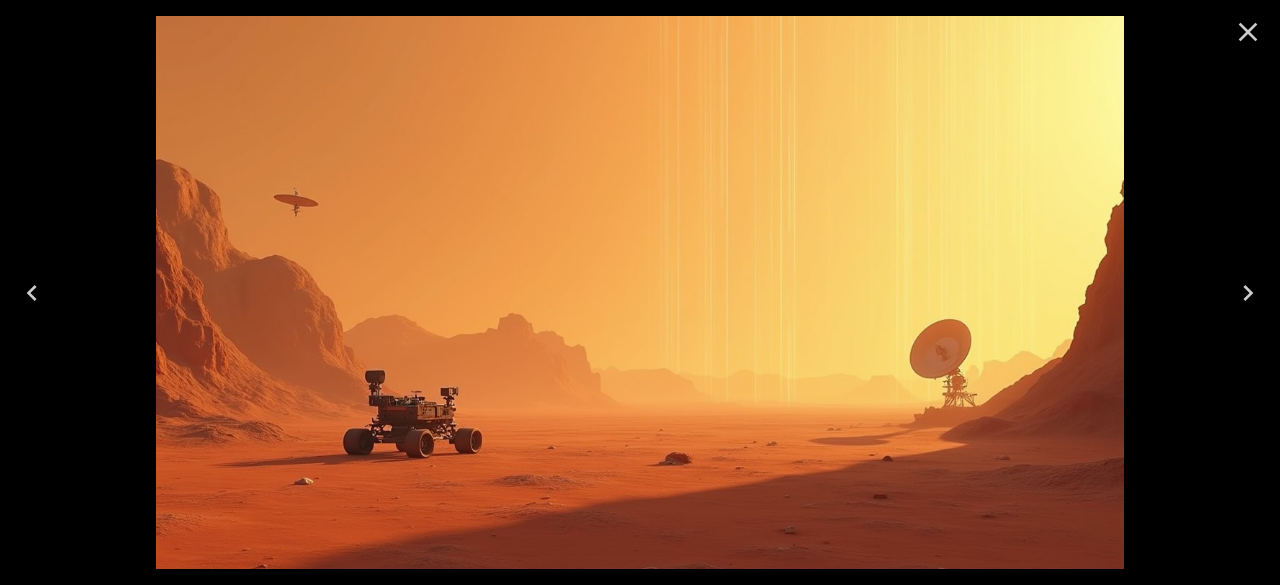 click 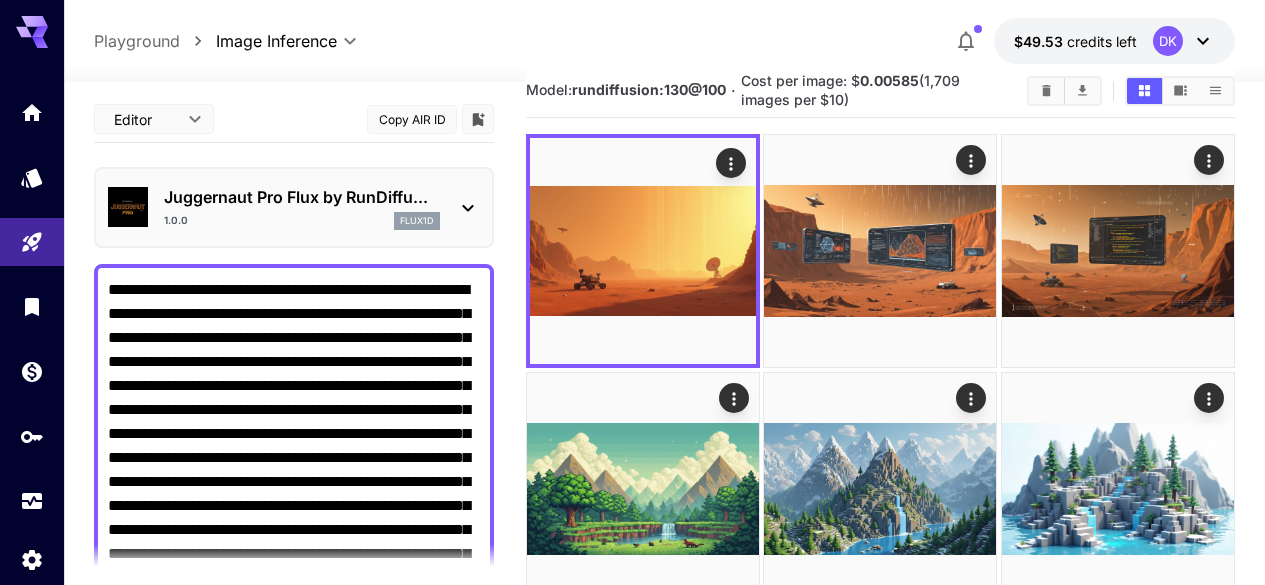 click on "Juggernaut Pro Flux by RunDiffu... 1.0.0 flux1d" at bounding box center [294, 207] 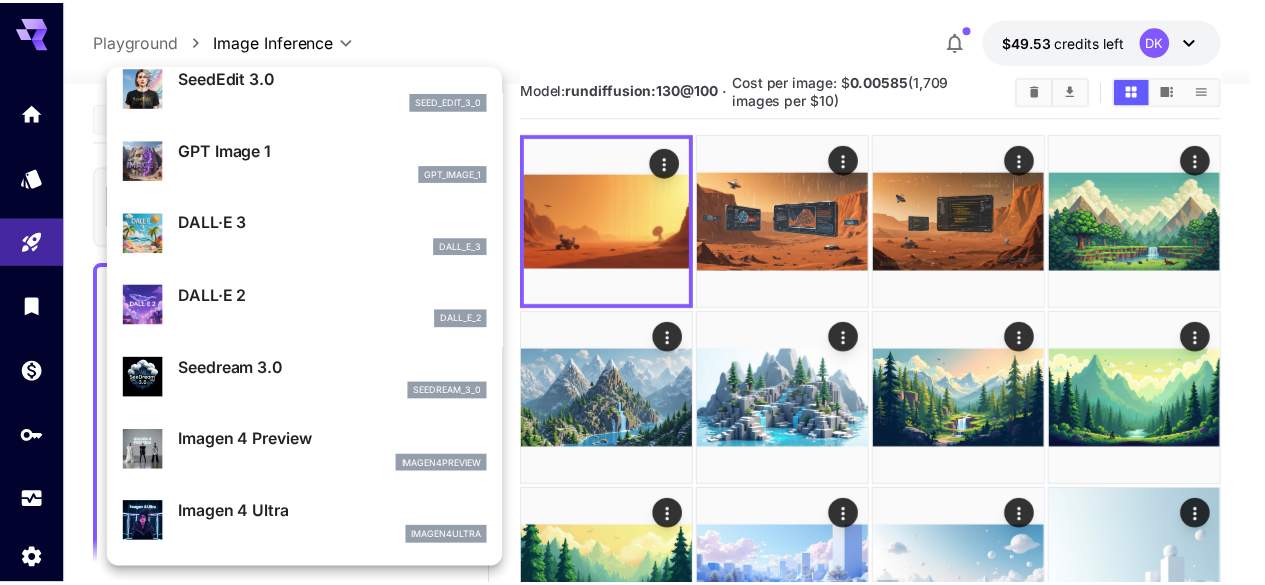 scroll, scrollTop: 233, scrollLeft: 0, axis: vertical 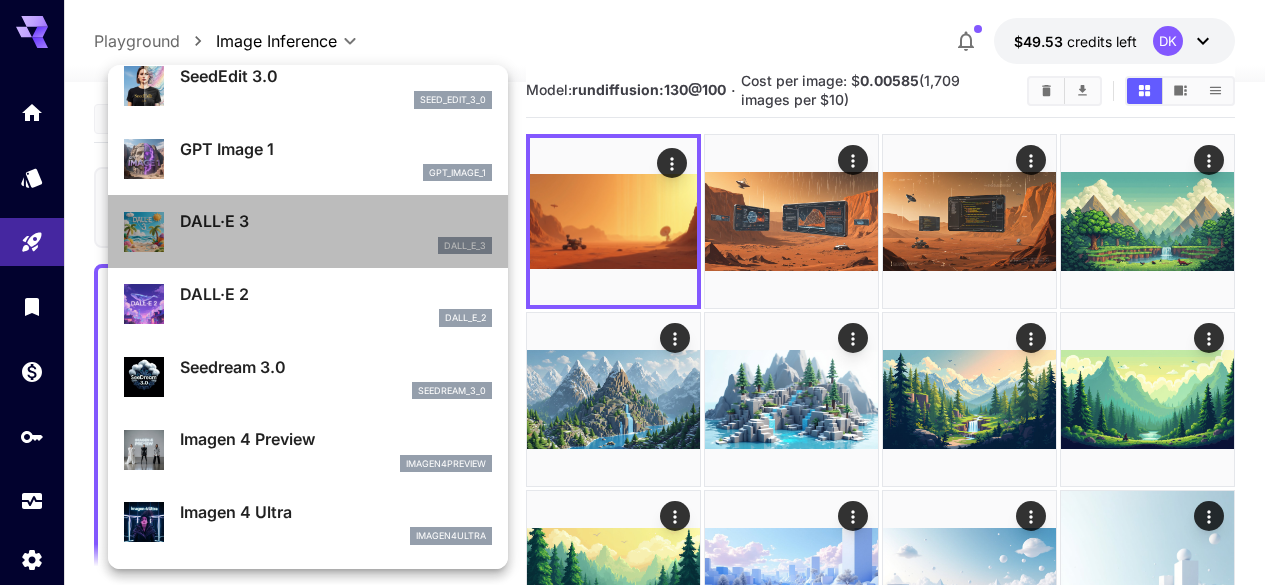 click on "DALL·E 3 dall_e_3" at bounding box center [308, 231] 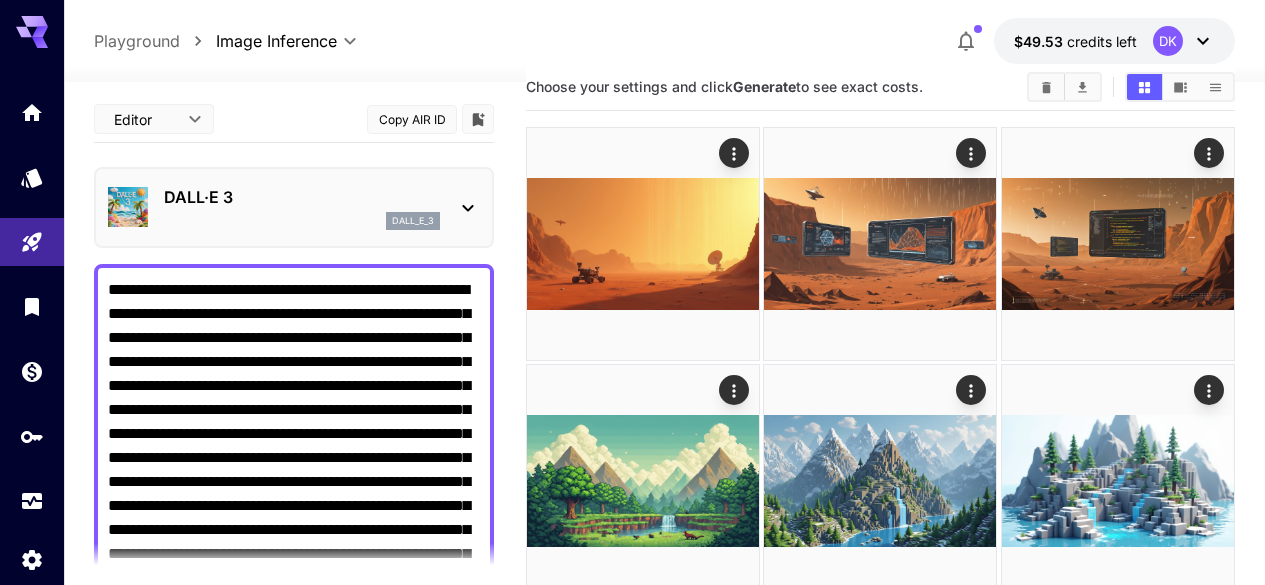 click on "**********" at bounding box center [294, 470] 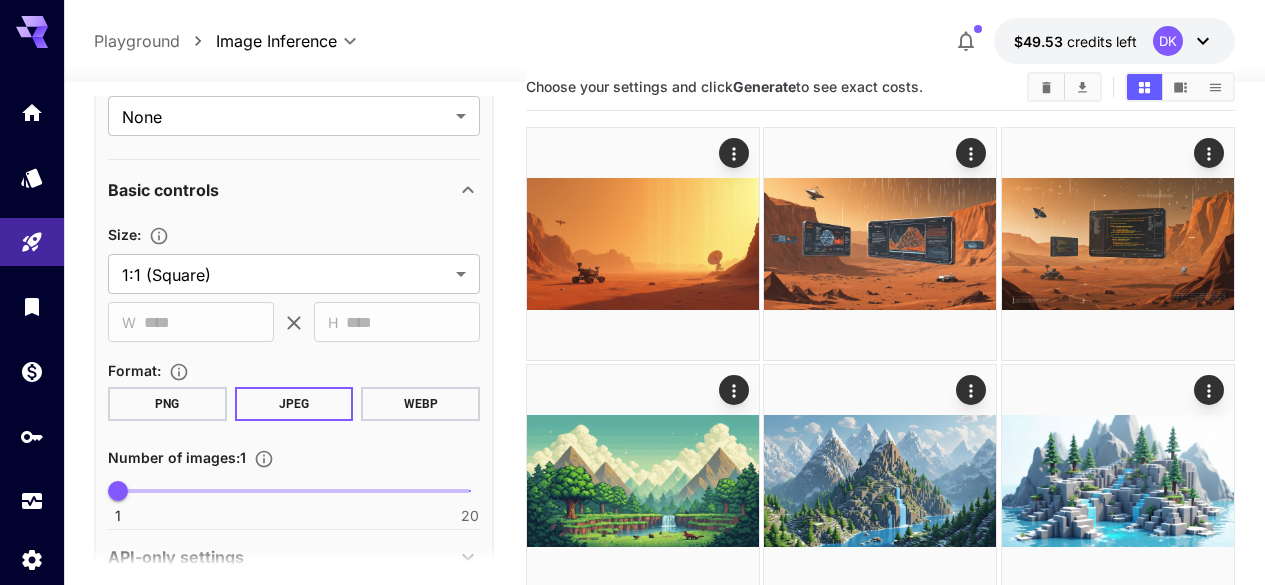 scroll, scrollTop: 925, scrollLeft: 0, axis: vertical 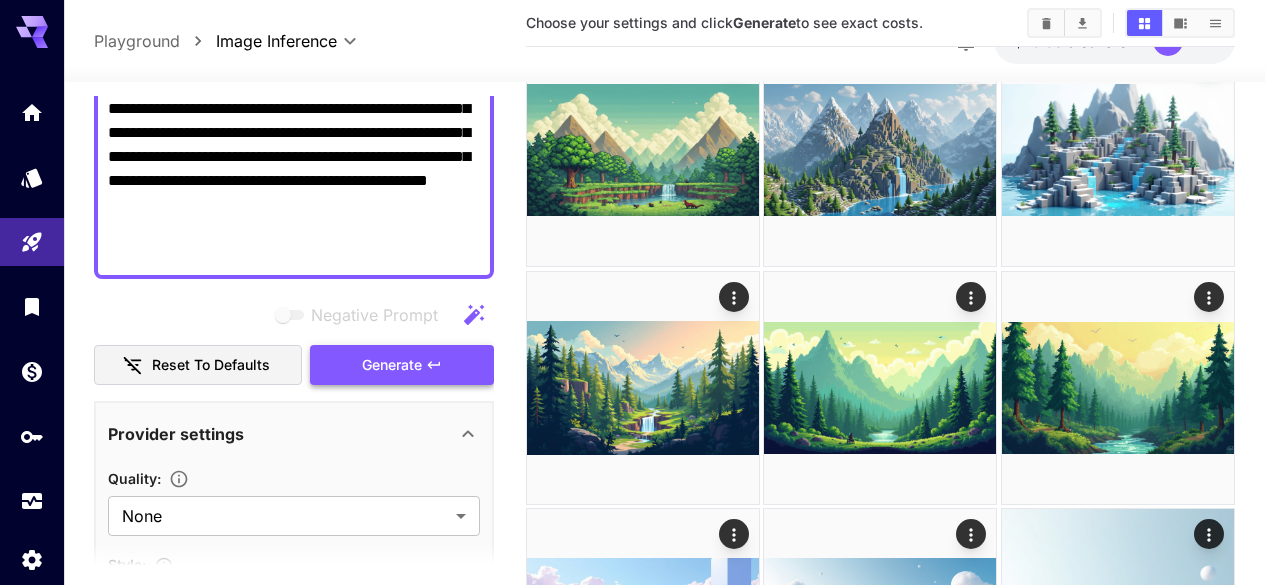 click on "Generate" at bounding box center [392, 365] 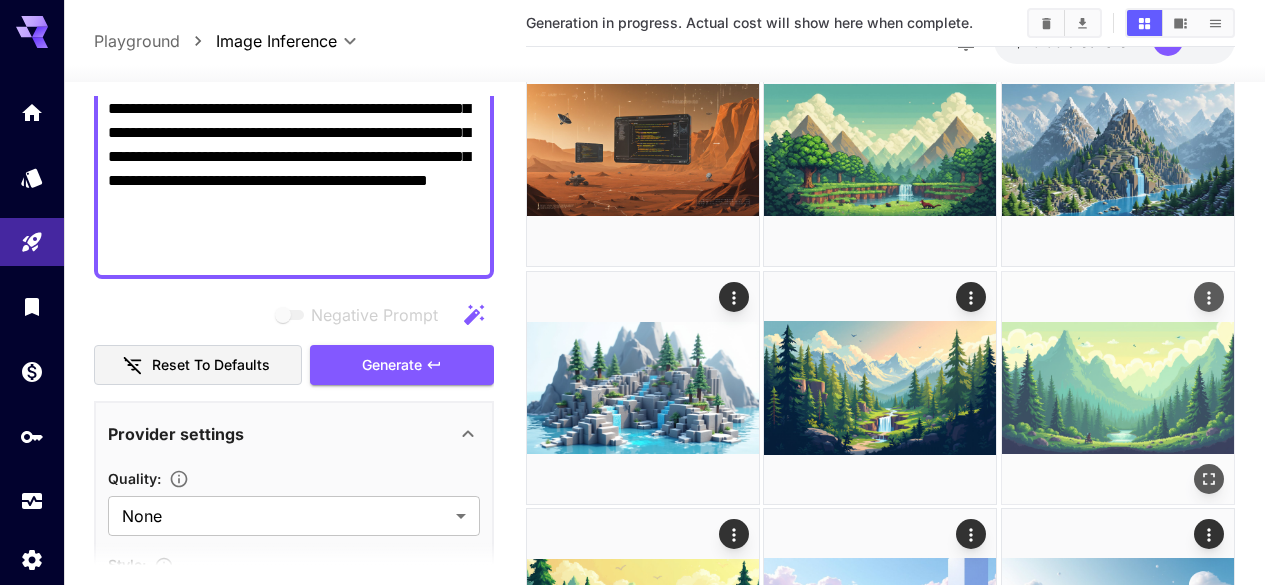 scroll, scrollTop: 0, scrollLeft: 0, axis: both 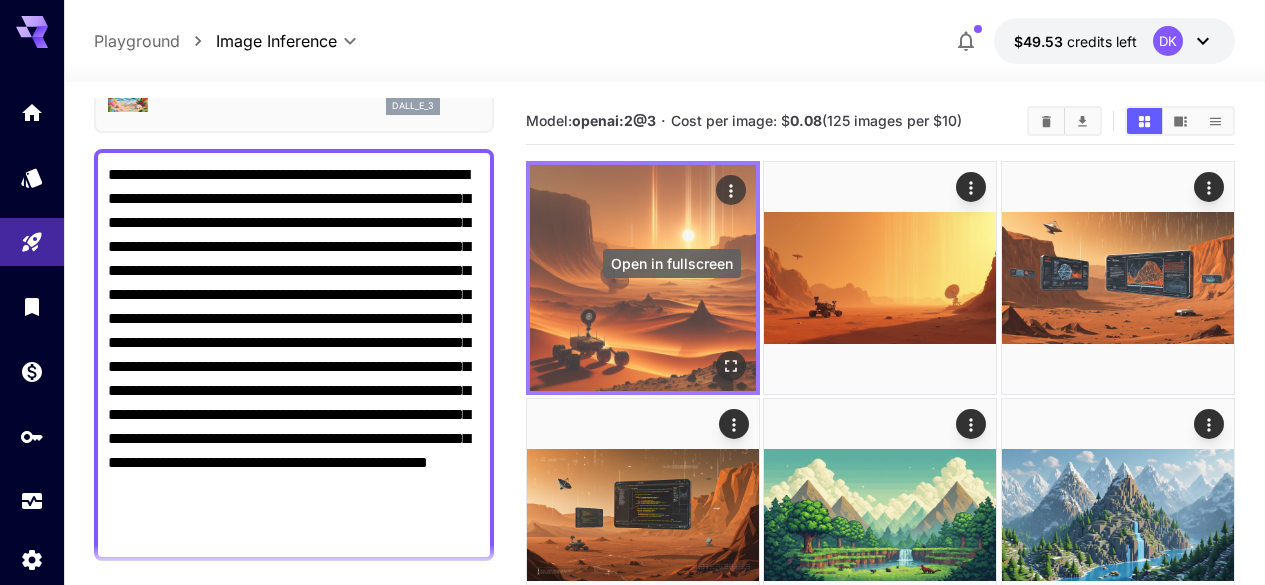 click 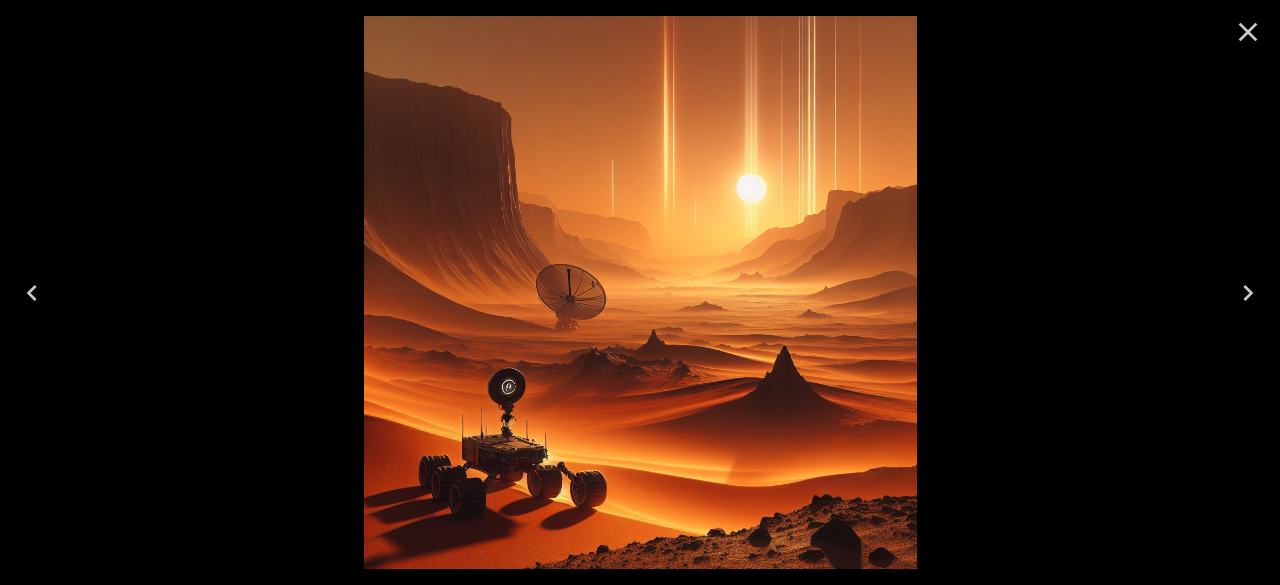 click 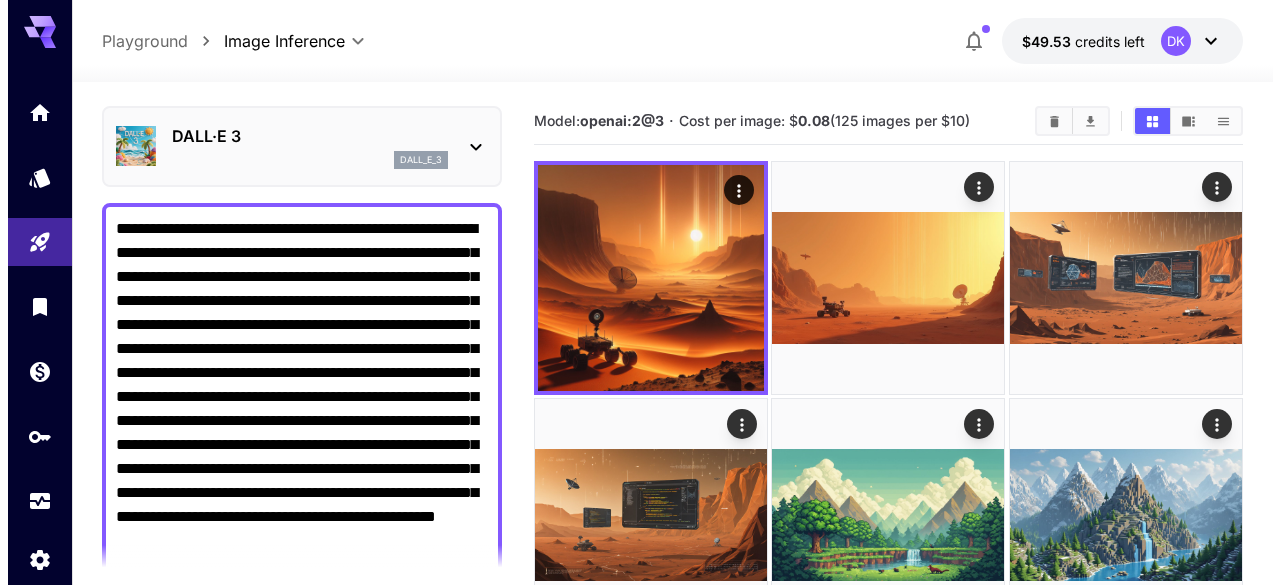 scroll, scrollTop: 0, scrollLeft: 0, axis: both 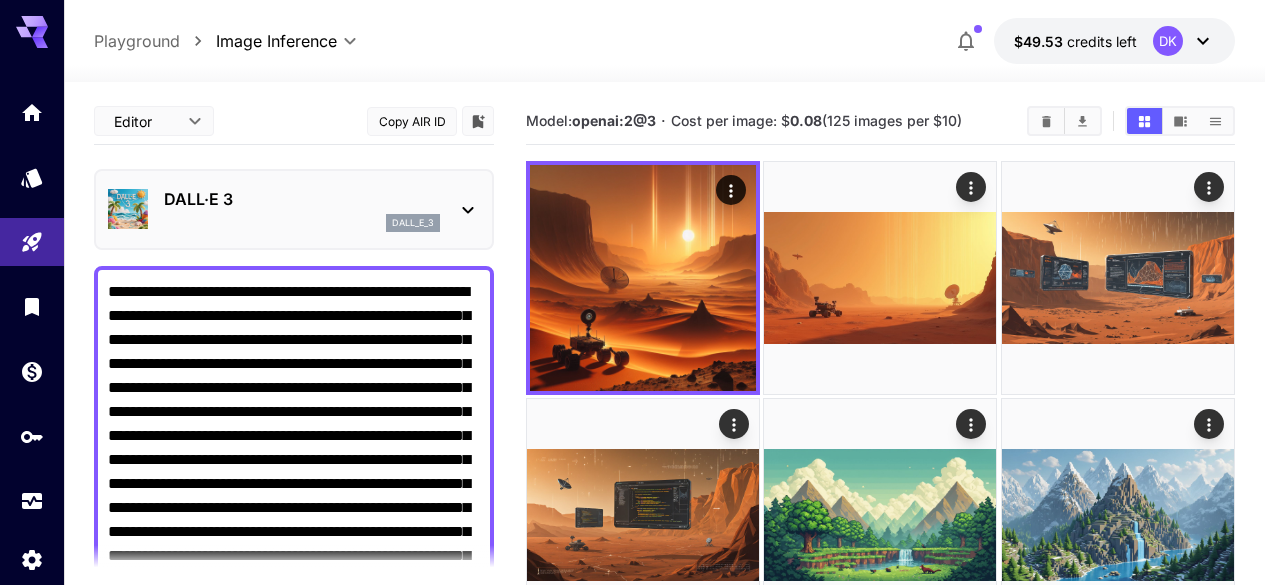 click on "DALL·E 3 dall_e_3" at bounding box center [302, 209] 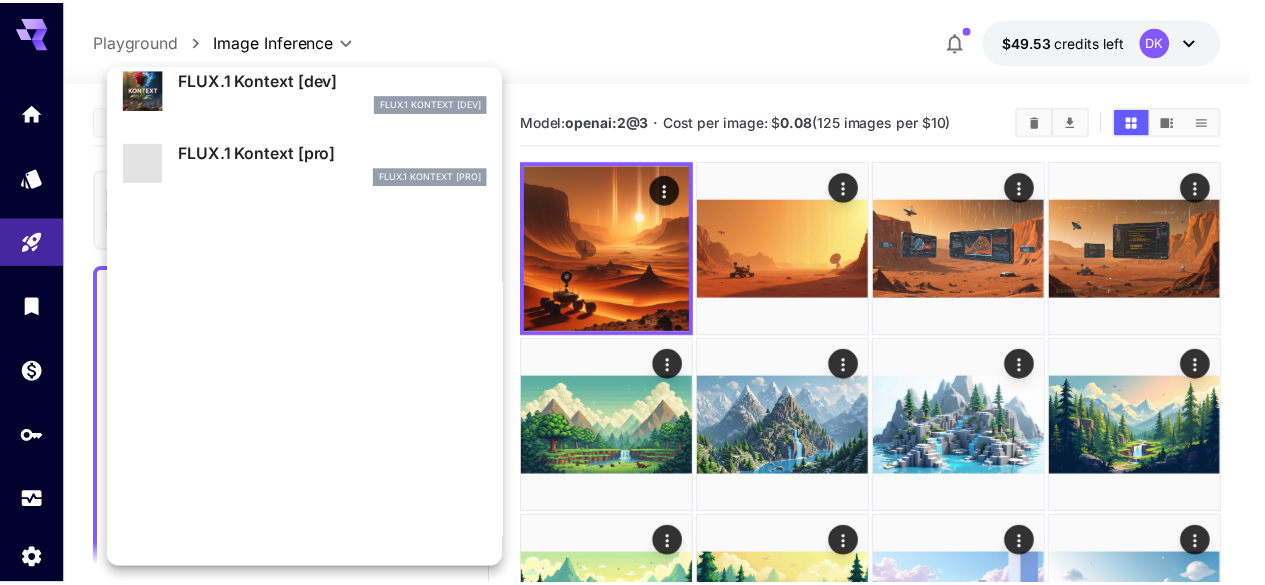 scroll, scrollTop: 1107, scrollLeft: 0, axis: vertical 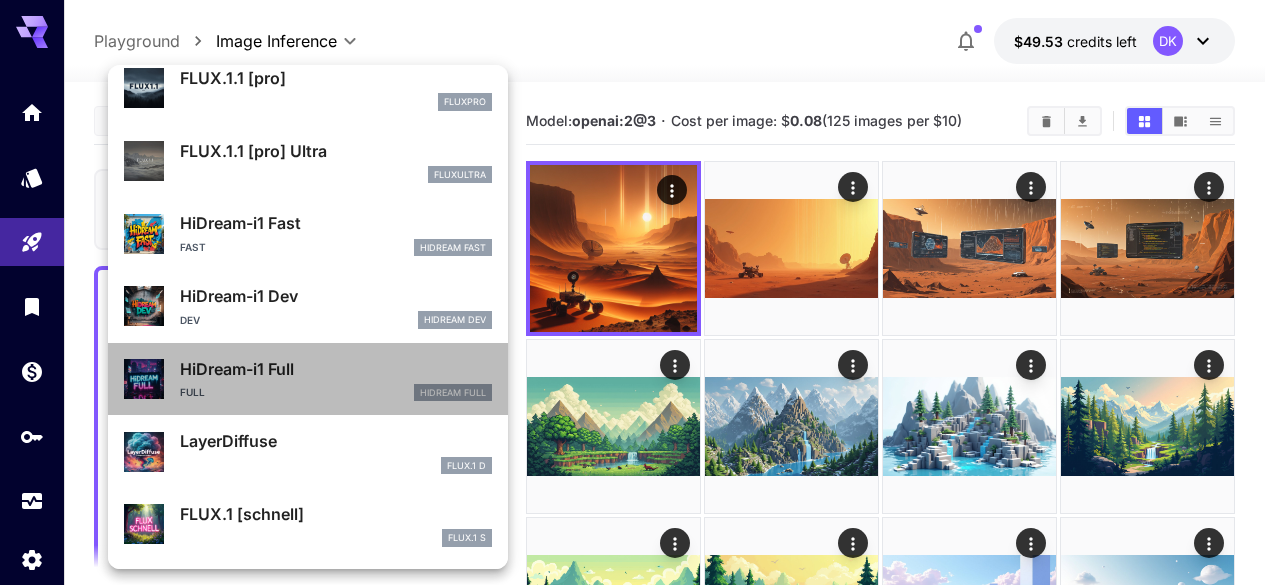 click on "HiDream-i1 Full" at bounding box center [336, 369] 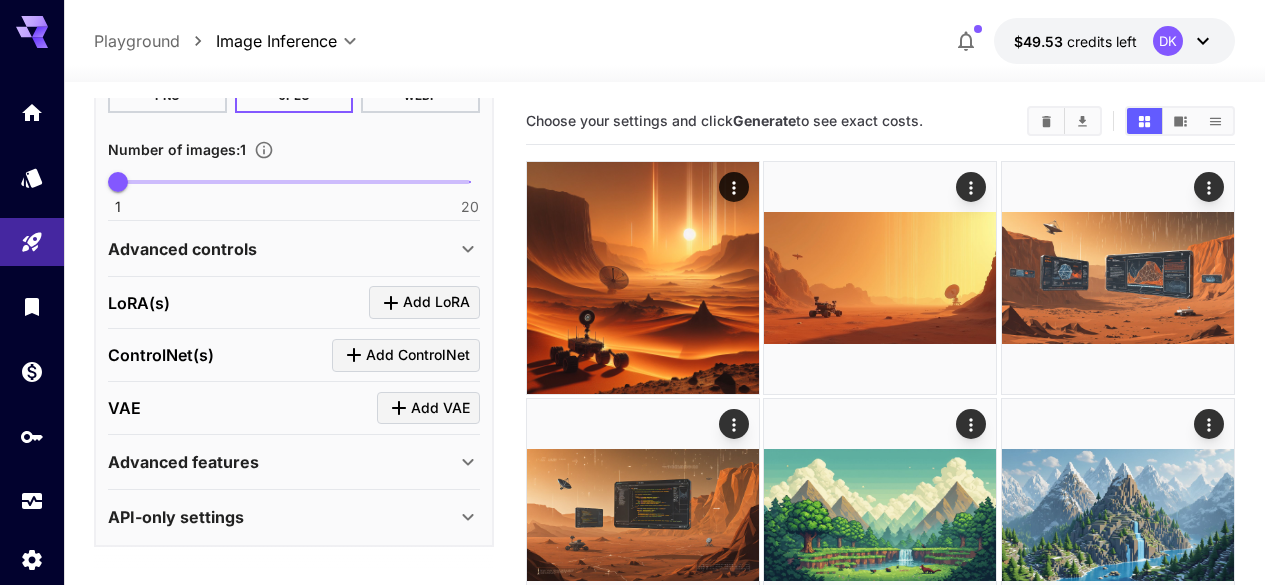 scroll, scrollTop: 740, scrollLeft: 0, axis: vertical 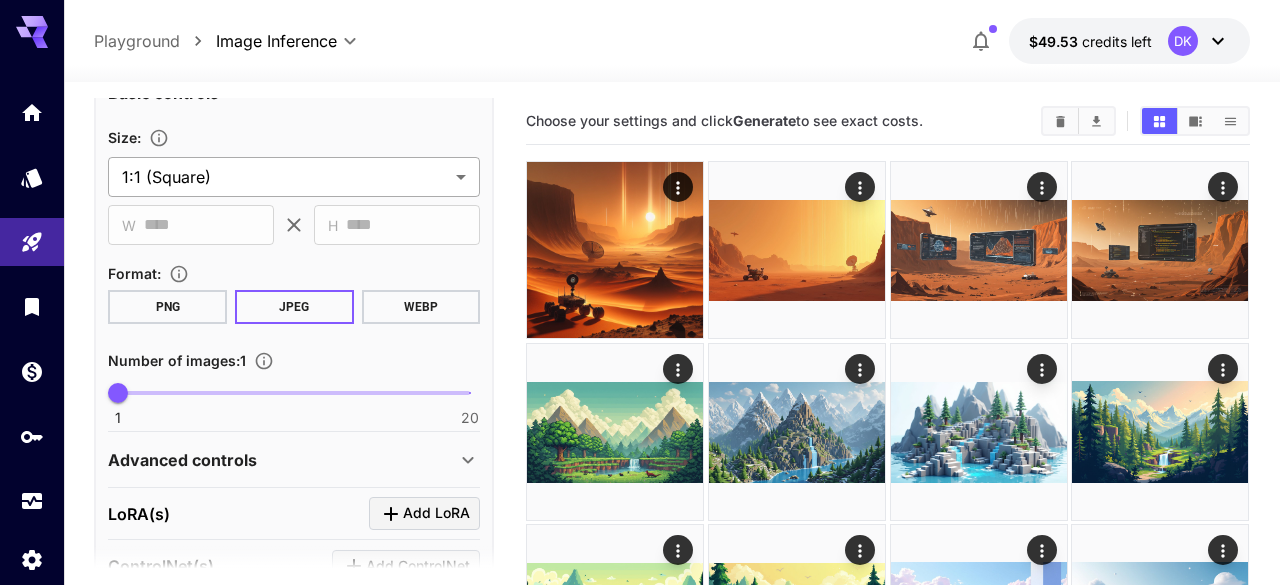click on "**********" at bounding box center [640, 1226] 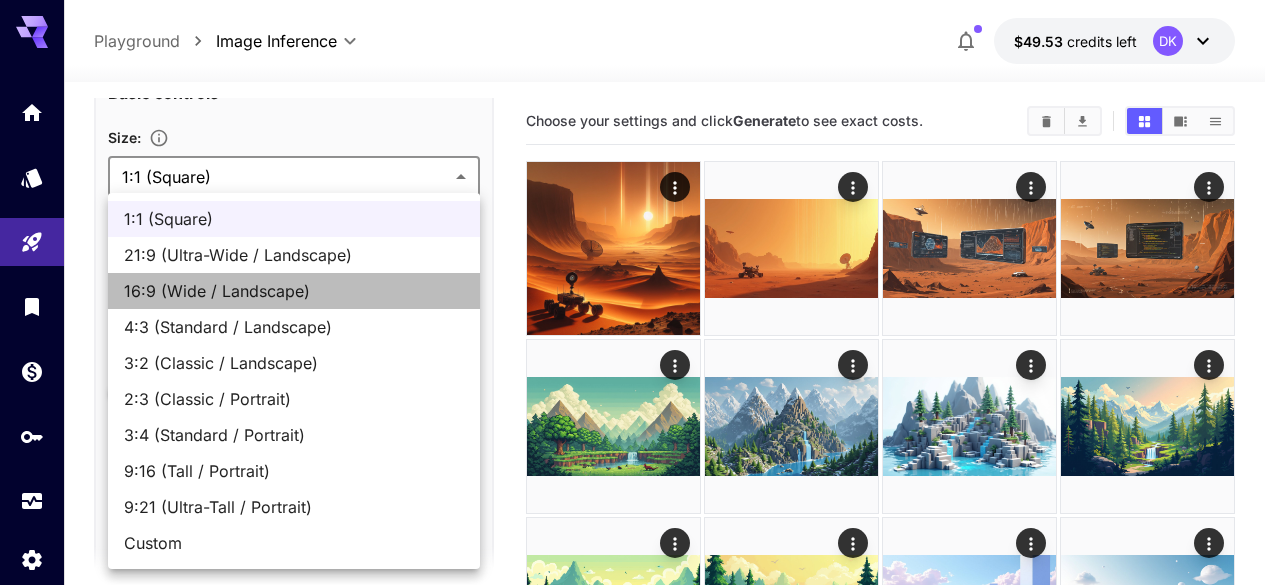 click on "16:9 (Wide / Landscape)" at bounding box center [294, 291] 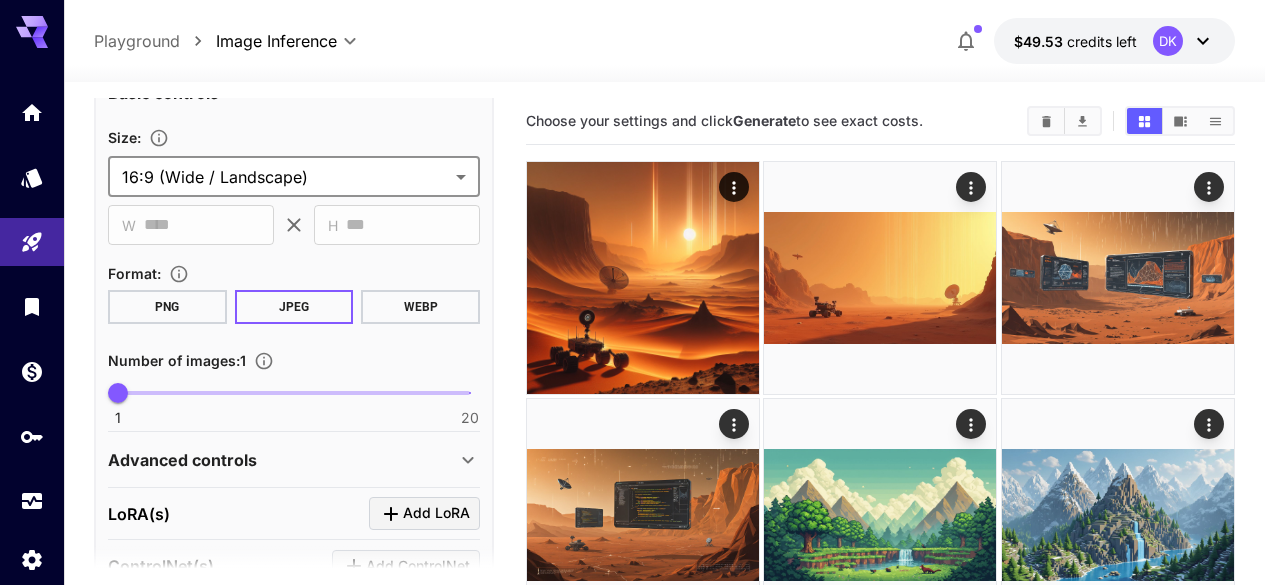 scroll, scrollTop: 951, scrollLeft: 0, axis: vertical 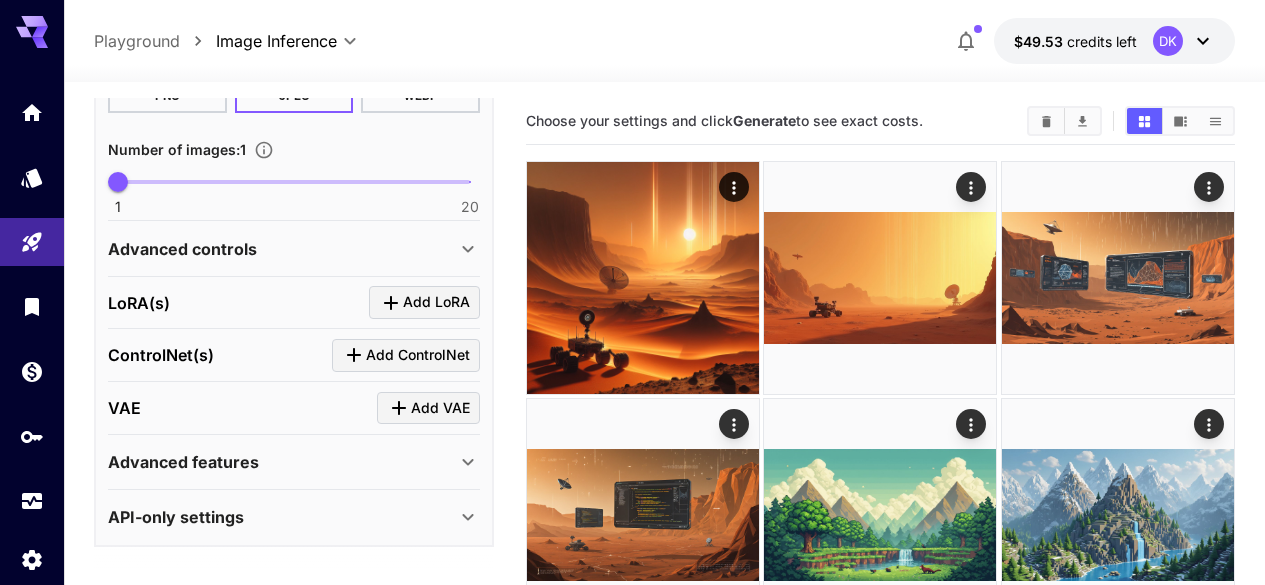 click on "Advanced controls" at bounding box center [282, 249] 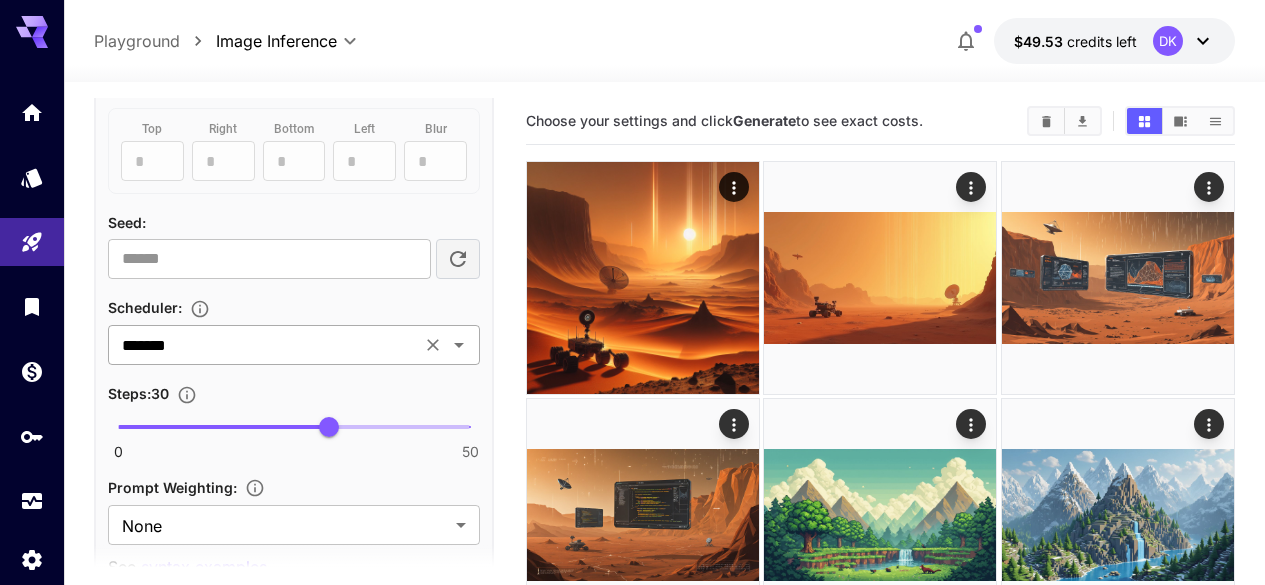 scroll, scrollTop: 1447, scrollLeft: 0, axis: vertical 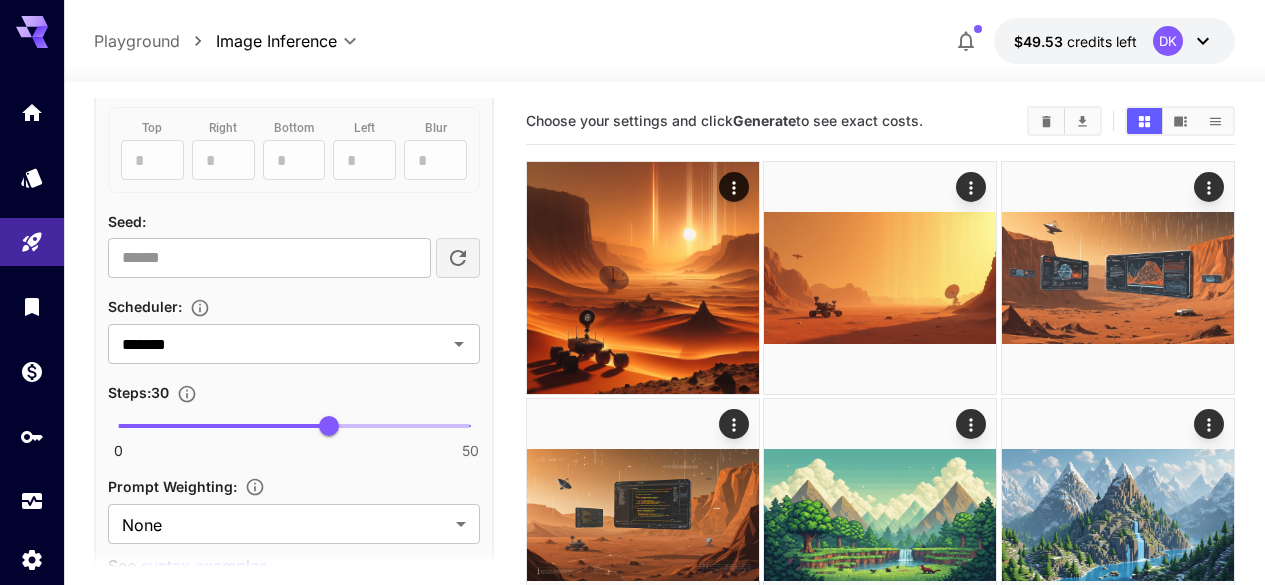 click 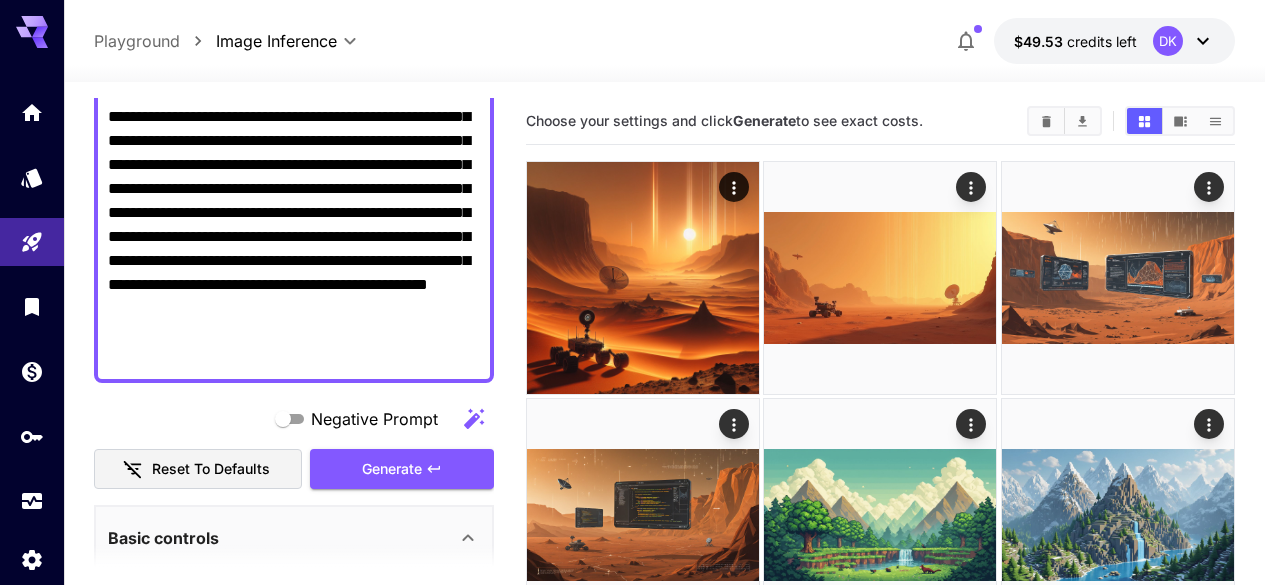 scroll, scrollTop: 294, scrollLeft: 0, axis: vertical 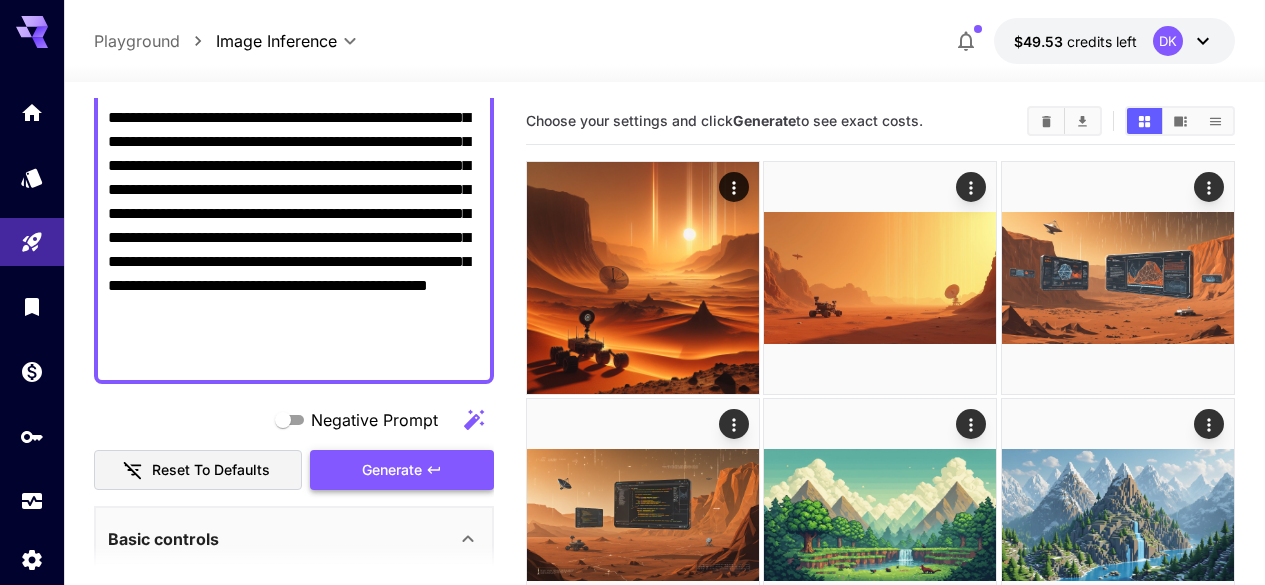 click 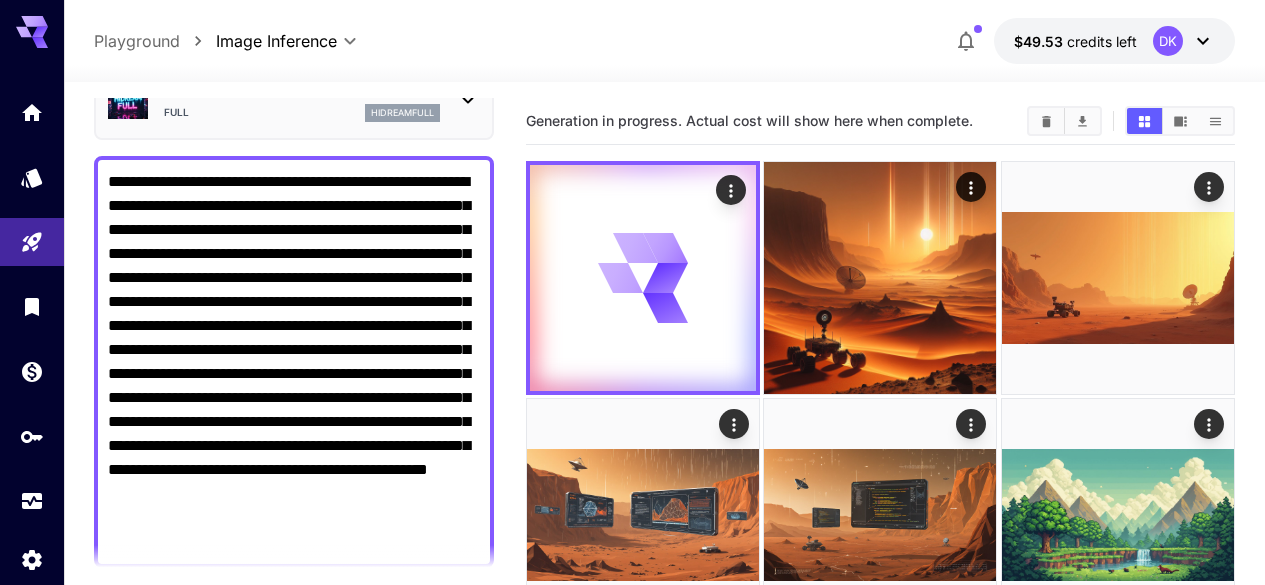 scroll, scrollTop: 0, scrollLeft: 0, axis: both 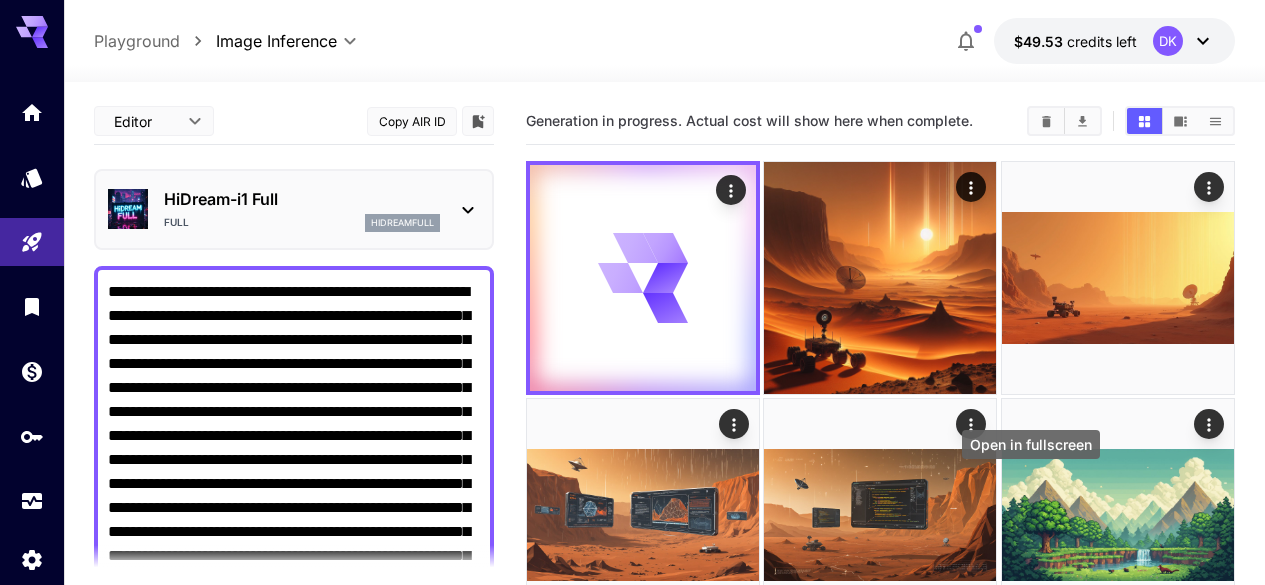 click 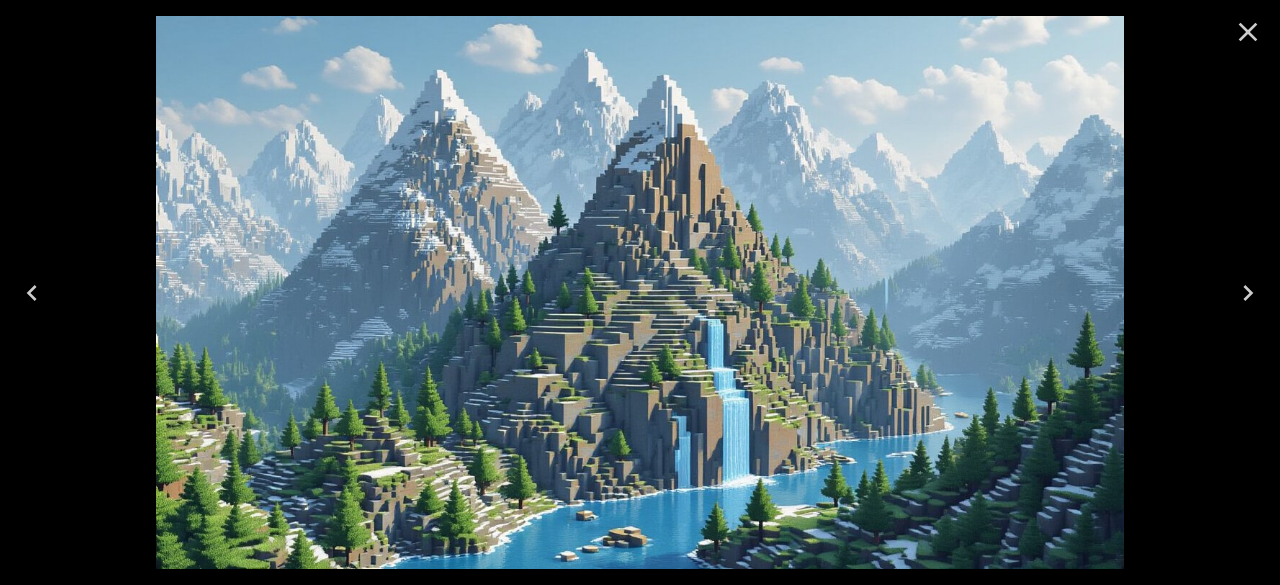 click 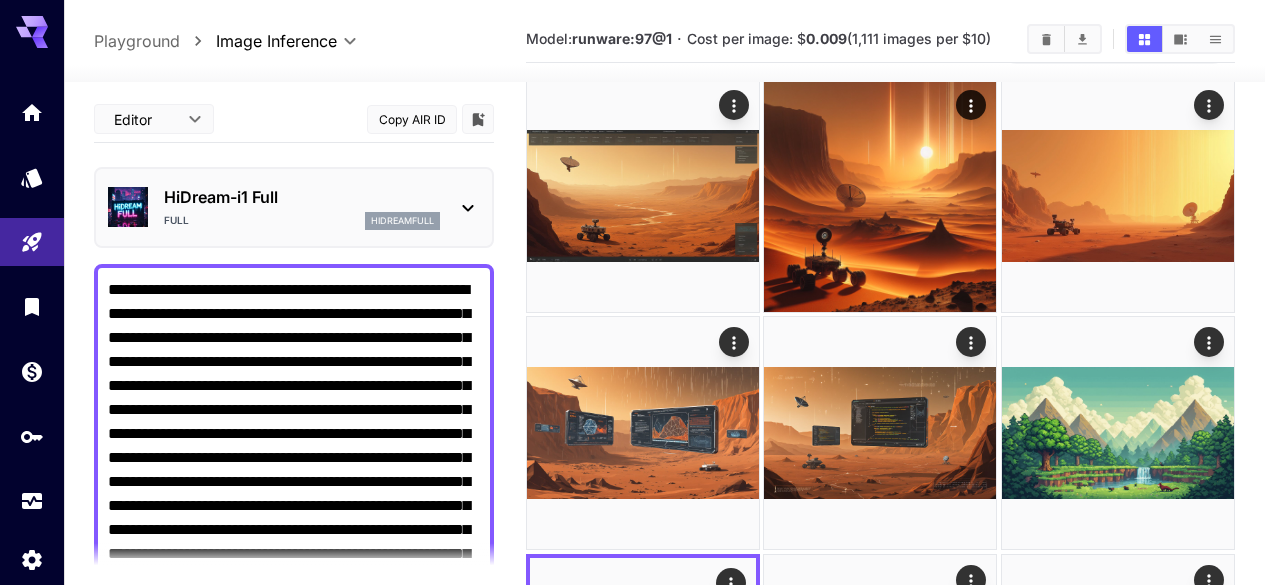 scroll, scrollTop: 0, scrollLeft: 0, axis: both 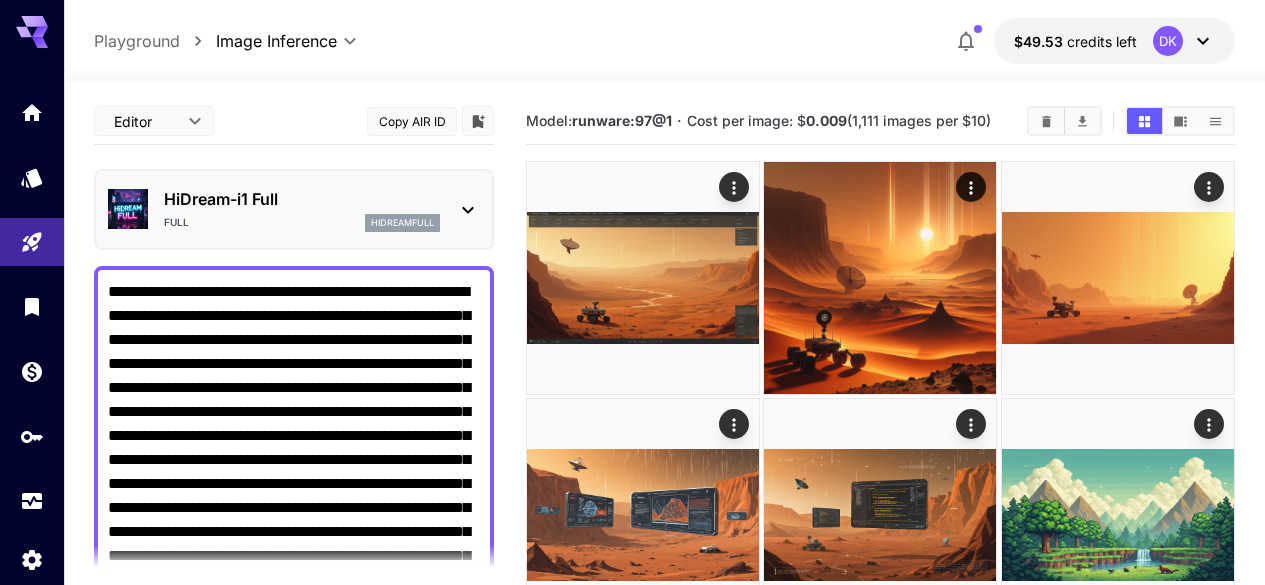click on "**********" at bounding box center [294, 1293] 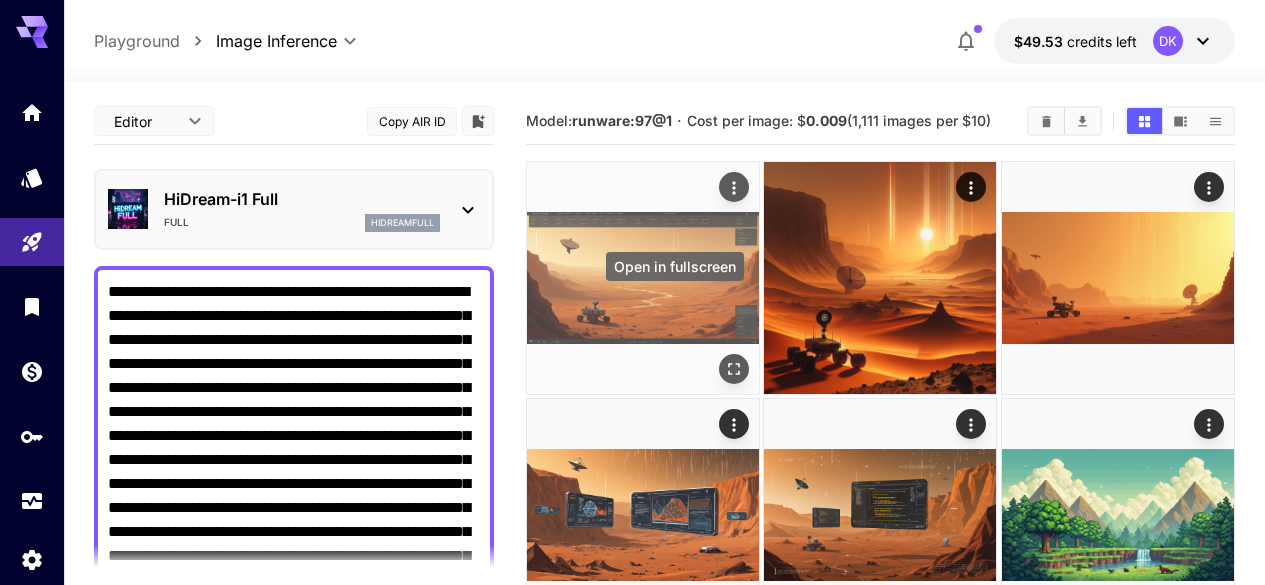 click 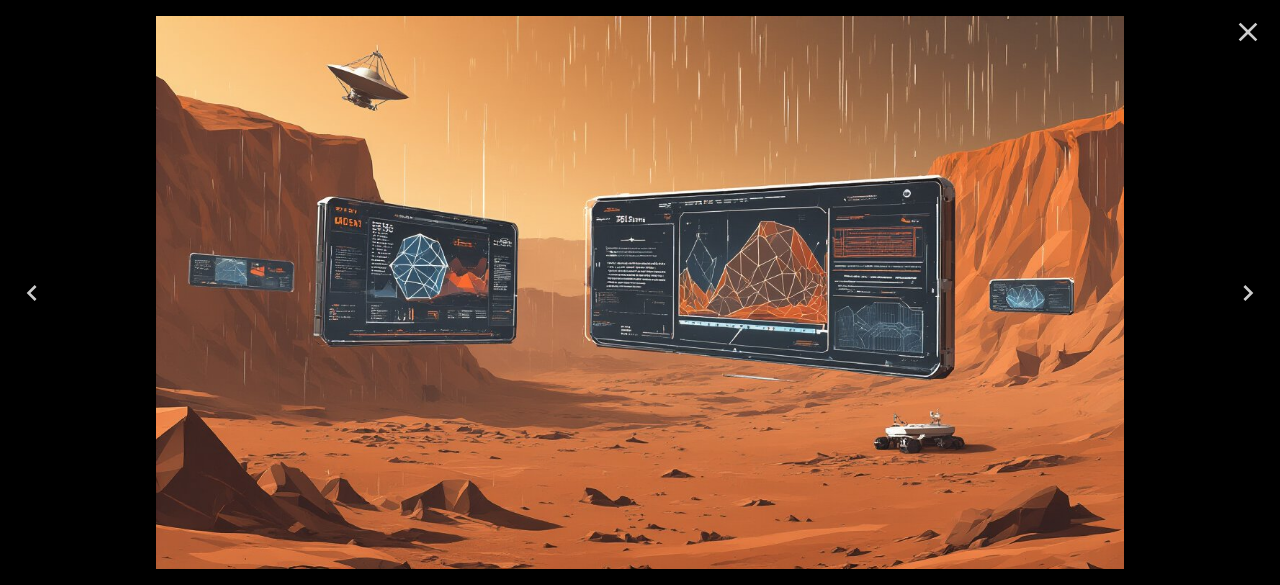 click 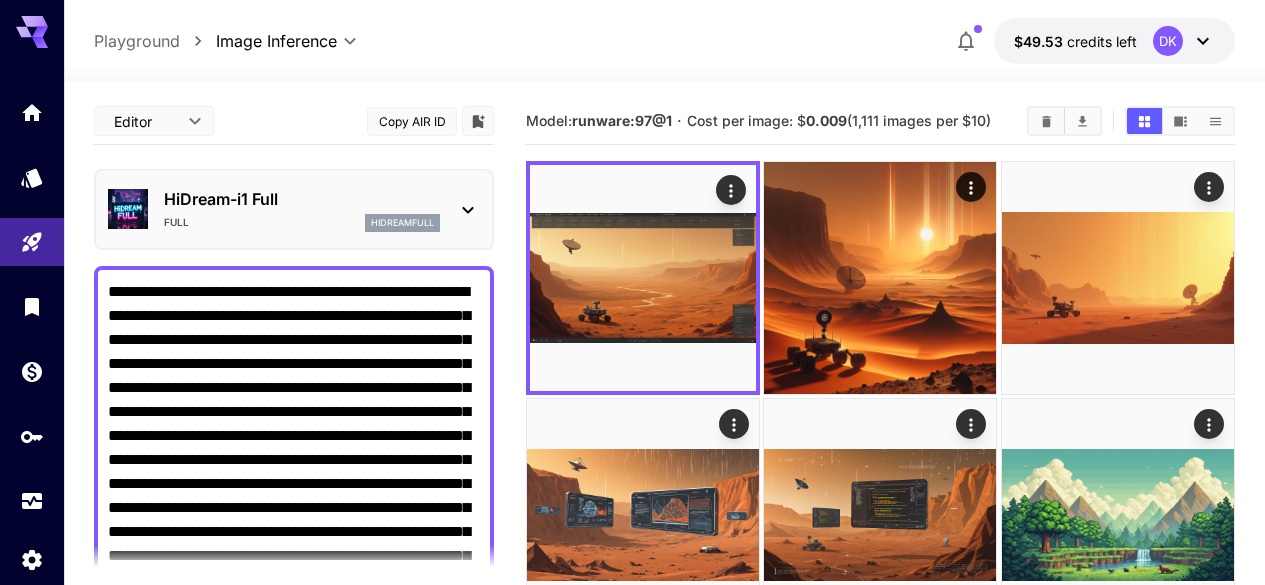 click on "**********" at bounding box center (294, 472) 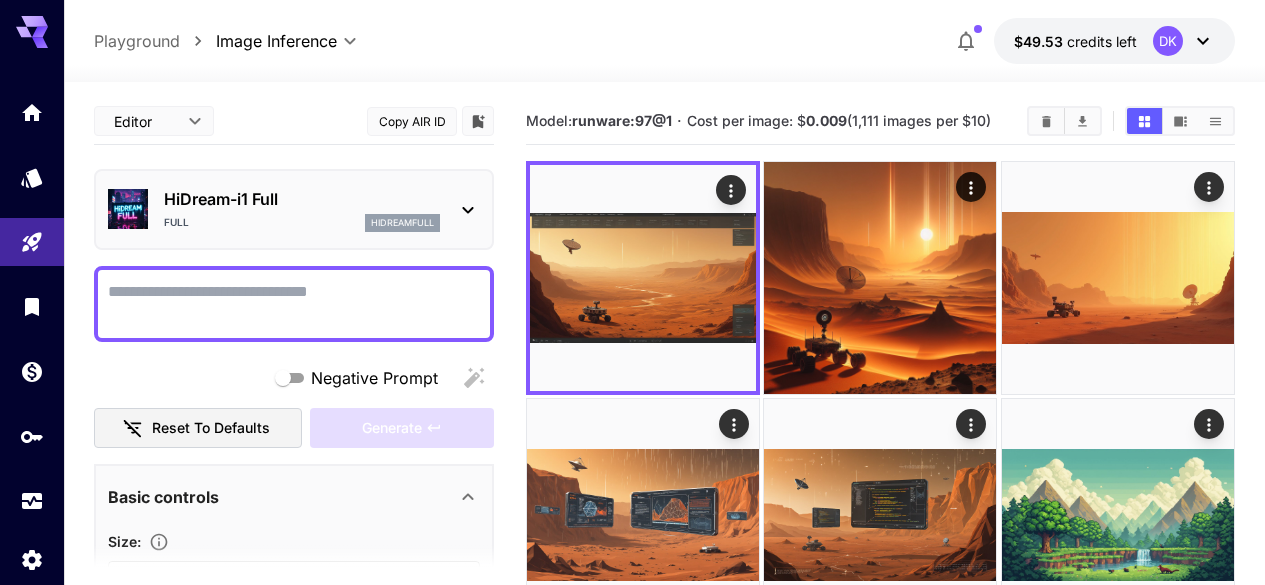 paste on "**********" 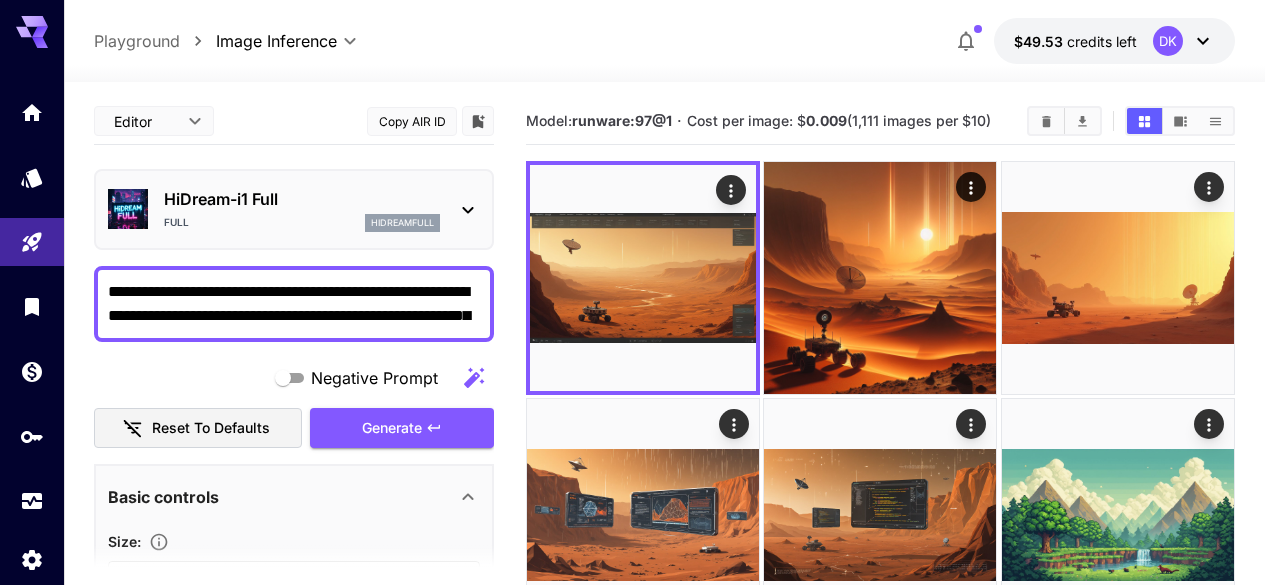scroll, scrollTop: 10, scrollLeft: 0, axis: vertical 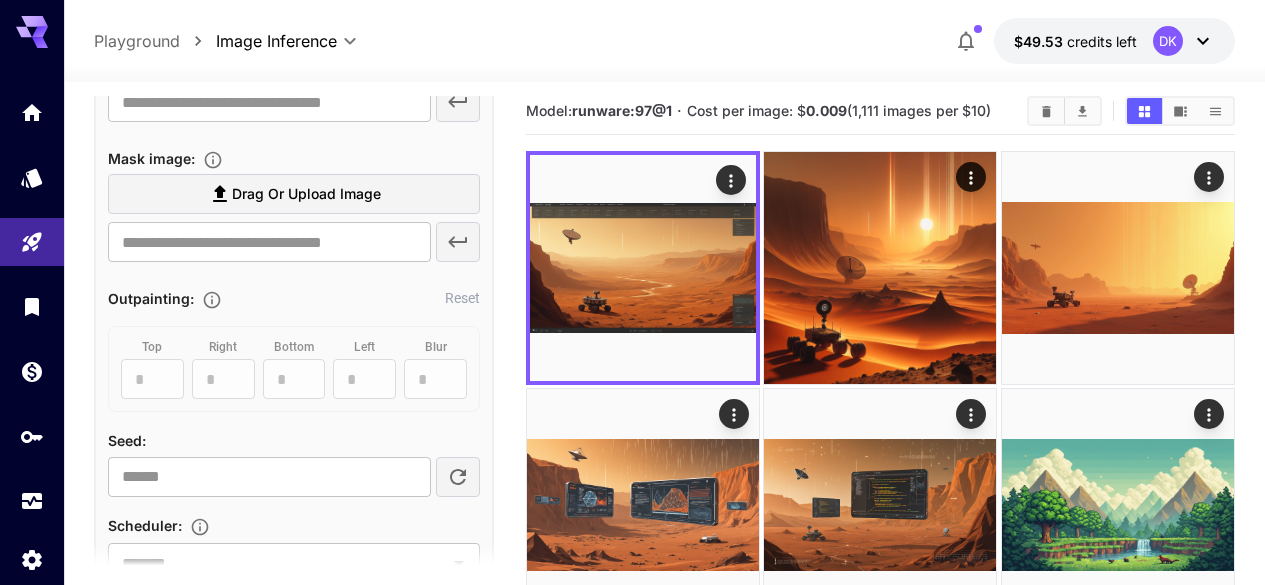 type on "**********" 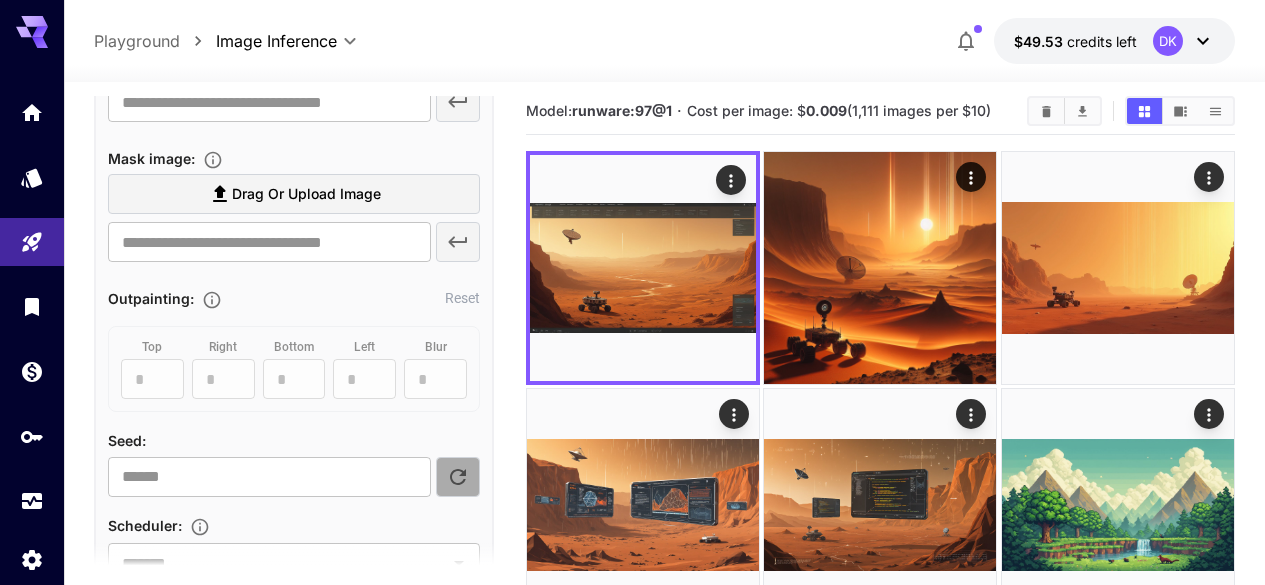 click 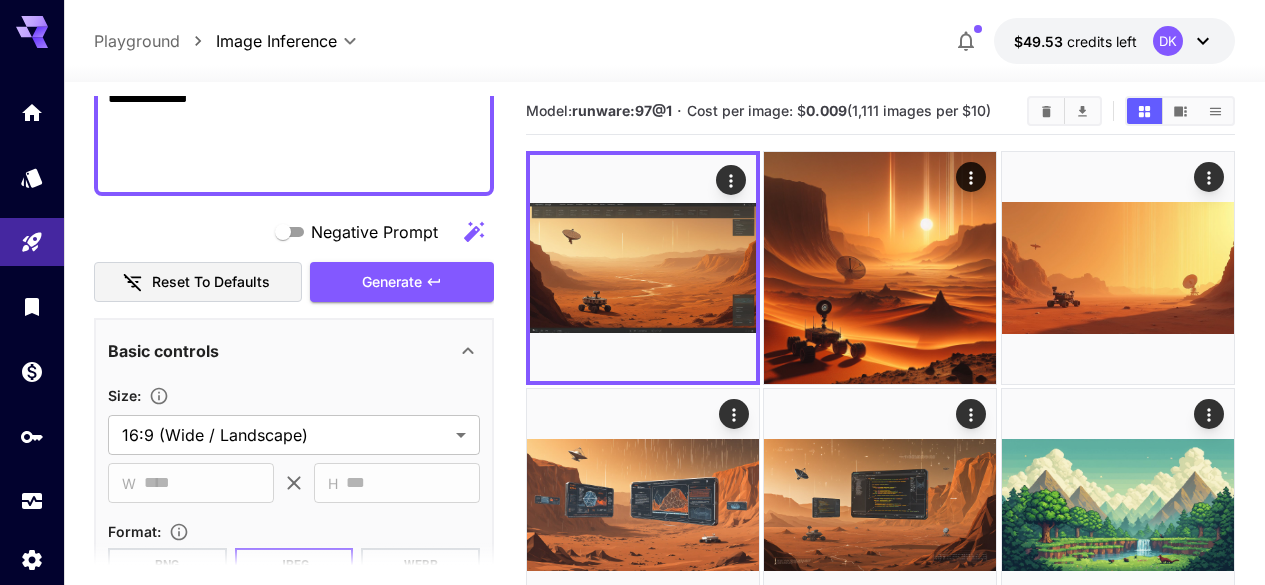 scroll, scrollTop: 494, scrollLeft: 0, axis: vertical 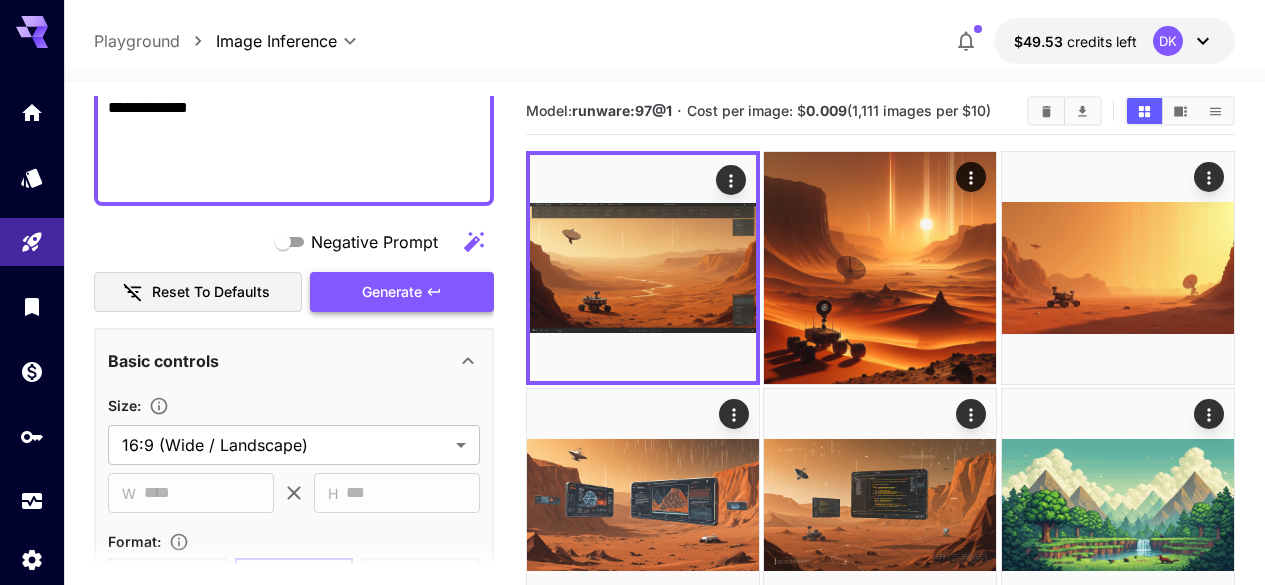 click on "Generate" at bounding box center [402, 292] 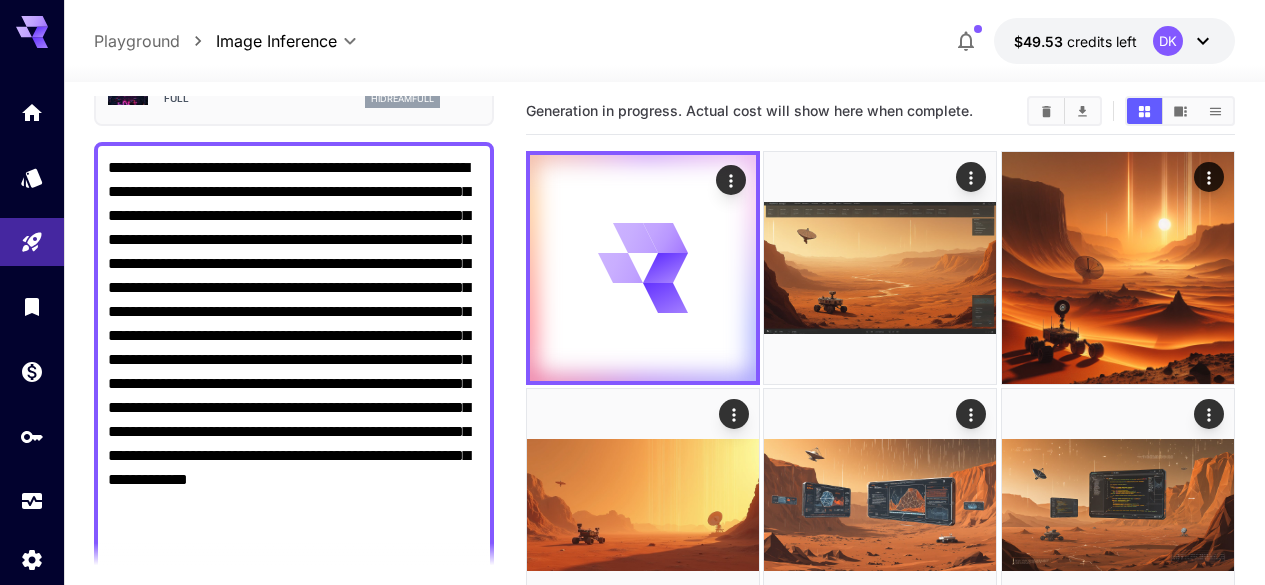 scroll, scrollTop: 121, scrollLeft: 0, axis: vertical 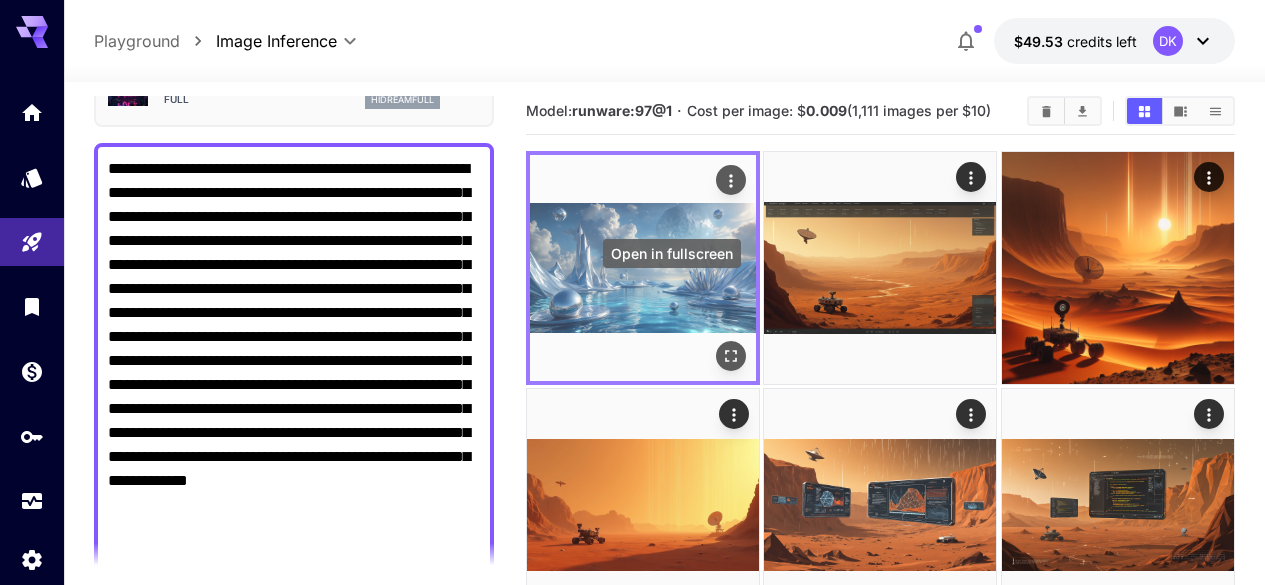 click 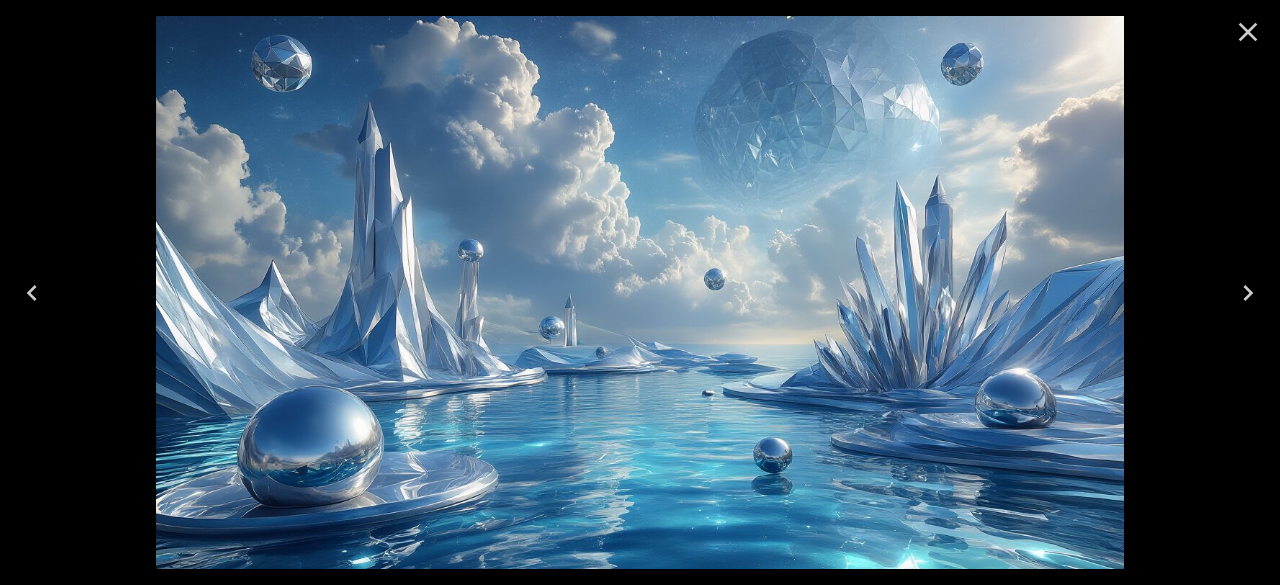 click 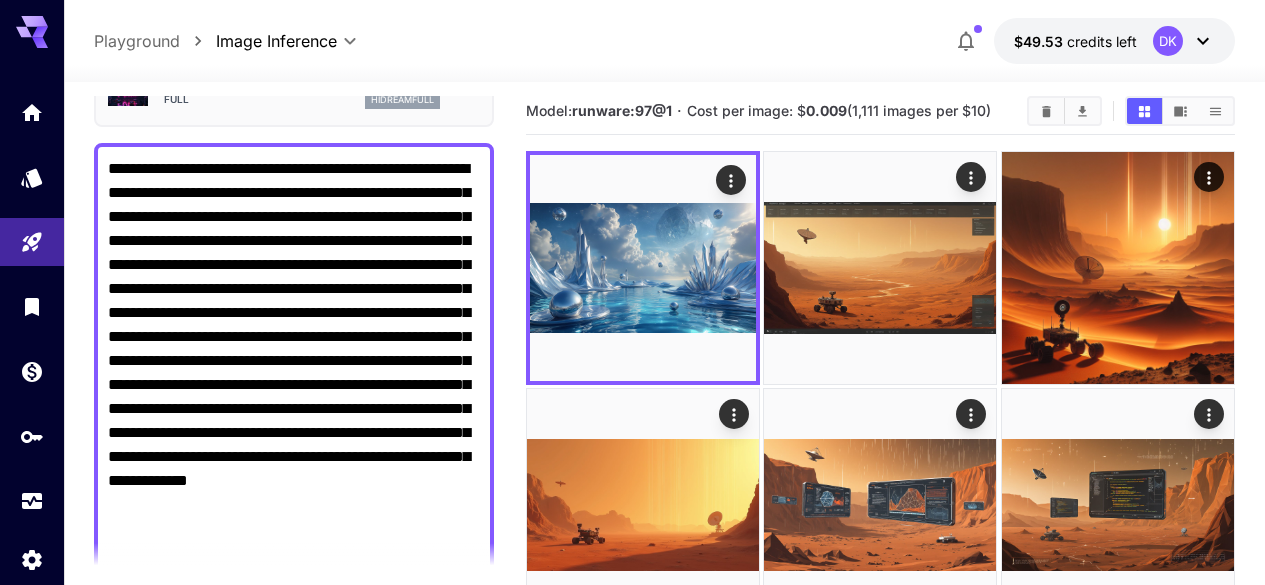 scroll, scrollTop: 0, scrollLeft: 0, axis: both 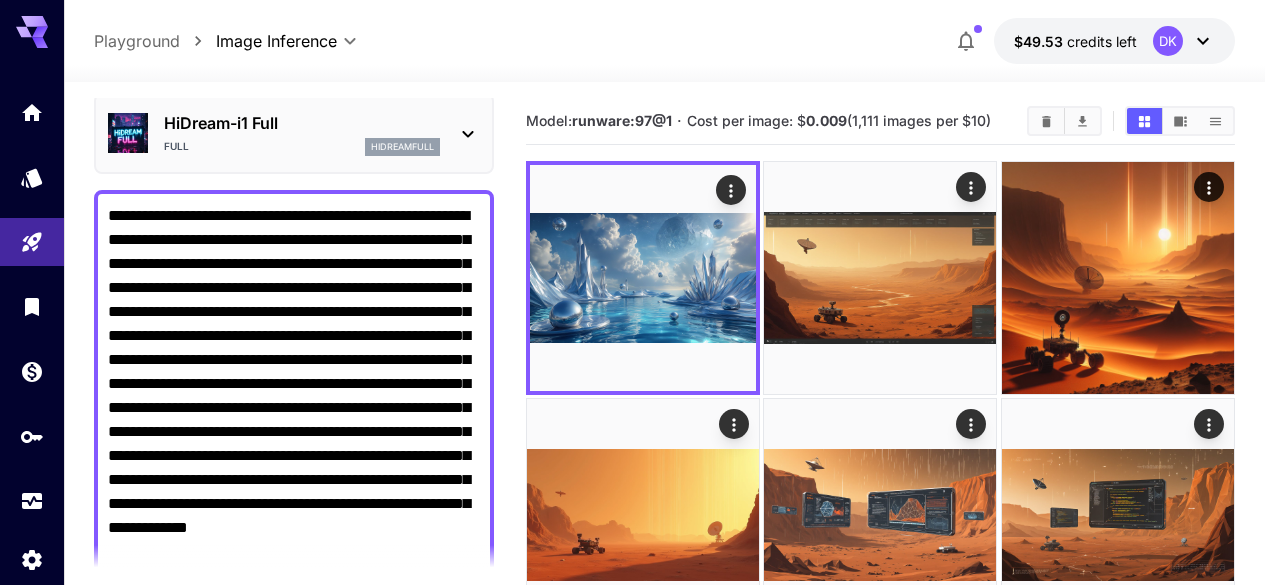 click on "hidreamfull" at bounding box center (402, 147) 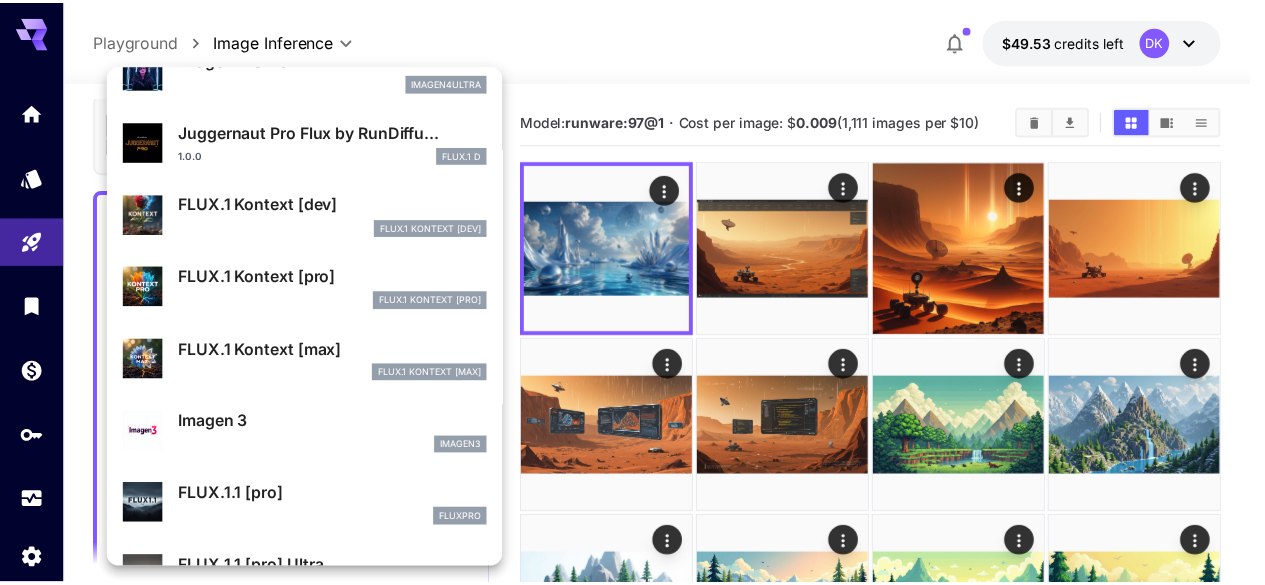 scroll, scrollTop: 686, scrollLeft: 0, axis: vertical 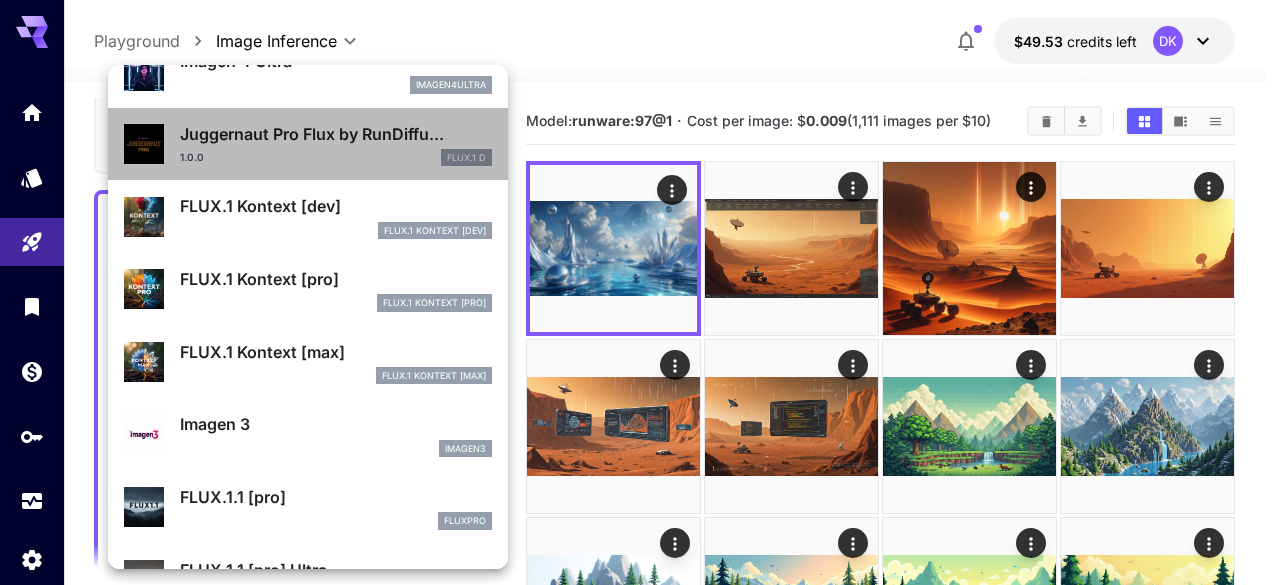 click on "1.0.0 FLUX.1 D" at bounding box center [336, 158] 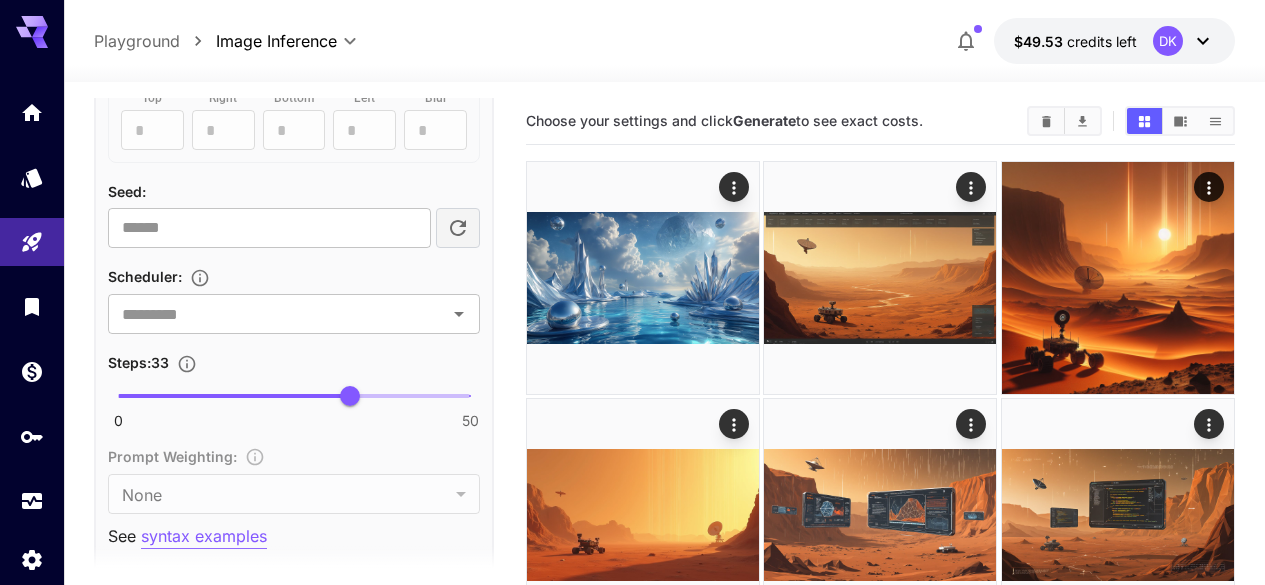 scroll, scrollTop: 1503, scrollLeft: 0, axis: vertical 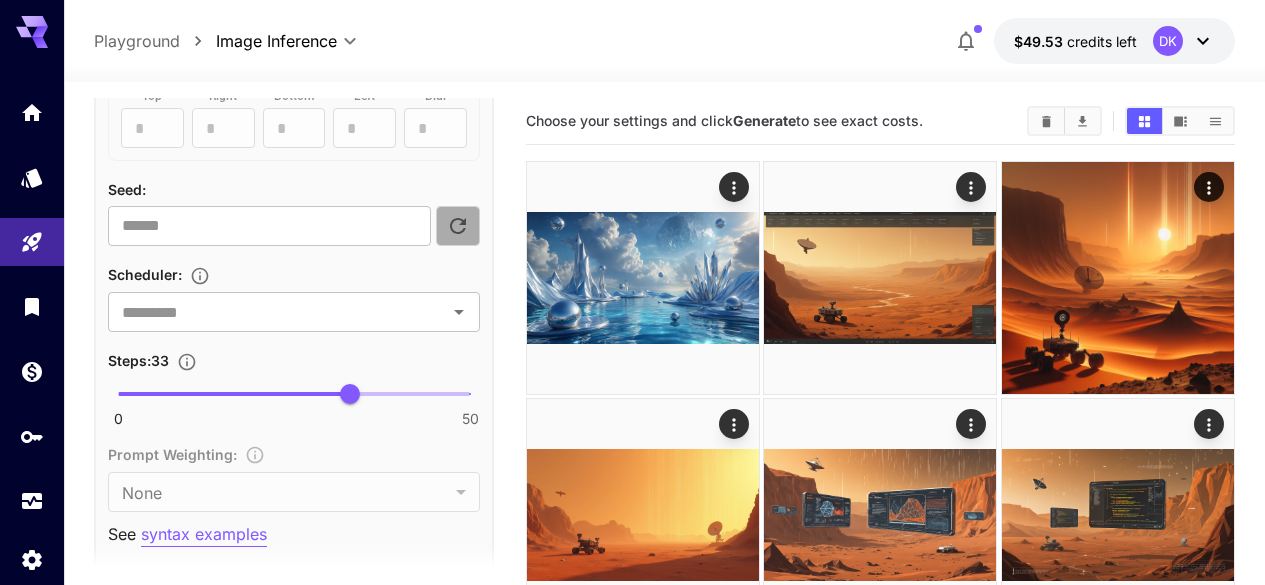 click 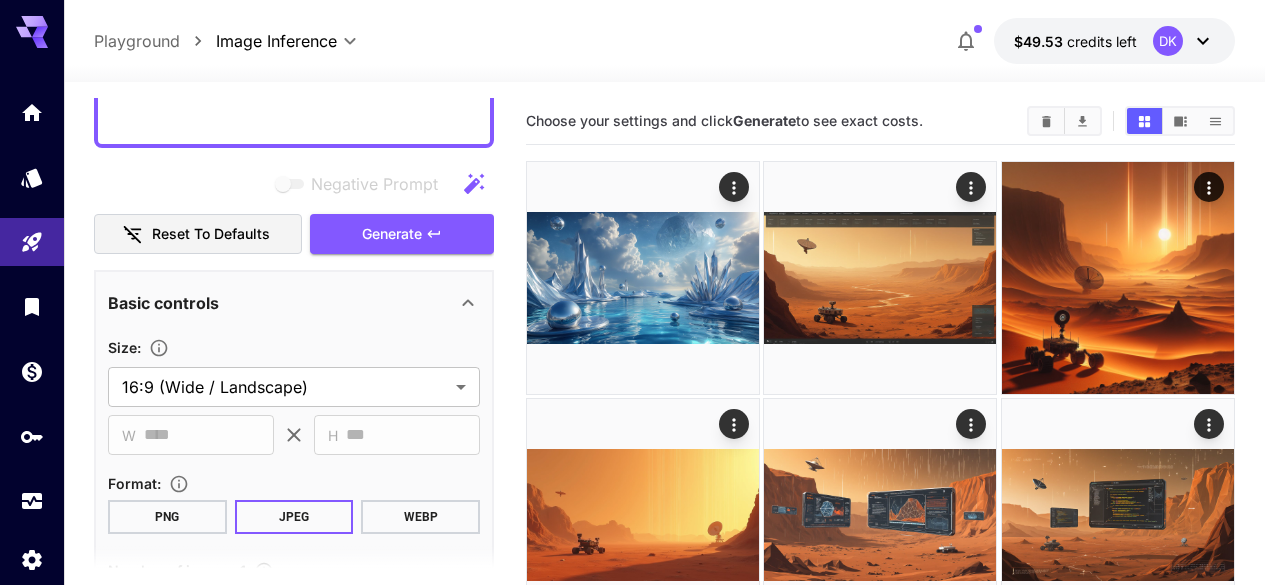 scroll, scrollTop: 553, scrollLeft: 0, axis: vertical 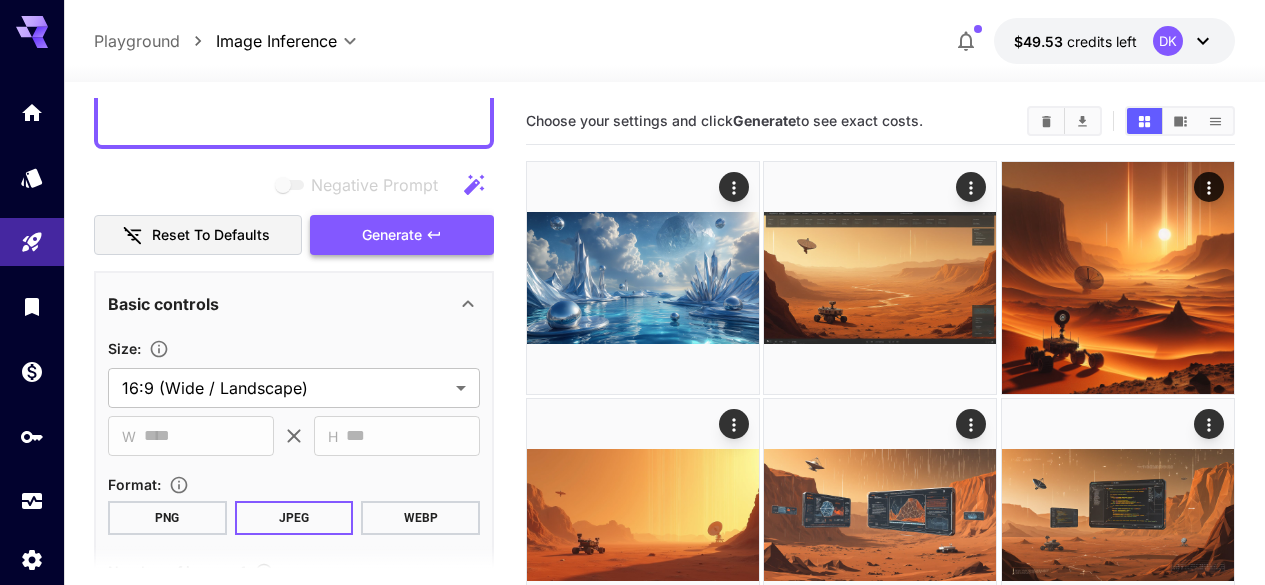 click on "Generate" at bounding box center (402, 235) 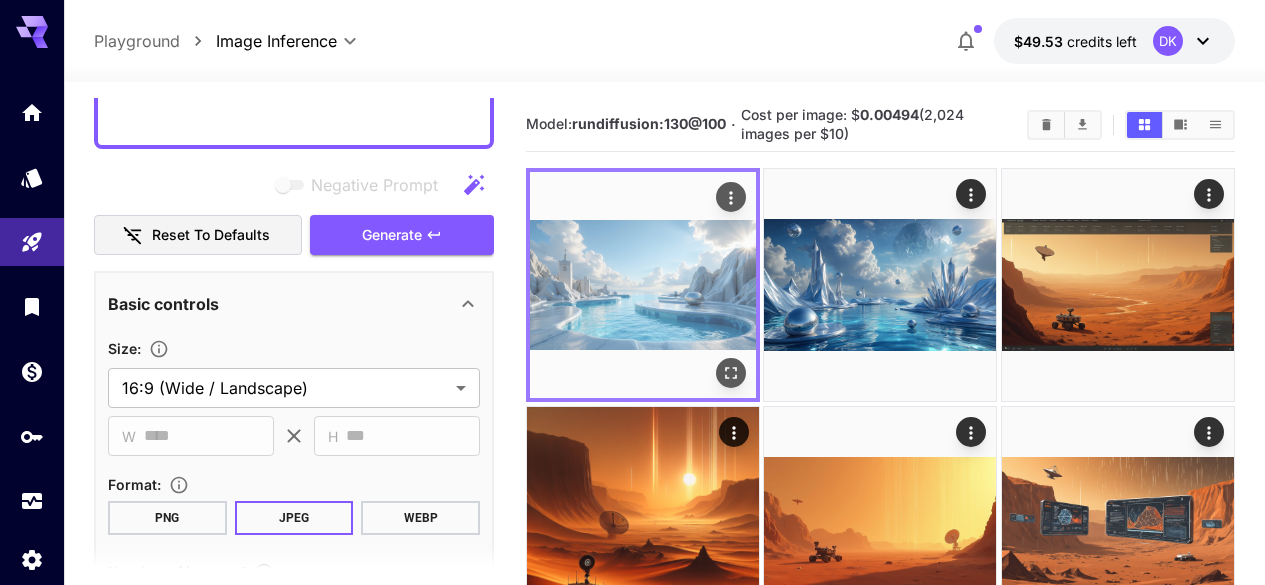 click at bounding box center (643, 285) 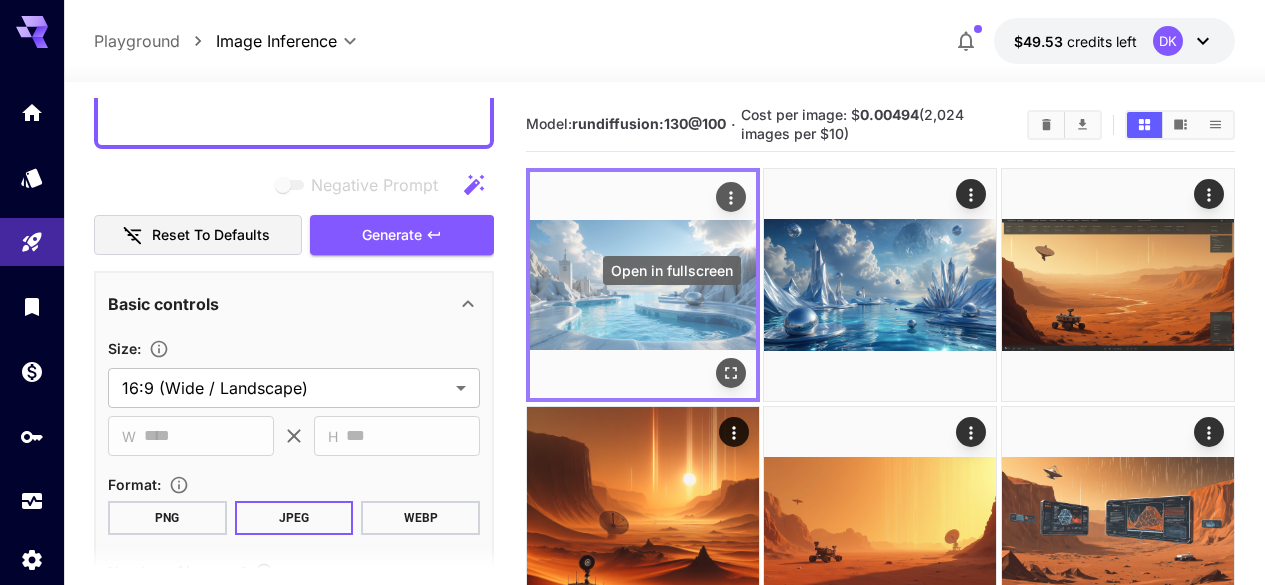 click at bounding box center (731, 374) 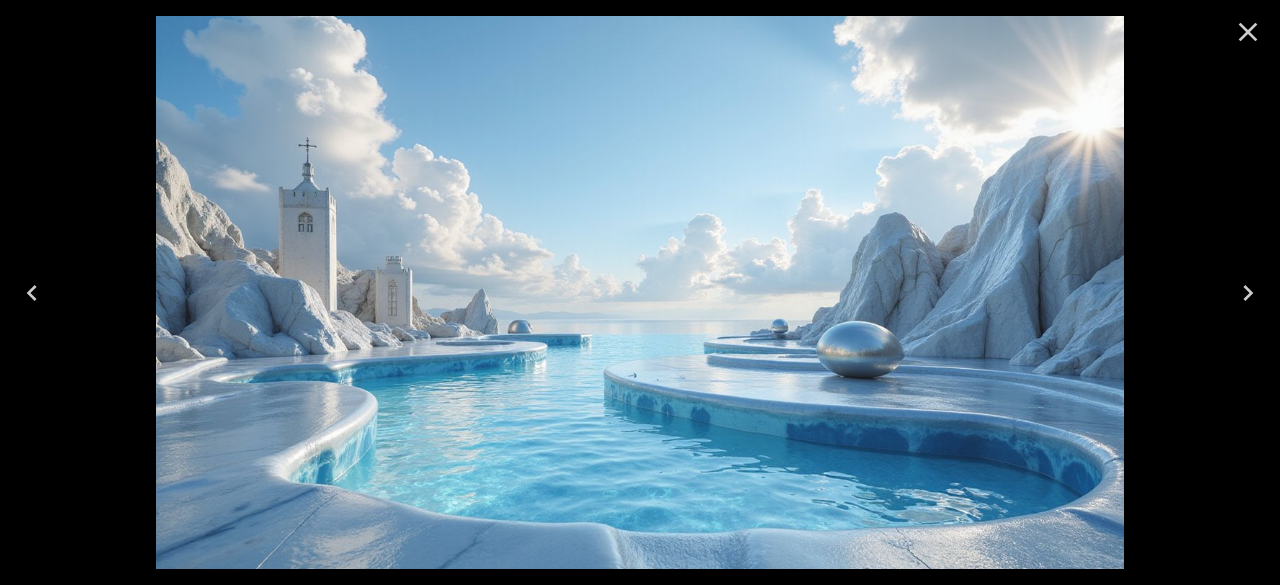 click 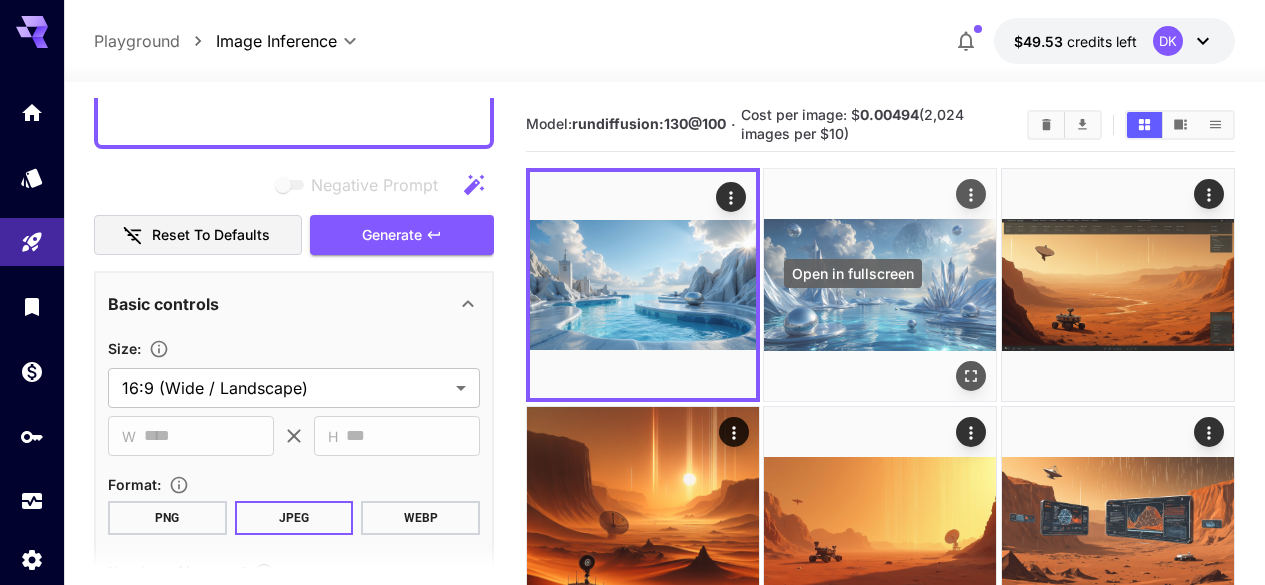 click 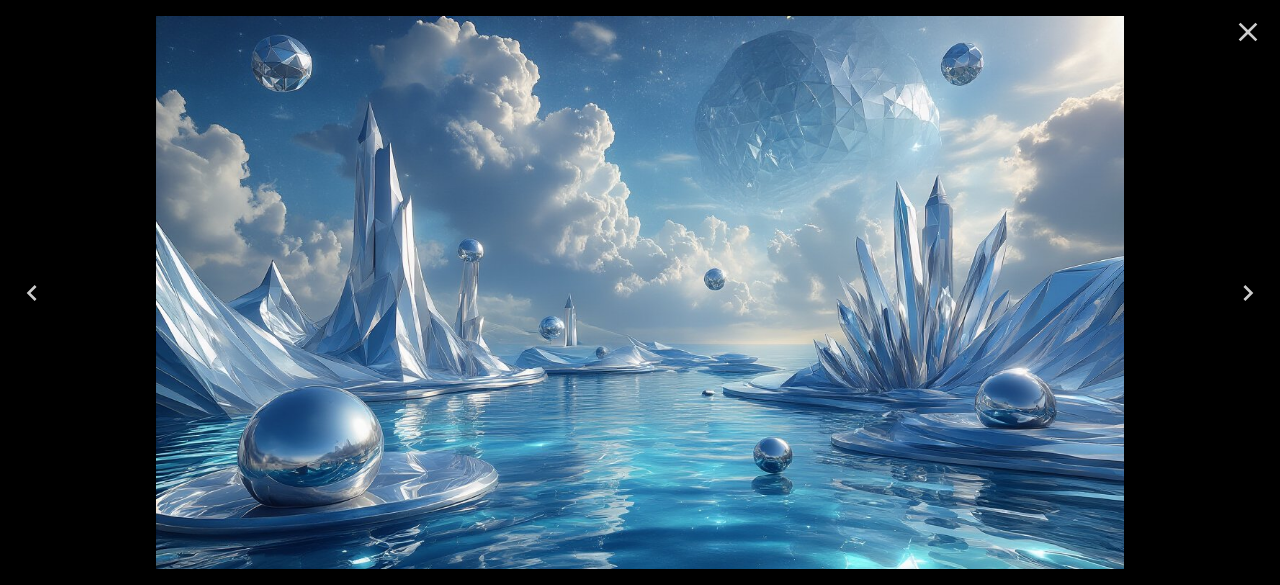 click 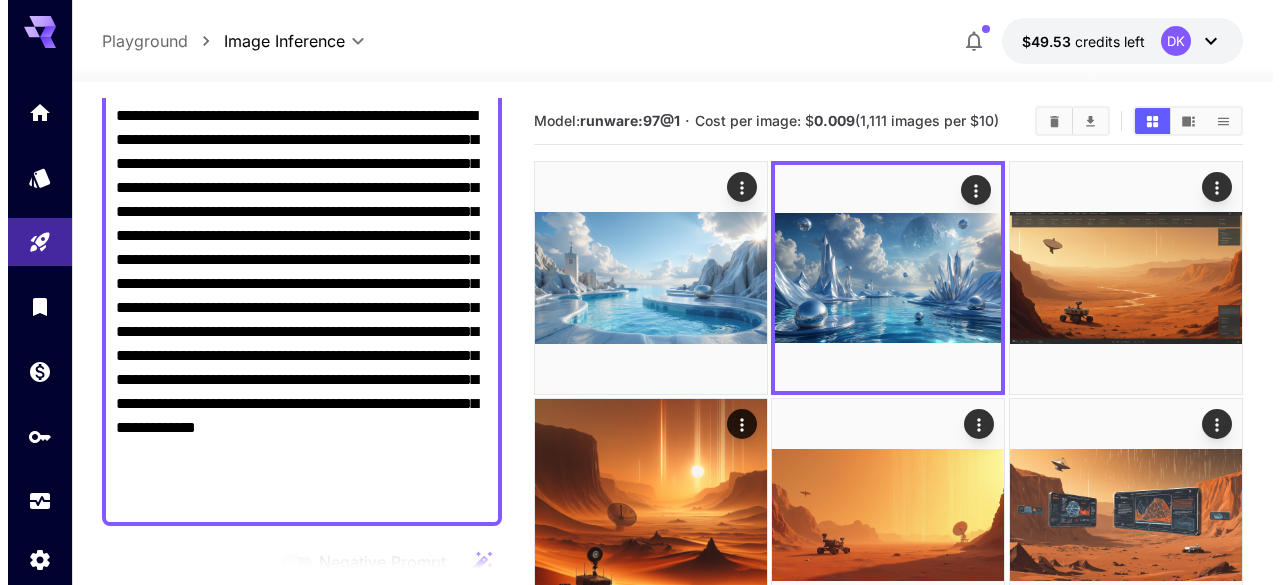 scroll, scrollTop: 0, scrollLeft: 0, axis: both 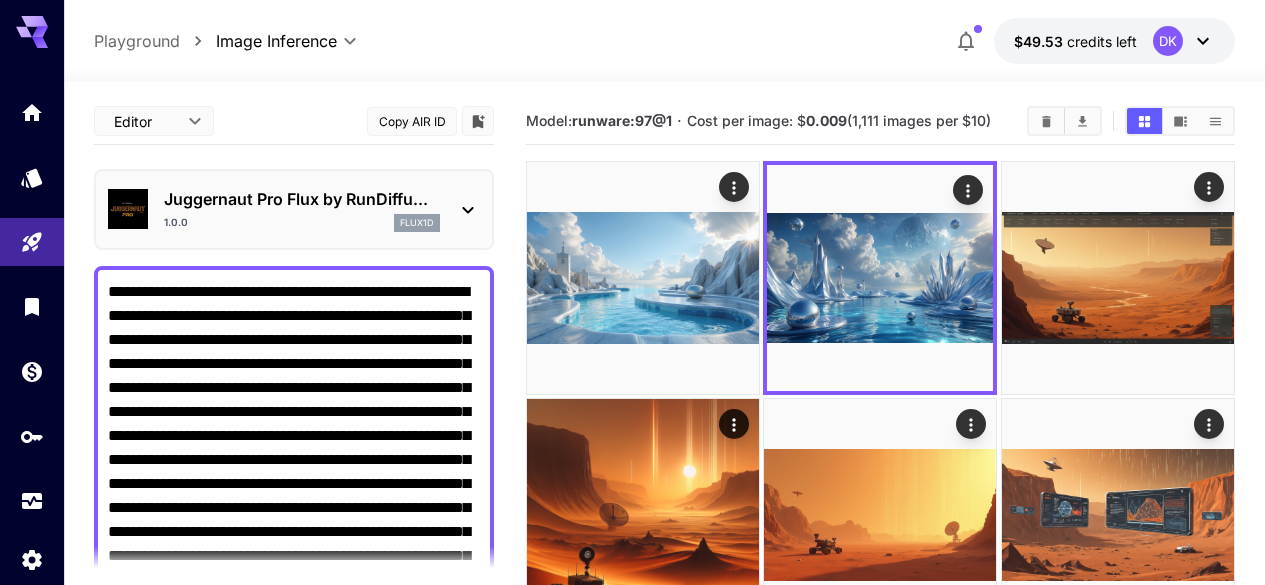 click on "Juggernaut Pro Flux by RunDiffu... 1.0.0 flux1d" at bounding box center (294, 209) 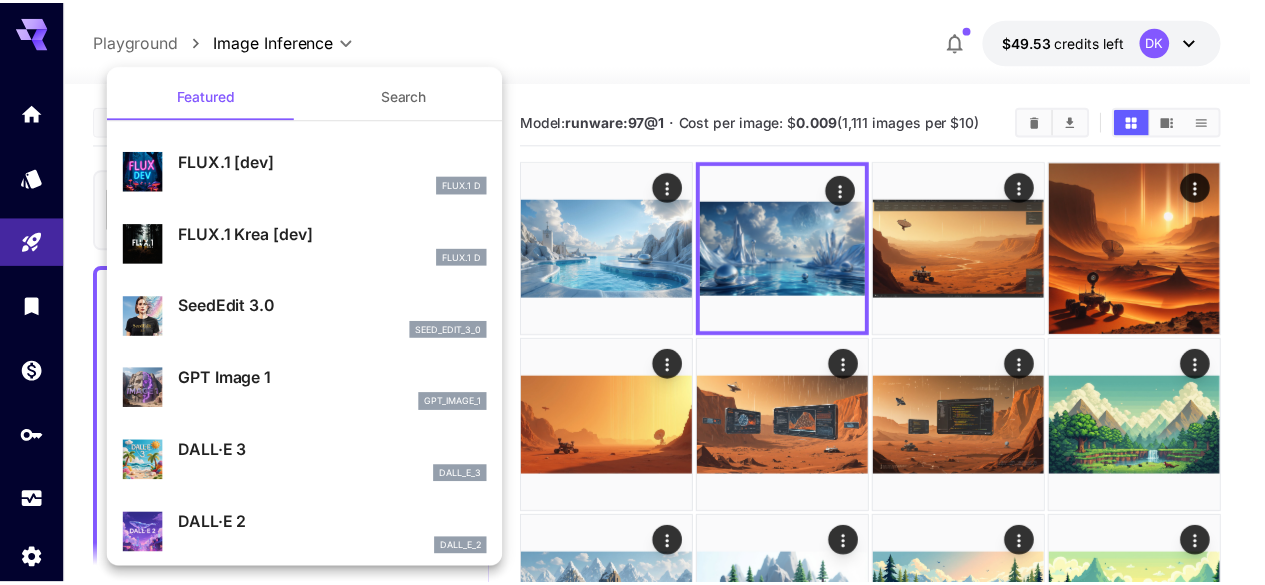 scroll, scrollTop: 1, scrollLeft: 0, axis: vertical 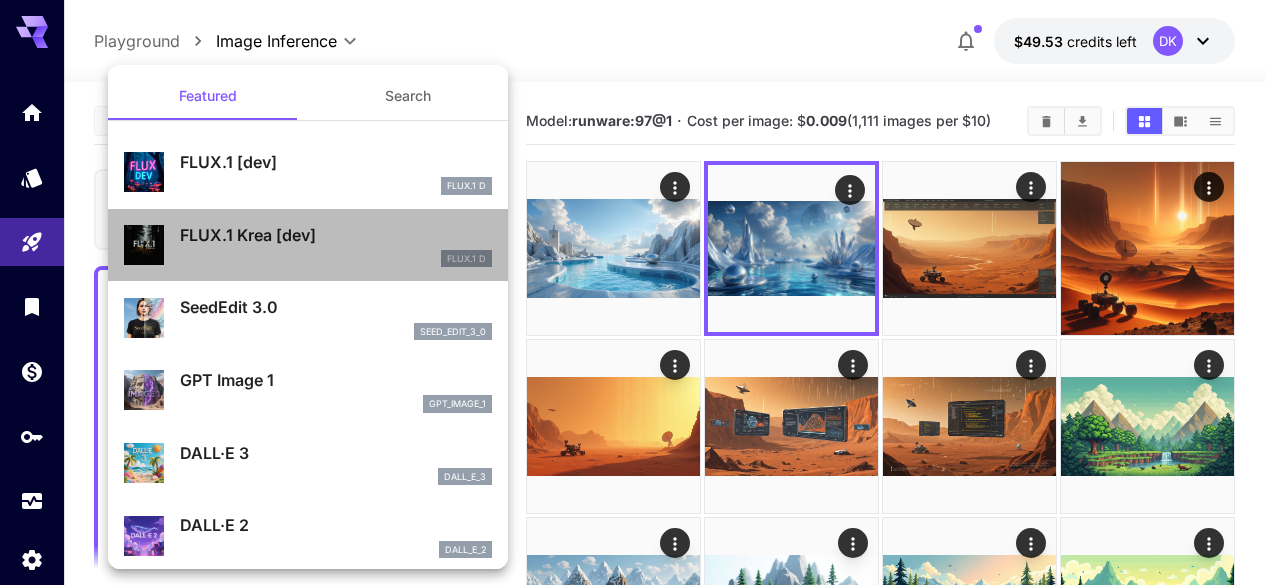 click on "FLUX.1 Krea [dev]" at bounding box center (336, 235) 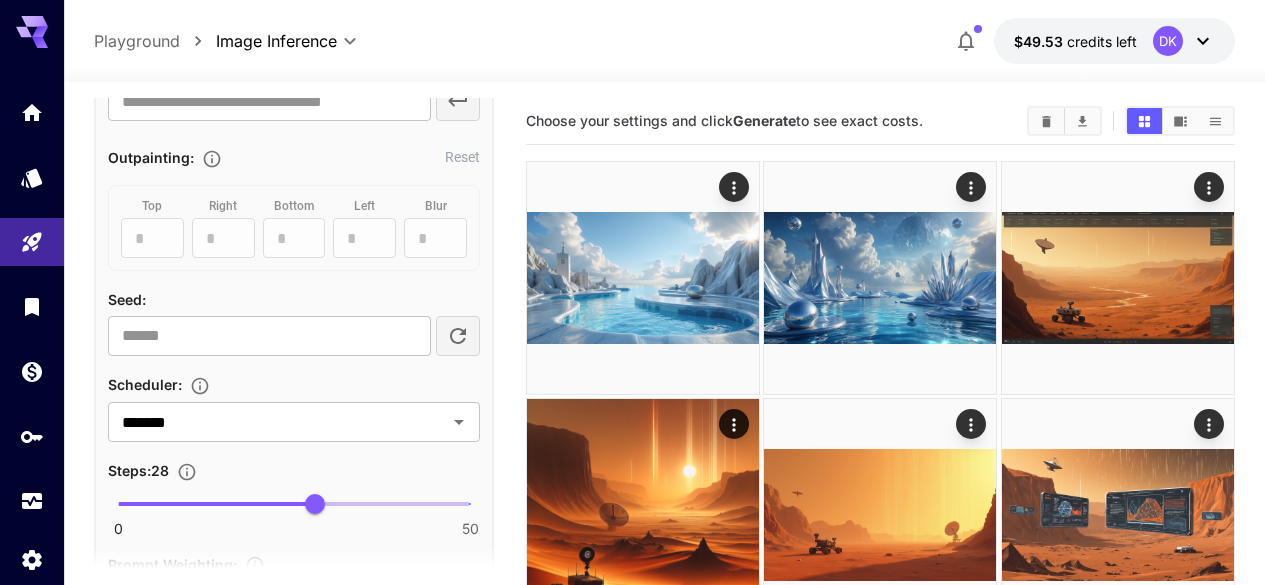scroll, scrollTop: 1408, scrollLeft: 0, axis: vertical 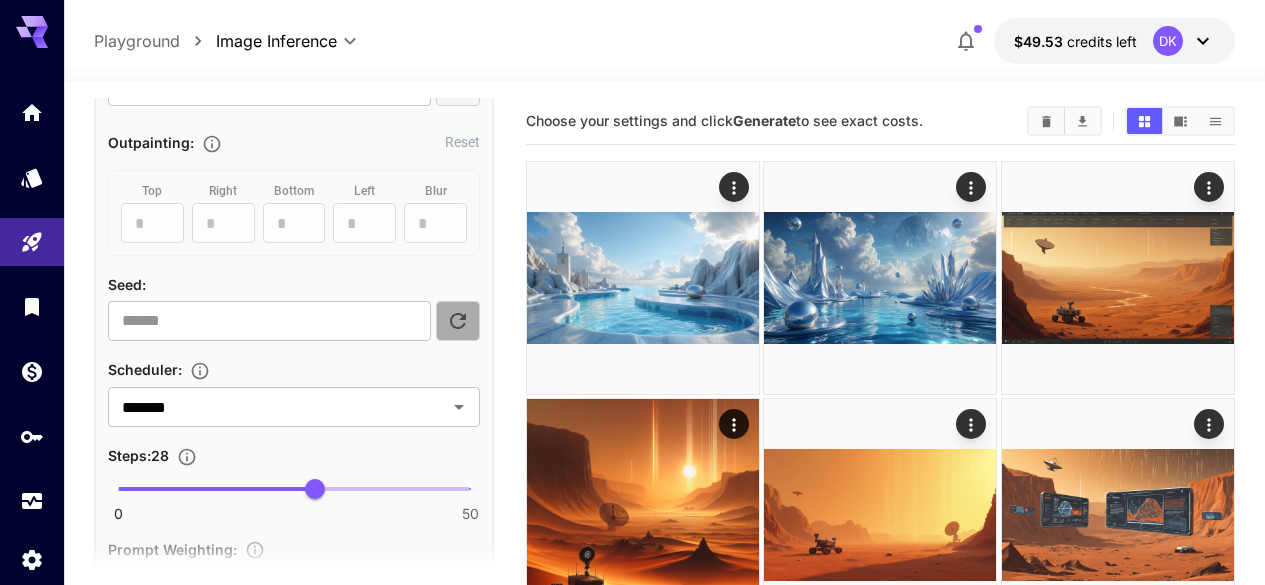 click 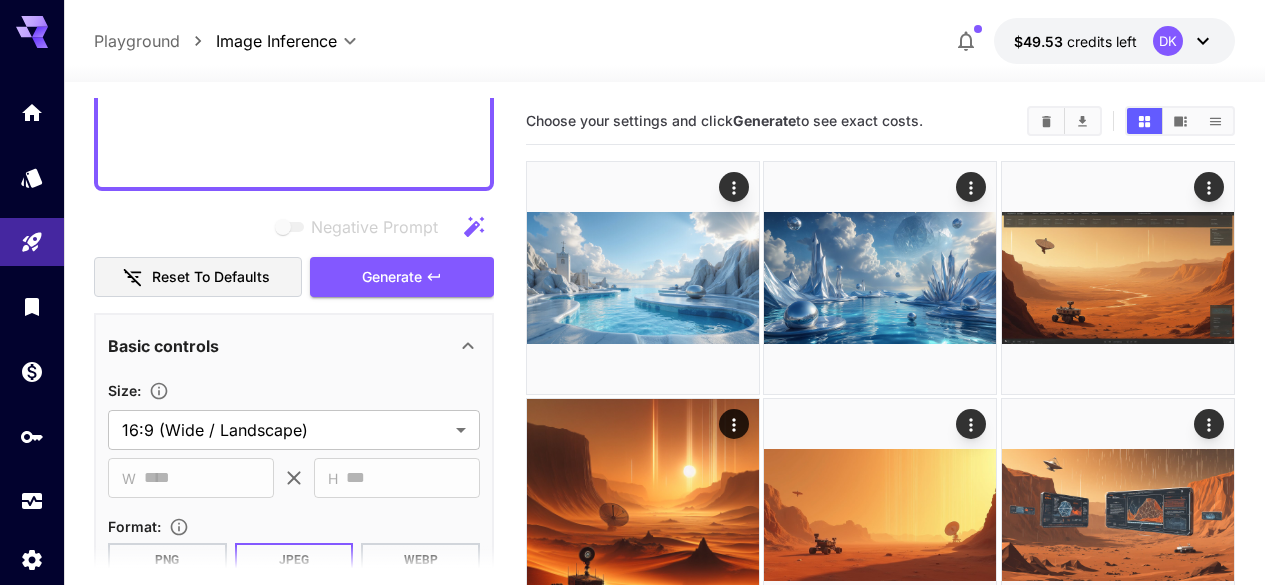 scroll, scrollTop: 494, scrollLeft: 0, axis: vertical 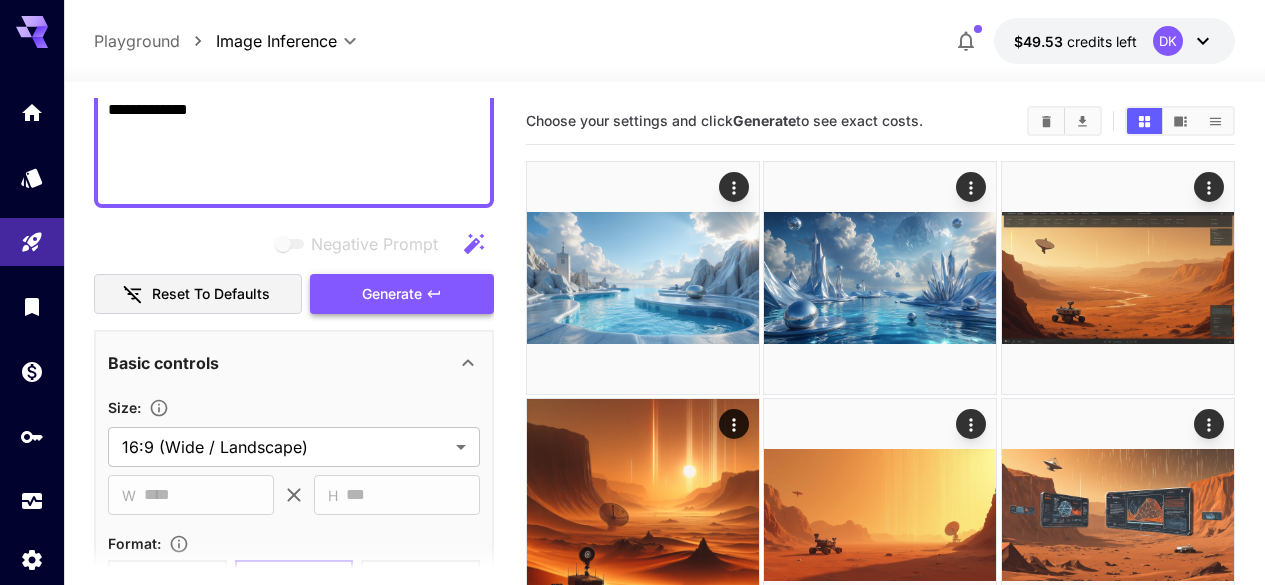 click on "Generate" at bounding box center [402, 294] 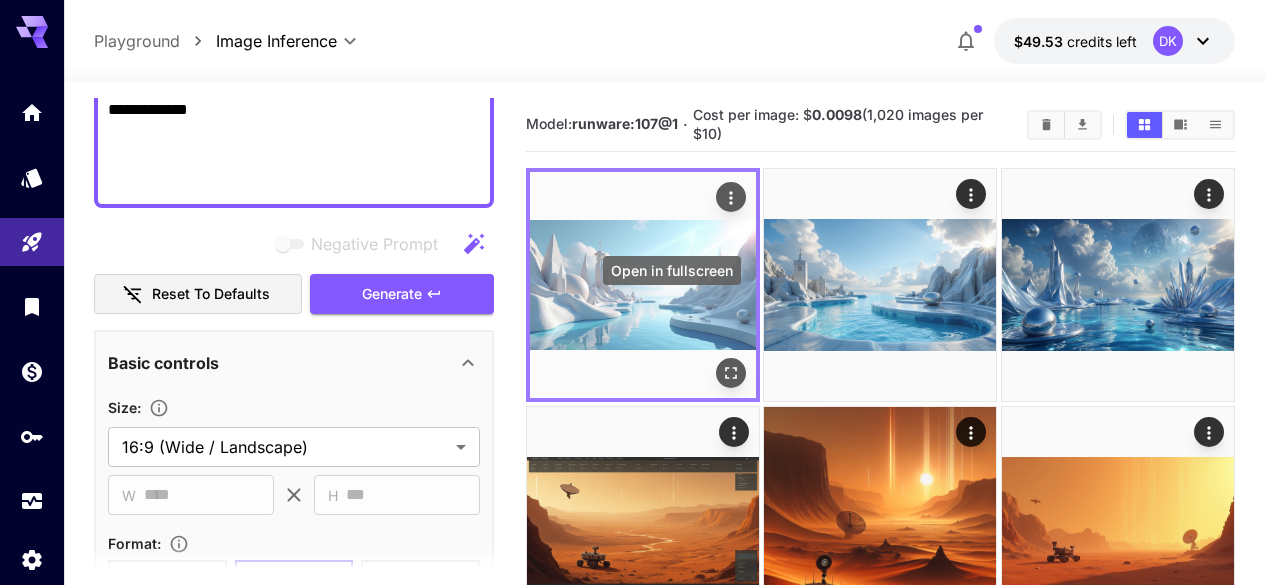 click at bounding box center (731, 374) 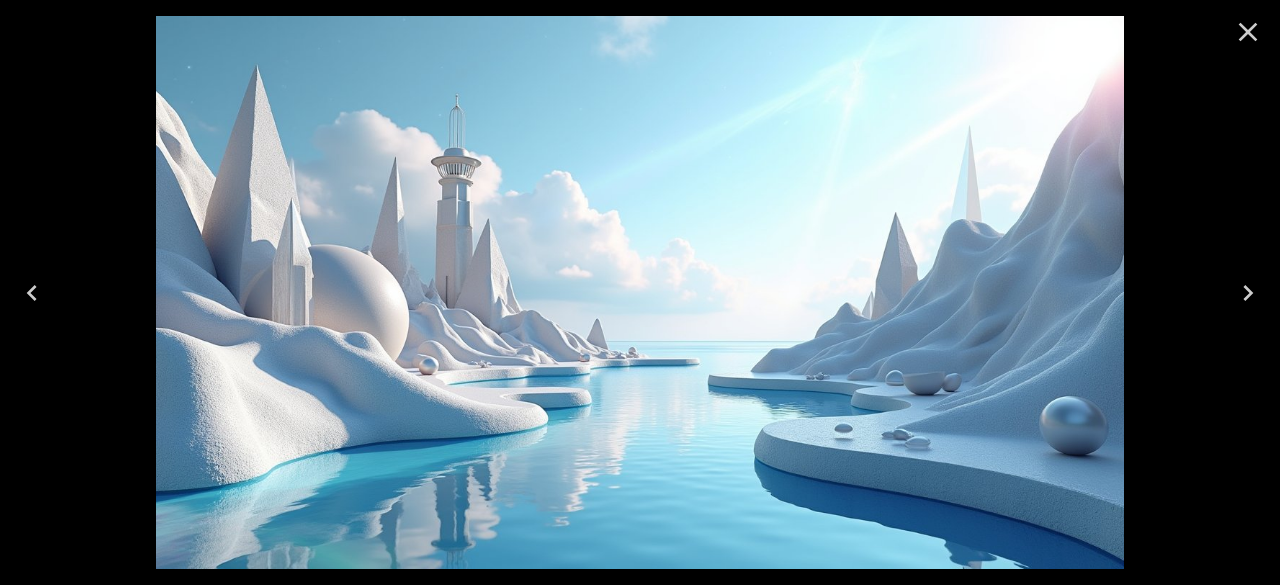 click 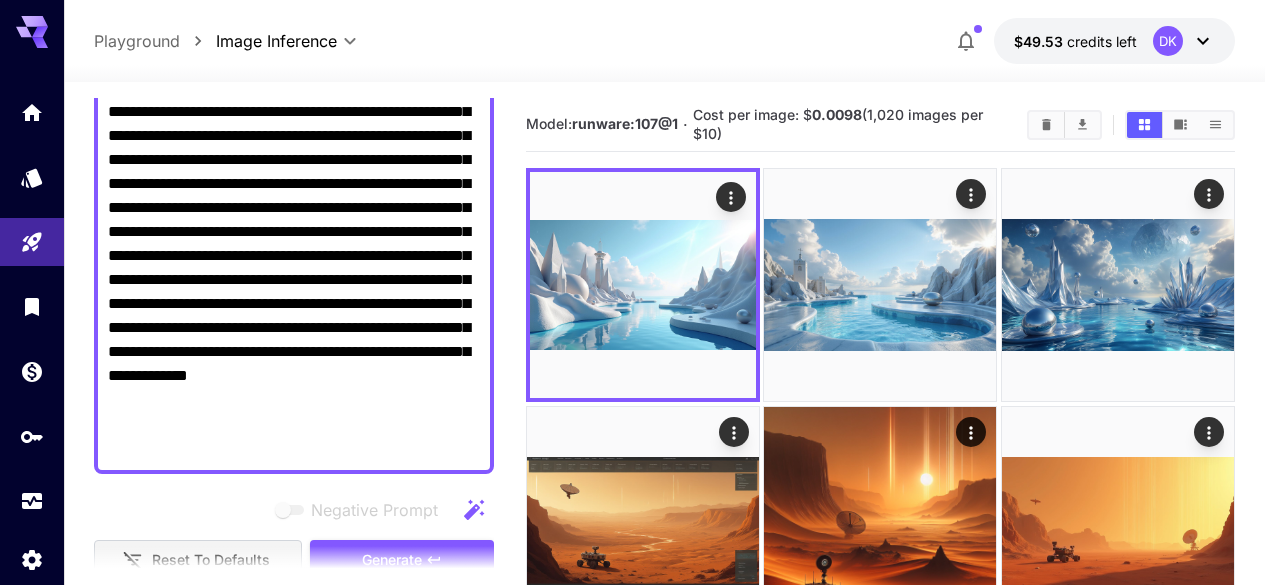 scroll, scrollTop: 227, scrollLeft: 0, axis: vertical 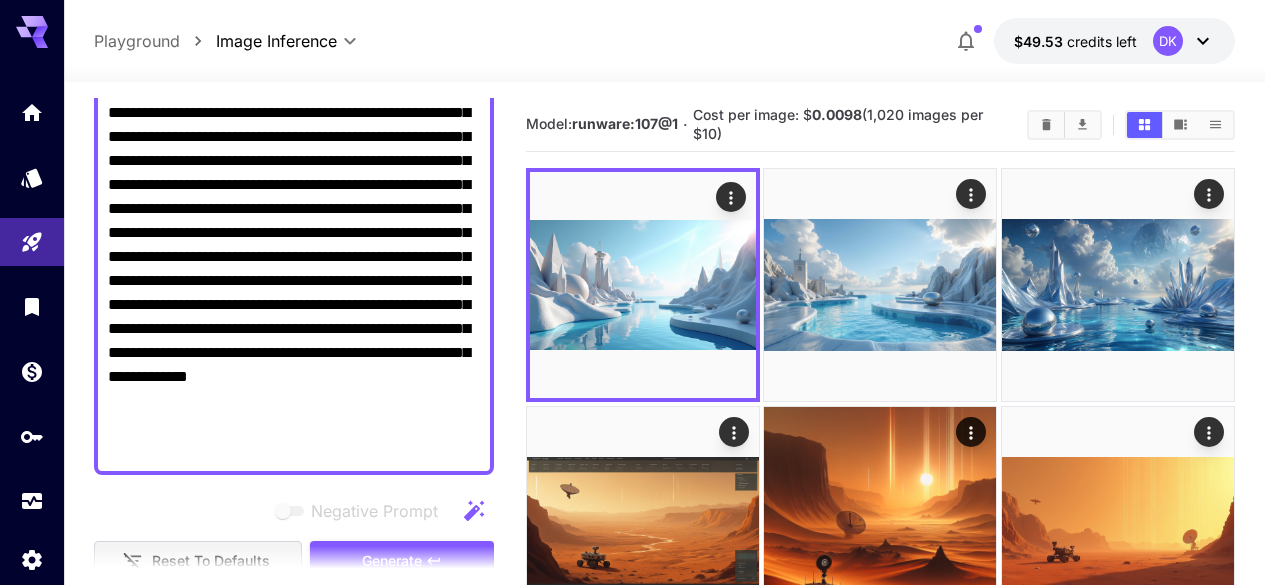 click on "**********" at bounding box center (294, 257) 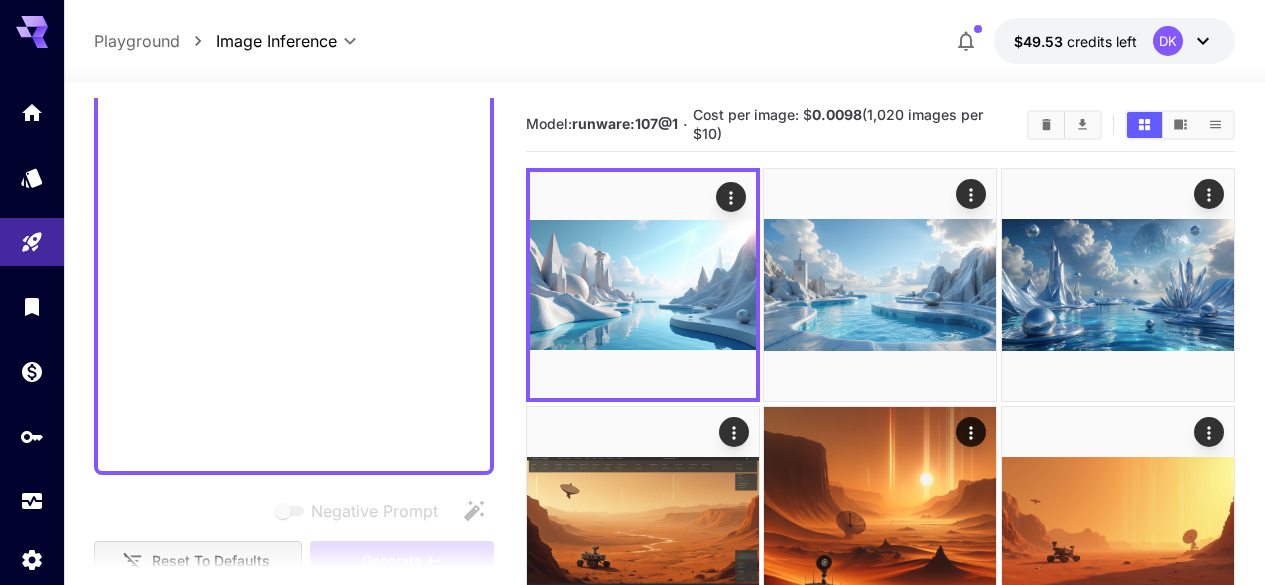 scroll, scrollTop: 184, scrollLeft: 0, axis: vertical 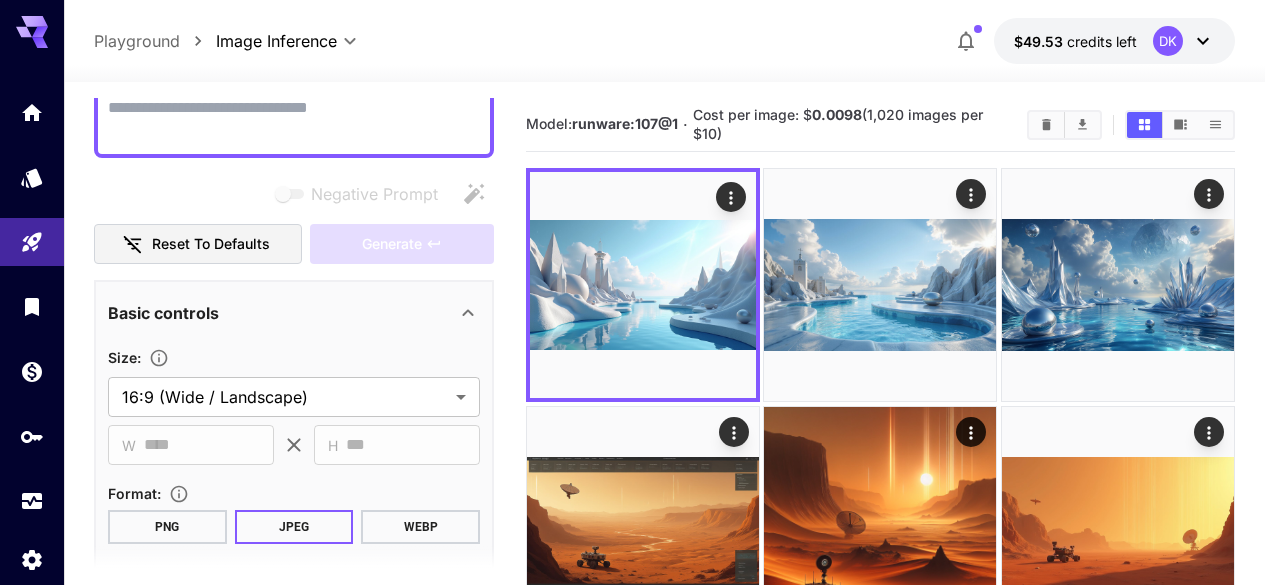 paste on "**********" 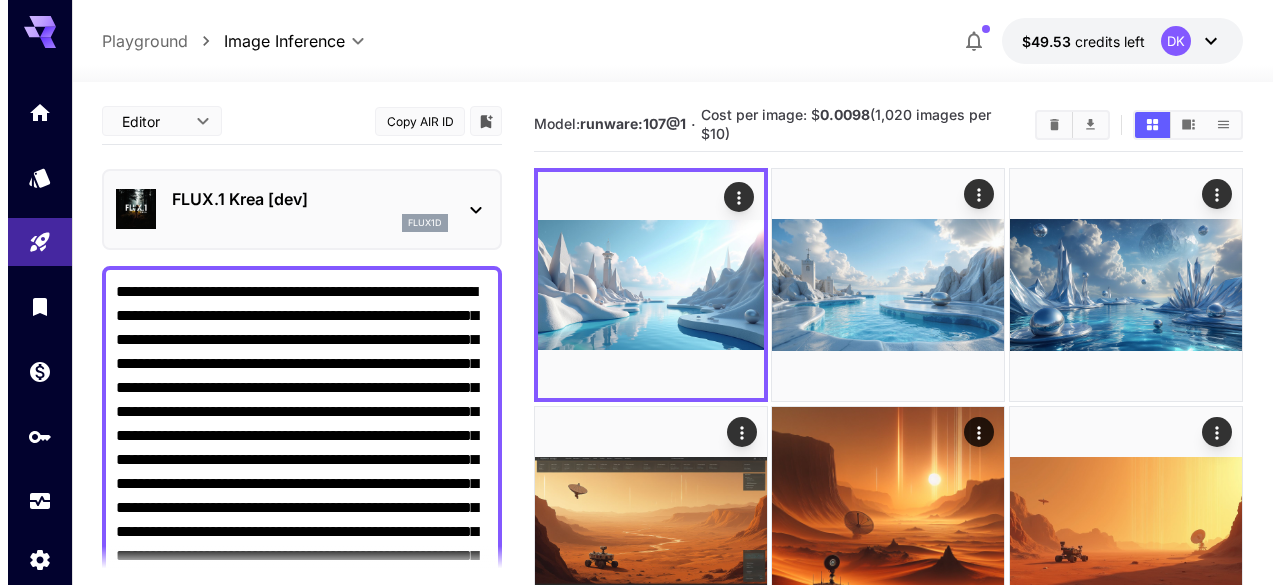 scroll, scrollTop: 0, scrollLeft: 0, axis: both 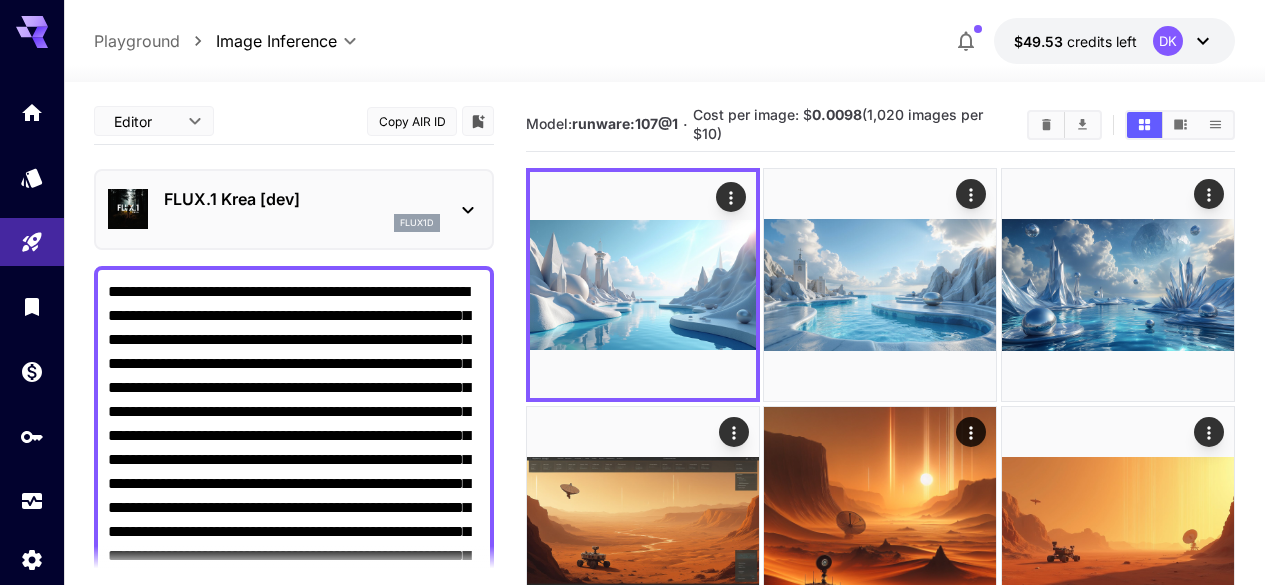 type on "**********" 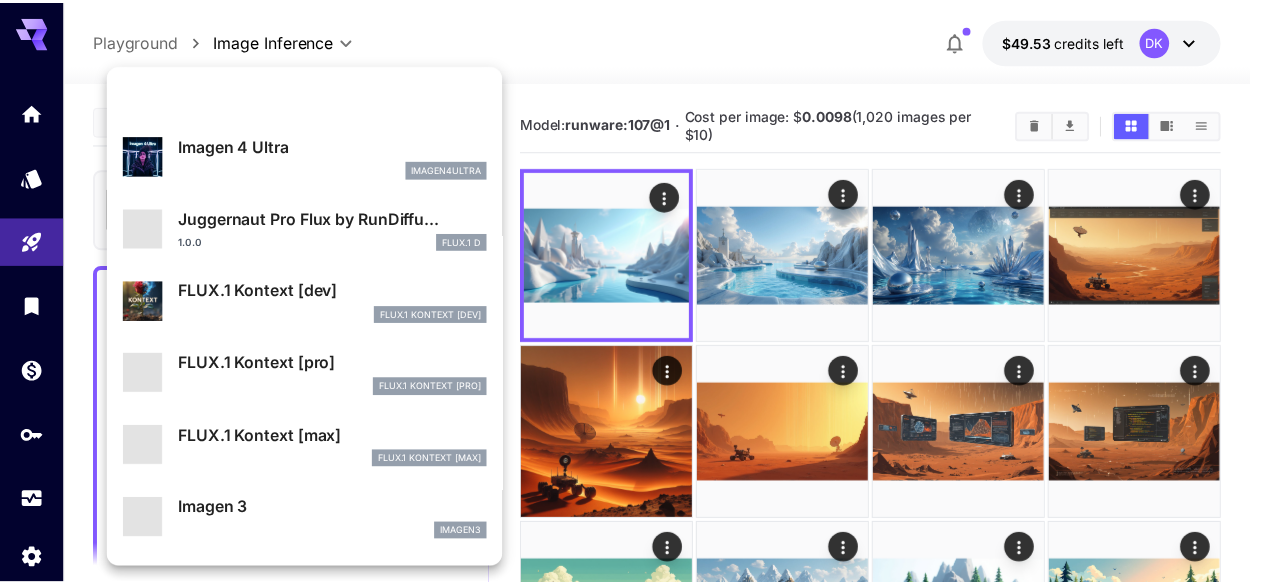 scroll, scrollTop: 683, scrollLeft: 0, axis: vertical 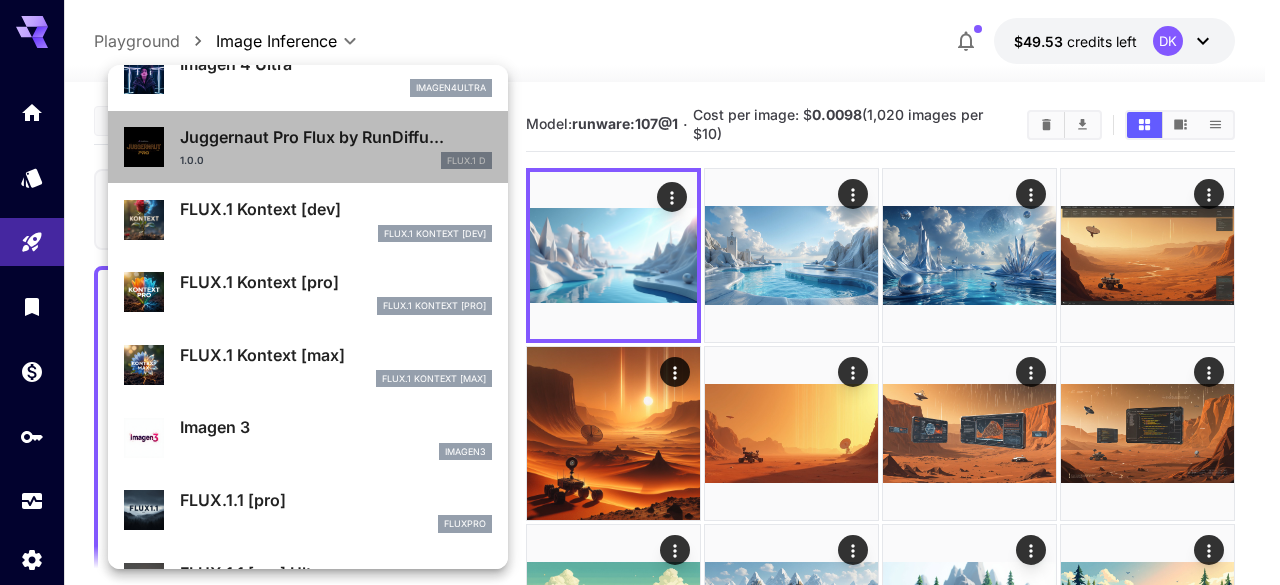 click on "1.0.0 FLUX.1 D" at bounding box center [336, 161] 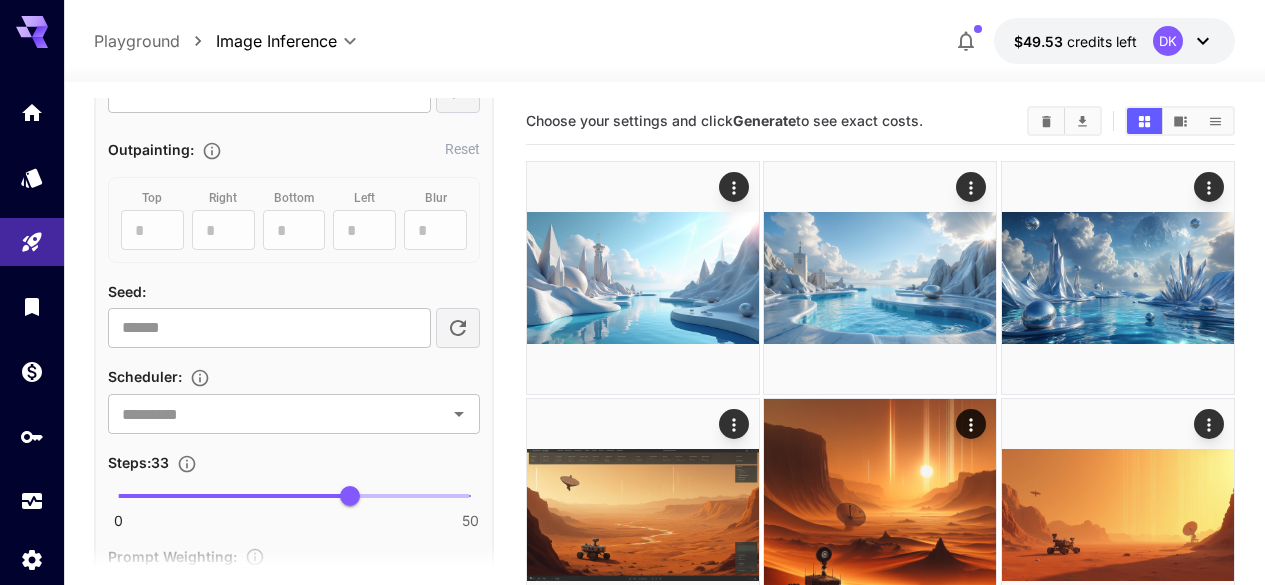 scroll, scrollTop: 1426, scrollLeft: 0, axis: vertical 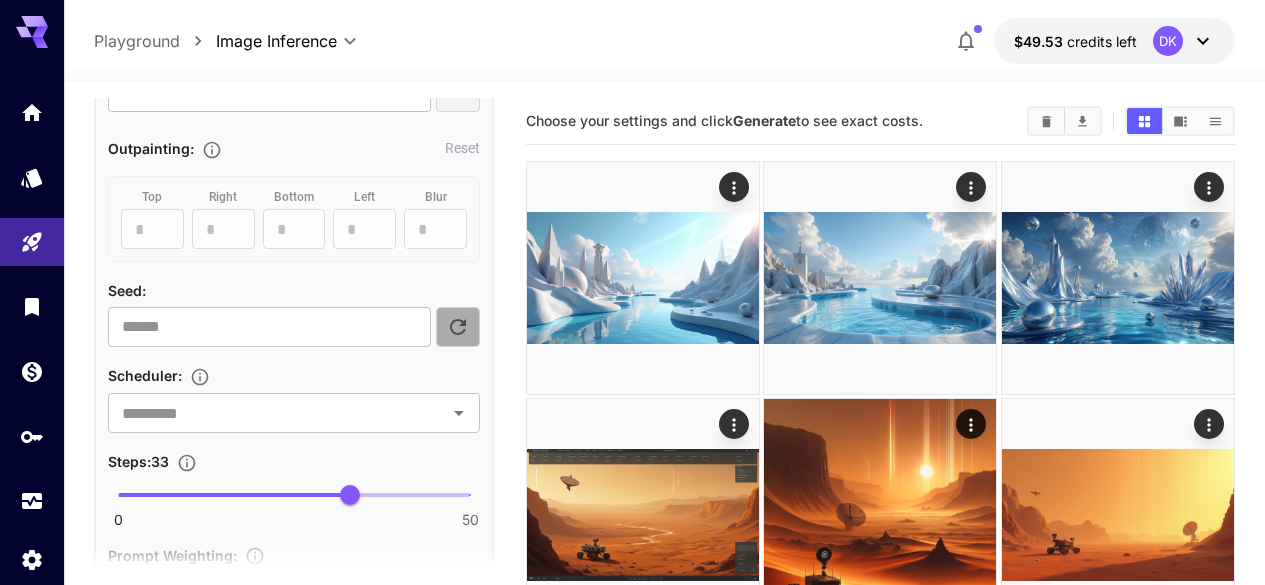 click 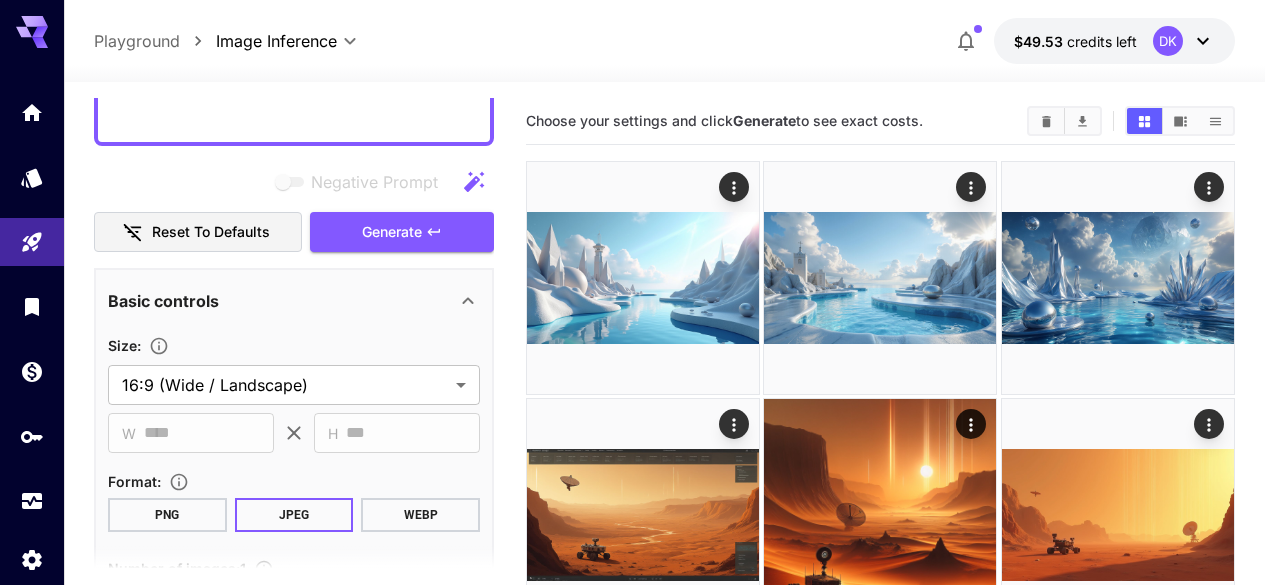 scroll, scrollTop: 579, scrollLeft: 0, axis: vertical 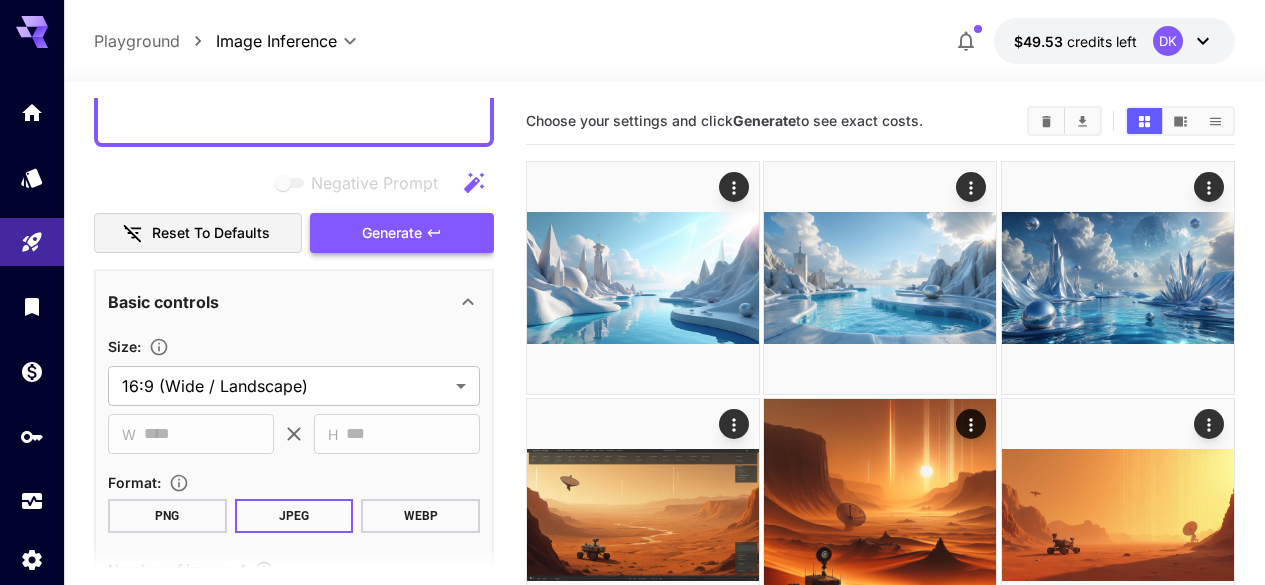 click on "Generate" at bounding box center [402, 233] 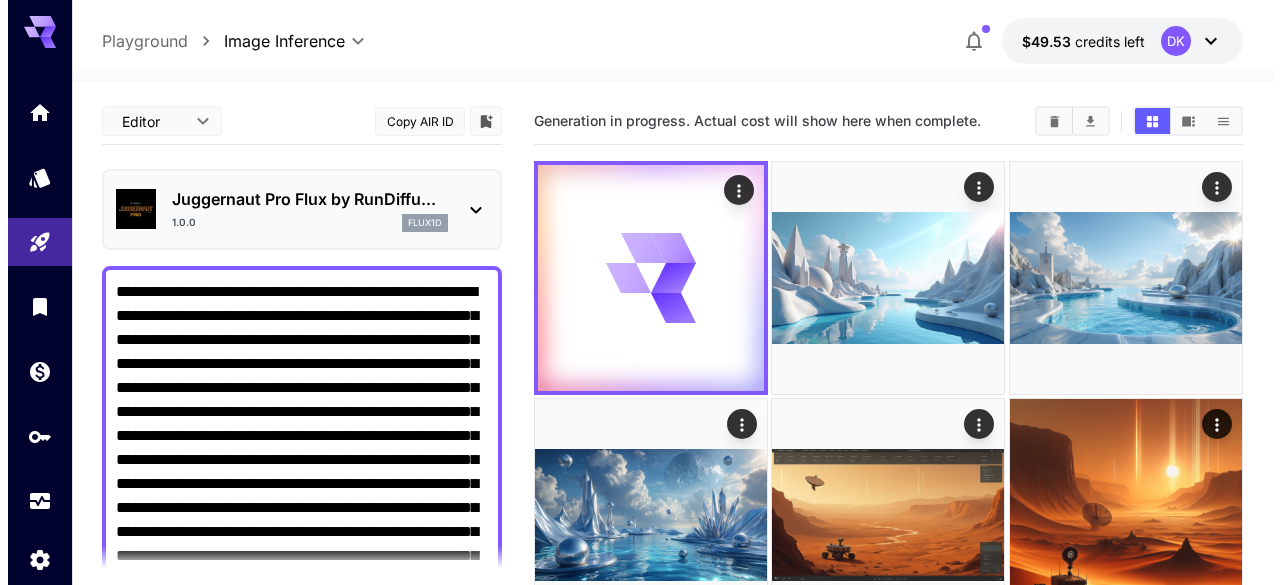 scroll, scrollTop: 1, scrollLeft: 0, axis: vertical 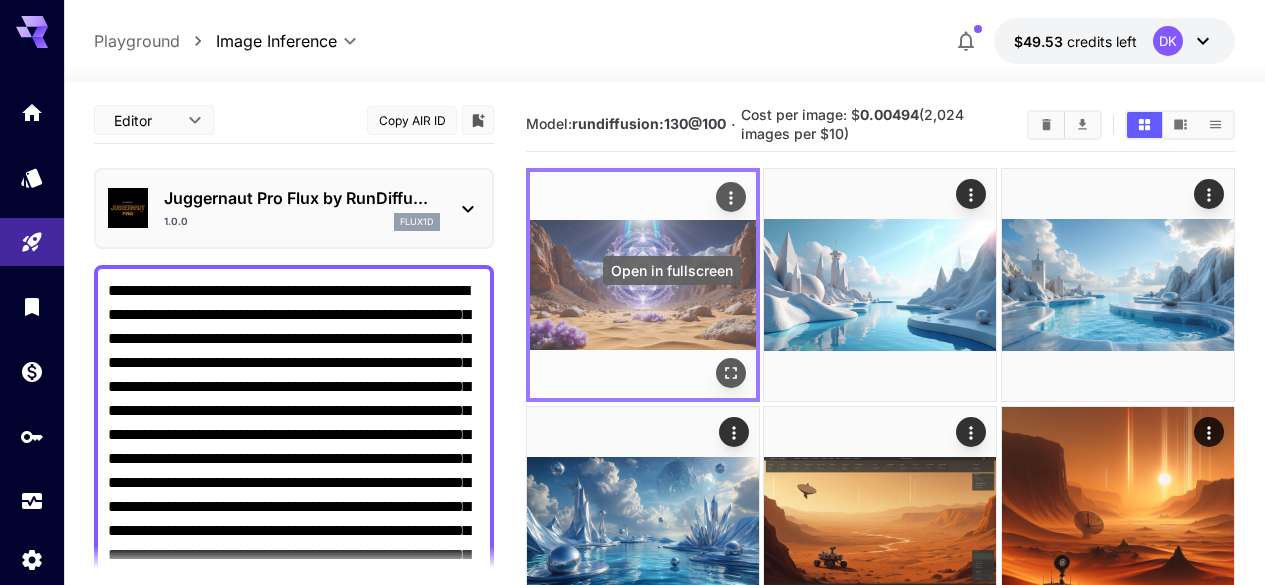 click 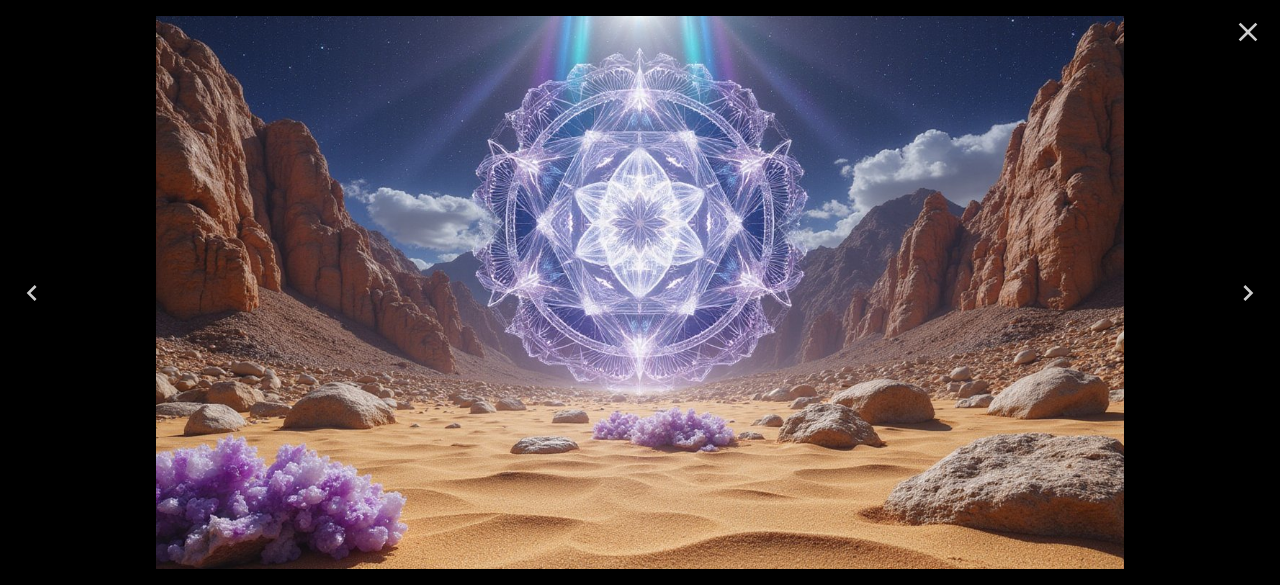 click 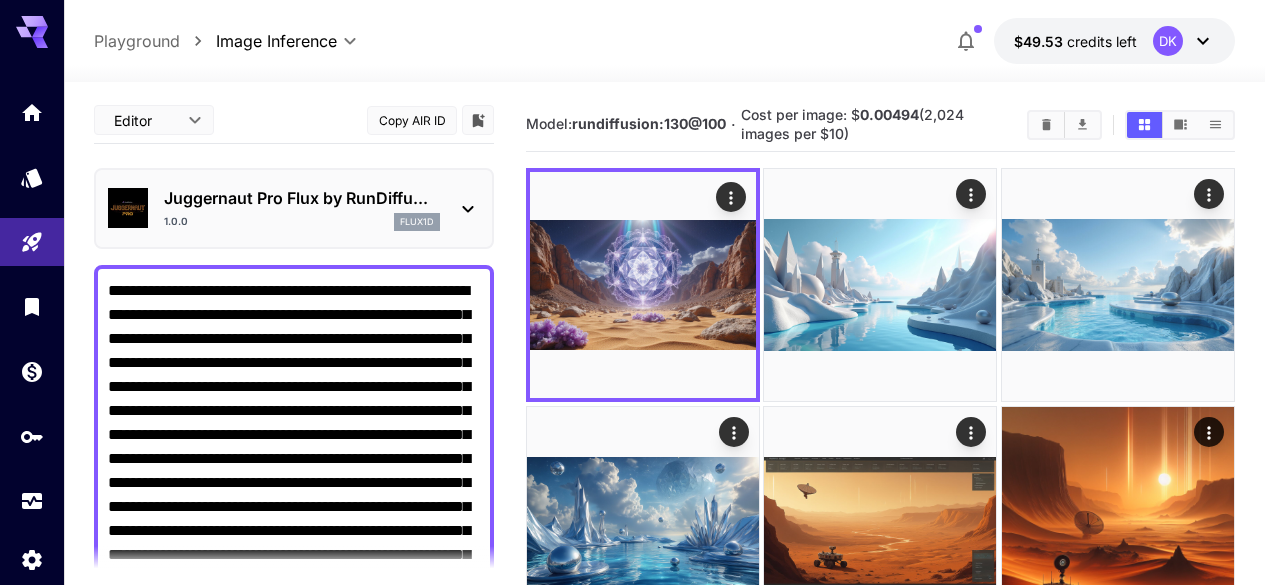 click on "**********" at bounding box center (294, 495) 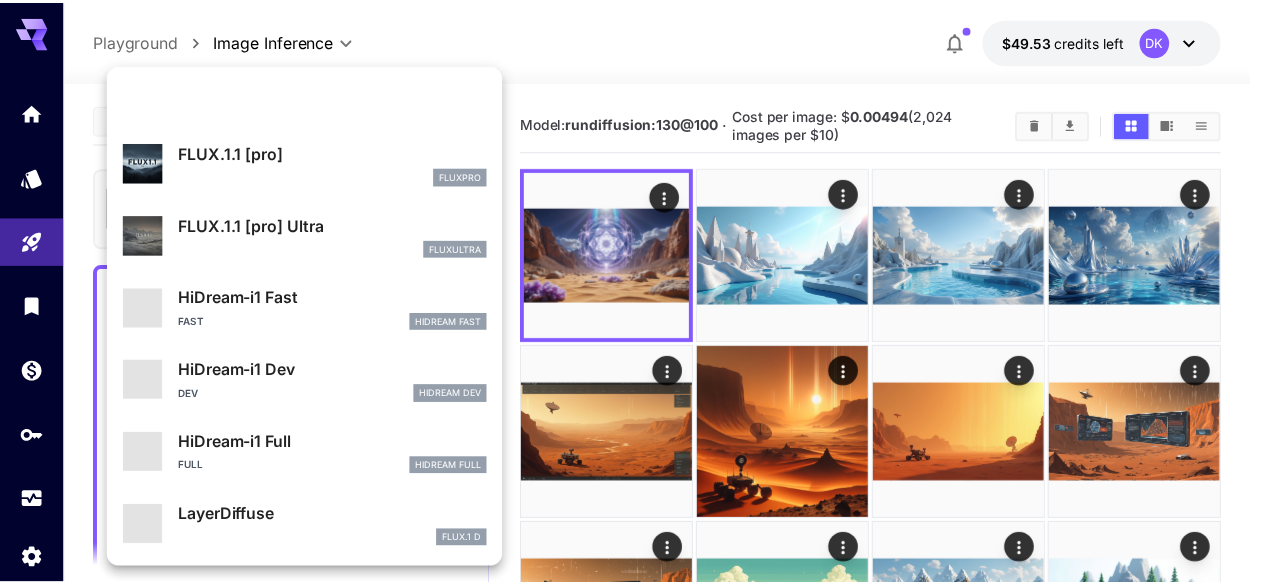 scroll, scrollTop: 1107, scrollLeft: 0, axis: vertical 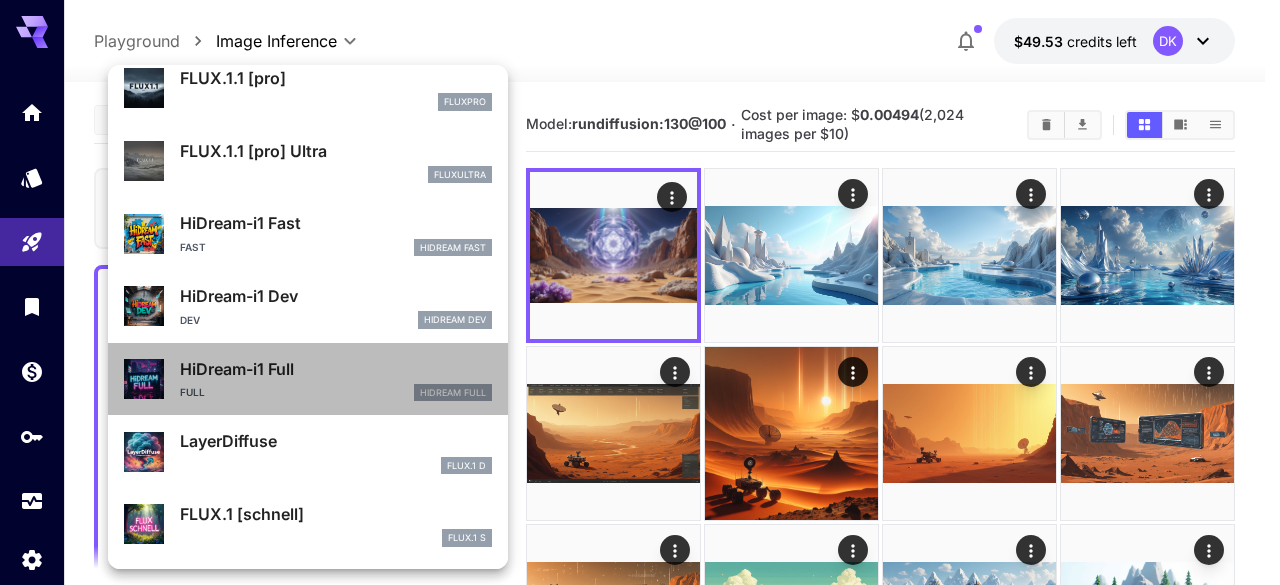 click on "HiDream-i1 Full" at bounding box center (336, 369) 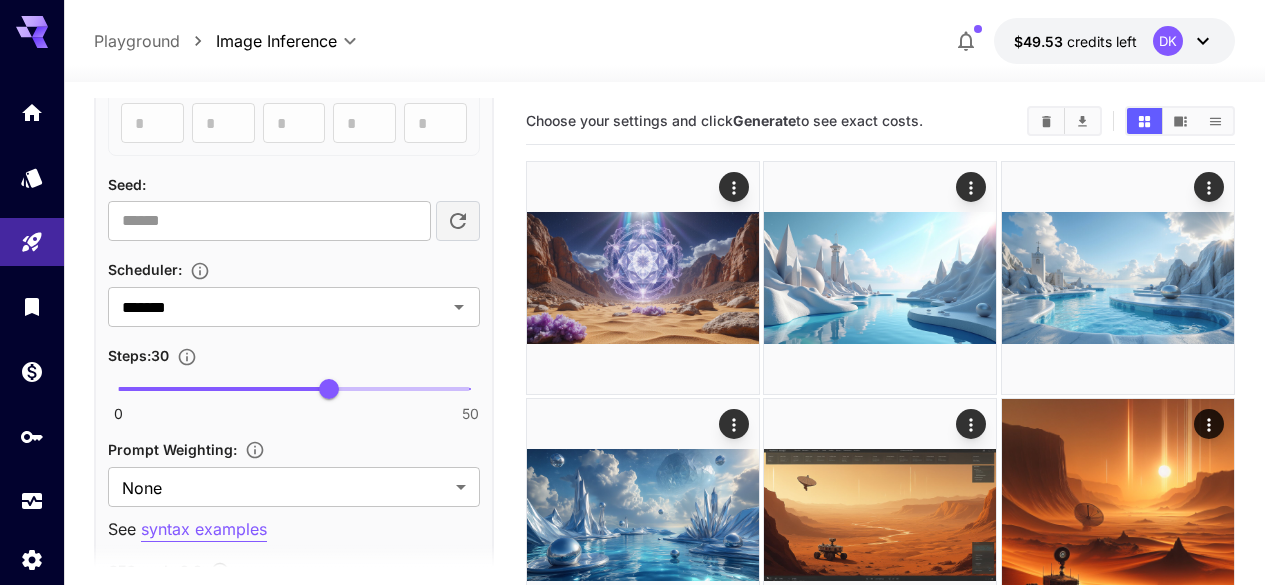 scroll, scrollTop: 1533, scrollLeft: 0, axis: vertical 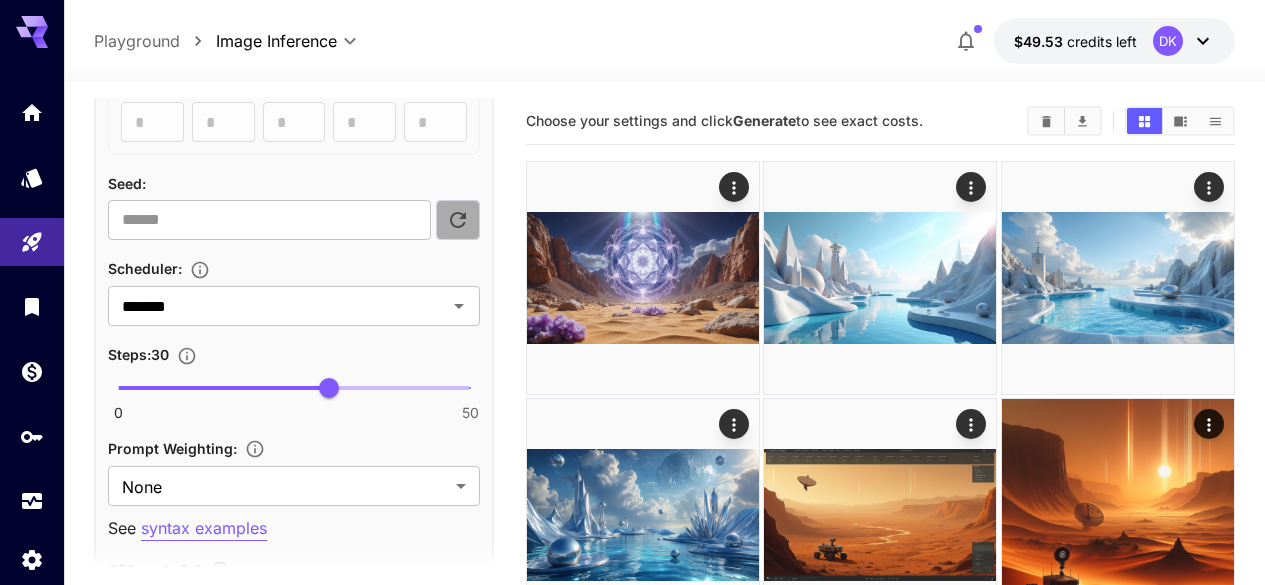 click 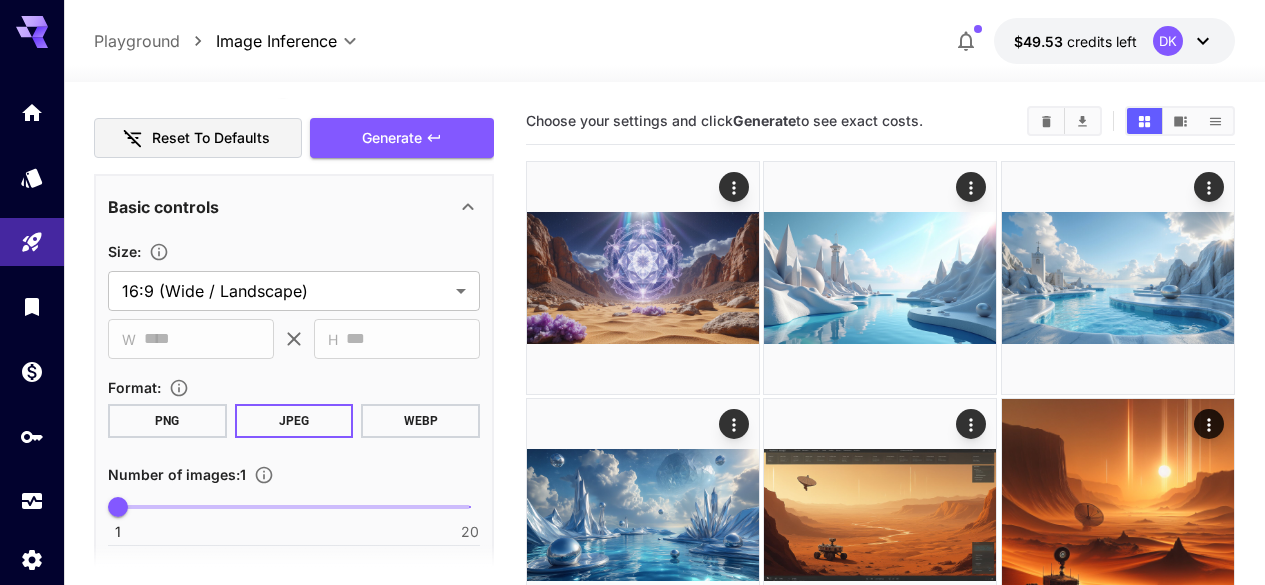 scroll, scrollTop: 673, scrollLeft: 0, axis: vertical 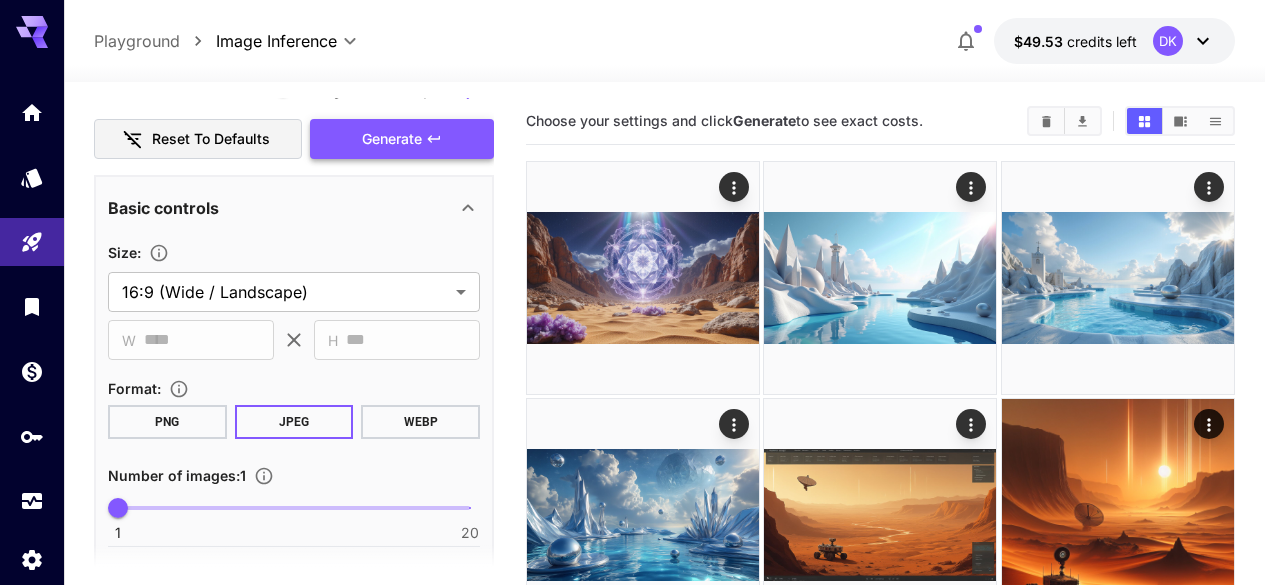 click on "Generate" at bounding box center (402, 139) 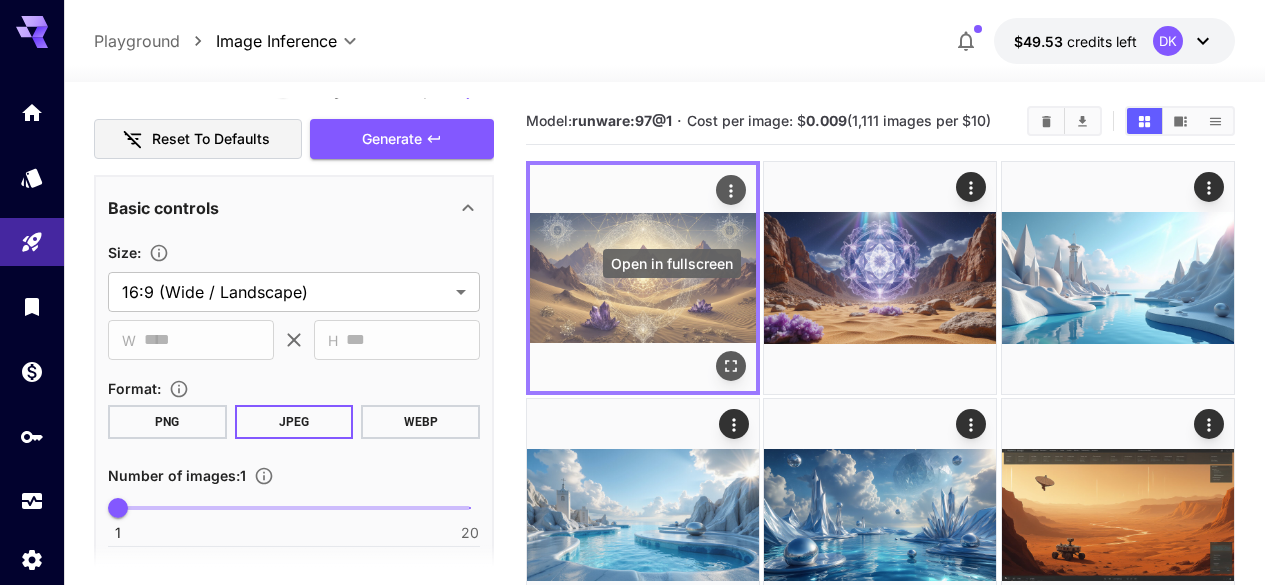 click at bounding box center [731, 366] 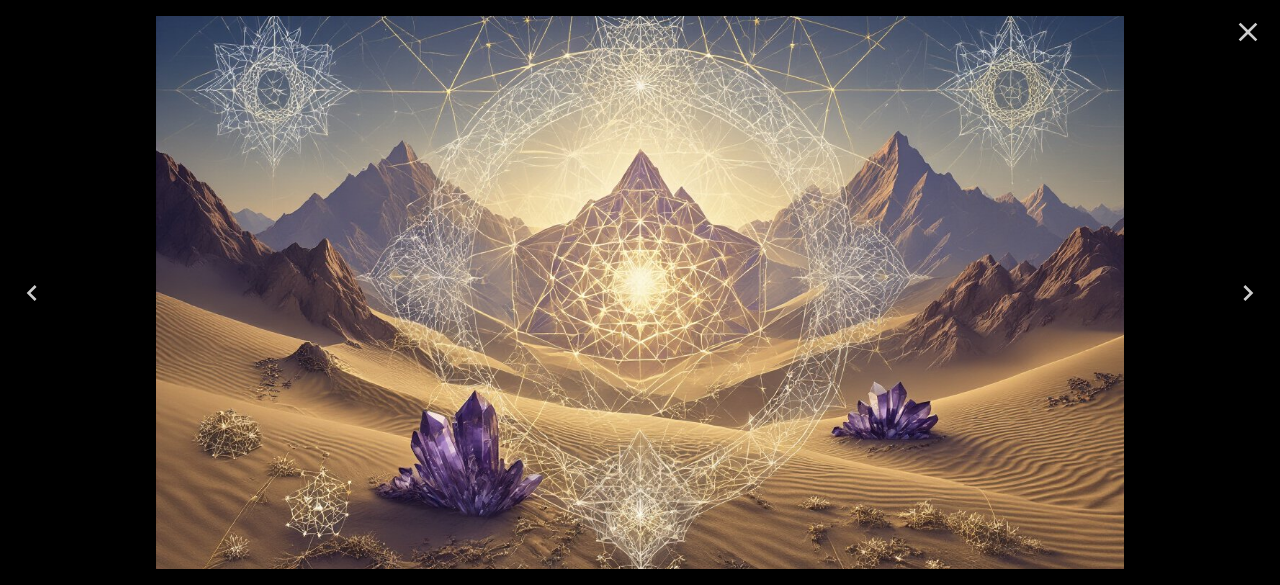 click 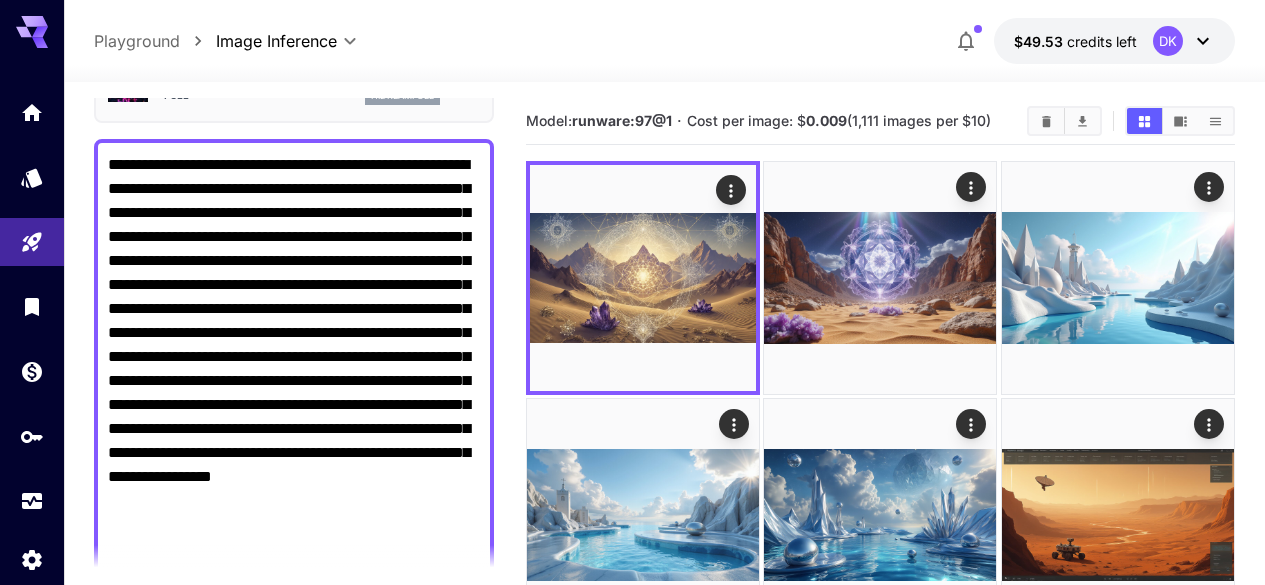 scroll, scrollTop: 126, scrollLeft: 0, axis: vertical 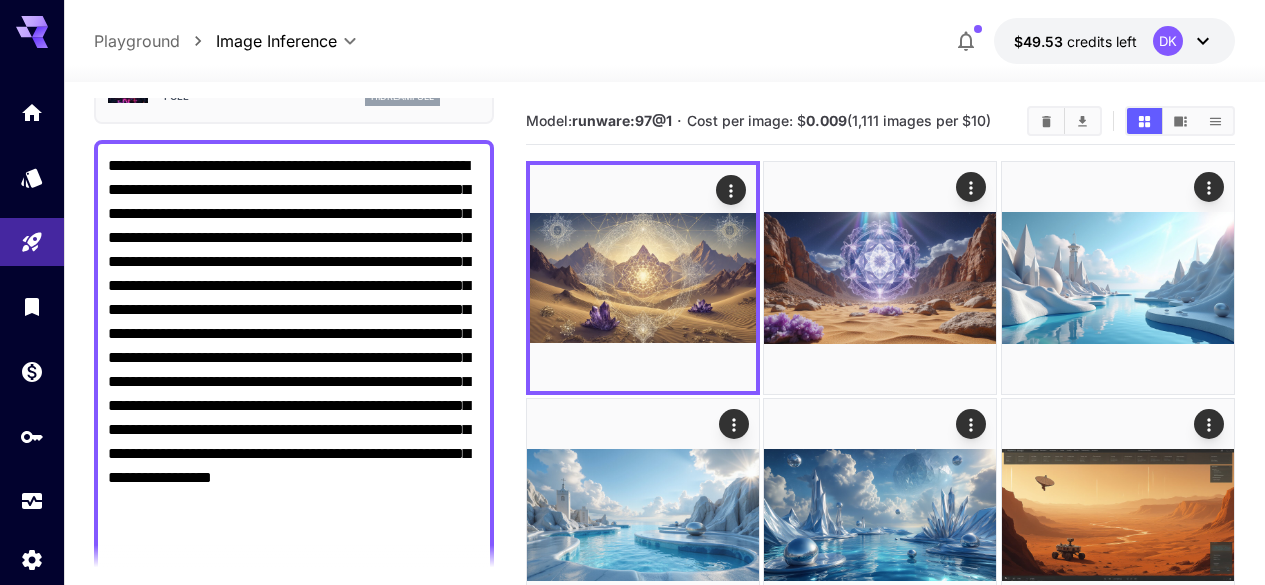 click on "**********" at bounding box center [294, 370] 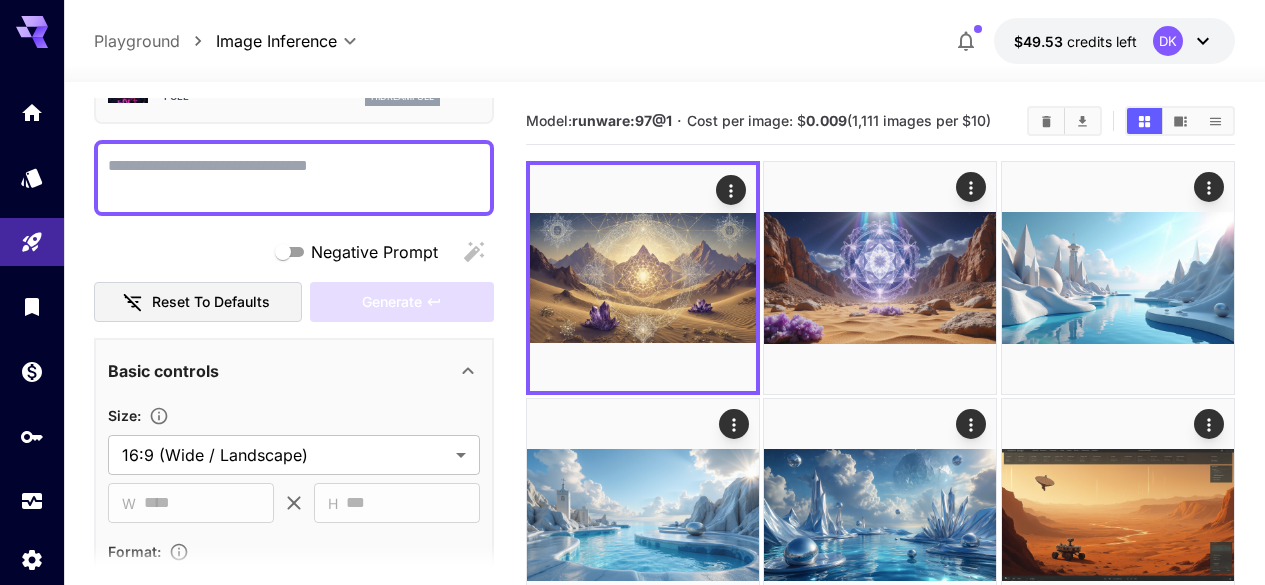 paste on "**********" 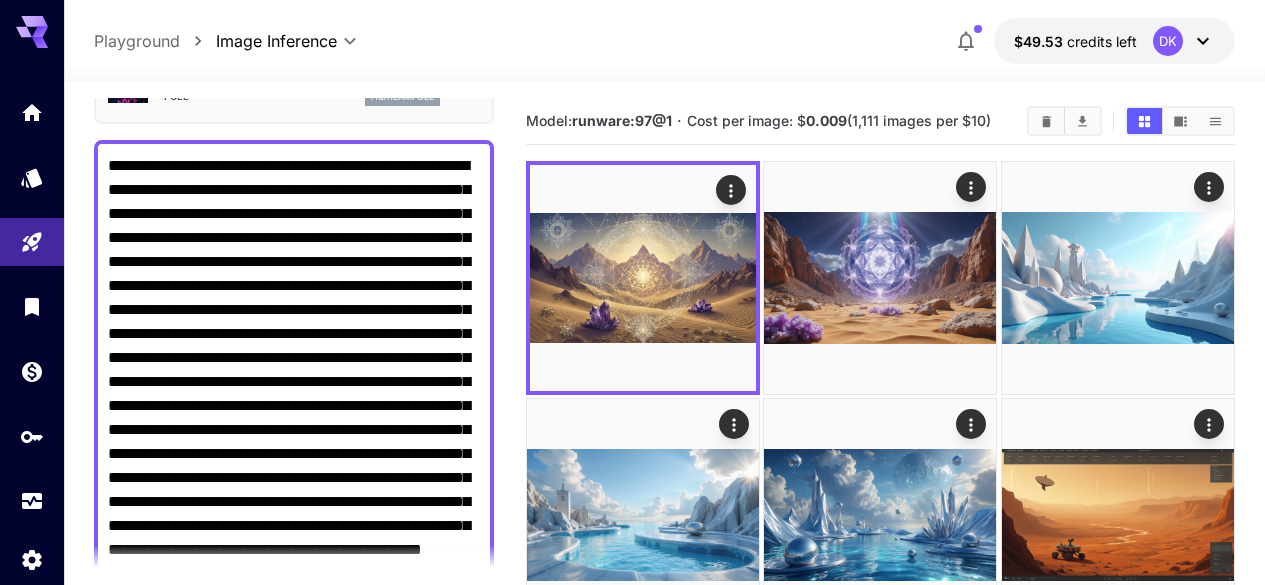 scroll, scrollTop: 10, scrollLeft: 0, axis: vertical 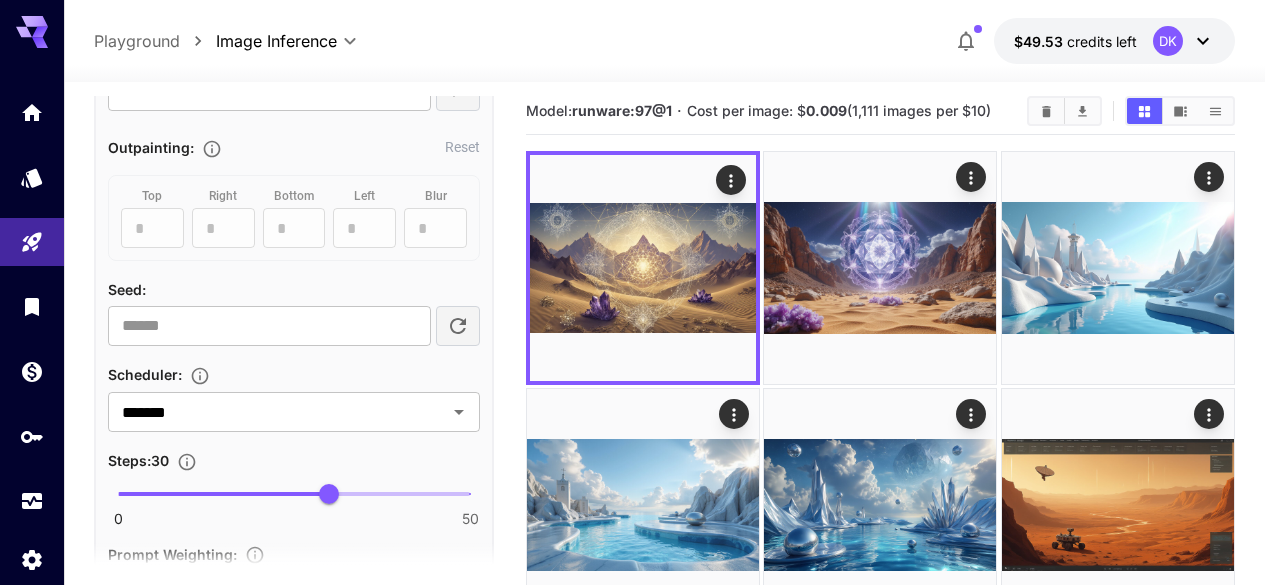 type on "**********" 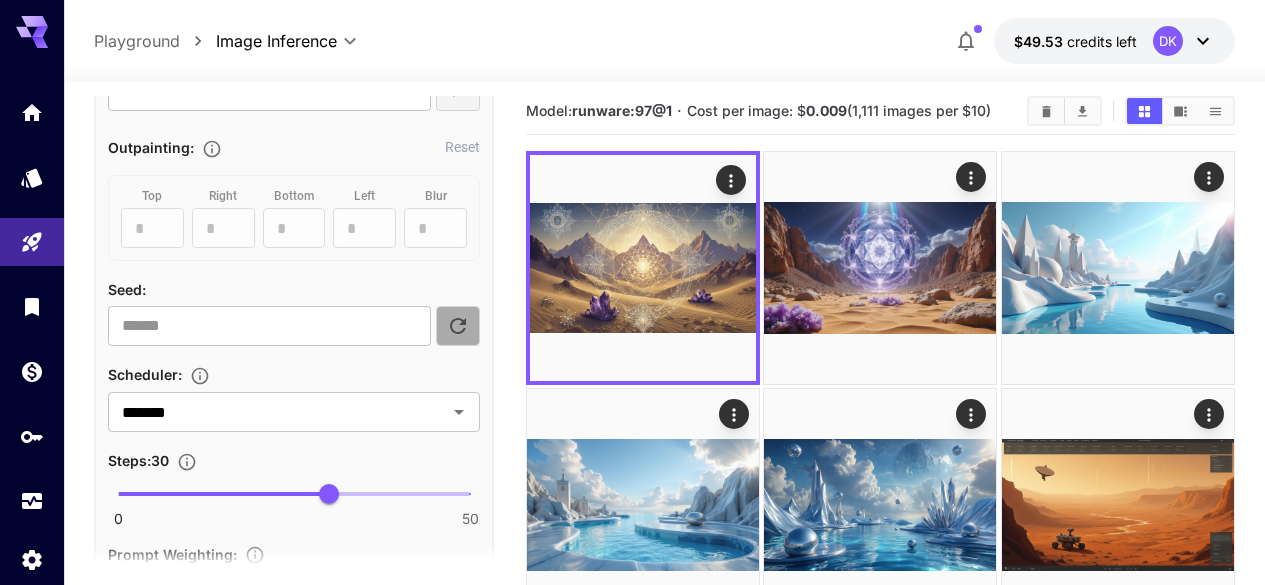 click 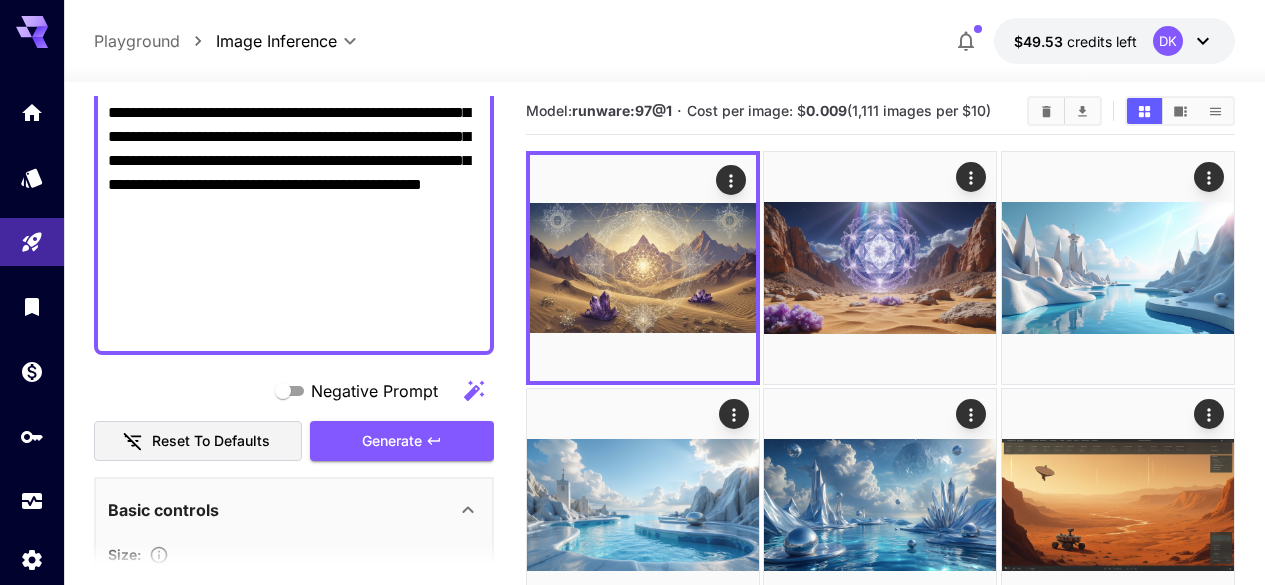 scroll, scrollTop: 490, scrollLeft: 0, axis: vertical 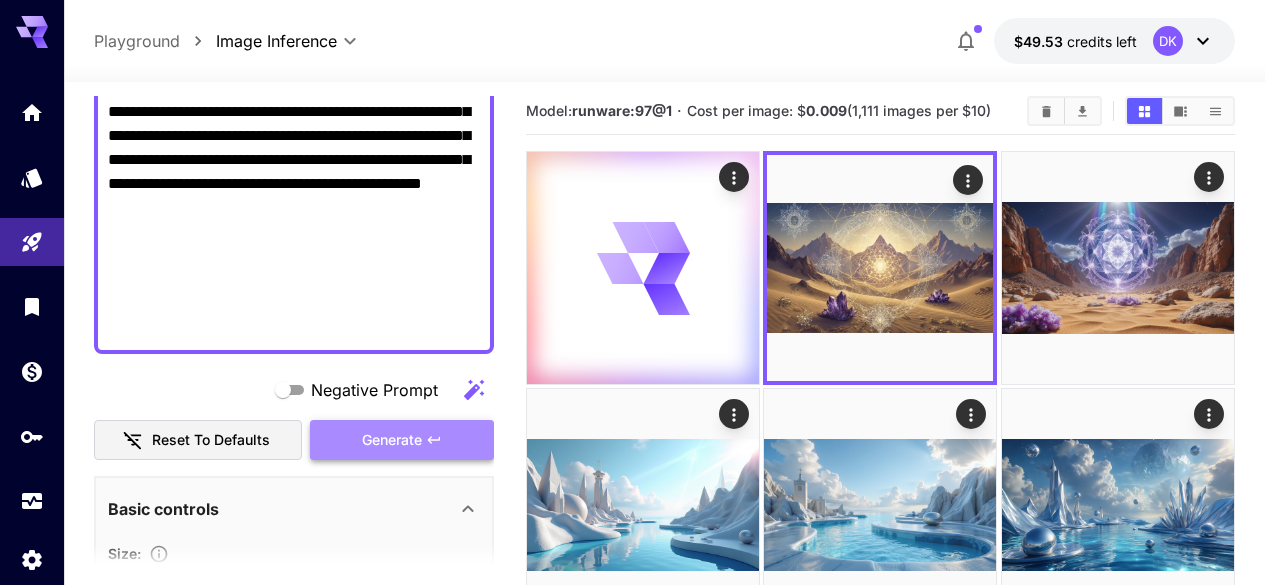 click on "Generate" at bounding box center (392, 440) 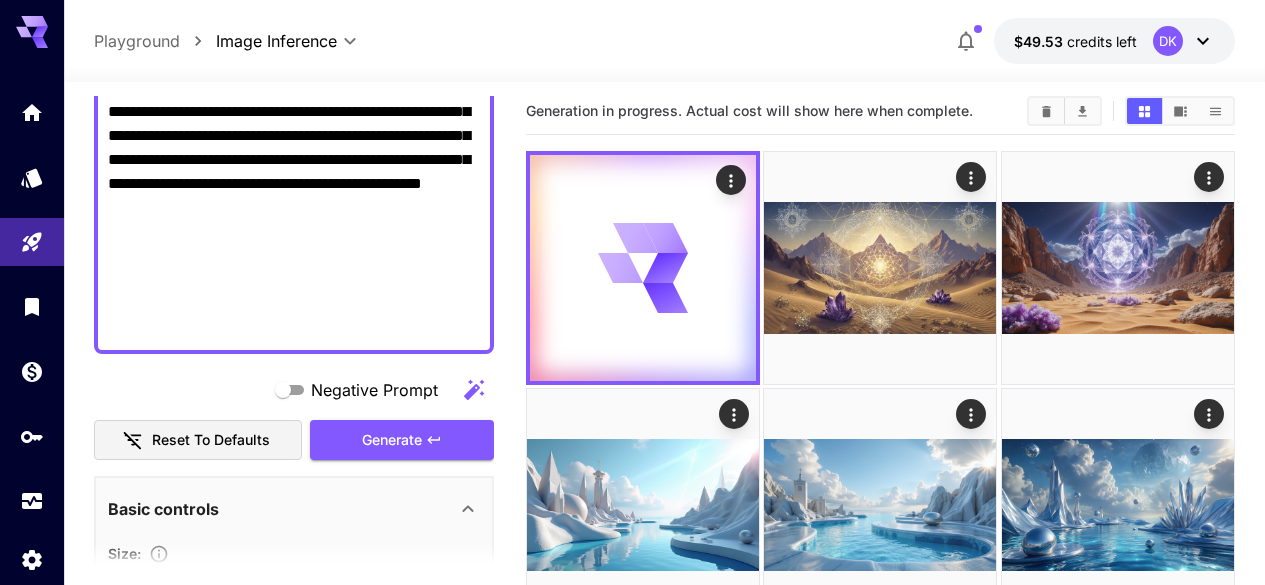 scroll, scrollTop: 0, scrollLeft: 0, axis: both 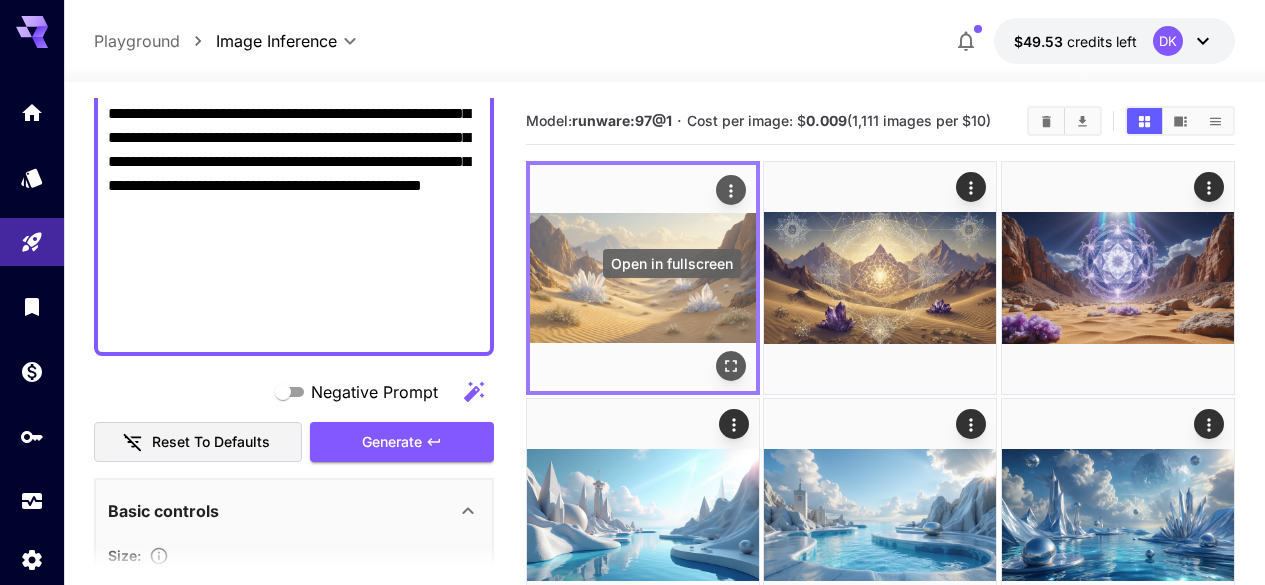click 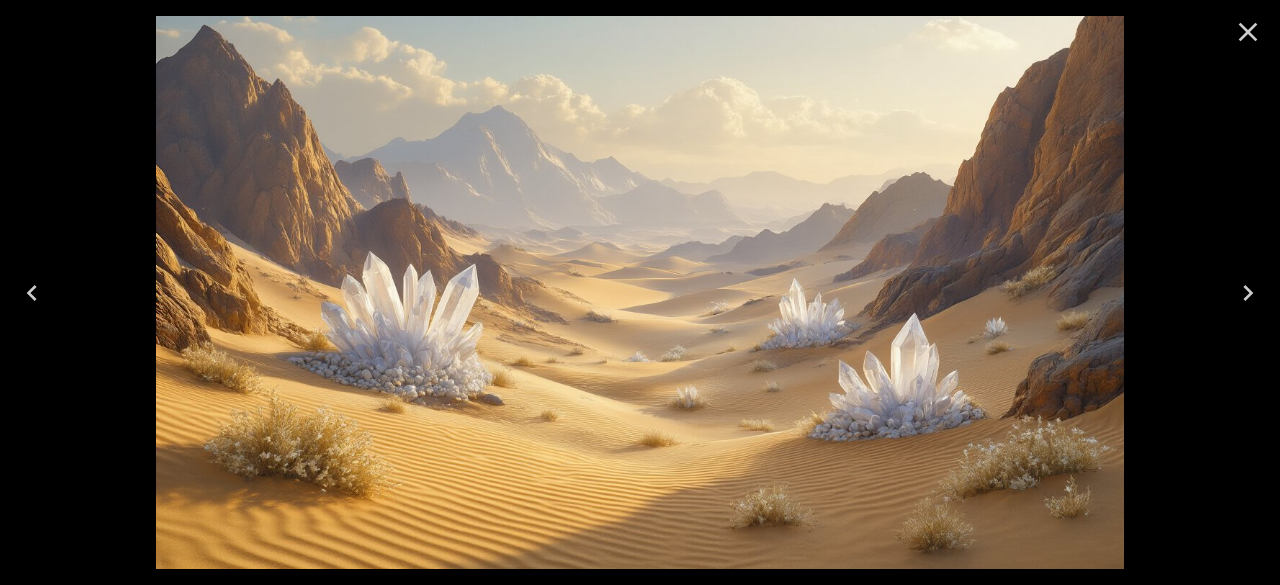 click 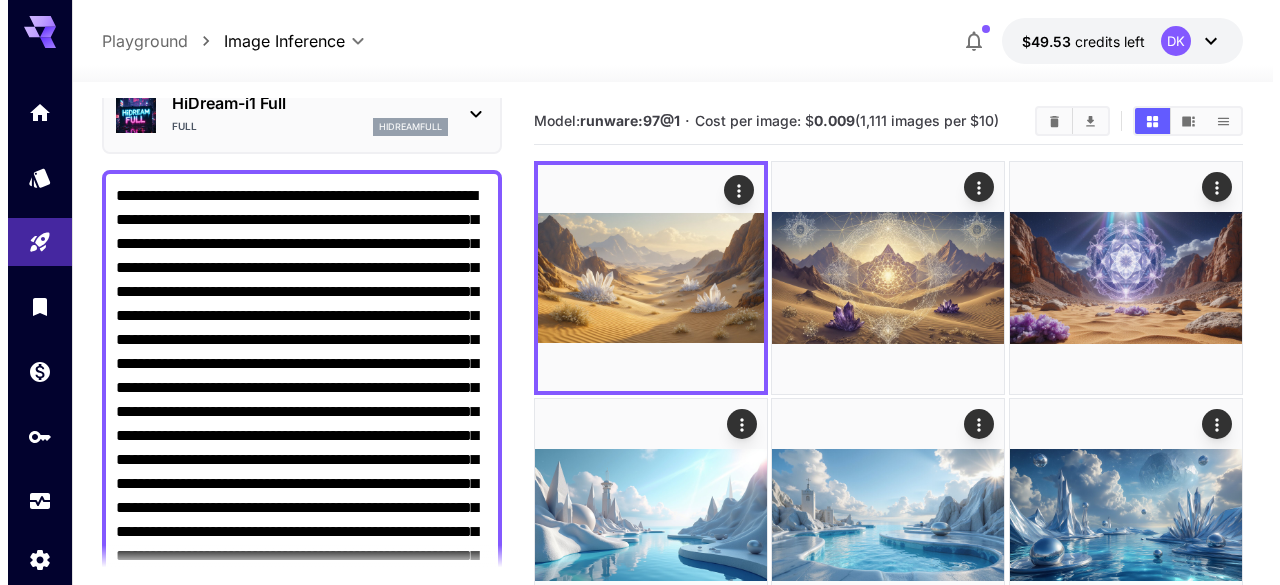 scroll, scrollTop: 95, scrollLeft: 0, axis: vertical 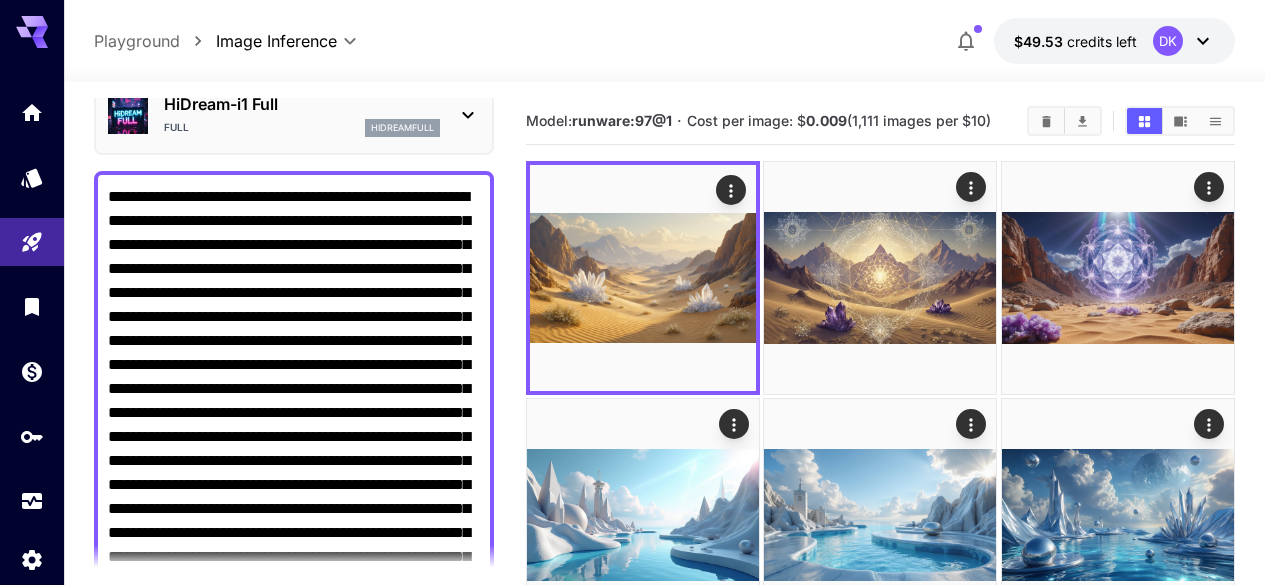 click on "HiDream-i1 Full Full hidreamfull" at bounding box center [294, 114] 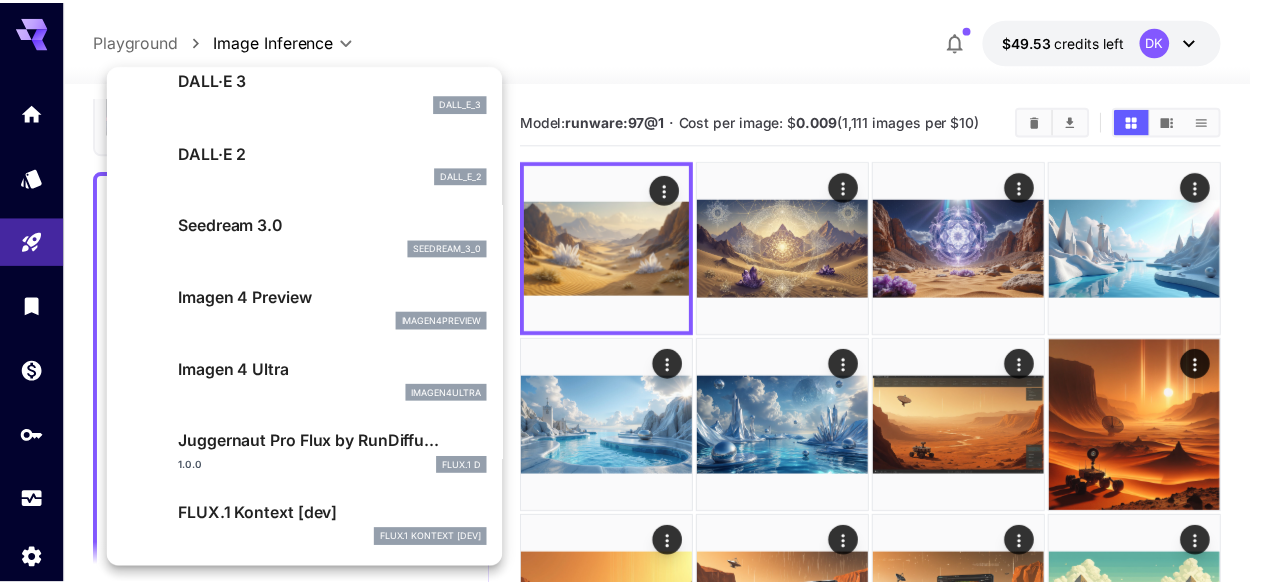 scroll, scrollTop: 433, scrollLeft: 0, axis: vertical 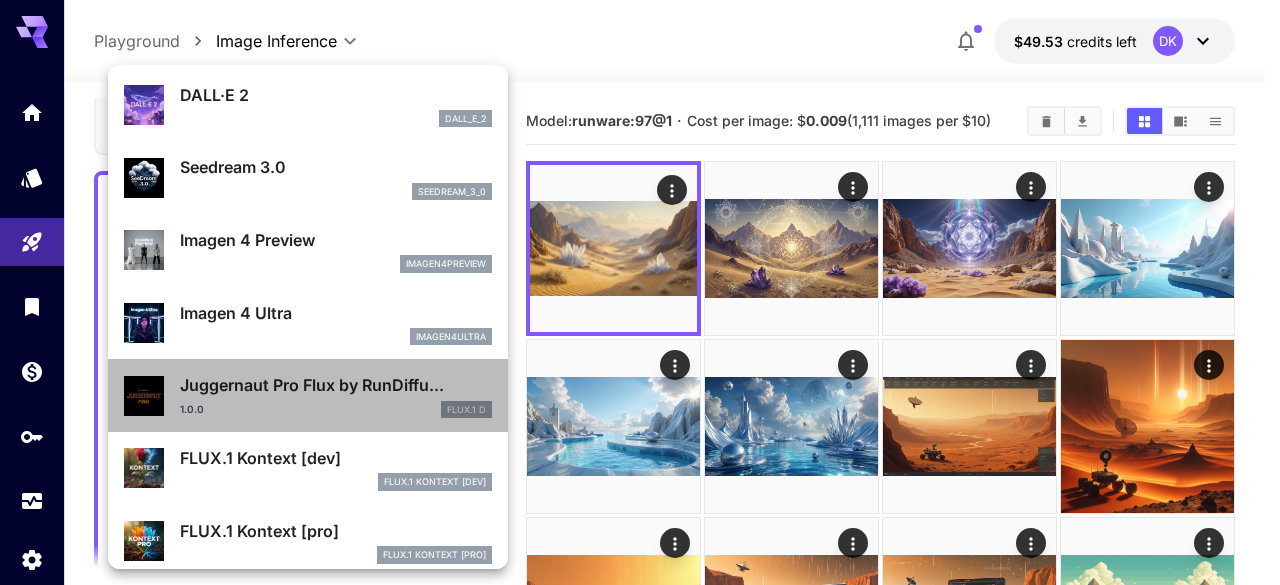click on "Juggernaut Pro Flux by RunDiffu... 1.0.0 FLUX.1 D" at bounding box center (336, 395) 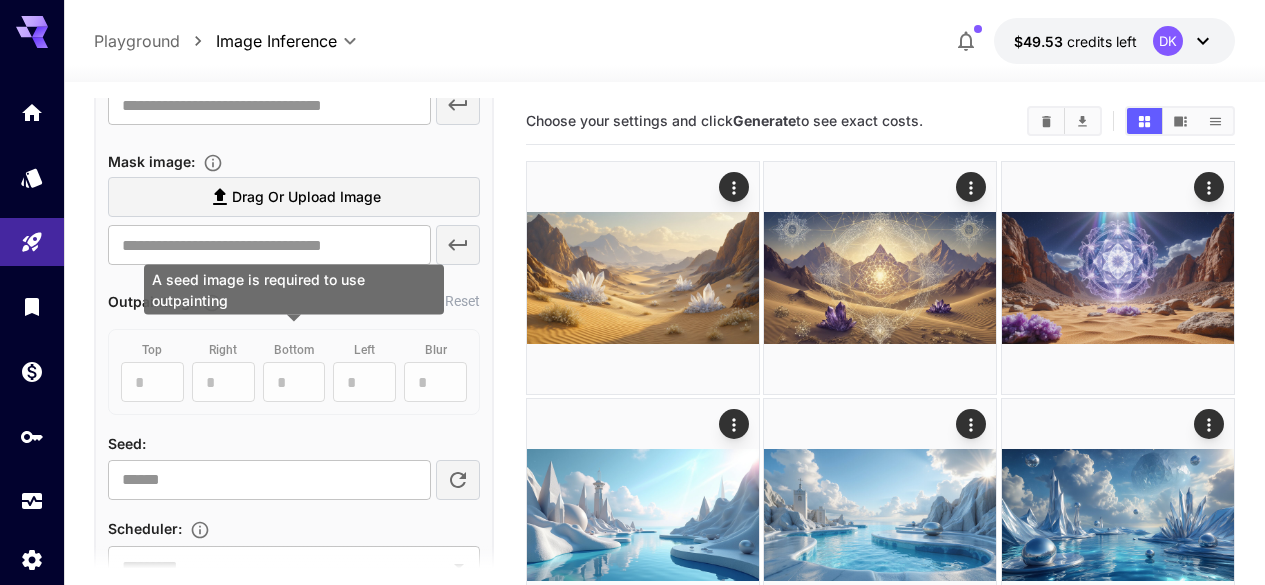 scroll, scrollTop: 1393, scrollLeft: 0, axis: vertical 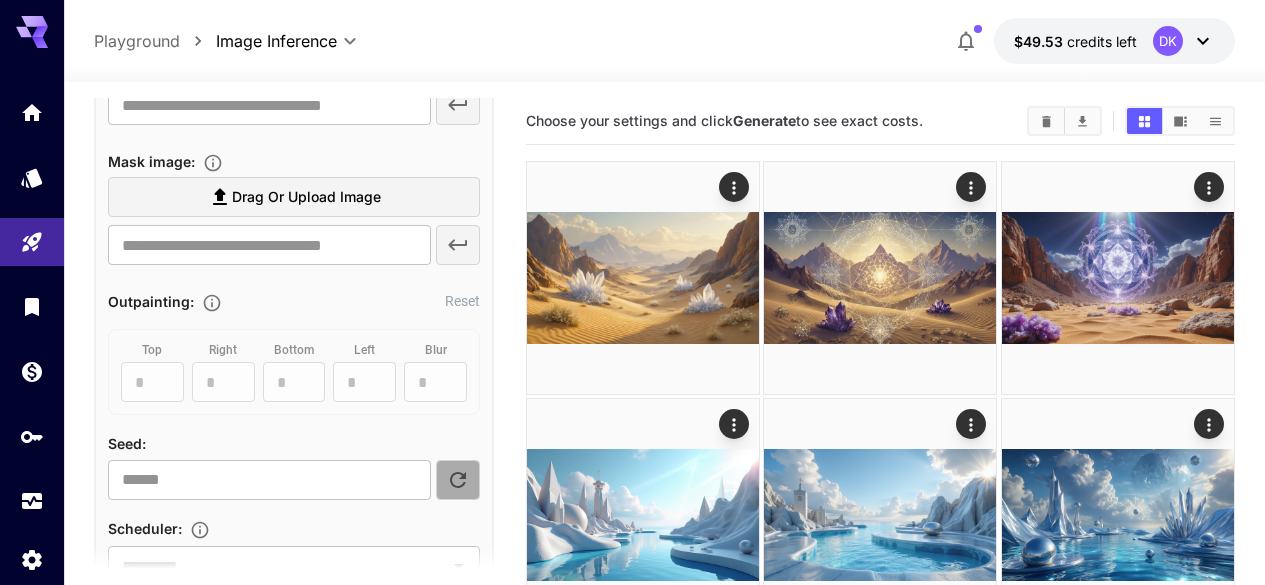 click at bounding box center (458, 480) 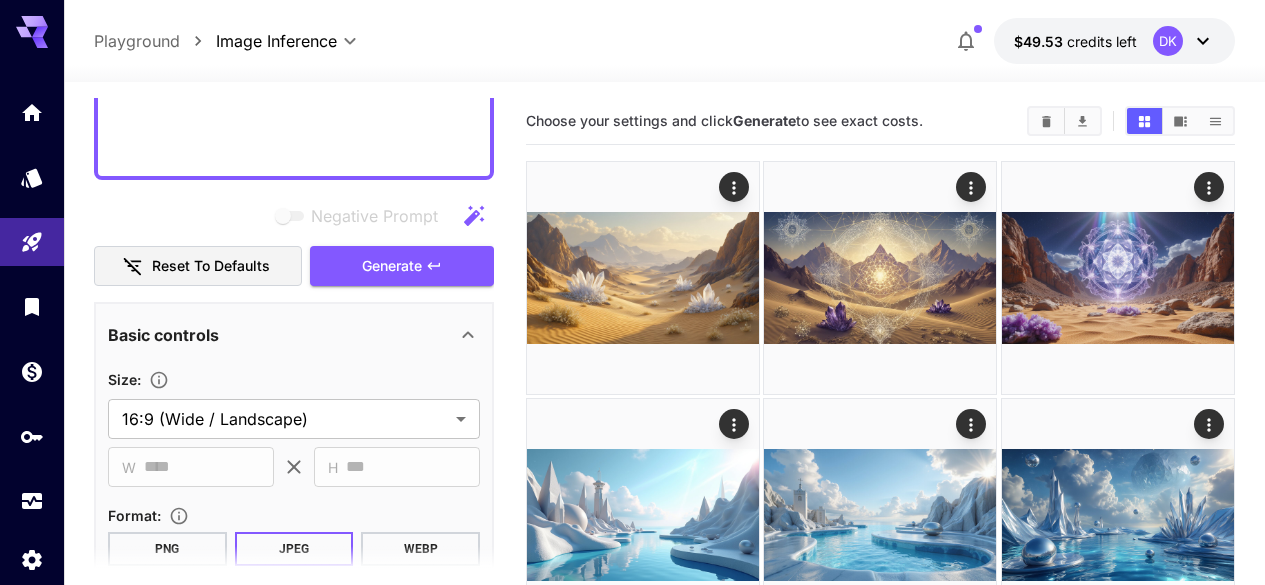 scroll, scrollTop: 628, scrollLeft: 0, axis: vertical 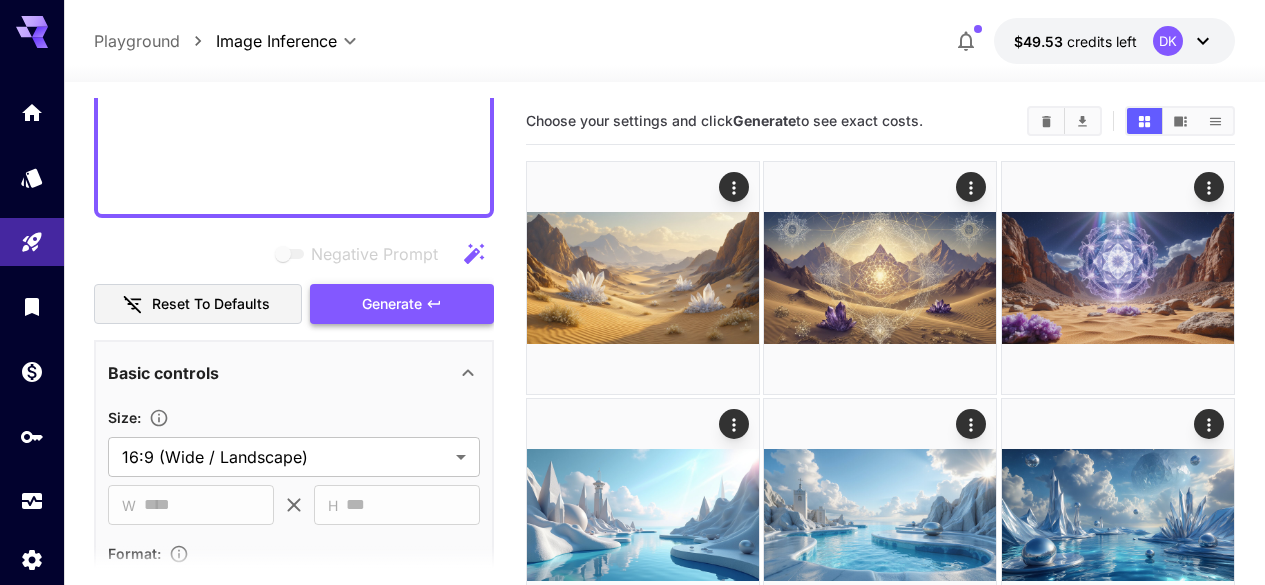 click on "Generate" at bounding box center [402, 304] 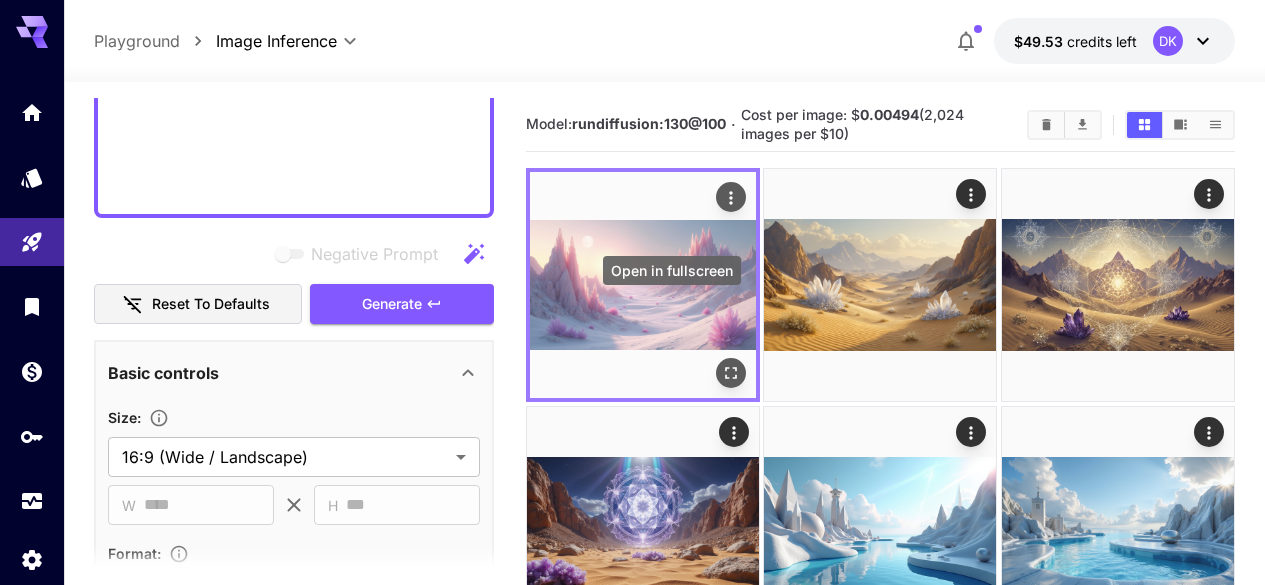 click 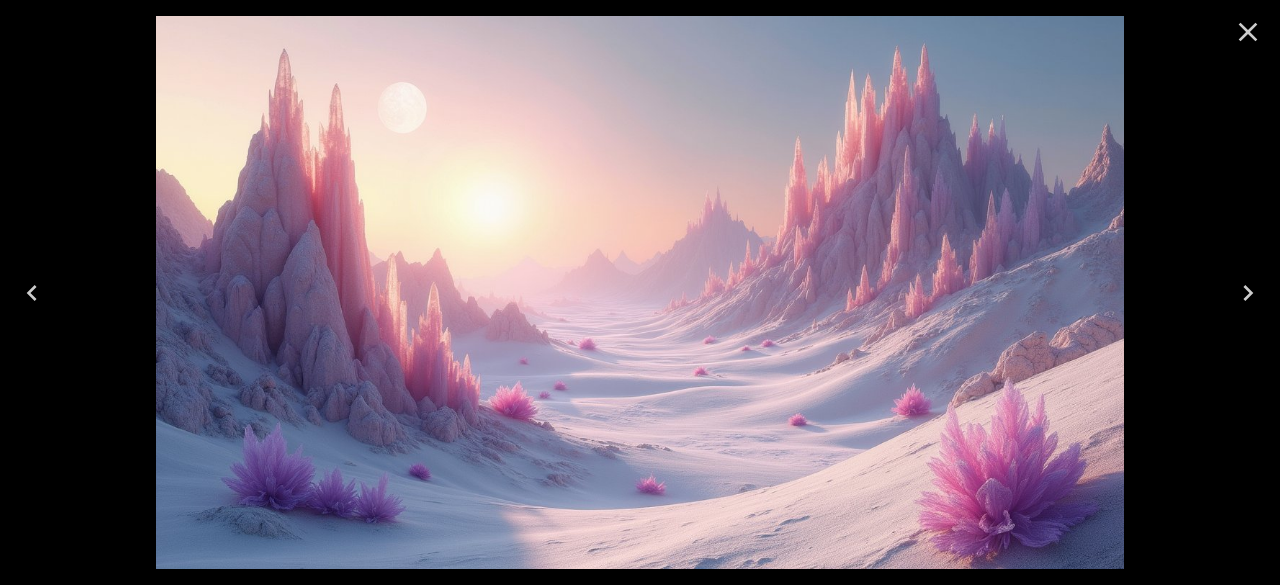 click 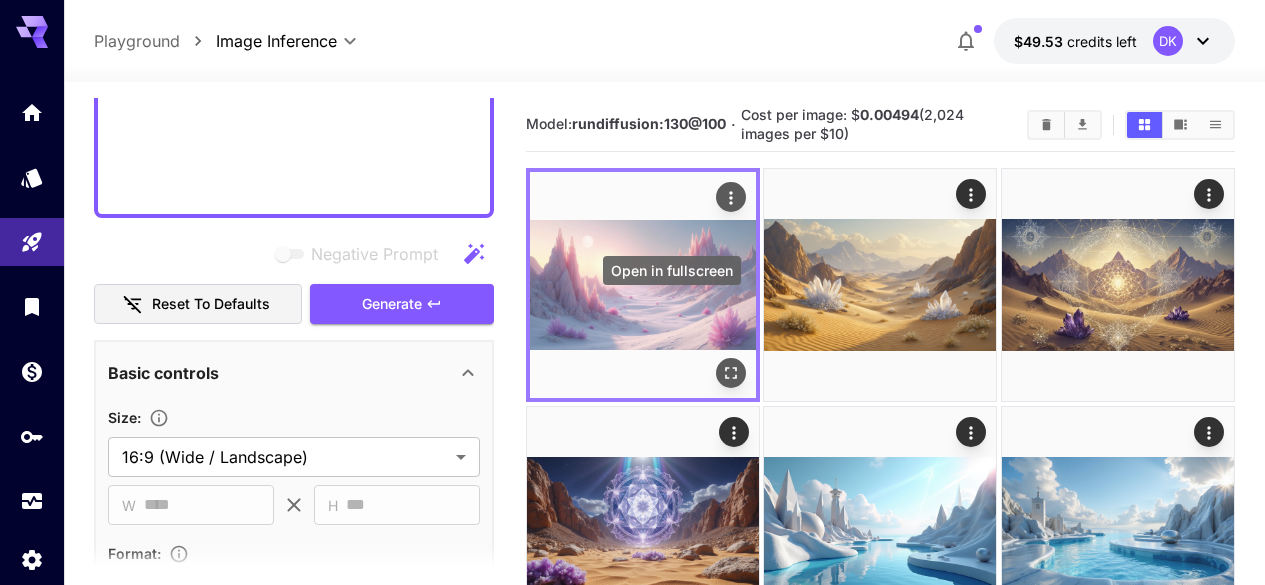 click at bounding box center [731, 374] 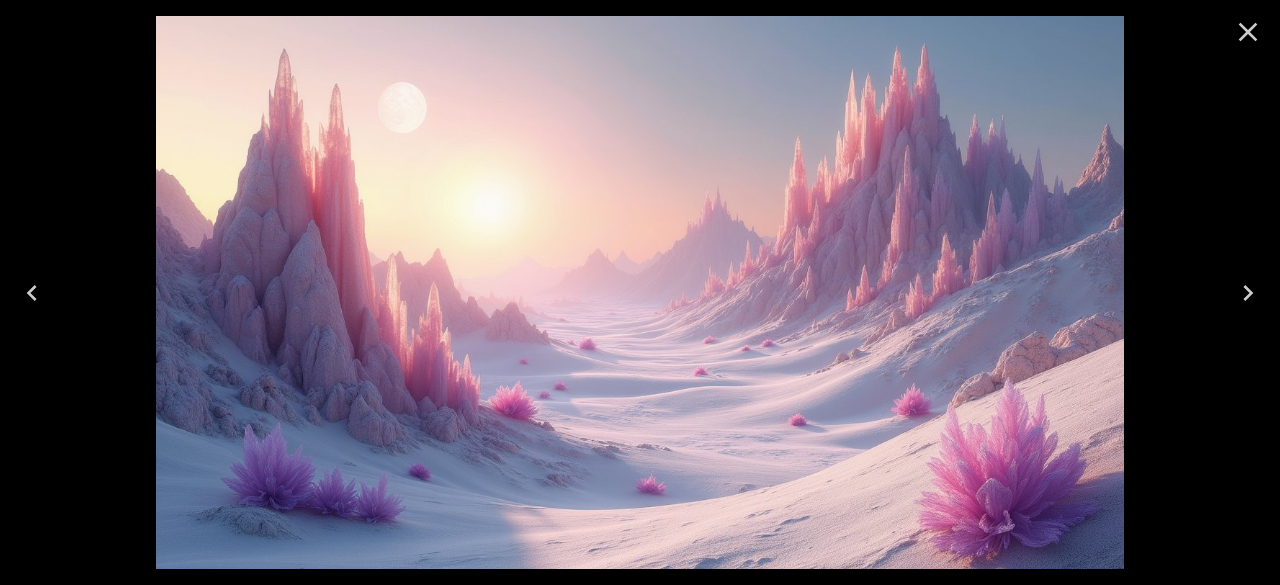 click 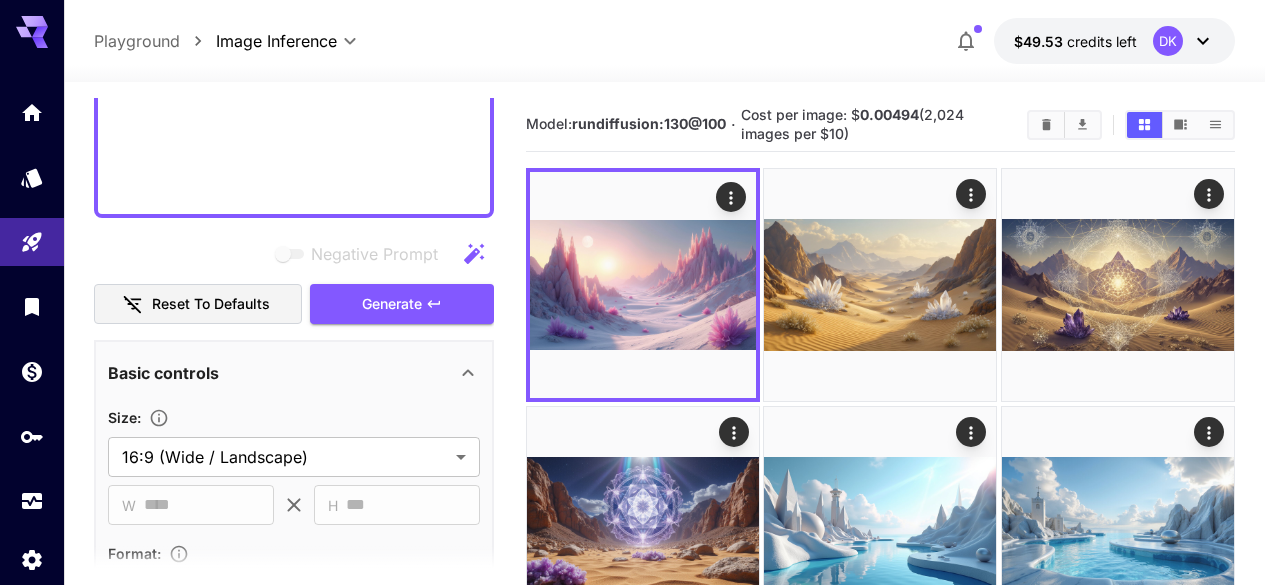 click on "**********" at bounding box center (294, -72) 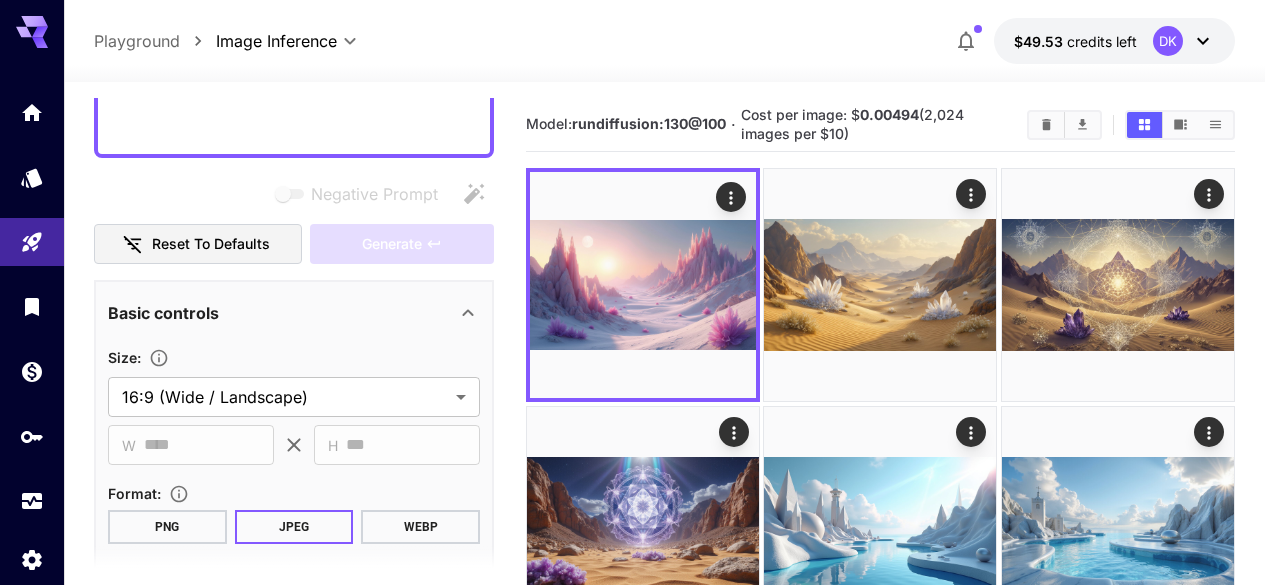scroll, scrollTop: 181, scrollLeft: 0, axis: vertical 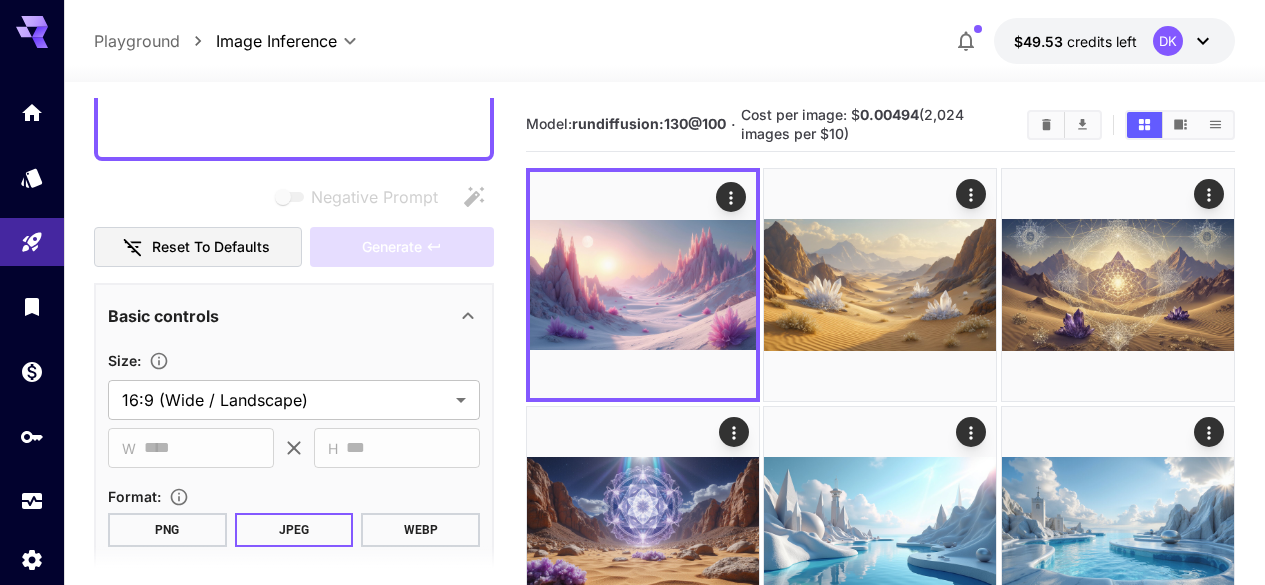 paste on "**********" 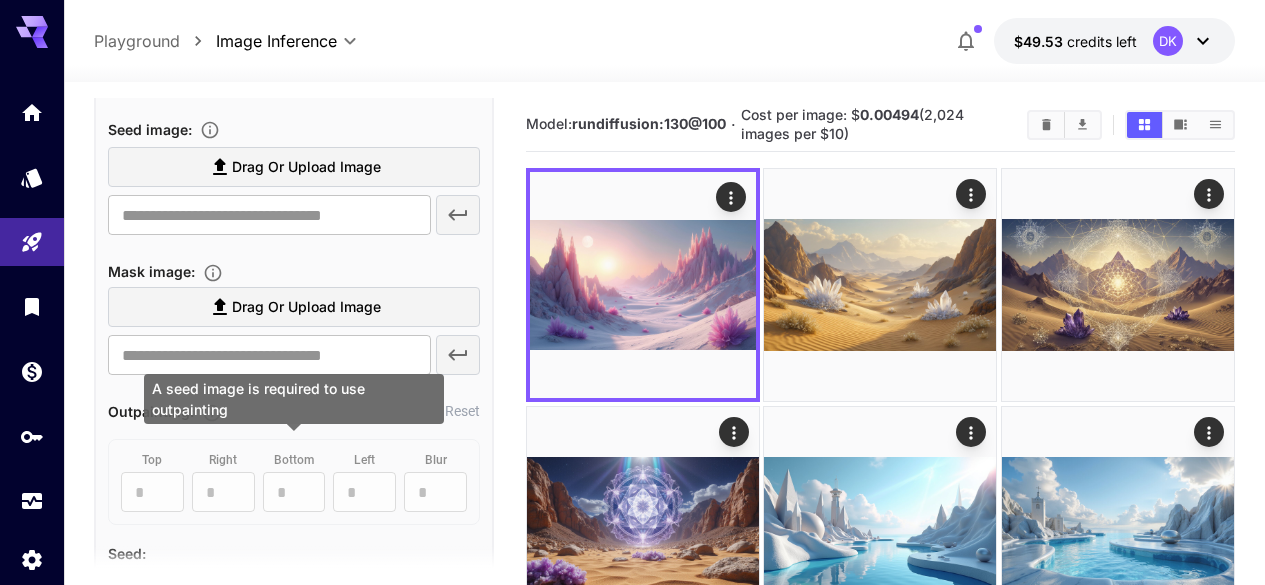 scroll, scrollTop: 1318, scrollLeft: 0, axis: vertical 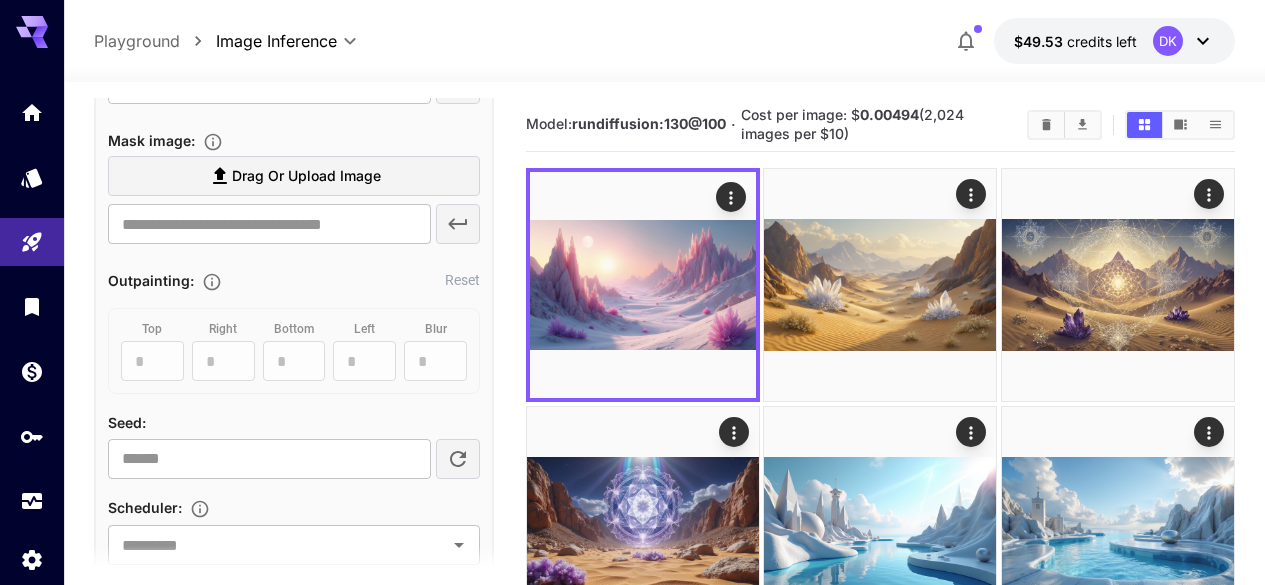 type on "**********" 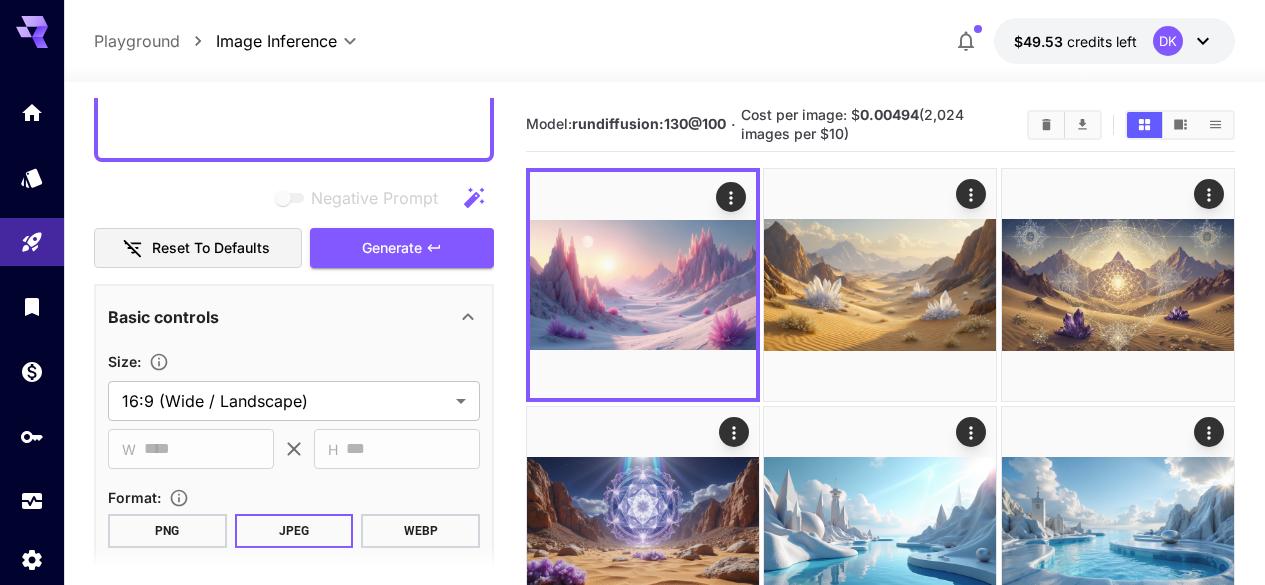 scroll, scrollTop: 584, scrollLeft: 0, axis: vertical 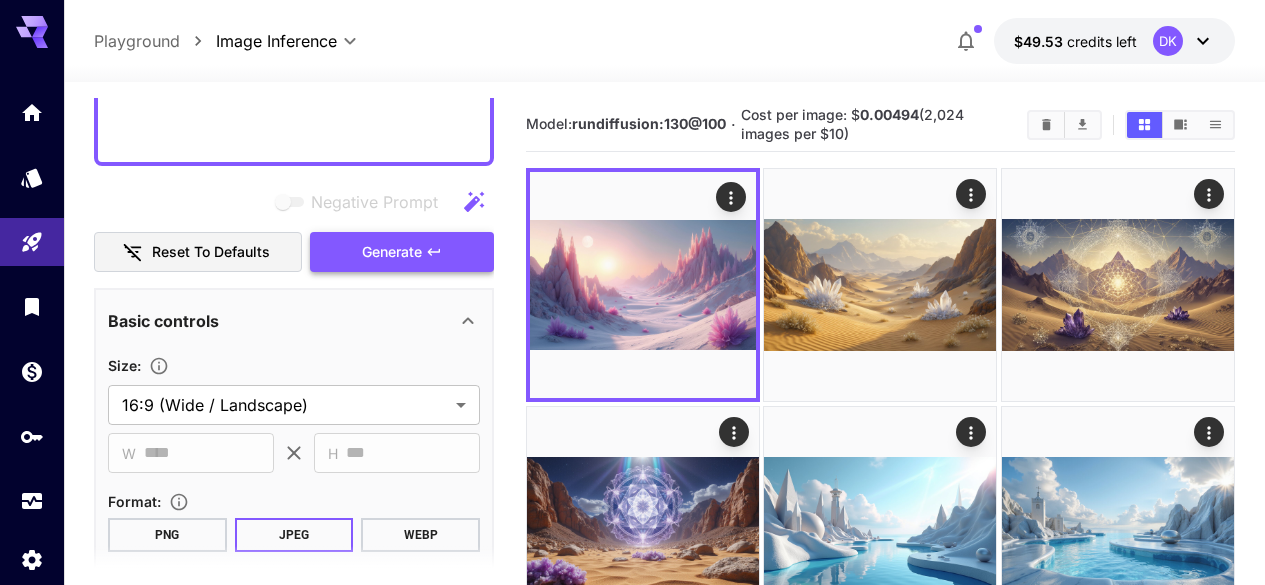 click on "Generate" at bounding box center (402, 252) 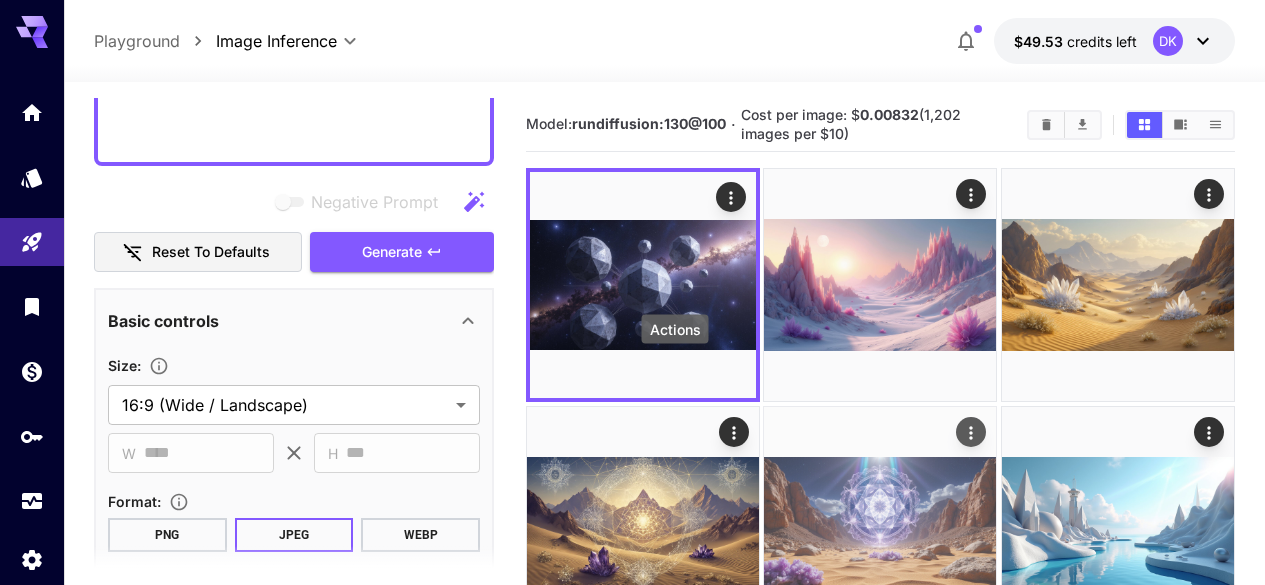 click 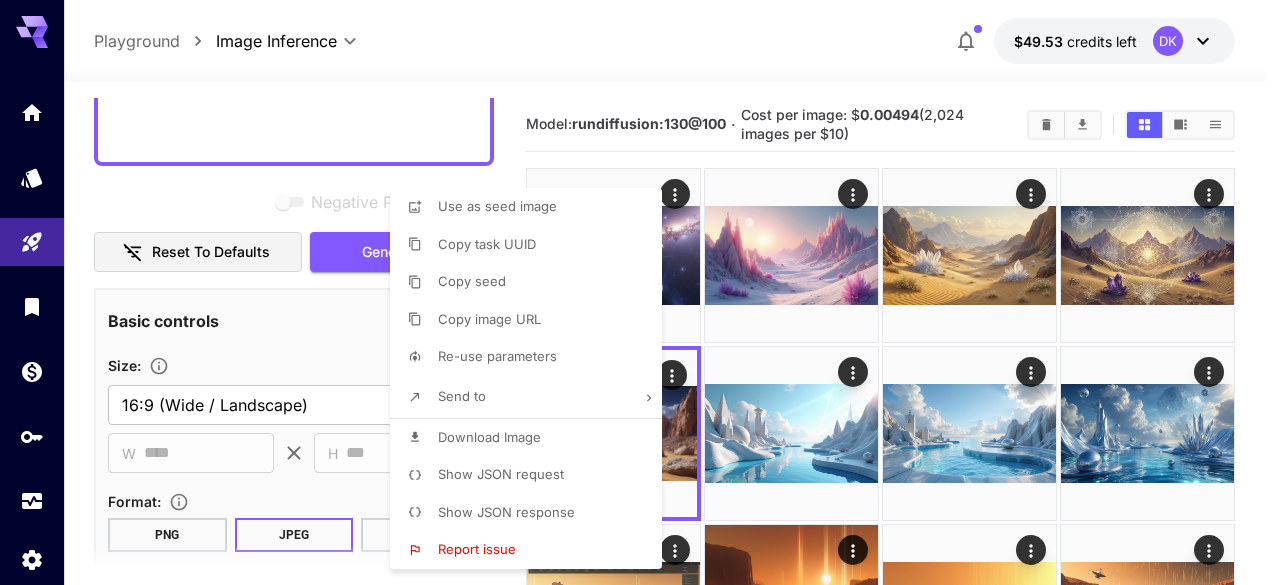 click at bounding box center [640, 292] 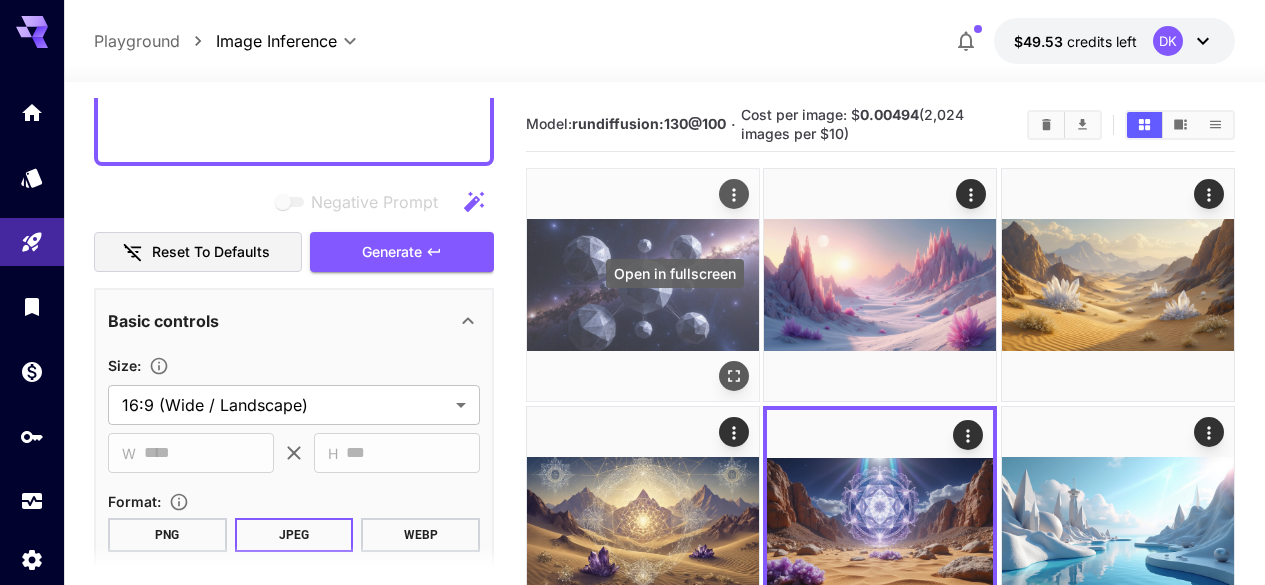 click 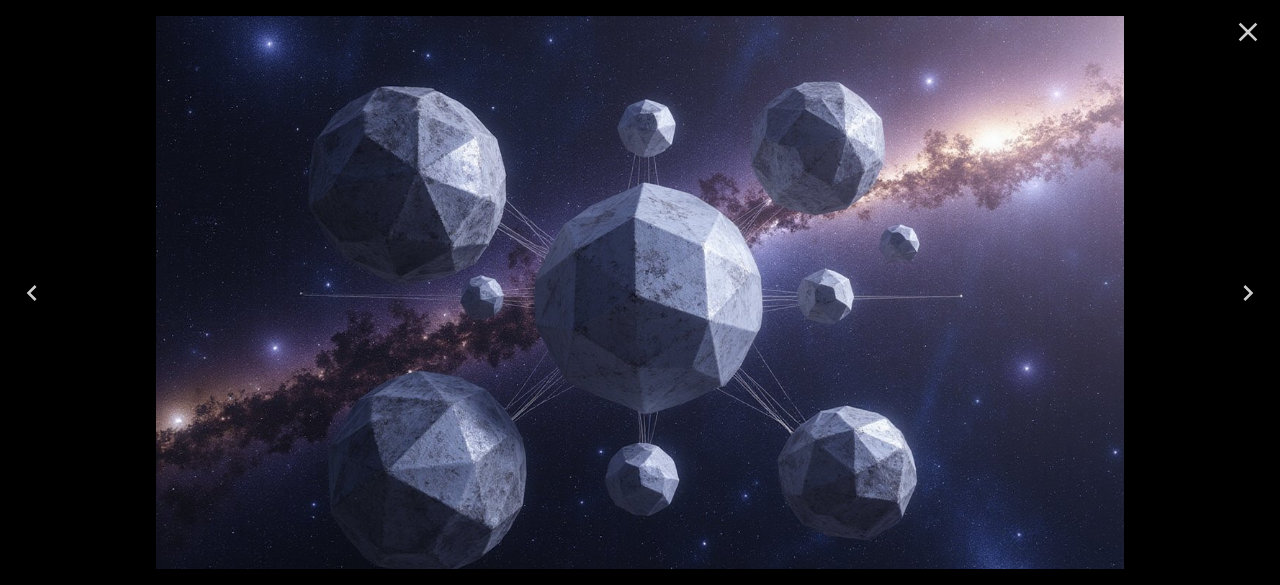 click 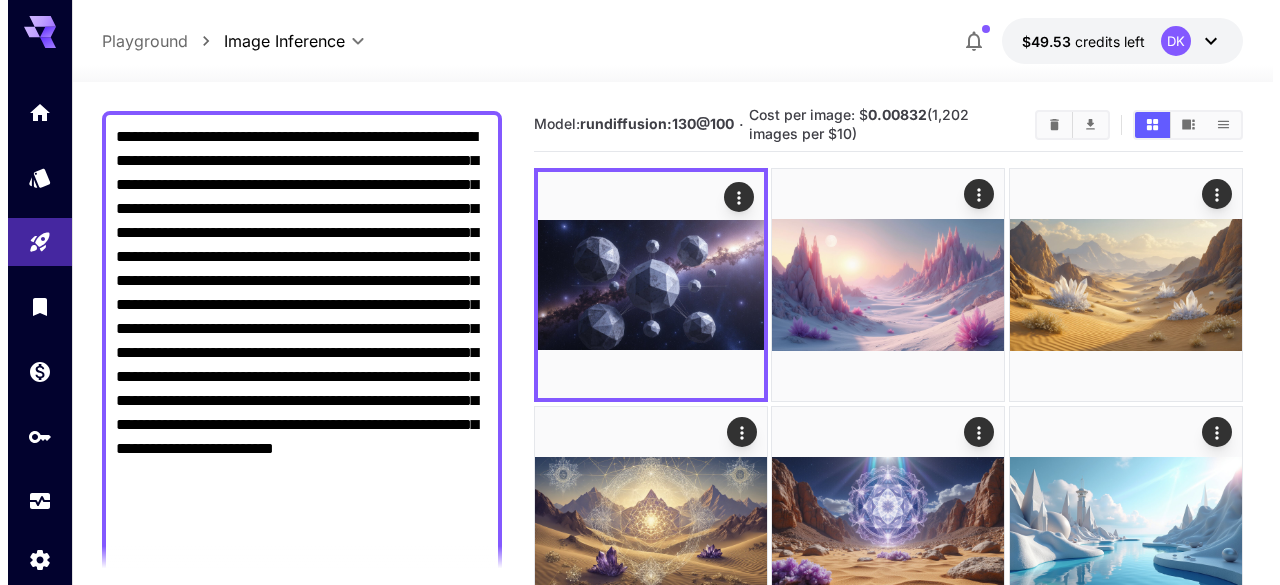 scroll, scrollTop: 0, scrollLeft: 0, axis: both 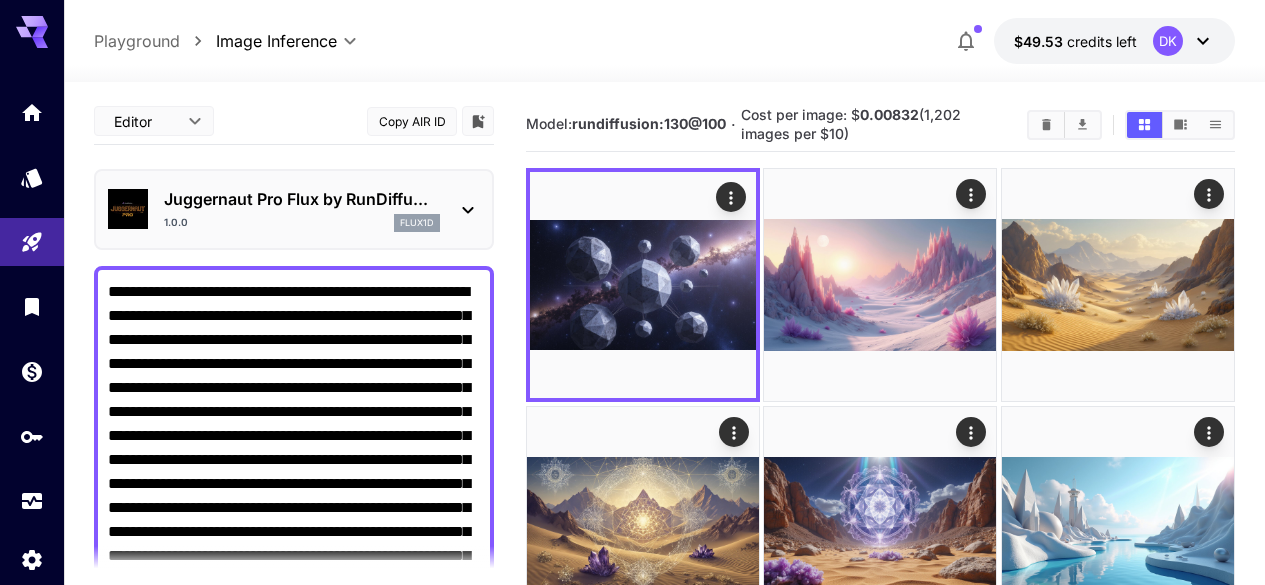 click on "Juggernaut Pro Flux by RunDiffu..." at bounding box center [302, 199] 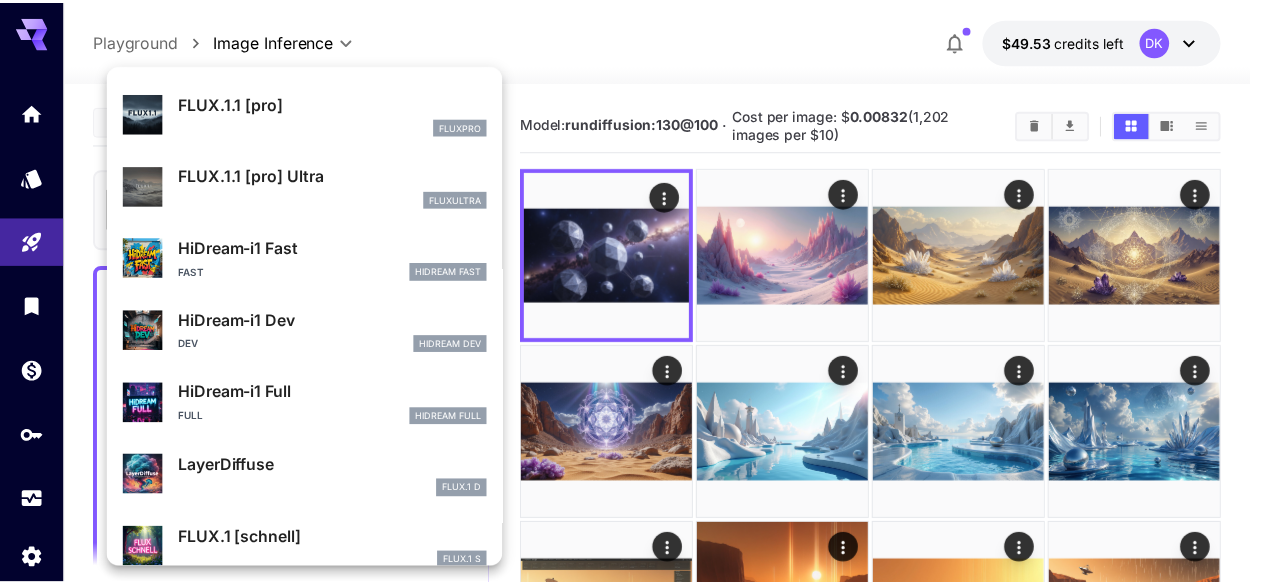scroll, scrollTop: 1107, scrollLeft: 0, axis: vertical 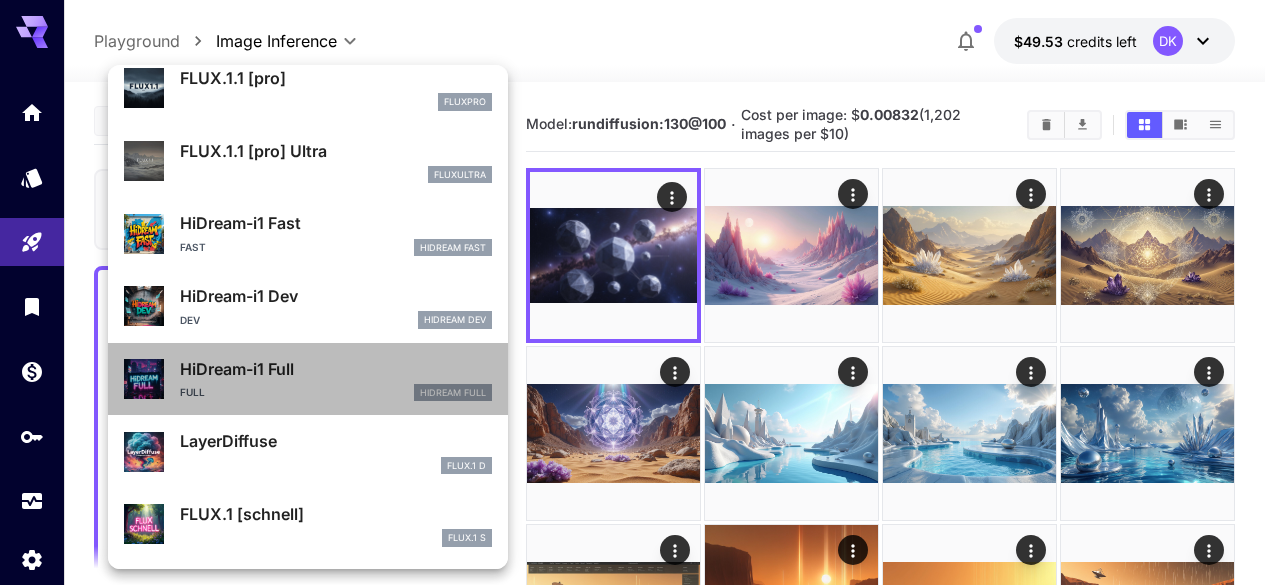 click on "Full HiDream Full" at bounding box center (336, 393) 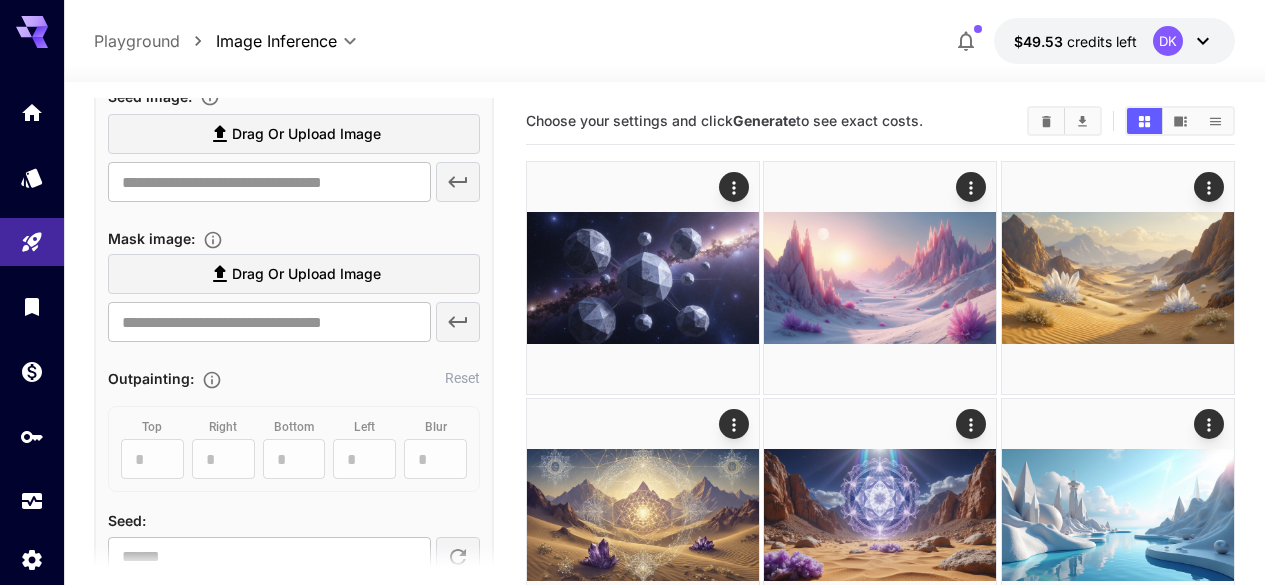 scroll, scrollTop: 1297, scrollLeft: 0, axis: vertical 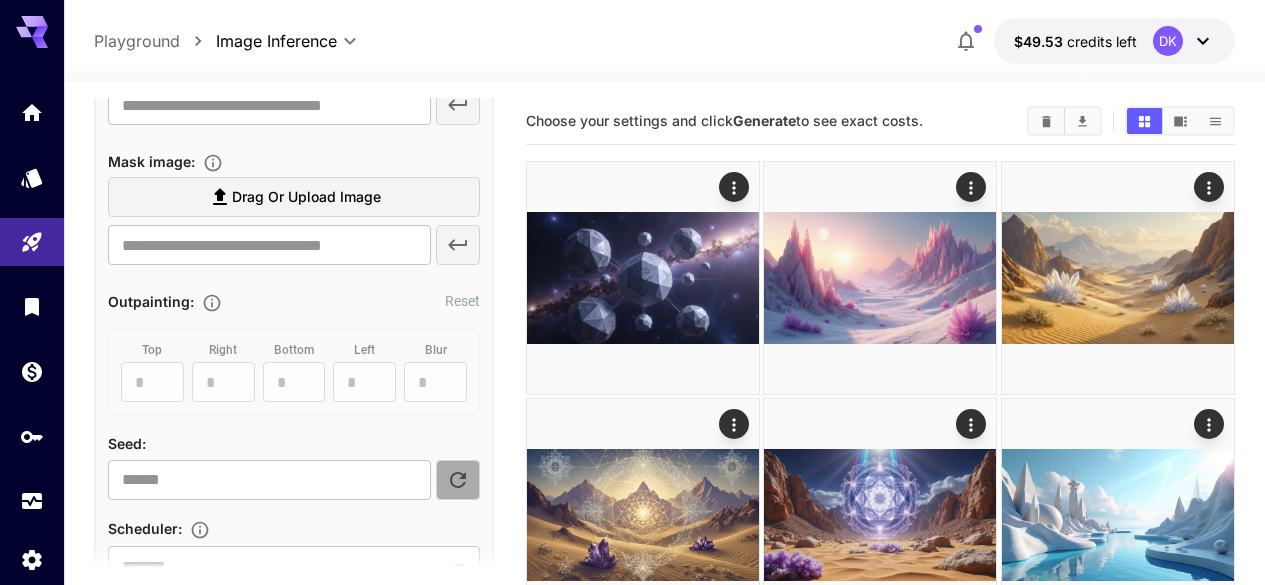 click 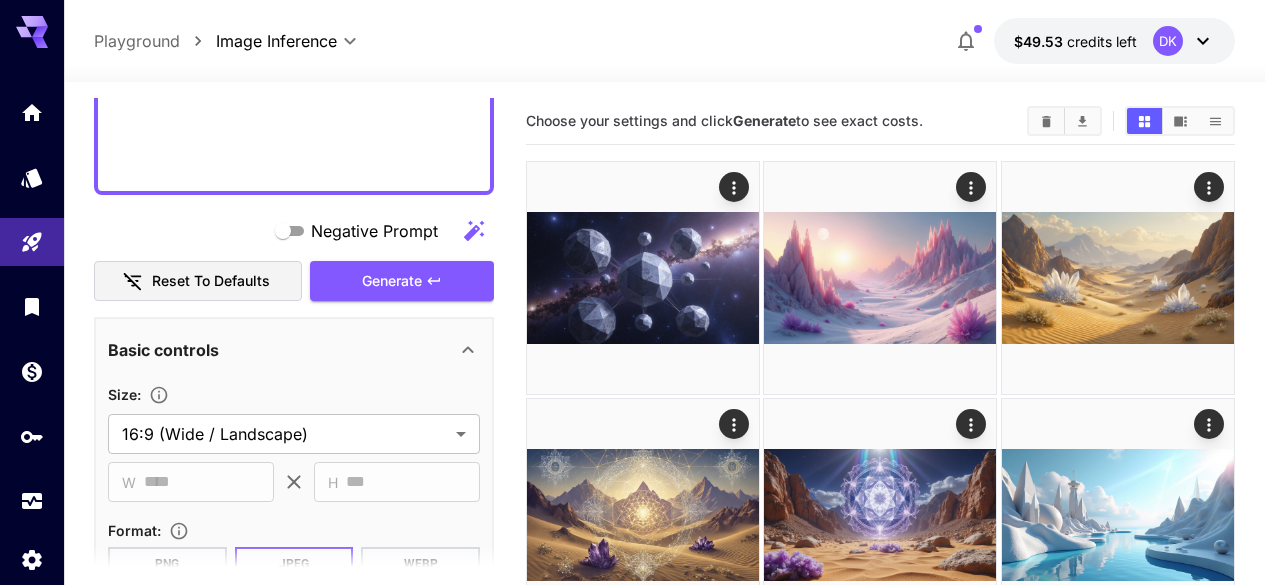 scroll, scrollTop: 554, scrollLeft: 0, axis: vertical 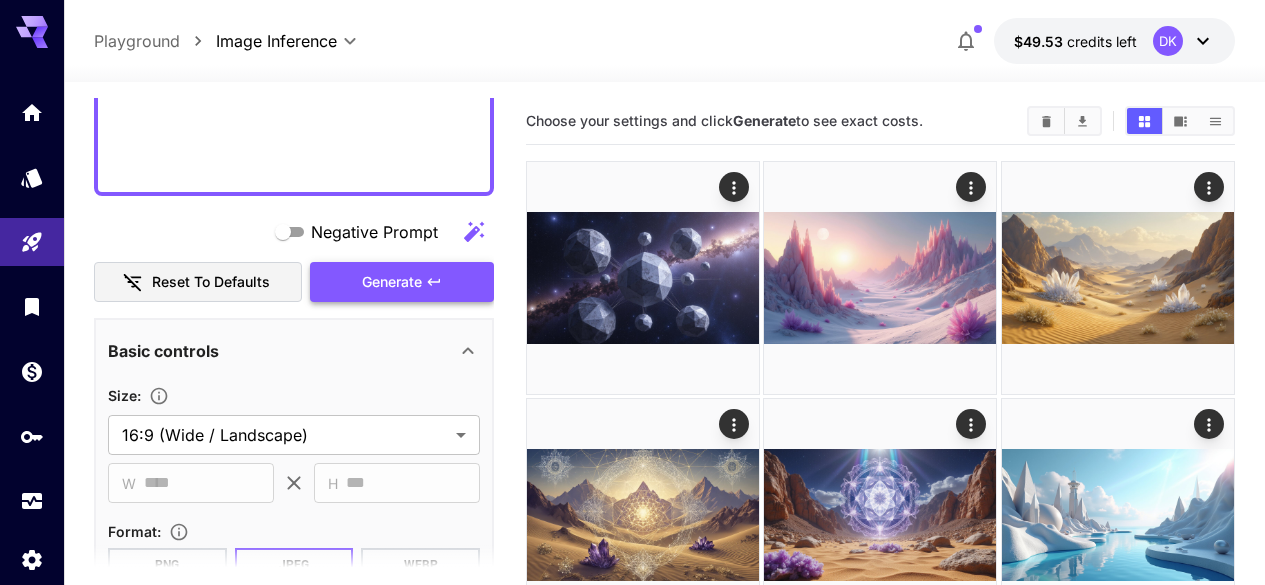 click on "Generate" at bounding box center [402, 282] 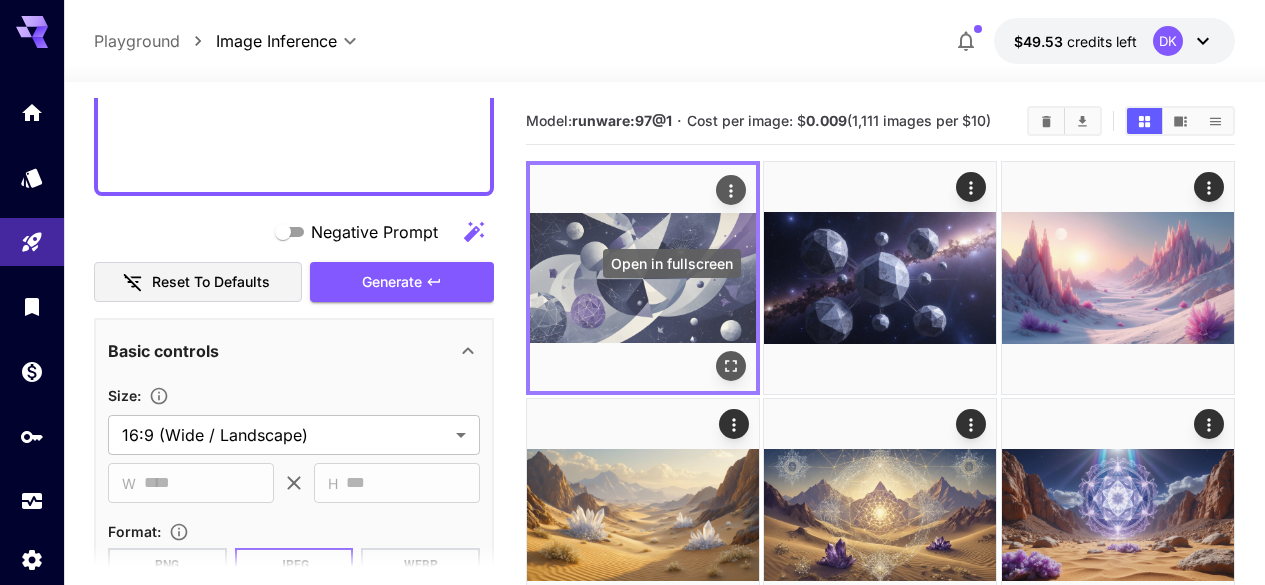 click 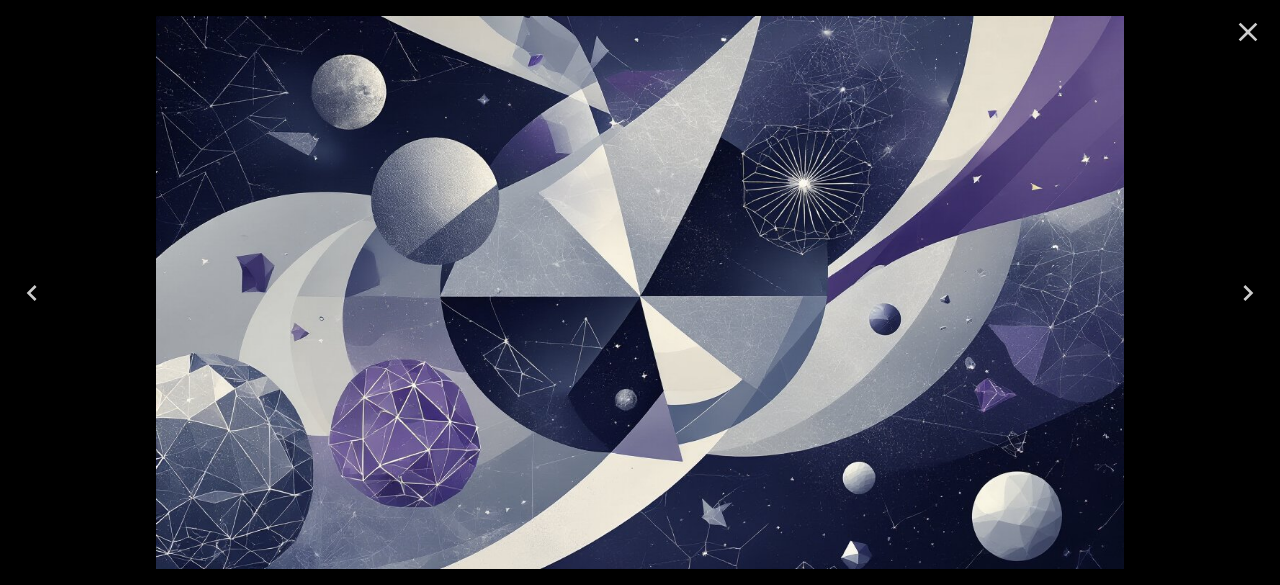 click 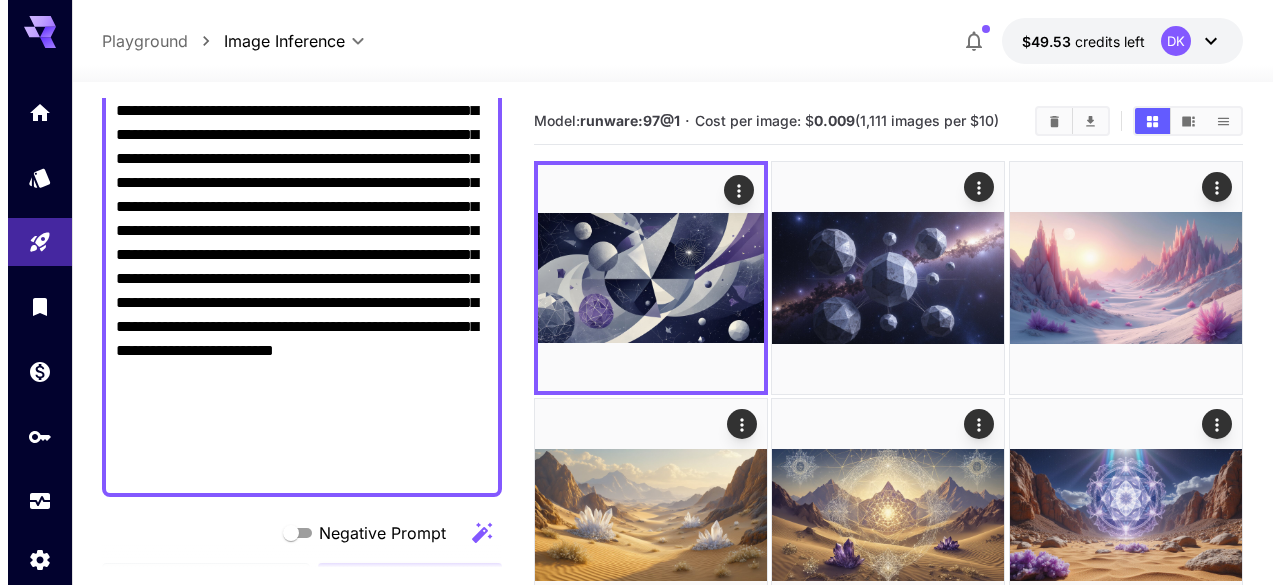 scroll, scrollTop: 0, scrollLeft: 0, axis: both 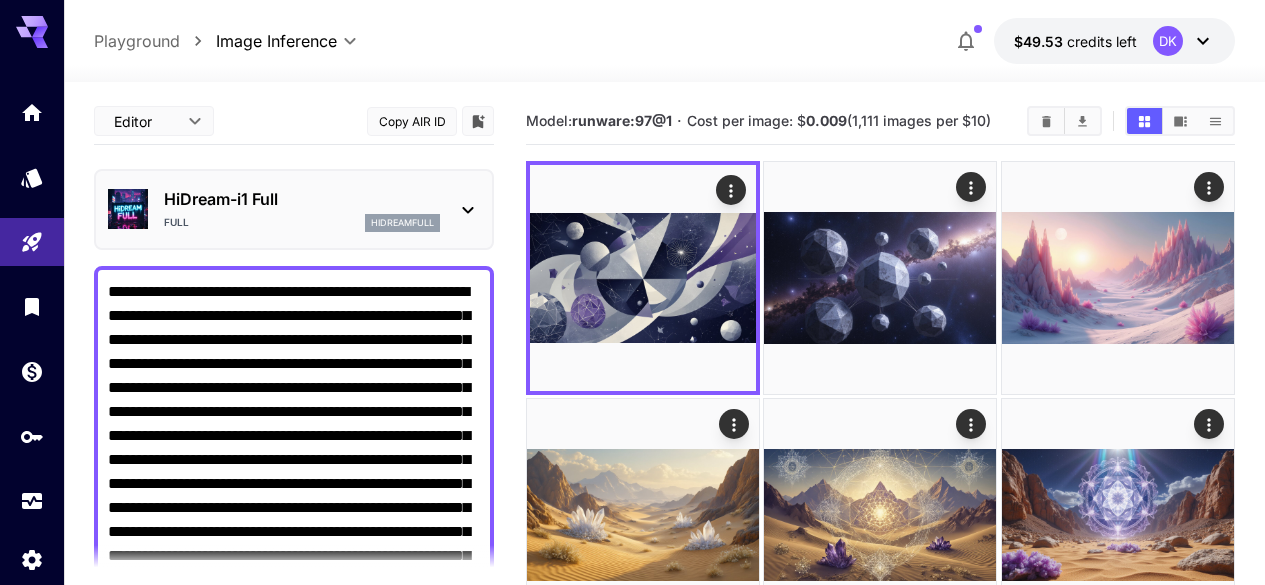 click on "HiDream-i1 Full Full hidreamfull" at bounding box center [294, 209] 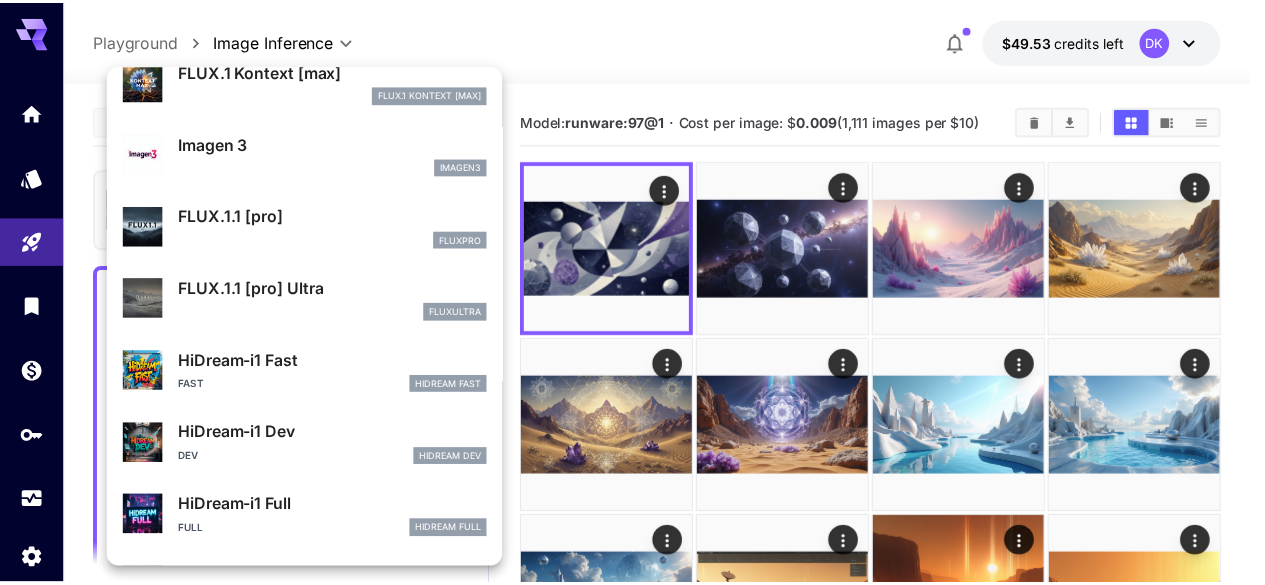 scroll, scrollTop: 1107, scrollLeft: 0, axis: vertical 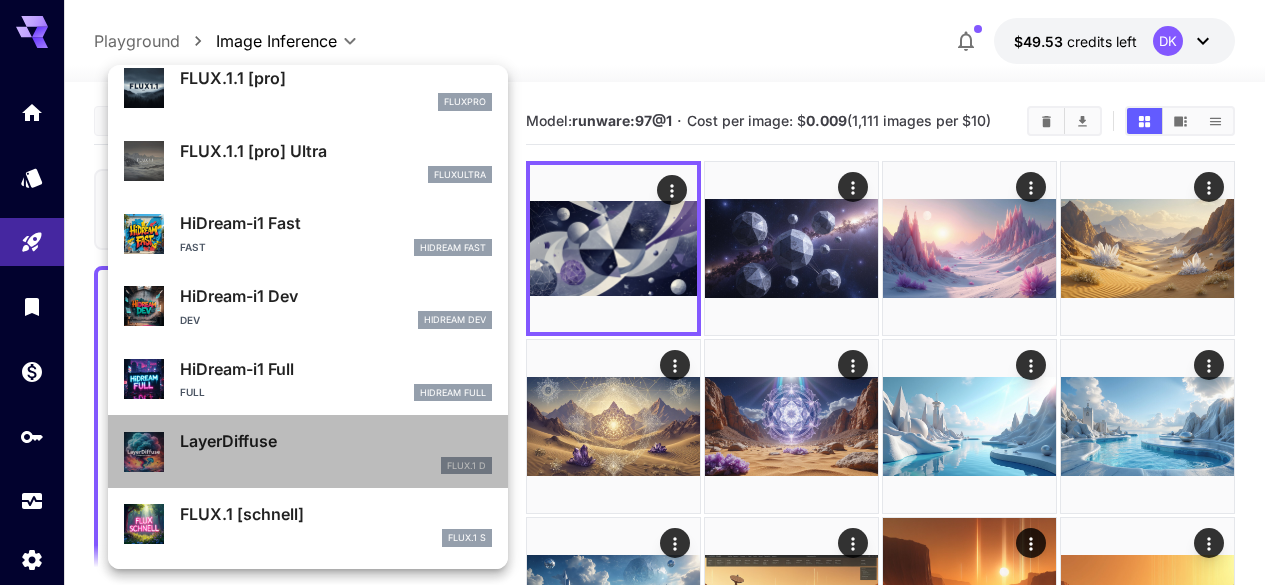 click on "LayerDiffuse" at bounding box center [336, 441] 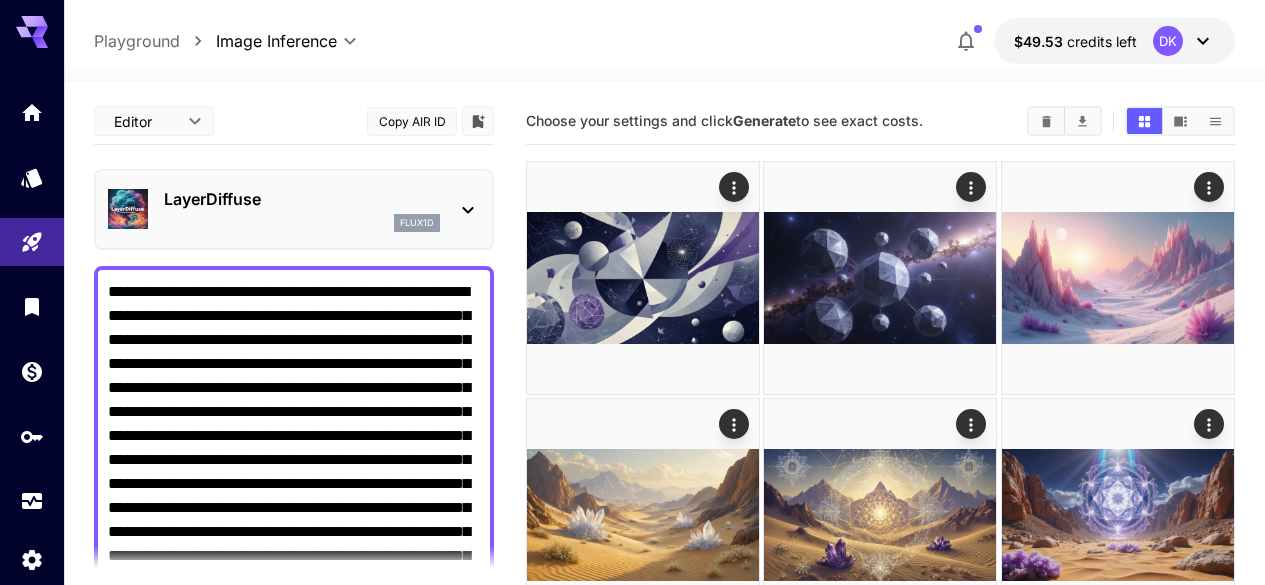 click on "**********" at bounding box center [664, 2391] 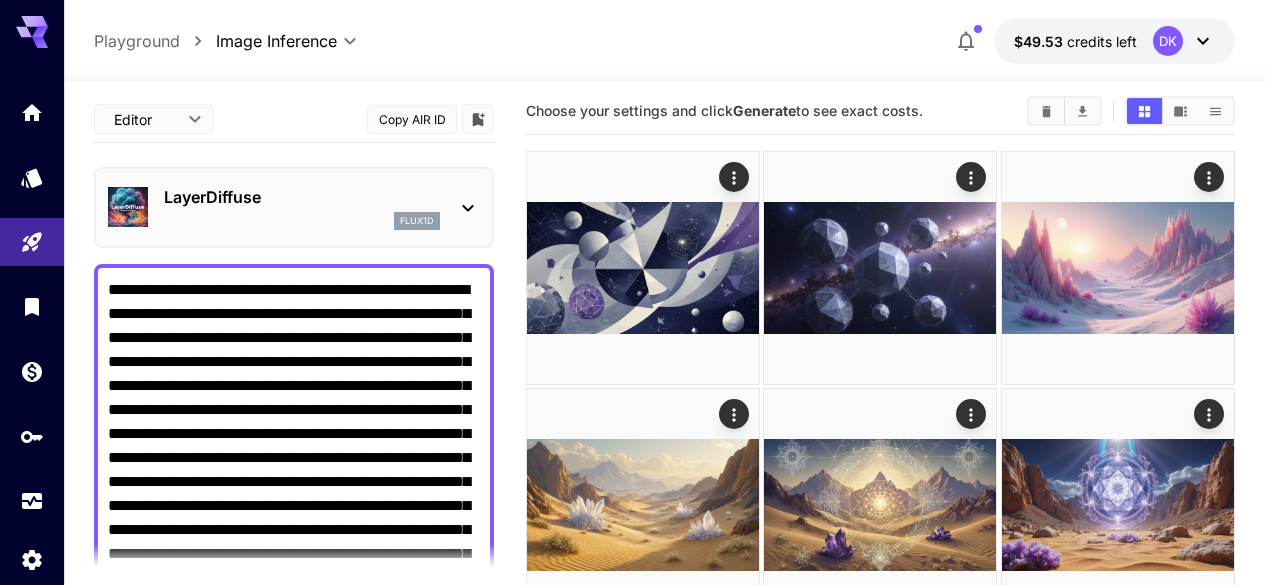 scroll, scrollTop: 0, scrollLeft: 0, axis: both 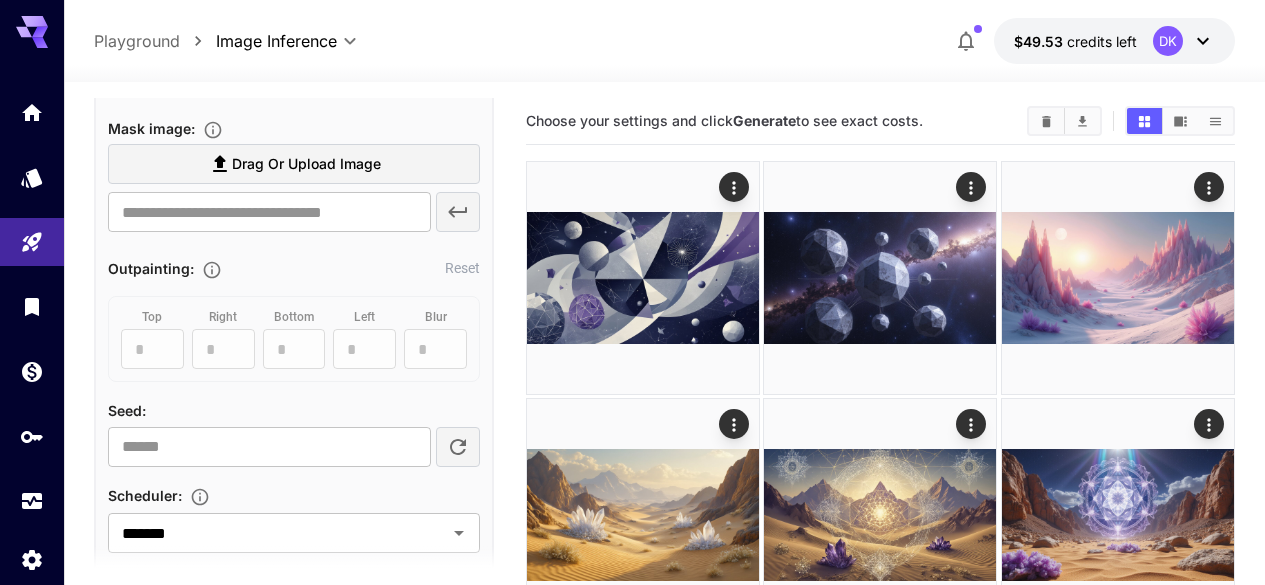 click on "**********" at bounding box center (294, 458) 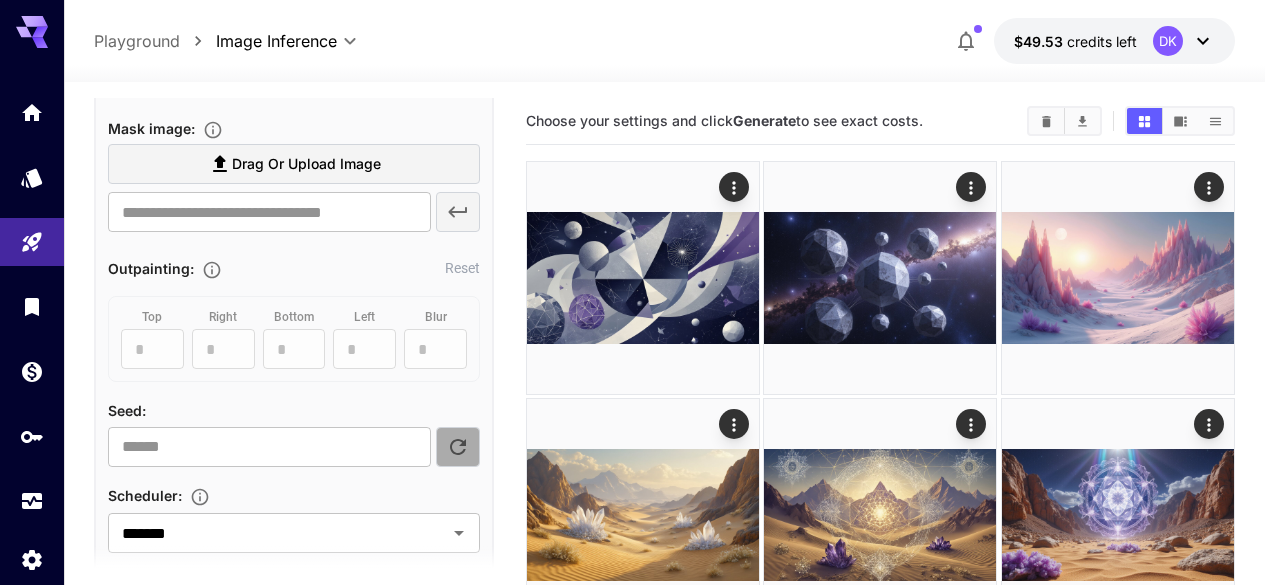 click 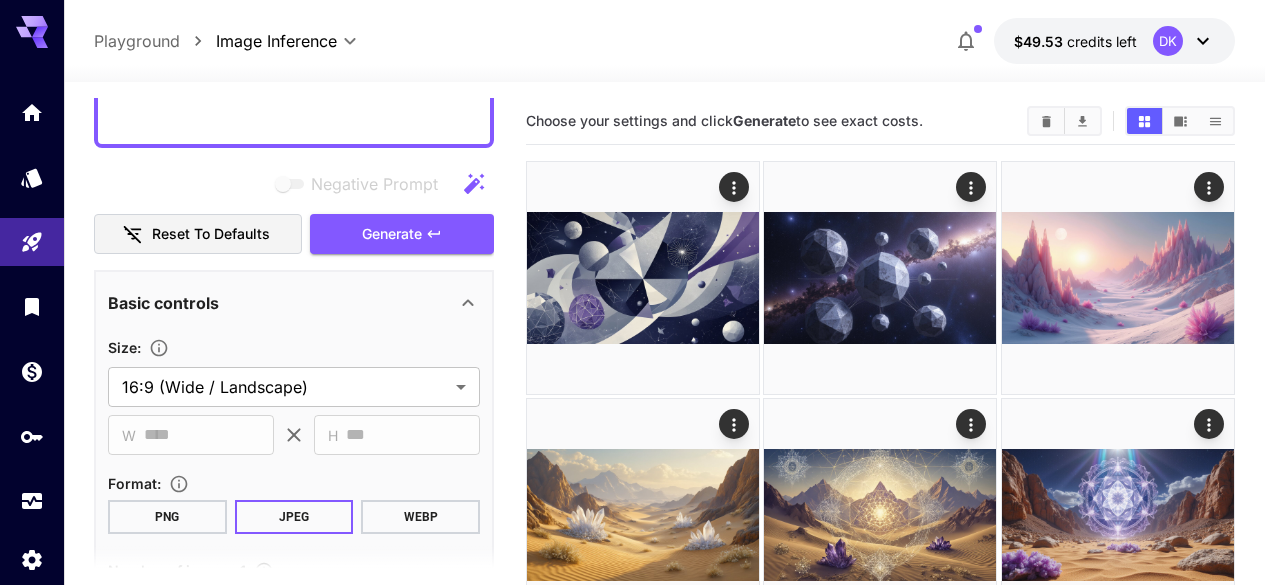 scroll, scrollTop: 537, scrollLeft: 0, axis: vertical 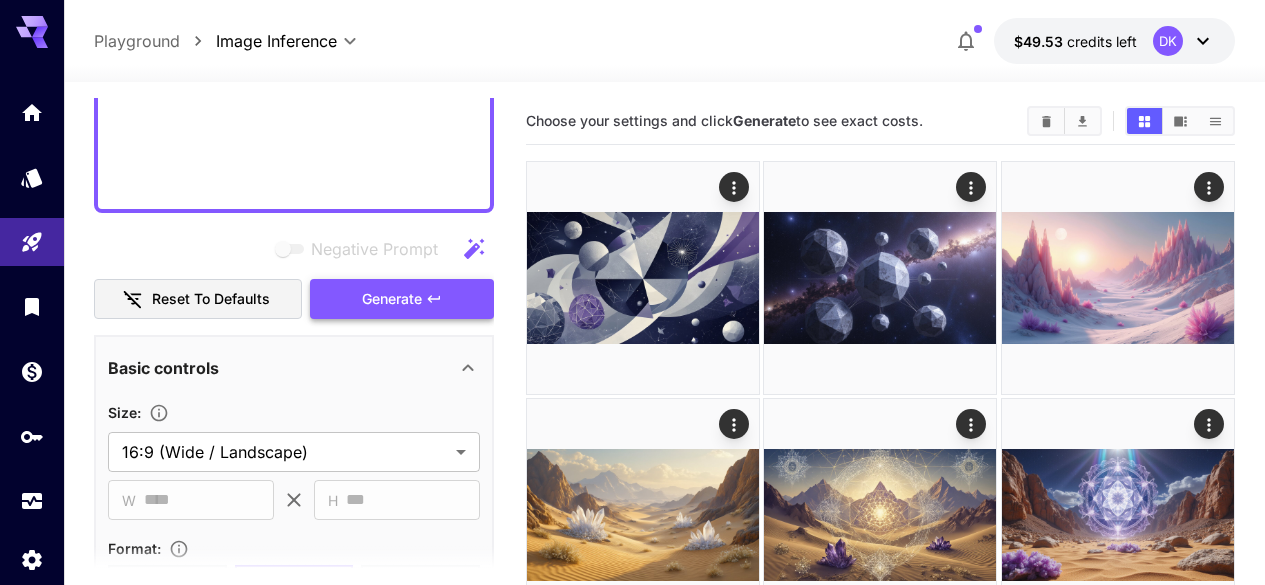 click on "Generate" at bounding box center [402, 299] 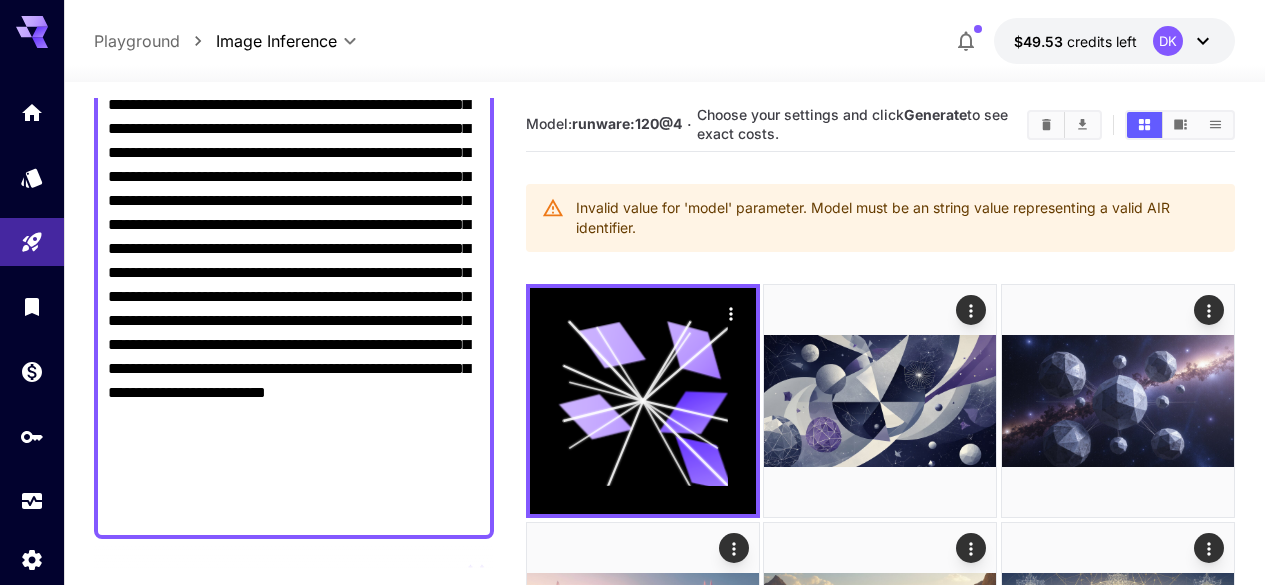 scroll, scrollTop: 0, scrollLeft: 0, axis: both 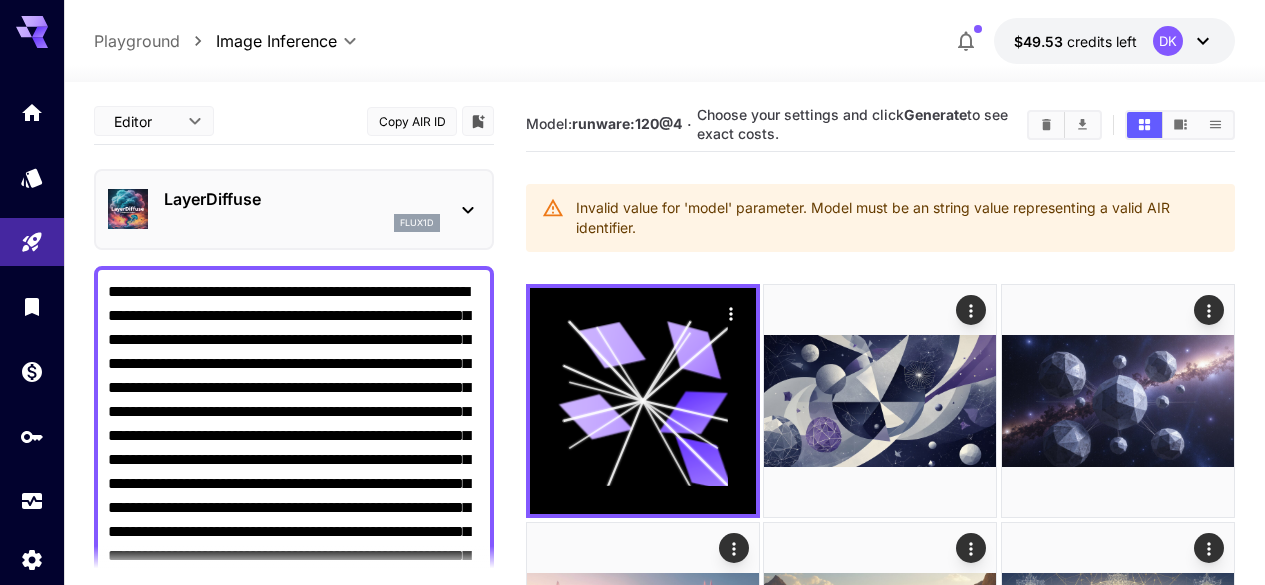 click on "flux1d" at bounding box center (417, 223) 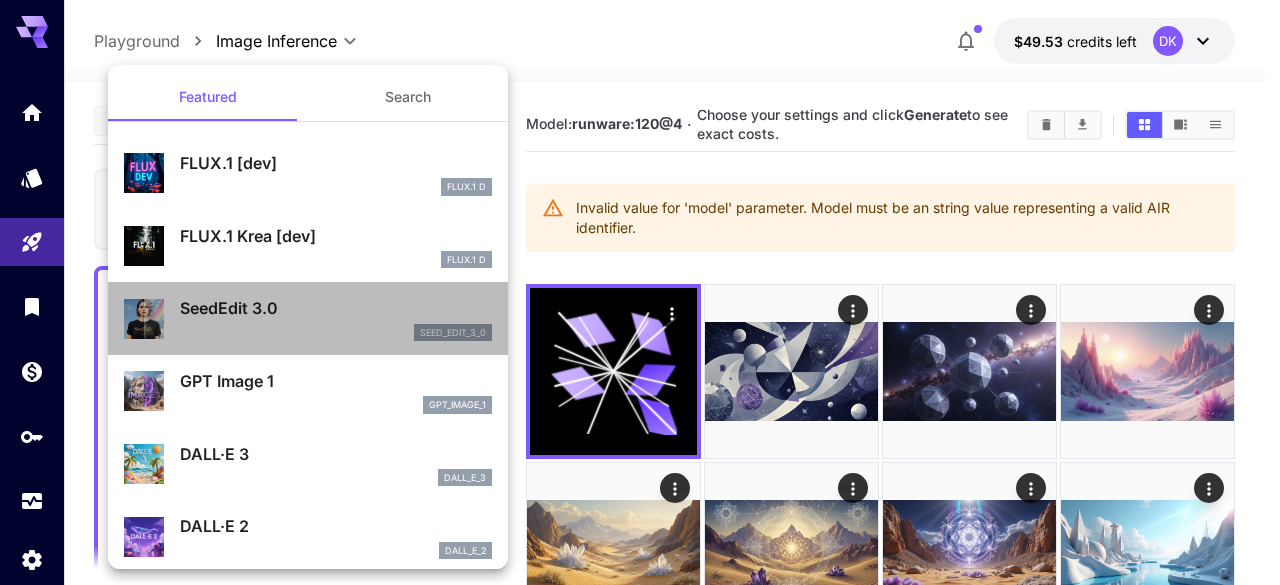 click on "SeedEdit 3.0 seed_edit_3_0" at bounding box center [308, 318] 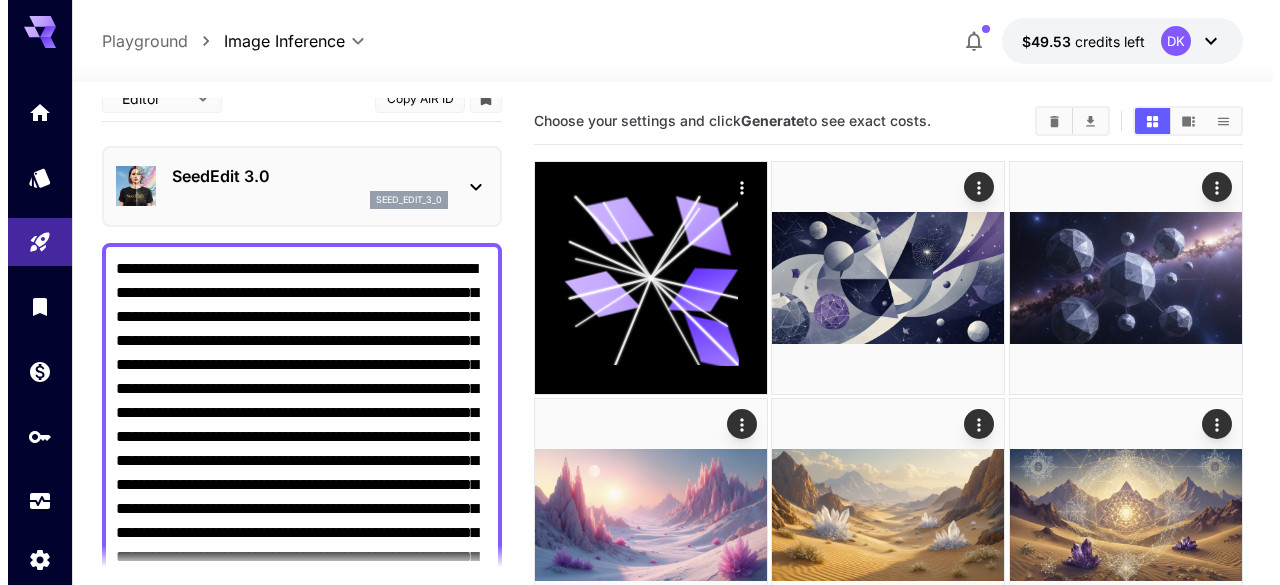 scroll, scrollTop: 0, scrollLeft: 0, axis: both 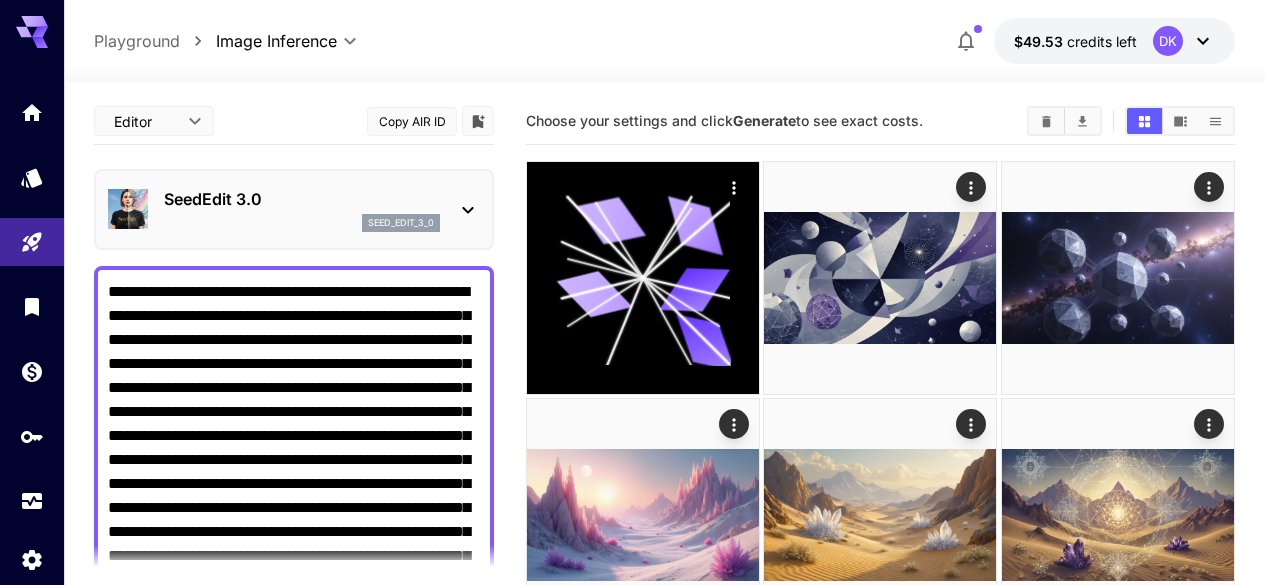 click on "SeedEdit 3.0" at bounding box center [302, 199] 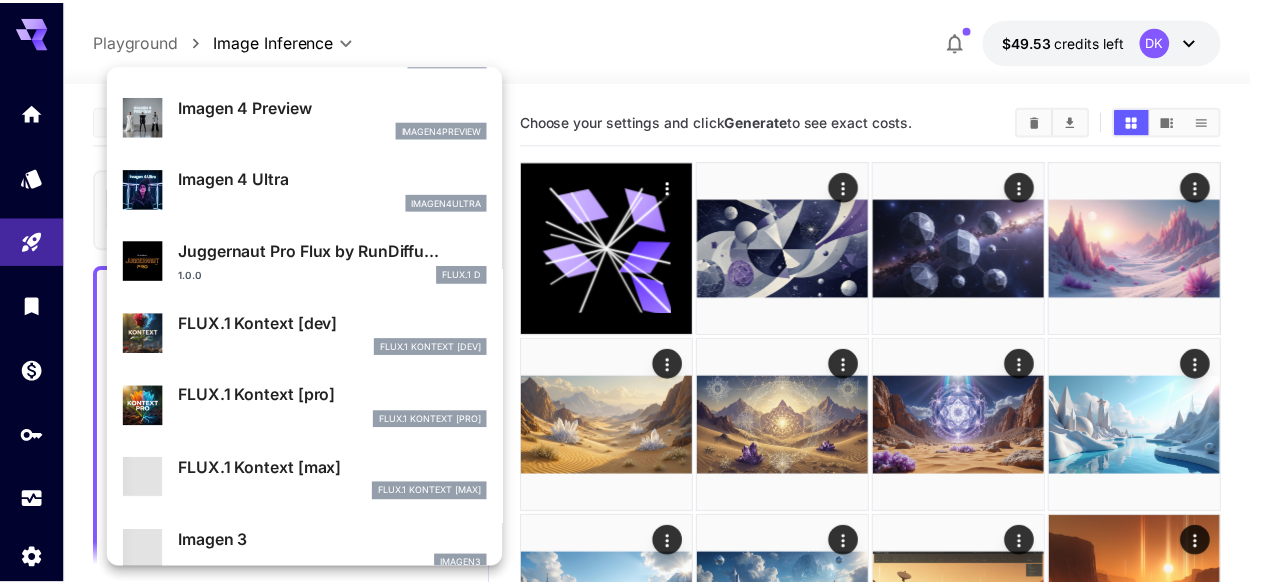 scroll, scrollTop: 579, scrollLeft: 0, axis: vertical 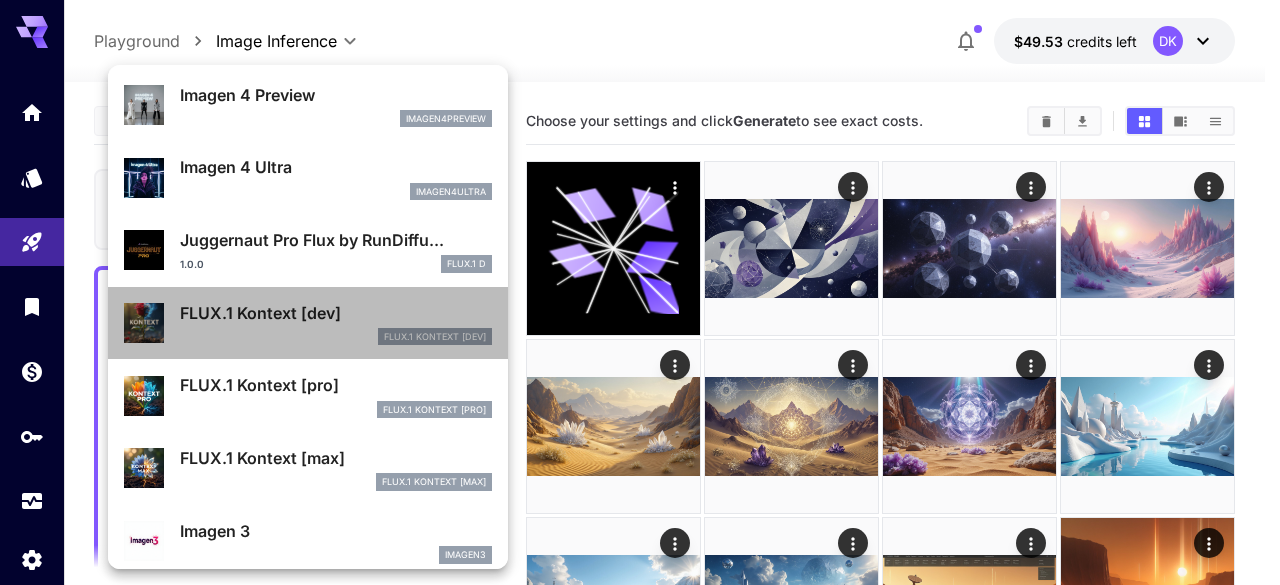 click on "FLUX.1 Kontext [dev]" at bounding box center (336, 313) 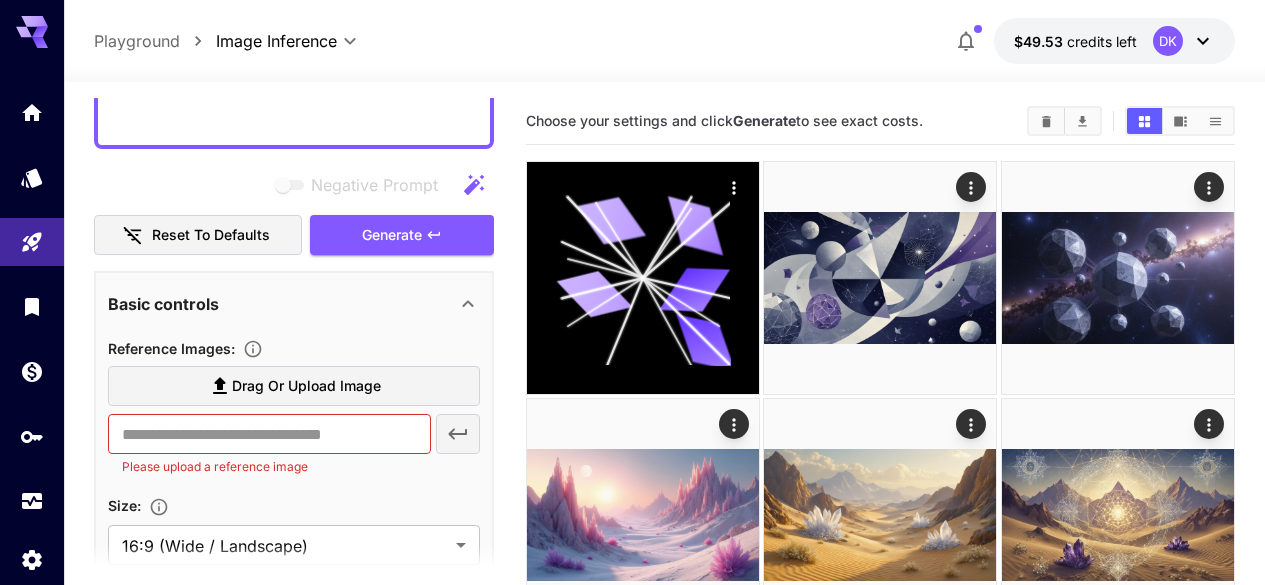 scroll, scrollTop: 652, scrollLeft: 0, axis: vertical 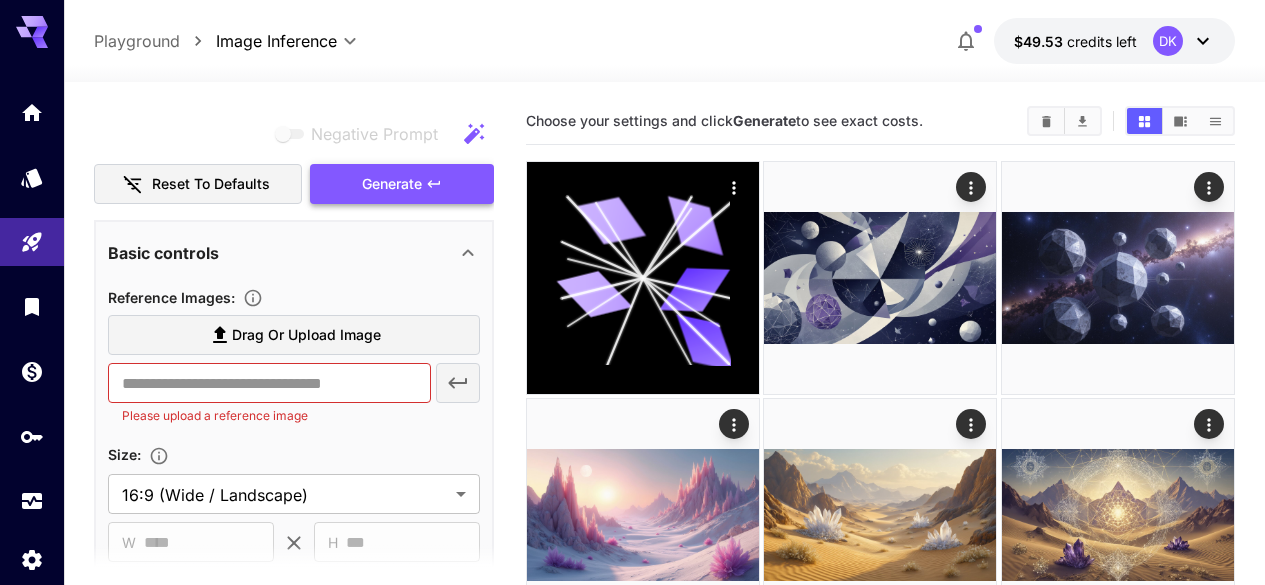 click on "Generate" at bounding box center (402, 184) 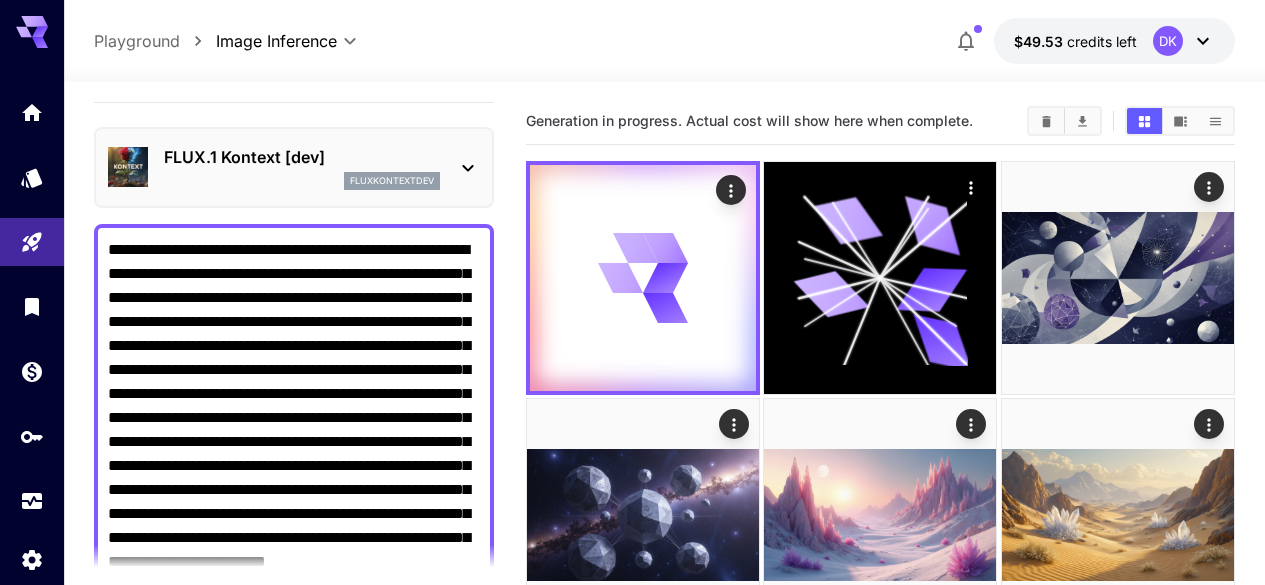 scroll, scrollTop: 41, scrollLeft: 0, axis: vertical 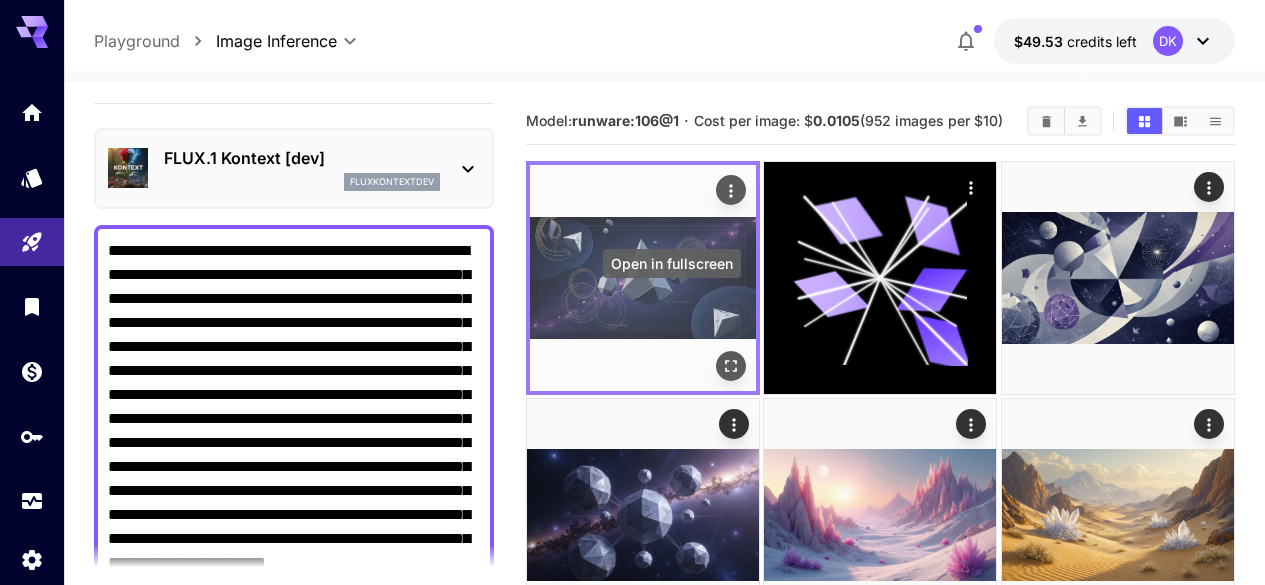 click 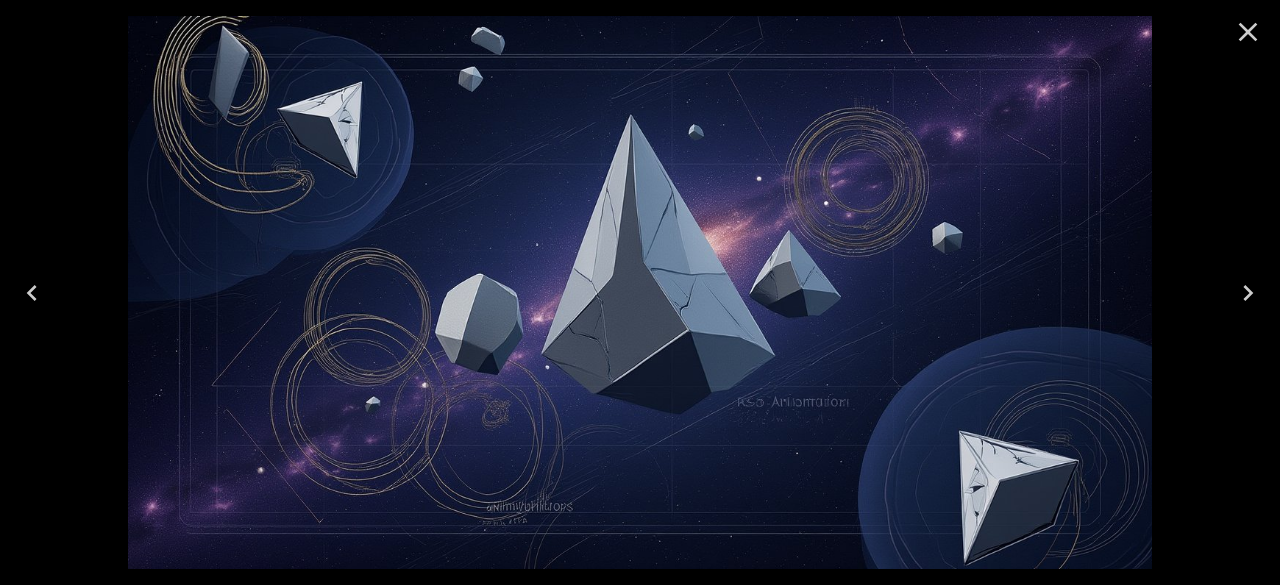 click 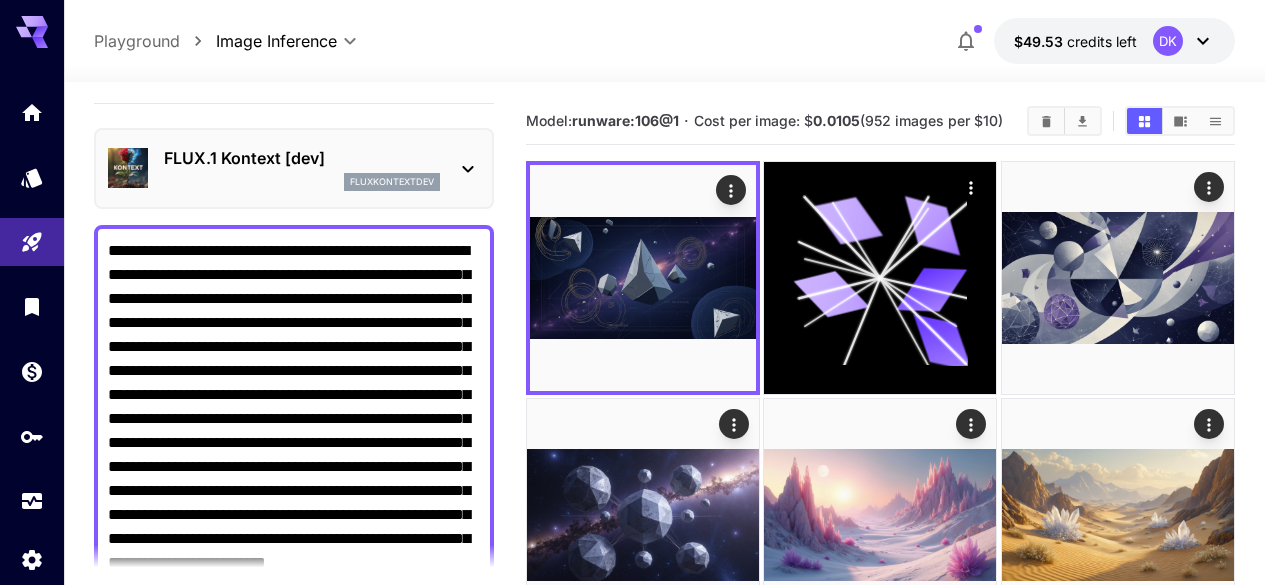 click on "**********" at bounding box center [664, 2509] 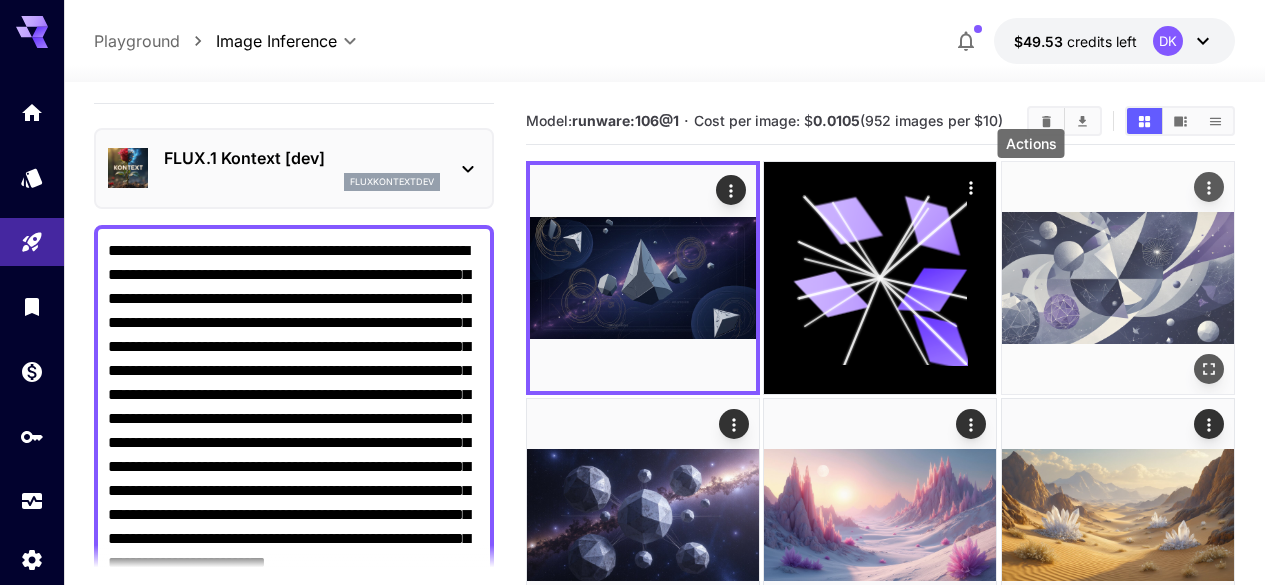 click at bounding box center (1209, 187) 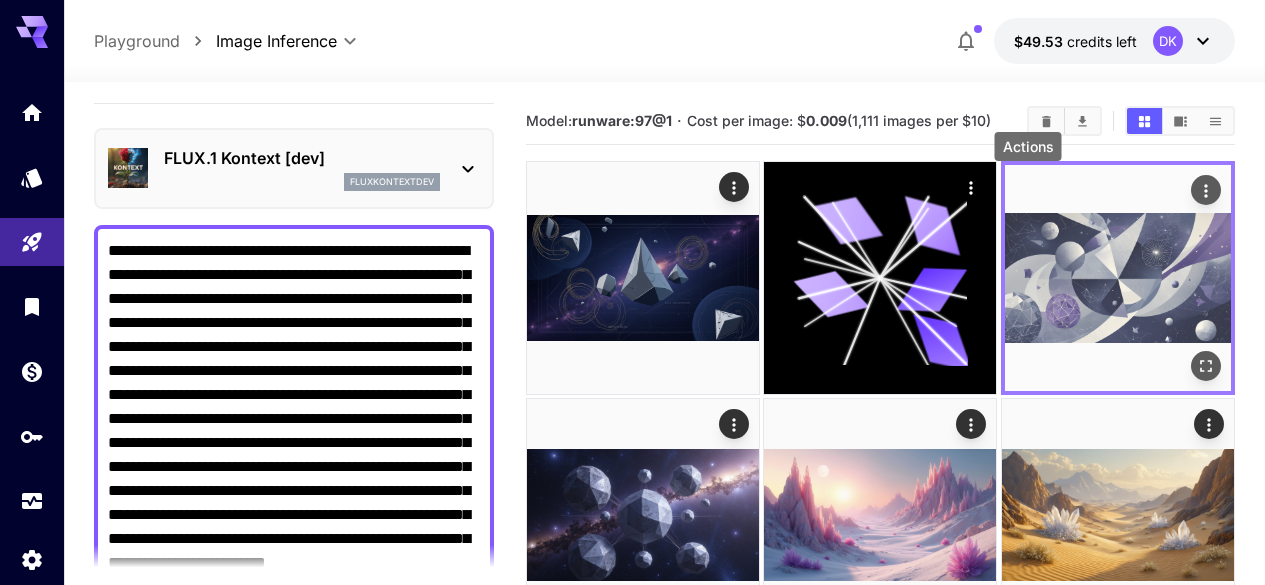 click 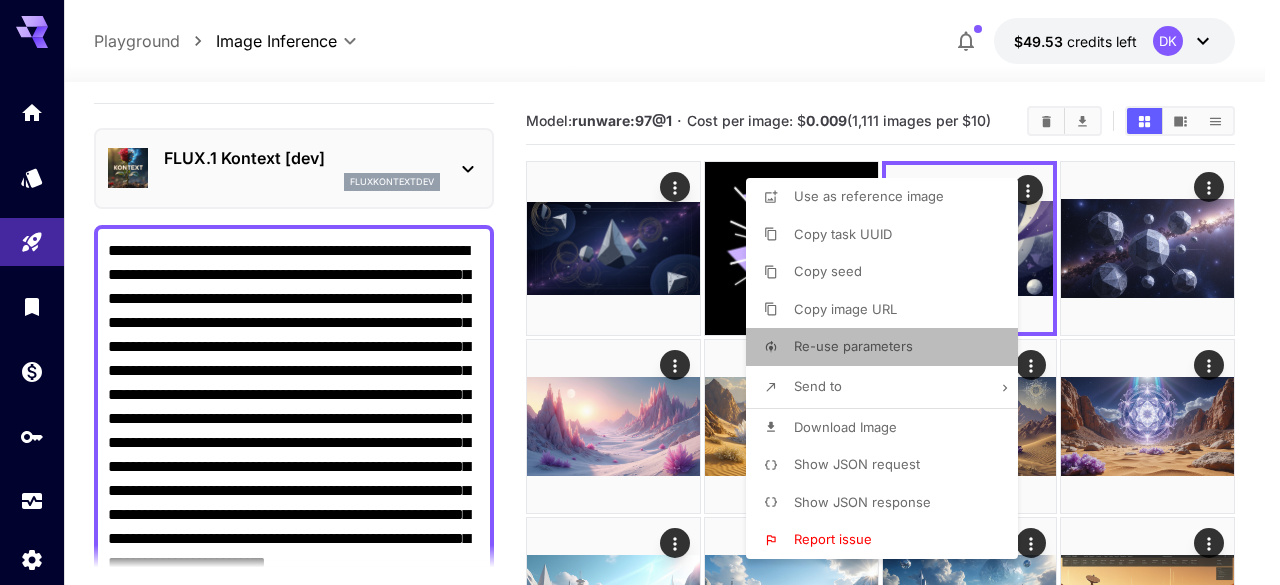 click on "Re-use parameters" at bounding box center [853, 346] 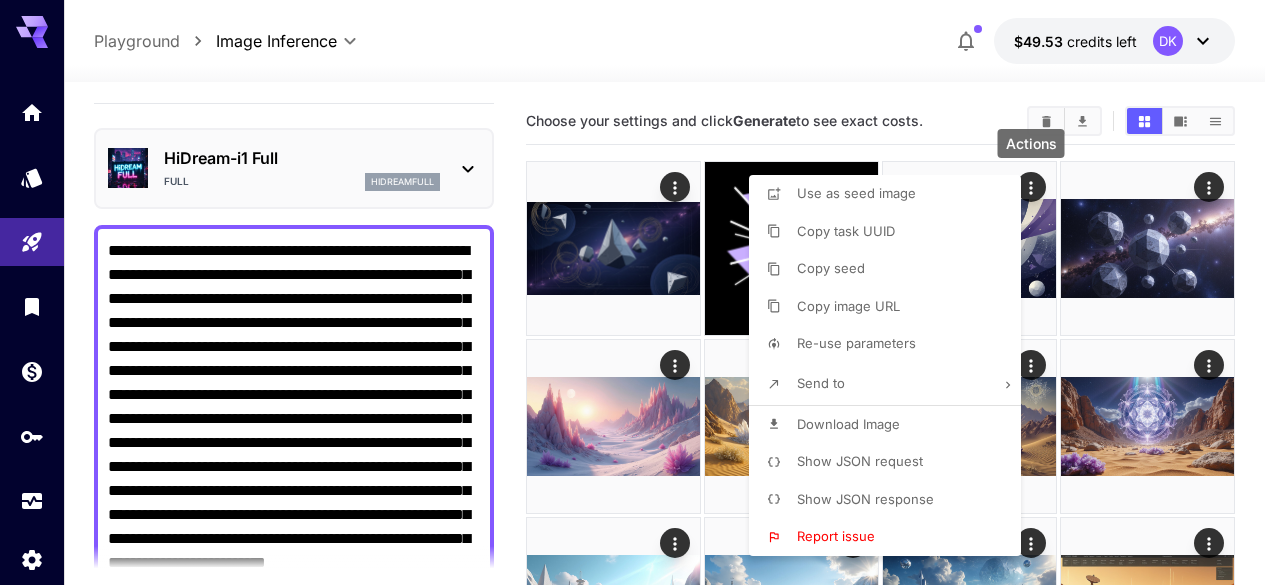 click at bounding box center (640, 292) 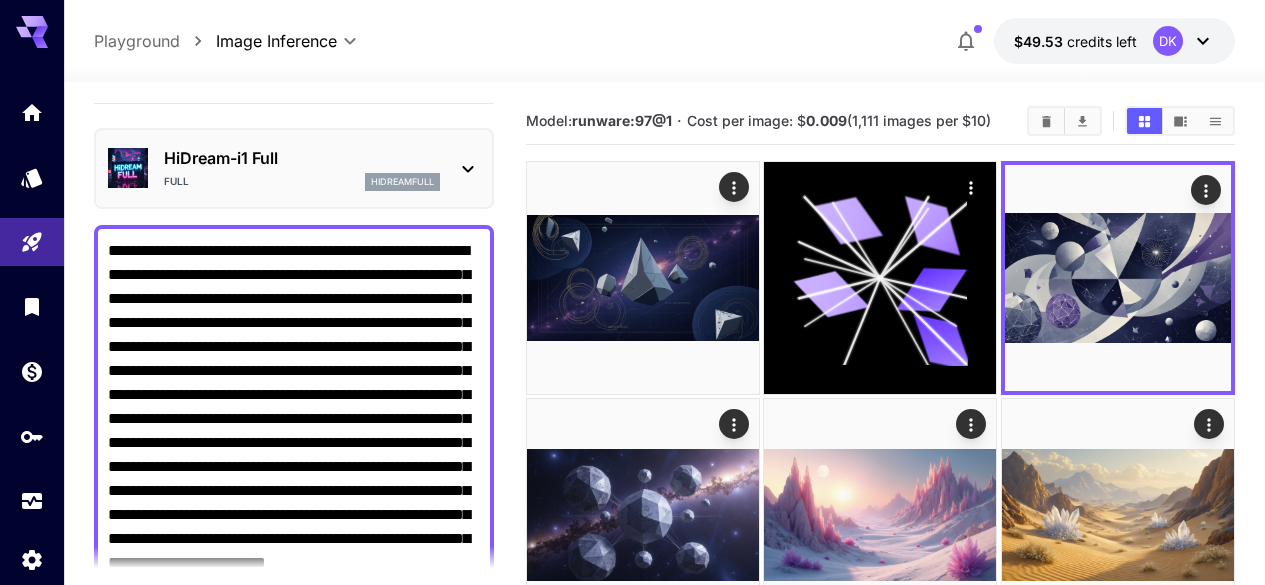 click on "**********" at bounding box center (294, 467) 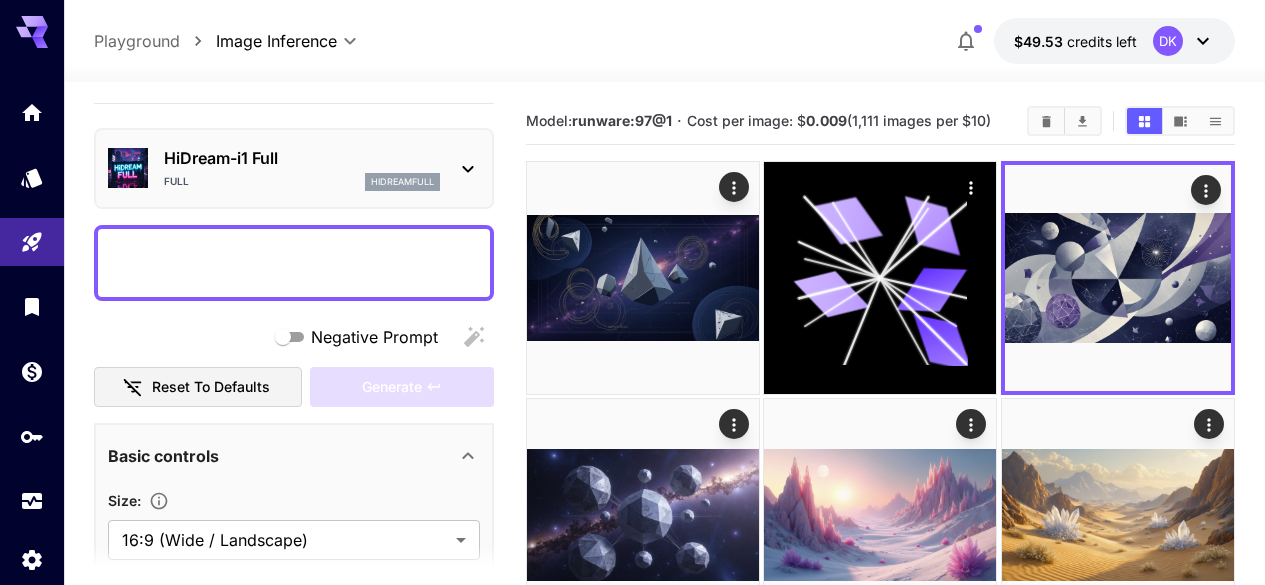 paste on "**********" 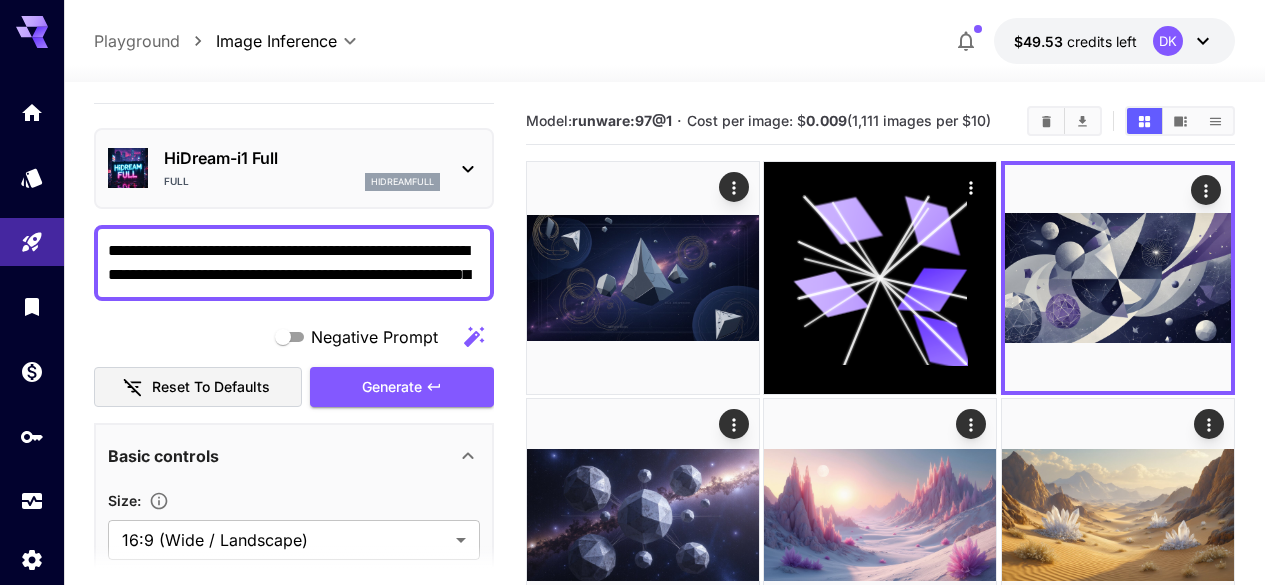 scroll, scrollTop: 10, scrollLeft: 0, axis: vertical 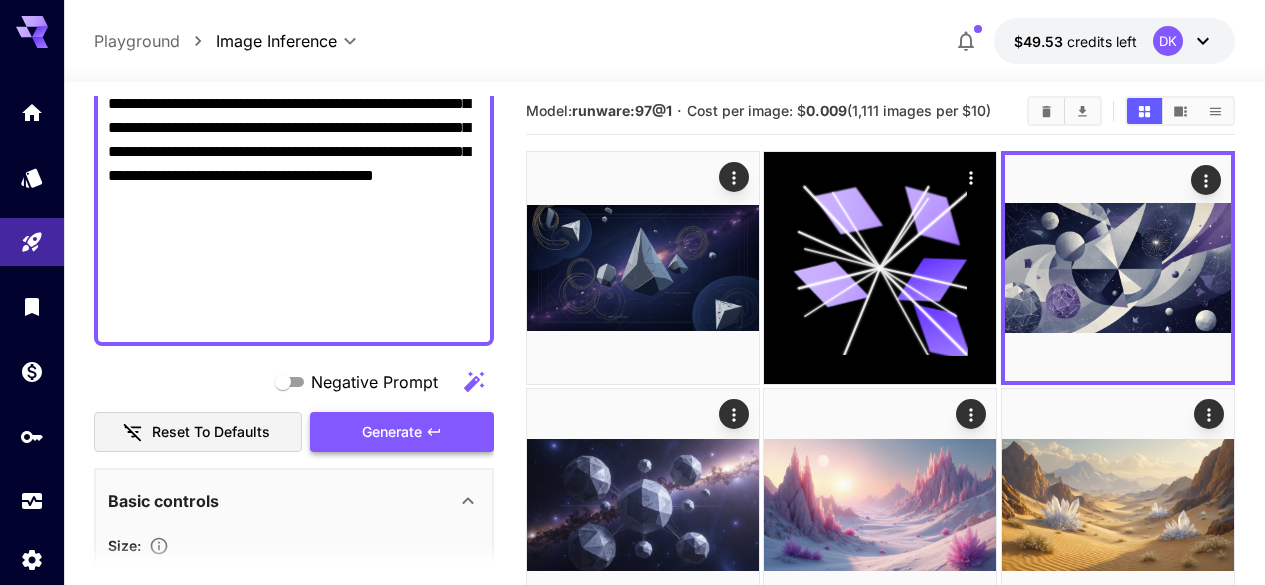 type on "**********" 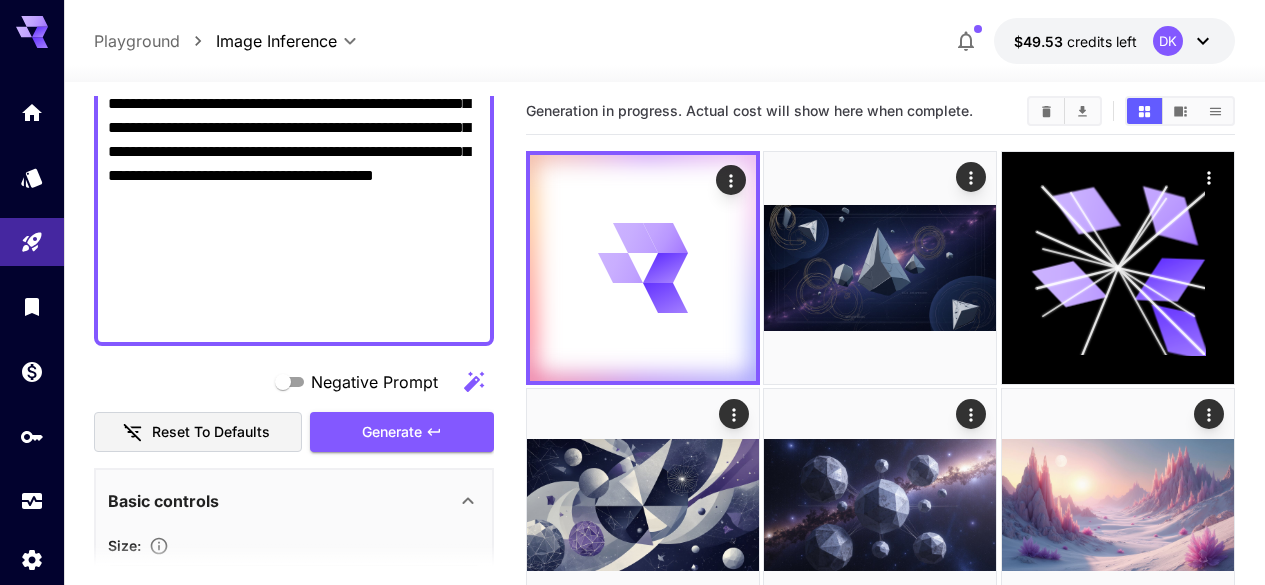 scroll, scrollTop: 0, scrollLeft: 0, axis: both 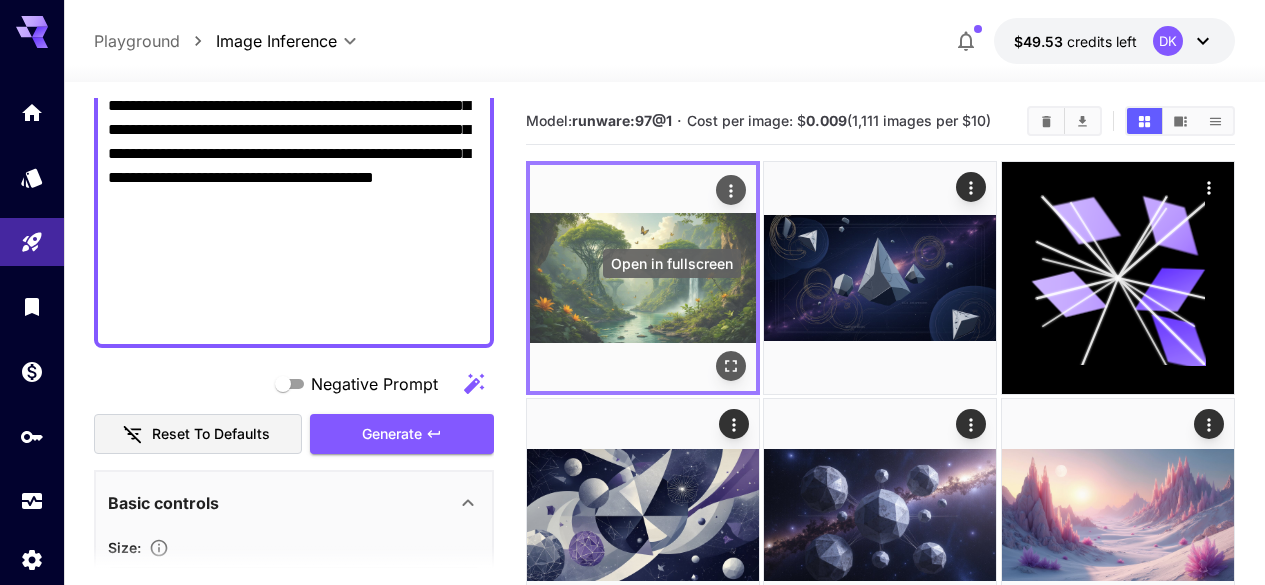 click at bounding box center (731, 366) 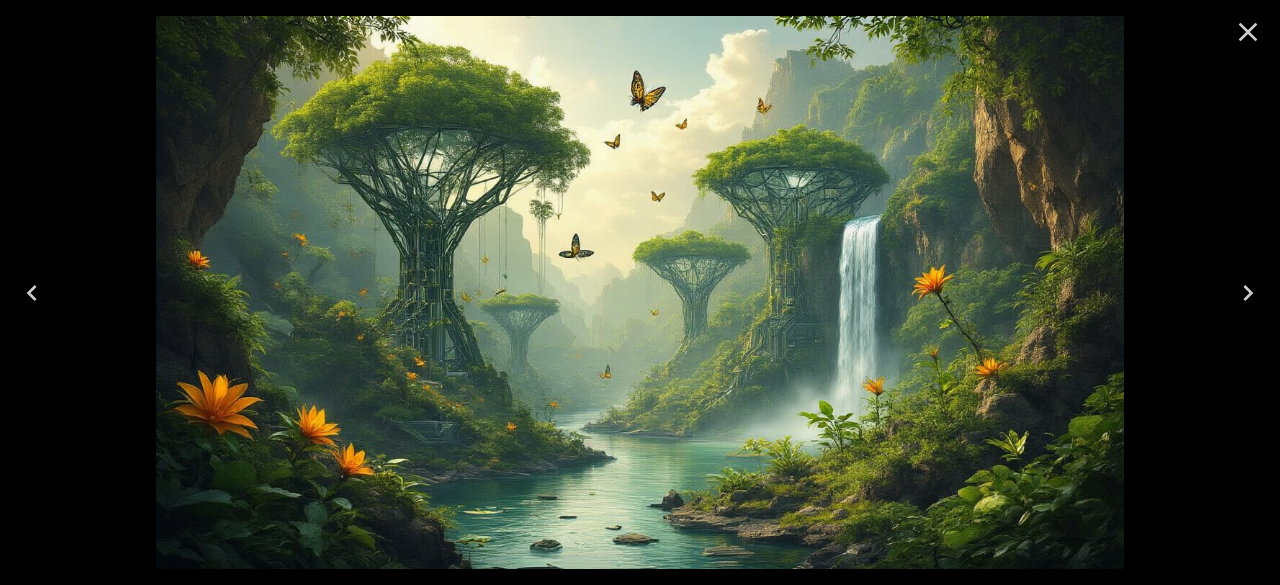 click 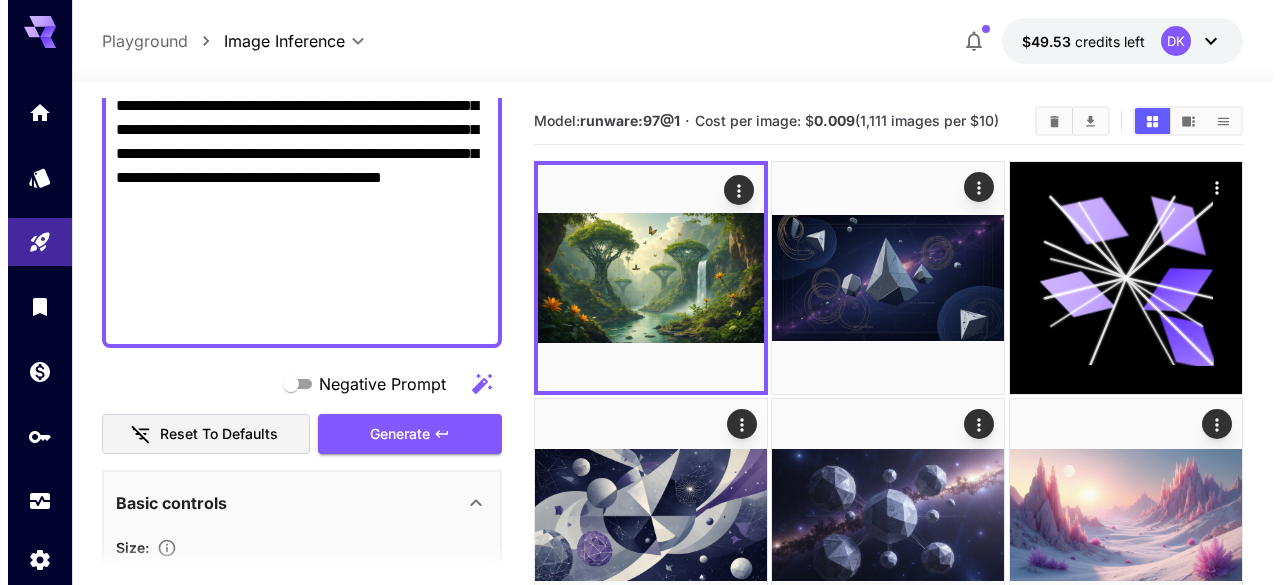 scroll, scrollTop: 0, scrollLeft: 0, axis: both 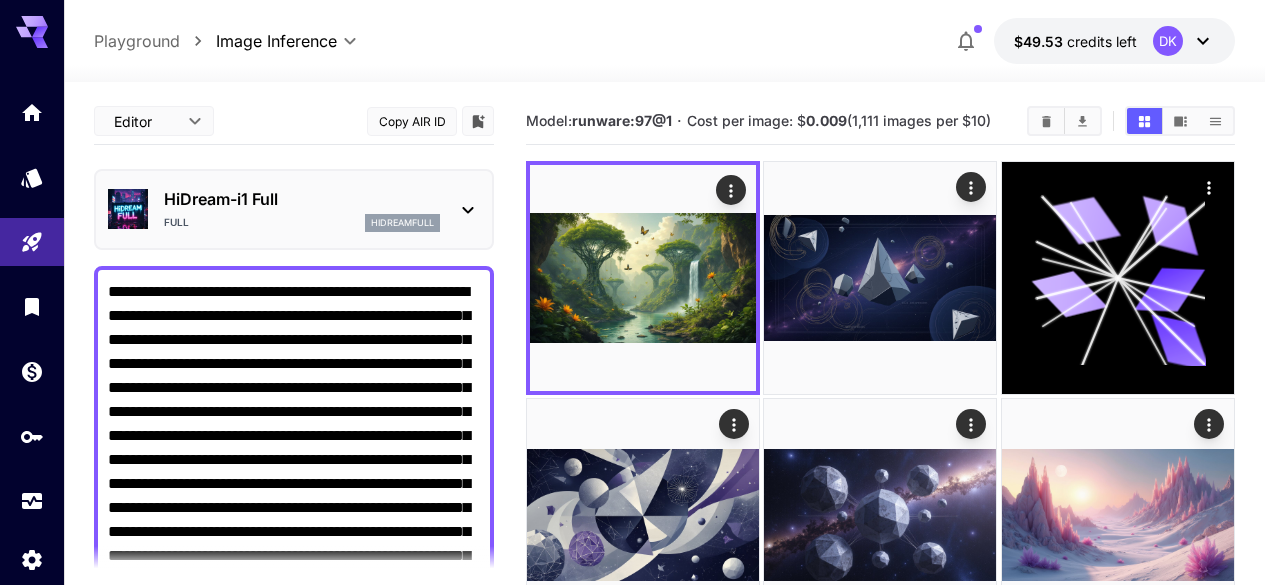 click on "HiDream-i1 Full" at bounding box center (302, 199) 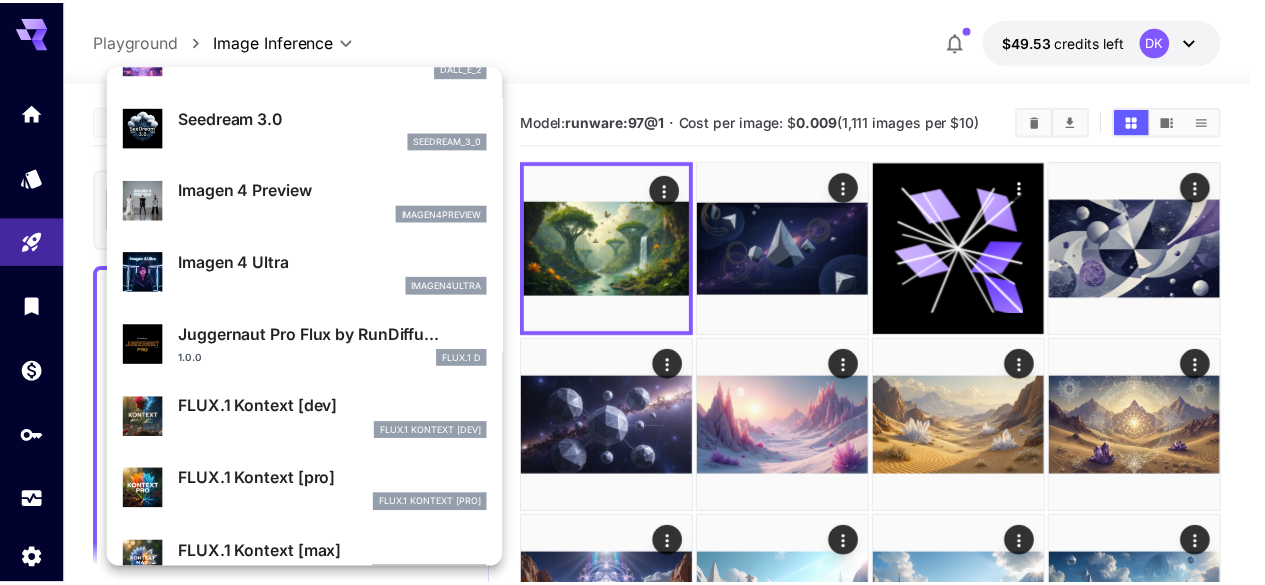 scroll, scrollTop: 485, scrollLeft: 0, axis: vertical 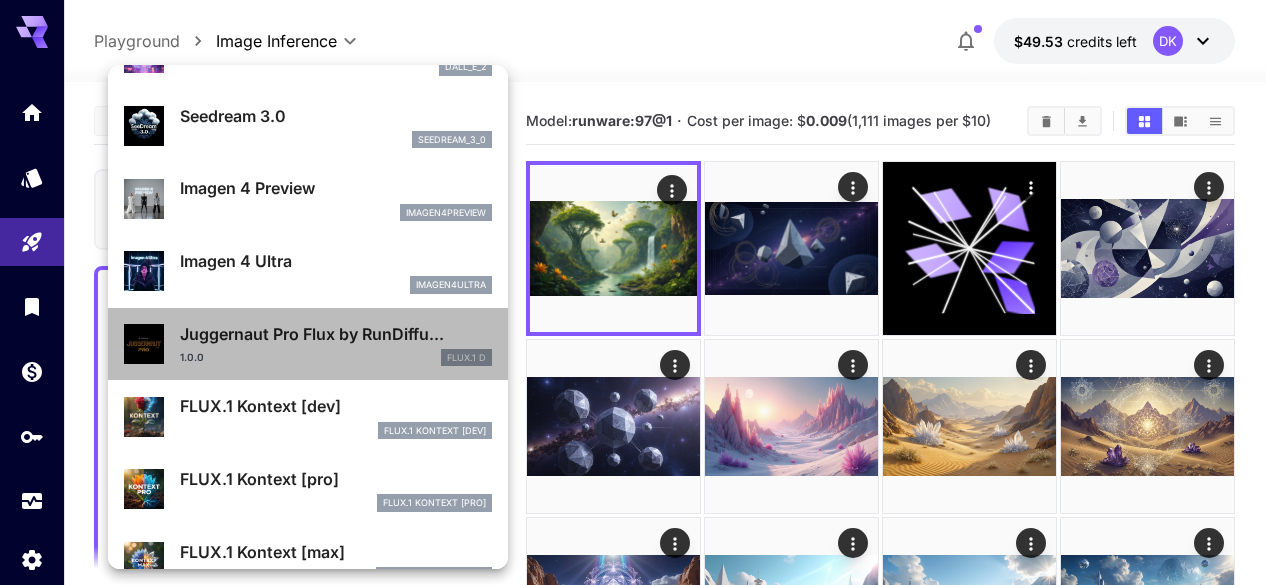 click on "1.0.0 FLUX.1 D" at bounding box center [336, 358] 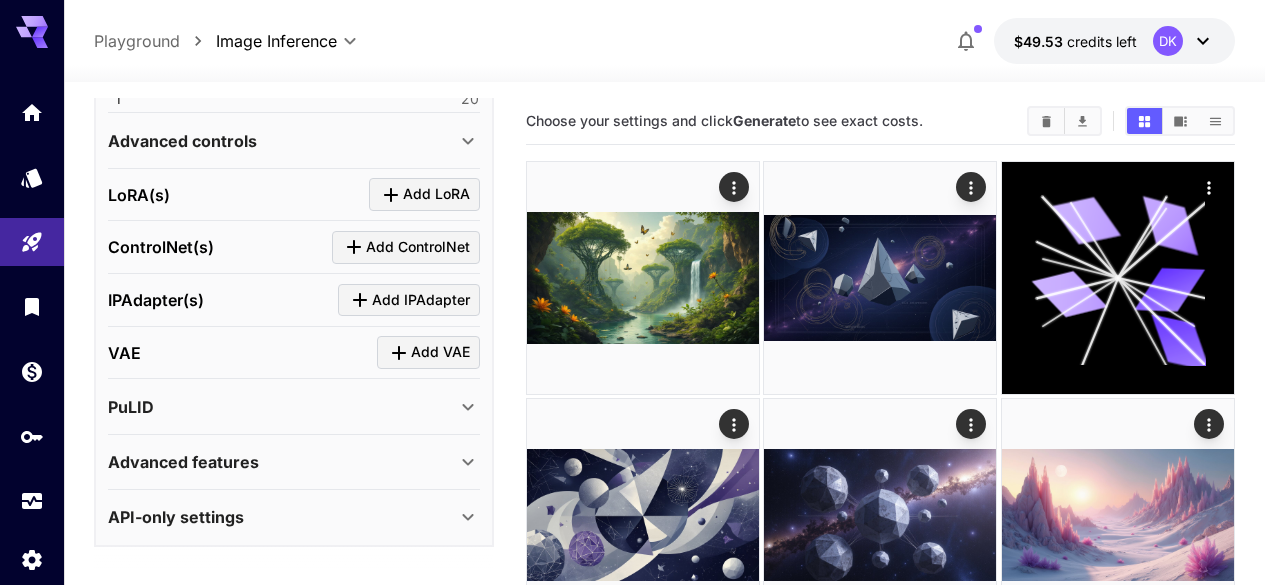 scroll, scrollTop: 1178, scrollLeft: 0, axis: vertical 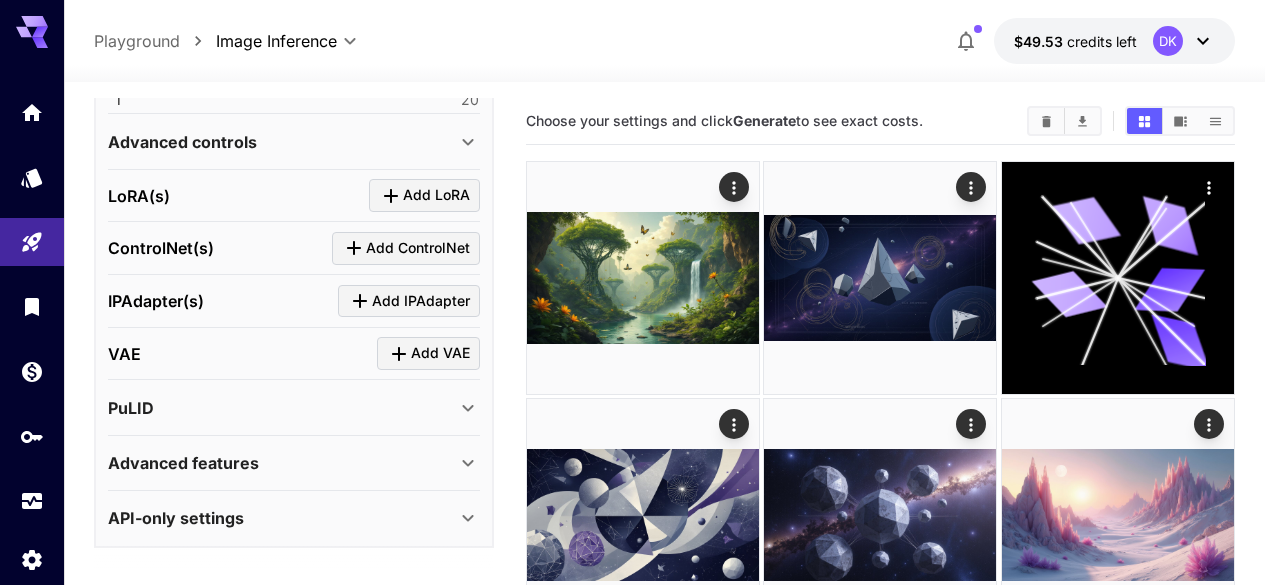 click on "Advanced controls" at bounding box center (282, 142) 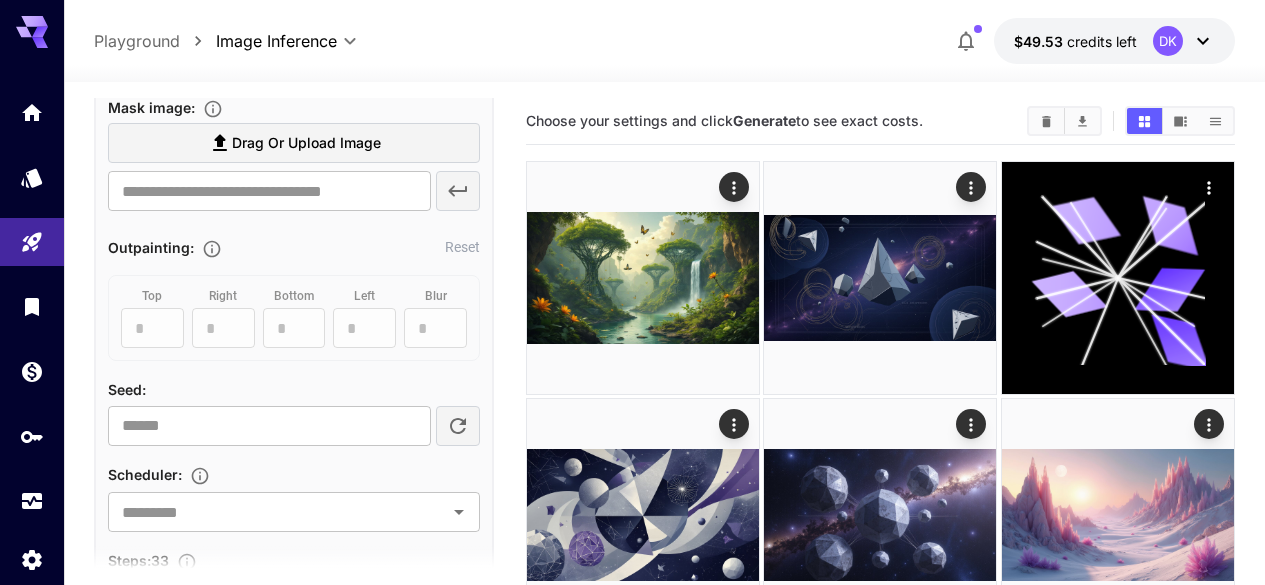 scroll, scrollTop: 1400, scrollLeft: 0, axis: vertical 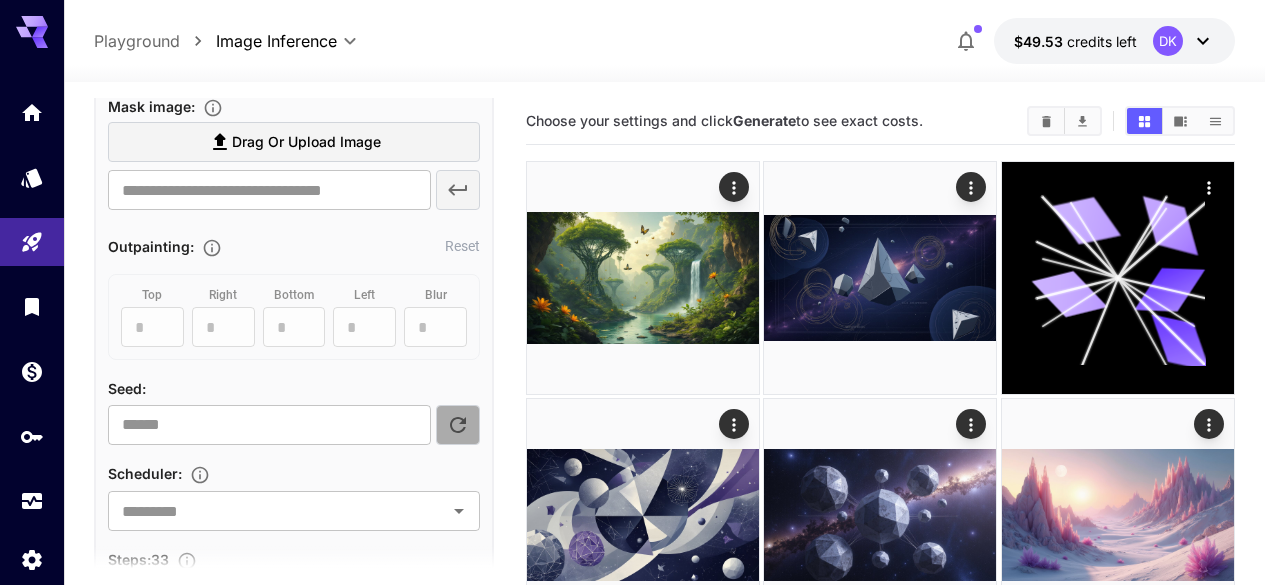 click 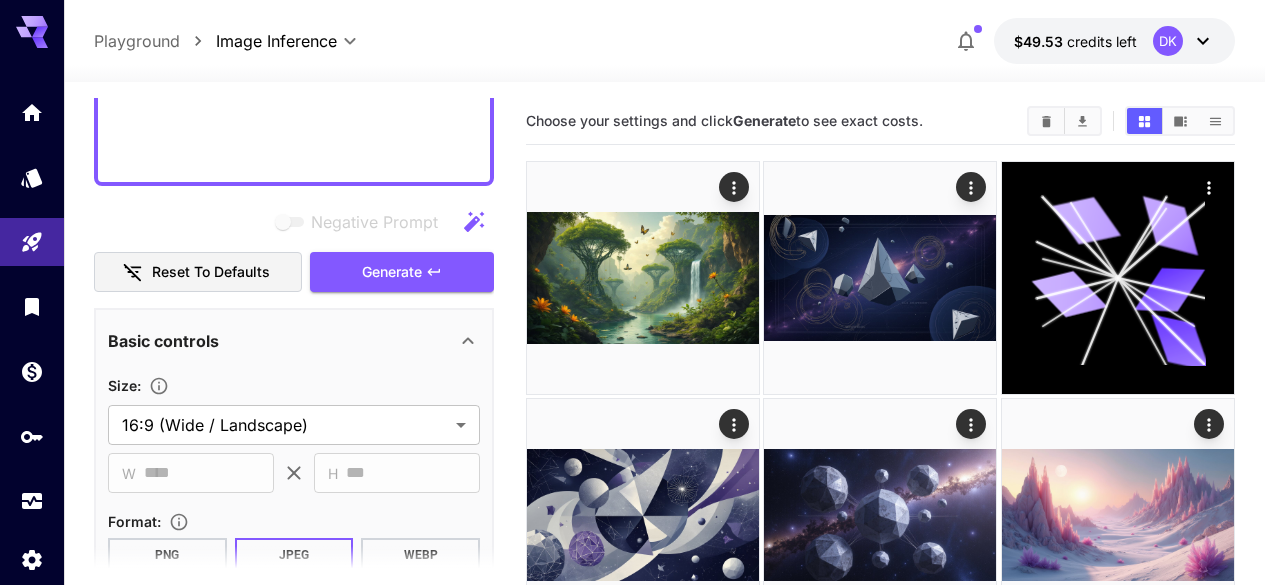 scroll, scrollTop: 611, scrollLeft: 0, axis: vertical 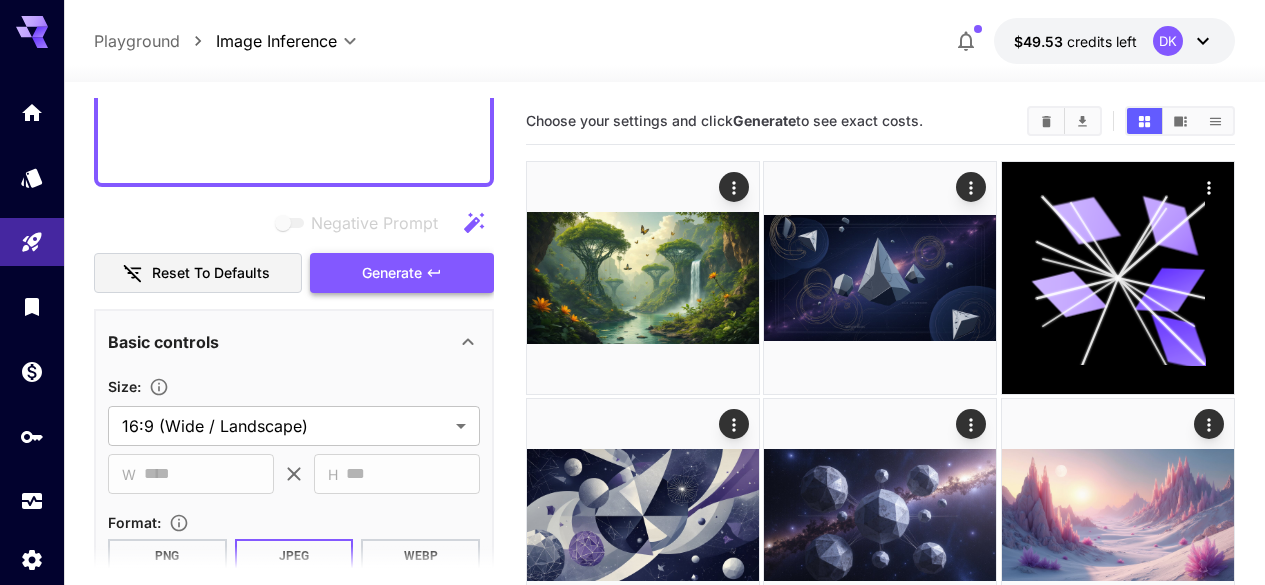 click on "Generate" at bounding box center (402, 273) 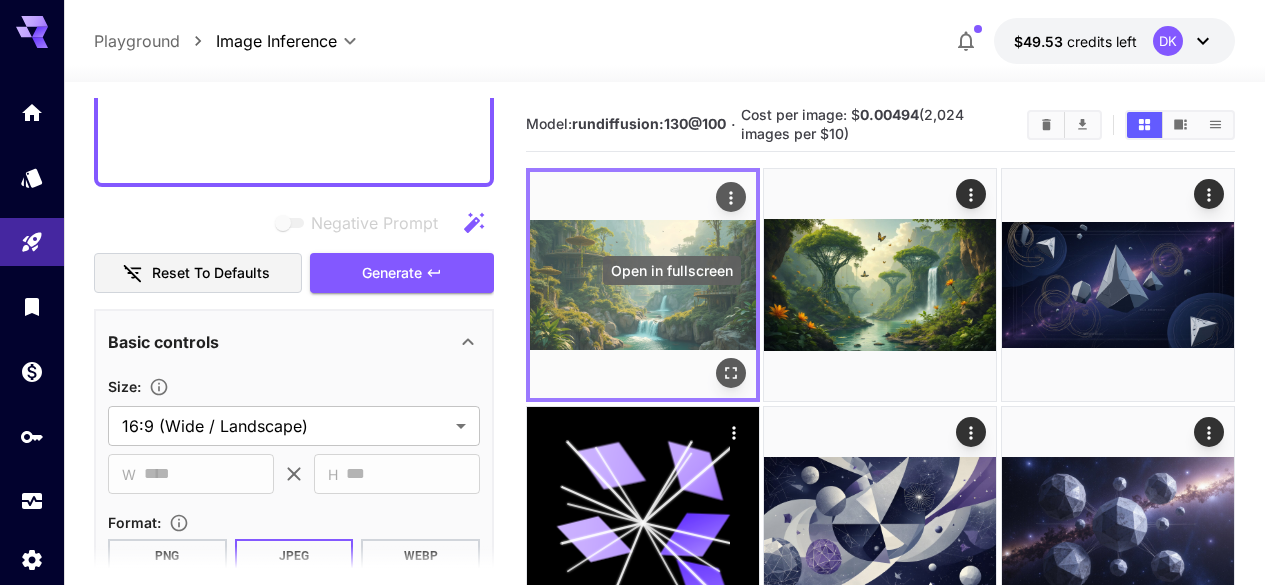 click 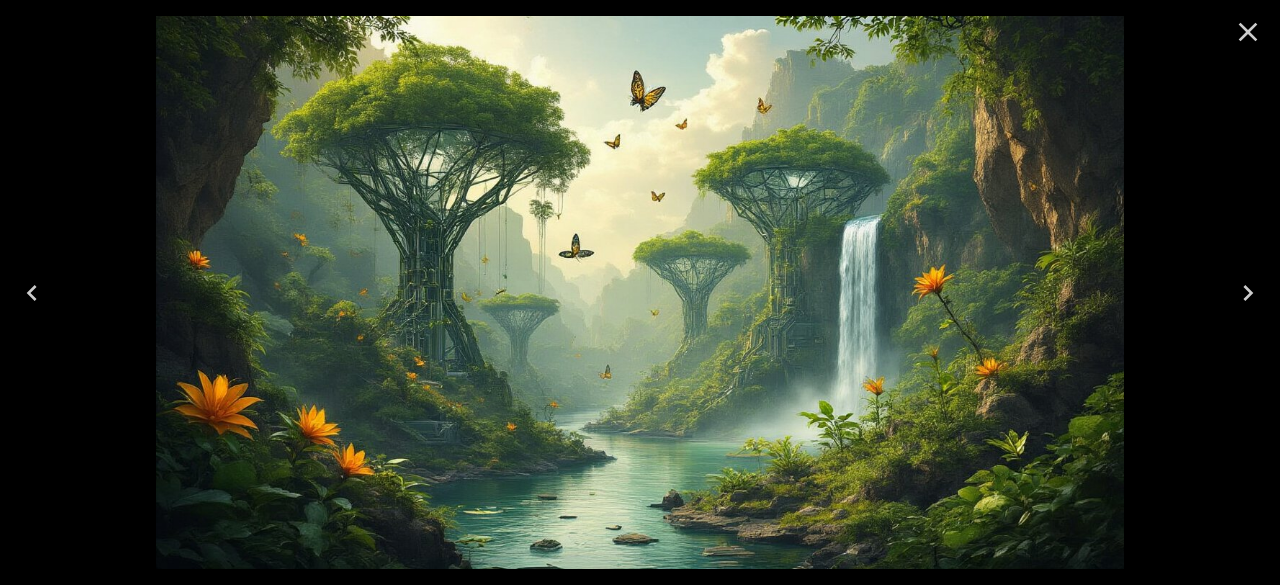 click 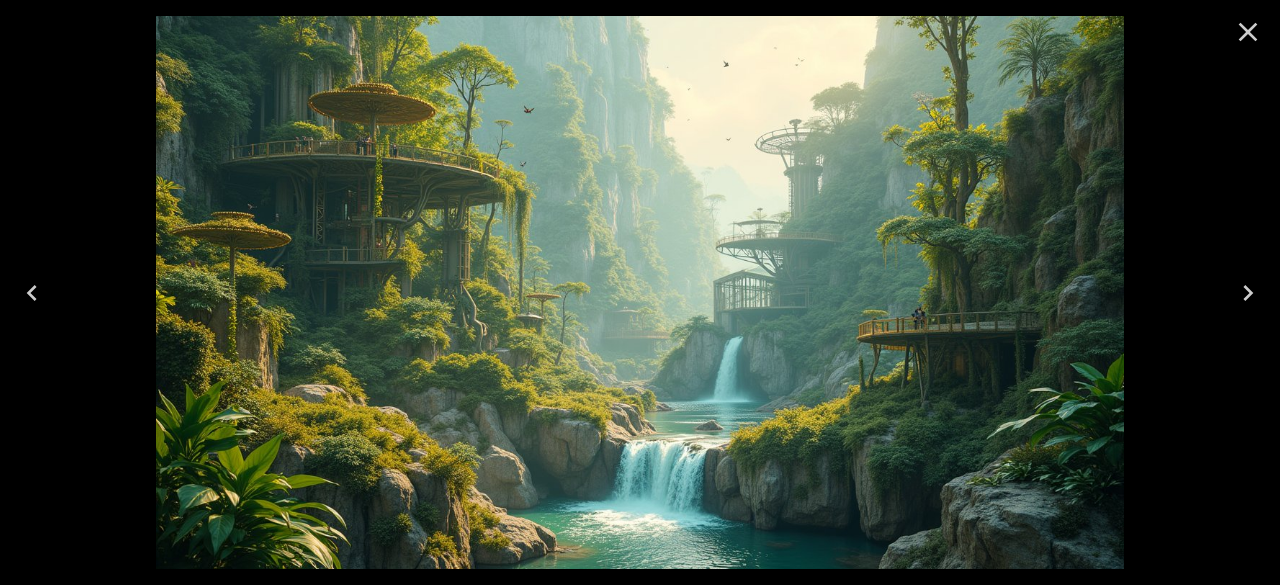 click 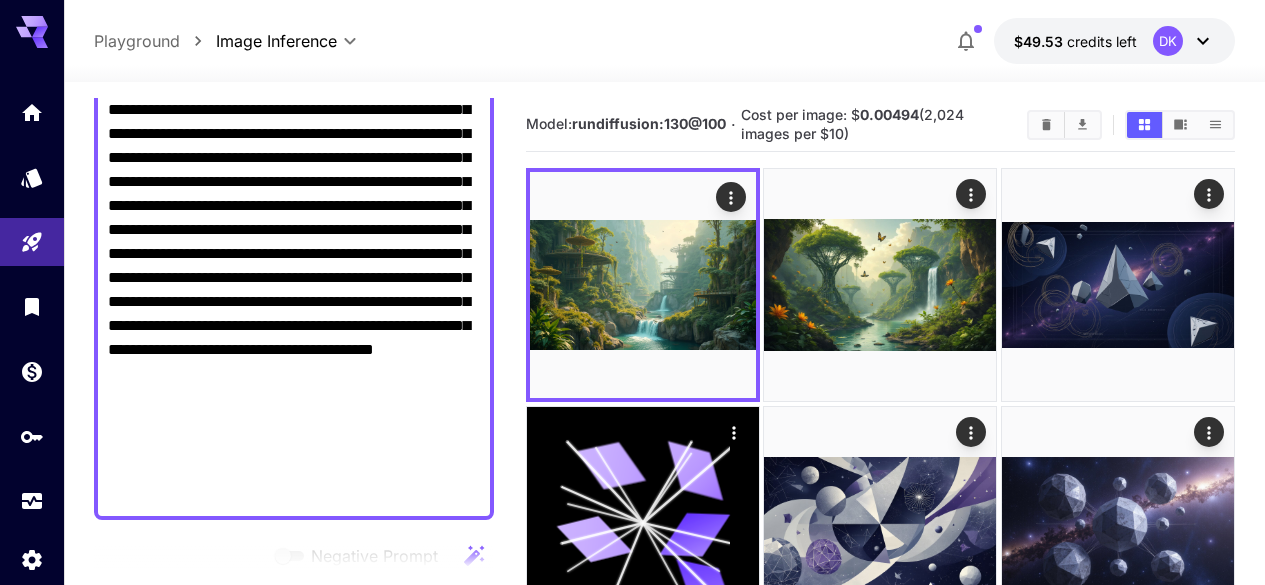 scroll, scrollTop: 275, scrollLeft: 0, axis: vertical 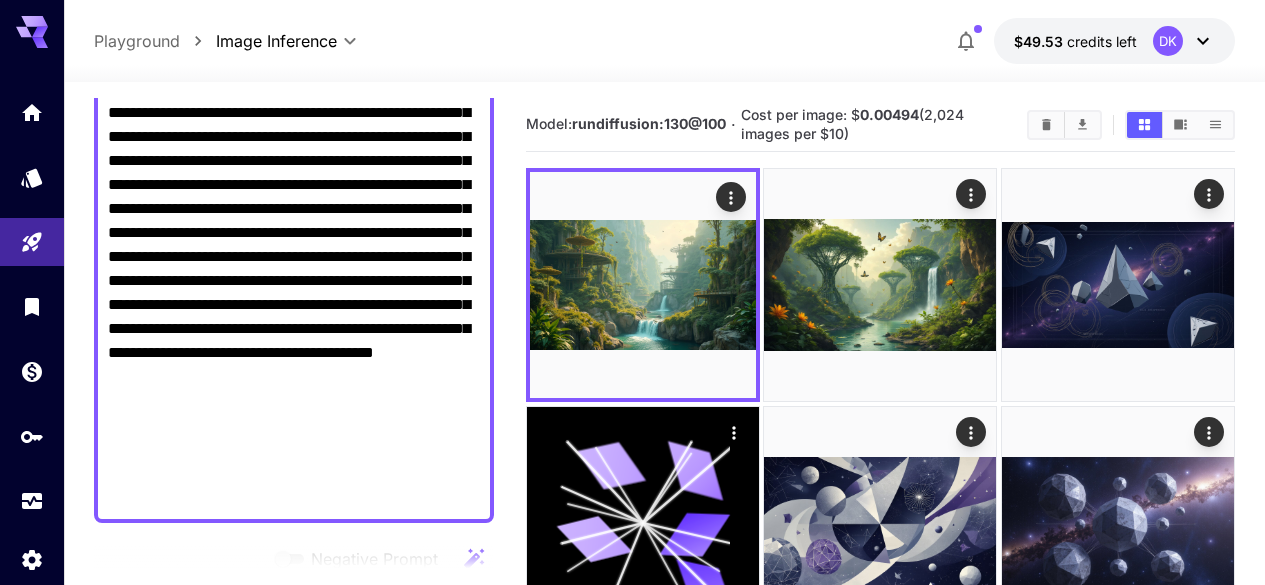 click on "**********" at bounding box center [294, 257] 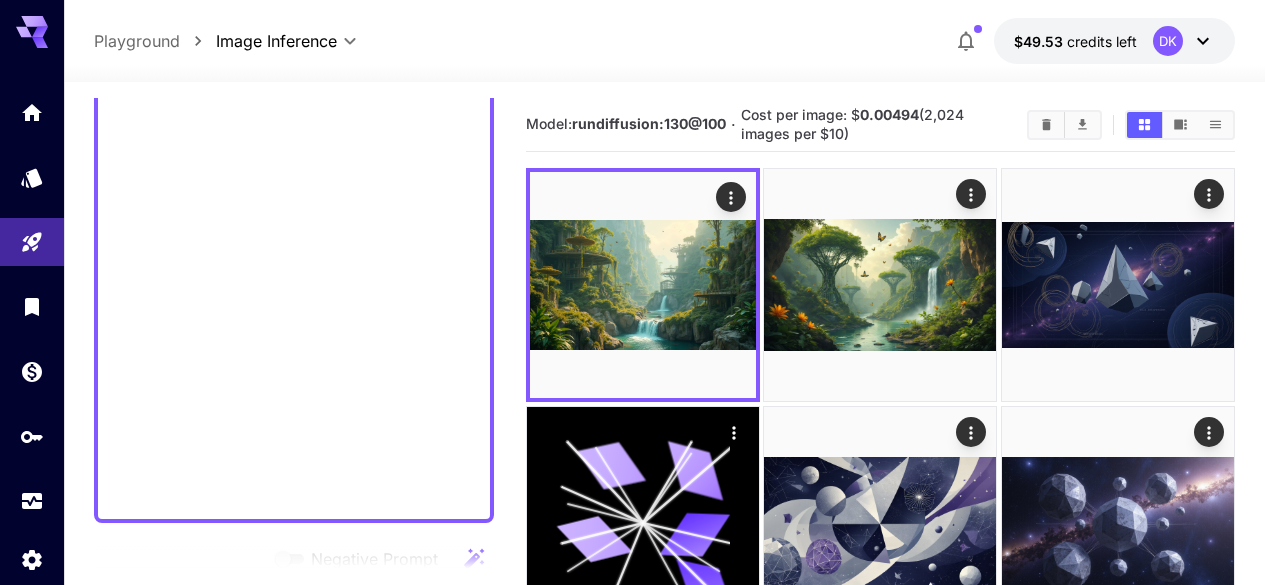 scroll, scrollTop: 184, scrollLeft: 0, axis: vertical 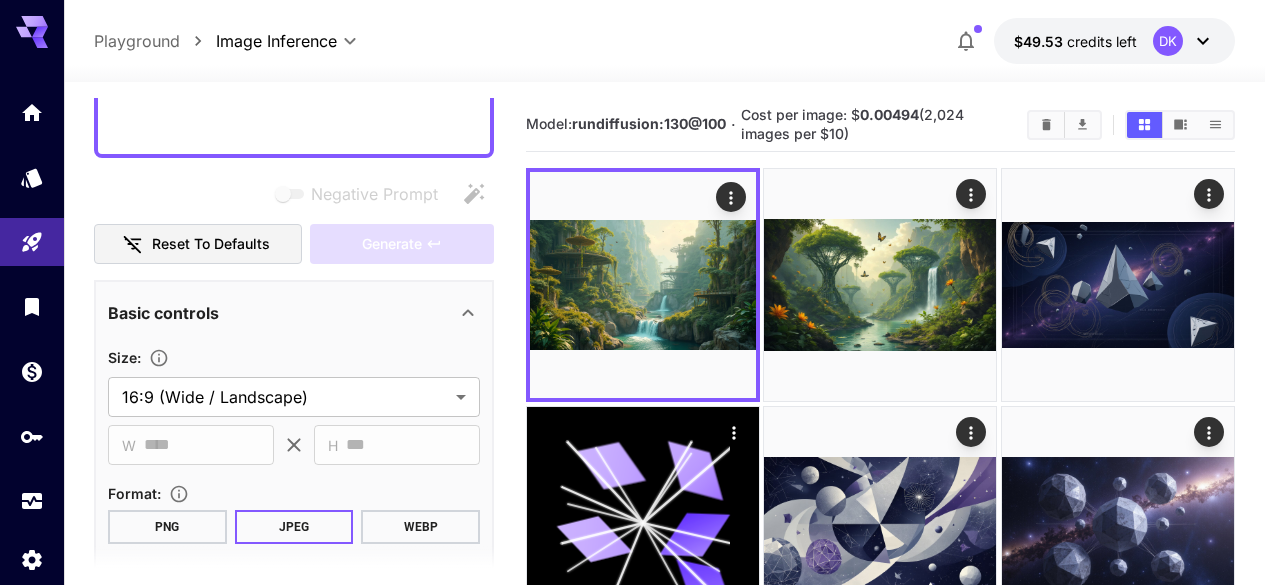 paste on "**********" 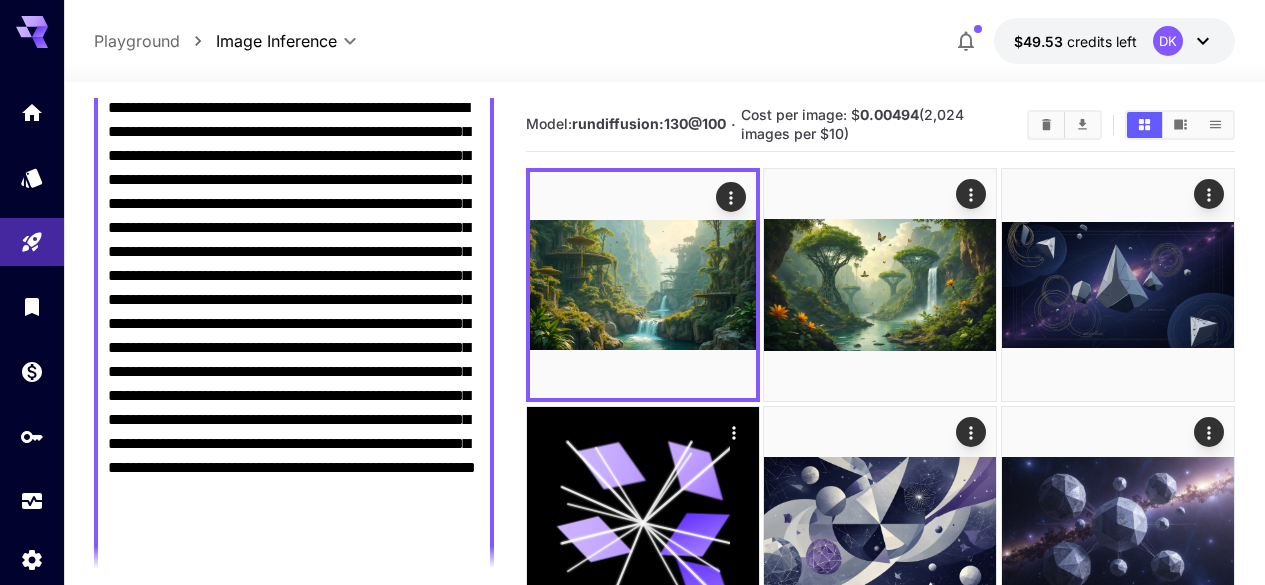 scroll, scrollTop: 10, scrollLeft: 0, axis: vertical 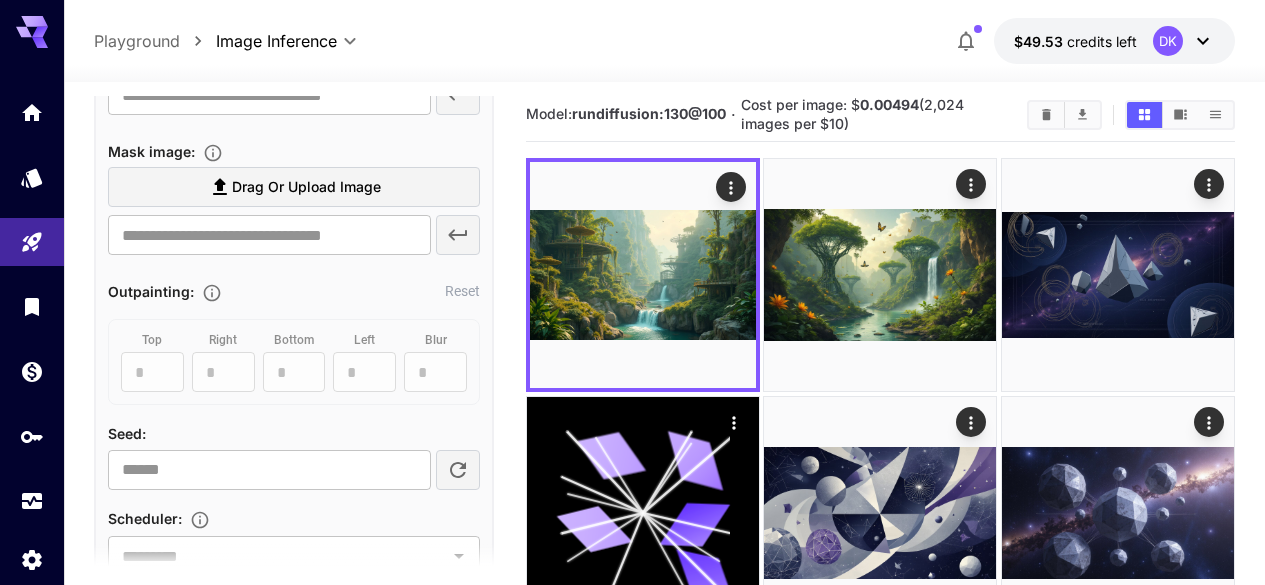 type on "**********" 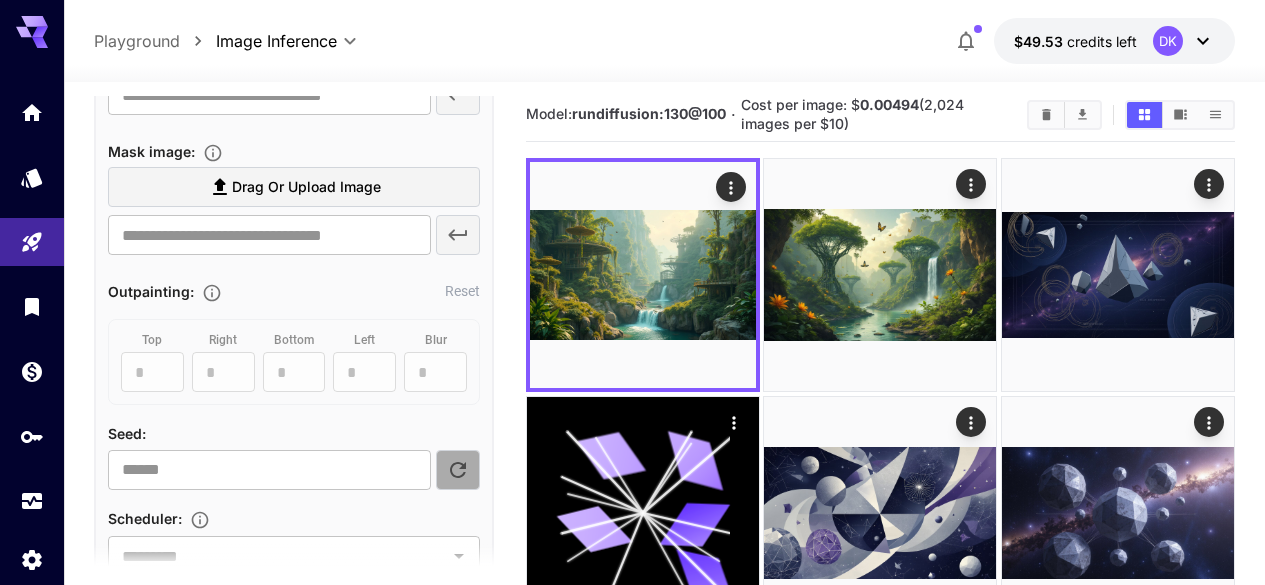 click 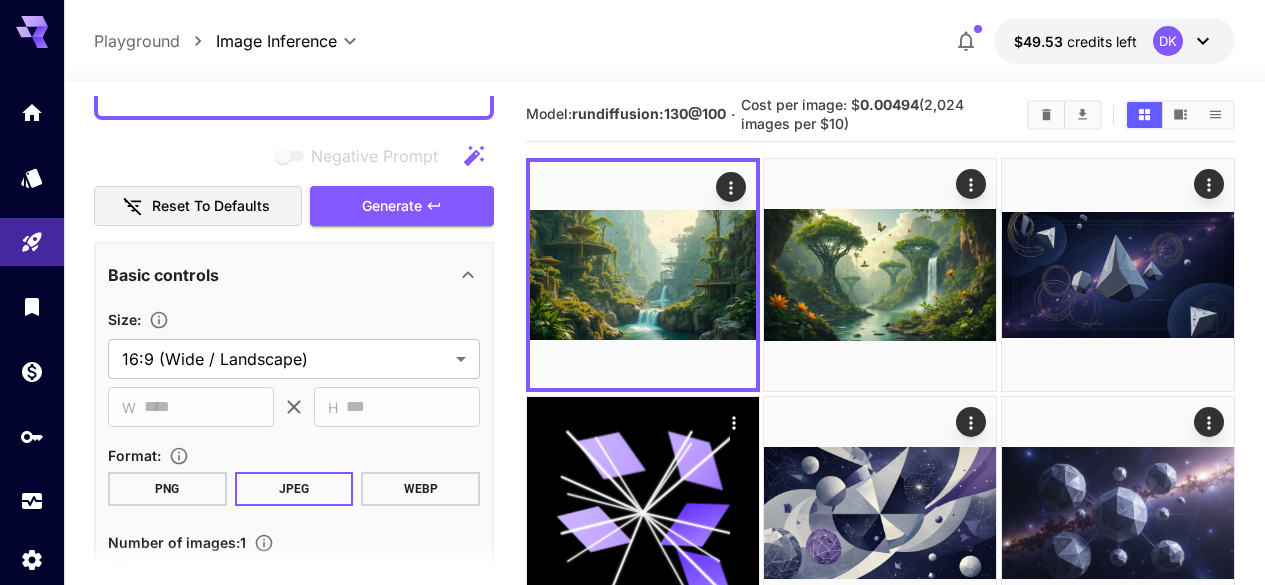 scroll, scrollTop: 710, scrollLeft: 0, axis: vertical 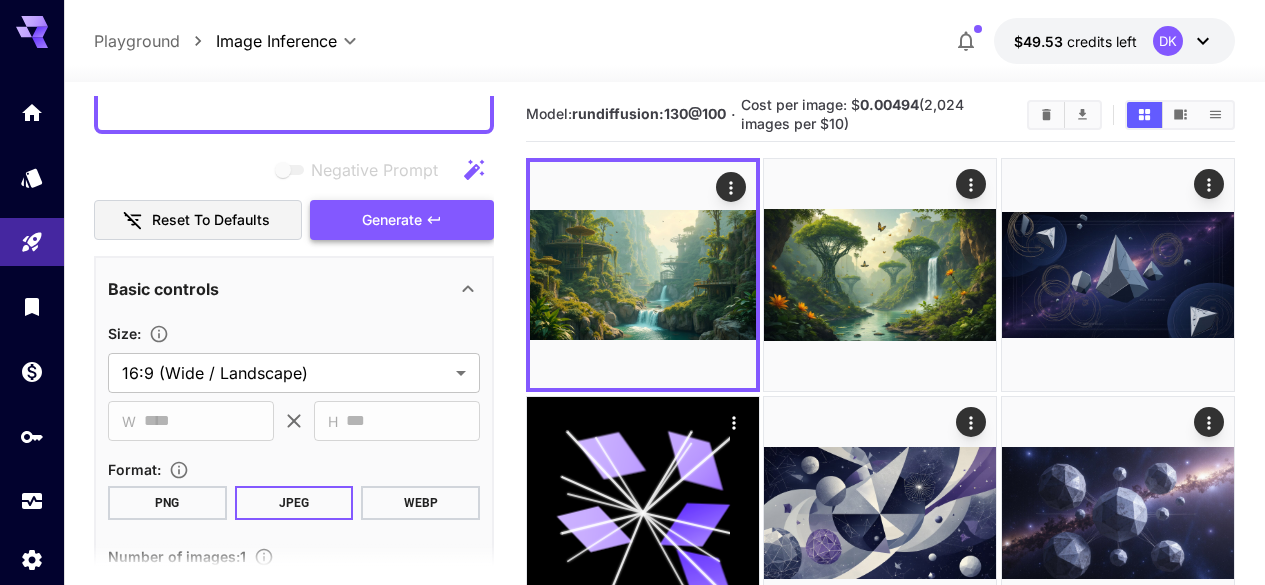 click on "Generate" at bounding box center [402, 220] 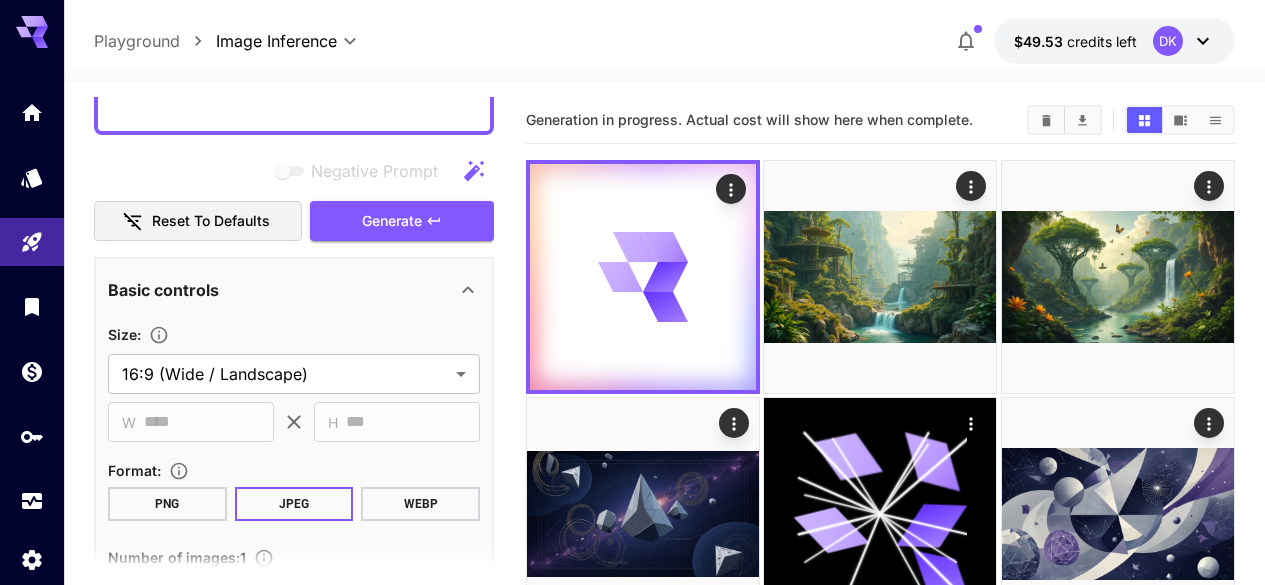 scroll, scrollTop: 0, scrollLeft: 0, axis: both 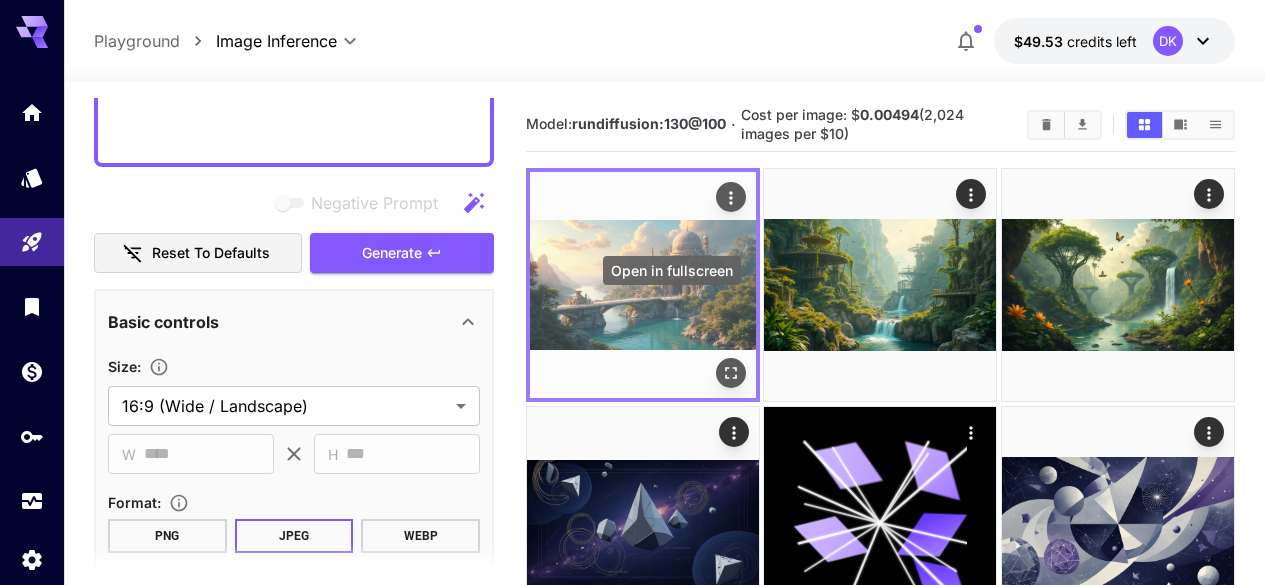click 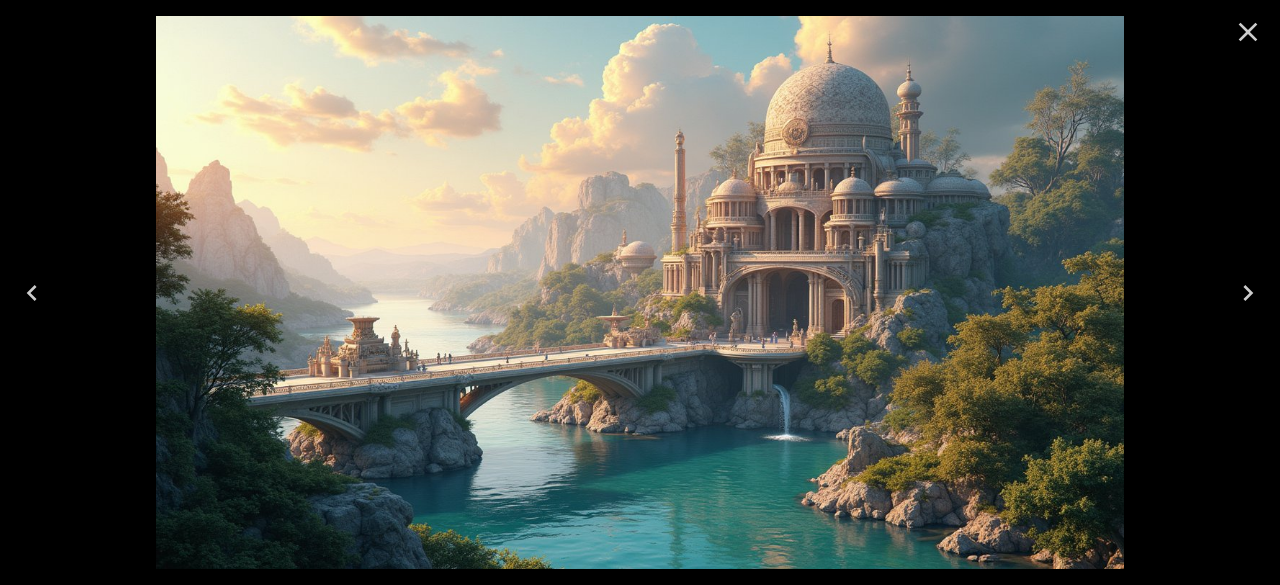 click 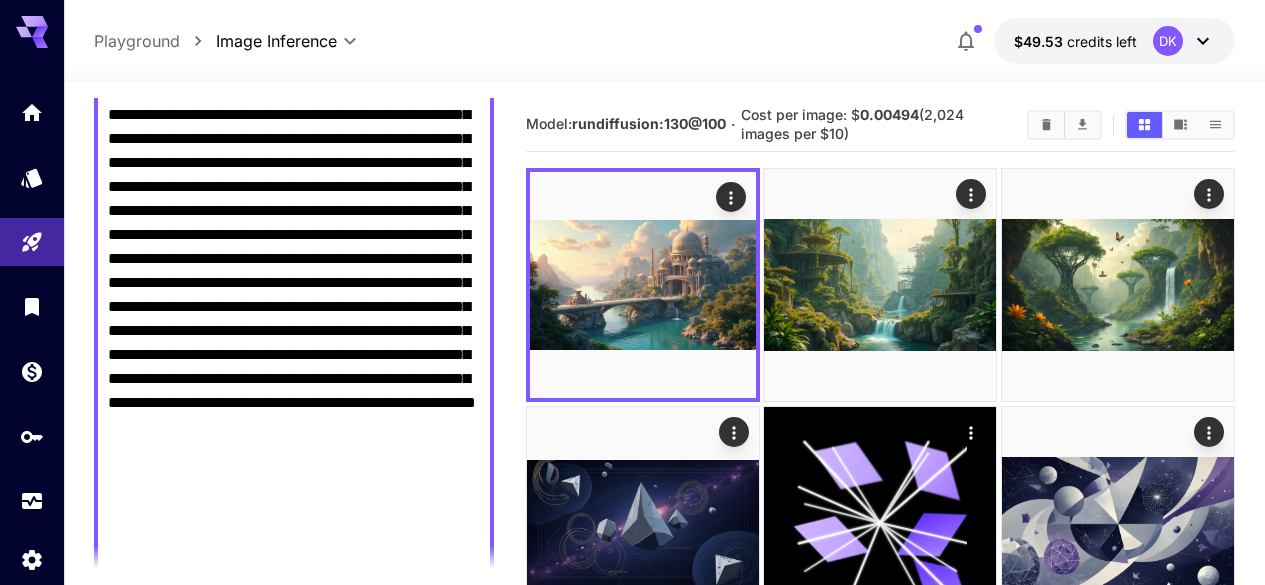 scroll, scrollTop: 248, scrollLeft: 0, axis: vertical 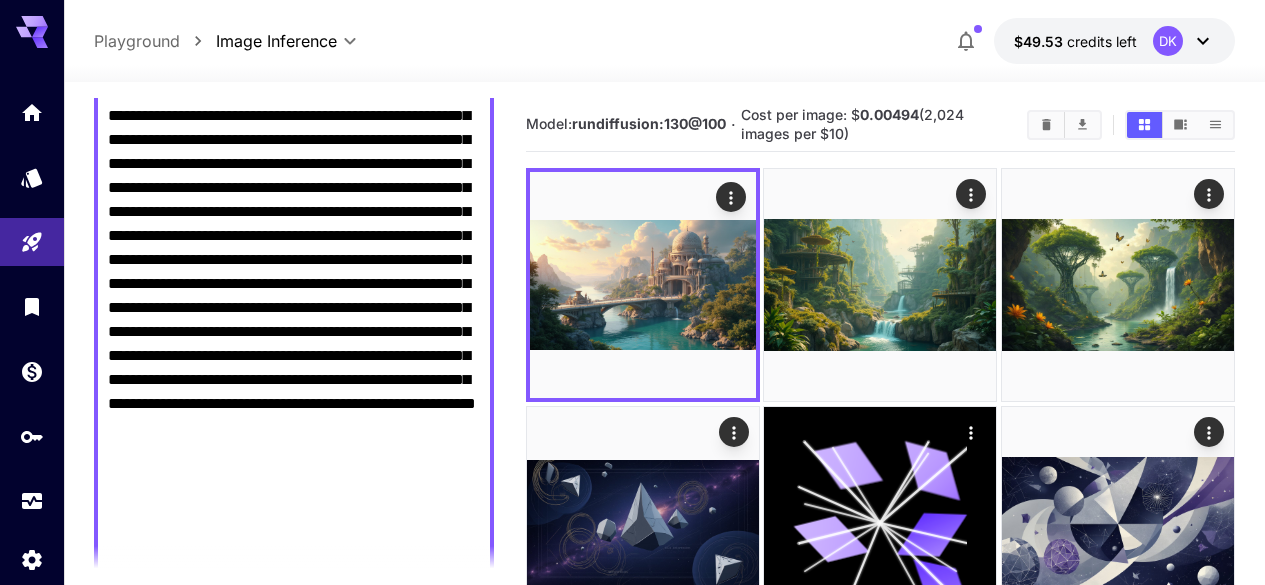 click on "**********" at bounding box center (294, 308) 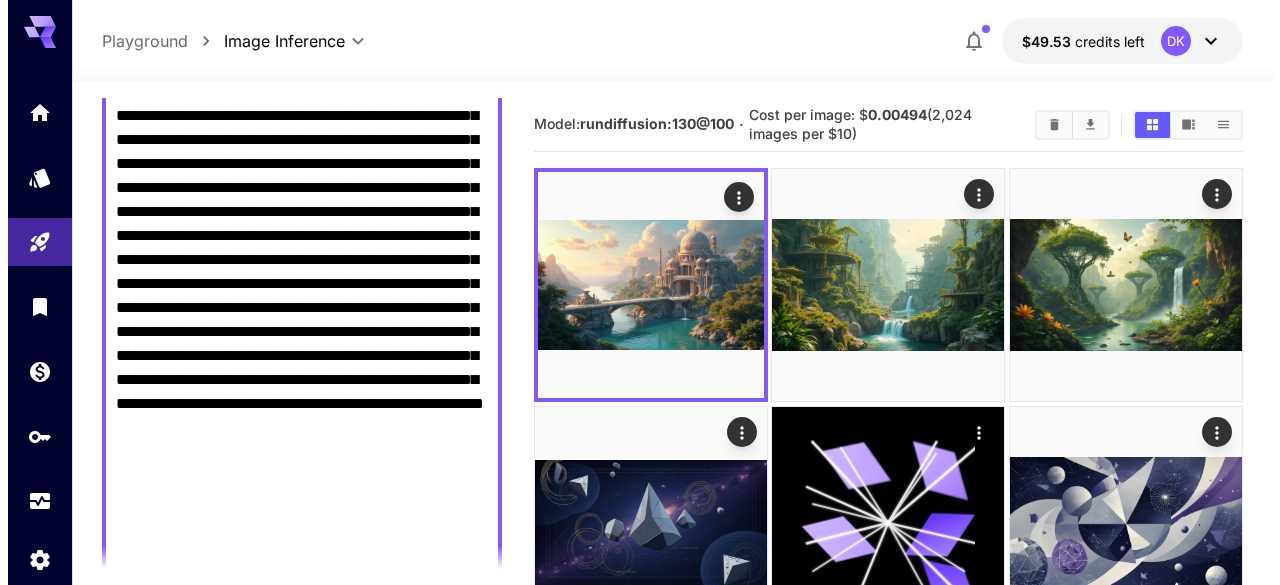 scroll, scrollTop: 0, scrollLeft: 0, axis: both 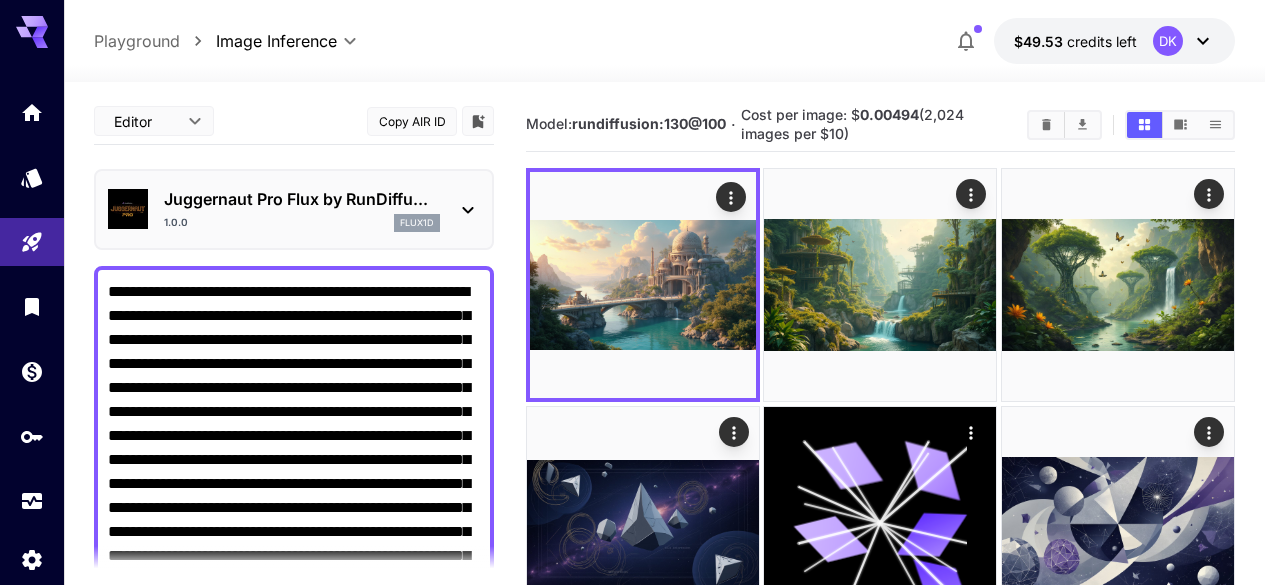 click on "Juggernaut Pro Flux by RunDiffu..." at bounding box center (302, 199) 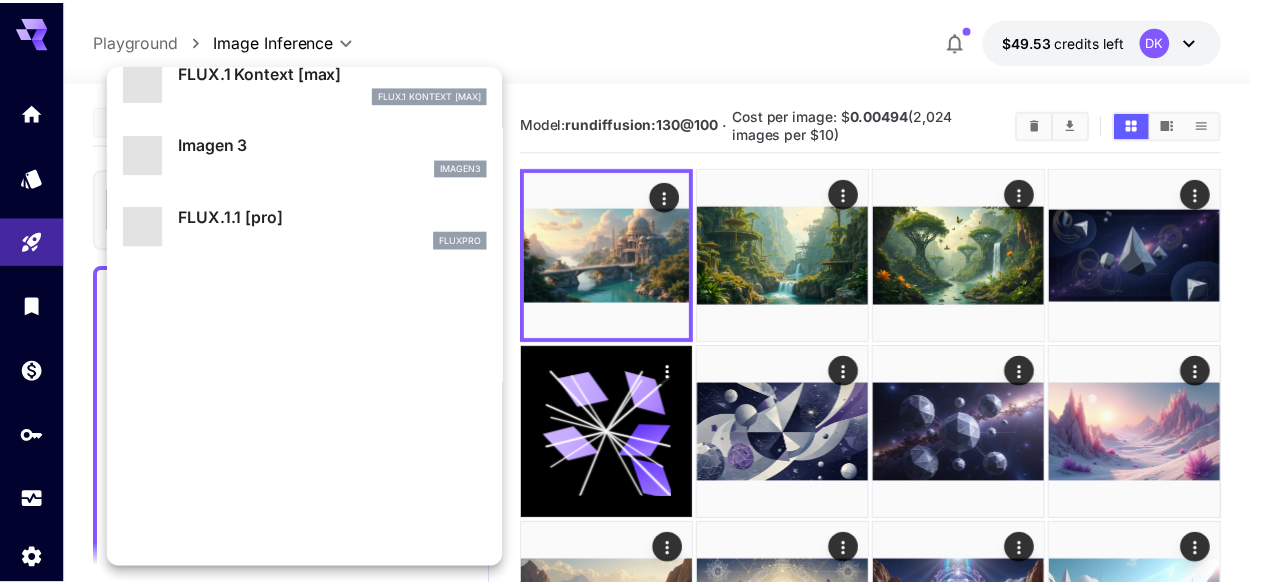 scroll, scrollTop: 1107, scrollLeft: 0, axis: vertical 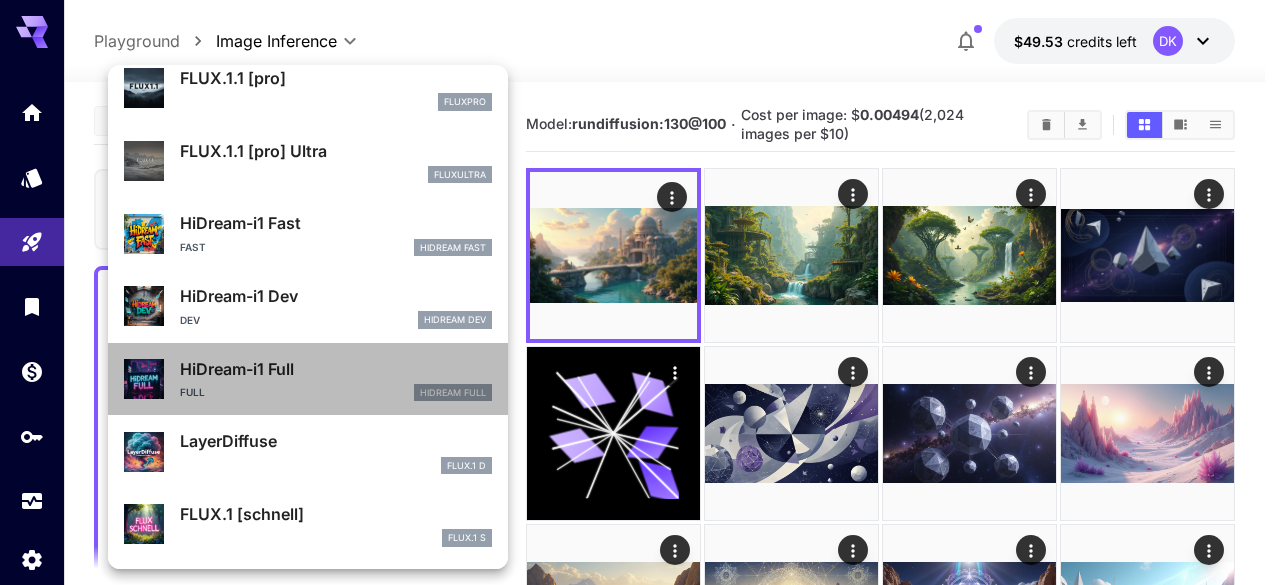 click on "Full HiDream Full" at bounding box center [336, 393] 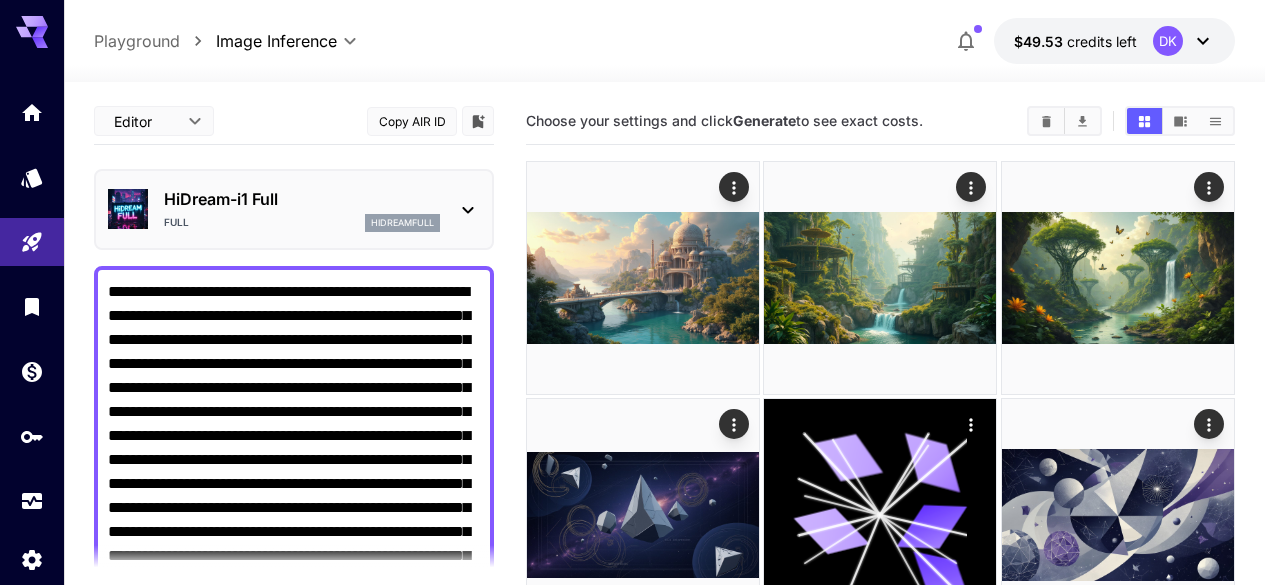 click on "**********" at bounding box center [664, 2628] 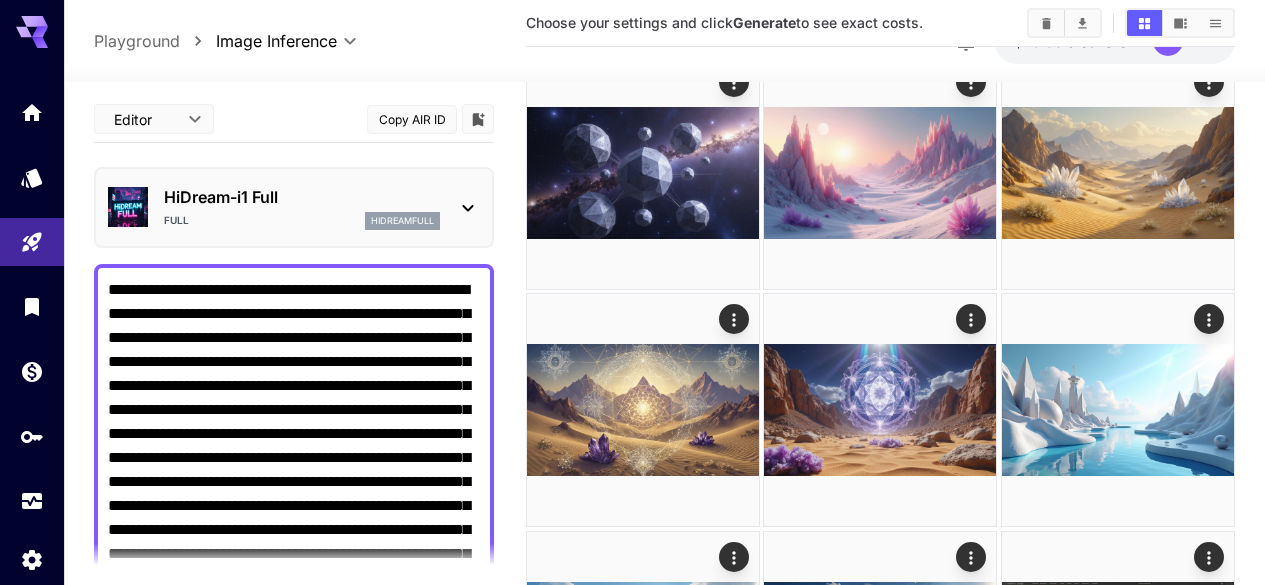 scroll, scrollTop: 581, scrollLeft: 0, axis: vertical 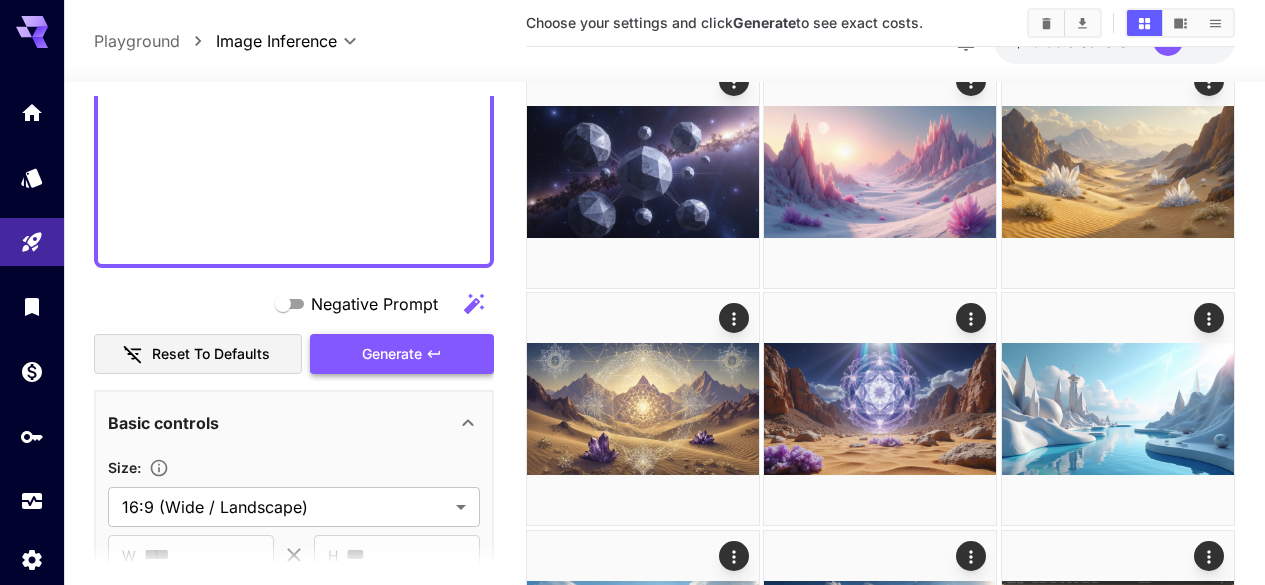 click on "Generate" at bounding box center (392, 354) 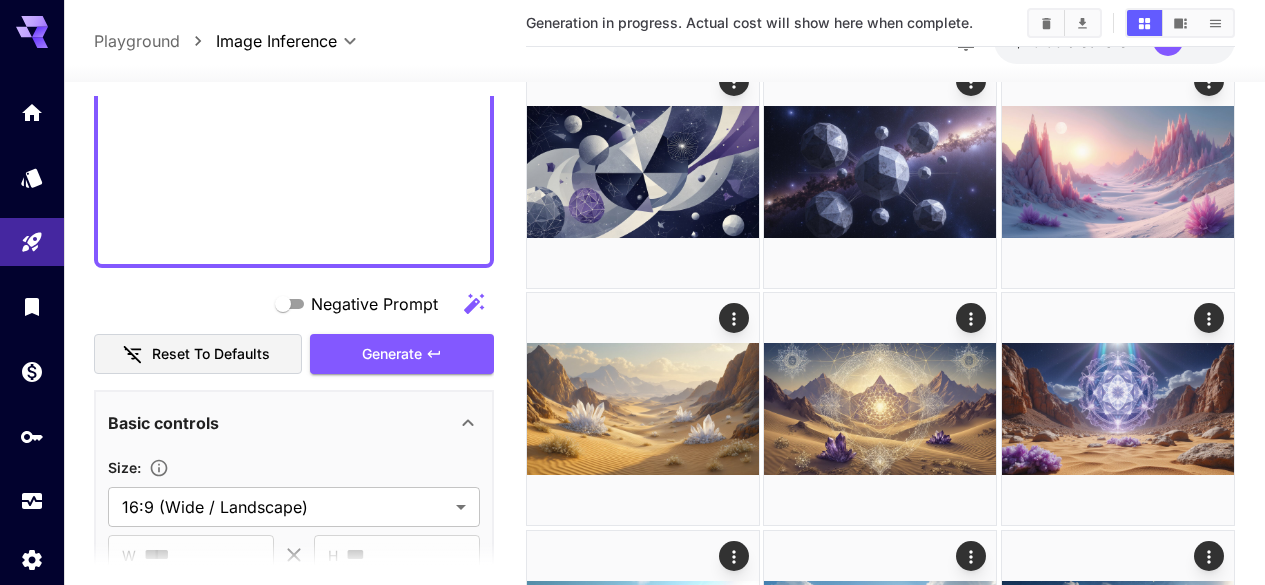 scroll, scrollTop: 0, scrollLeft: 0, axis: both 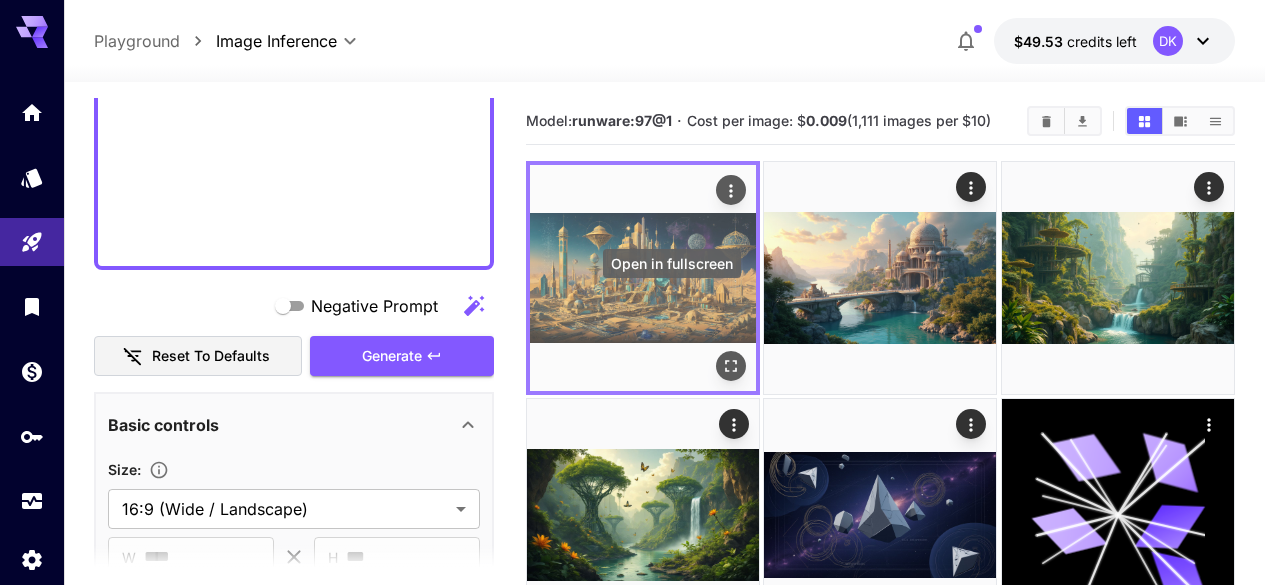 click at bounding box center [731, 366] 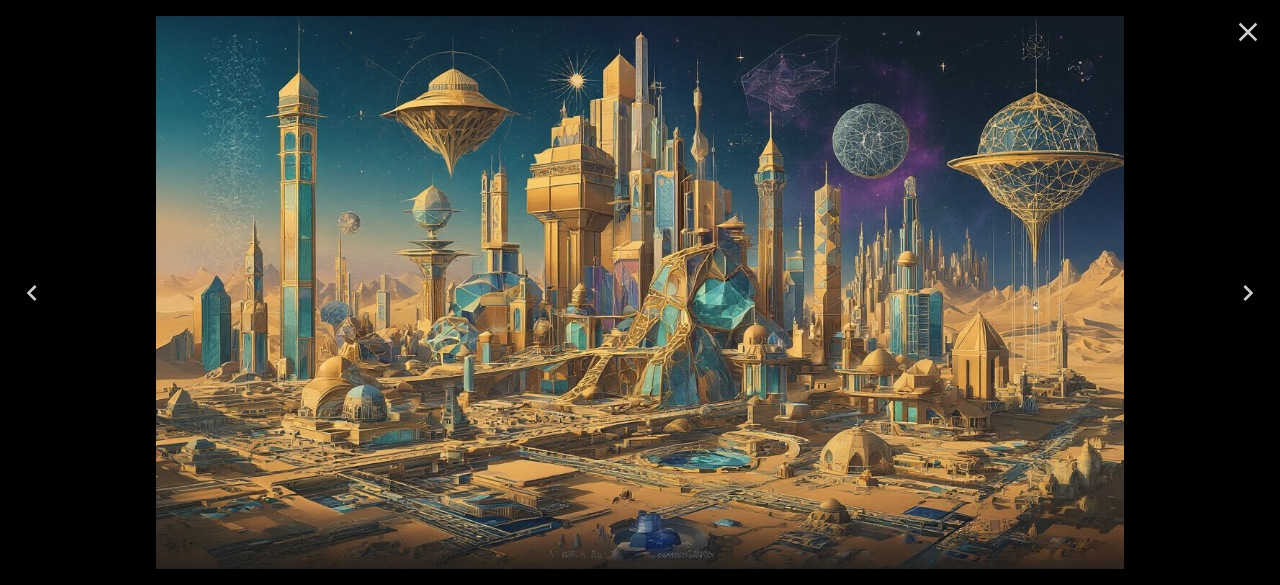 click 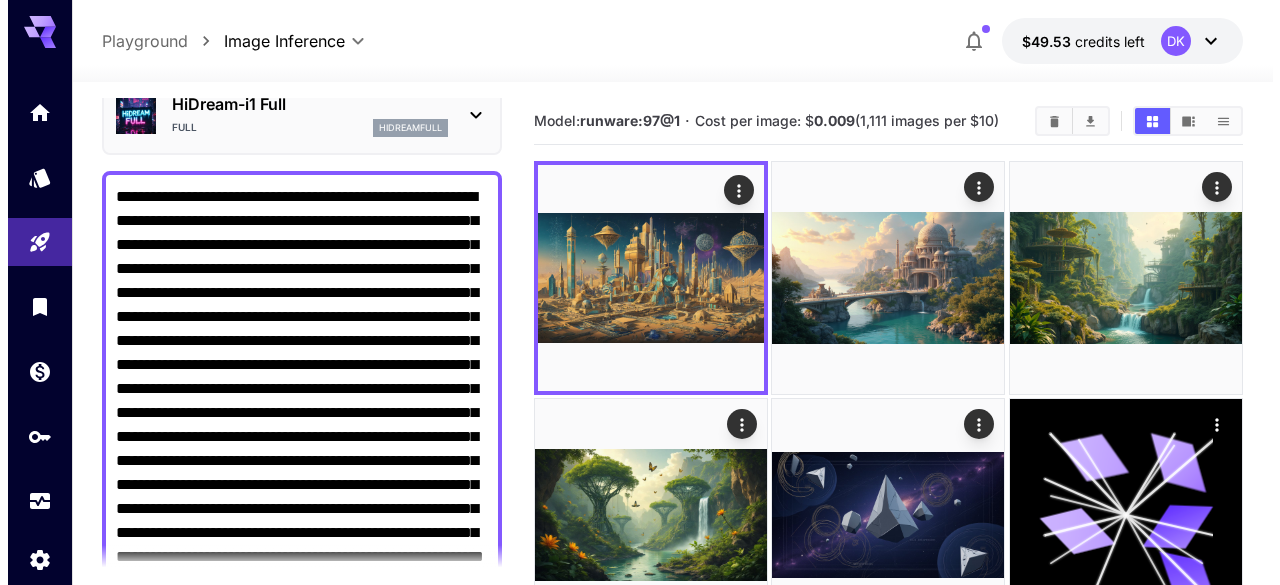 scroll, scrollTop: 0, scrollLeft: 0, axis: both 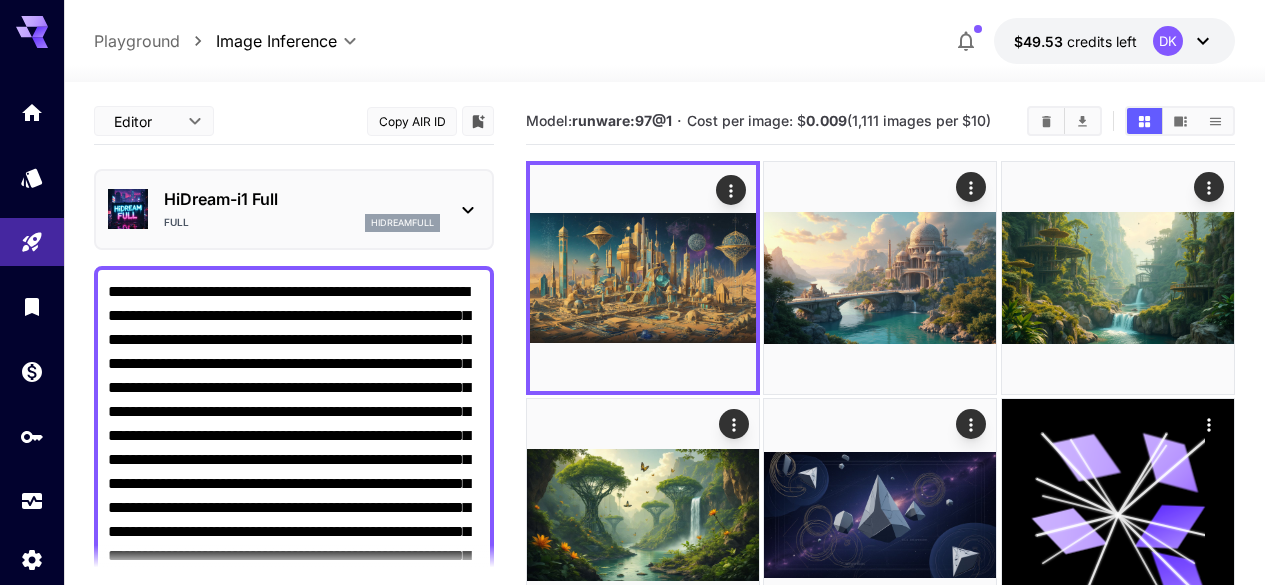 click on "HiDream-i1 Full" at bounding box center (302, 199) 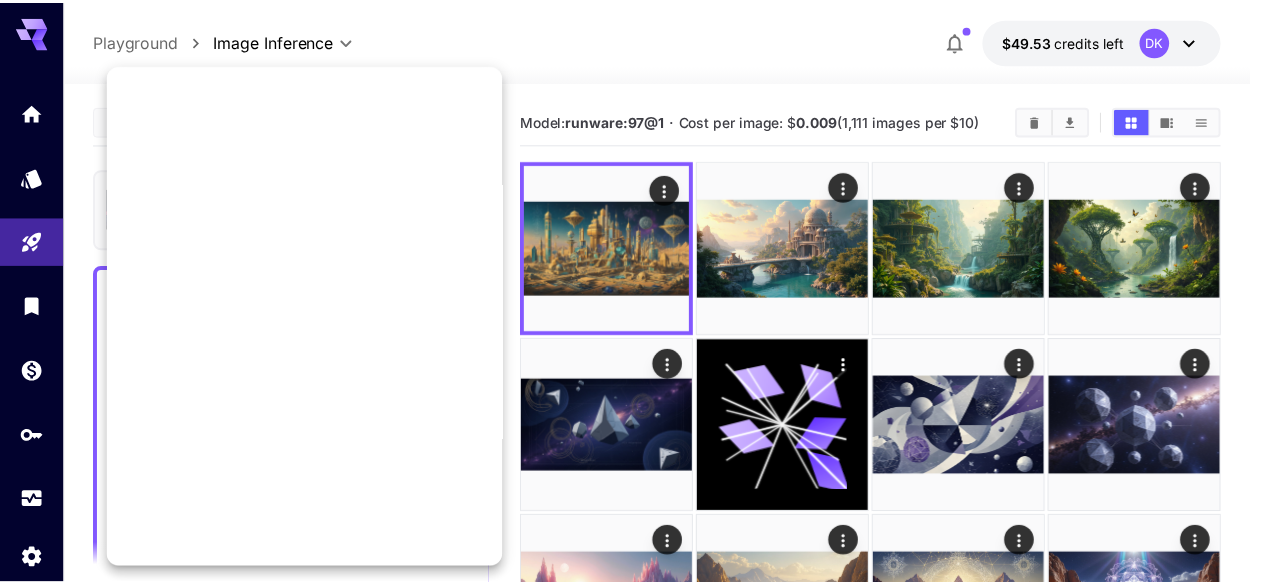 scroll, scrollTop: 1107, scrollLeft: 0, axis: vertical 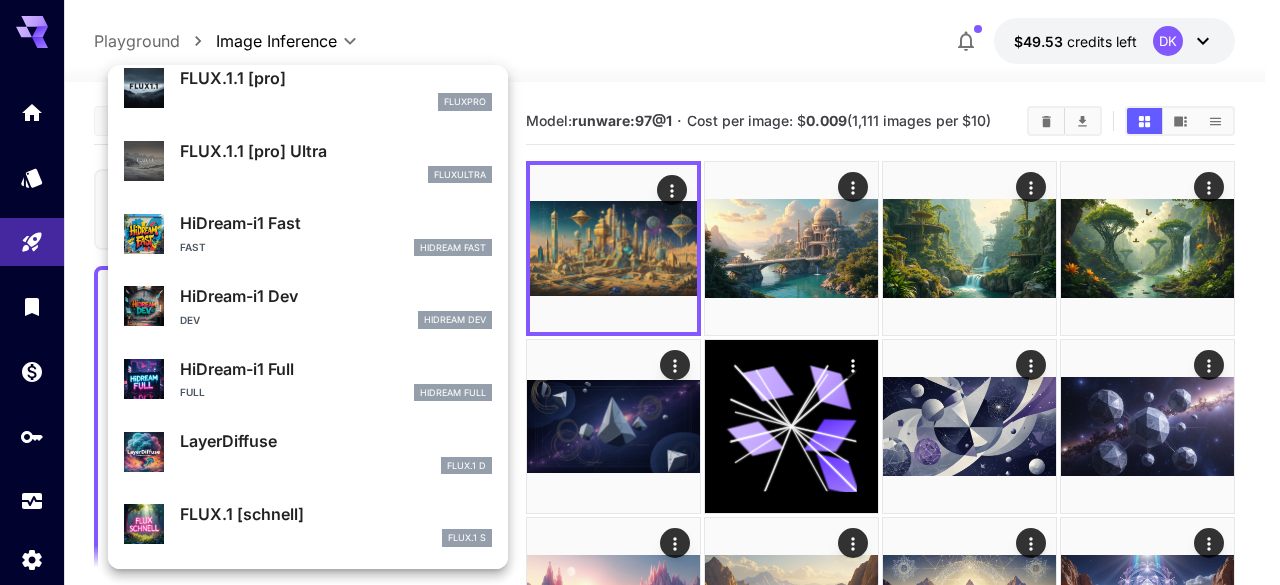 drag, startPoint x: 328, startPoint y: 481, endPoint x: 334, endPoint y: 494, distance: 14.3178215 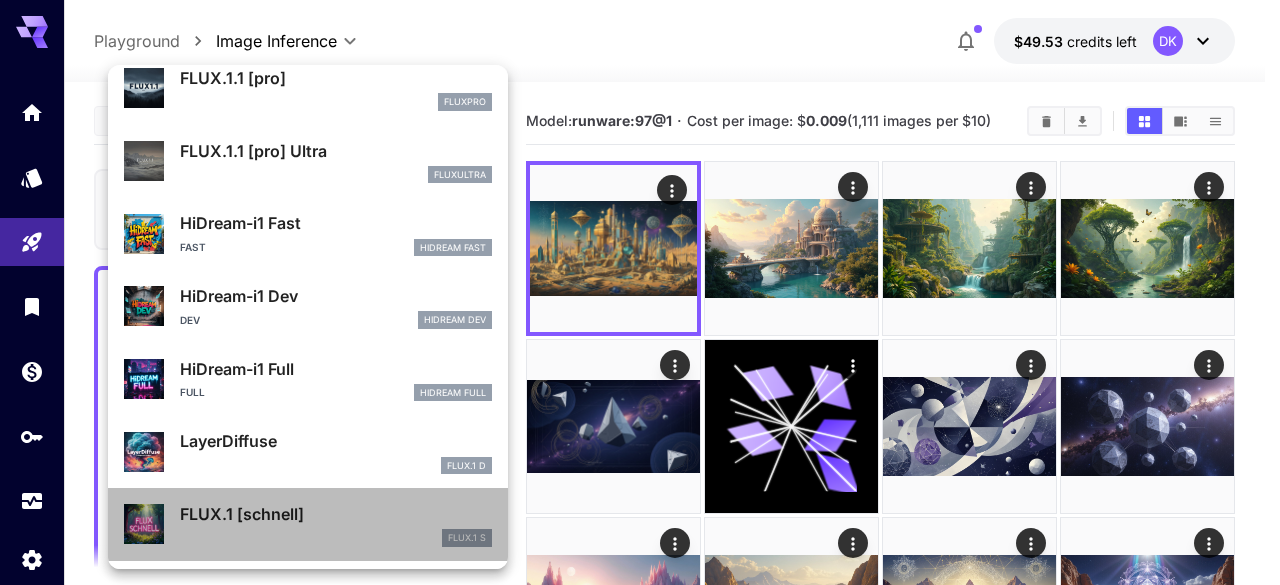 click on "FLUX.1 [schnell] FLUX.1 S" at bounding box center [308, 524] 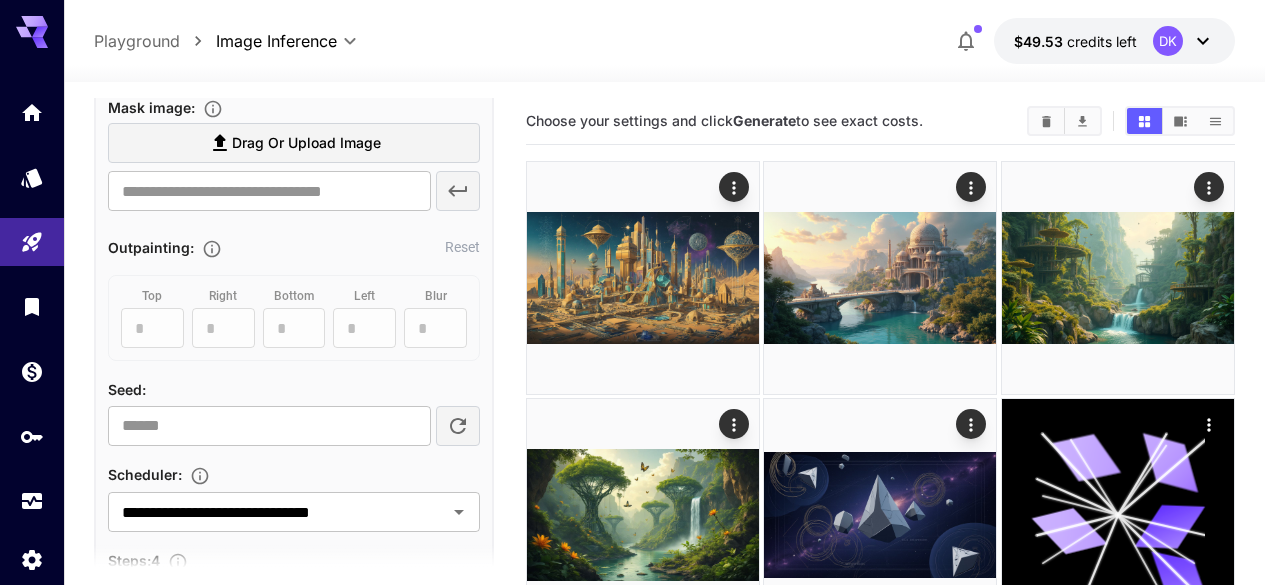 scroll, scrollTop: 1448, scrollLeft: 0, axis: vertical 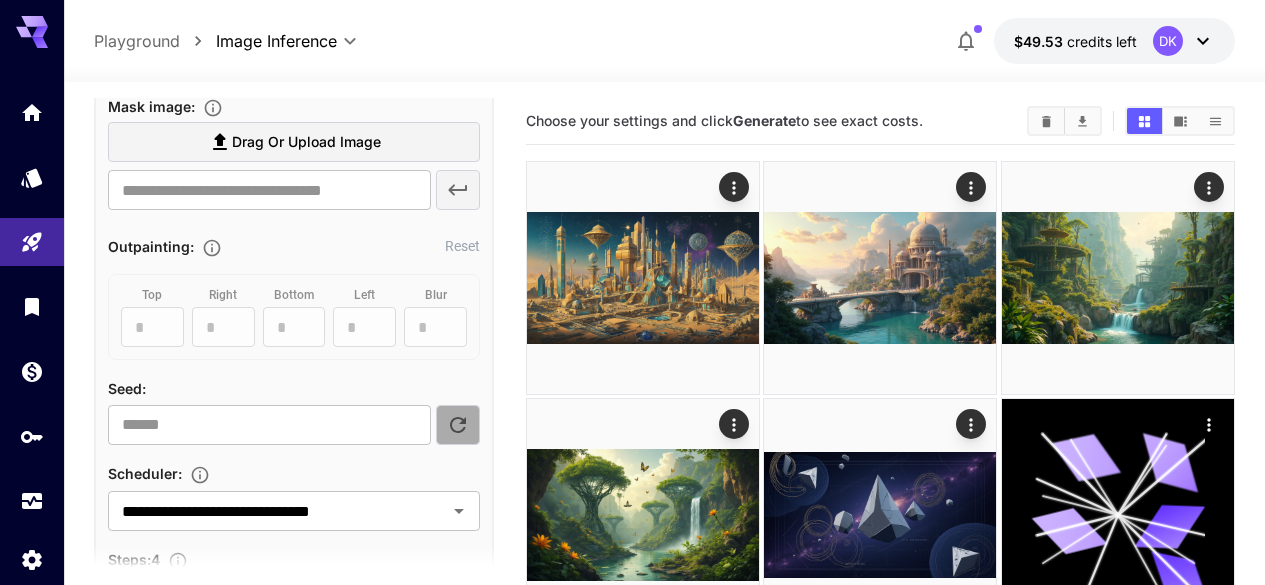 click 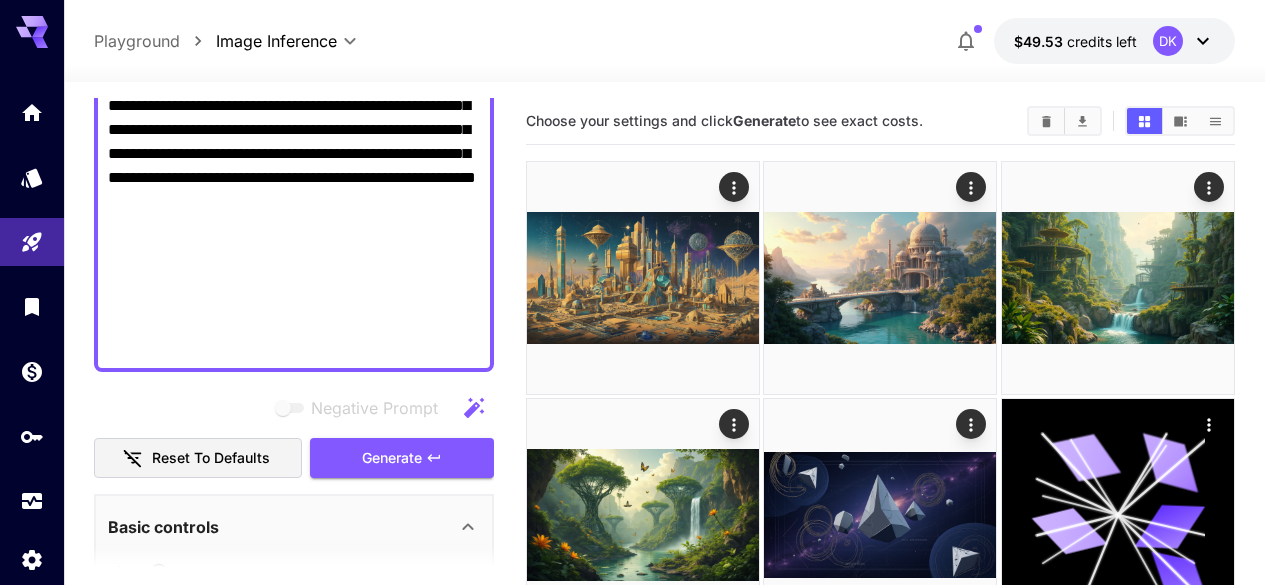 scroll, scrollTop: 514, scrollLeft: 0, axis: vertical 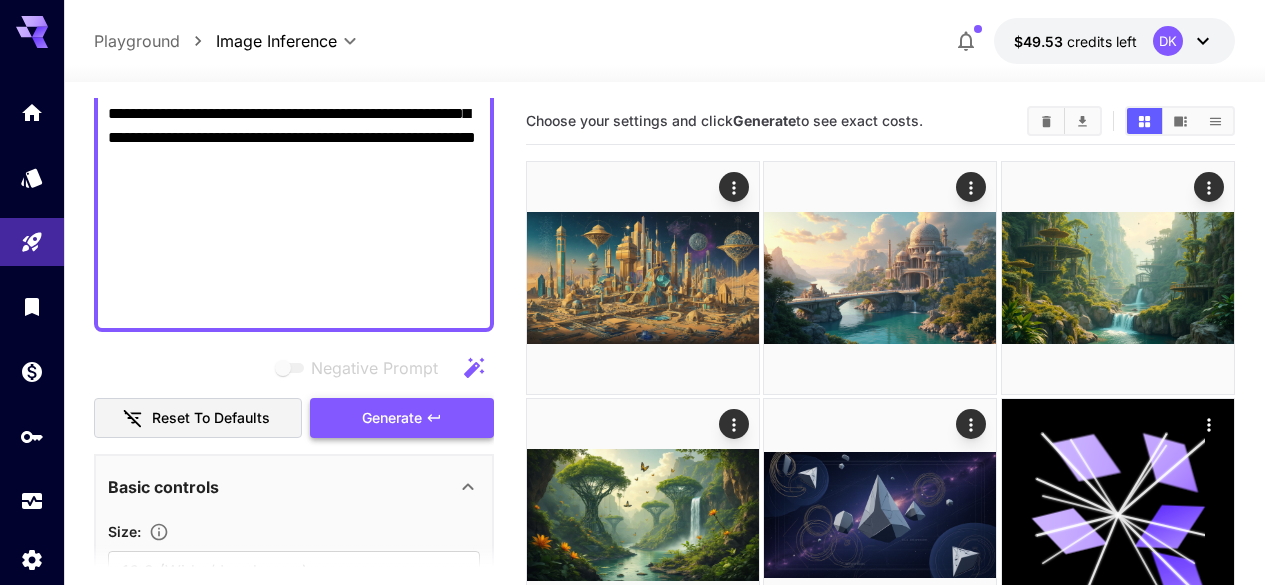 click on "Generate" at bounding box center (402, 418) 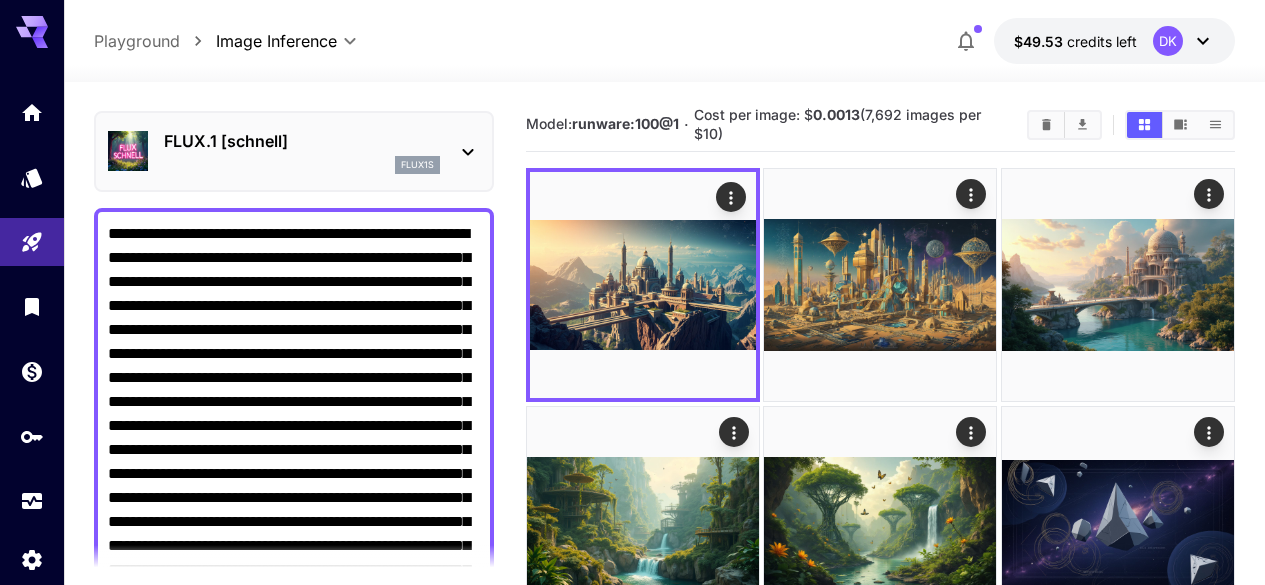 scroll, scrollTop: 0, scrollLeft: 0, axis: both 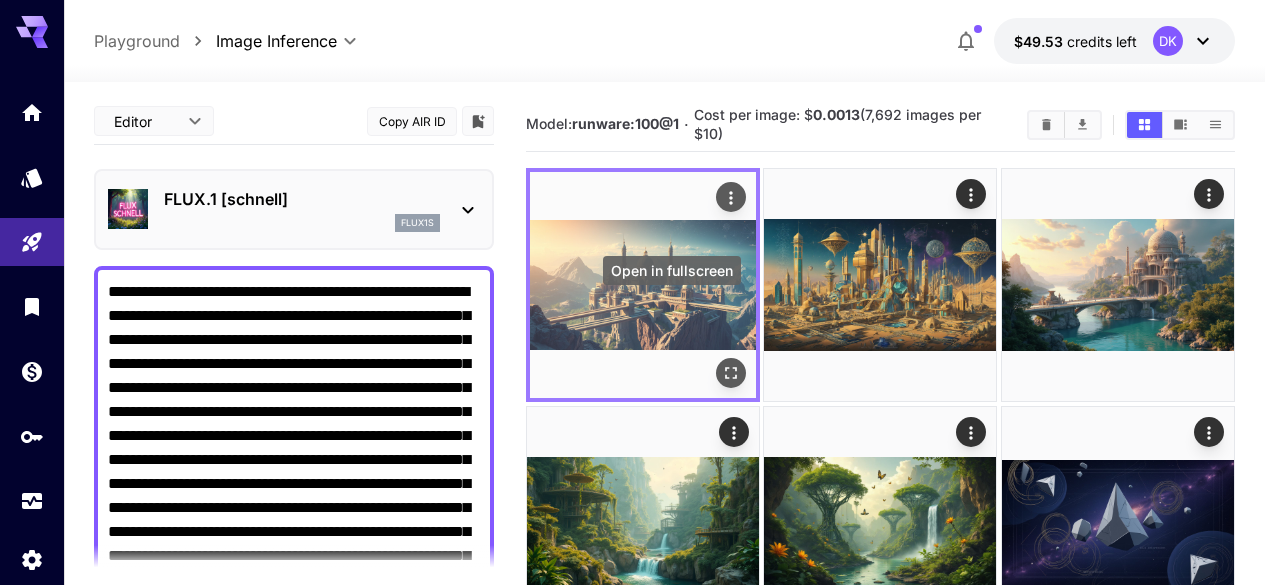 click 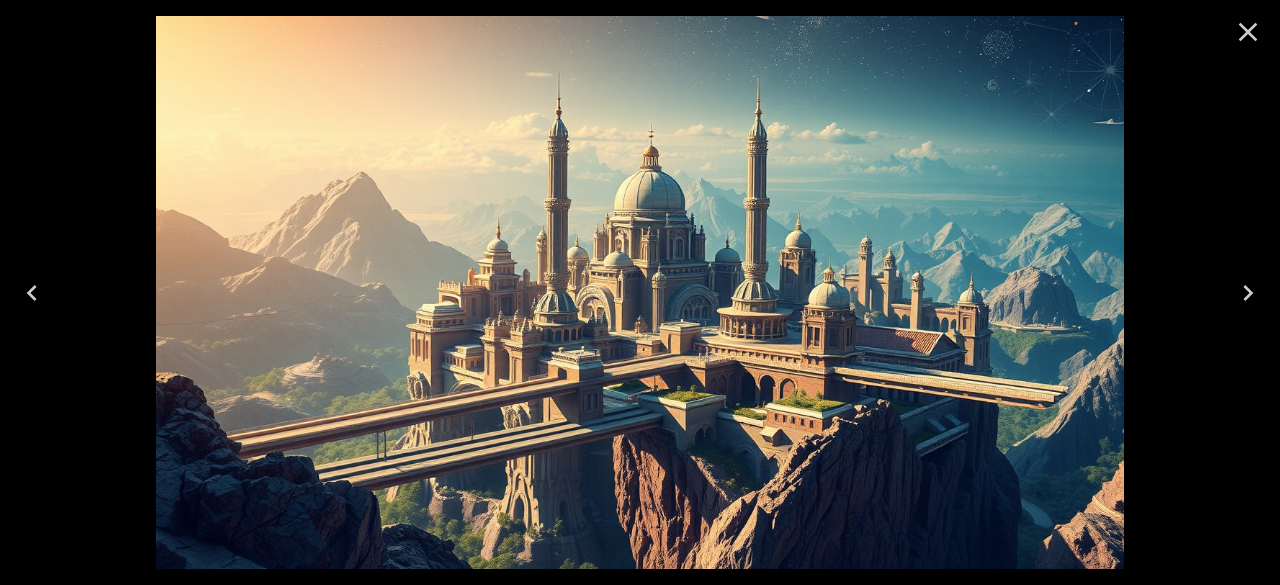 click 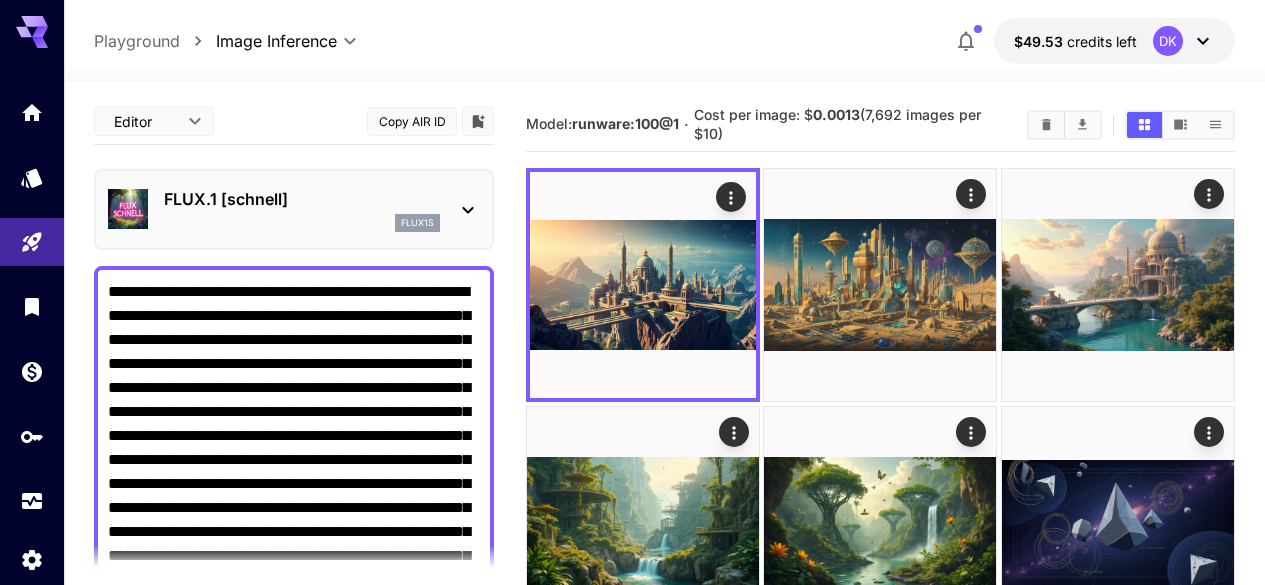 click on "FLUX.1 [schnell]" at bounding box center (302, 199) 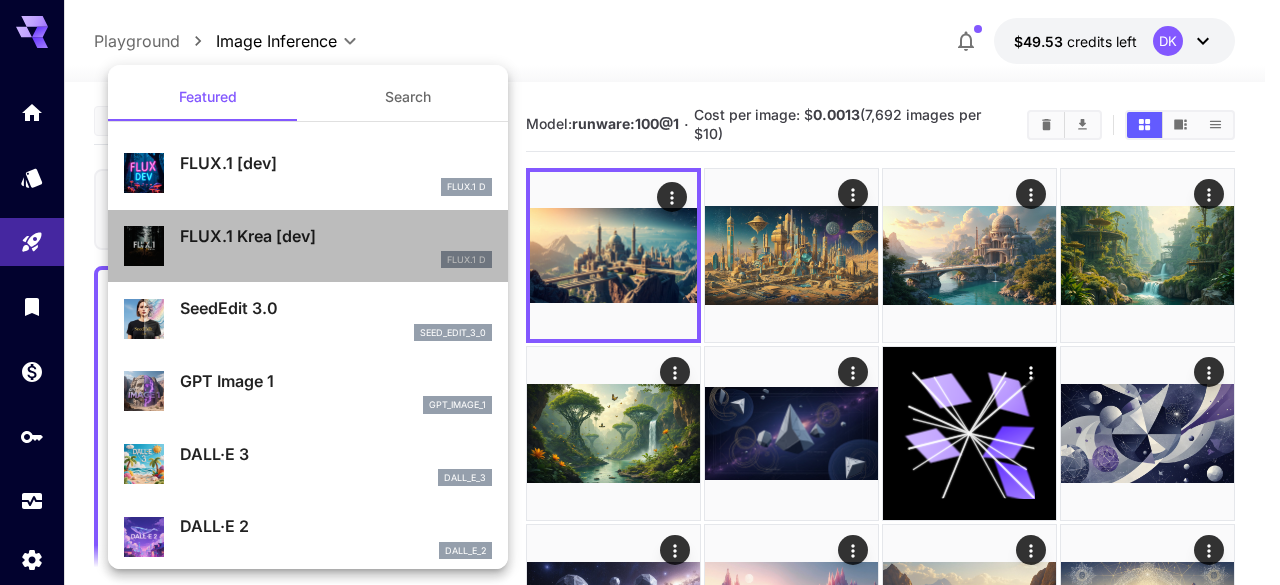 click on "FLUX.1 Krea [dev]" at bounding box center (336, 236) 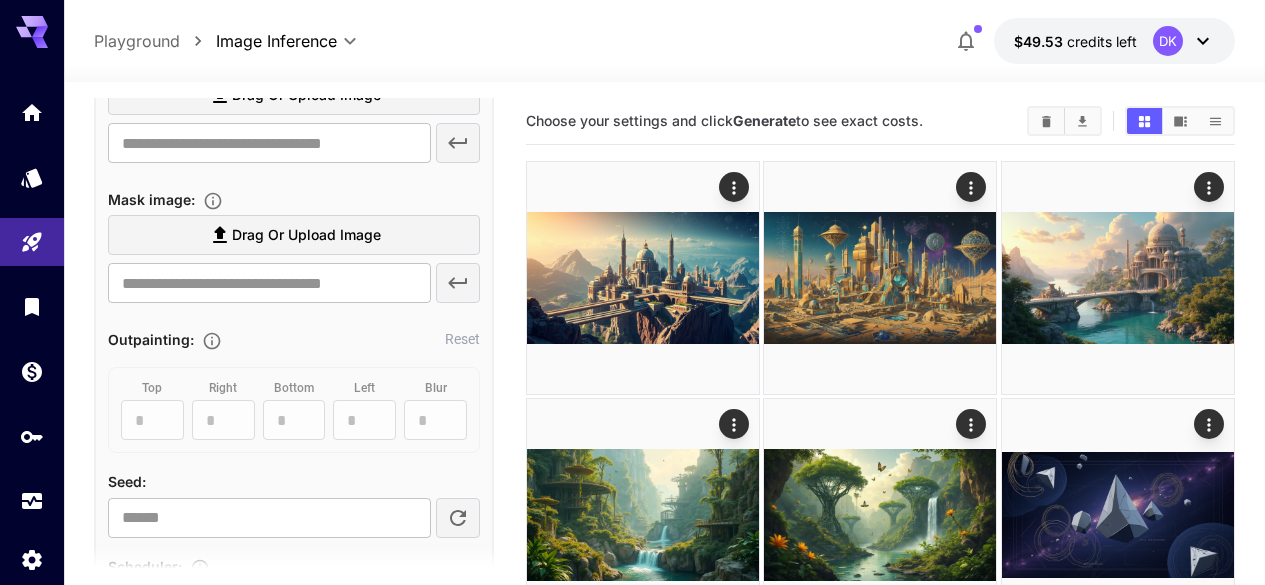 scroll, scrollTop: 1366, scrollLeft: 0, axis: vertical 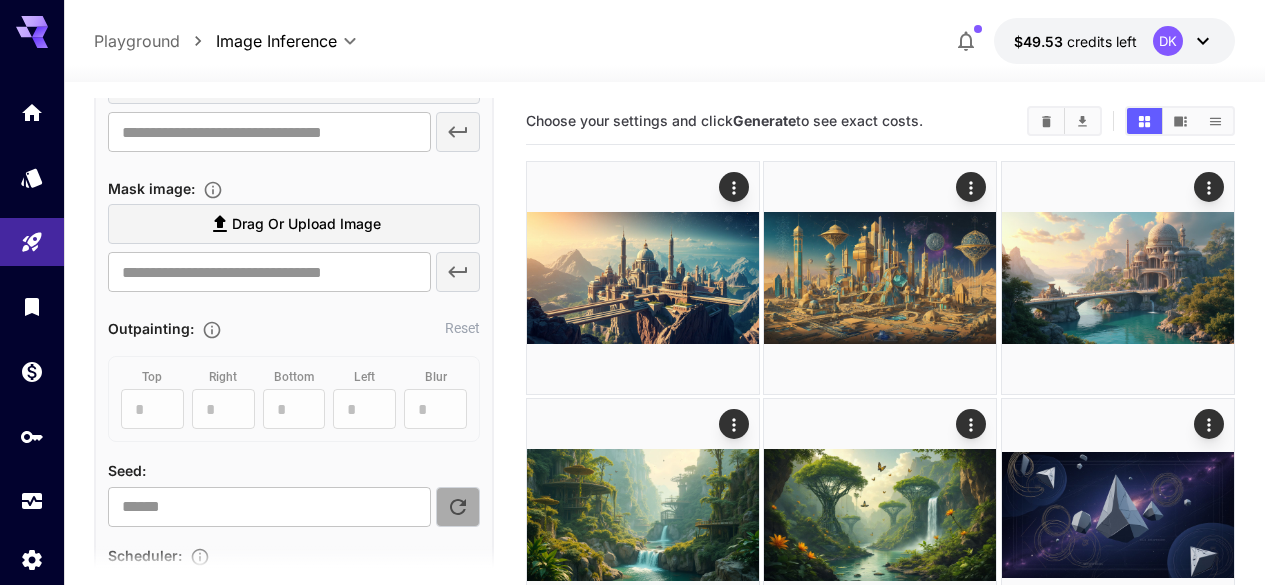click at bounding box center (458, 507) 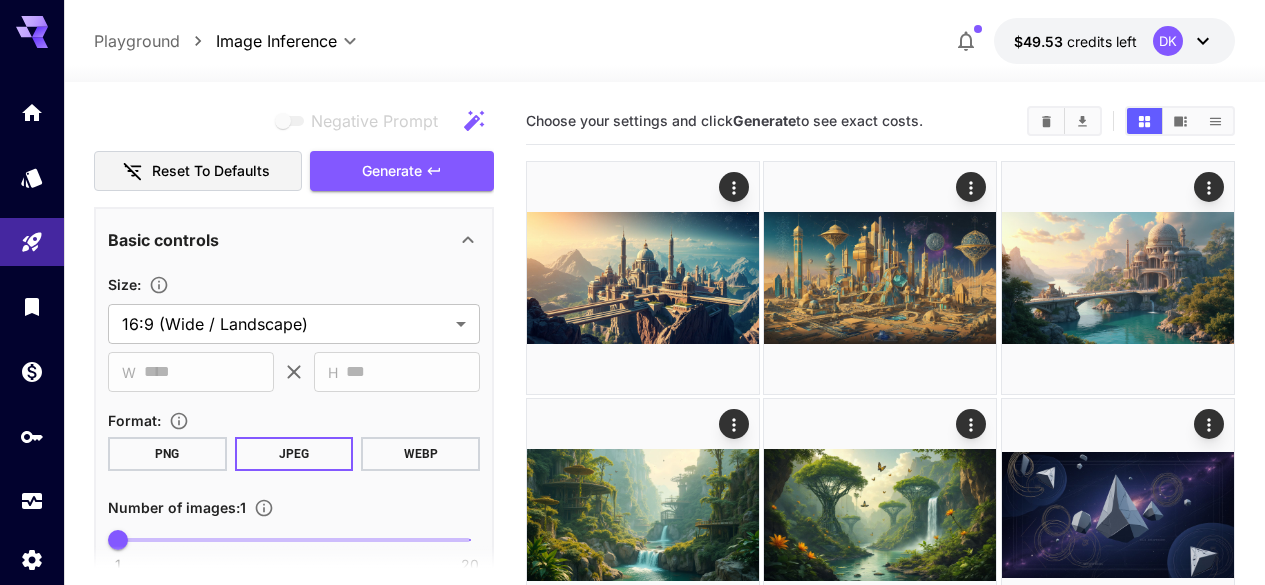 scroll, scrollTop: 760, scrollLeft: 0, axis: vertical 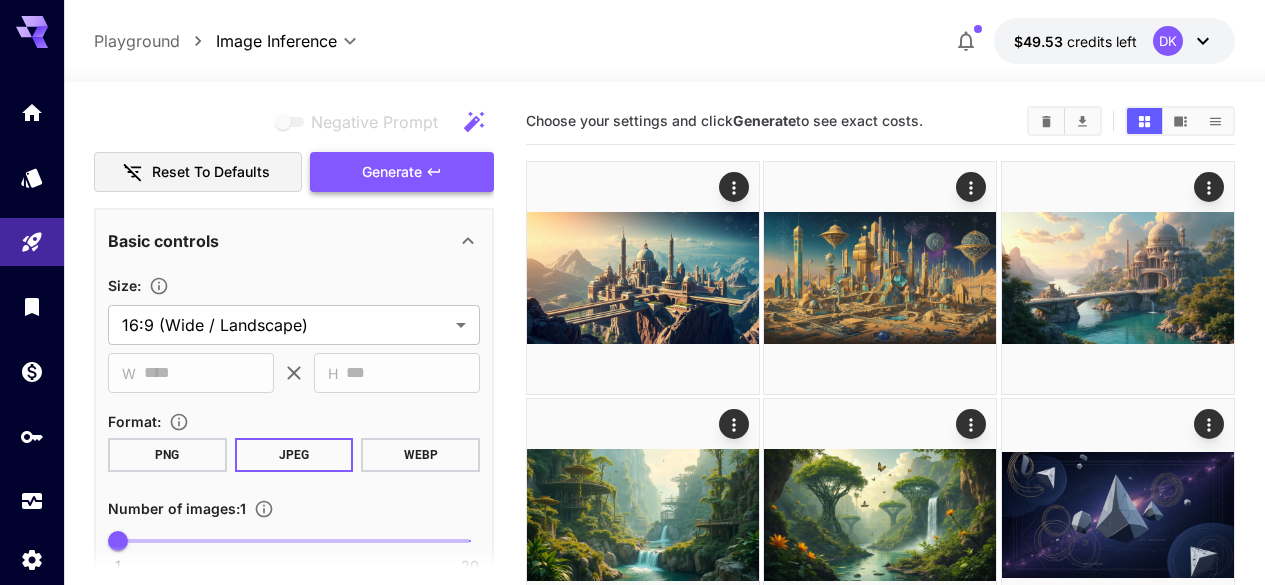 click on "Generate" at bounding box center (402, 172) 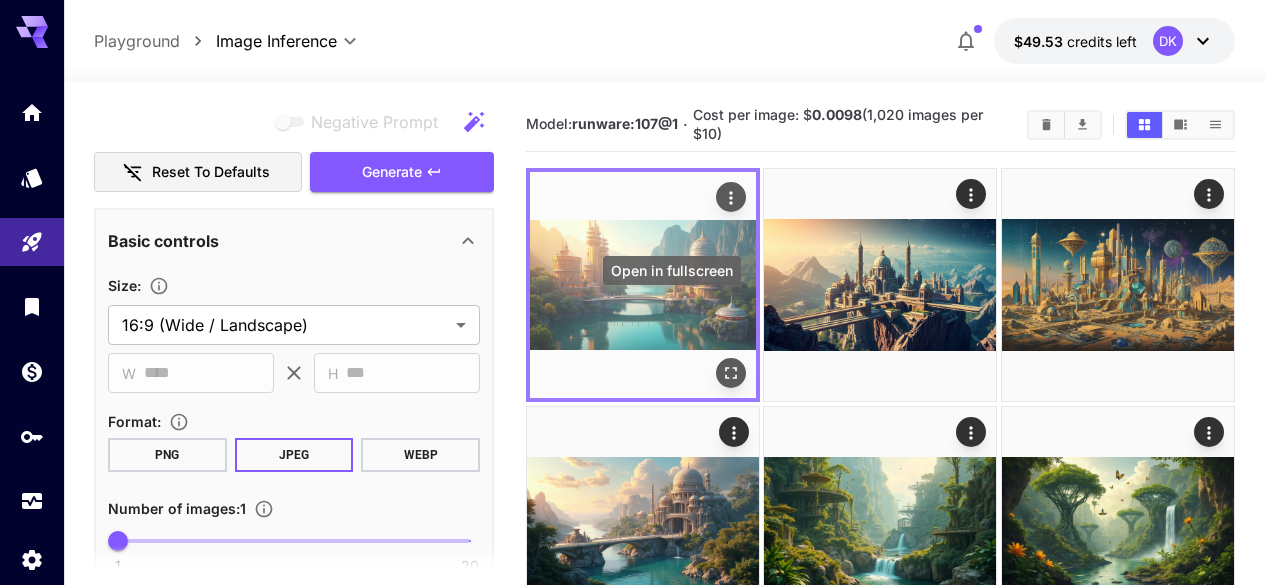 click 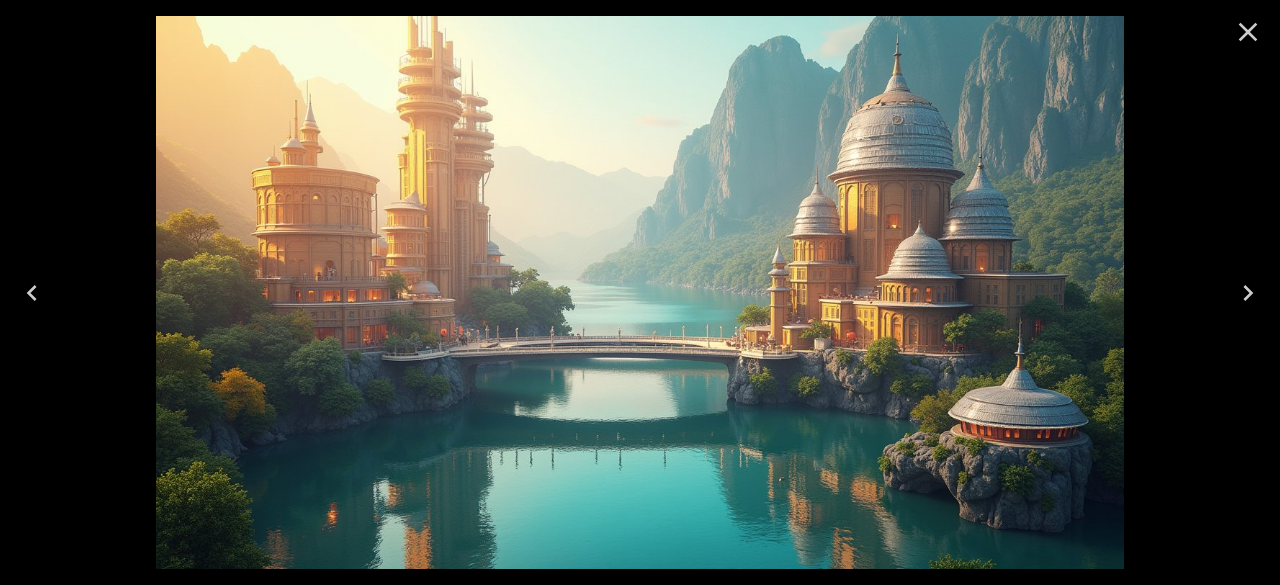 click 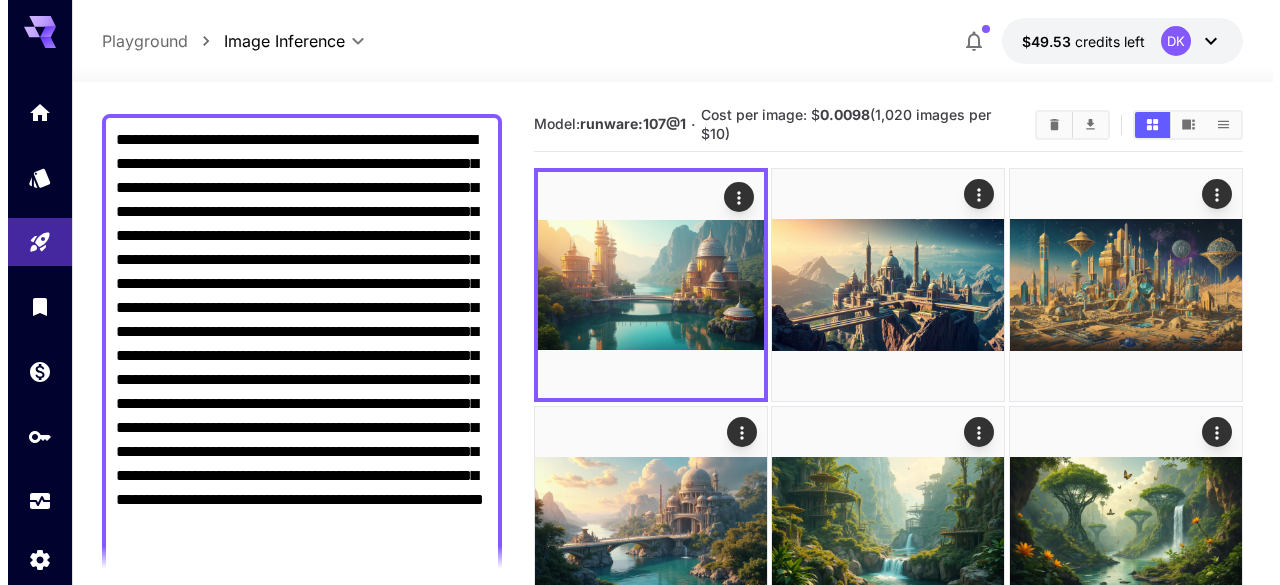 scroll, scrollTop: 0, scrollLeft: 0, axis: both 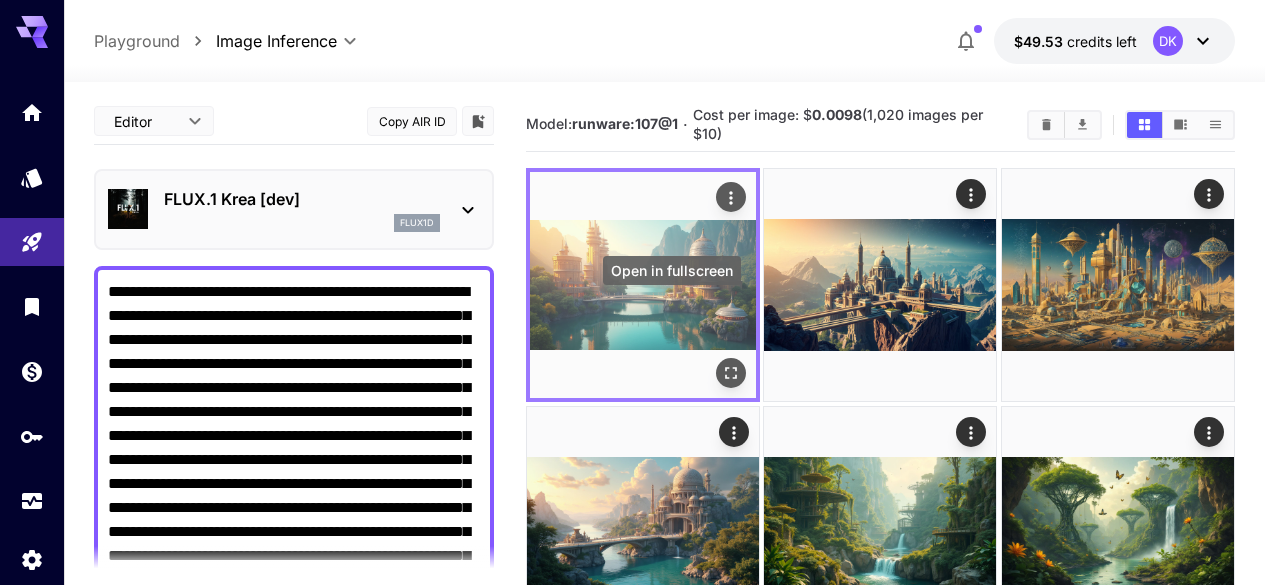 click 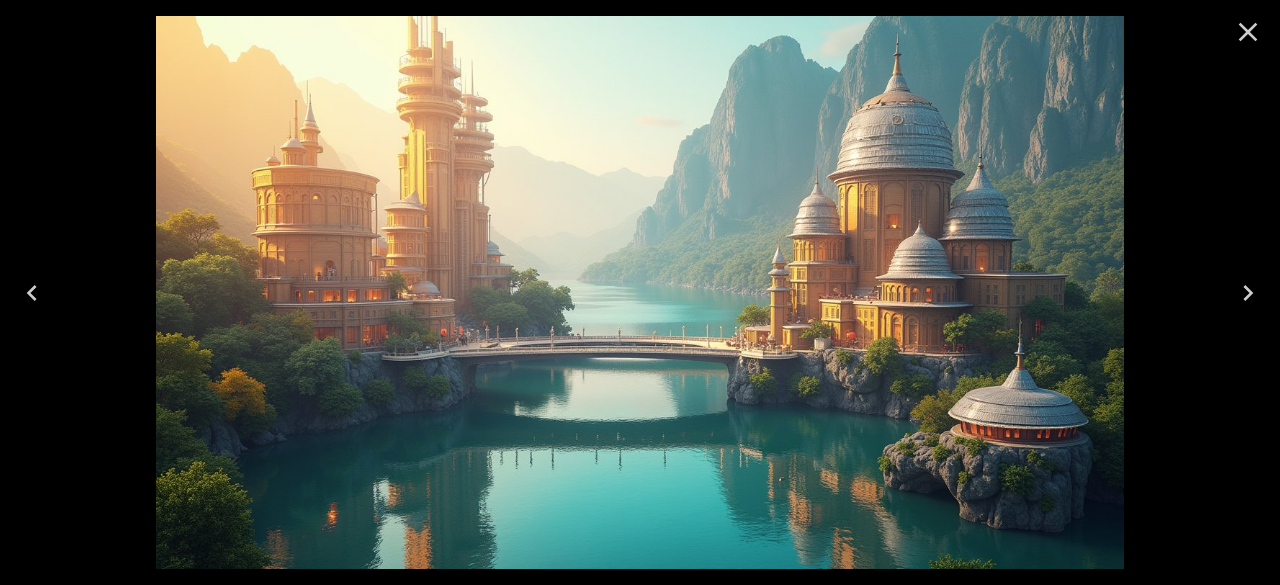 click 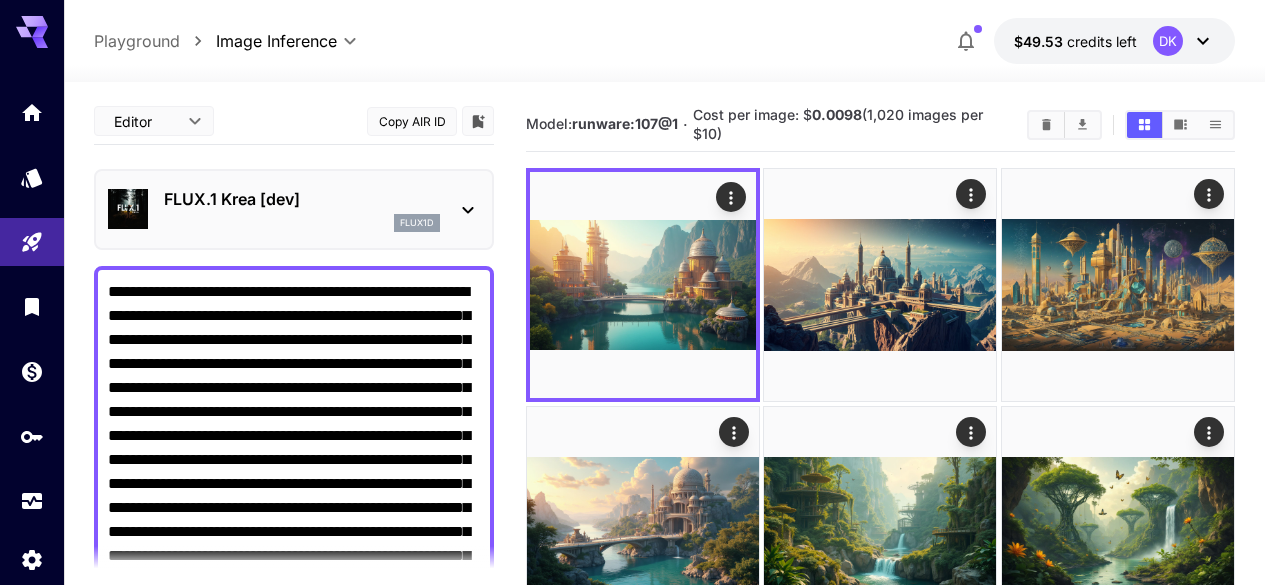 click on "FLUX.1 Krea [dev]" at bounding box center [302, 199] 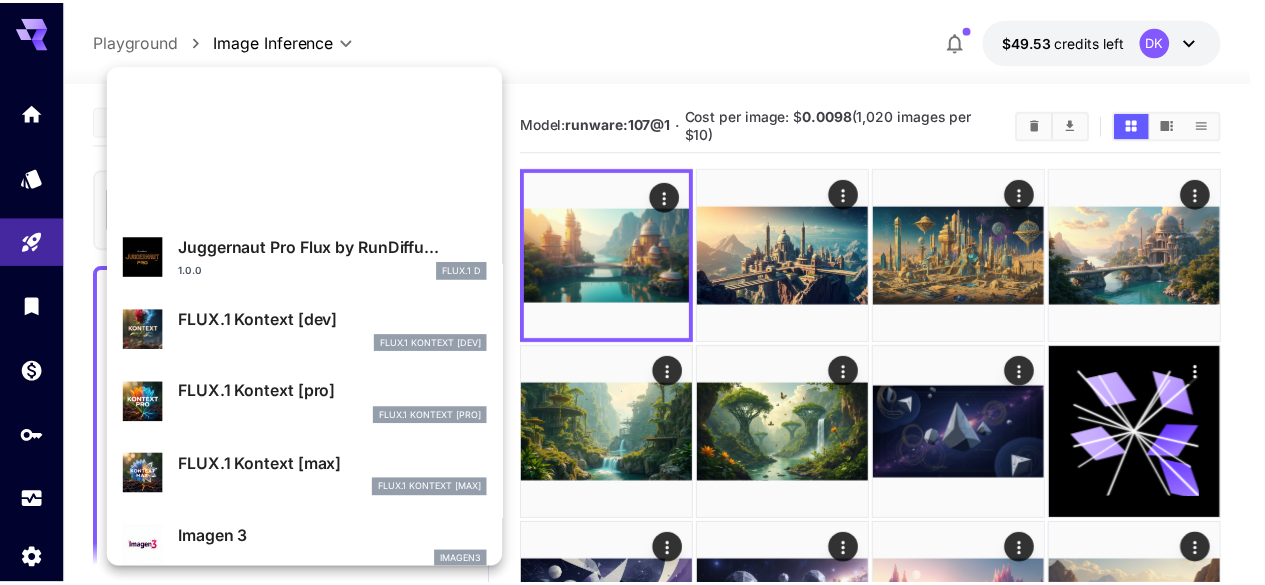 scroll, scrollTop: 1107, scrollLeft: 0, axis: vertical 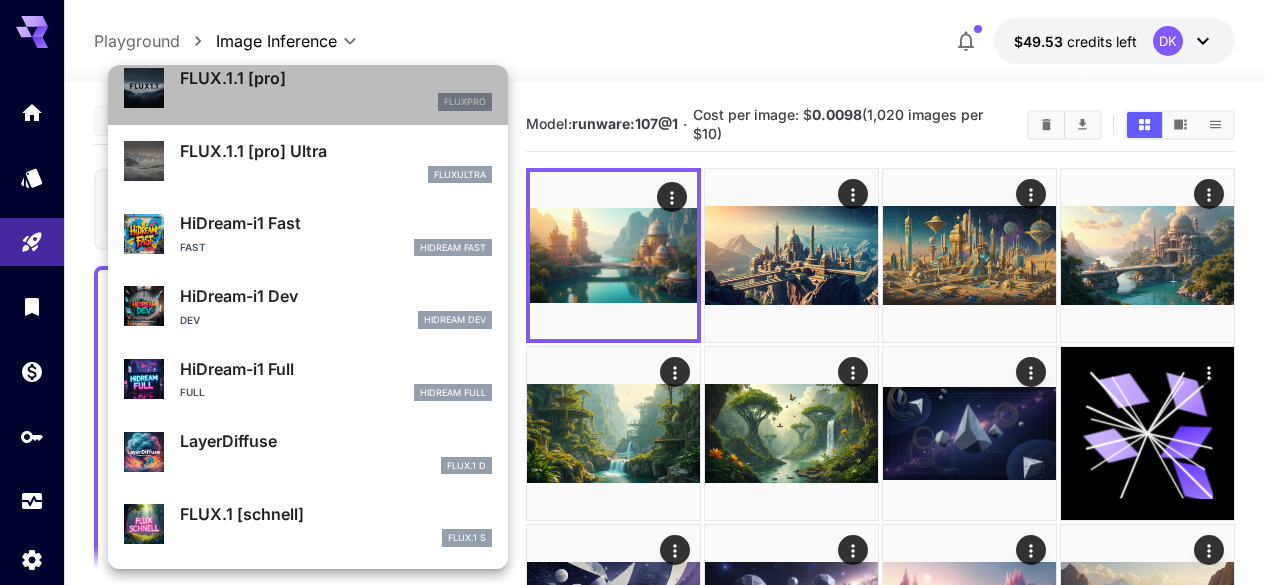 click on "fluxpro" at bounding box center [336, 102] 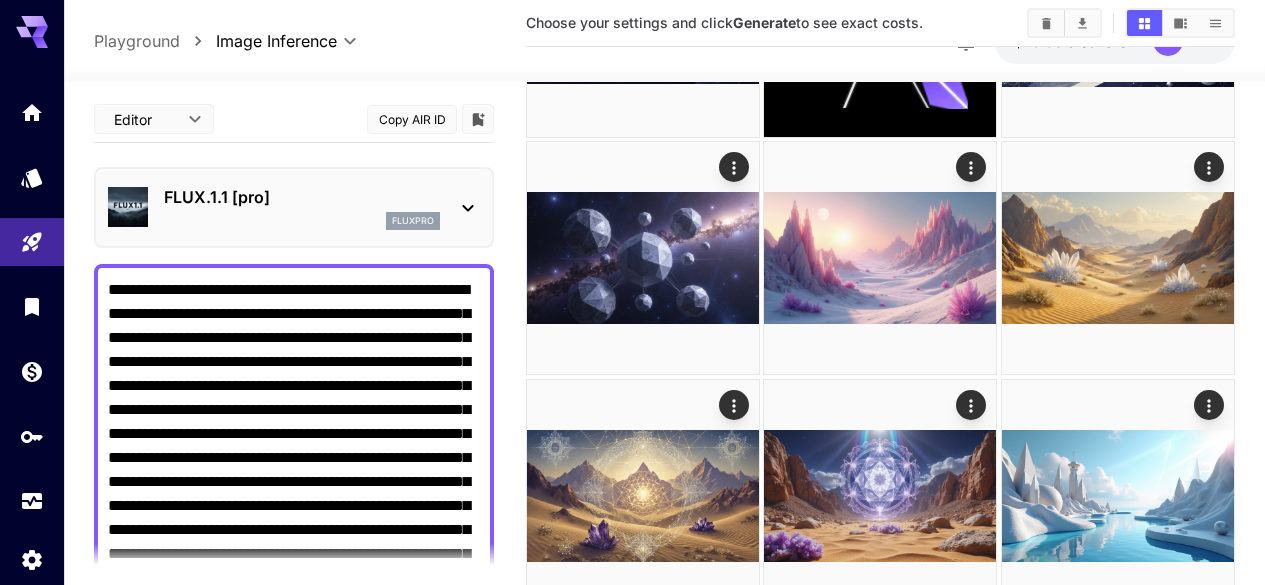 scroll, scrollTop: 733, scrollLeft: 0, axis: vertical 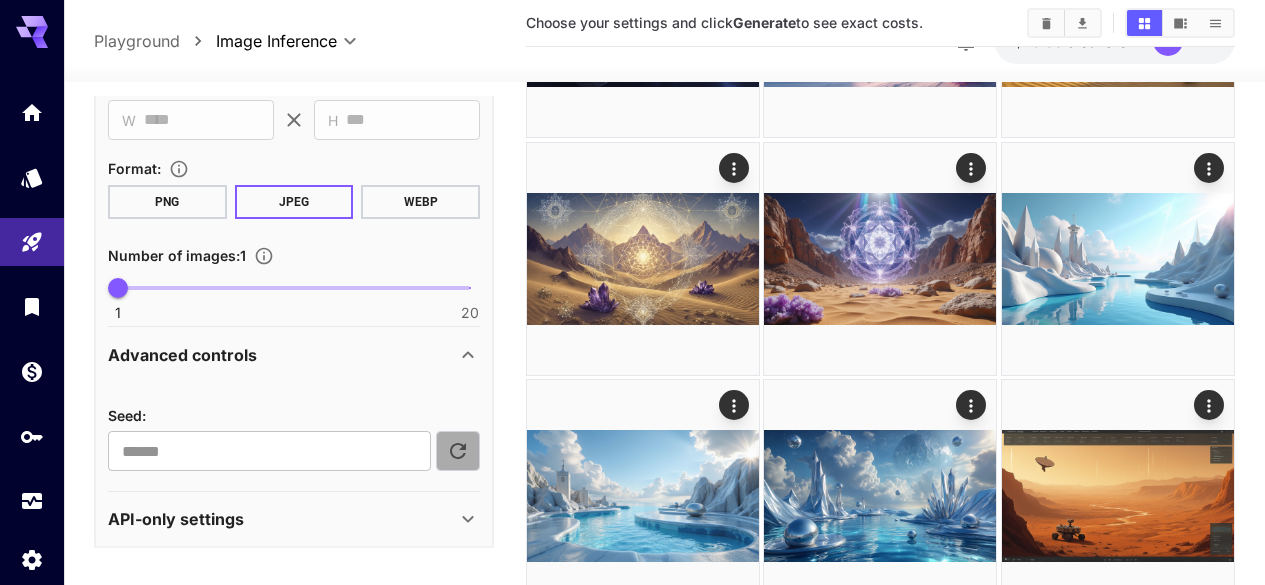 click 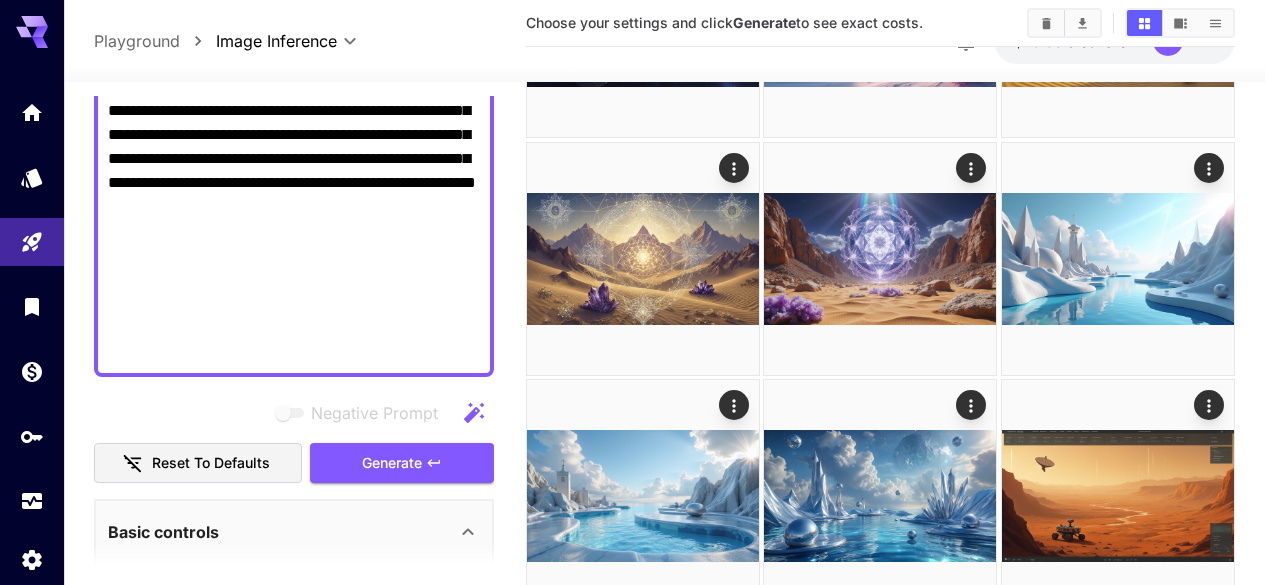 scroll, scrollTop: 454, scrollLeft: 0, axis: vertical 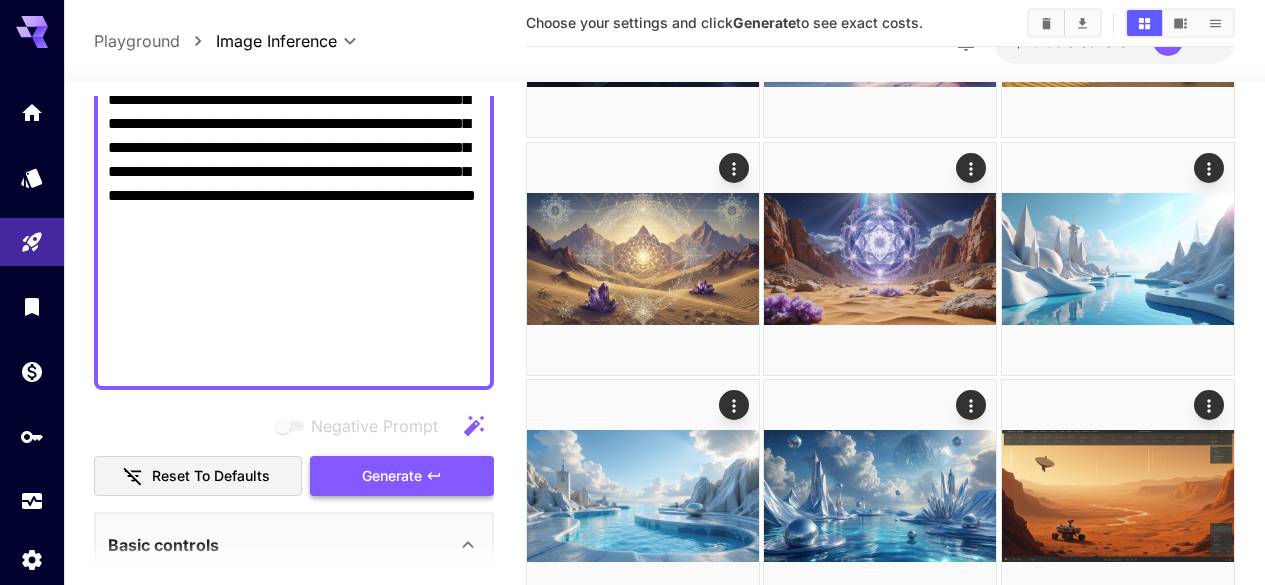 click on "Generate" at bounding box center [402, 476] 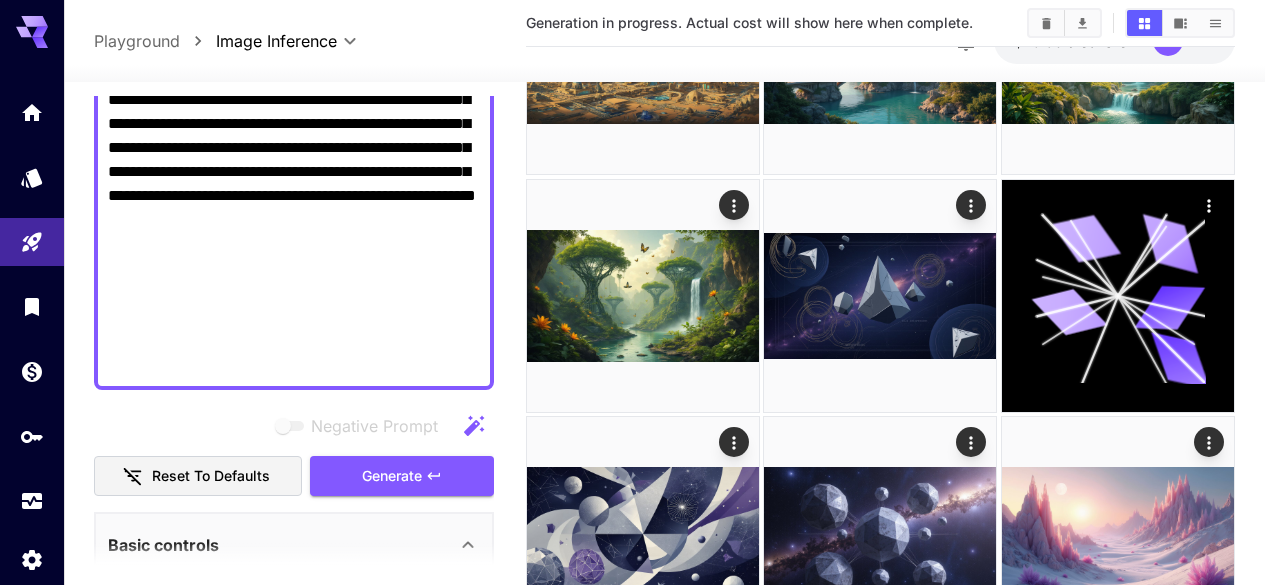 scroll, scrollTop: 0, scrollLeft: 0, axis: both 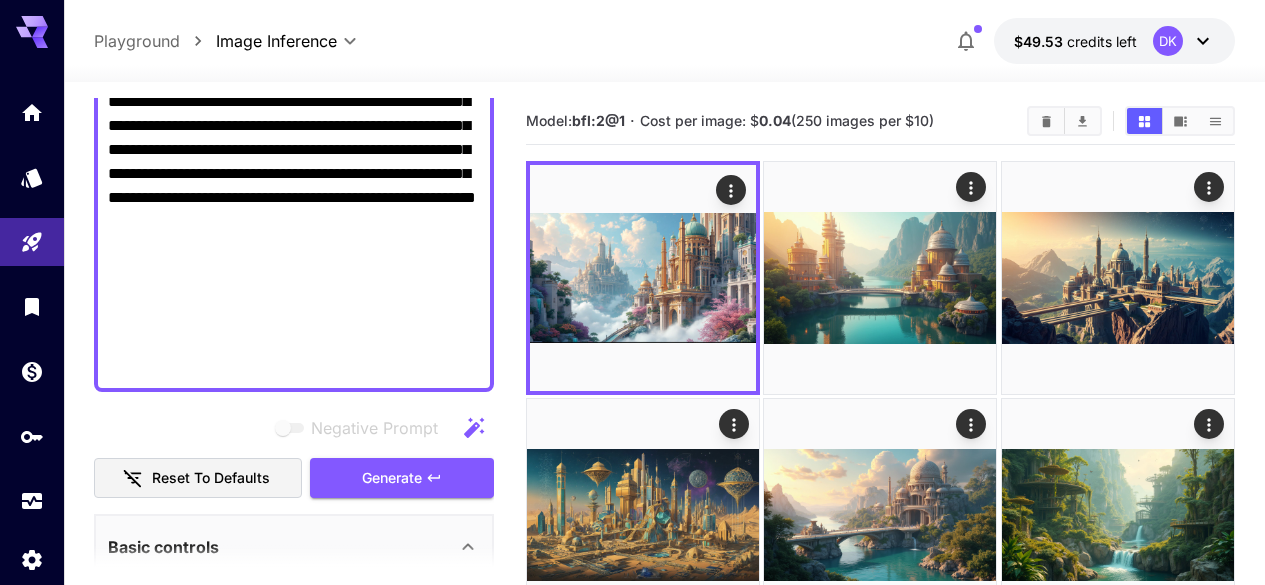 click on "**********" at bounding box center (294, 102) 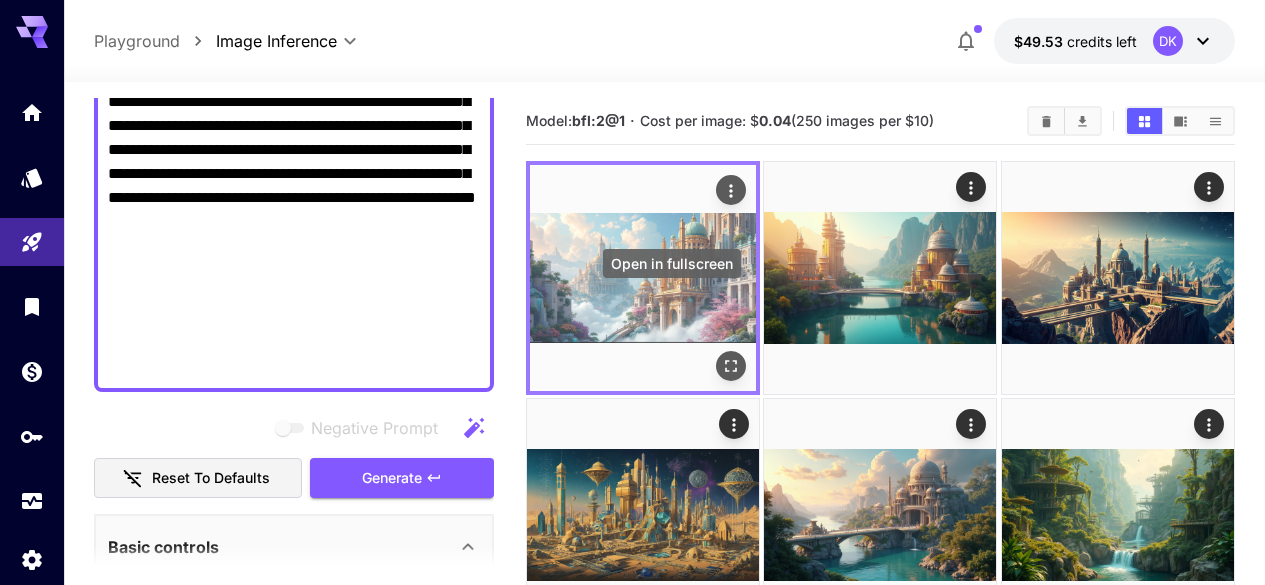 click 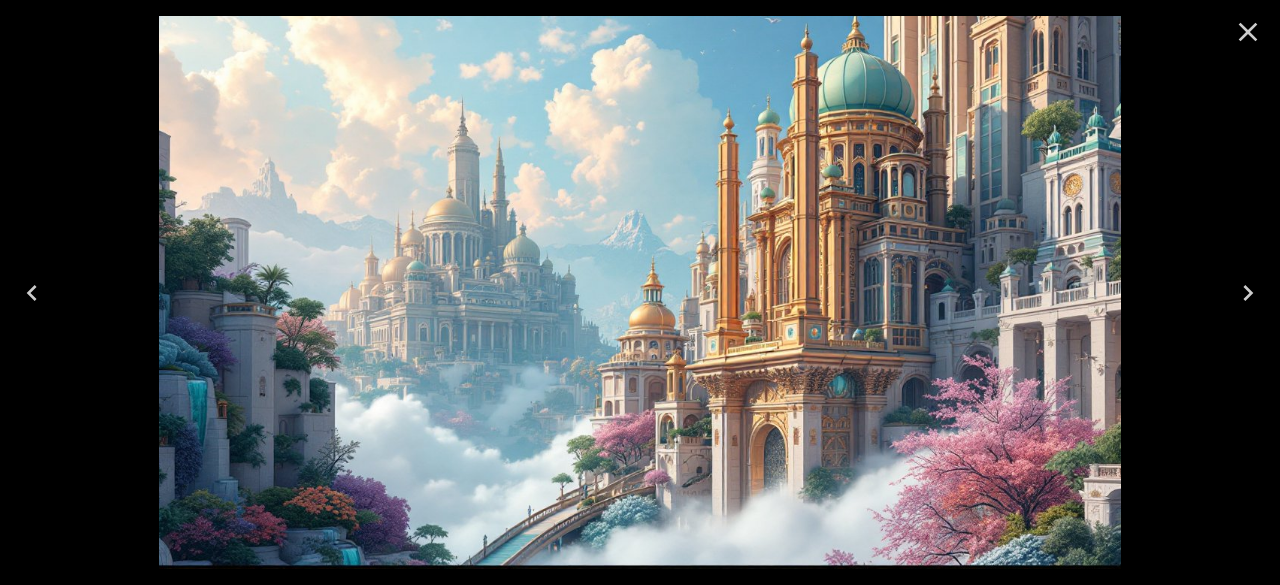 click 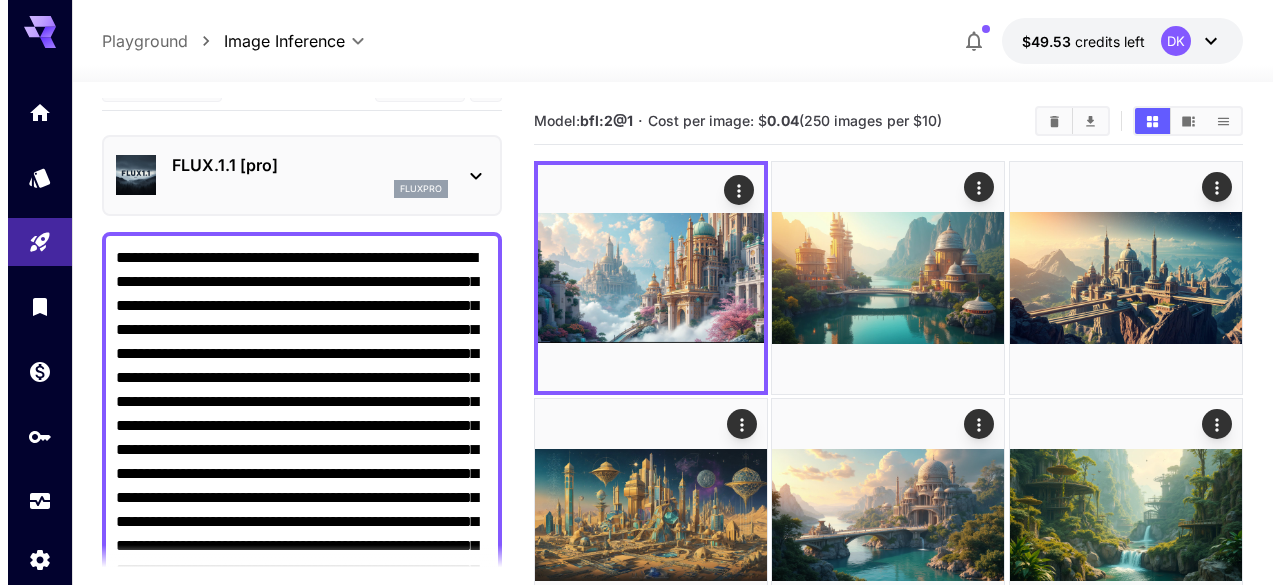 scroll, scrollTop: 35, scrollLeft: 0, axis: vertical 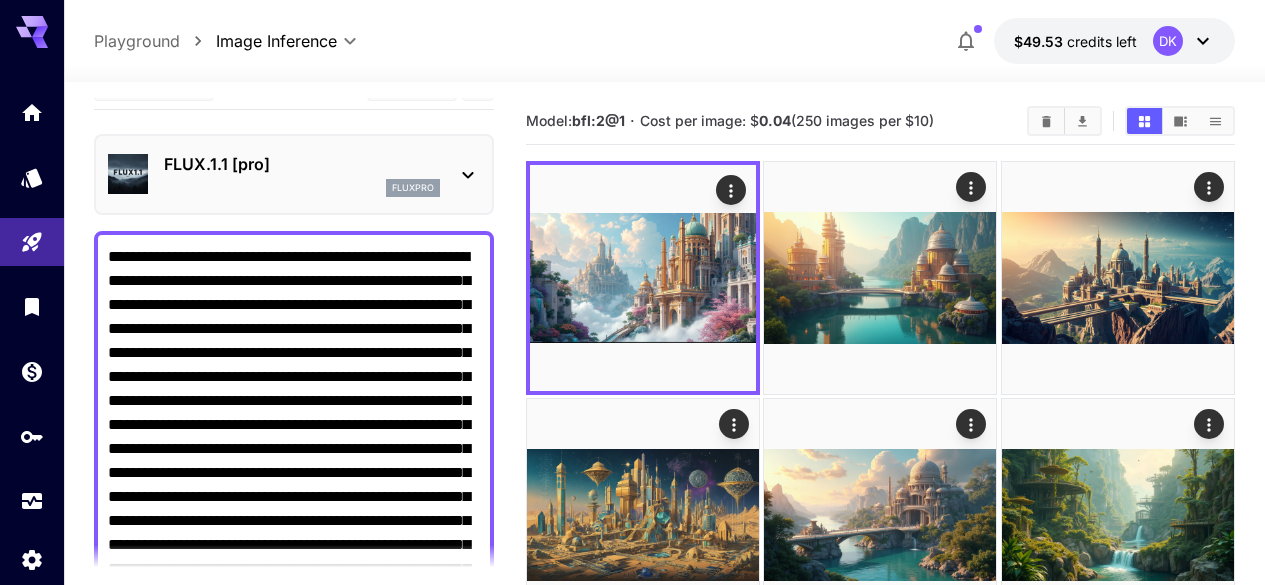click on "FLUX.1.1 [pro]" at bounding box center [302, 164] 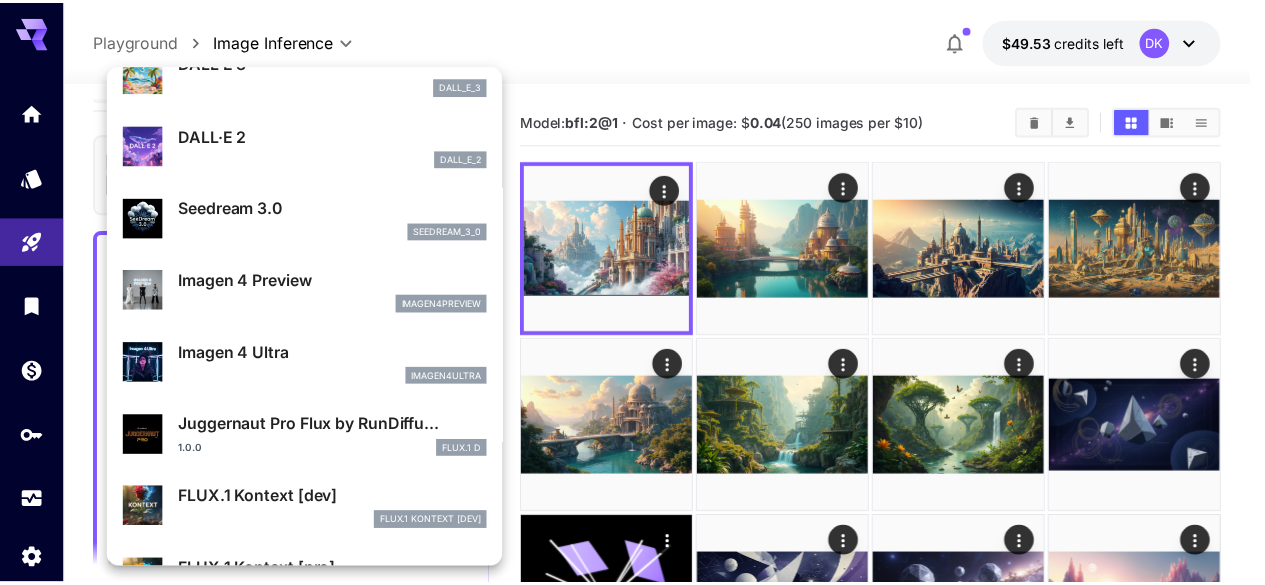 scroll, scrollTop: 394, scrollLeft: 0, axis: vertical 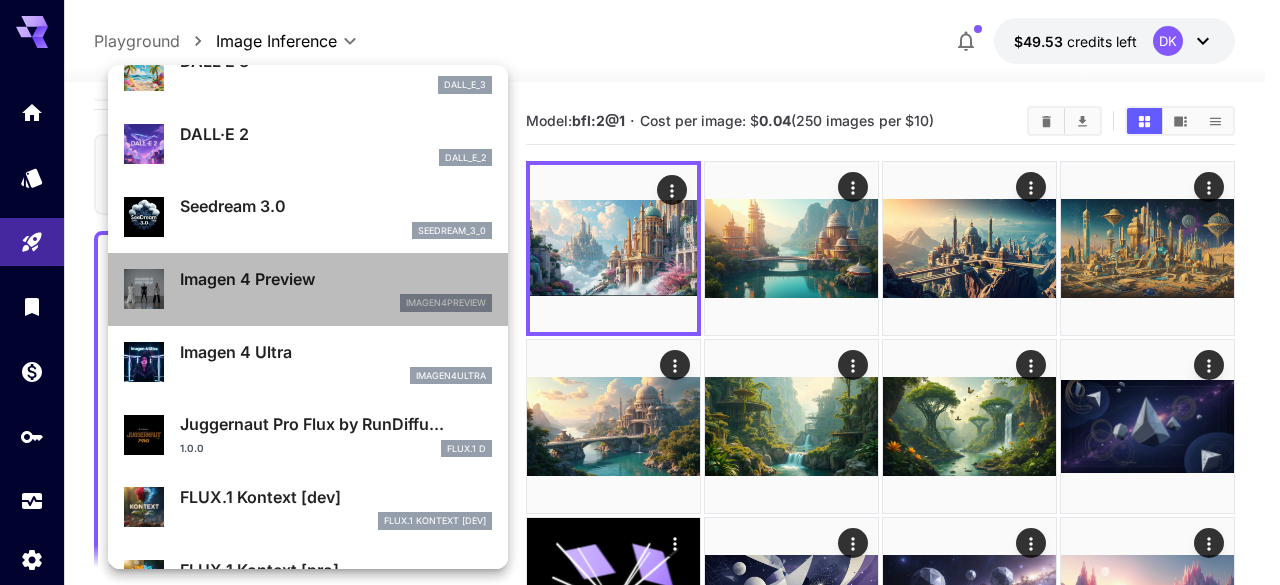 click on "Imagen 4 Preview imagen4preview" at bounding box center [308, 289] 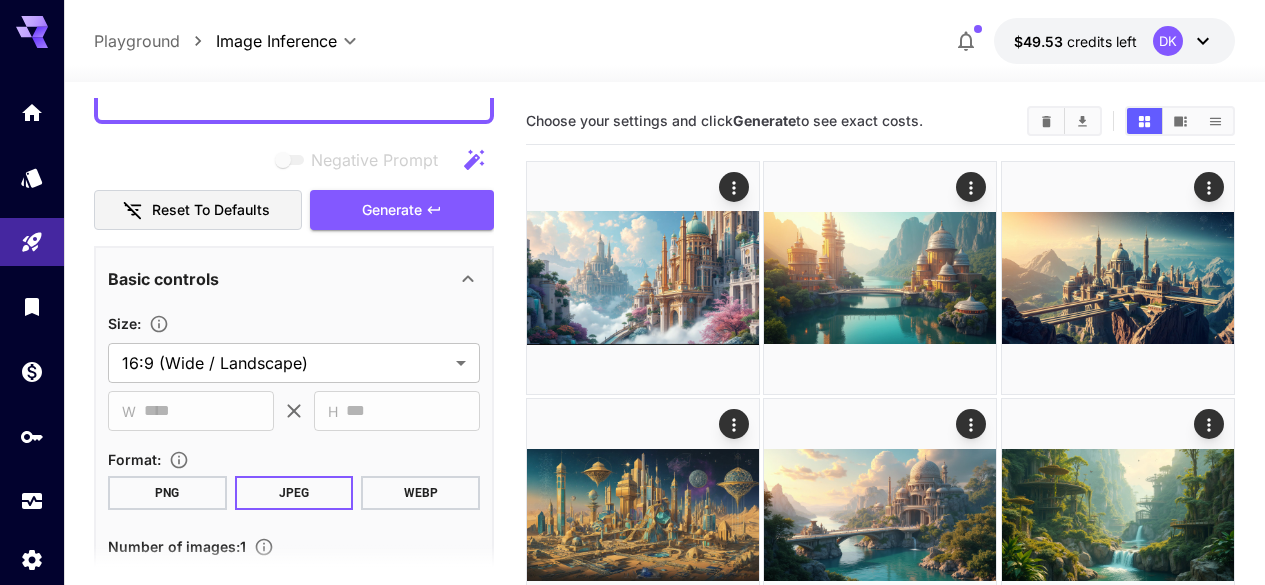 scroll, scrollTop: 723, scrollLeft: 0, axis: vertical 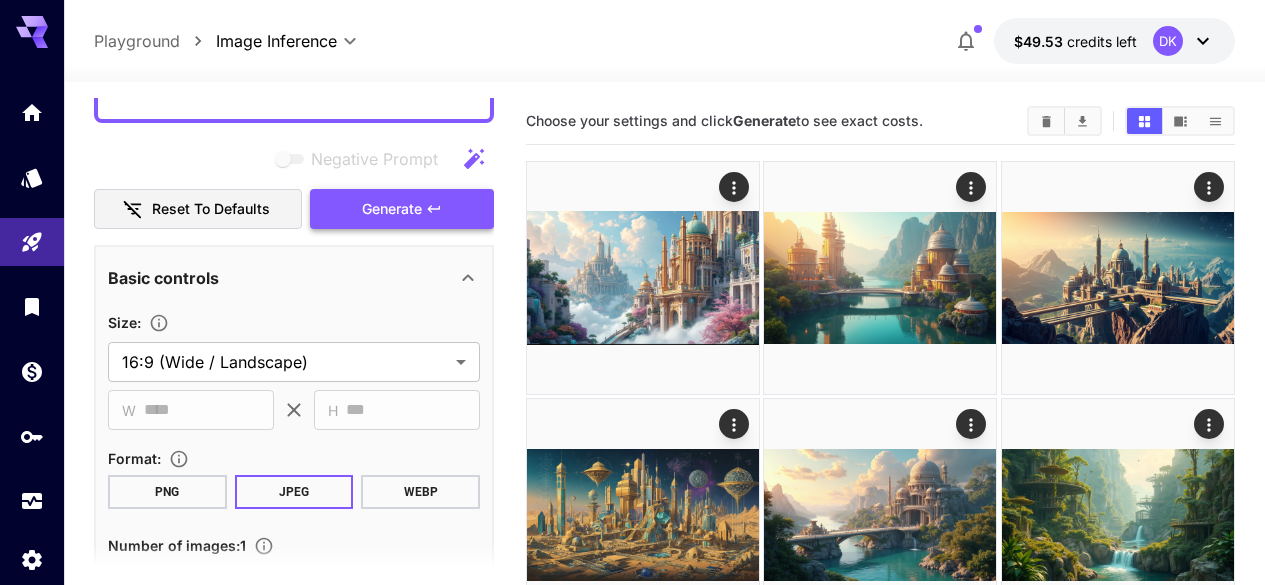 click on "Generate" at bounding box center (402, 209) 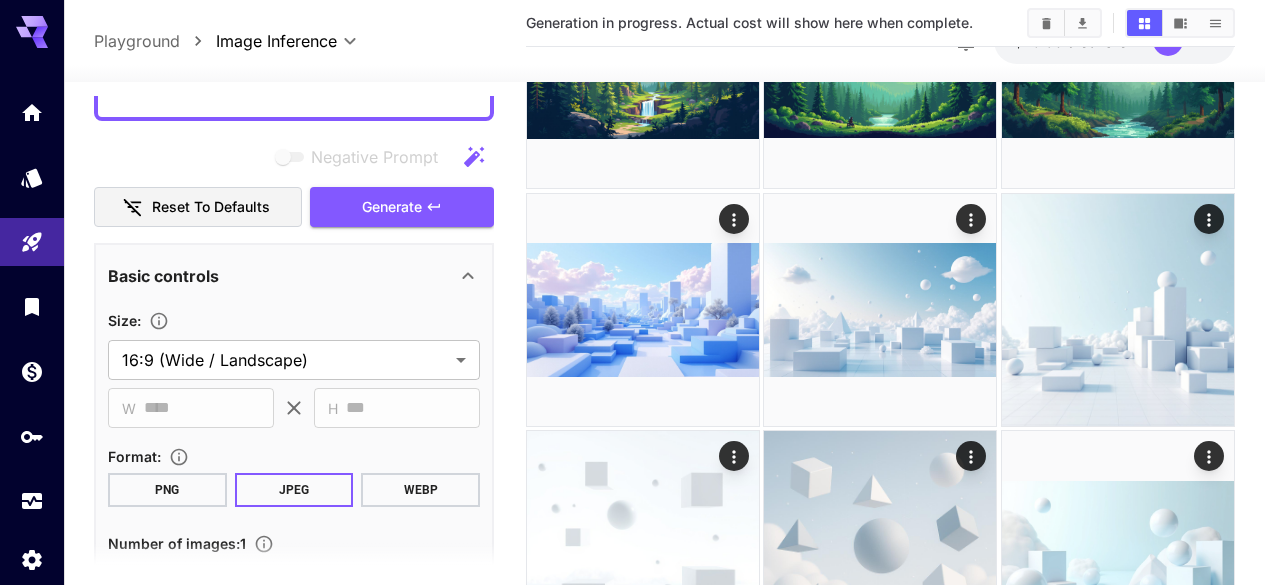 scroll, scrollTop: 2343, scrollLeft: 0, axis: vertical 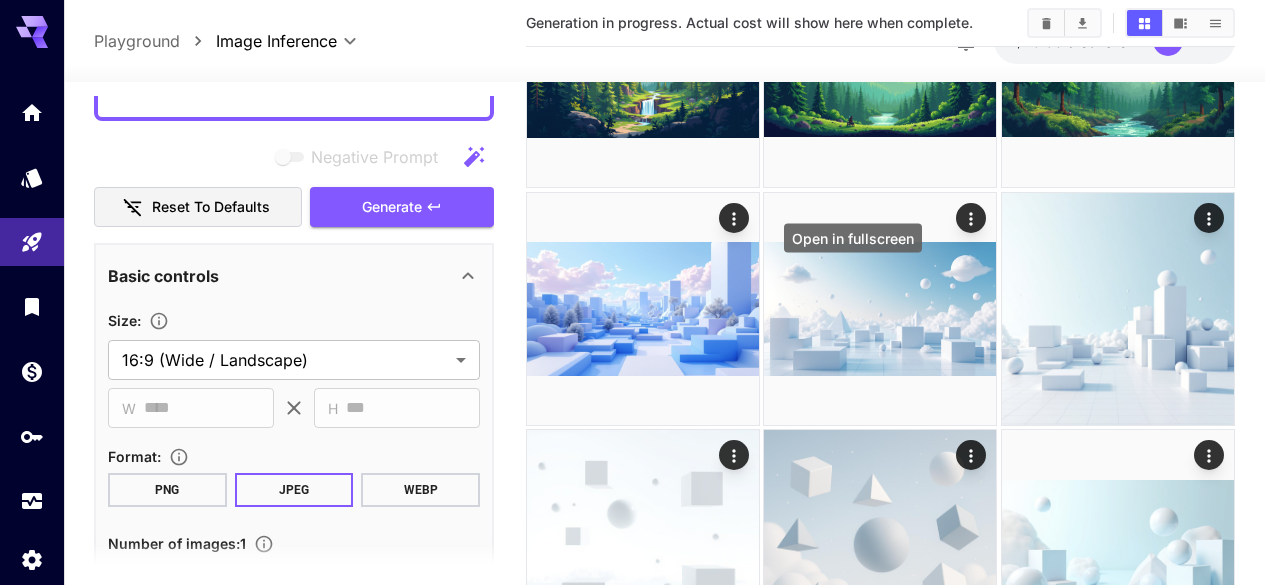 click 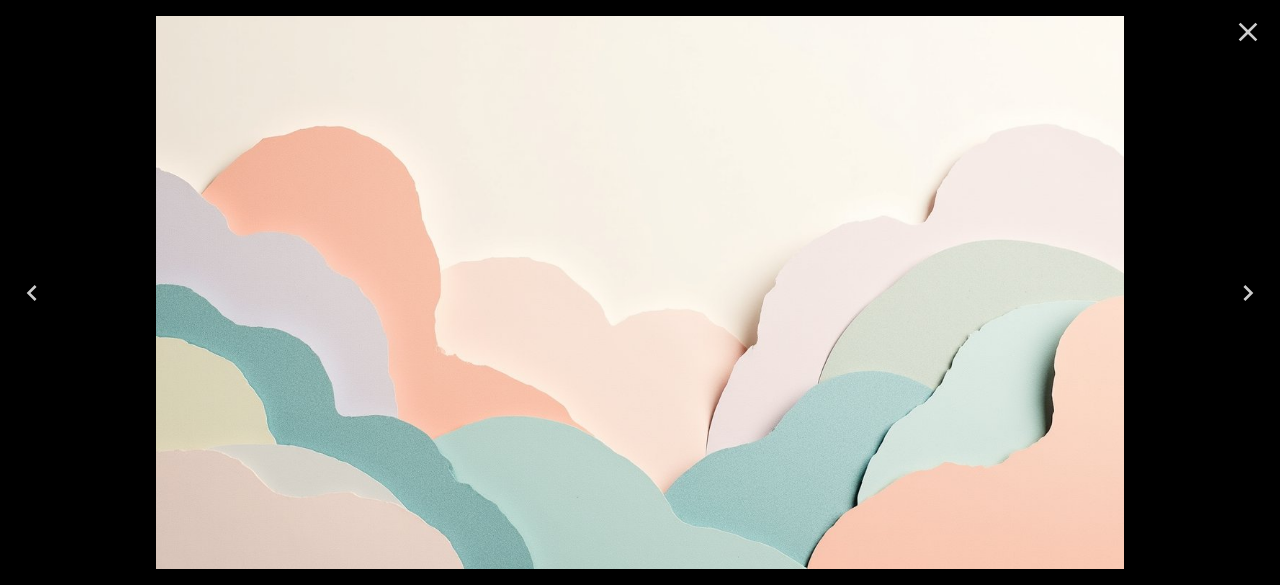 click 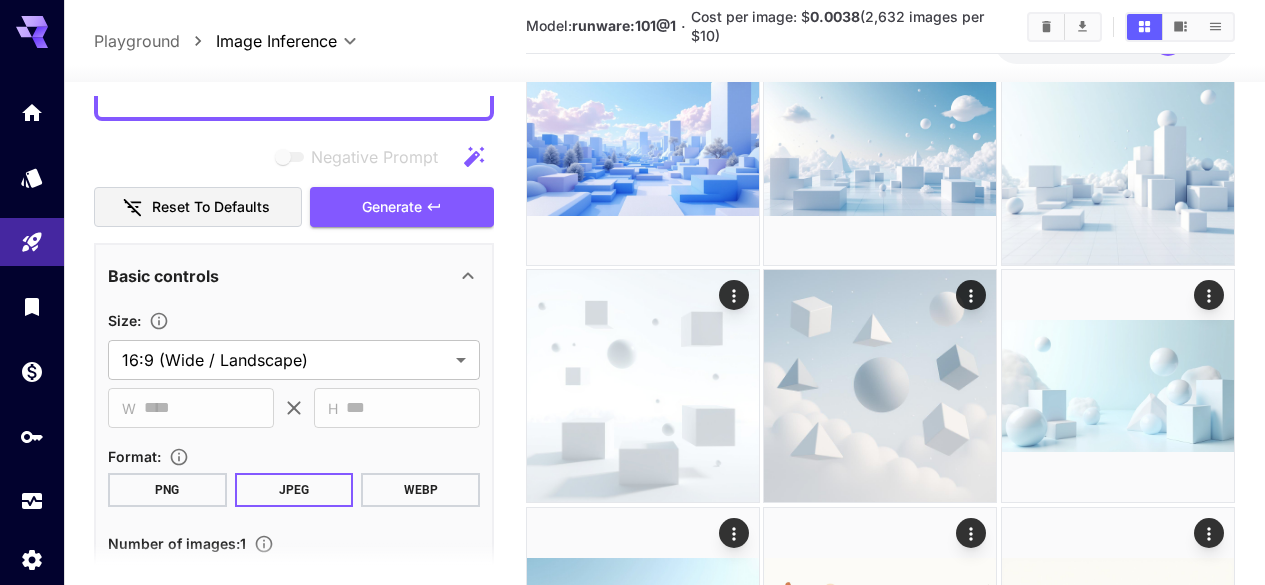 scroll, scrollTop: 2515, scrollLeft: 0, axis: vertical 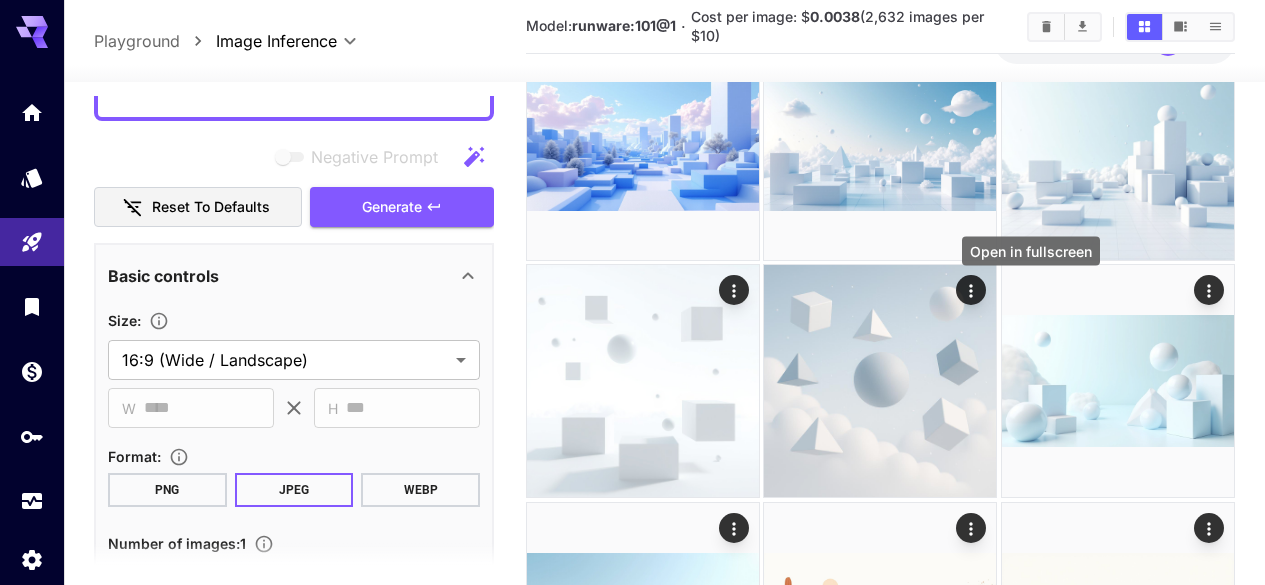 click at bounding box center [972, 2372] 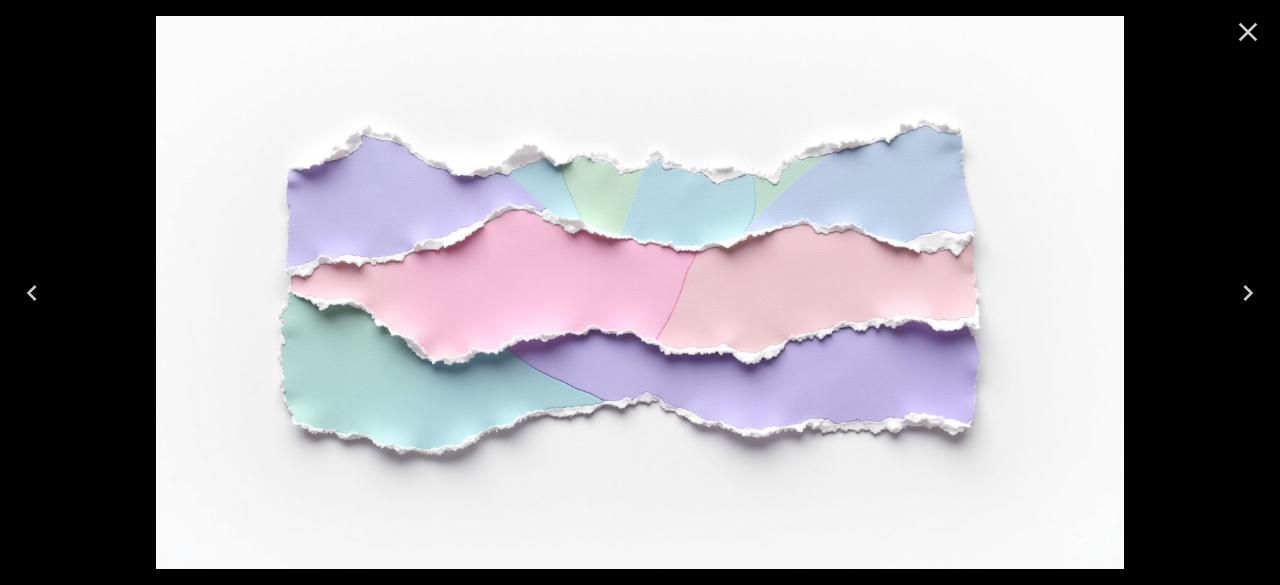 click 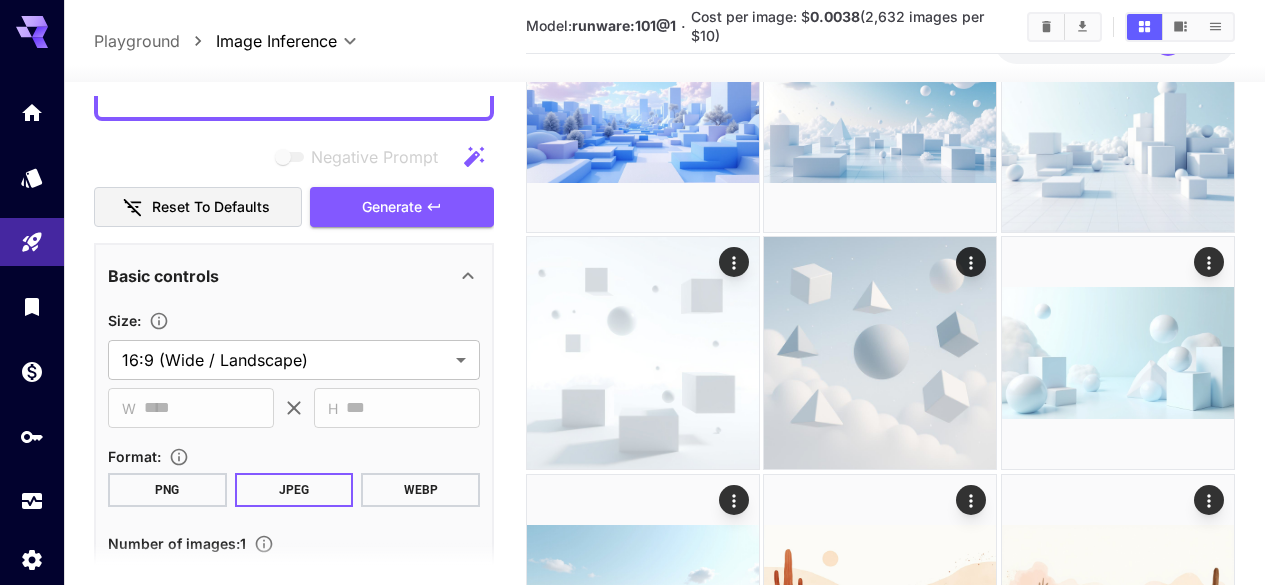 scroll, scrollTop: 2667, scrollLeft: 0, axis: vertical 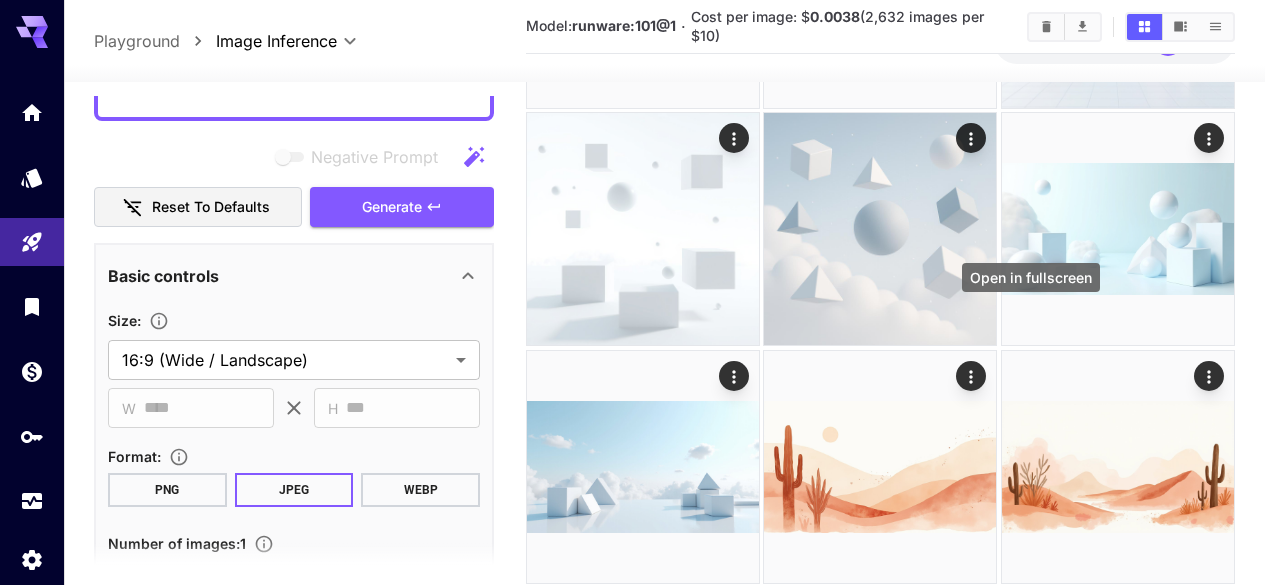 click 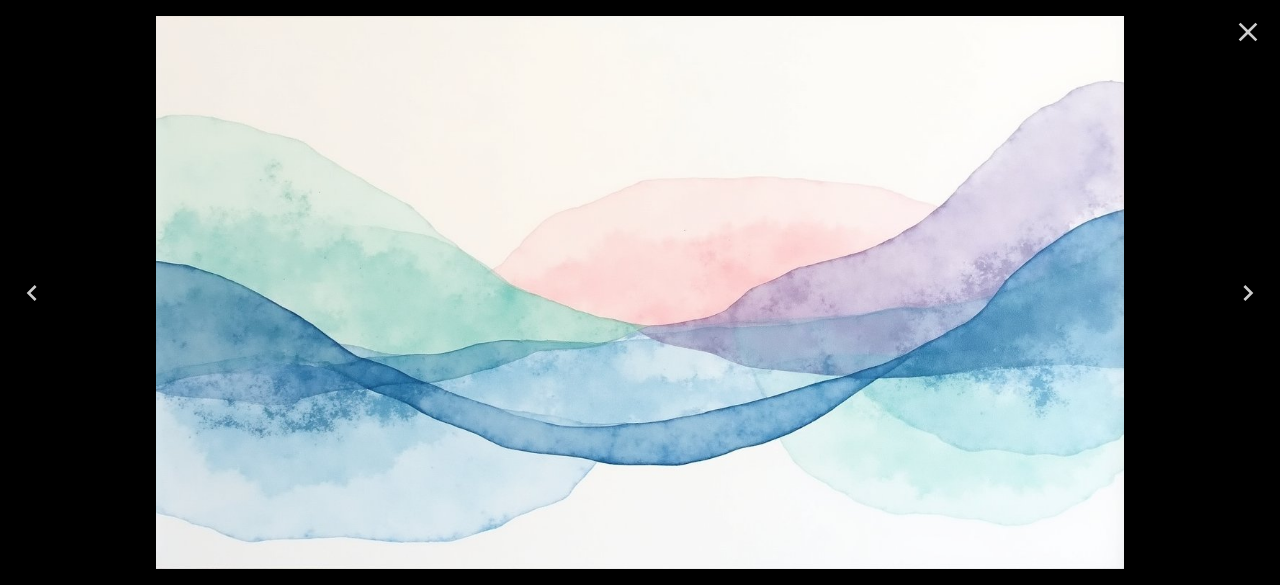 click 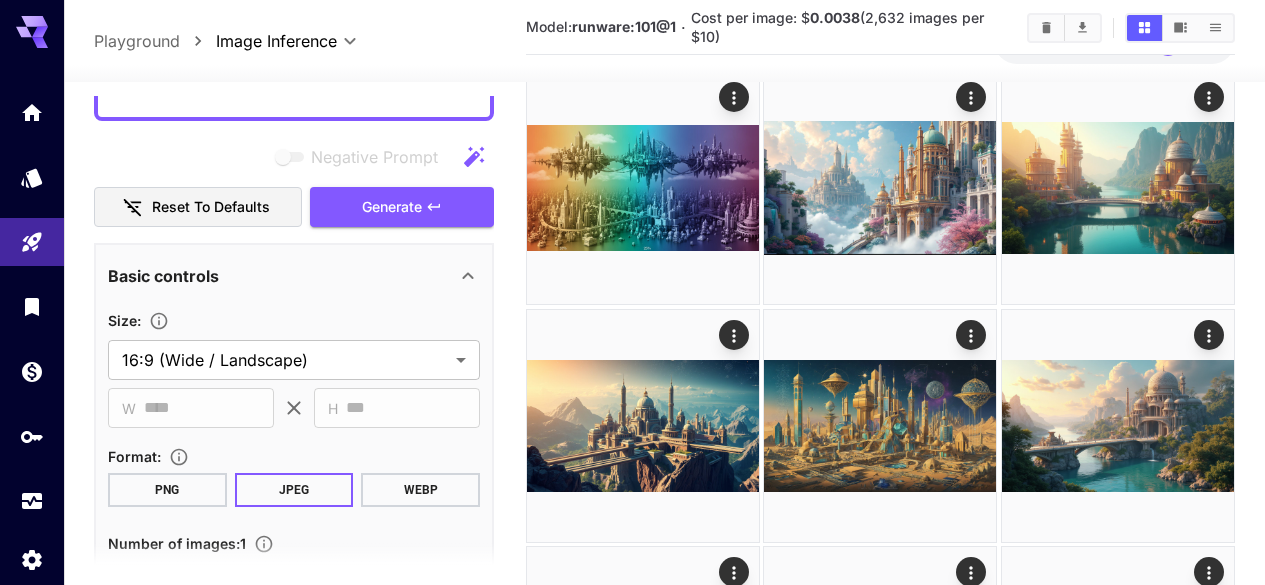scroll, scrollTop: 0, scrollLeft: 0, axis: both 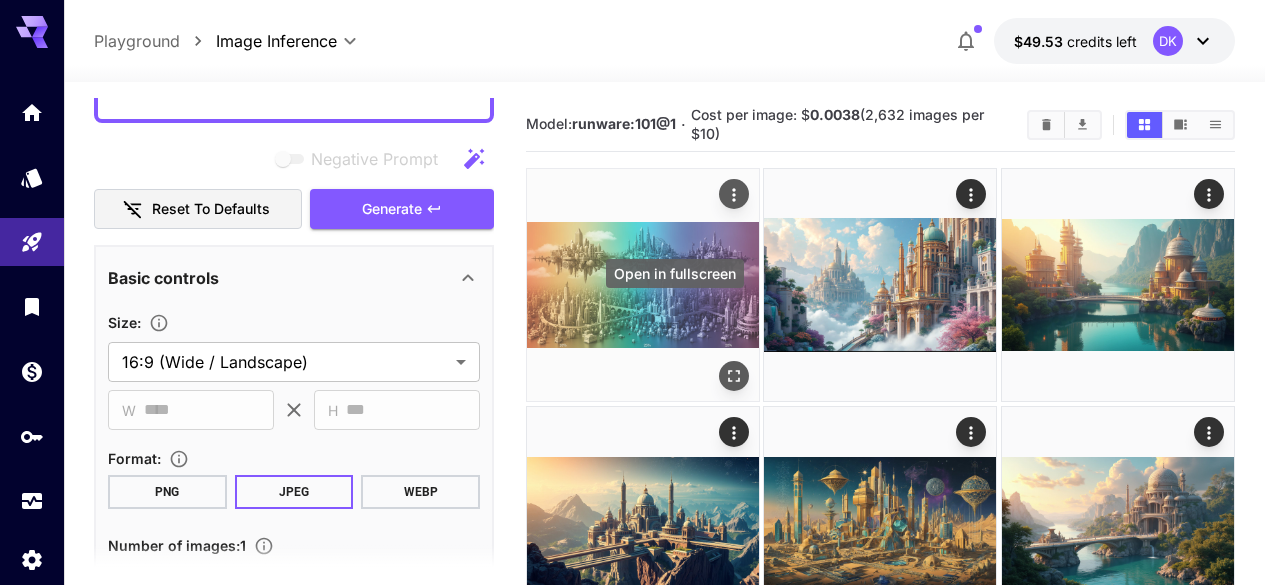 click 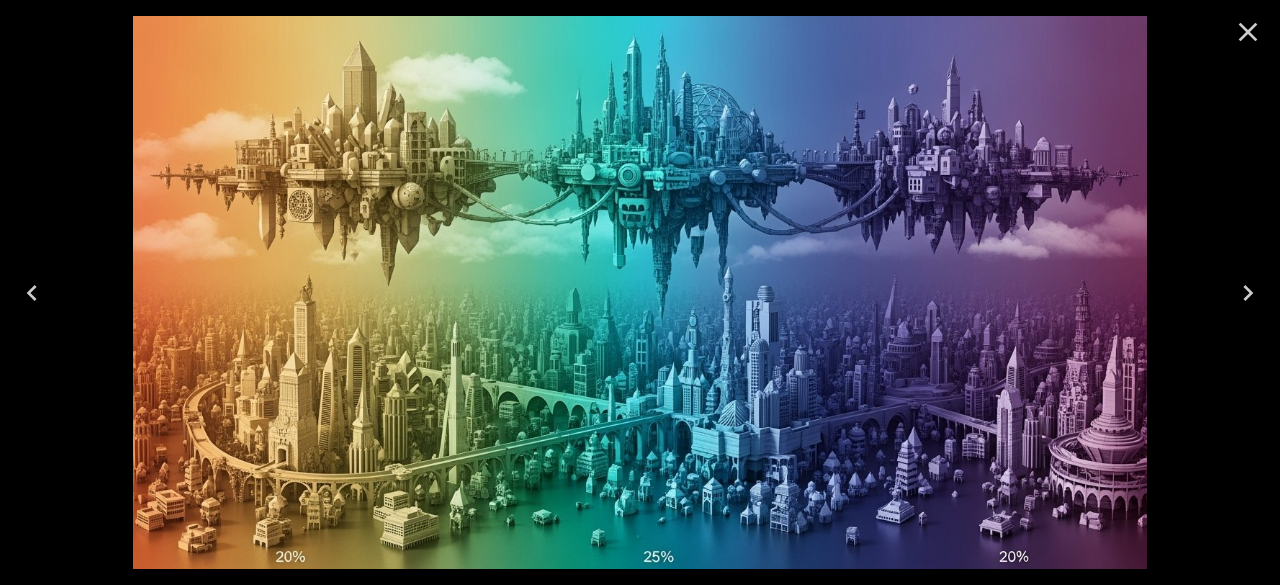 drag, startPoint x: 750, startPoint y: 383, endPoint x: 719, endPoint y: 410, distance: 41.109608 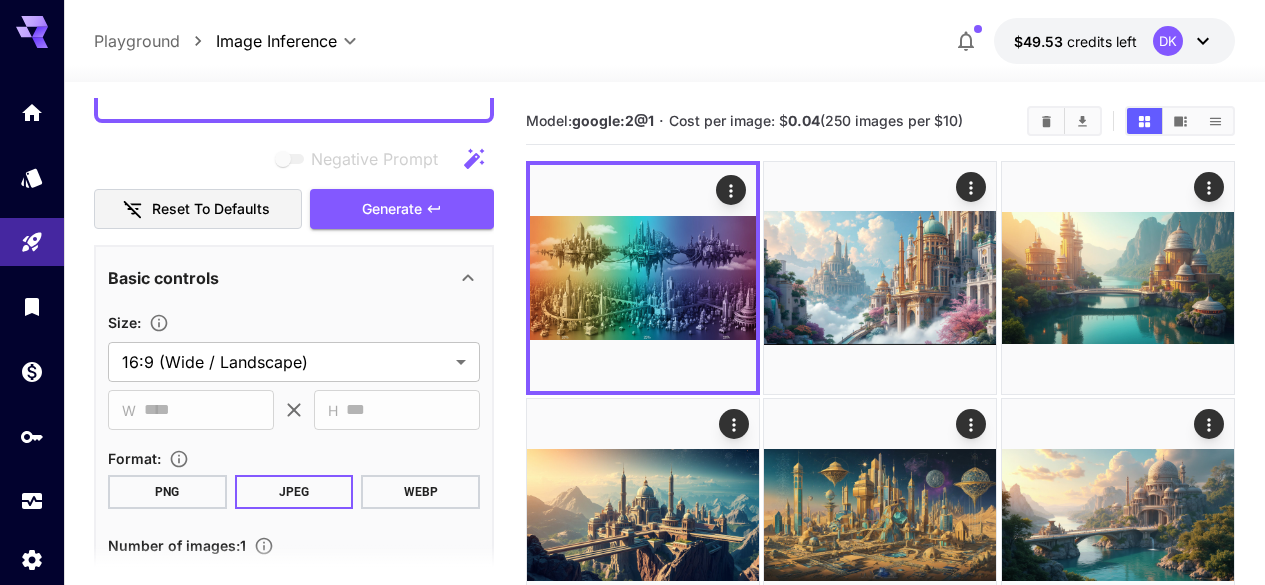 click on "Model:  google:2@1 · Cost per image: $ 0.04  (250 images per $10)" at bounding box center [880, 2857] 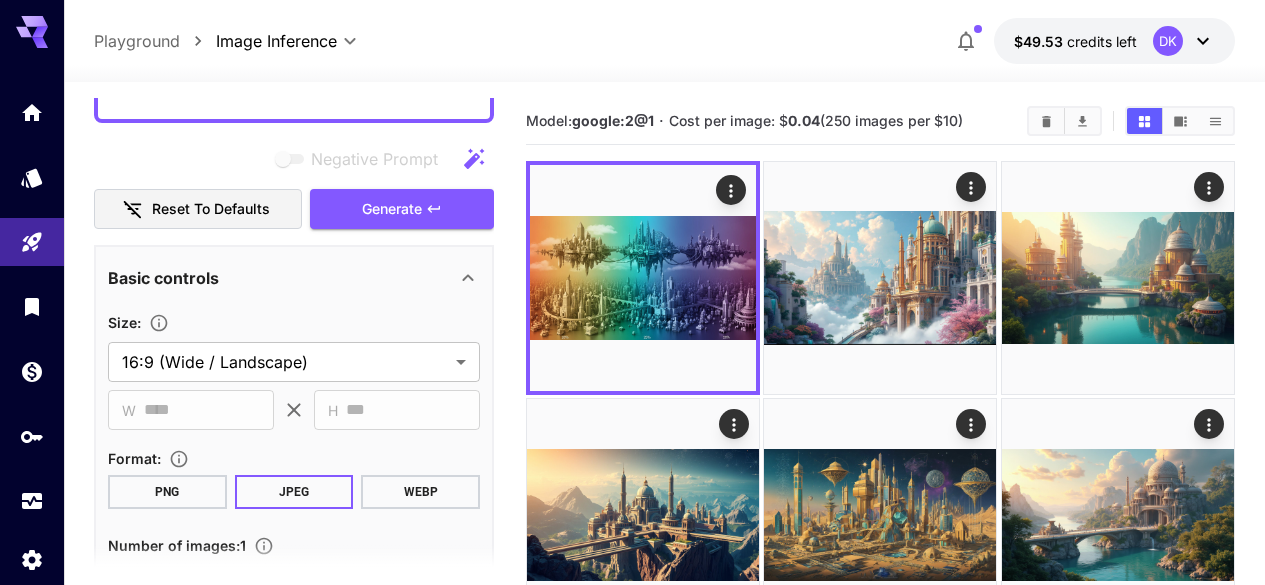 click on "Model:  google:2@1 · Cost per image: $ 0.04  (250 images per $10)" at bounding box center (880, 2857) 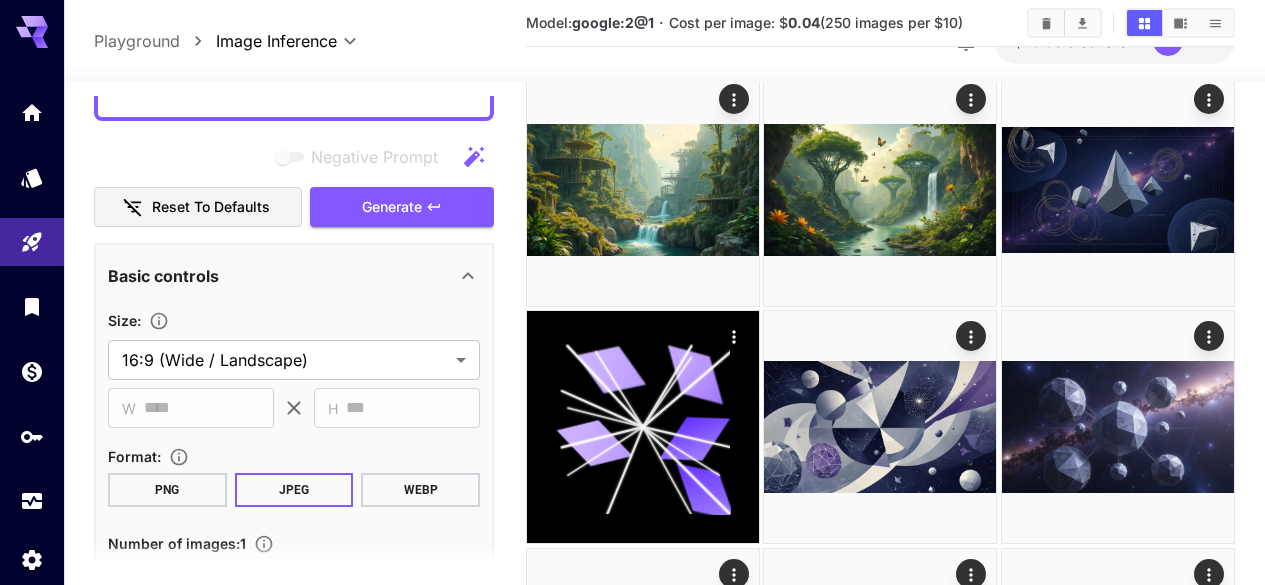 scroll, scrollTop: 615, scrollLeft: 0, axis: vertical 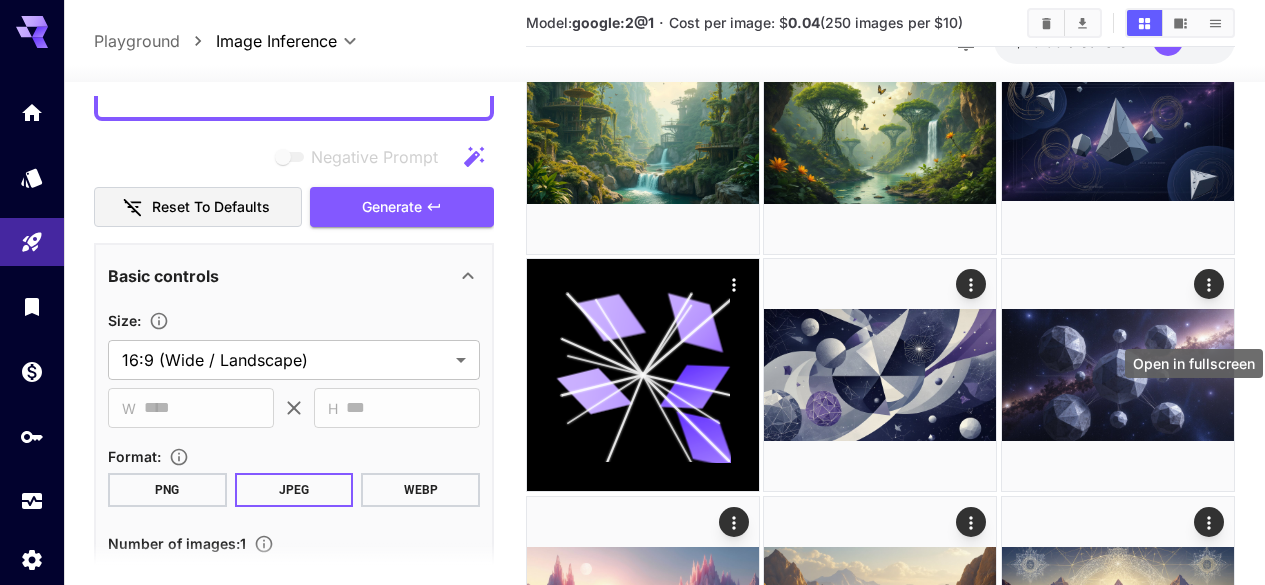 click 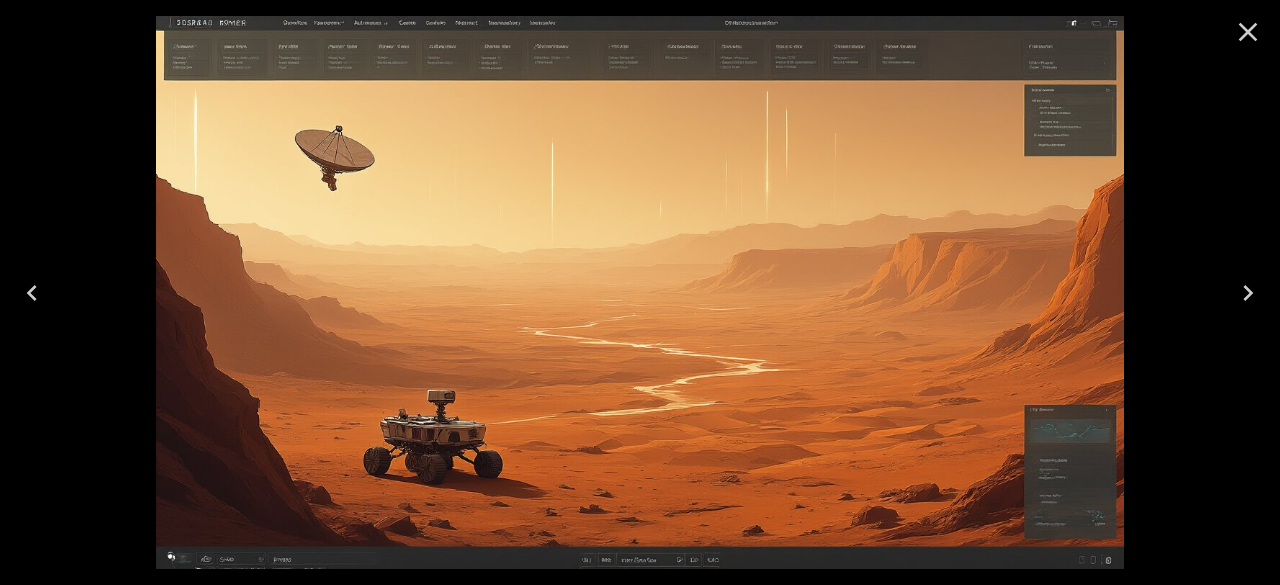 click 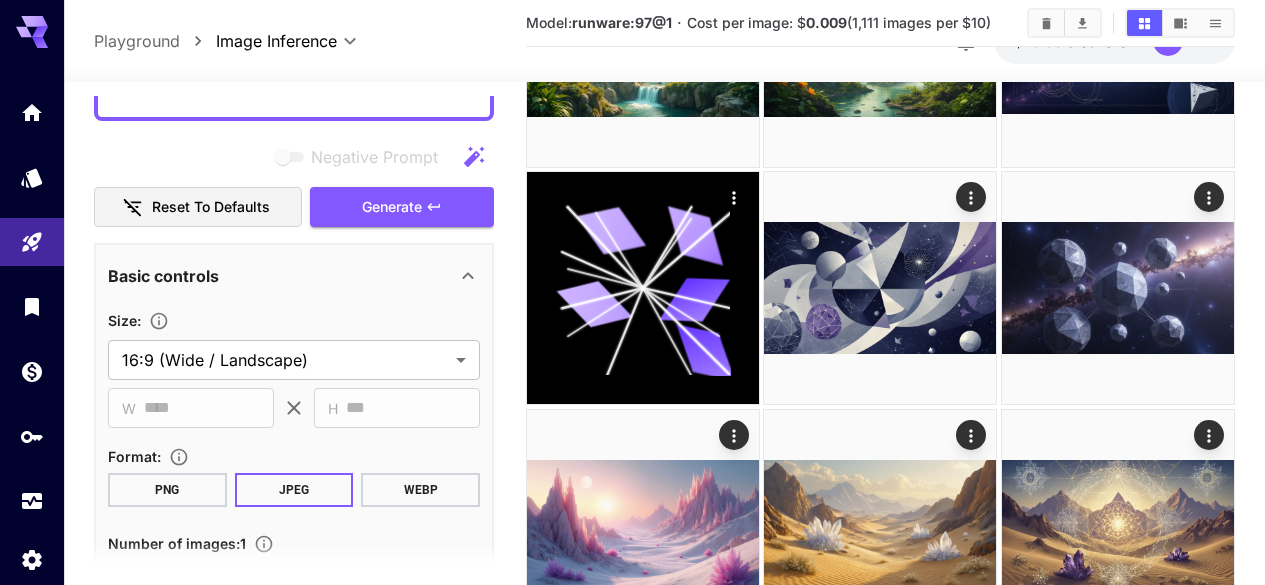scroll, scrollTop: 722, scrollLeft: 0, axis: vertical 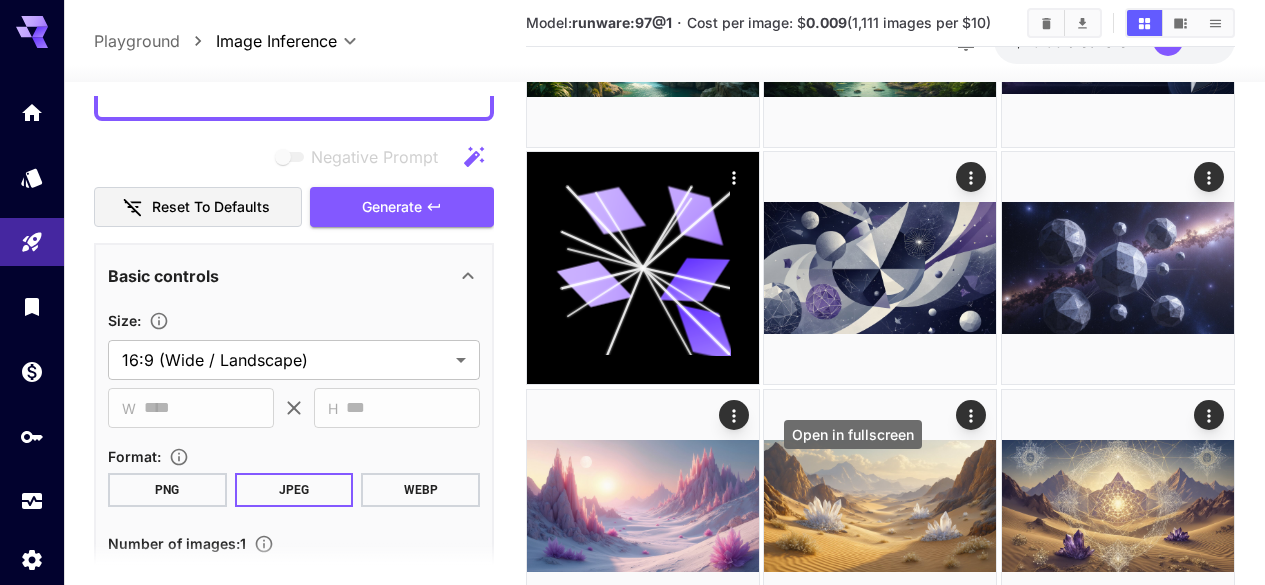 click at bounding box center (734, 1309) 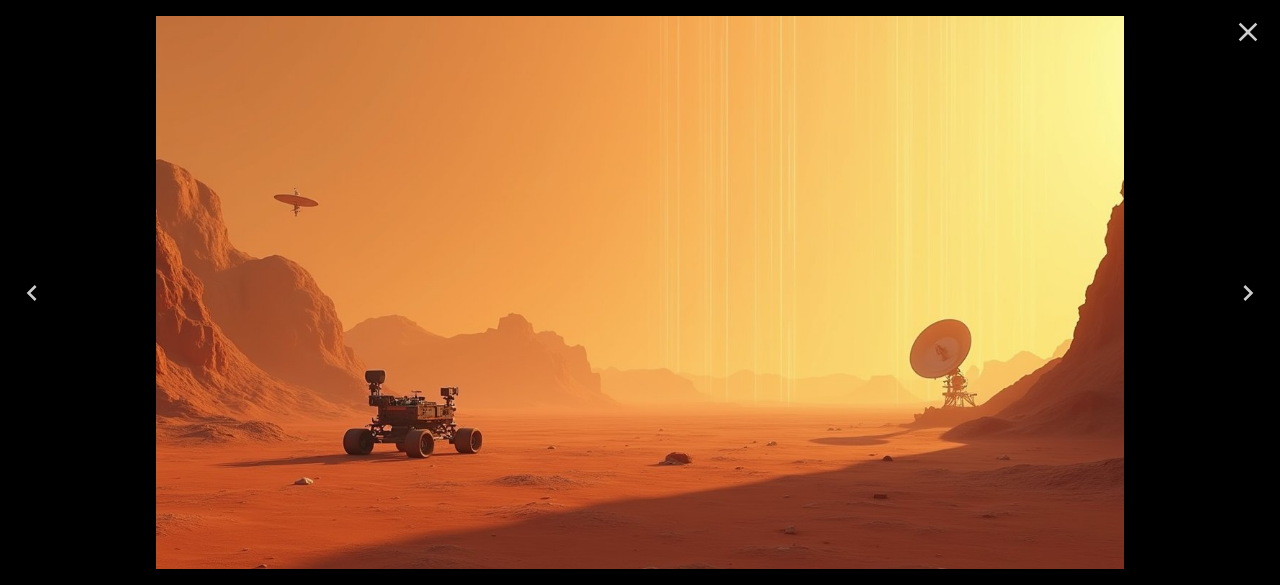 click 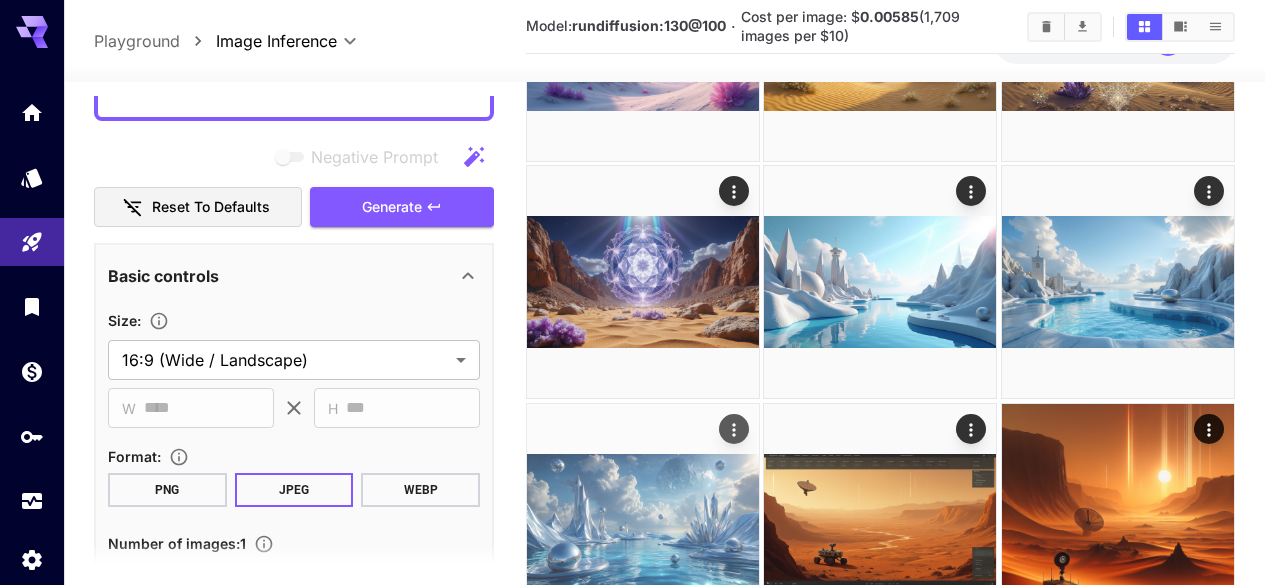 scroll, scrollTop: 1185, scrollLeft: 0, axis: vertical 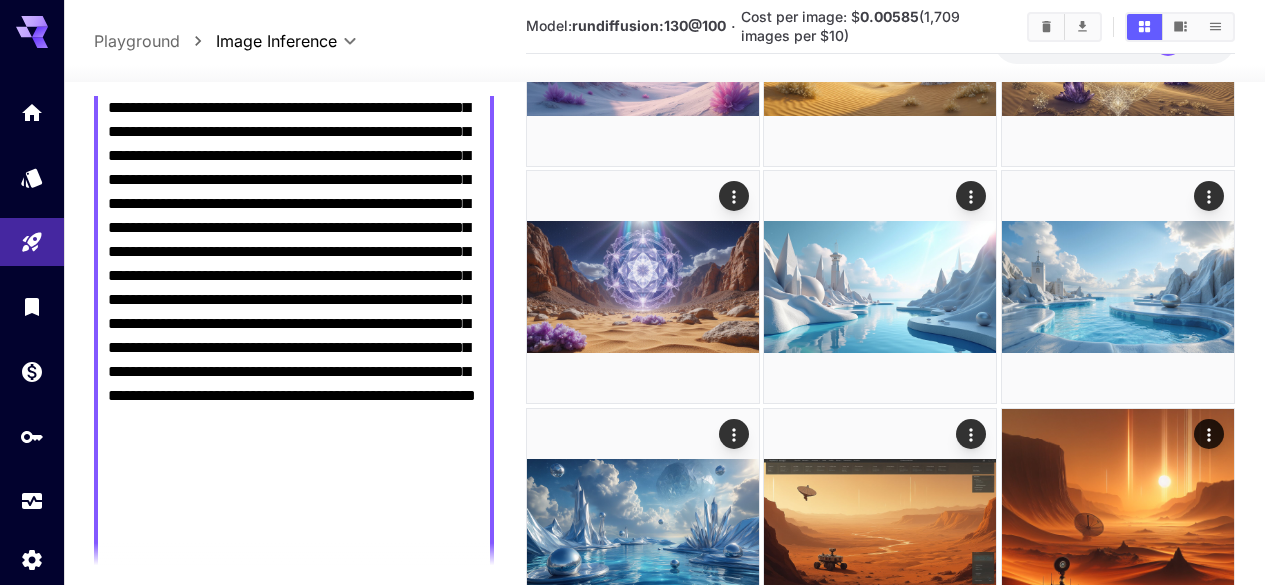 click on "**********" at bounding box center [294, 300] 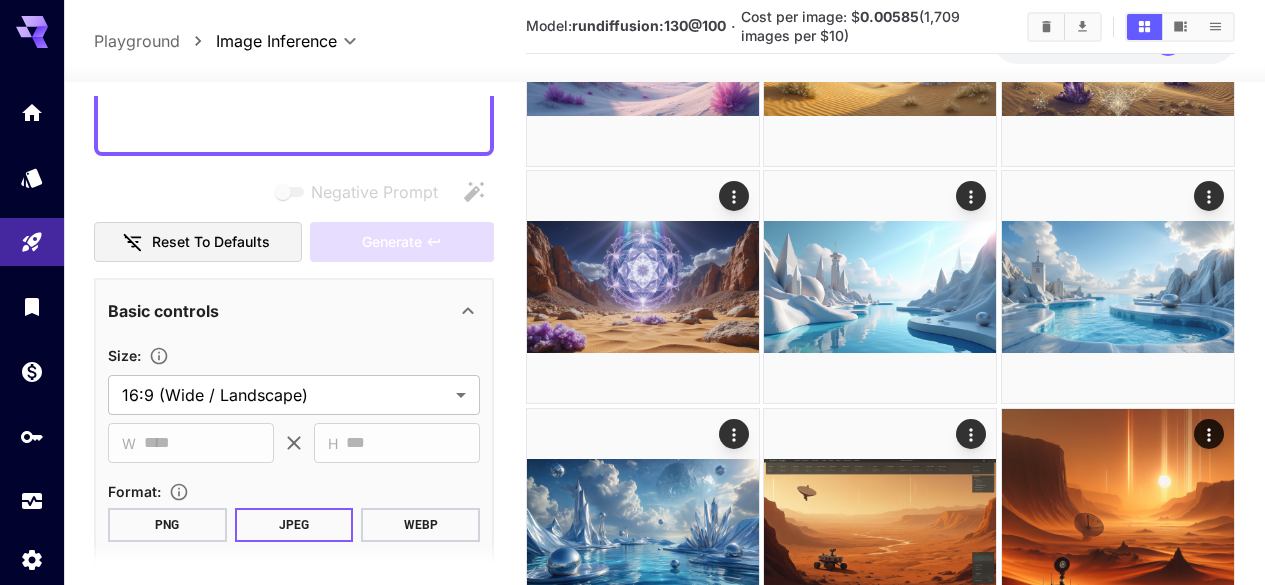 scroll, scrollTop: 0, scrollLeft: 0, axis: both 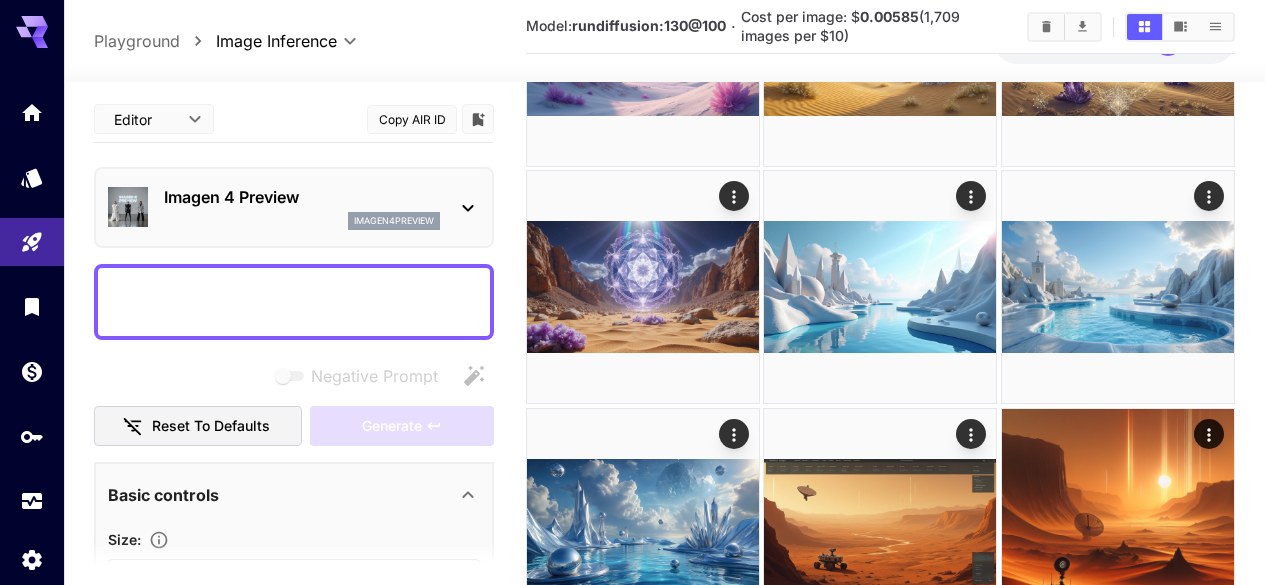 paste on "**********" 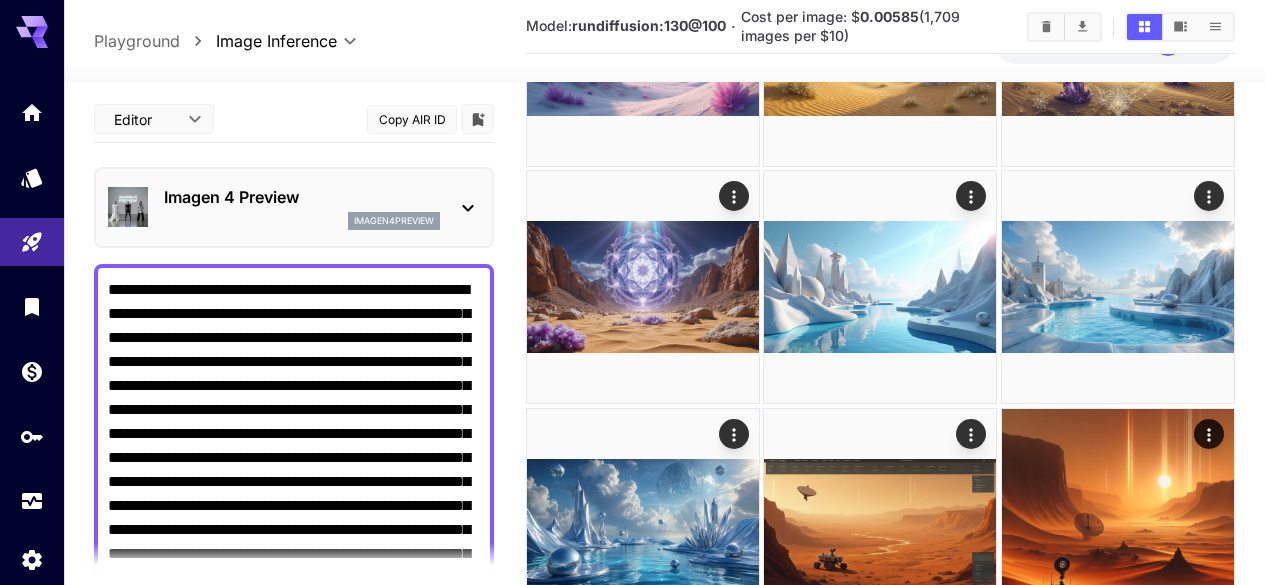 scroll, scrollTop: 1193, scrollLeft: 0, axis: vertical 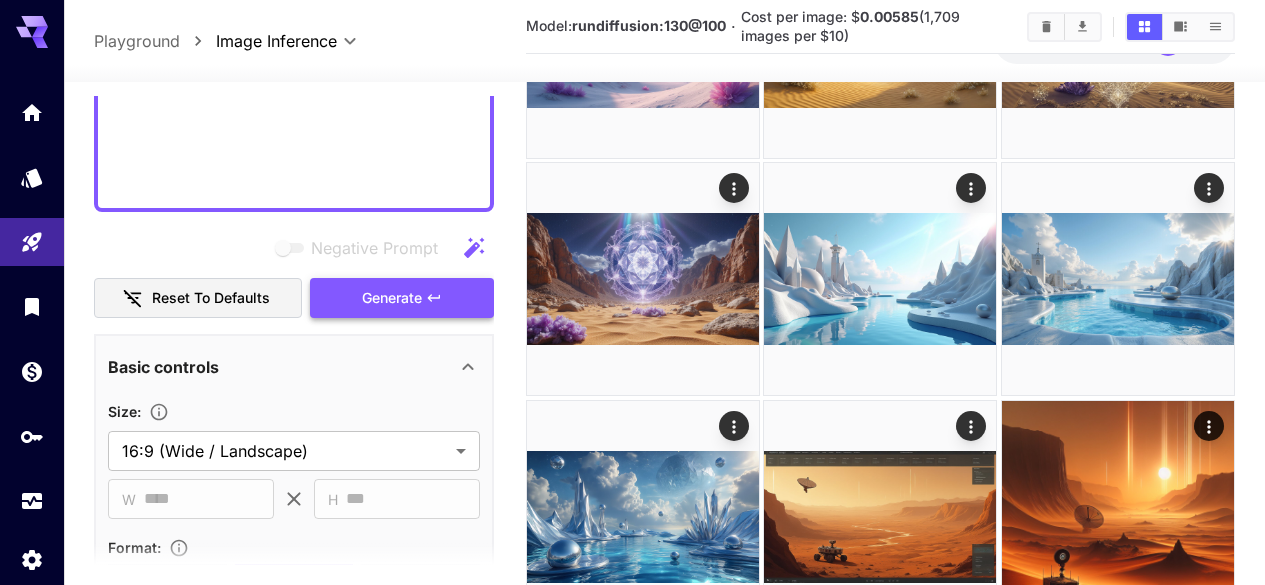 type on "**********" 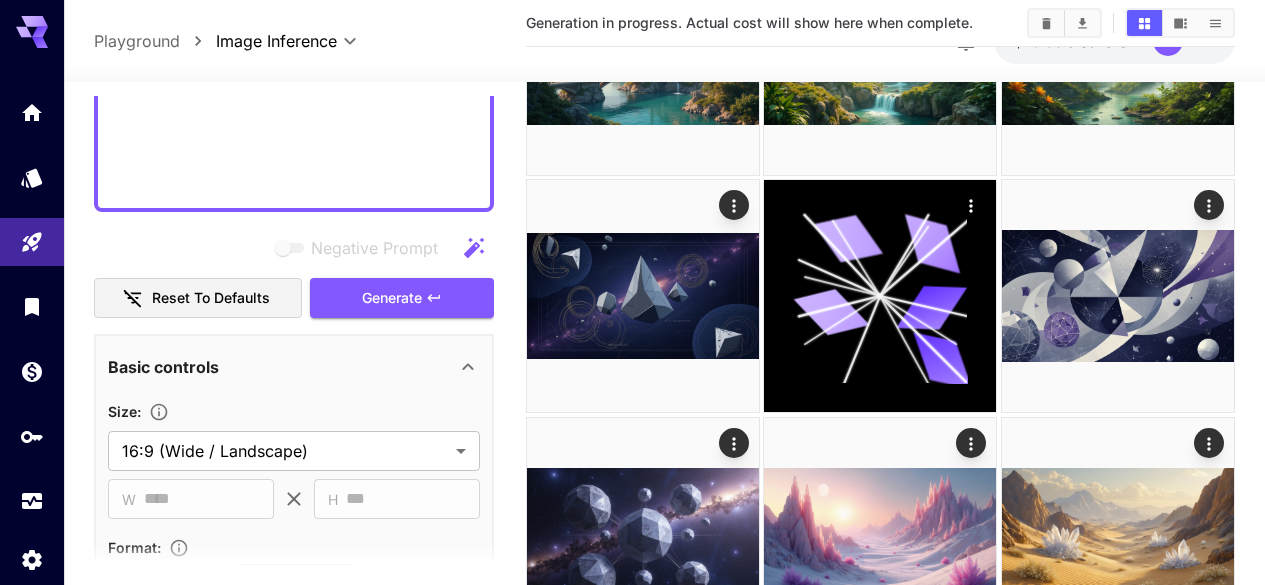 scroll, scrollTop: 534, scrollLeft: 0, axis: vertical 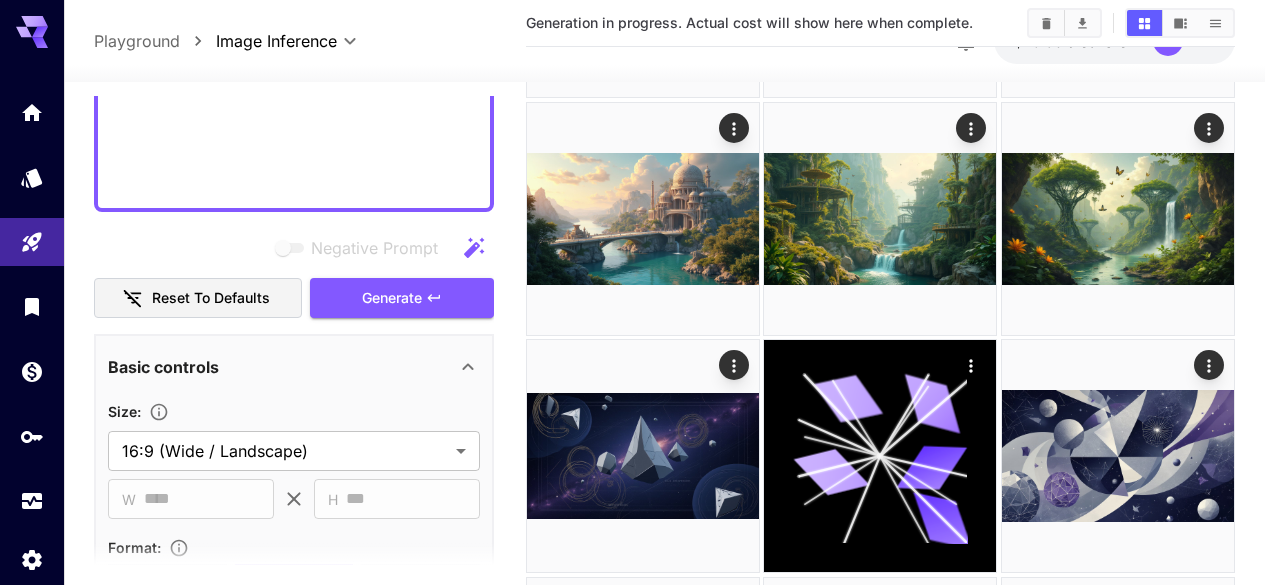 click on "**********" at bounding box center (664, 2331) 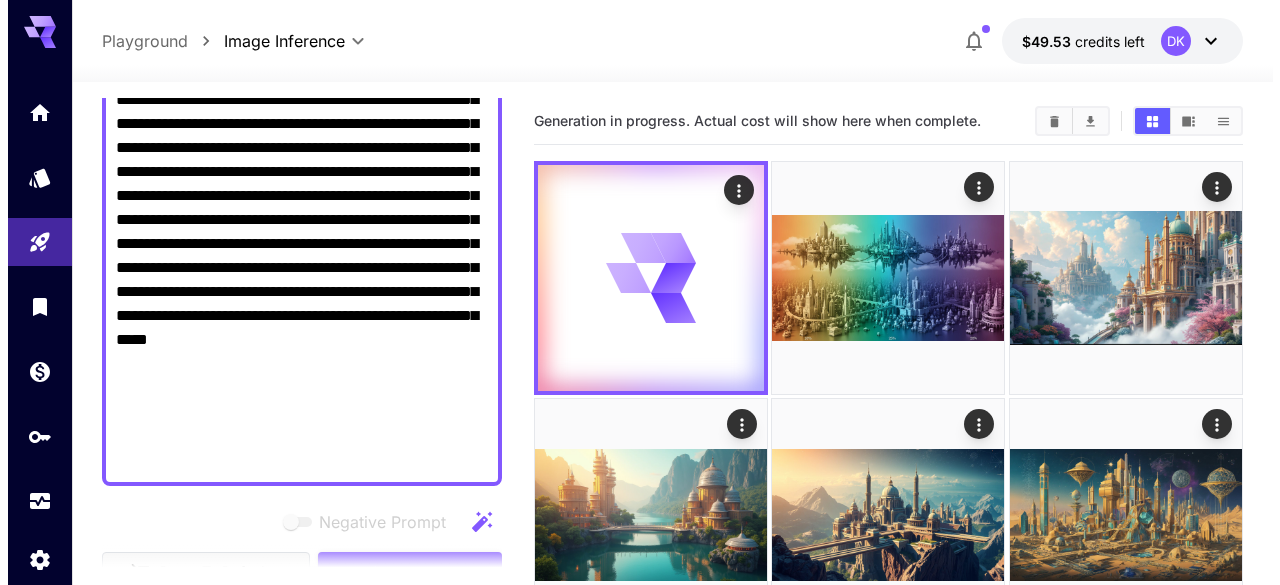 scroll, scrollTop: 0, scrollLeft: 0, axis: both 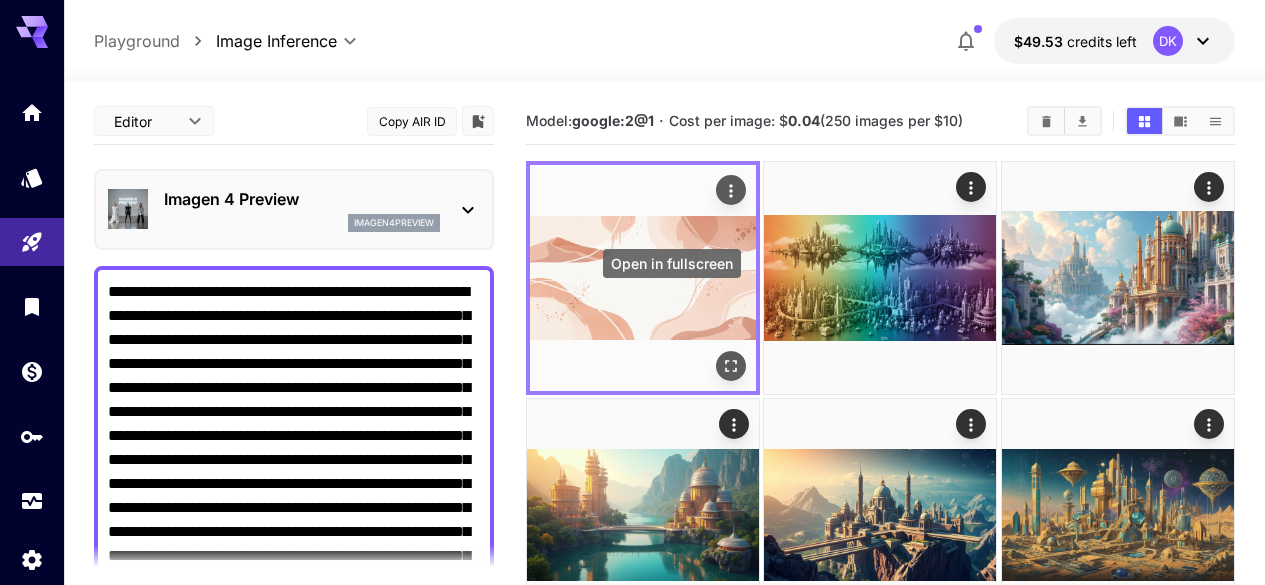 click 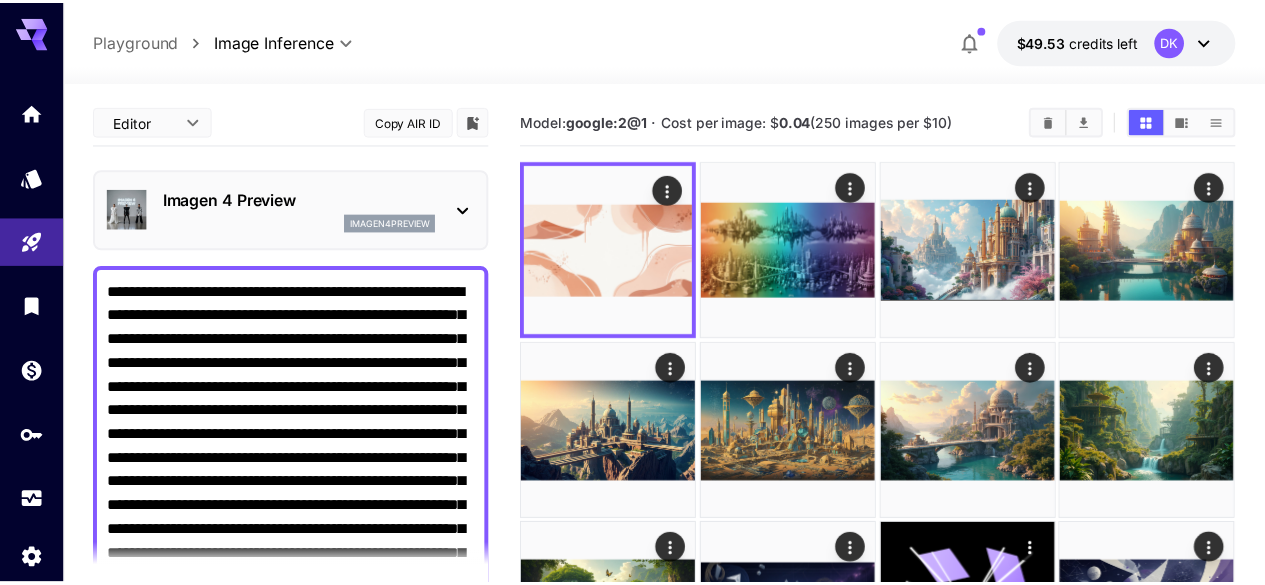 scroll, scrollTop: 0, scrollLeft: 0, axis: both 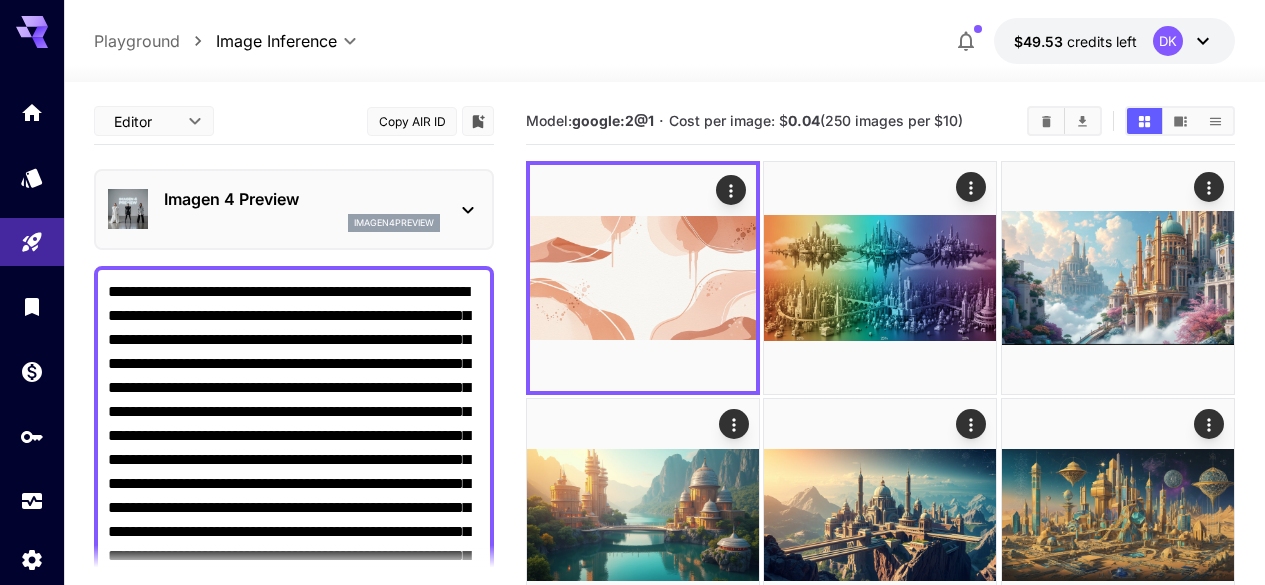 click on "Imagen 4 Preview imagen4preview" at bounding box center (294, 209) 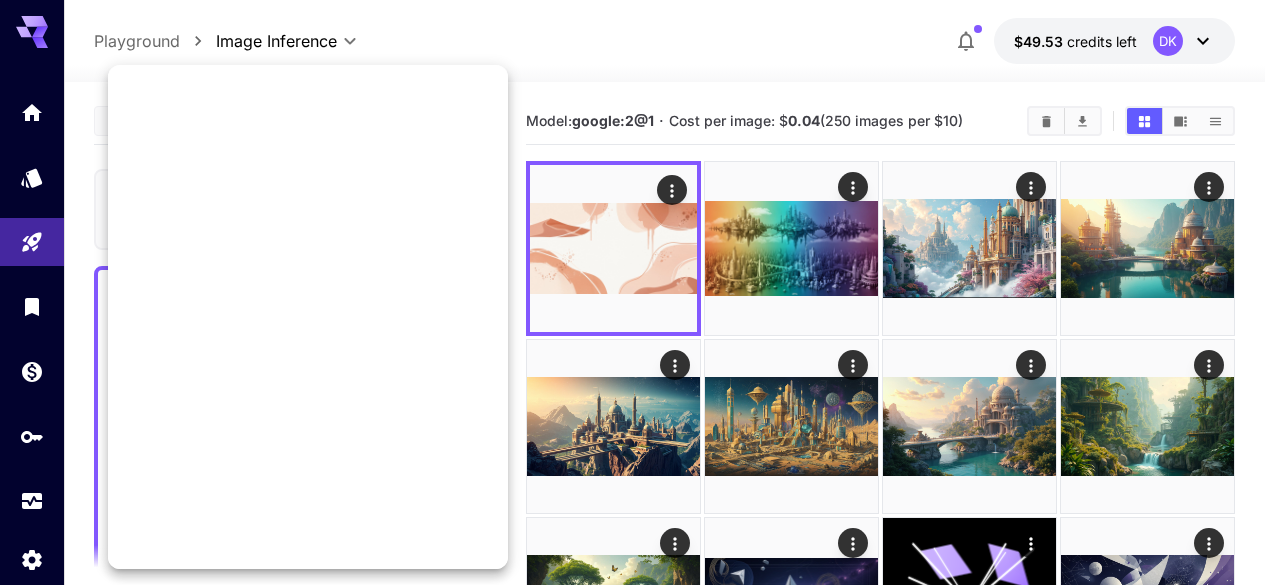 scroll, scrollTop: 1107, scrollLeft: 0, axis: vertical 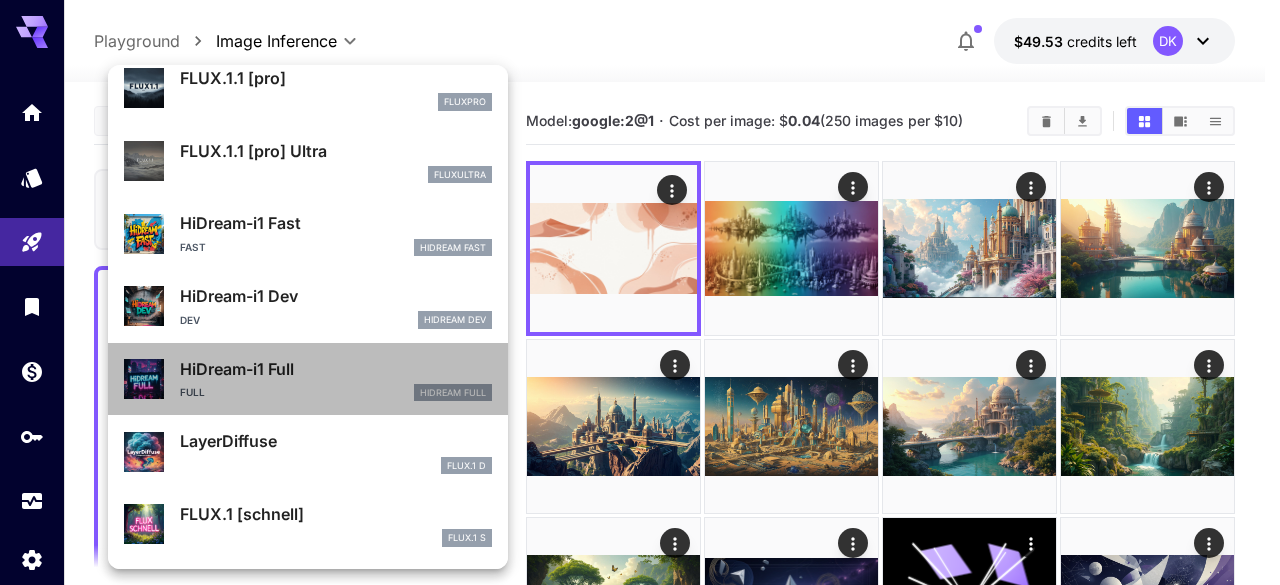 click on "Full HiDream Full" at bounding box center (336, 393) 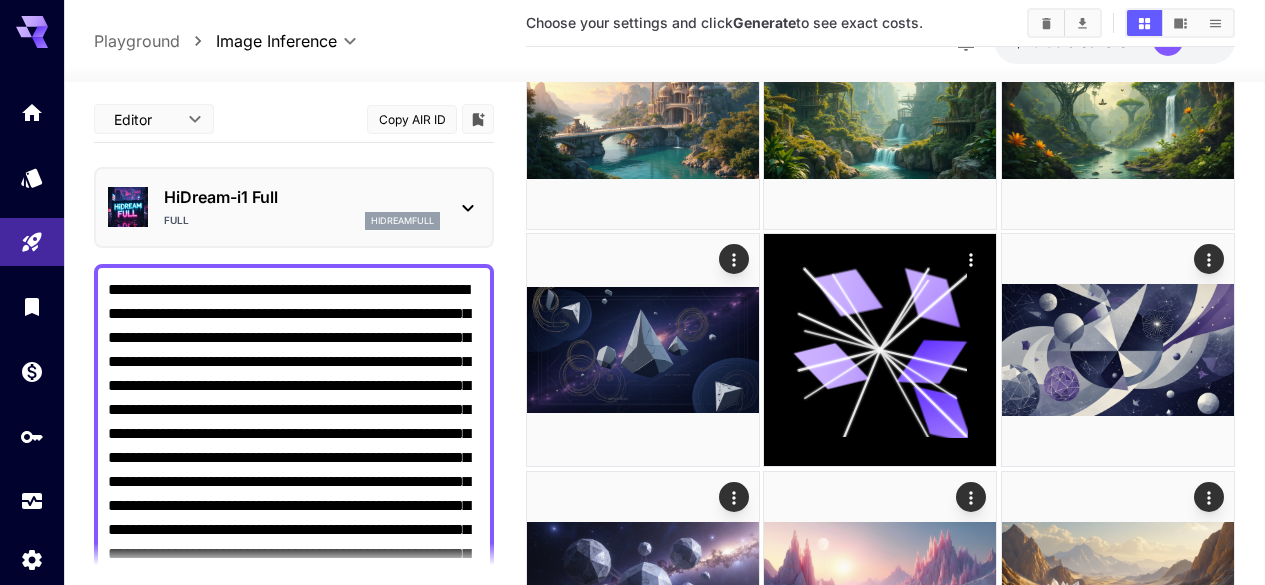 scroll, scrollTop: 639, scrollLeft: 0, axis: vertical 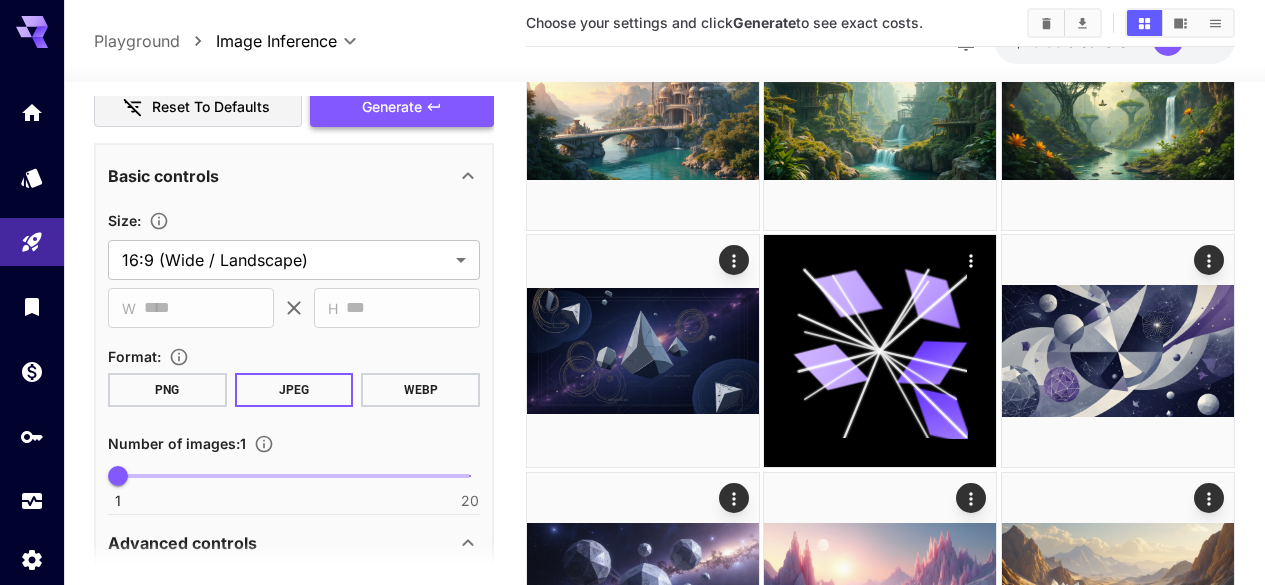 click on "Generate" at bounding box center [402, 107] 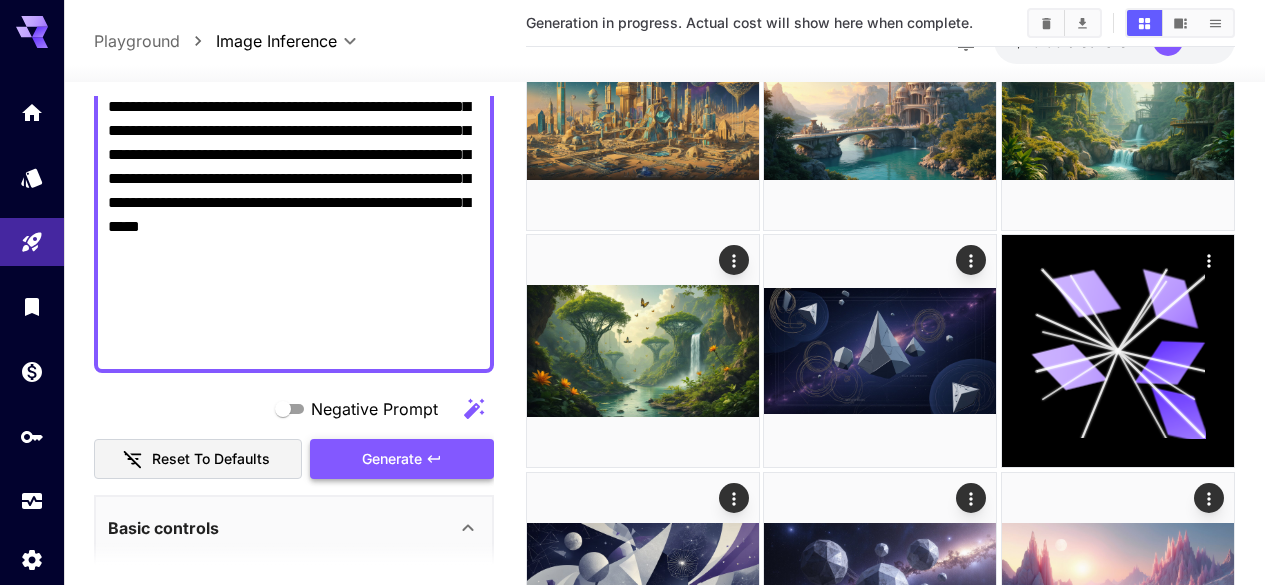 scroll, scrollTop: 0, scrollLeft: 0, axis: both 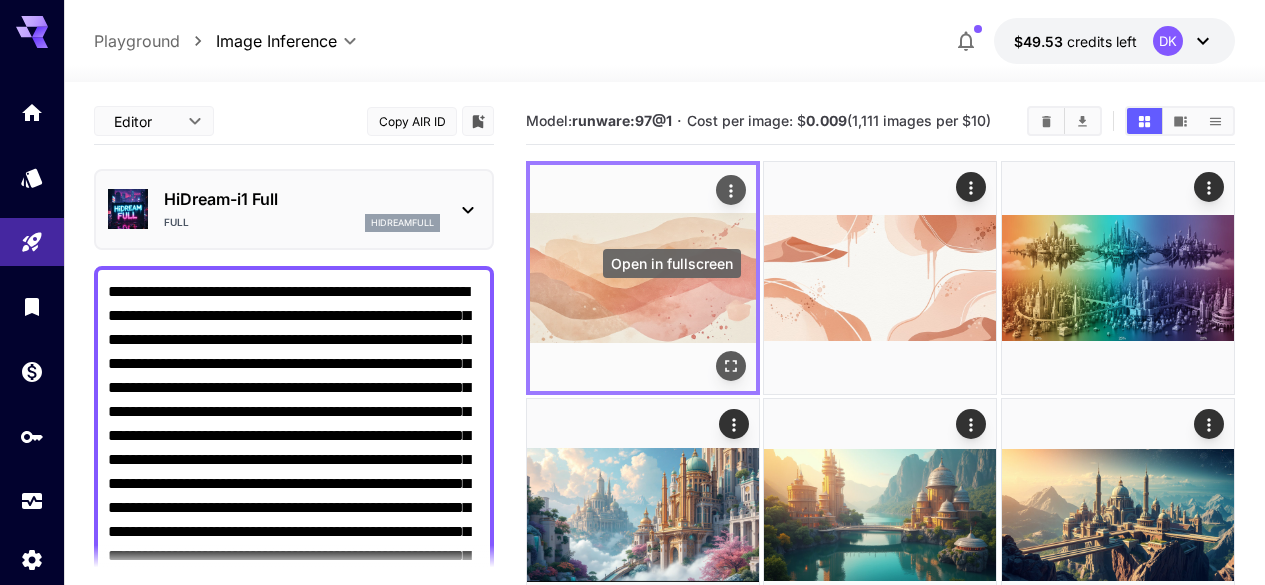 click at bounding box center [731, 366] 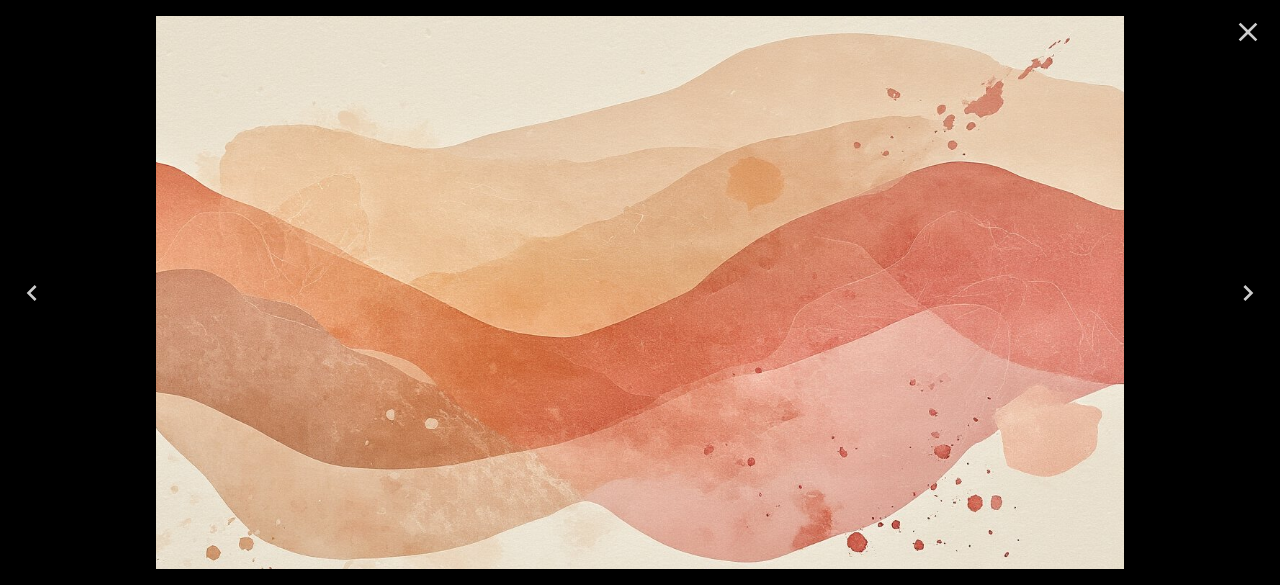 click 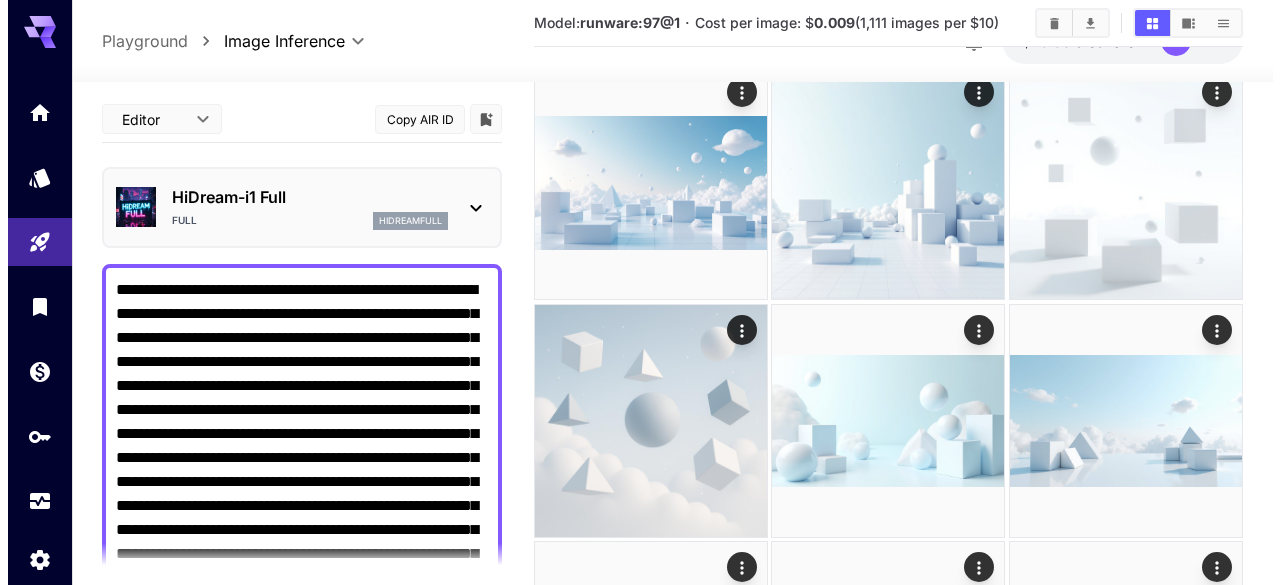 scroll, scrollTop: 2837, scrollLeft: 0, axis: vertical 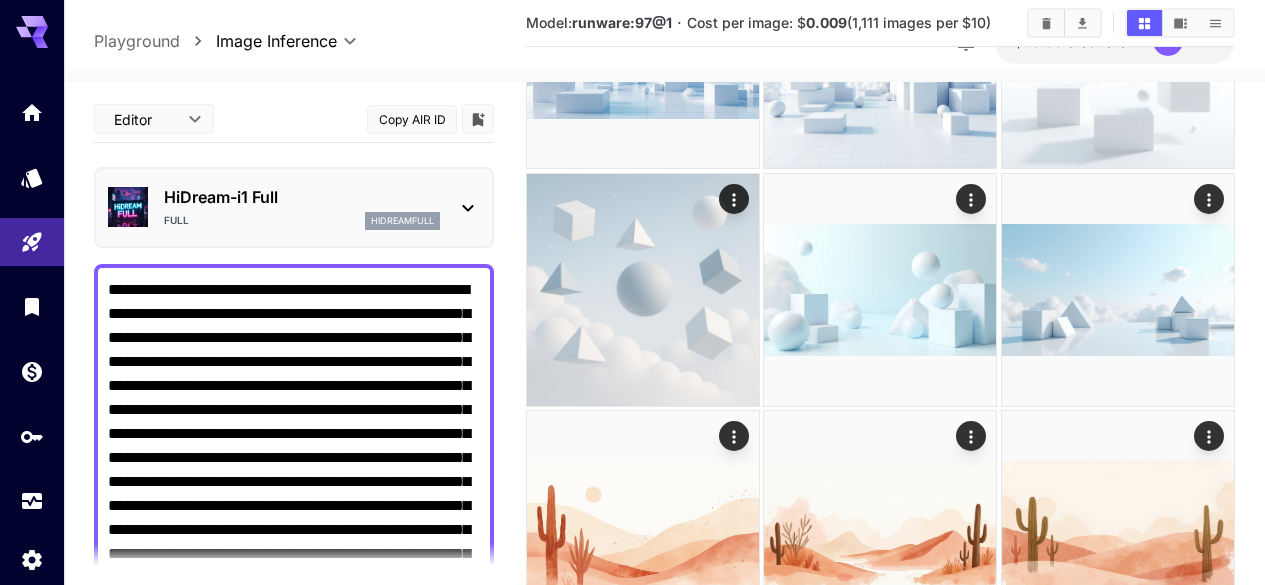 click on "HiDream-i1 Full" at bounding box center [302, 197] 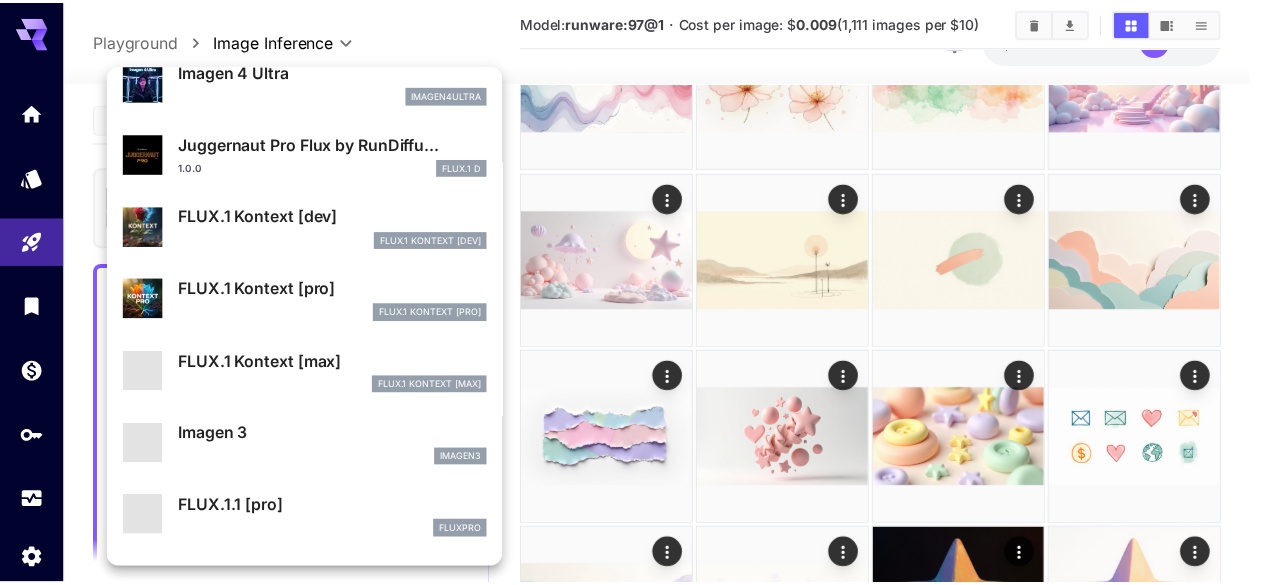 scroll, scrollTop: 707, scrollLeft: 0, axis: vertical 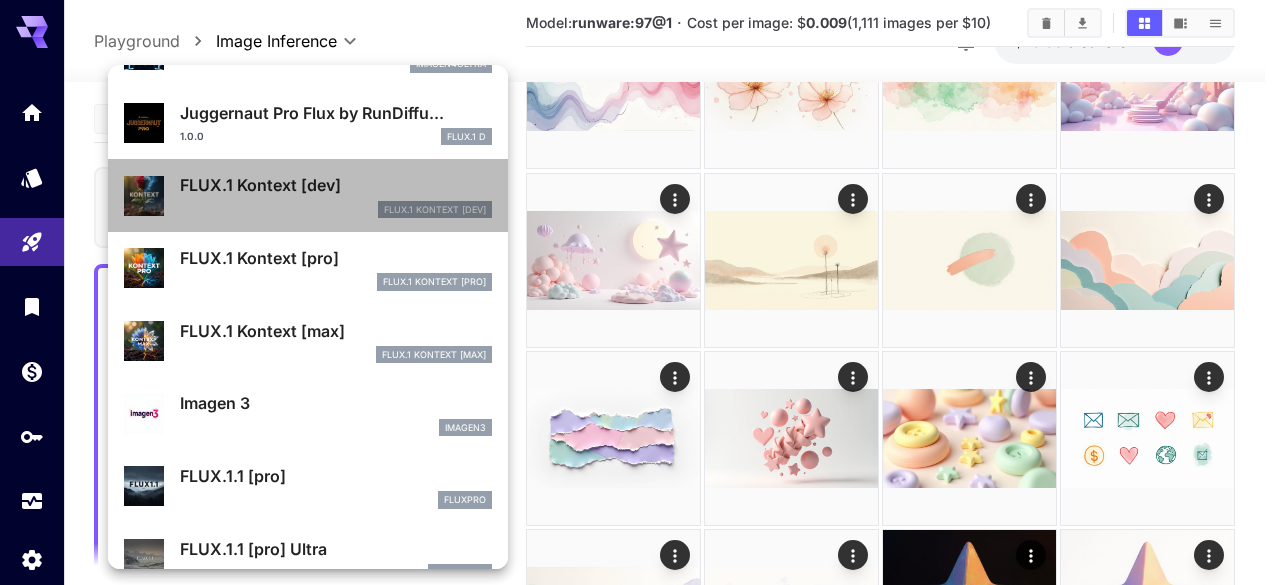 click on "FLUX.1 Kontext [dev] FlUX.1 Kontext [dev]" at bounding box center (336, 195) 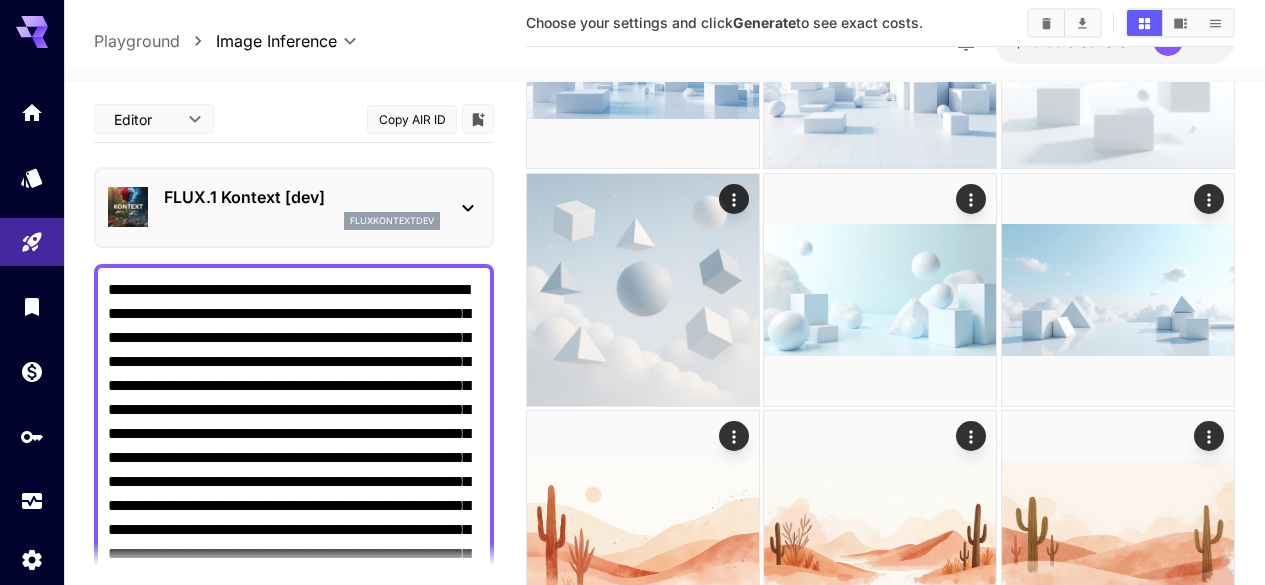 click on "**********" at bounding box center [294, 506] 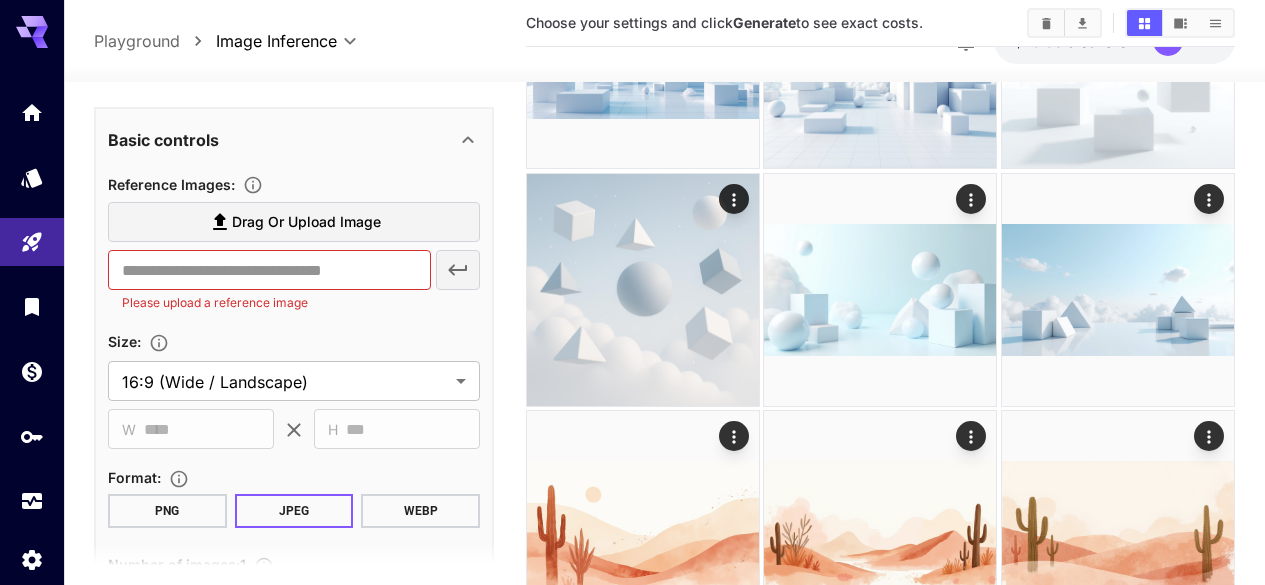 scroll, scrollTop: 375, scrollLeft: 0, axis: vertical 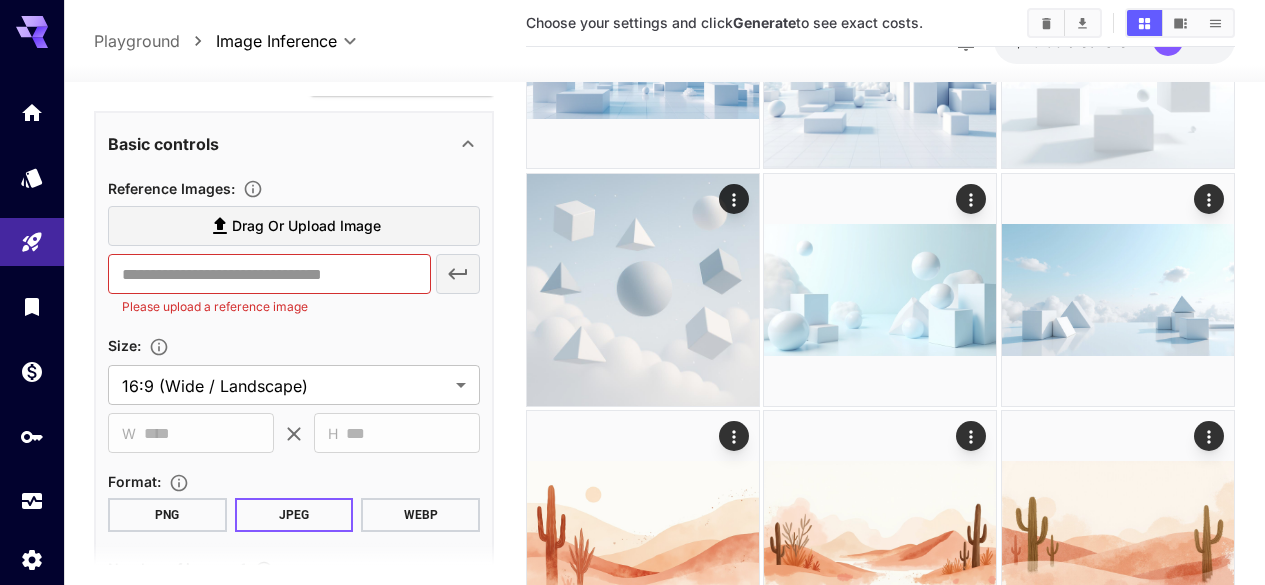 type on "**********" 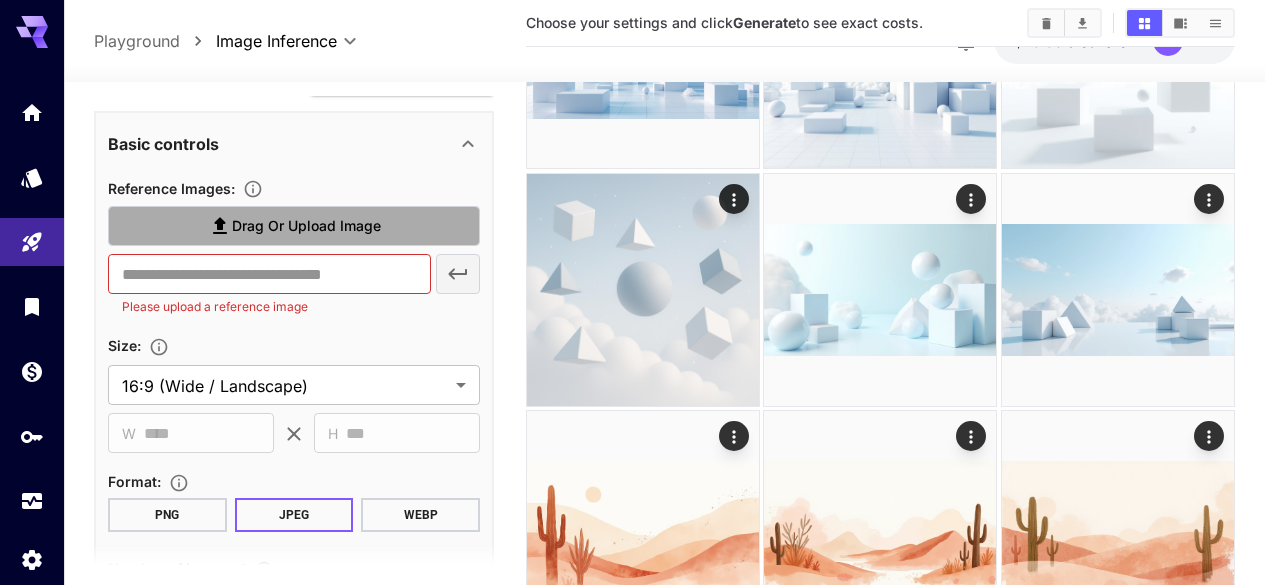 click on "Drag or upload image" at bounding box center (294, 226) 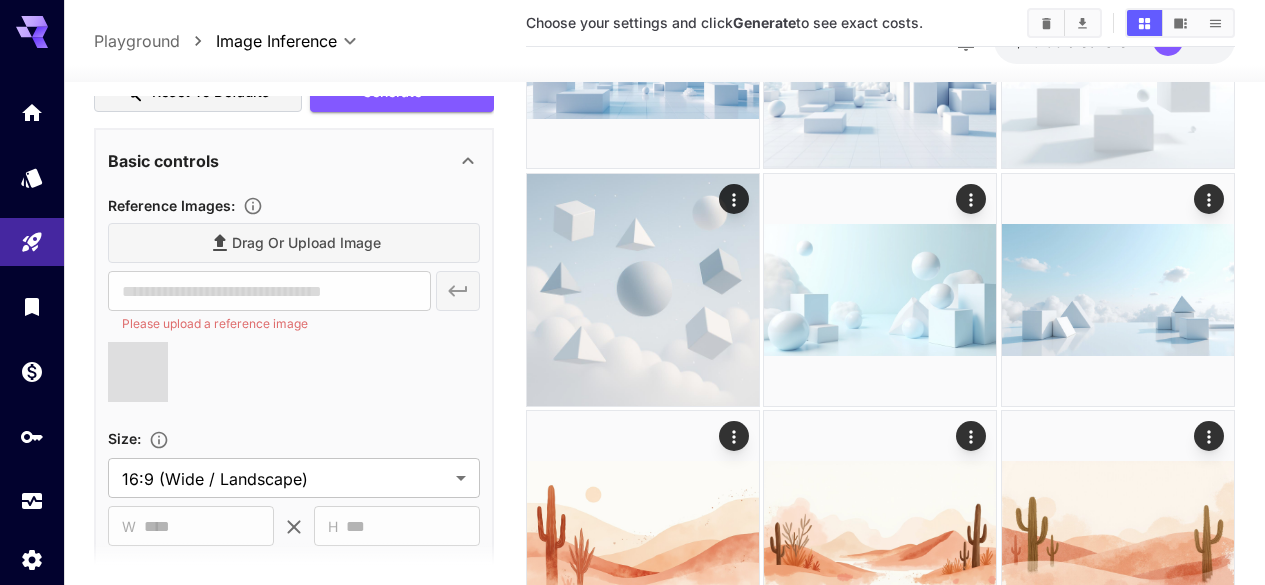type on "**********" 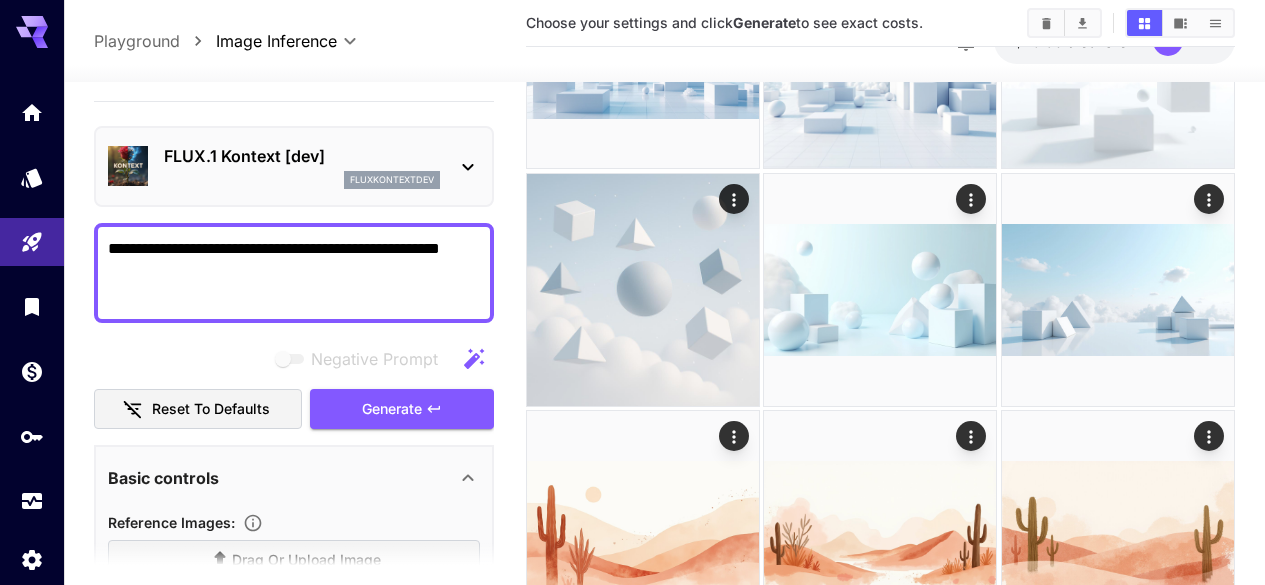 scroll, scrollTop: 32, scrollLeft: 0, axis: vertical 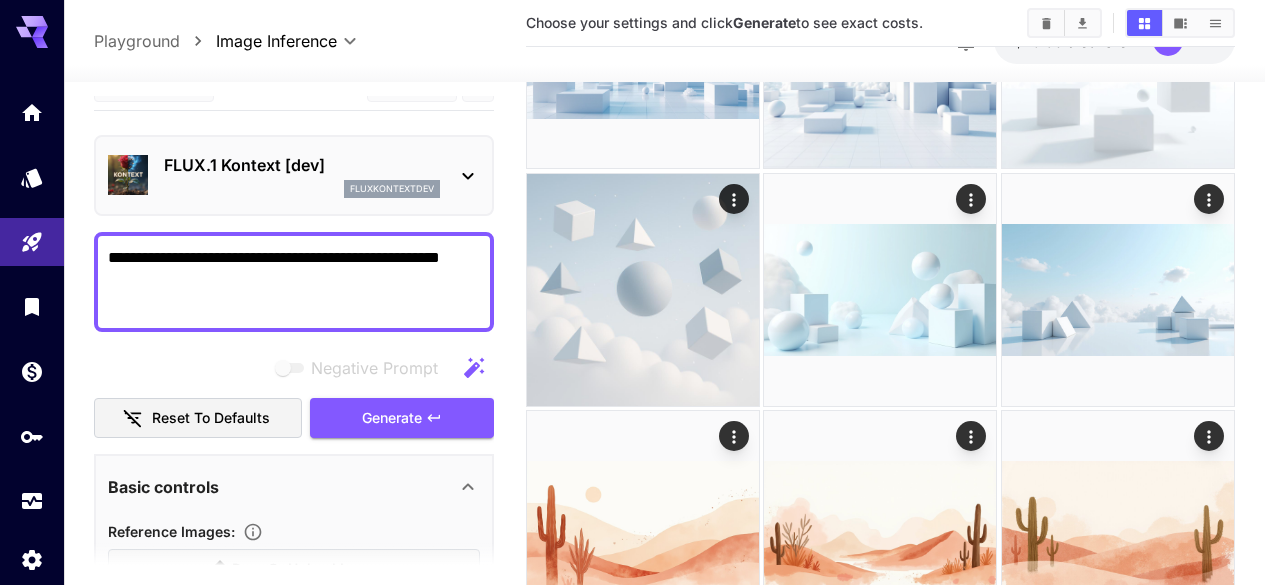 click on "**********" at bounding box center (294, 282) 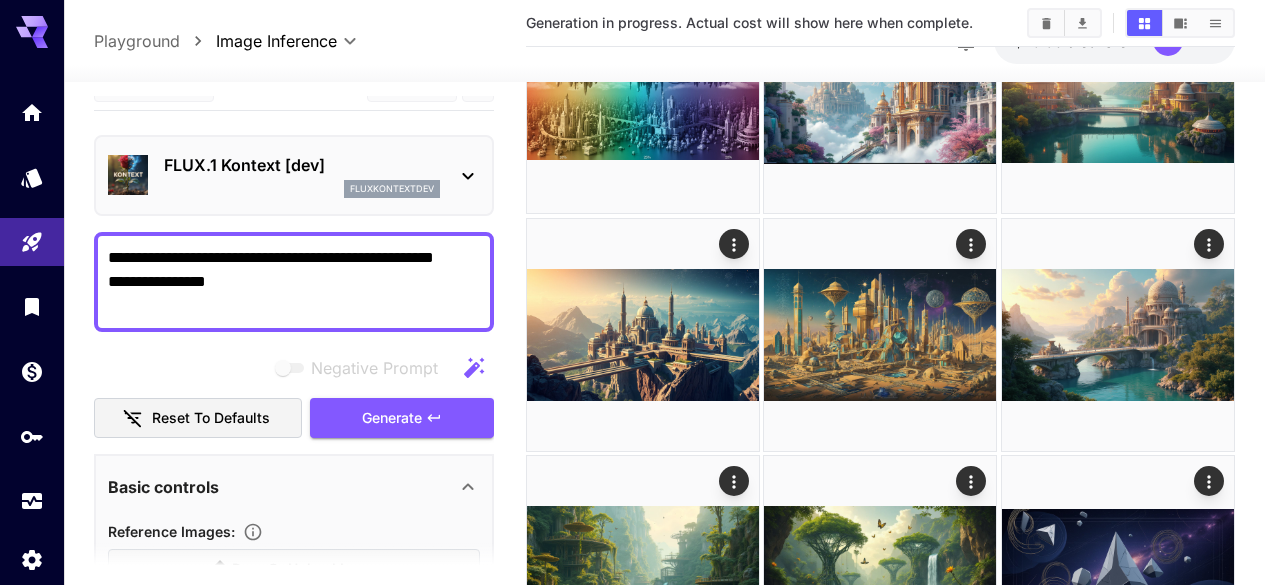 scroll, scrollTop: 0, scrollLeft: 0, axis: both 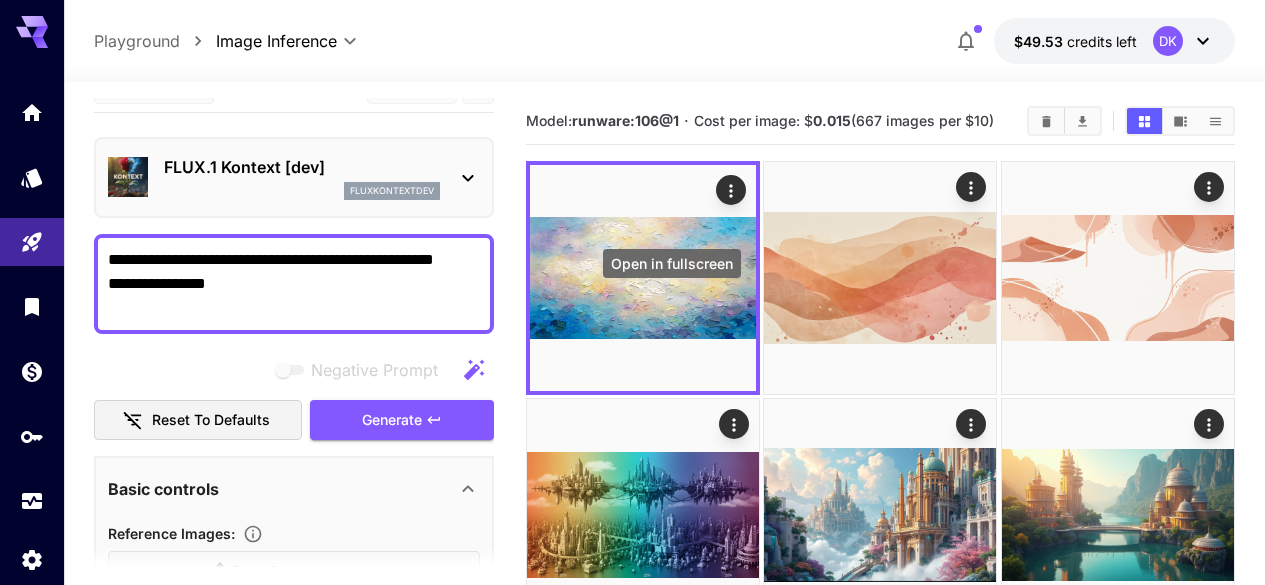 click 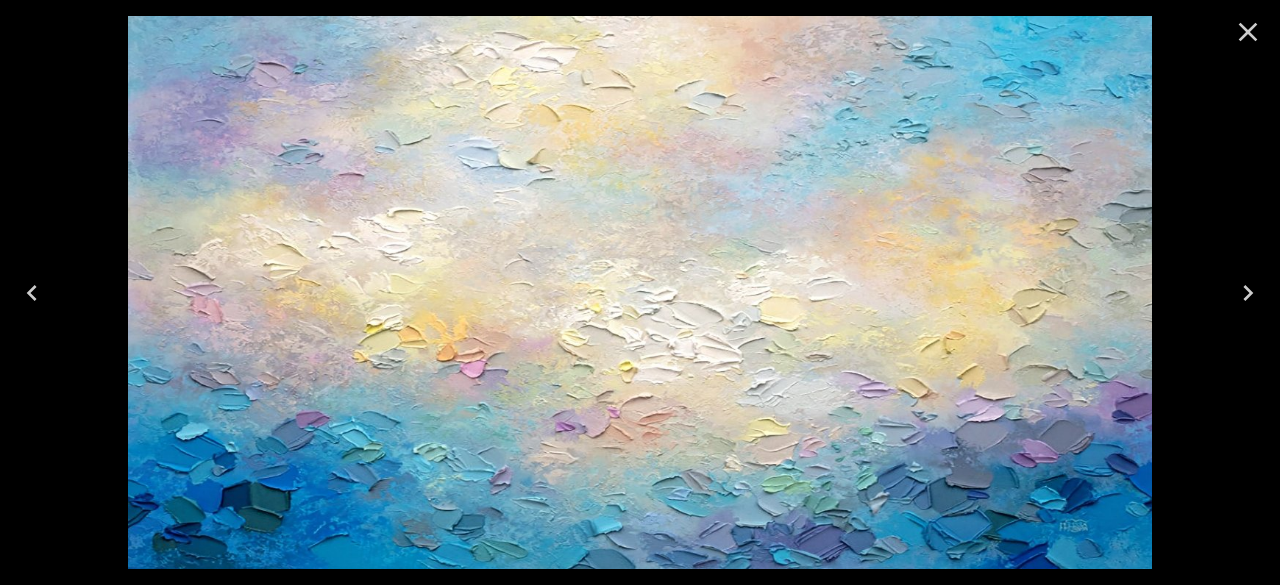 click 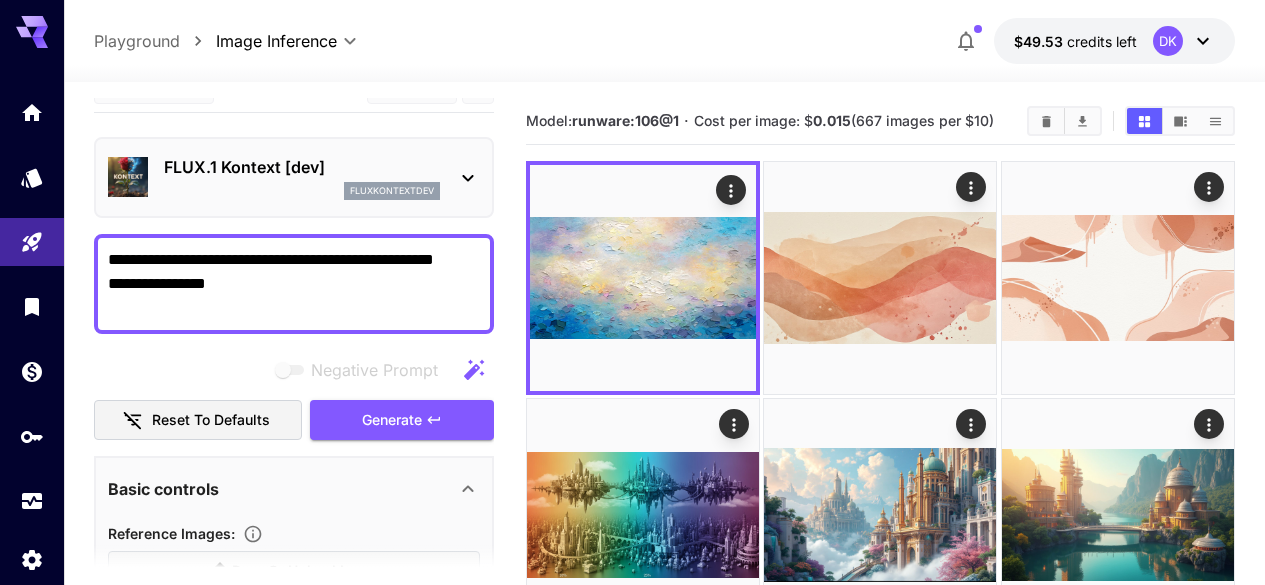click on "**********" at bounding box center (294, 284) 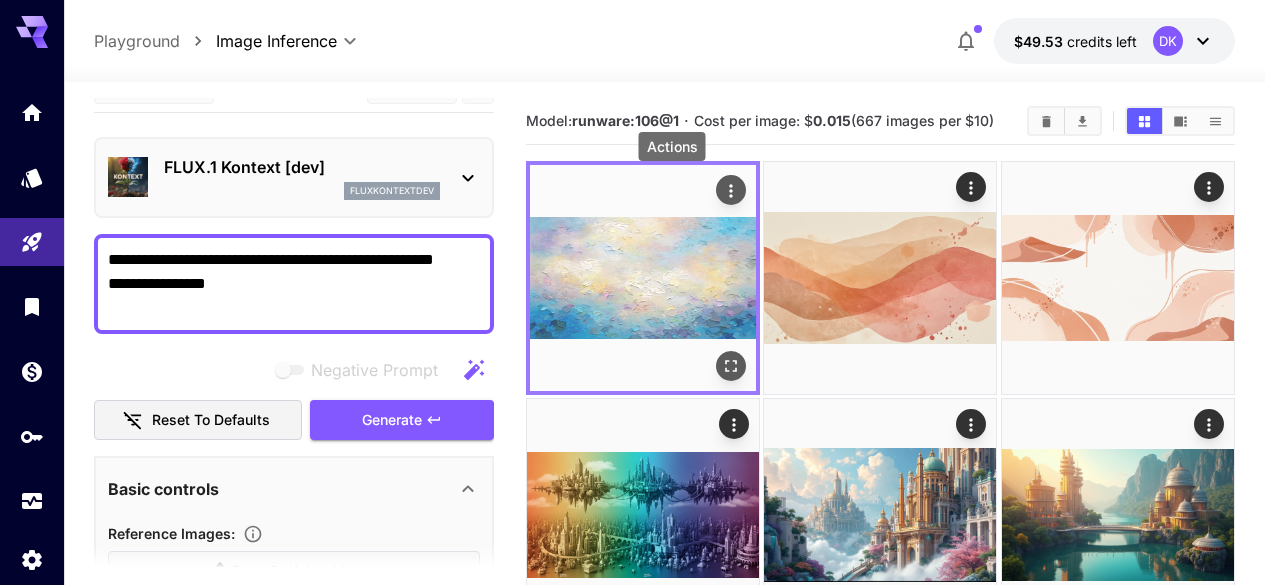 click 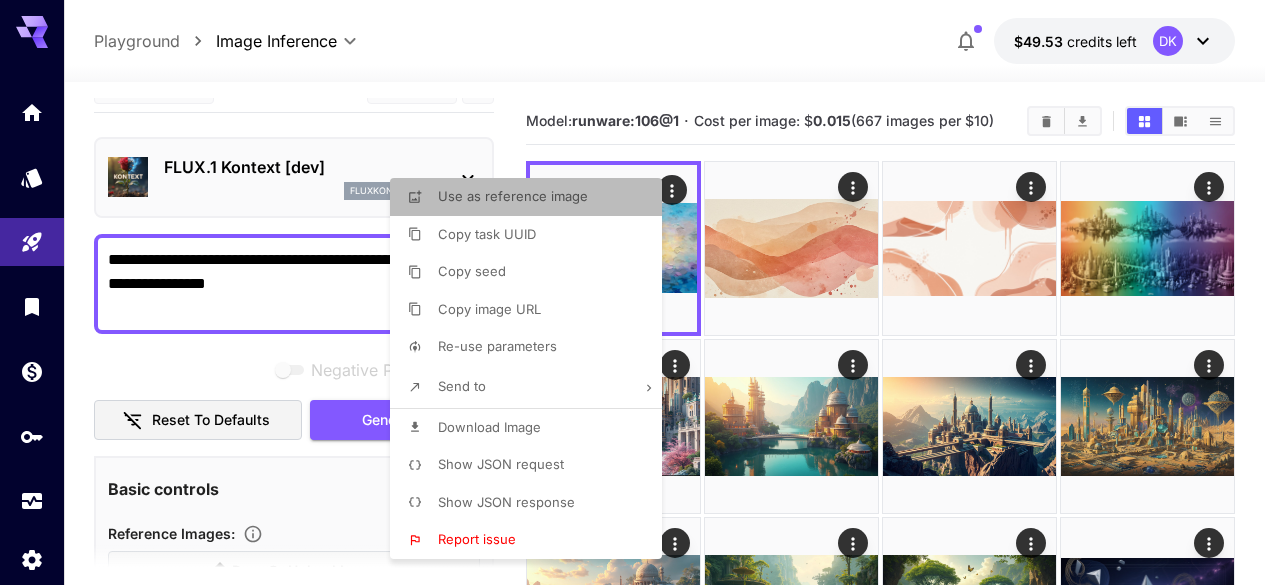 click on "Use as reference image" at bounding box center (532, 197) 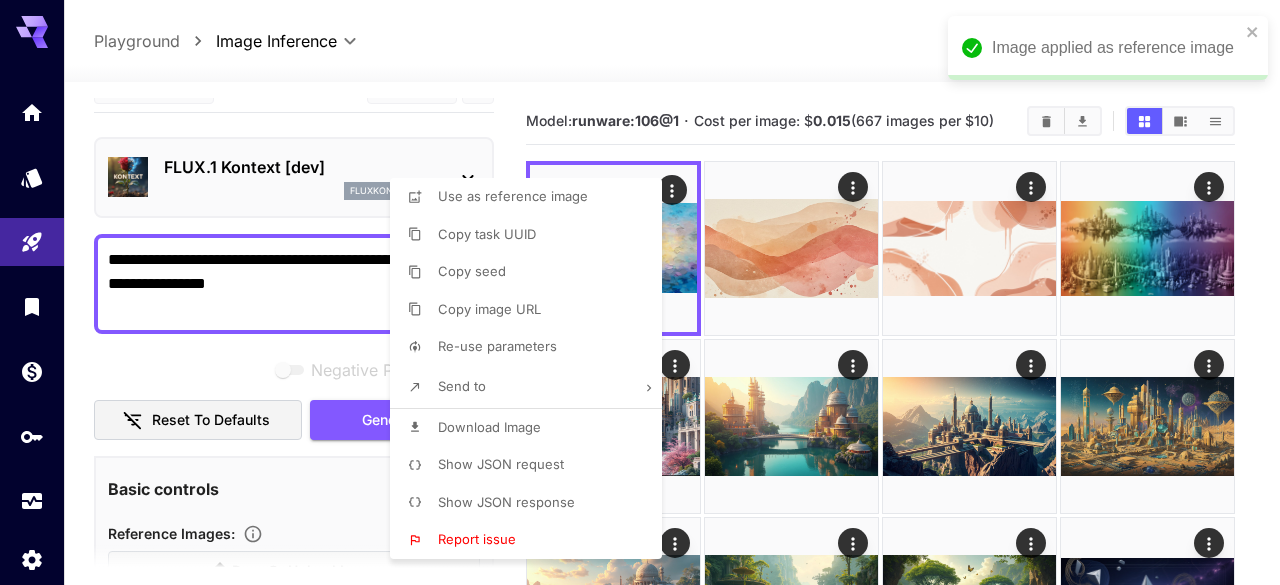click at bounding box center (640, 292) 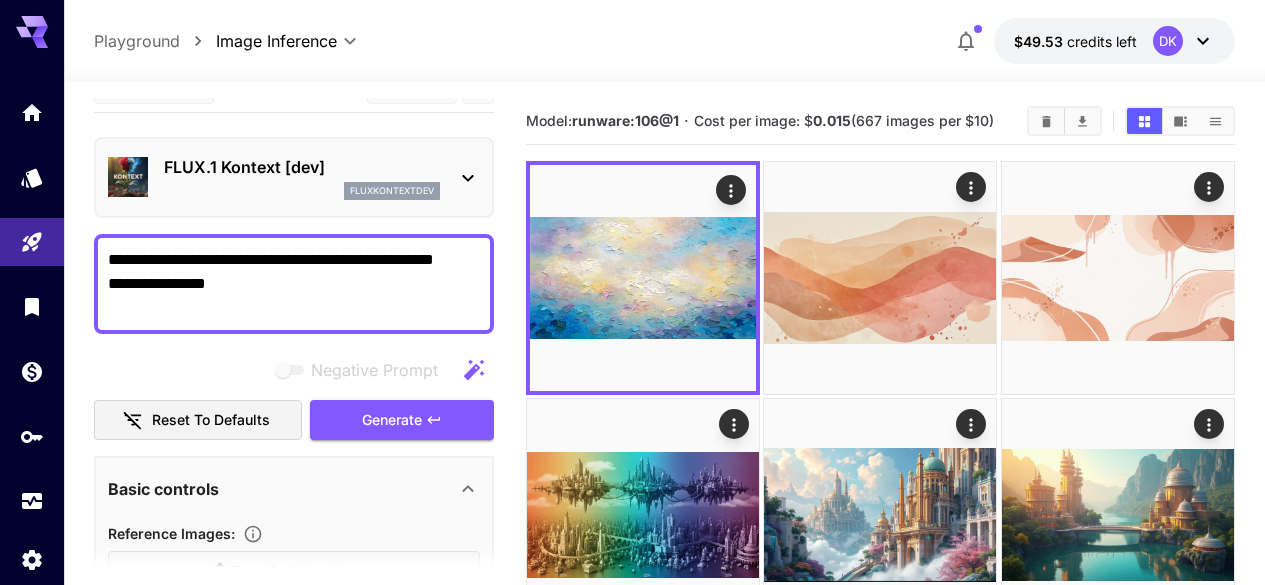 click on "**********" at bounding box center (294, 284) 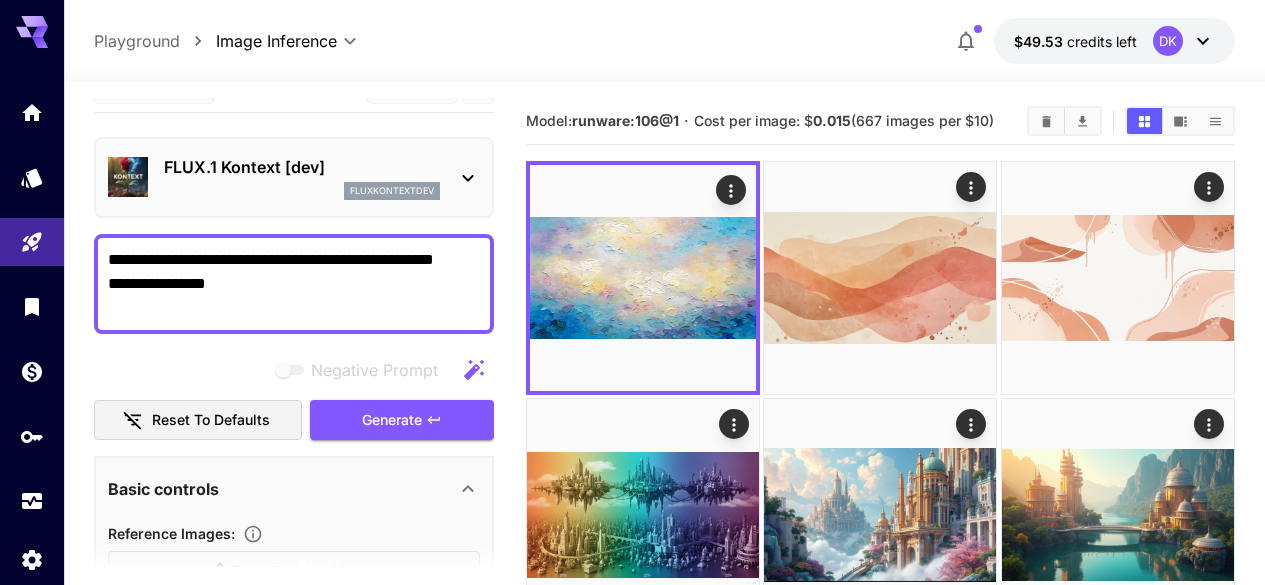 drag, startPoint x: 278, startPoint y: 298, endPoint x: 91, endPoint y: 251, distance: 192.81598 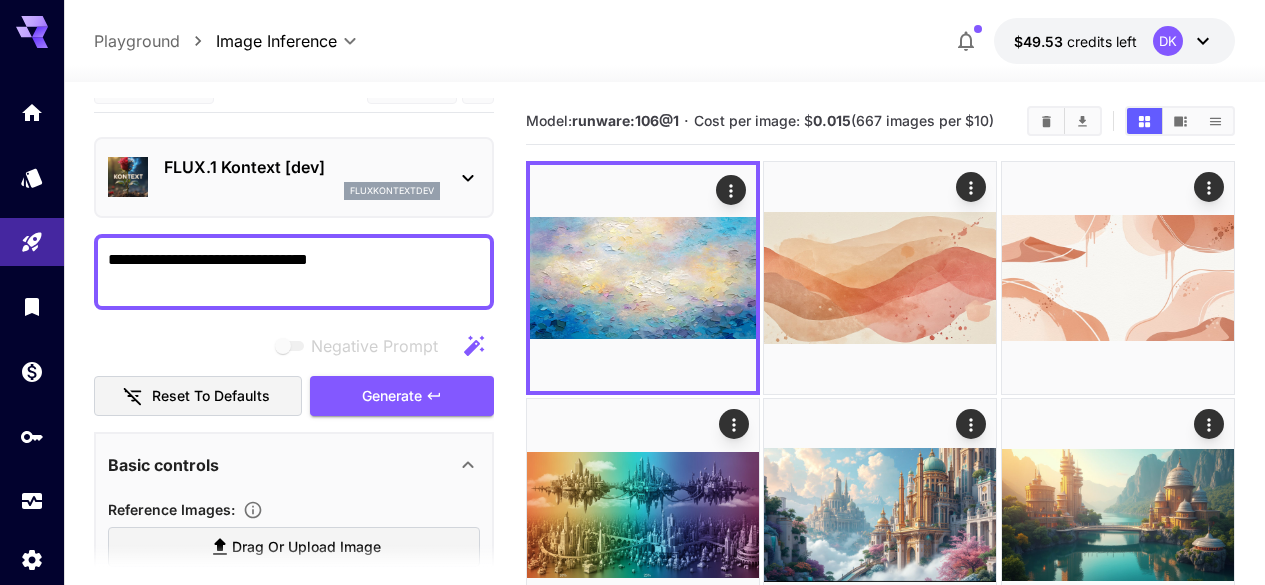type on "**********" 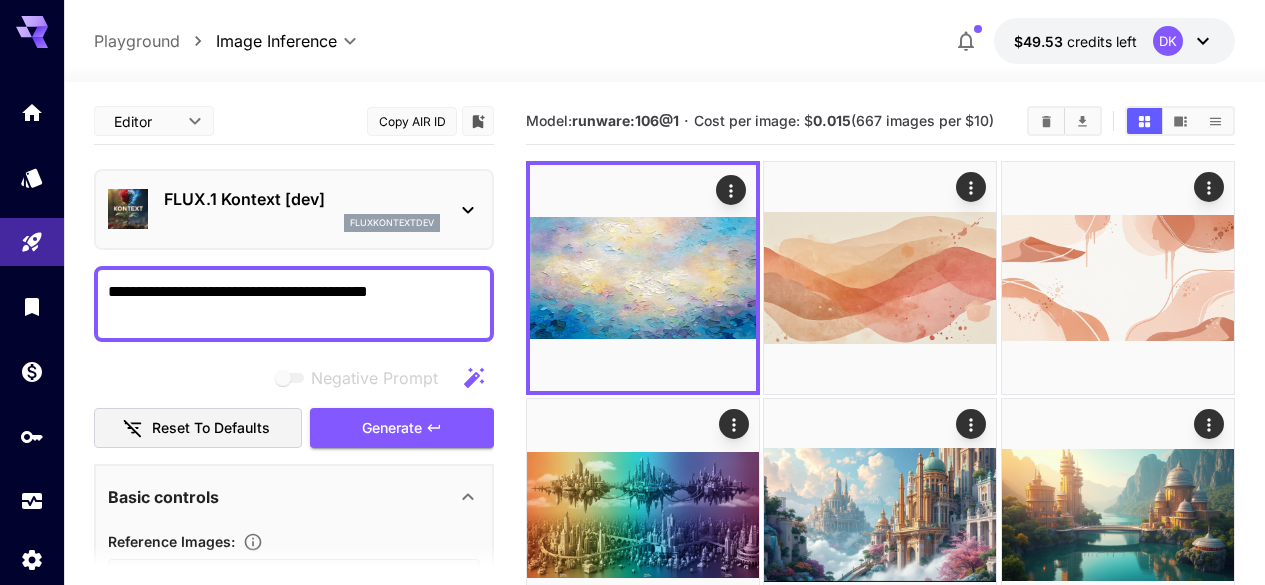 scroll, scrollTop: 0, scrollLeft: 0, axis: both 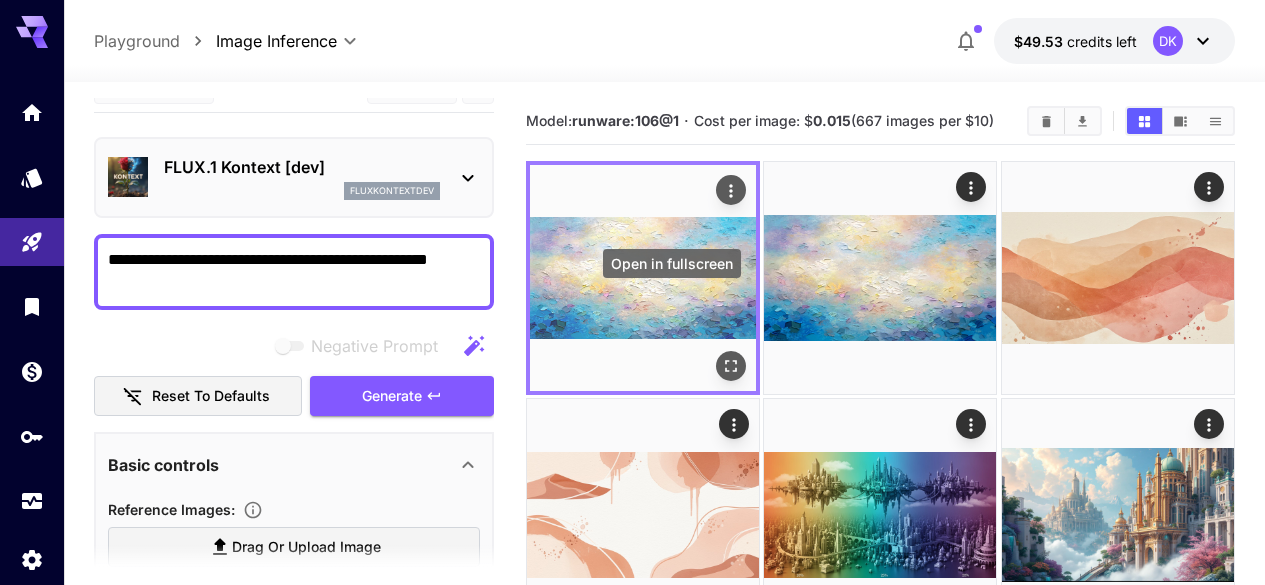 type on "**********" 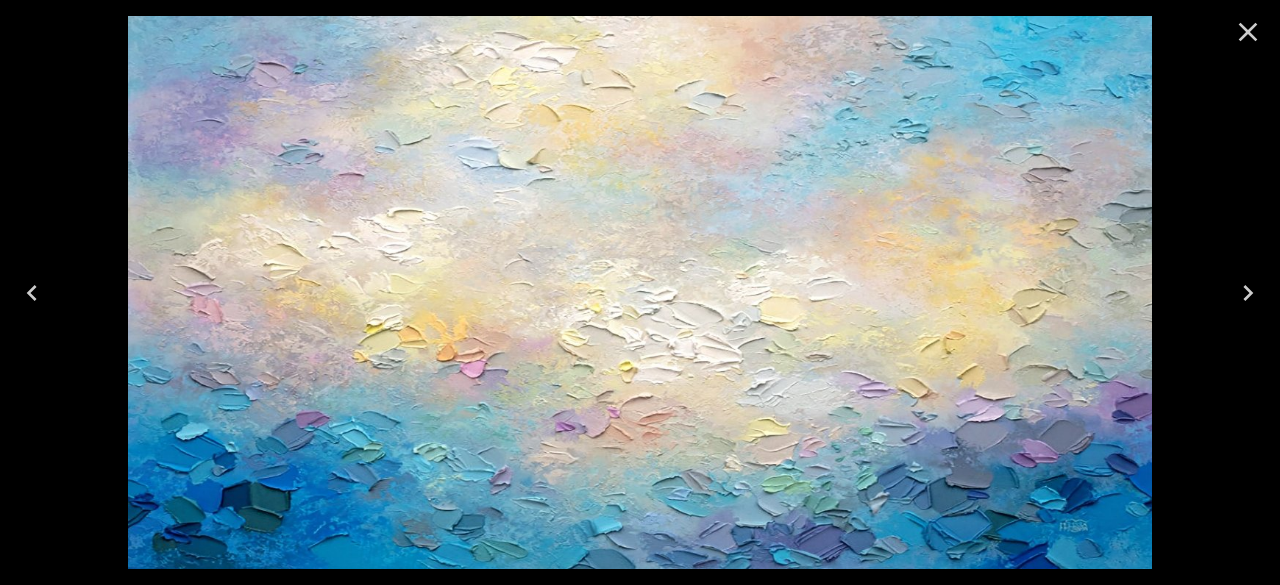 click 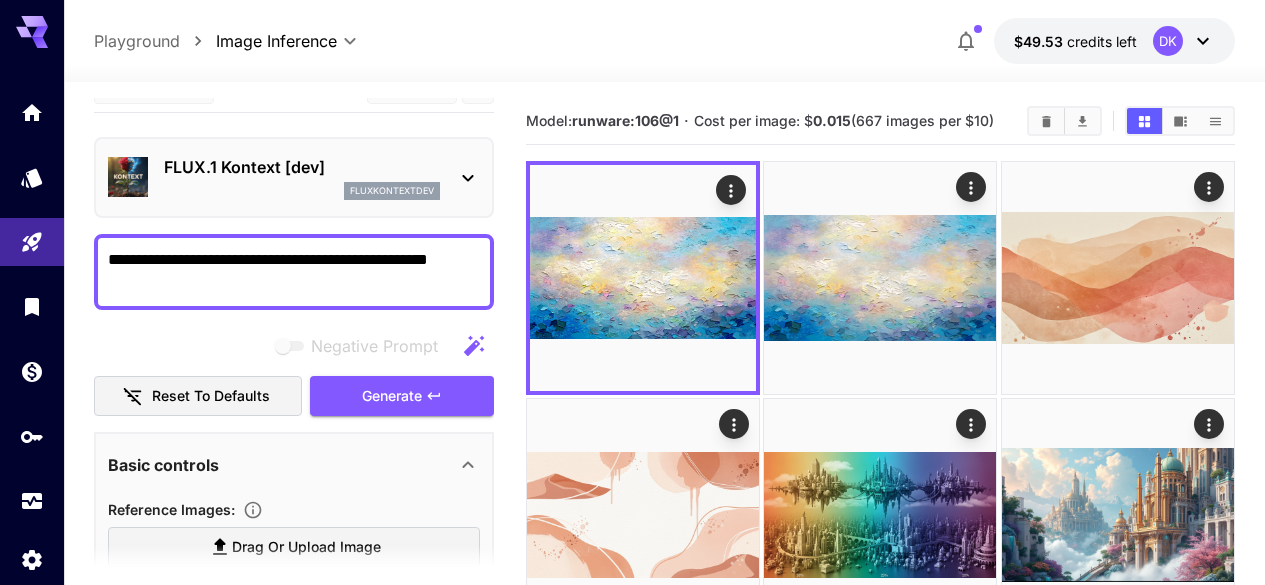 click on "fluxkontextdev" at bounding box center [392, 191] 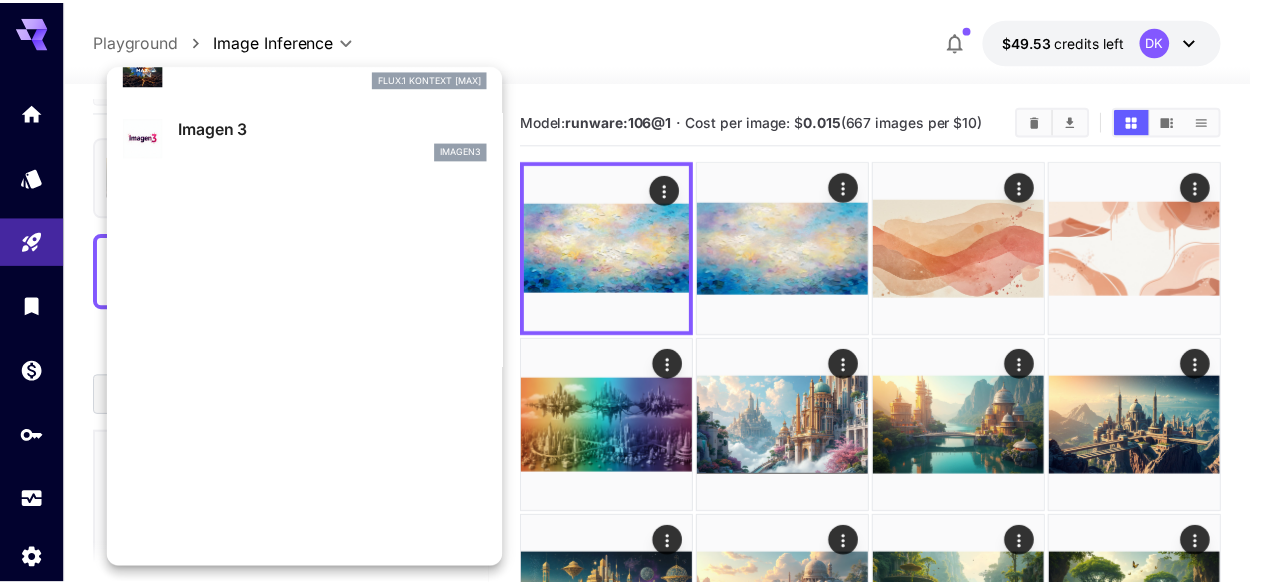 scroll, scrollTop: 1107, scrollLeft: 0, axis: vertical 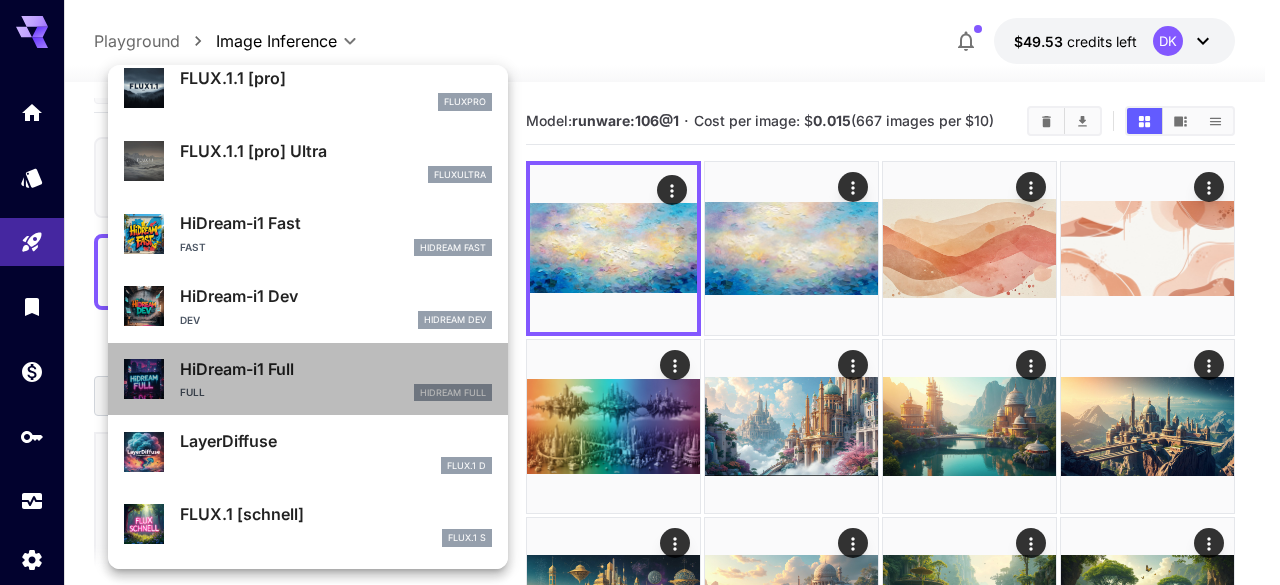 click on "Full HiDream Full" at bounding box center [336, 393] 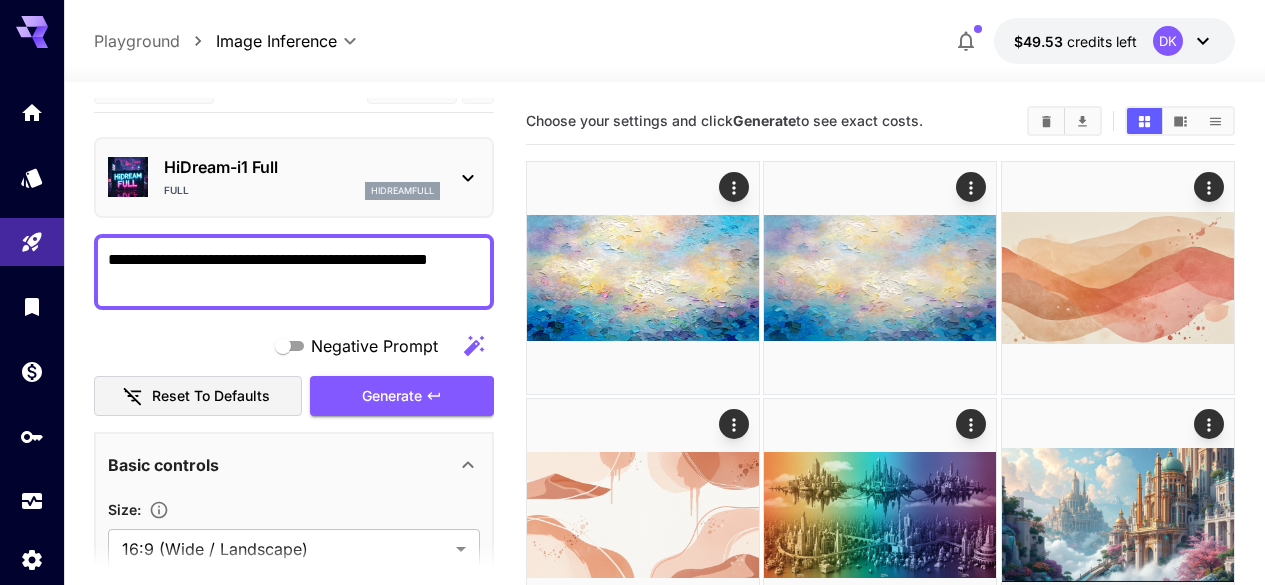 click on "**********" at bounding box center (294, 272) 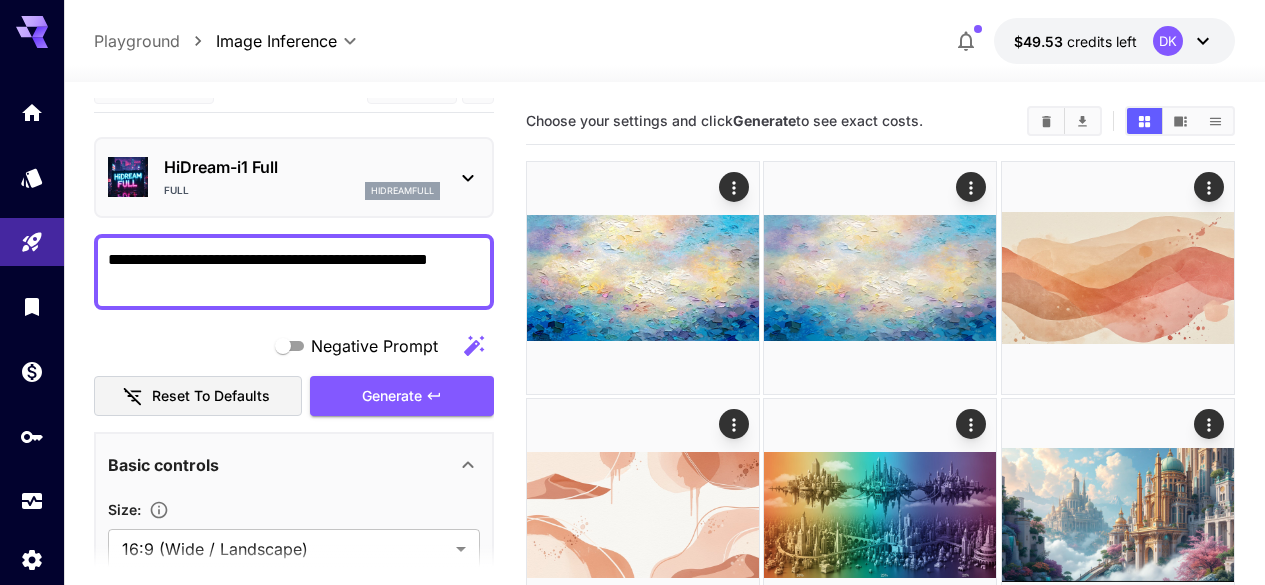 click on "**********" at bounding box center (294, 272) 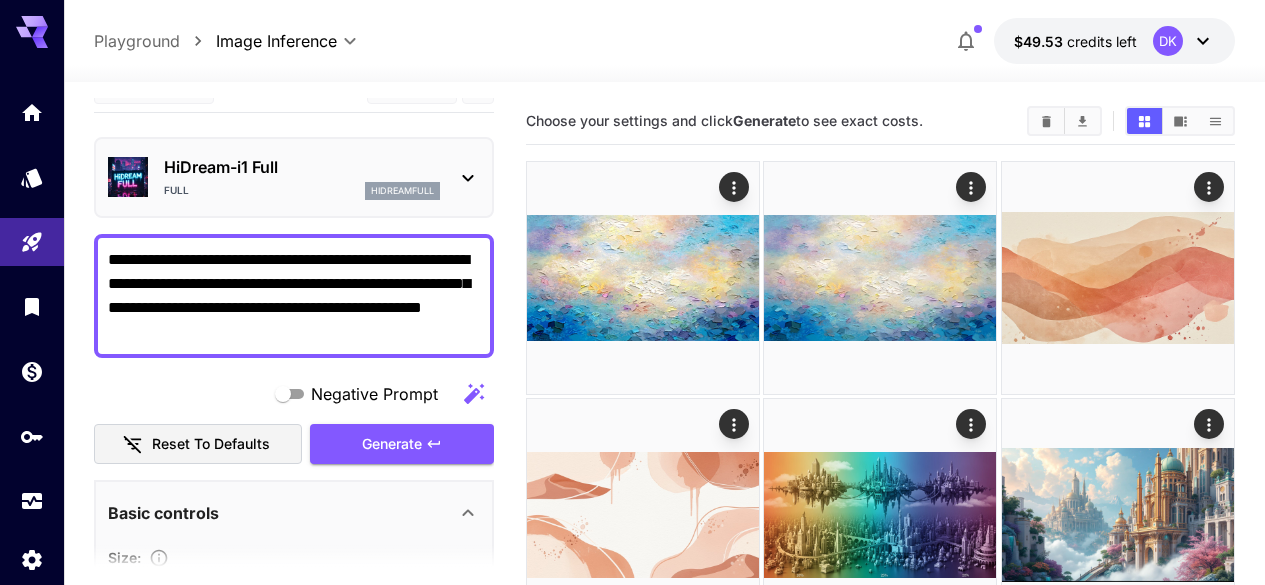 scroll, scrollTop: 91, scrollLeft: 0, axis: vertical 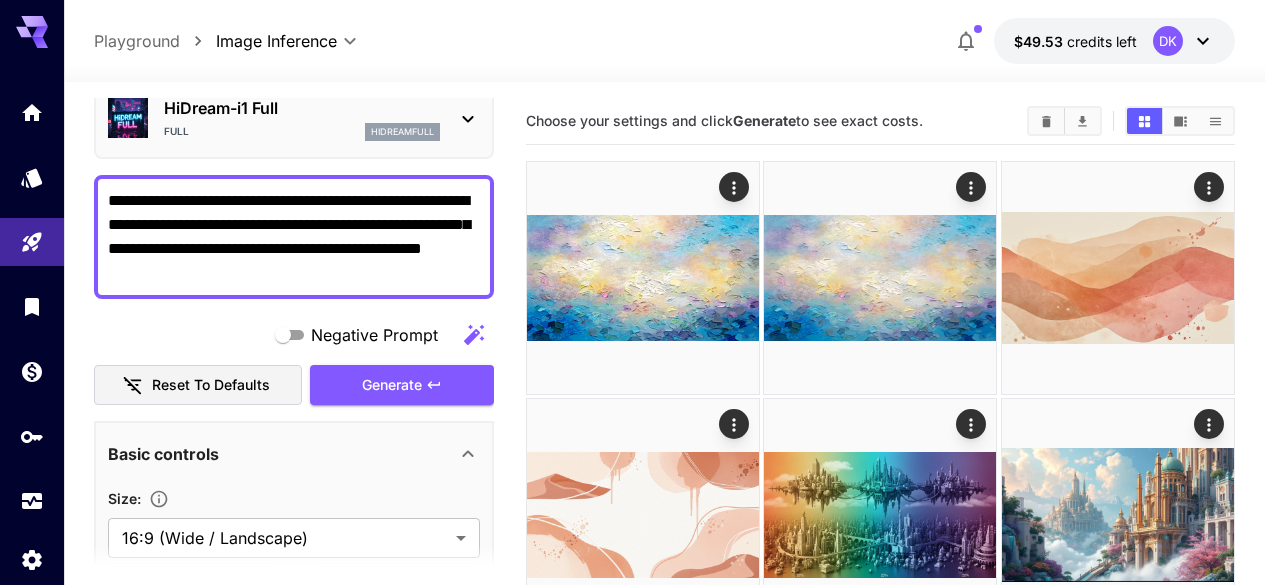 type on "**********" 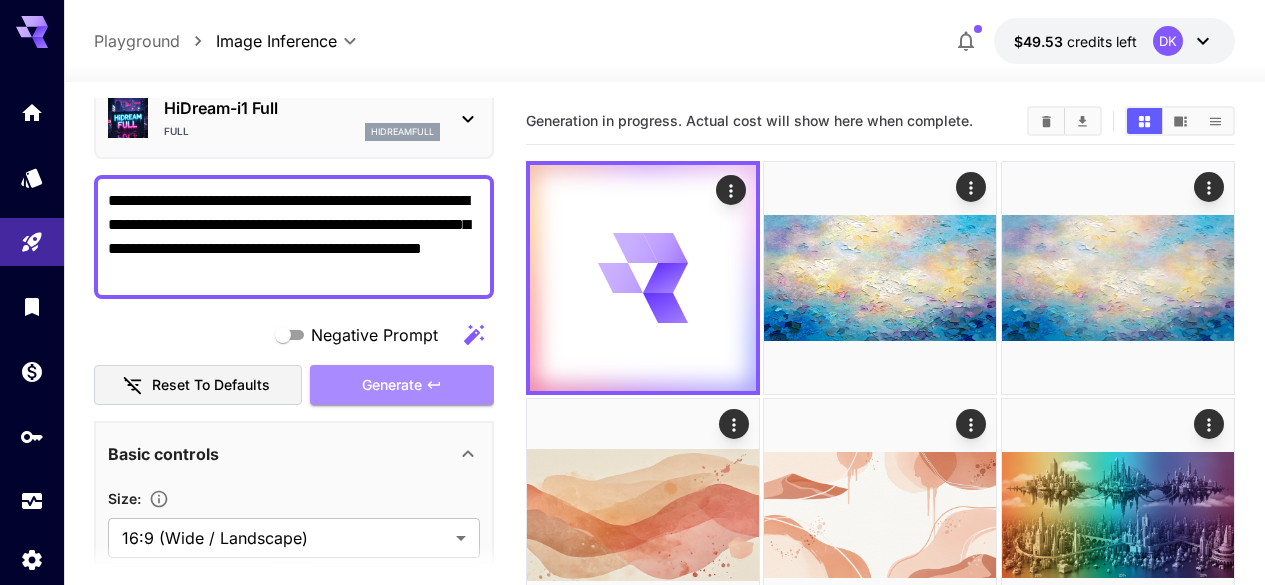 click on "Generate" at bounding box center [392, 385] 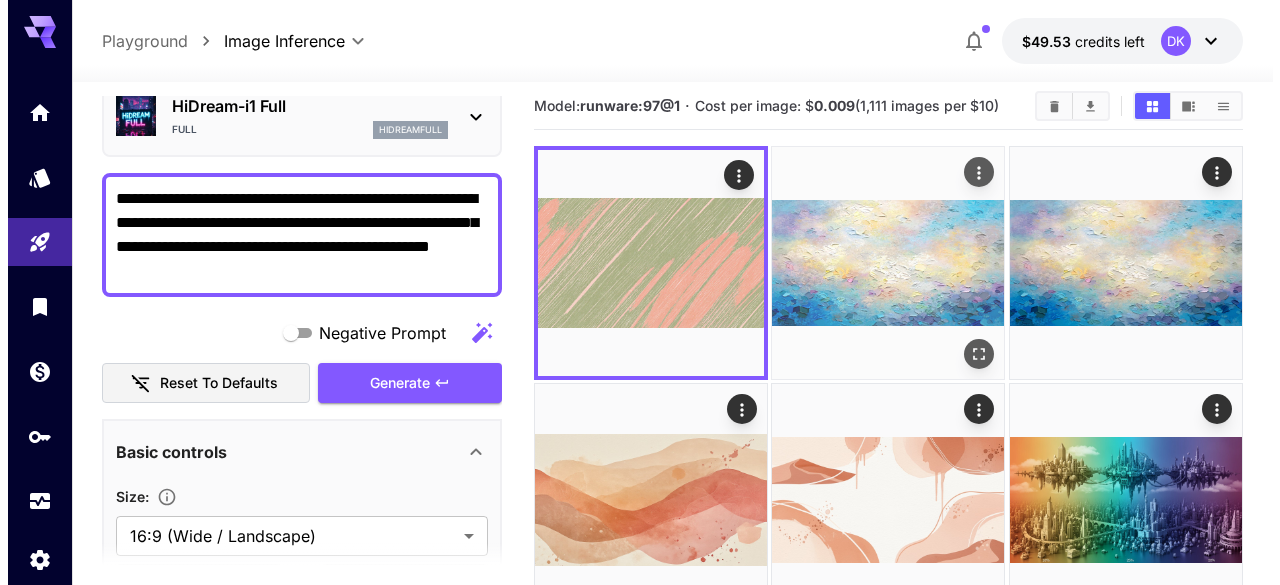 scroll, scrollTop: 17, scrollLeft: 0, axis: vertical 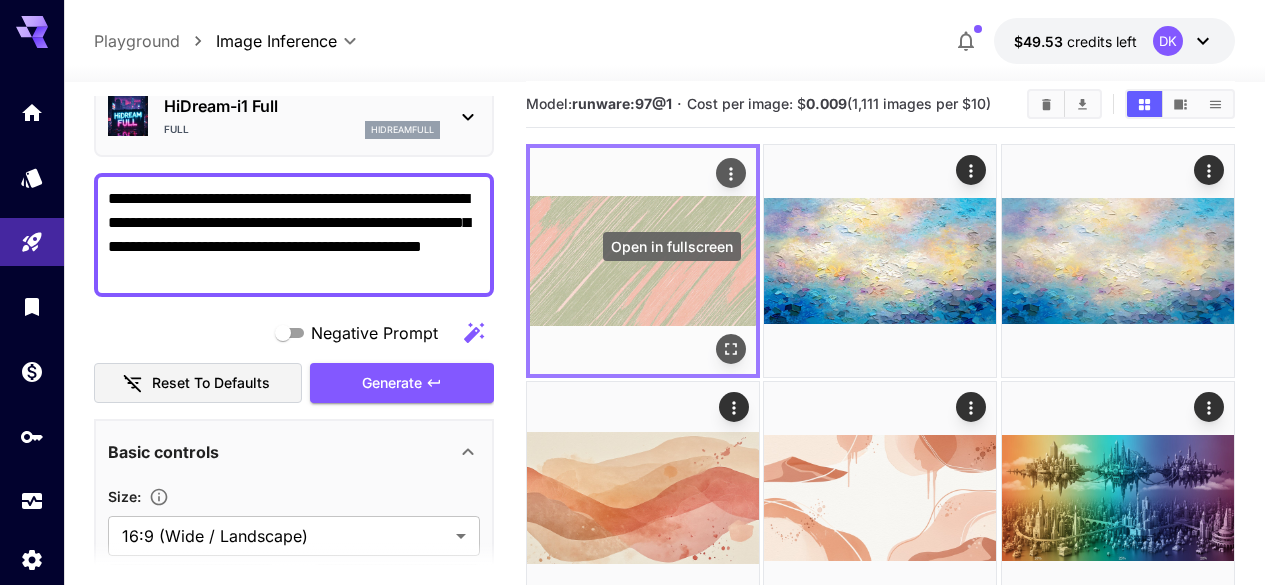 click 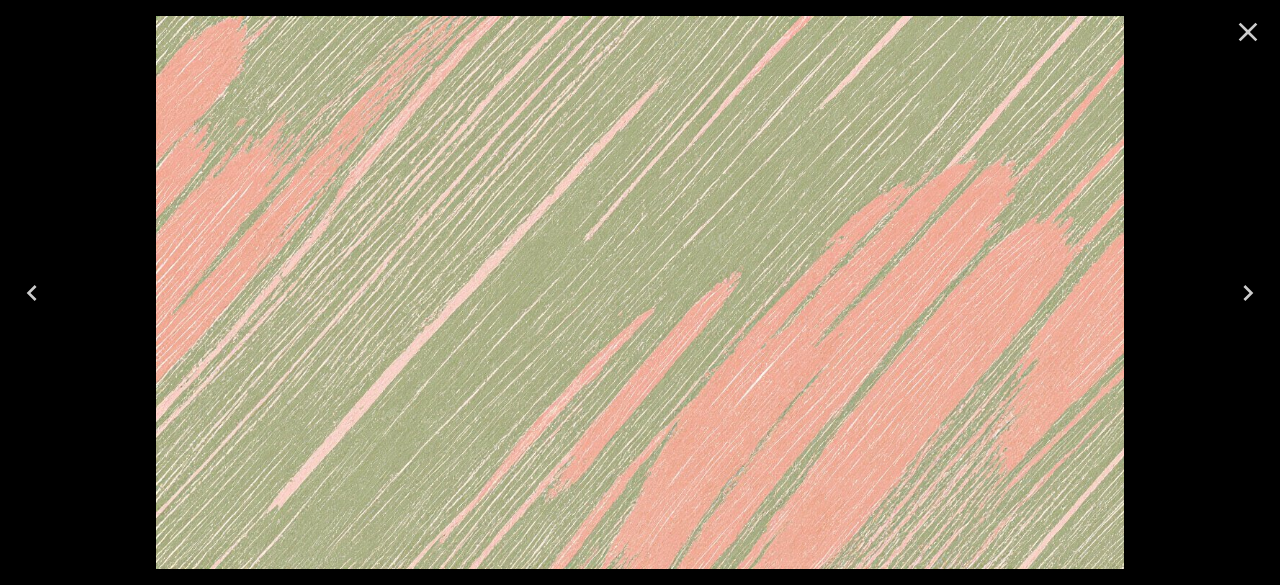 scroll, scrollTop: 17, scrollLeft: 0, axis: vertical 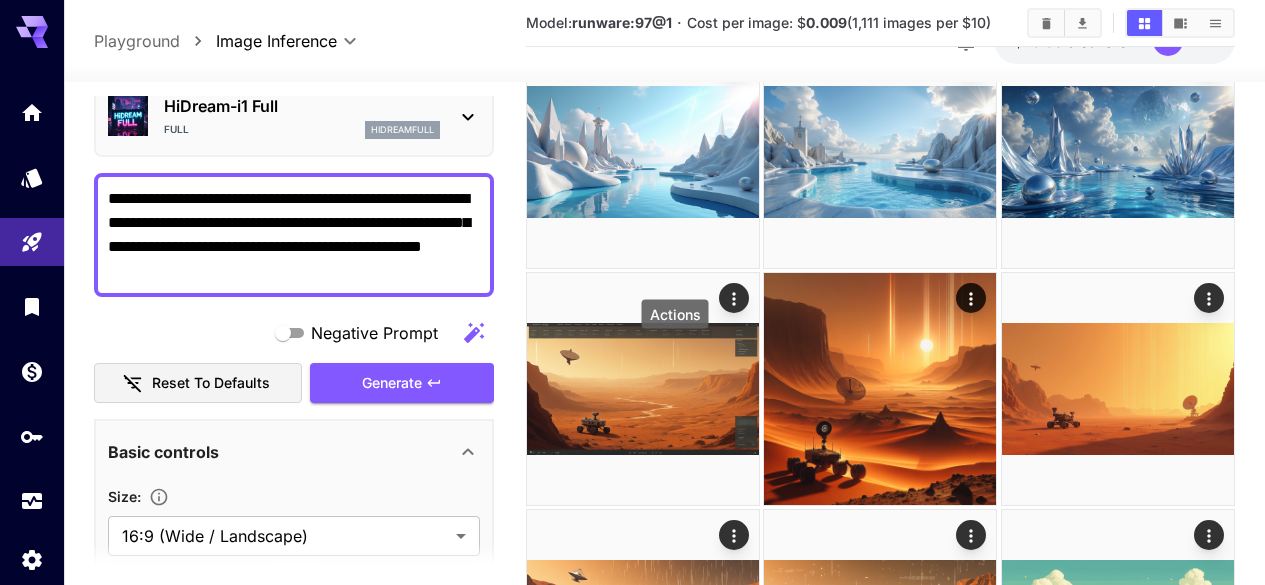 click at bounding box center [1209, 1722] 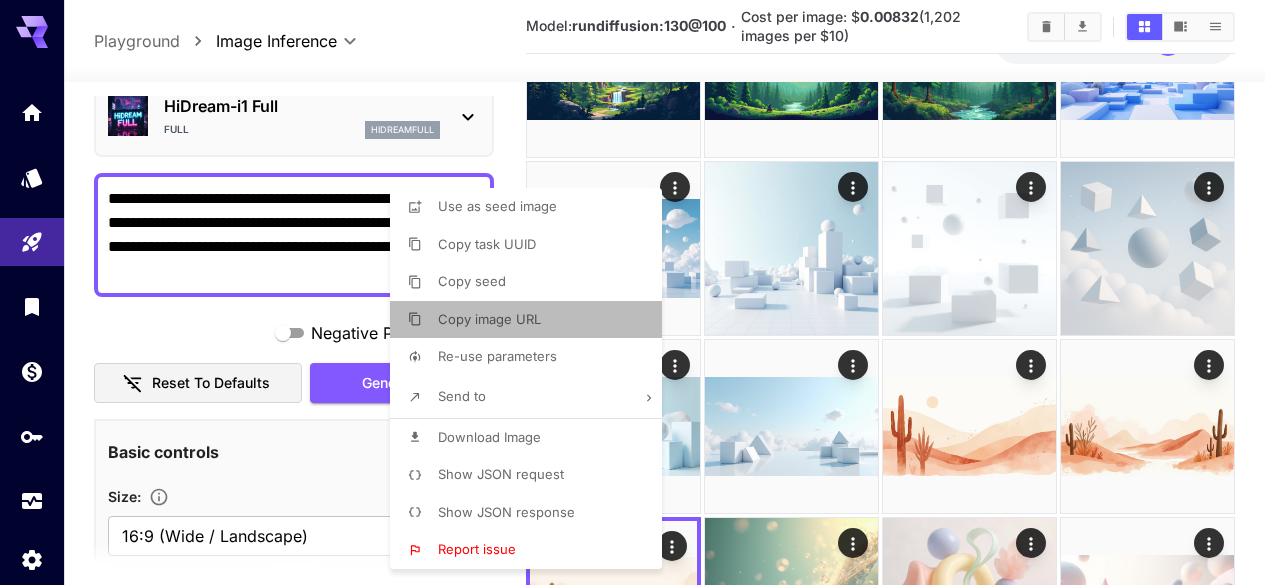 click on "Copy image URL" at bounding box center [532, 320] 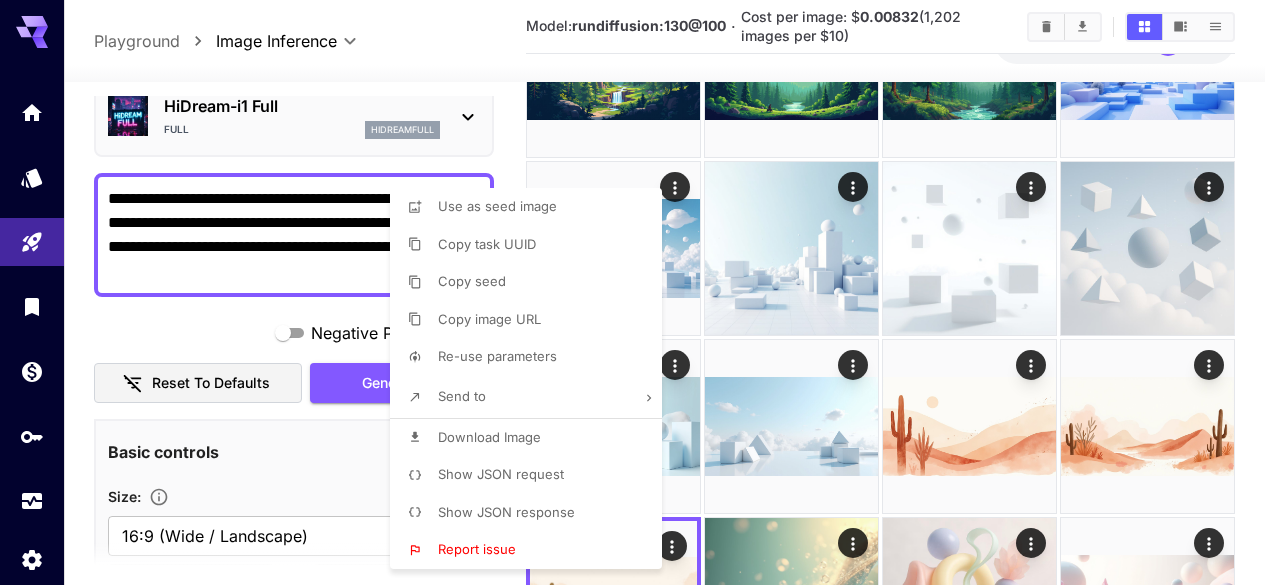 click at bounding box center (640, 292) 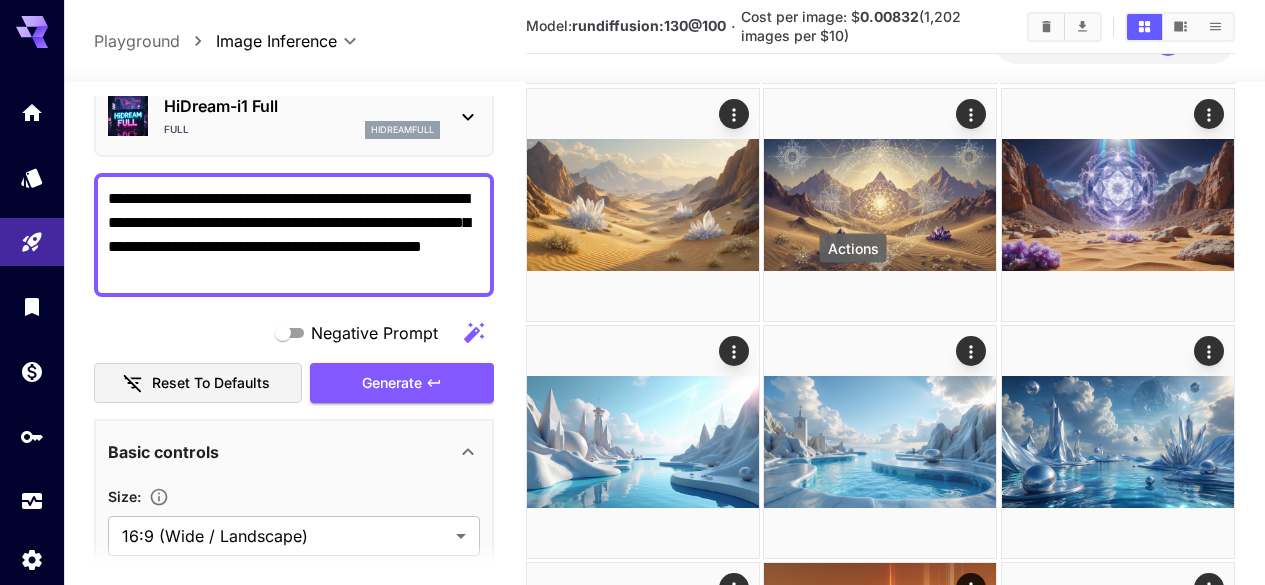 scroll, scrollTop: 1513, scrollLeft: 0, axis: vertical 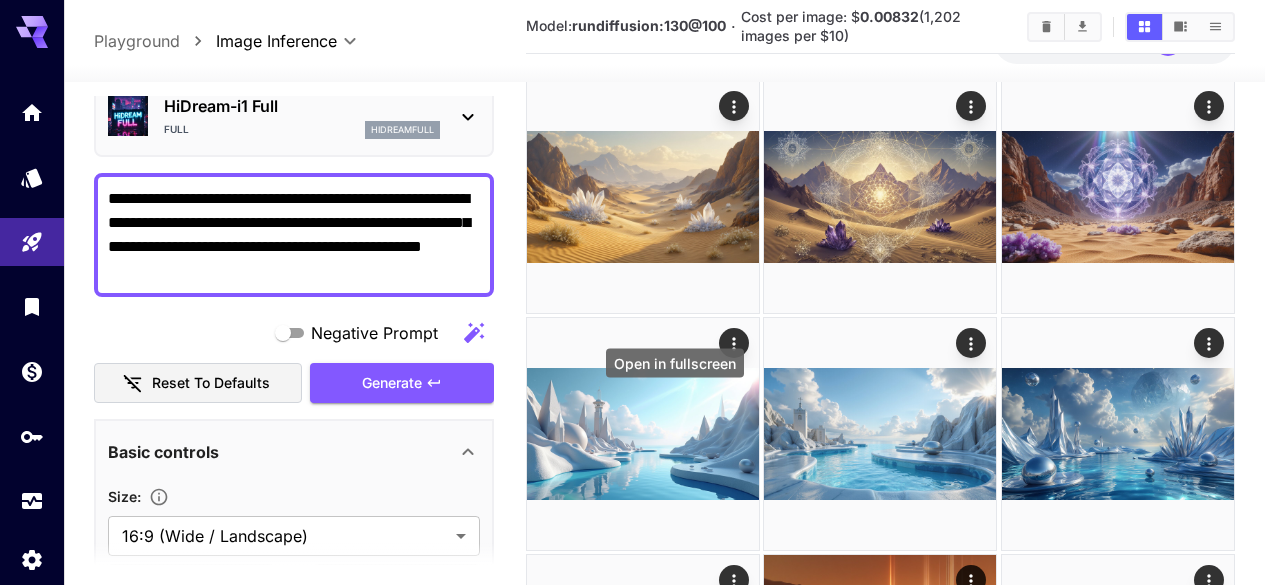 click 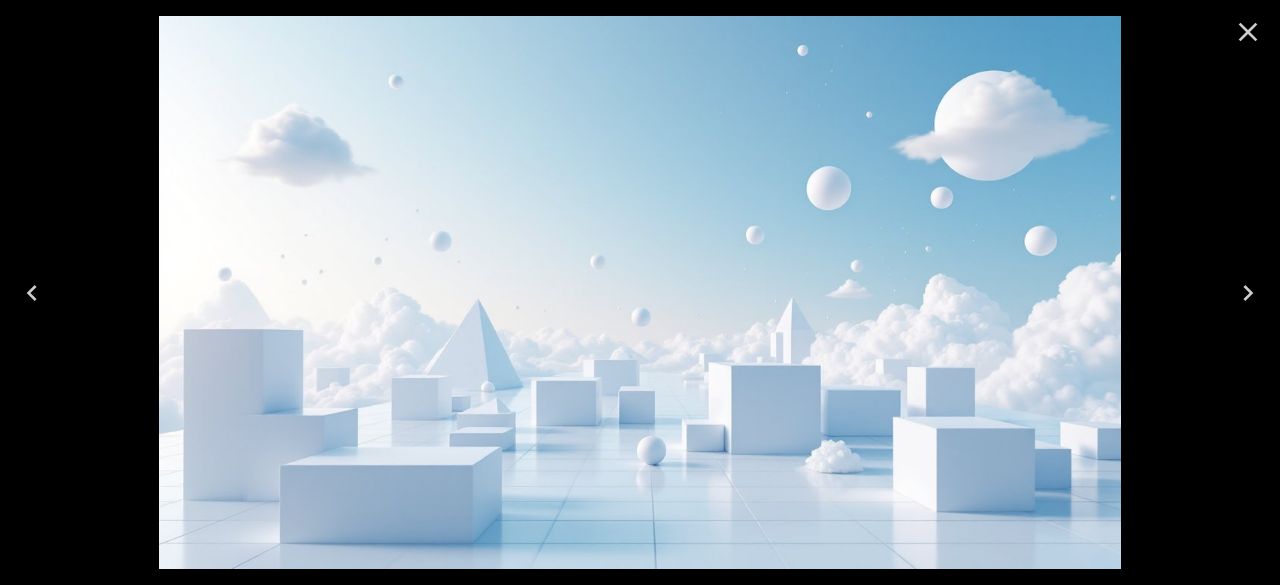 click 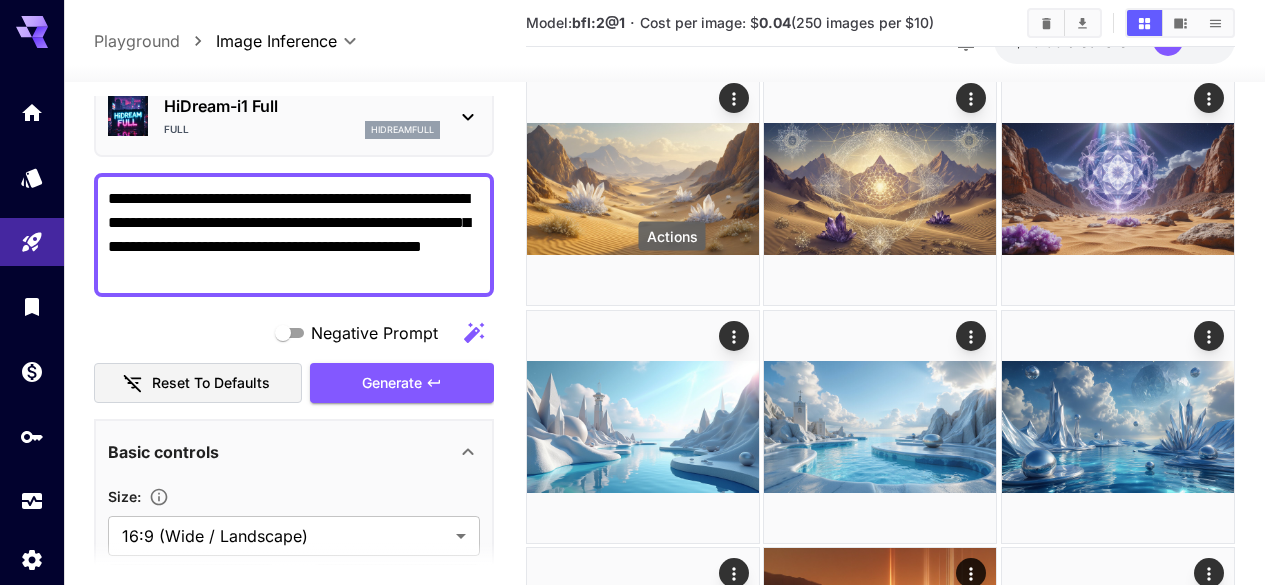 click 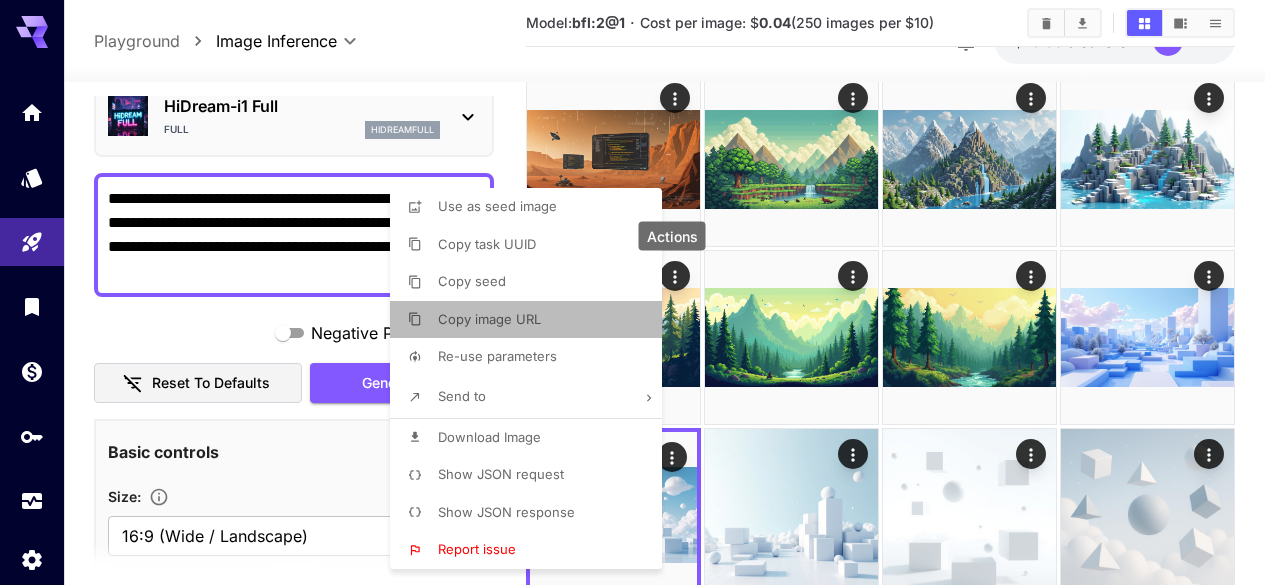 click on "Copy image URL" at bounding box center [532, 320] 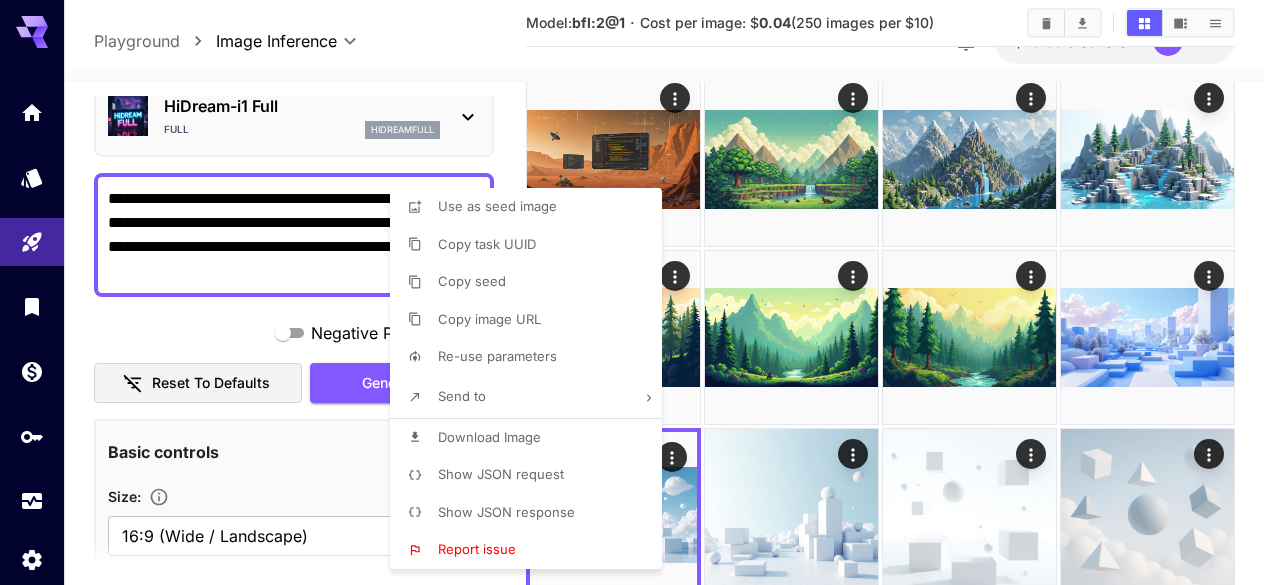 click at bounding box center [640, 292] 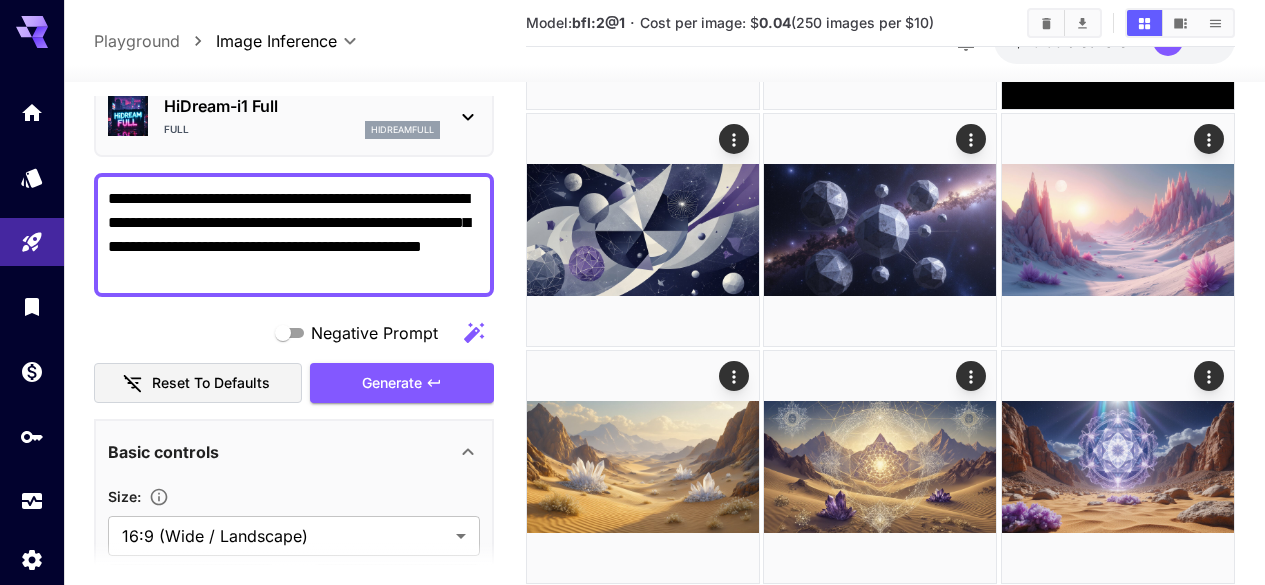 scroll, scrollTop: 1232, scrollLeft: 0, axis: vertical 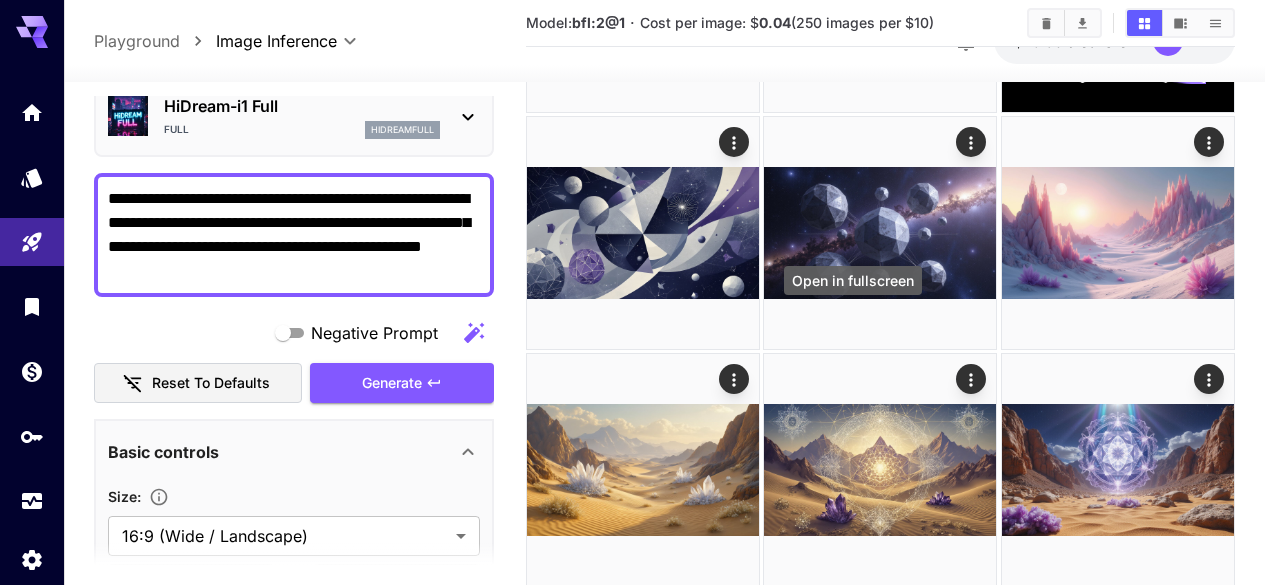 click 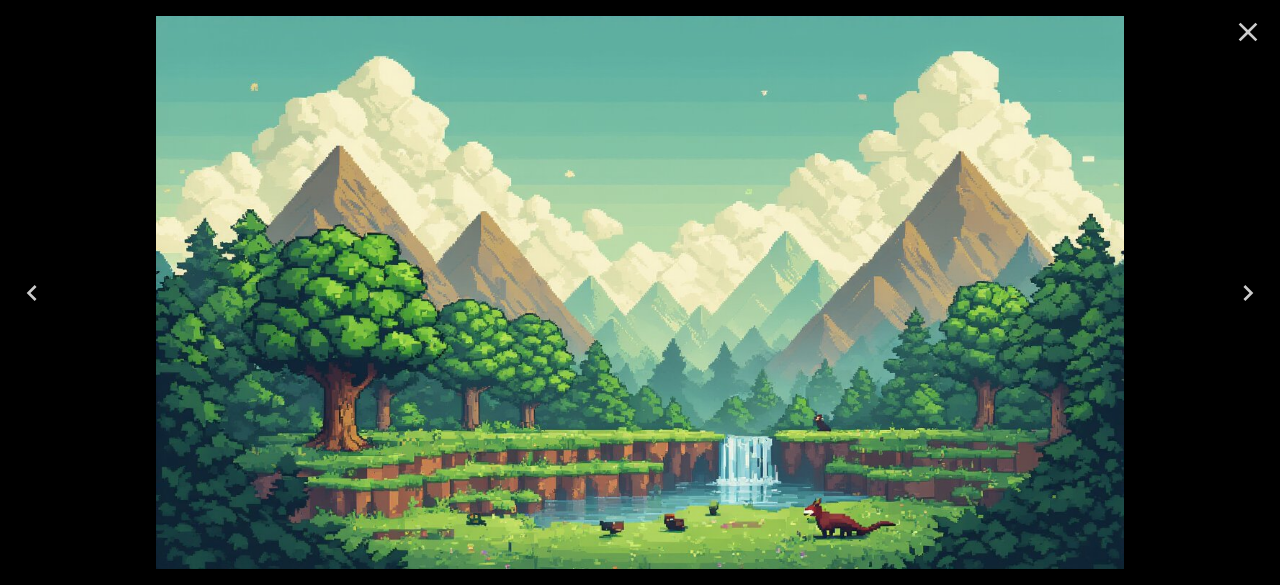 click 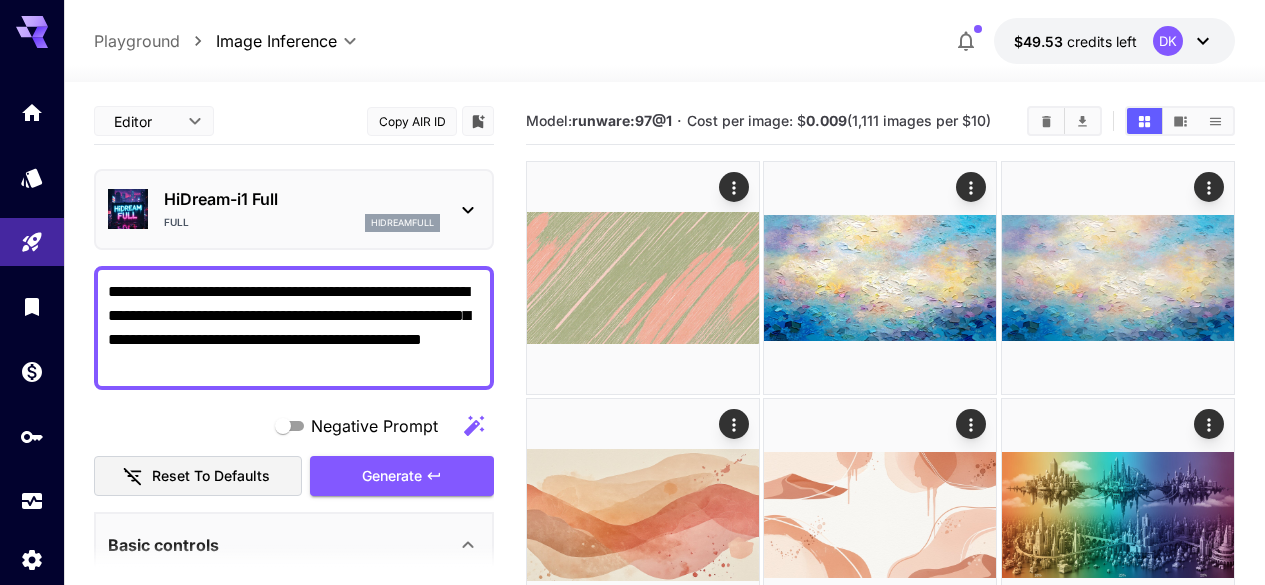 scroll, scrollTop: 1232, scrollLeft: 0, axis: vertical 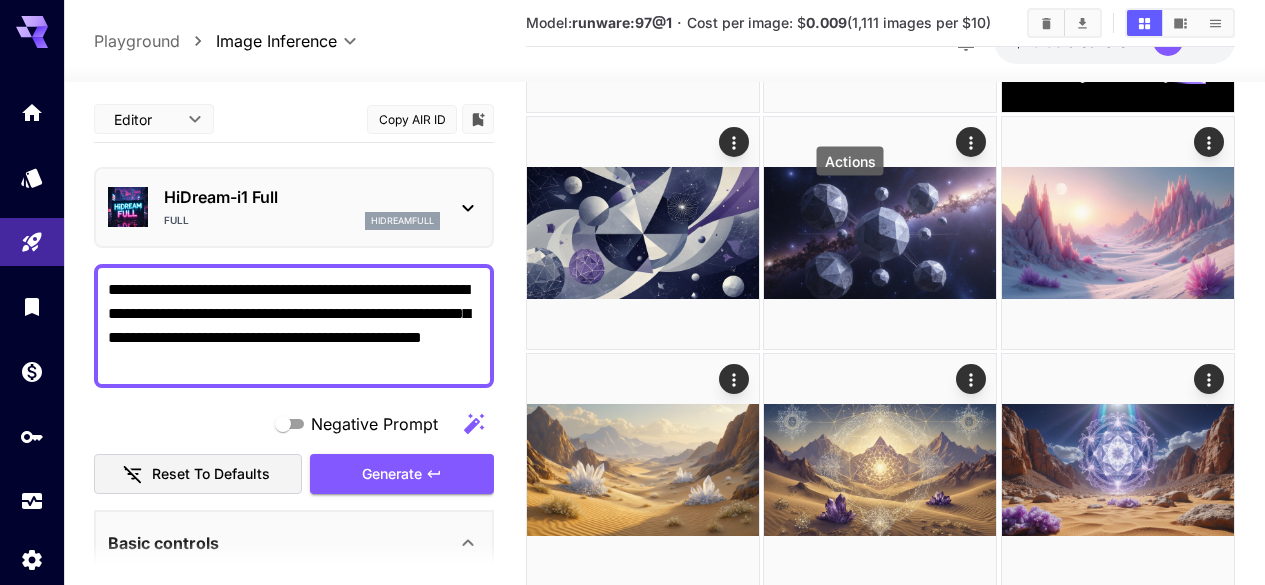 click 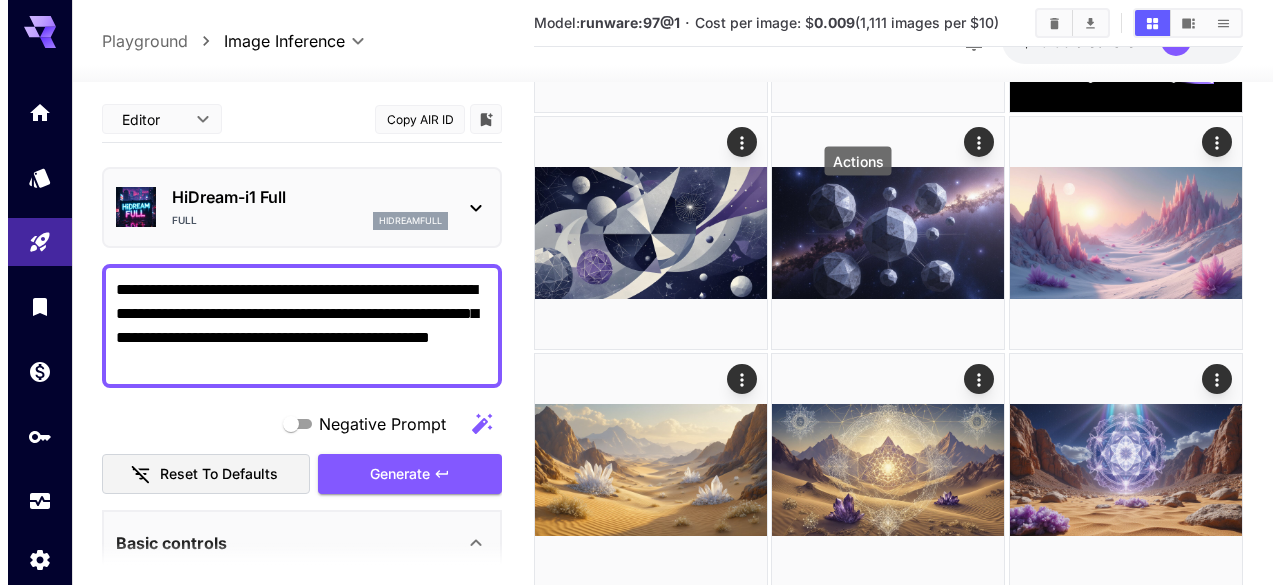 scroll, scrollTop: 91, scrollLeft: 0, axis: vertical 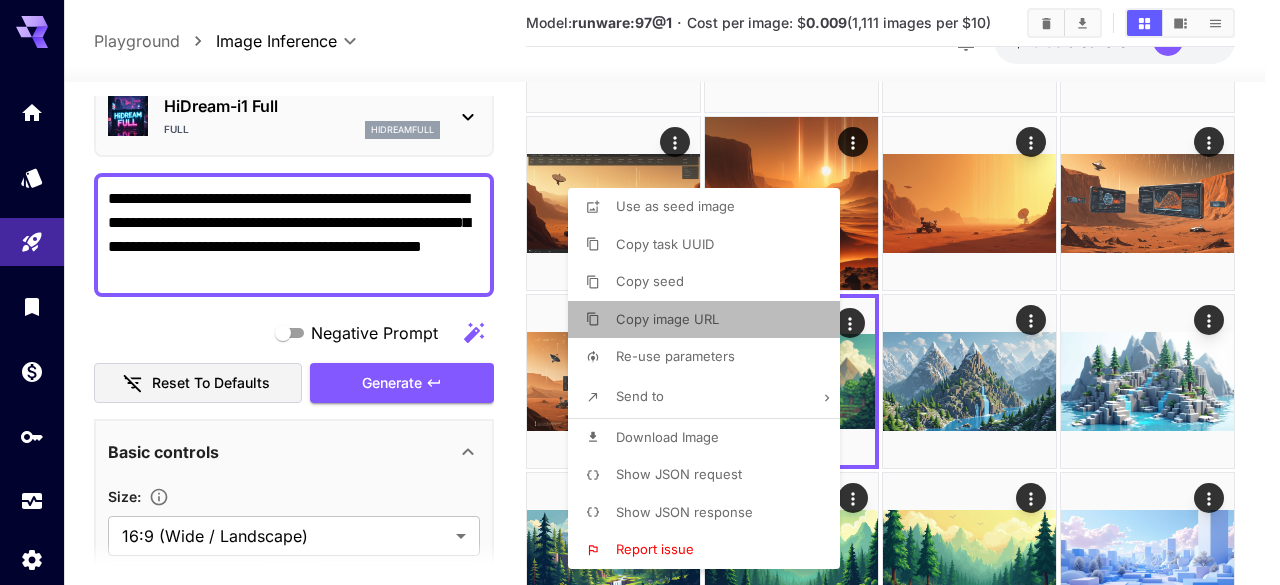 click on "Copy image URL" at bounding box center (710, 320) 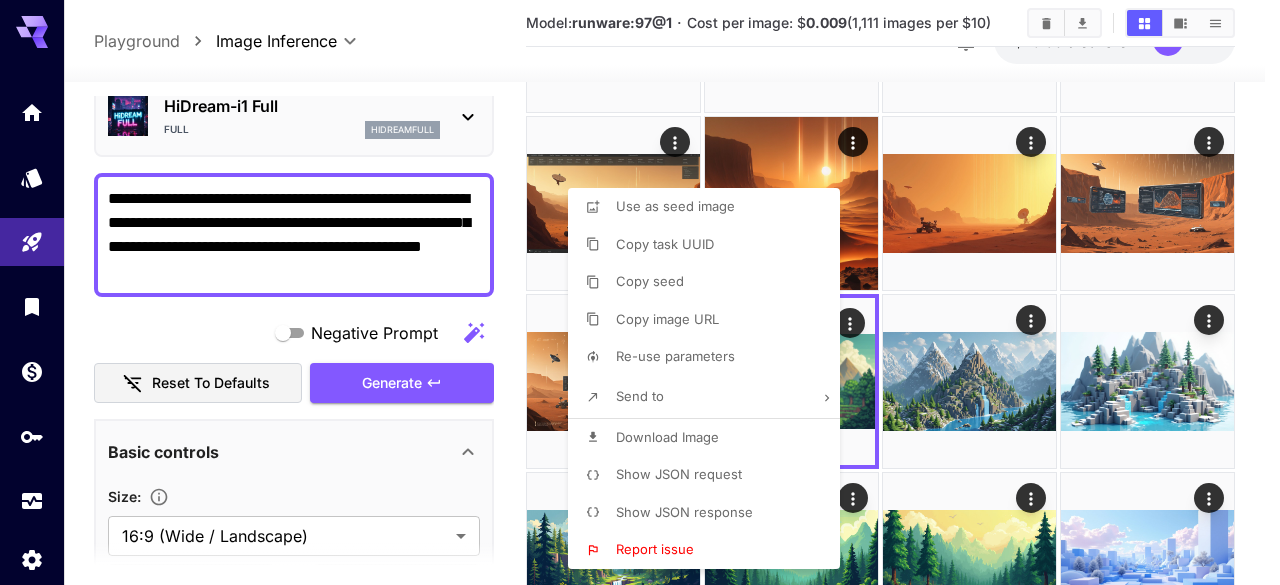 click at bounding box center (640, 292) 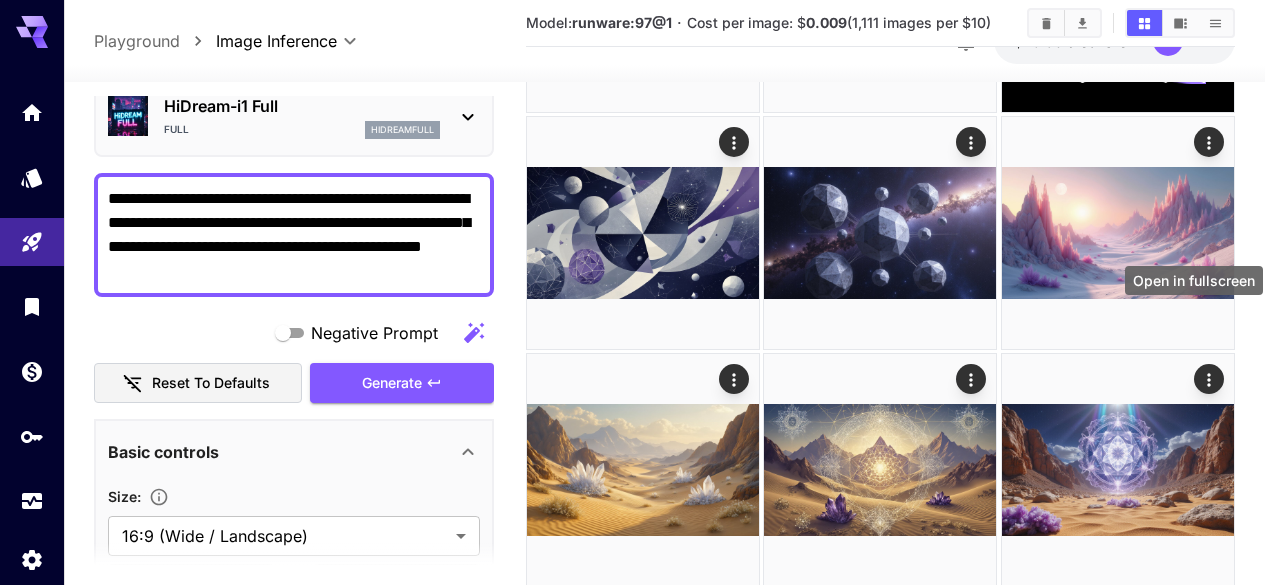 click at bounding box center (972, 1511) 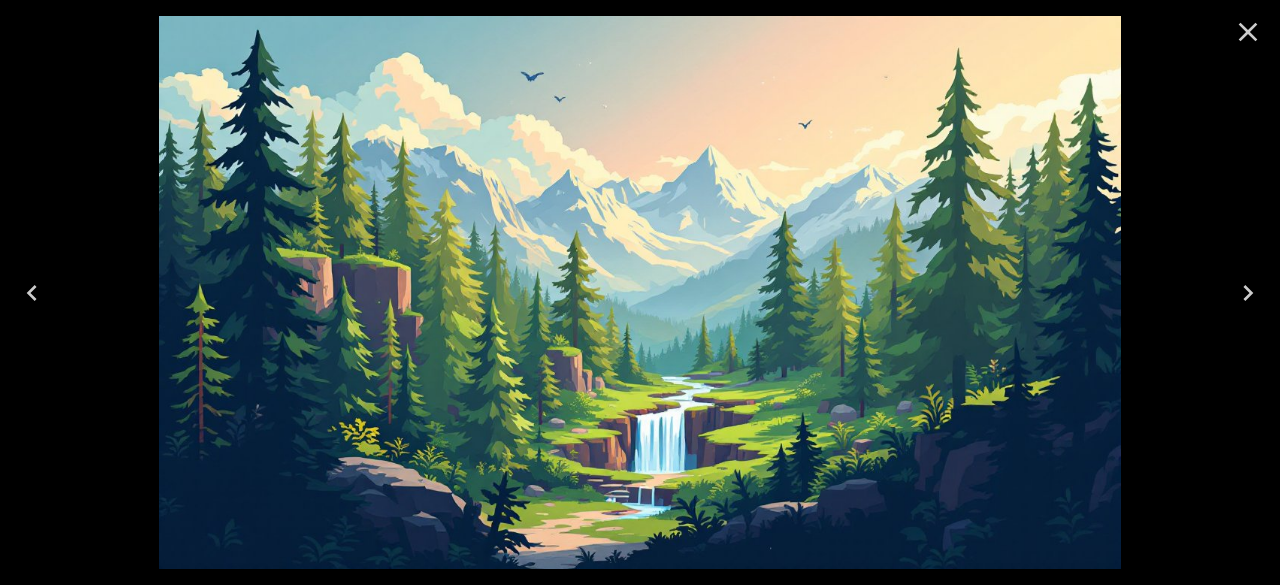 click 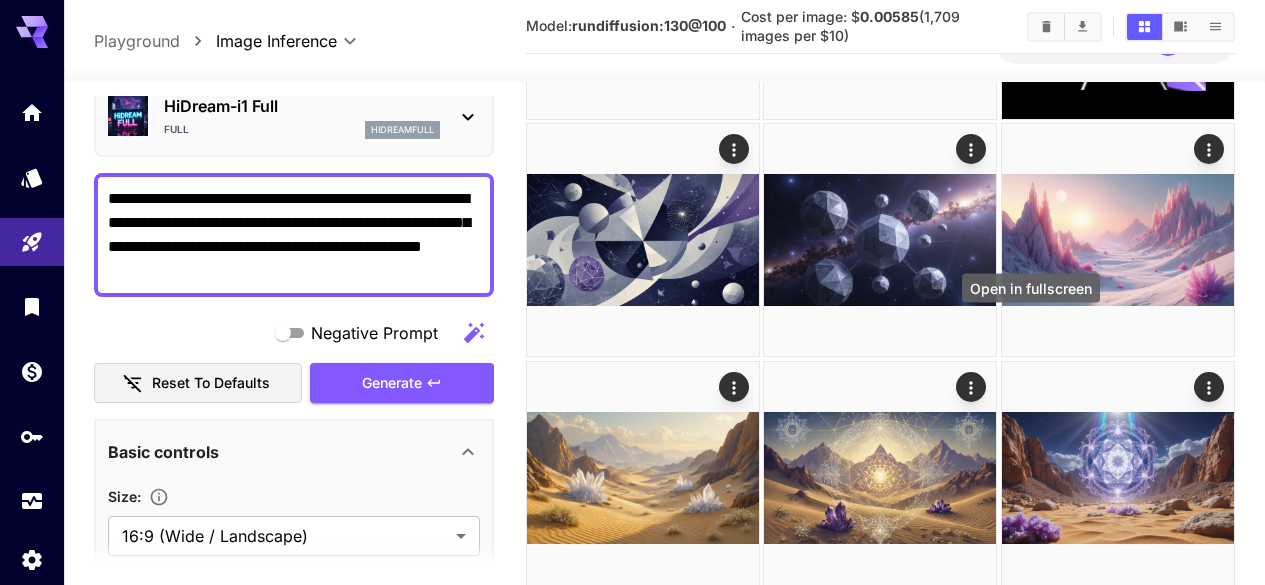click 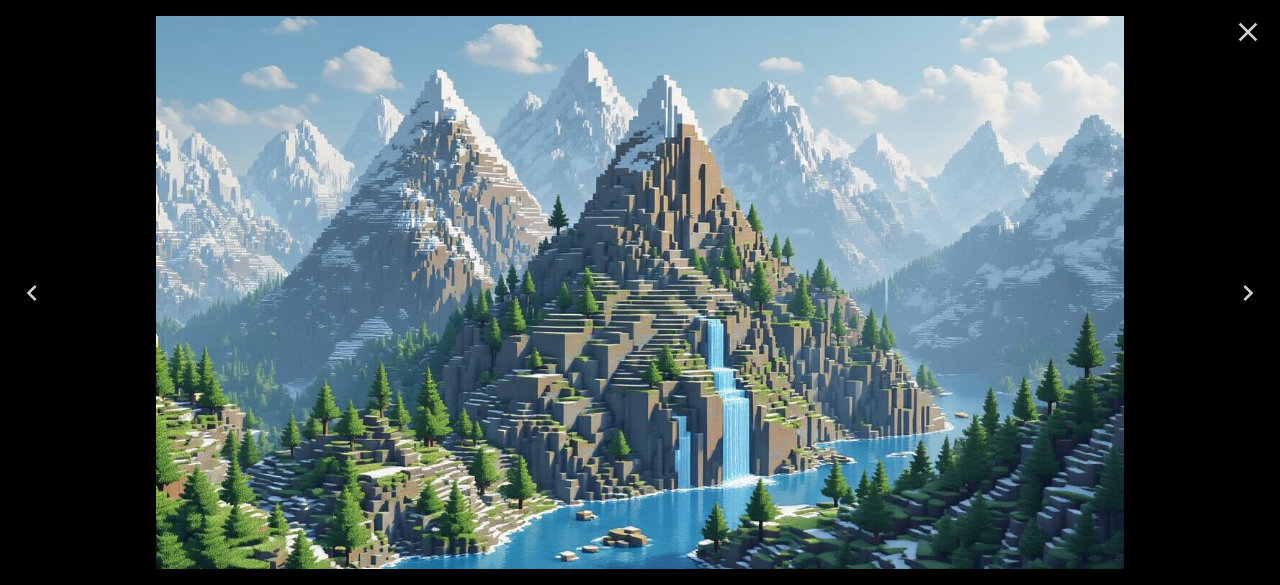 click 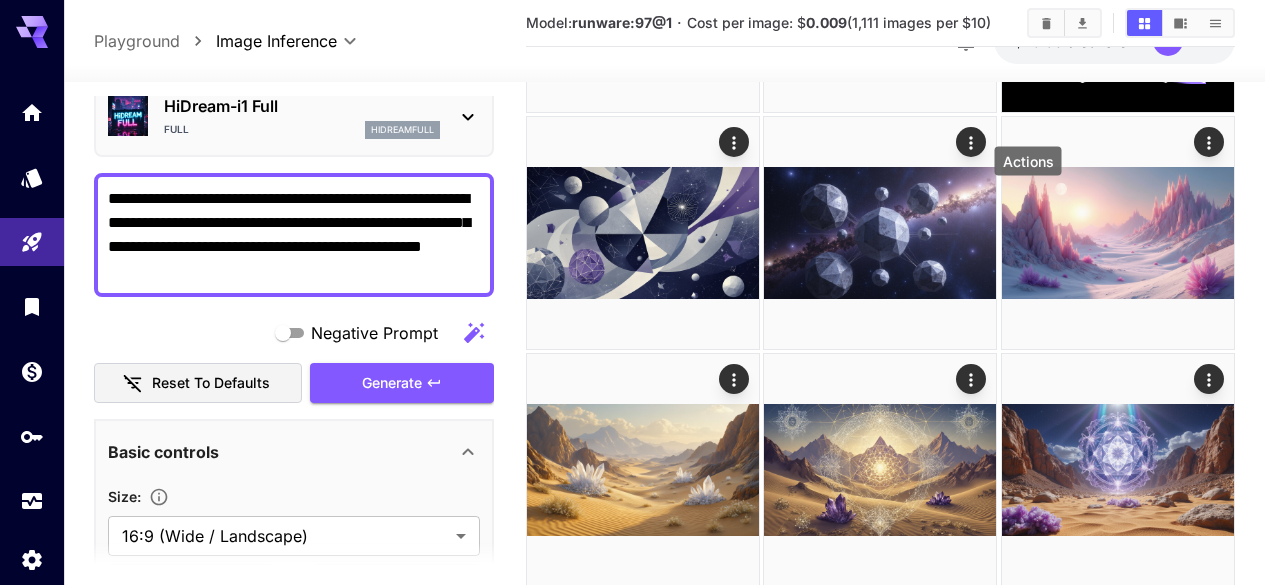 click 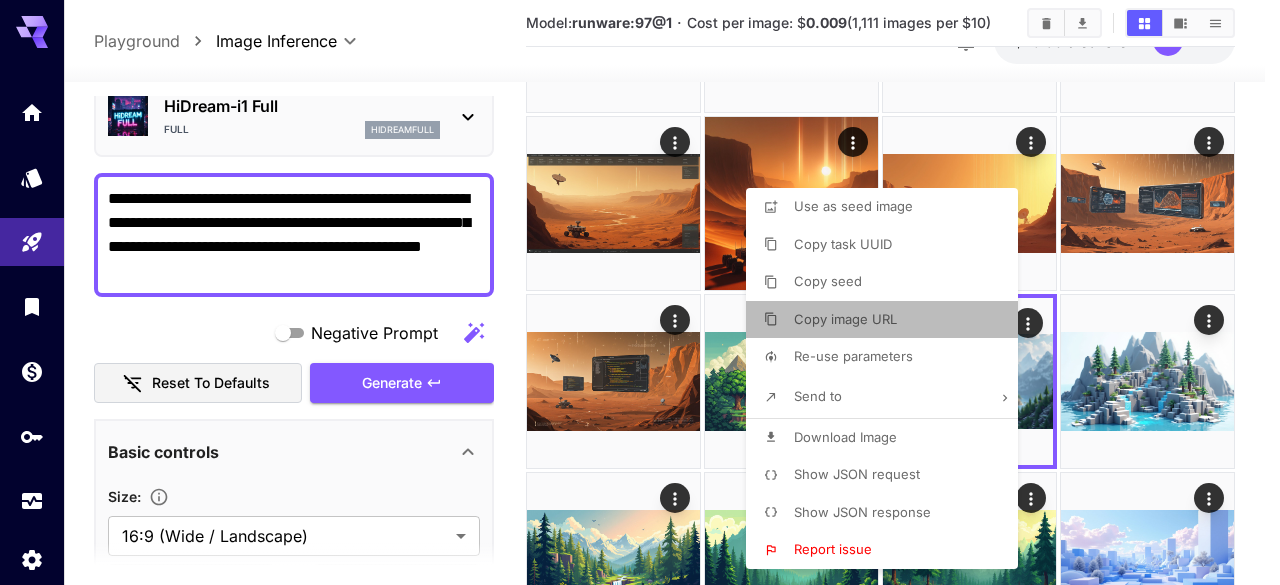 click on "Copy image URL" at bounding box center (845, 319) 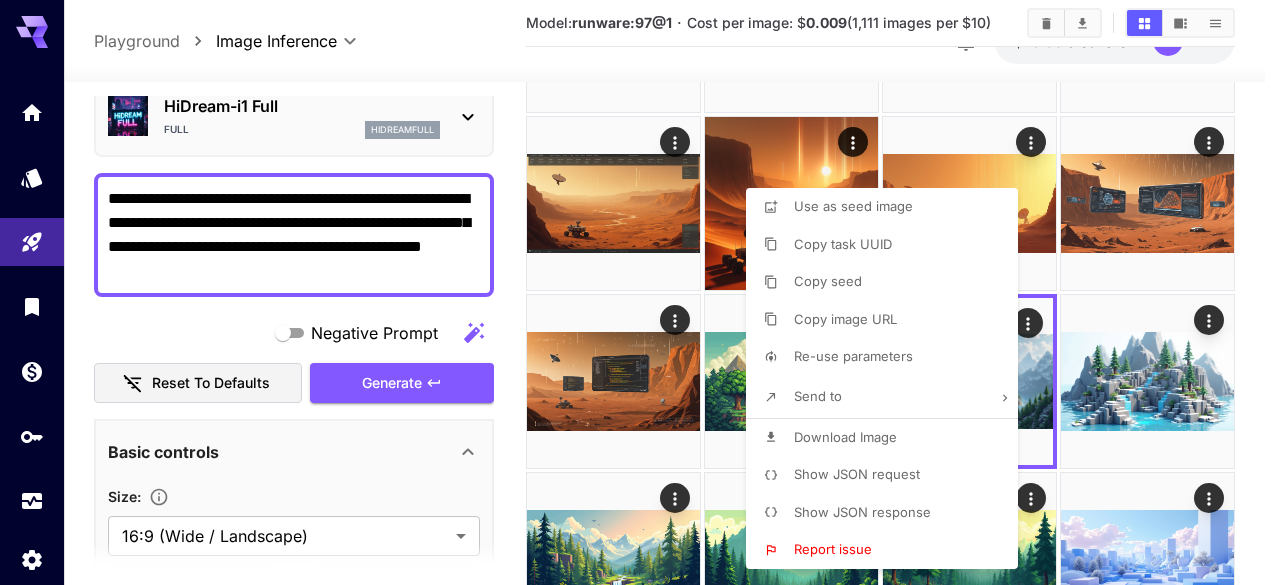 click at bounding box center [640, 292] 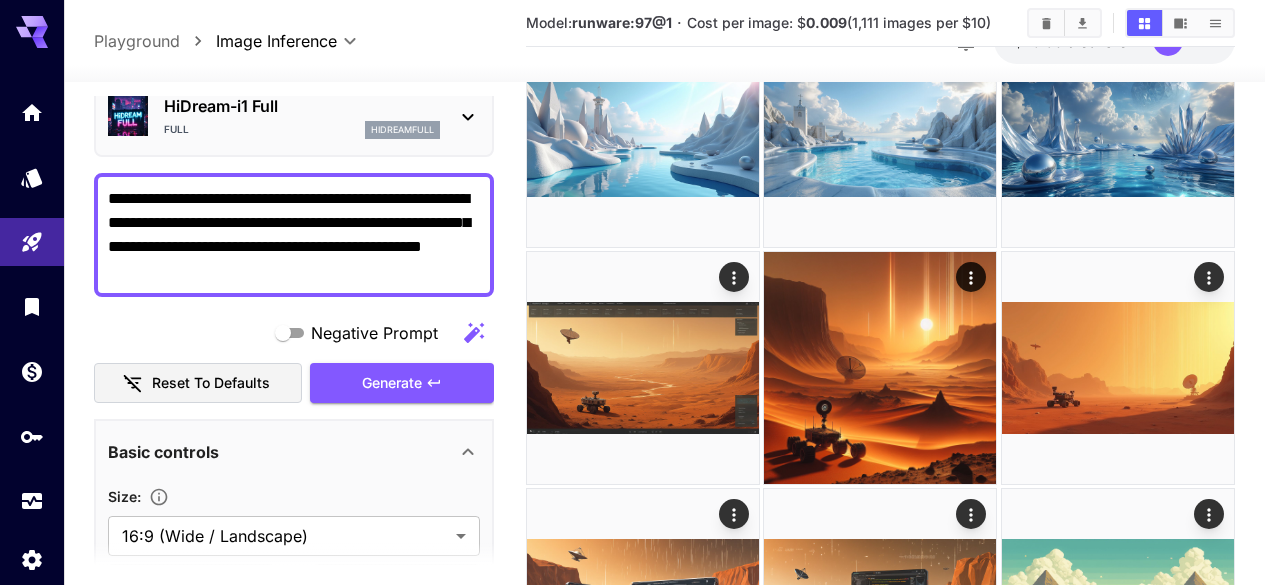 scroll, scrollTop: 1808, scrollLeft: 0, axis: vertical 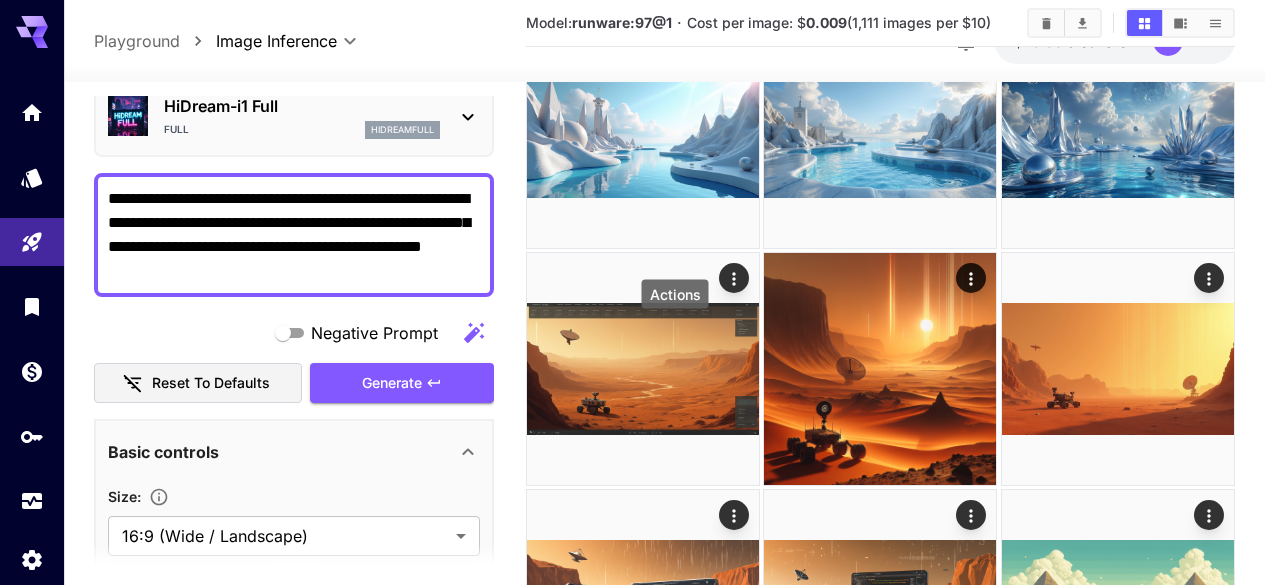 click 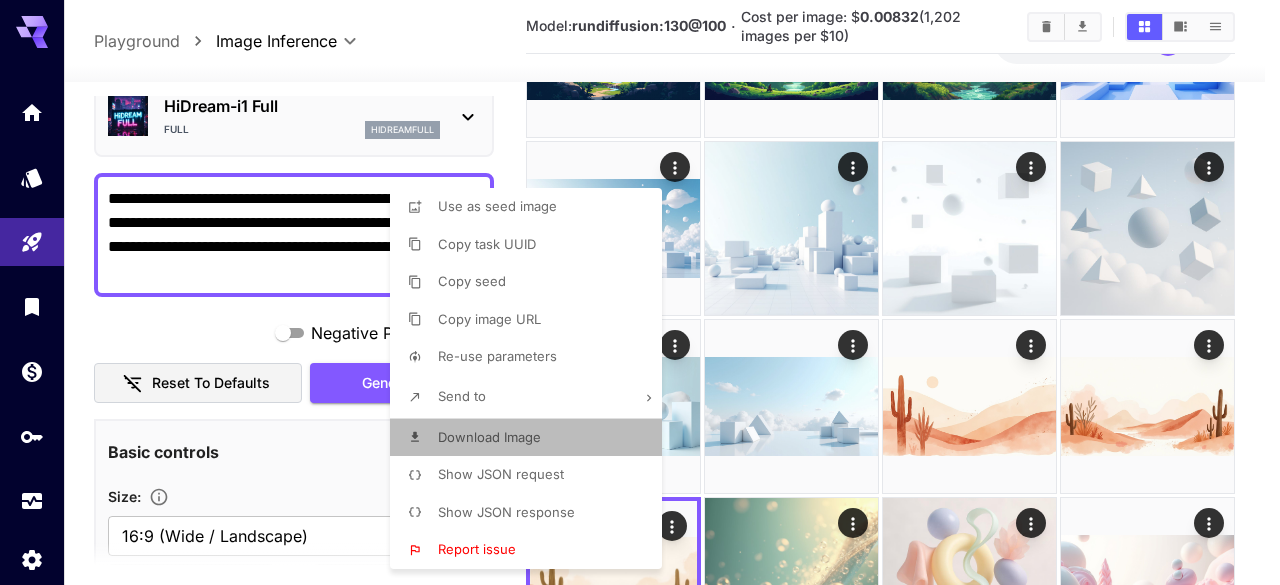 click on "Download Image" at bounding box center [532, 438] 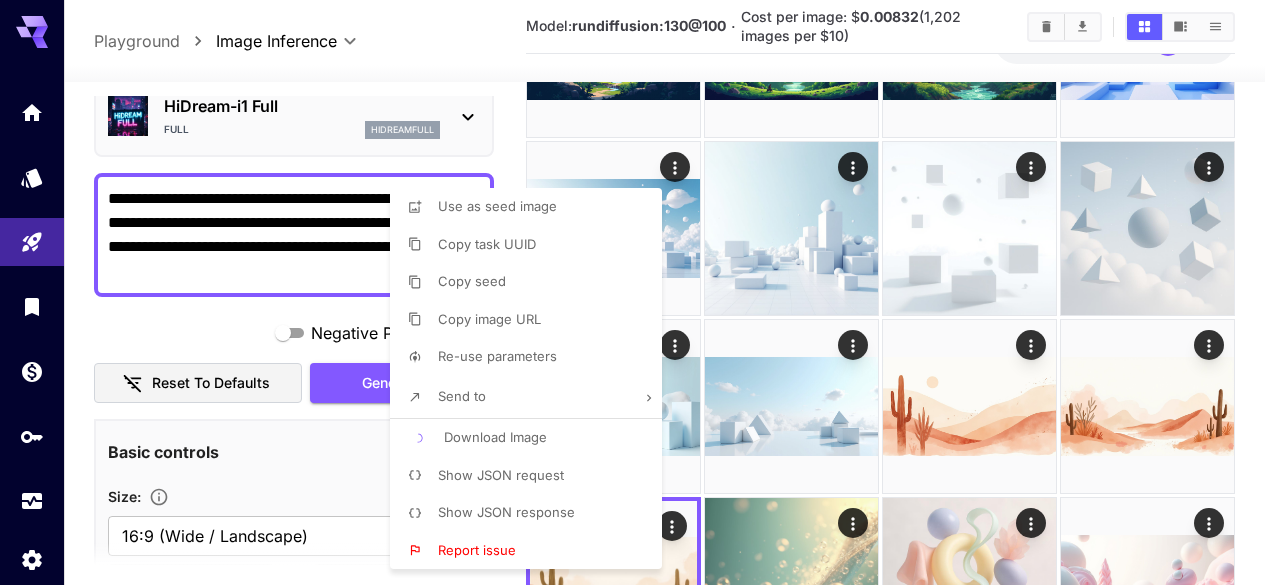 click at bounding box center (640, 292) 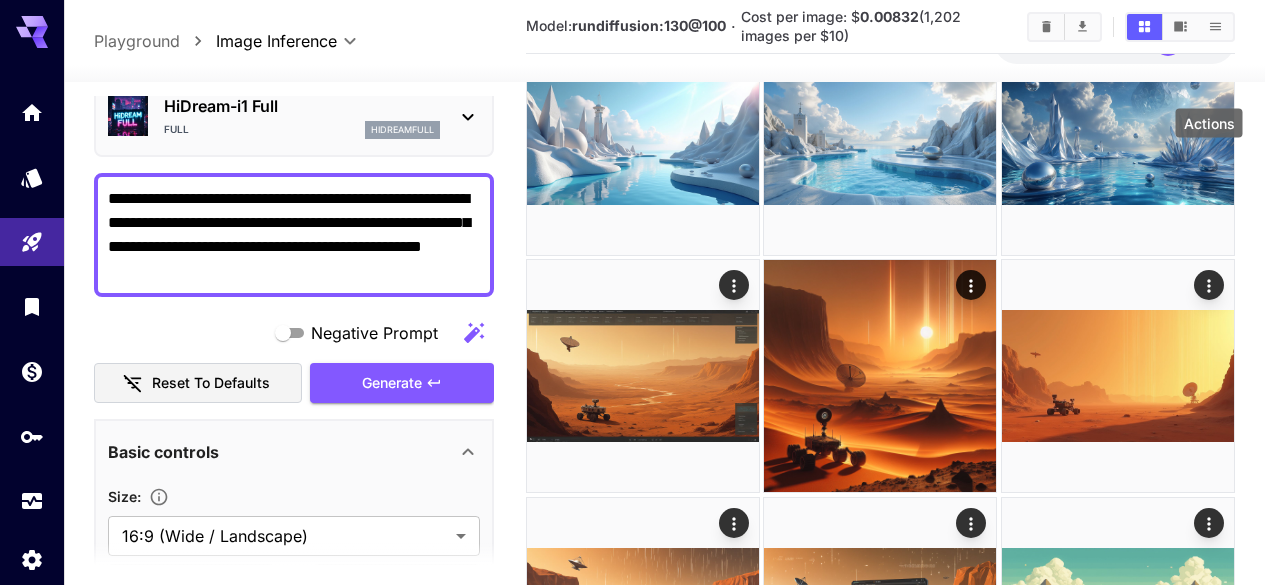 click 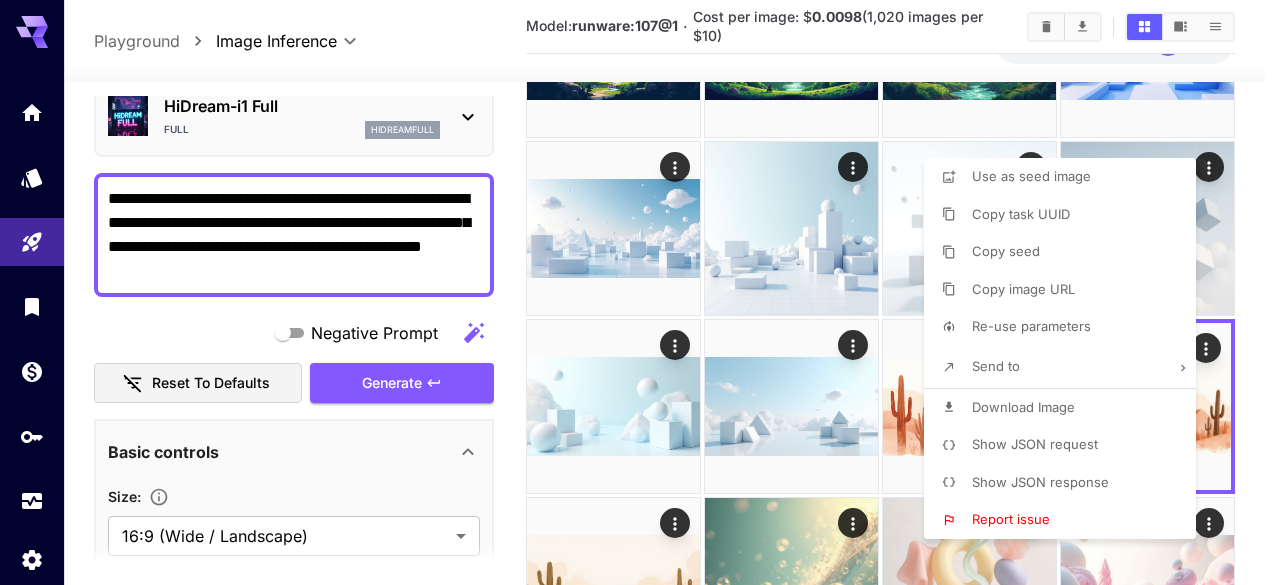 click at bounding box center [640, 292] 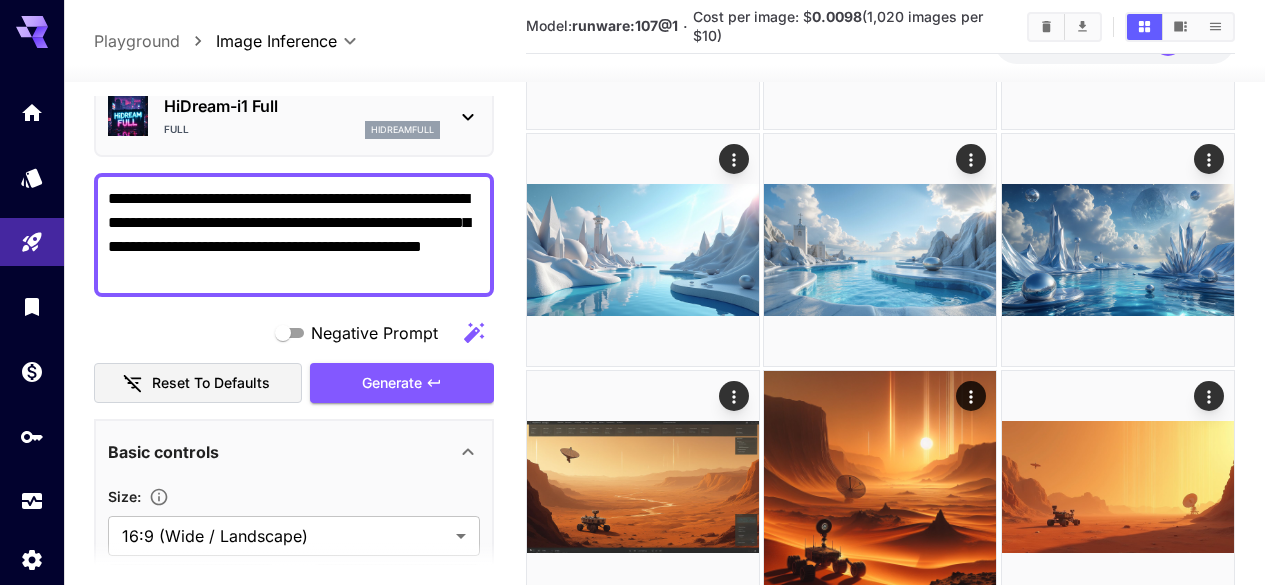scroll, scrollTop: 1681, scrollLeft: 0, axis: vertical 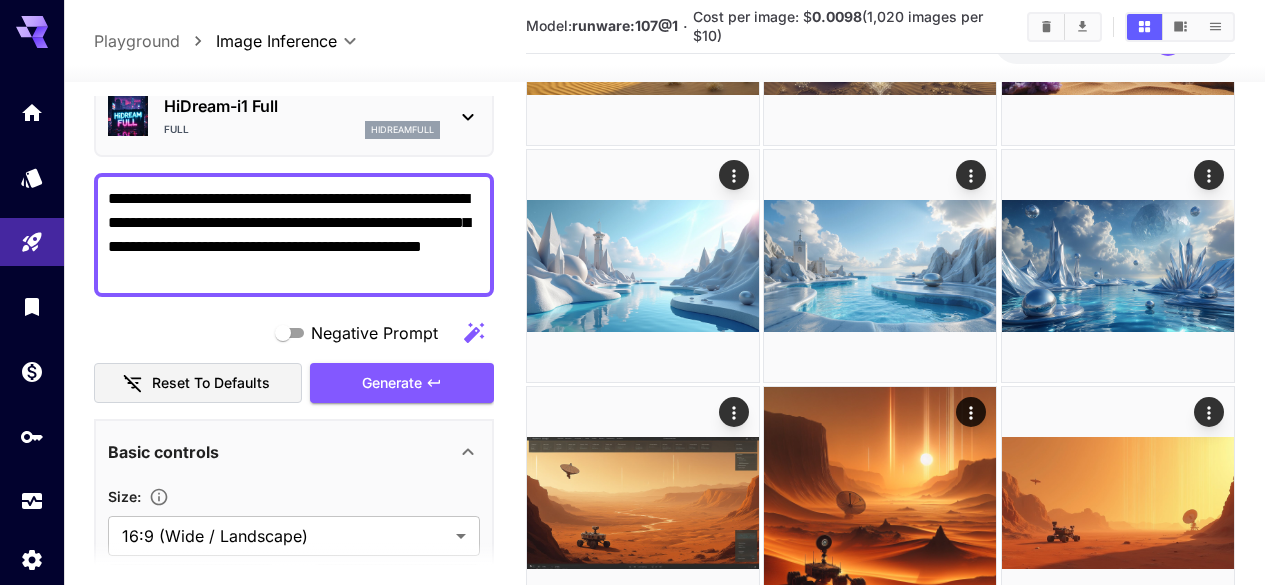 click on "**********" at bounding box center (664, 1307) 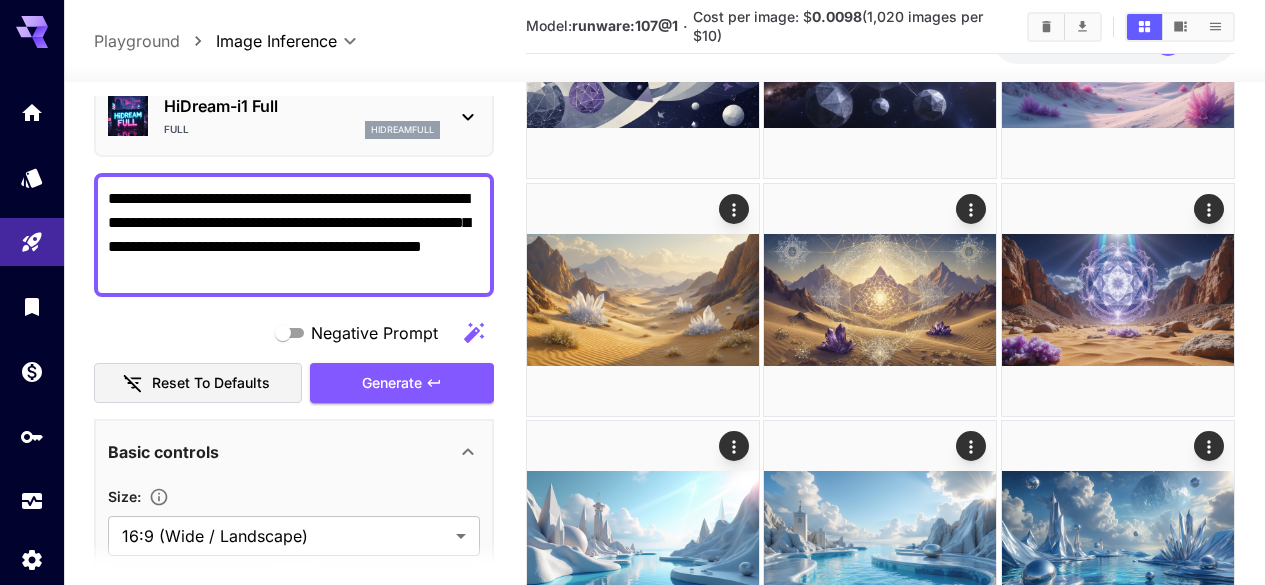 scroll, scrollTop: 1710, scrollLeft: 0, axis: vertical 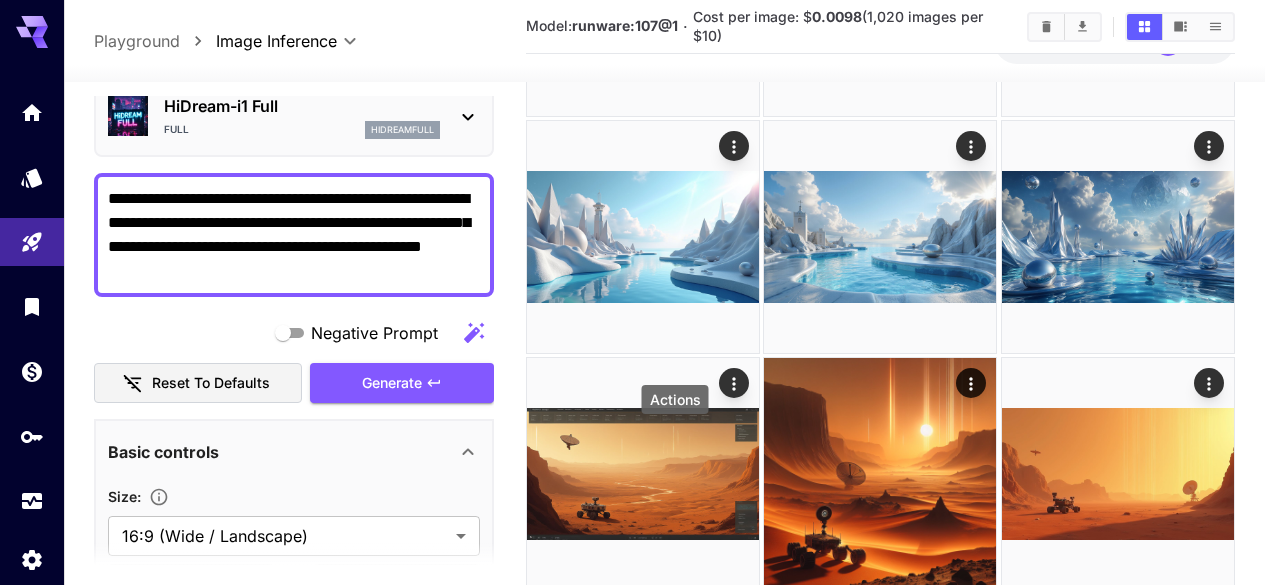 click at bounding box center [1209, 1808] 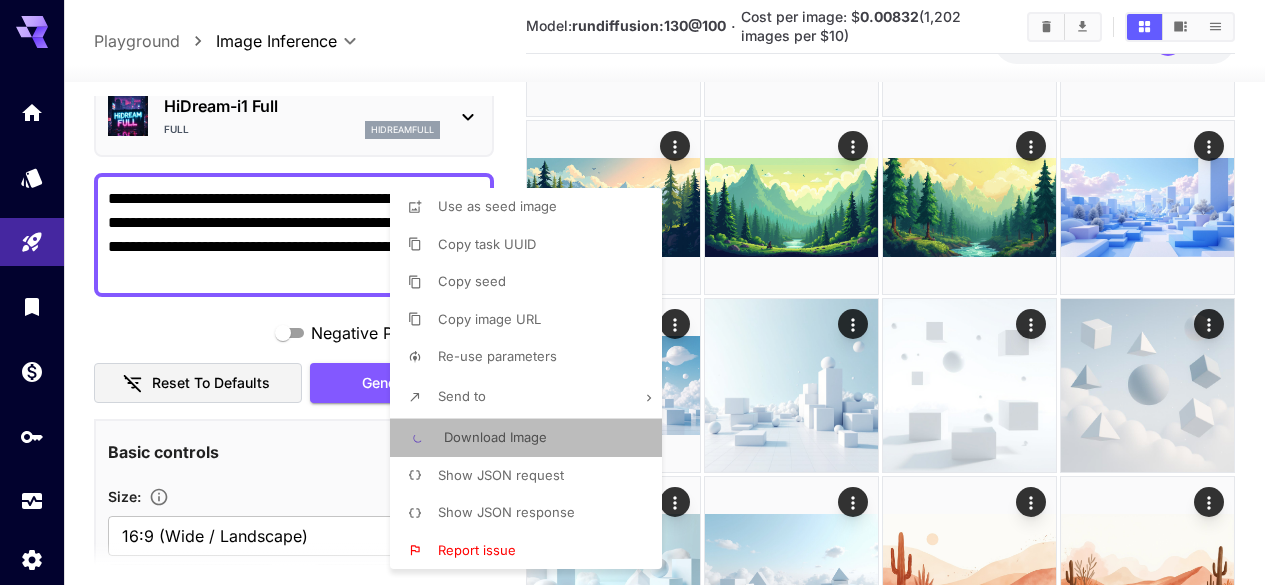 click on "Download Image" at bounding box center [532, 438] 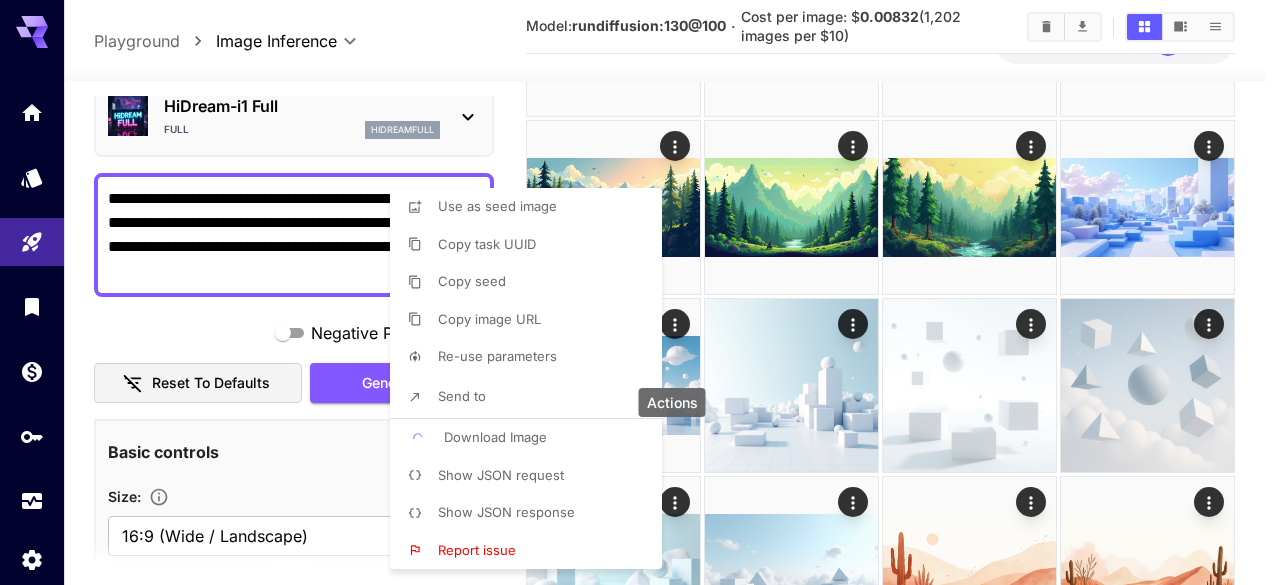 click on "Copy image URL" at bounding box center (532, 320) 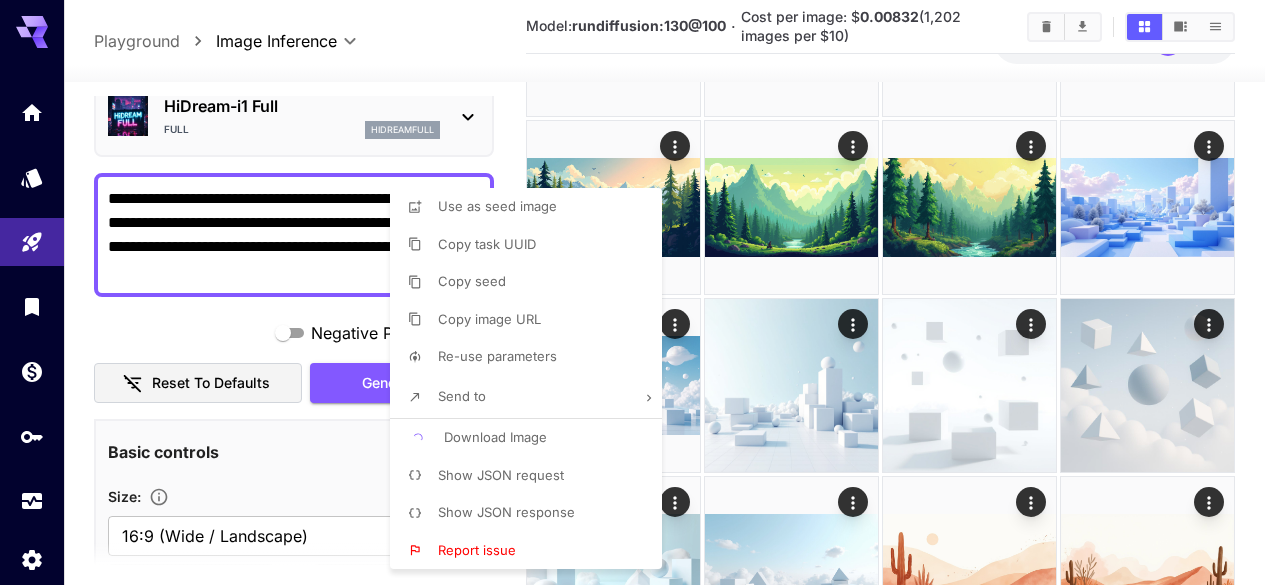 click at bounding box center (640, 292) 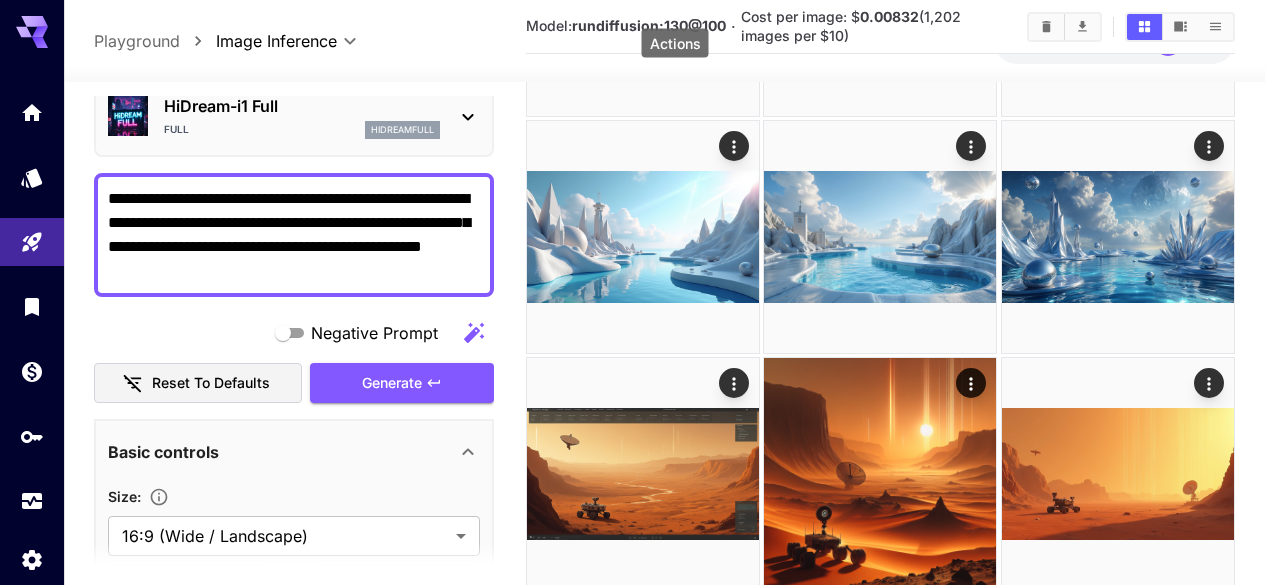 click 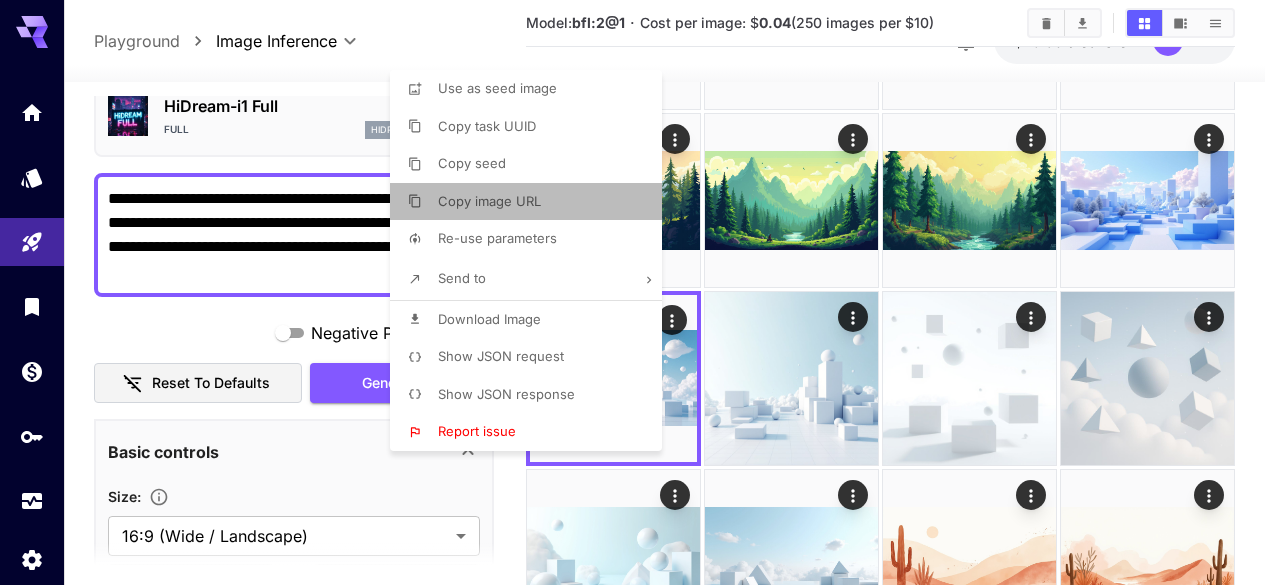 click on "Copy image URL" at bounding box center (532, 202) 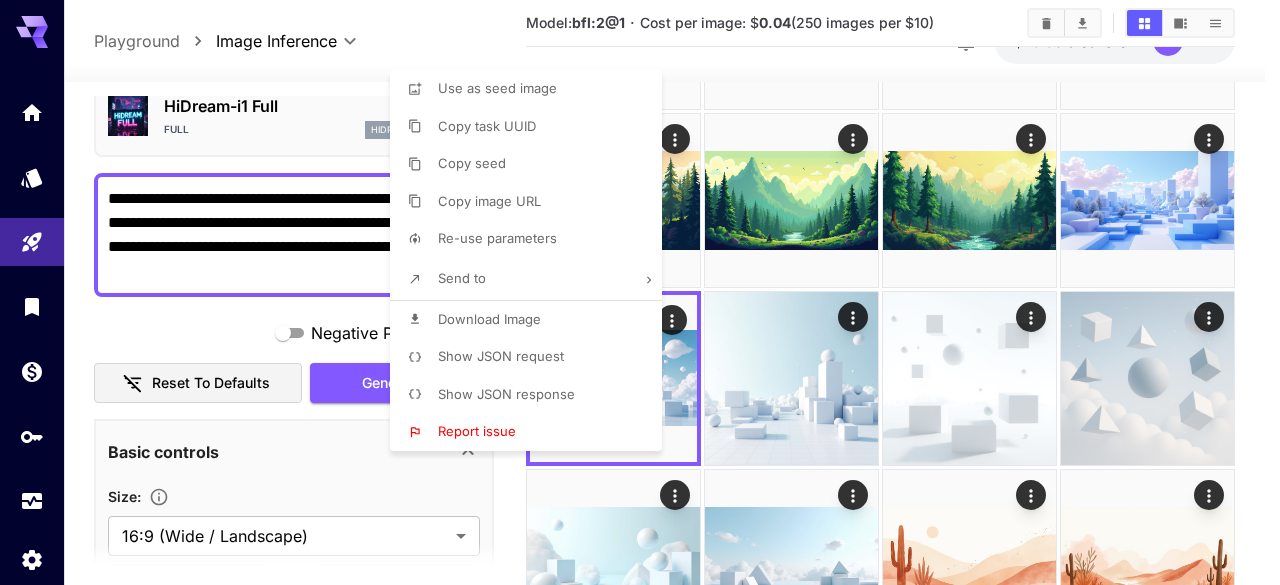 click at bounding box center (640, 292) 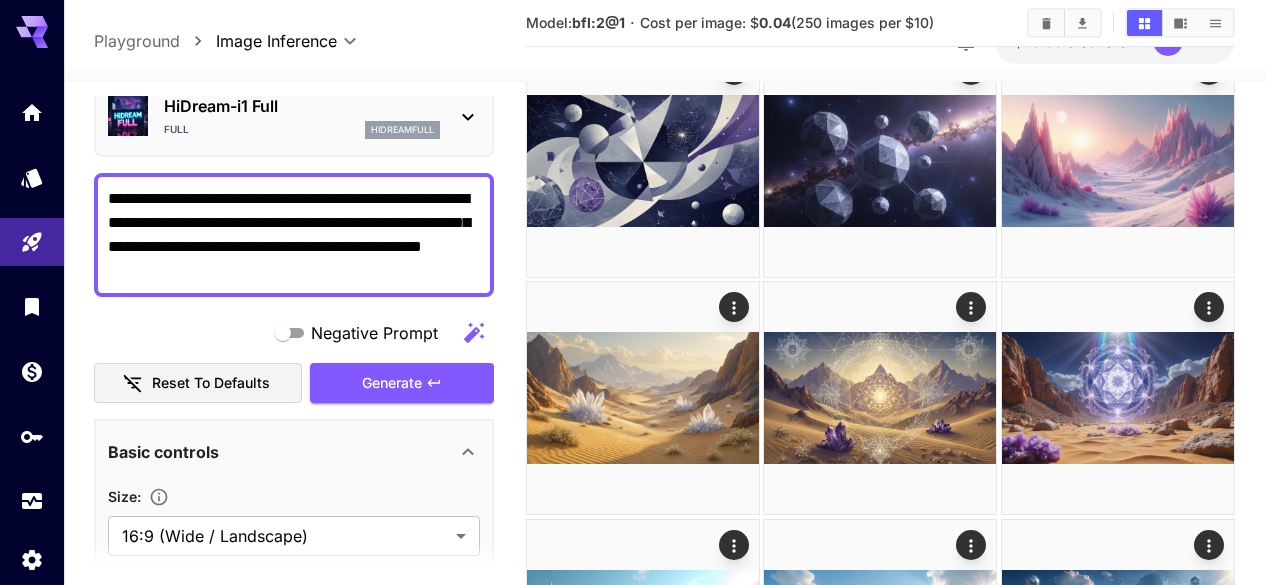 scroll, scrollTop: 1301, scrollLeft: 0, axis: vertical 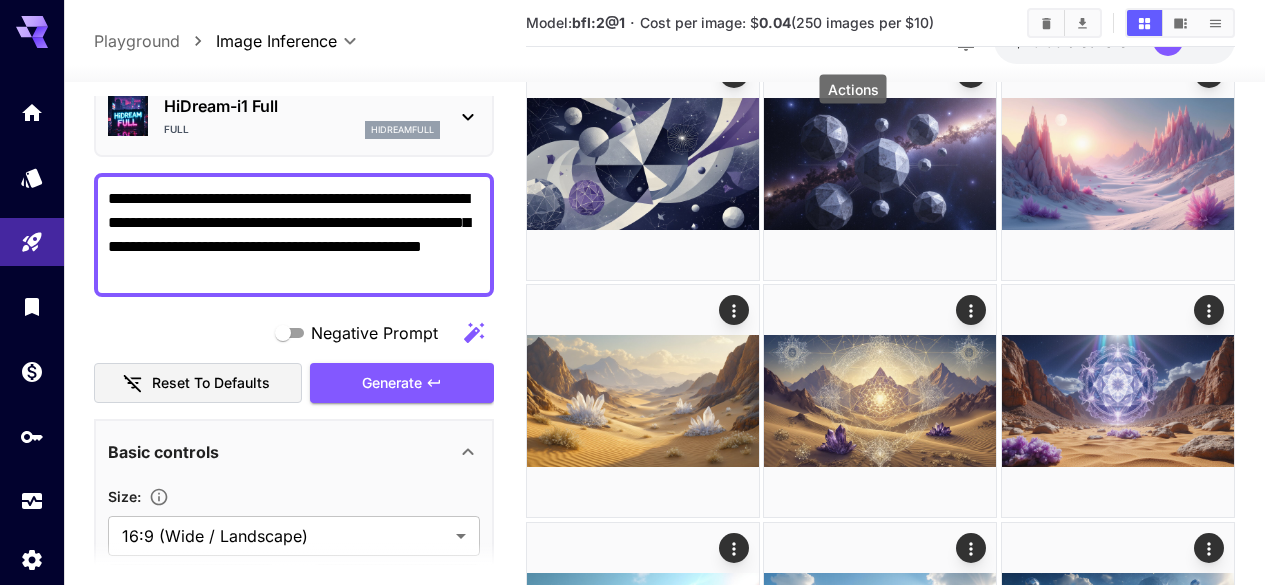 click 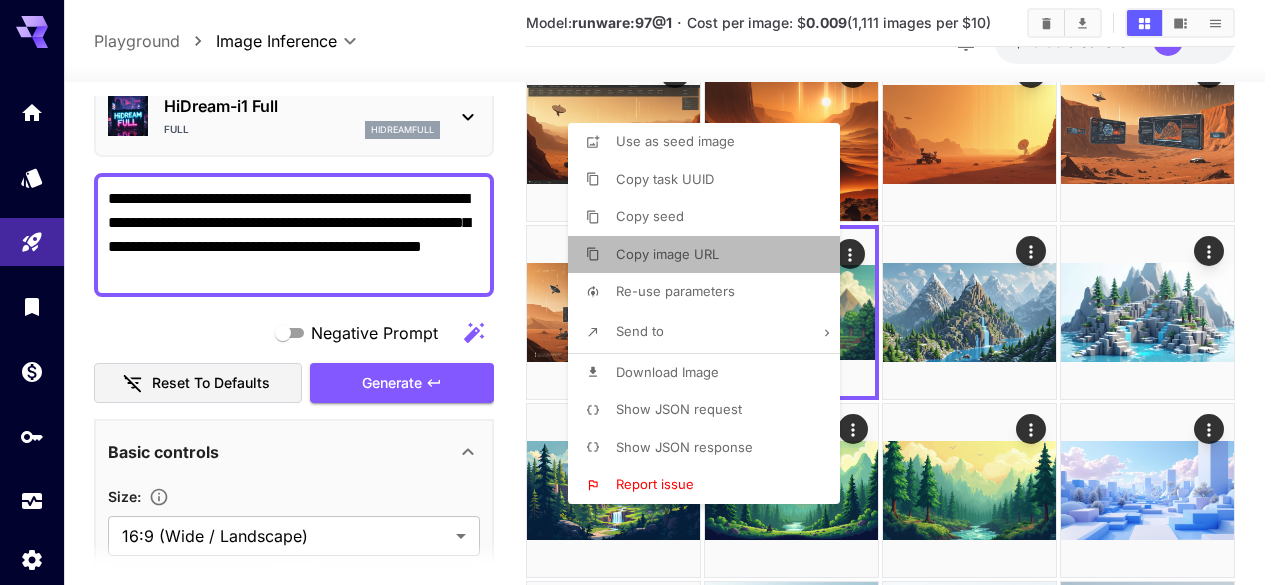 click on "Copy image URL" at bounding box center (710, 255) 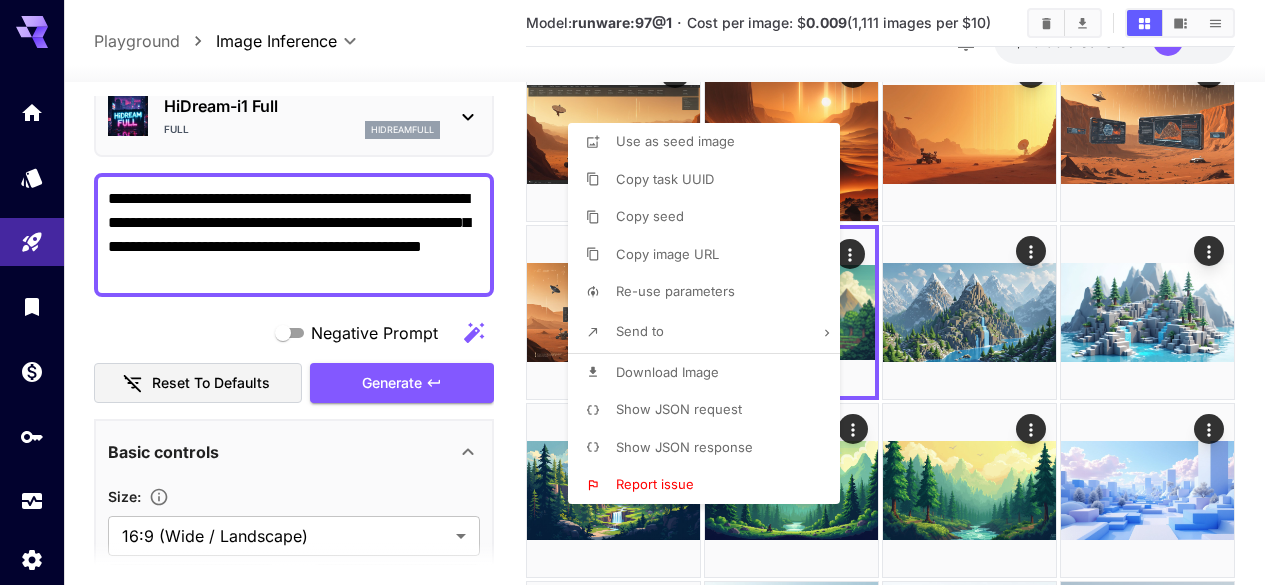 click at bounding box center (640, 292) 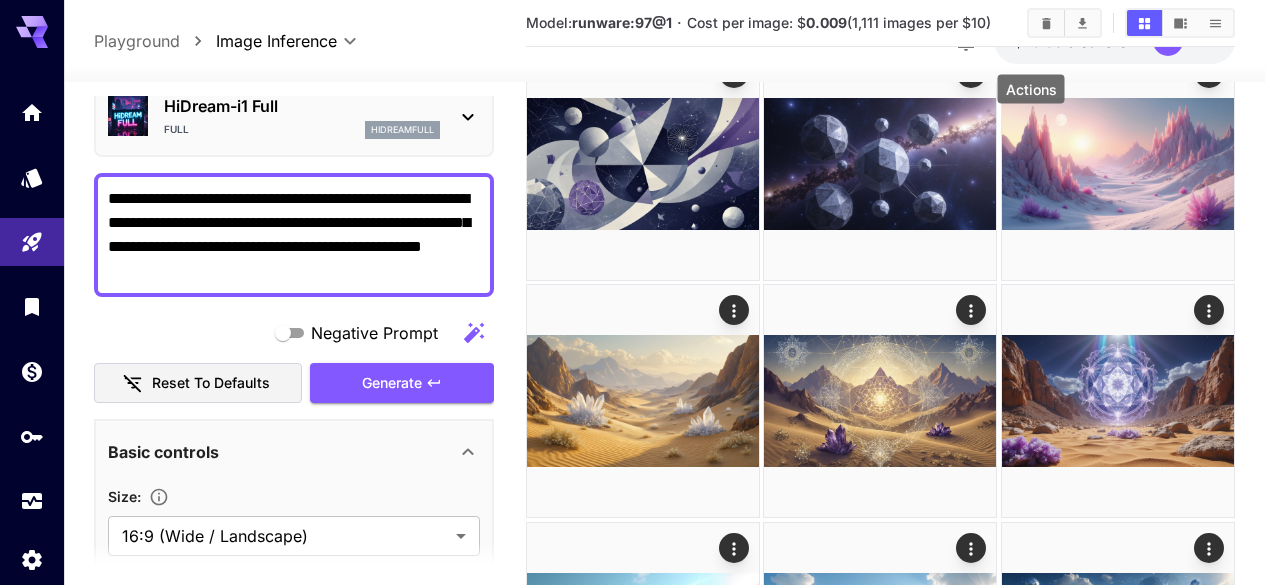 click 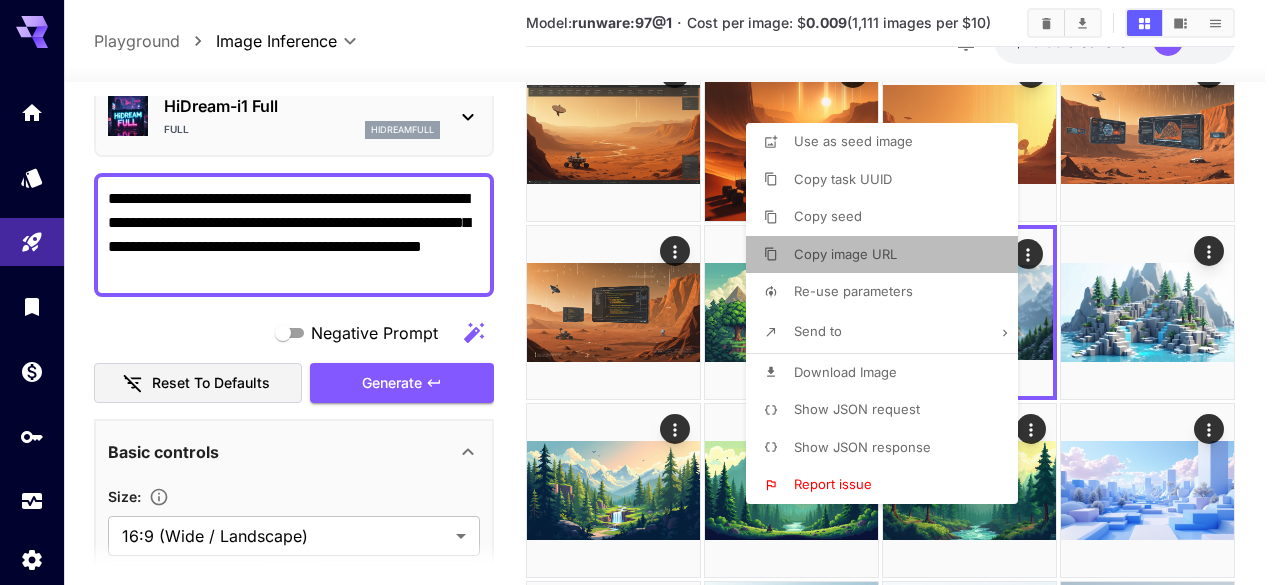 click on "Copy image URL" at bounding box center [888, 255] 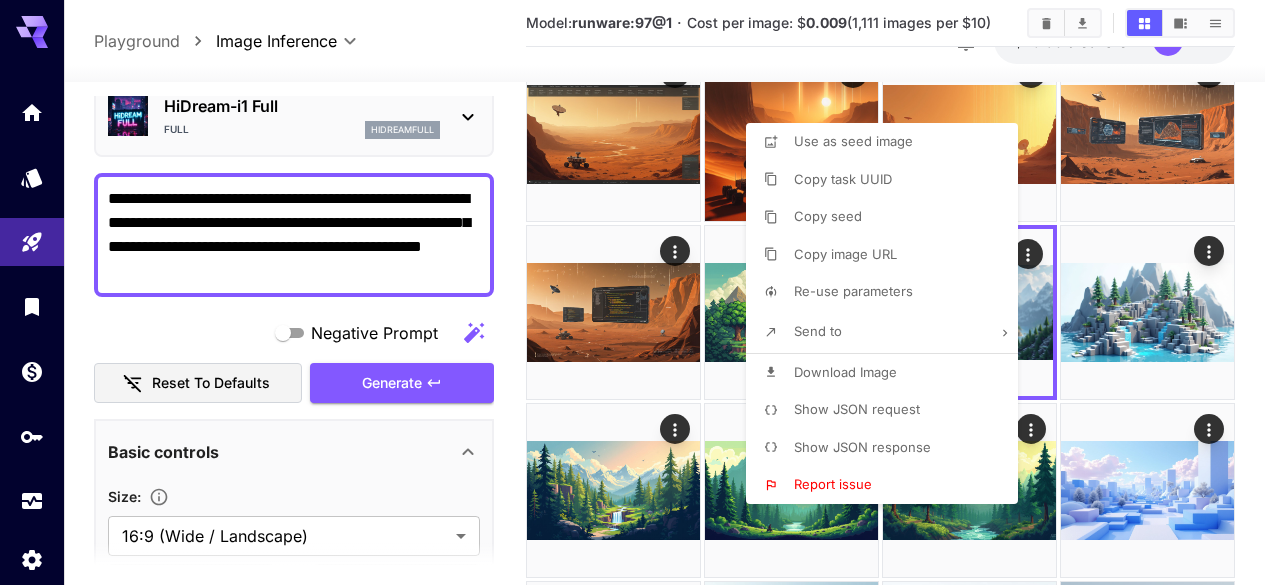click at bounding box center [640, 292] 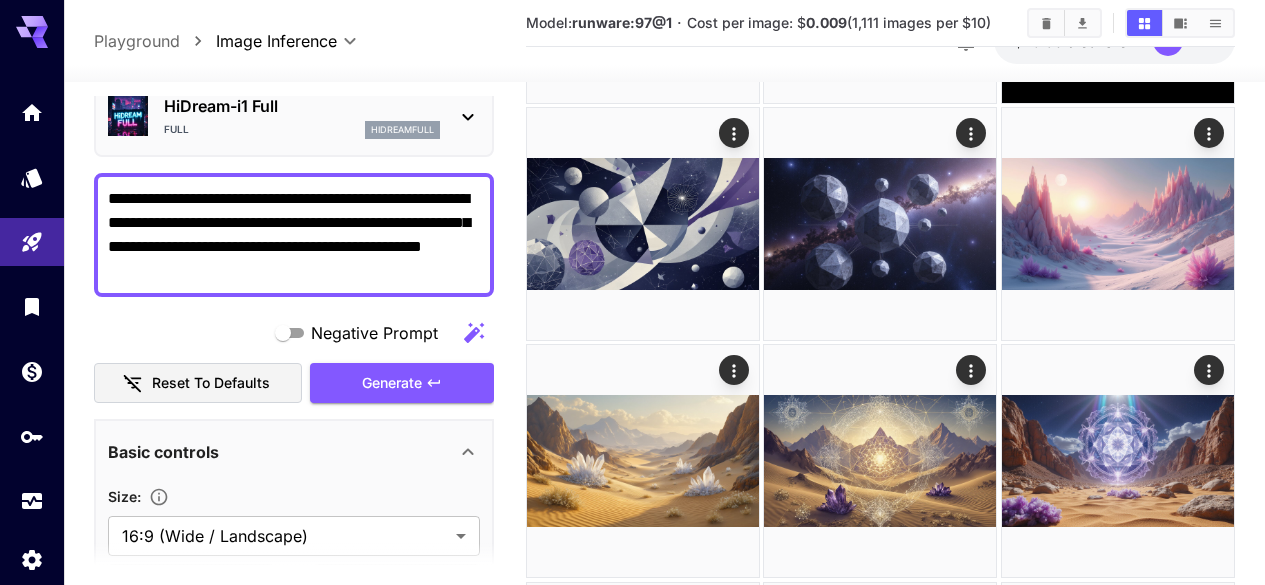 scroll, scrollTop: 1221, scrollLeft: 0, axis: vertical 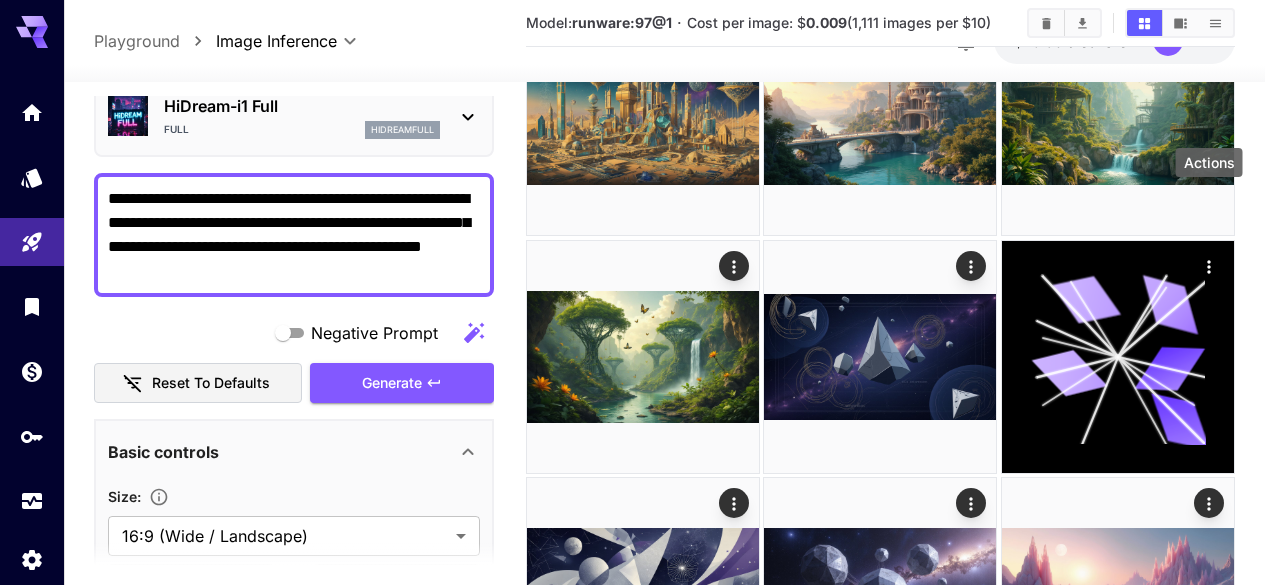 click 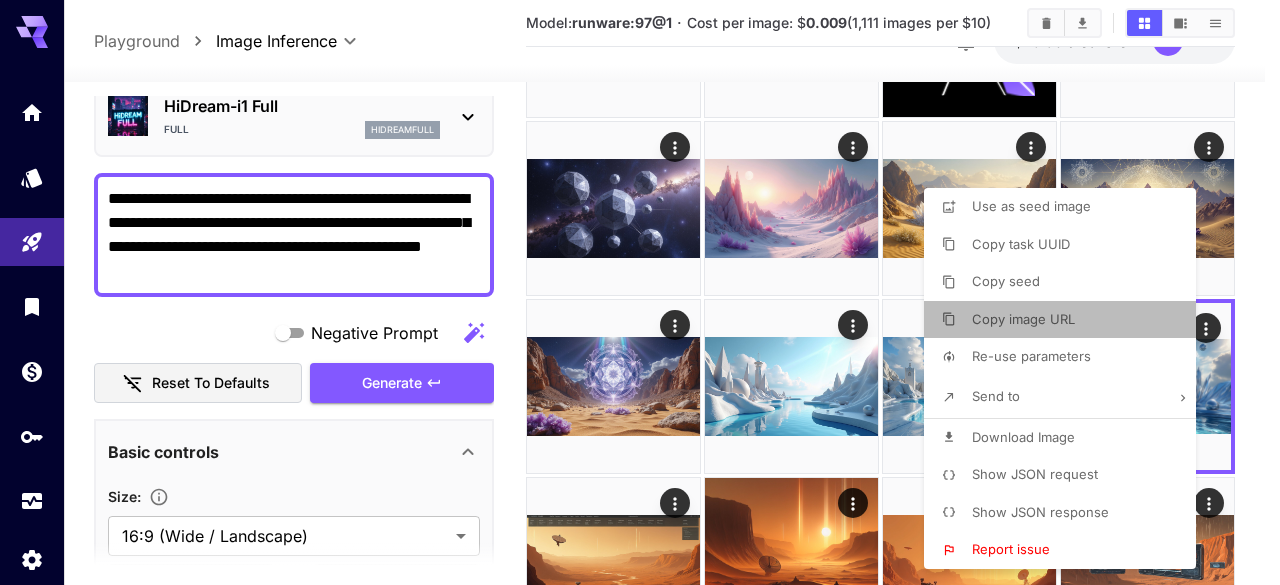 click on "Copy image URL" at bounding box center [1023, 319] 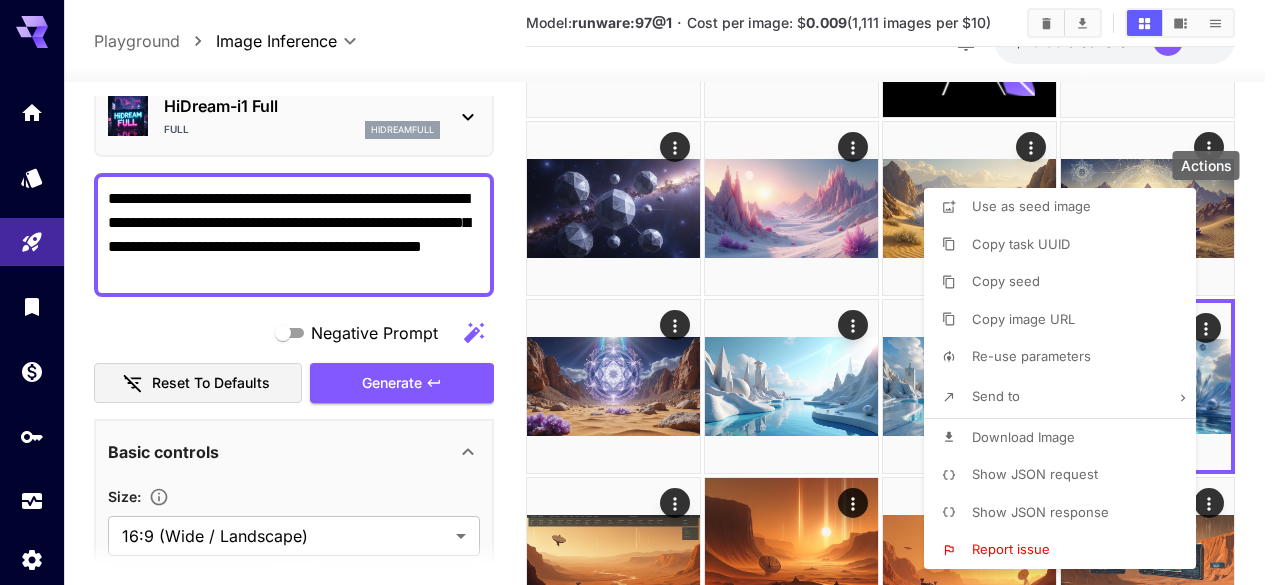 click at bounding box center (640, 292) 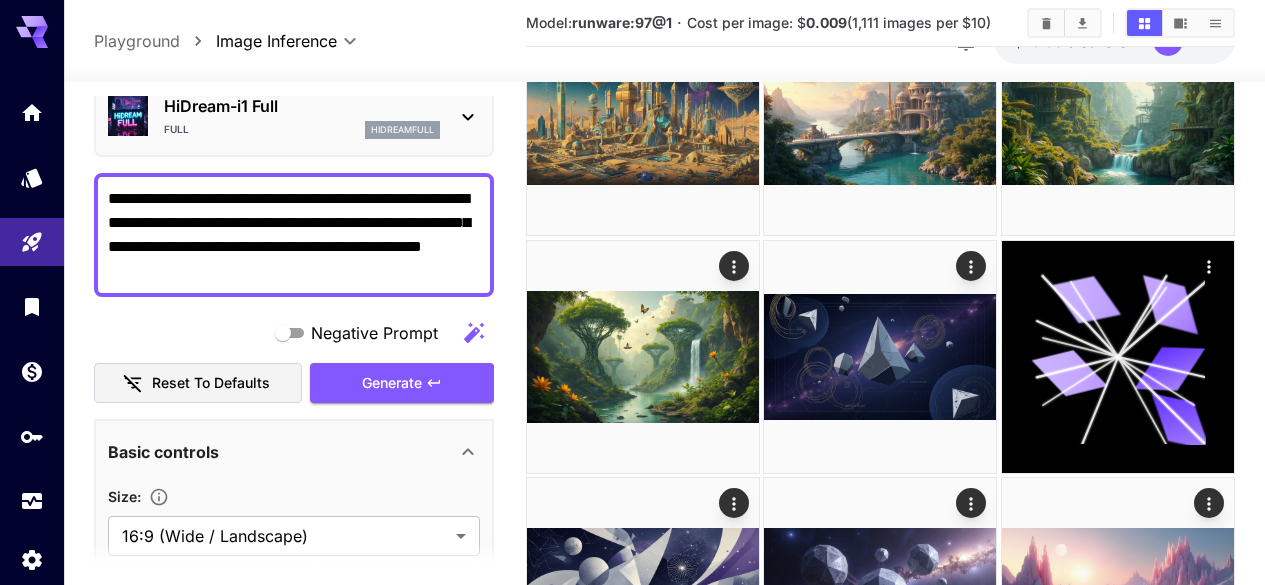 scroll, scrollTop: 747, scrollLeft: 0, axis: vertical 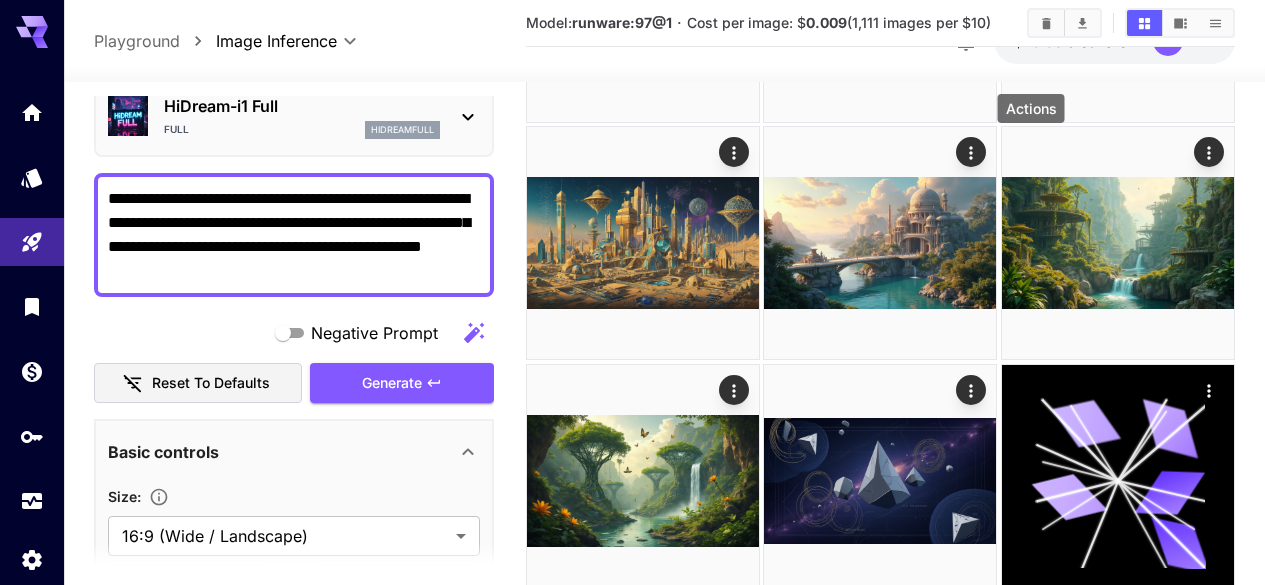 click 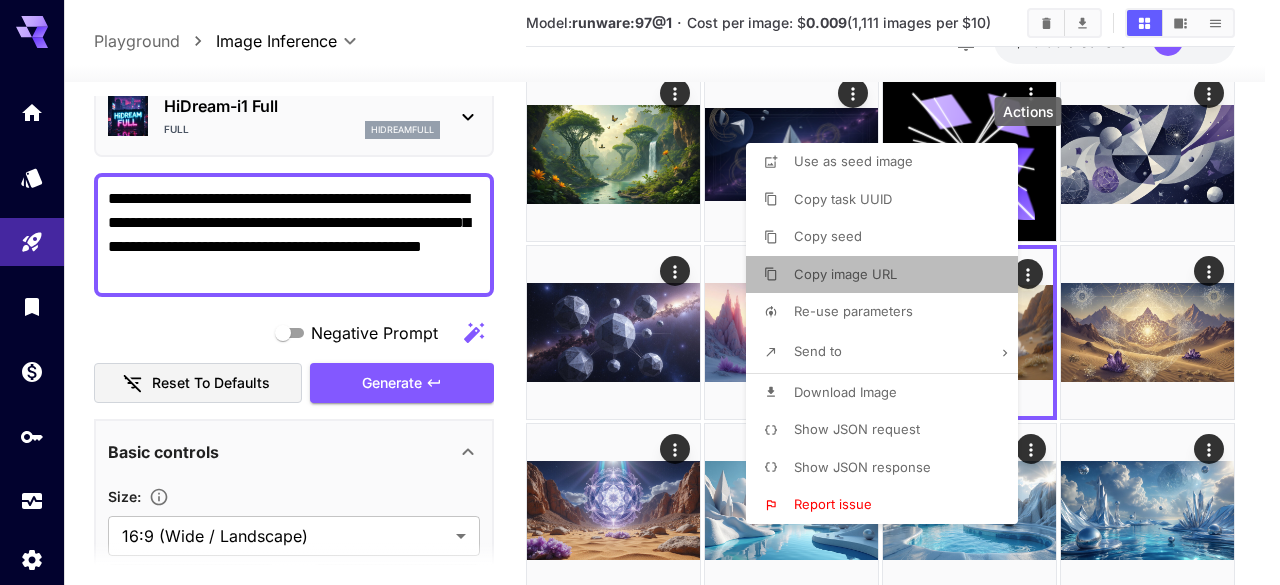 click on "Copy image URL" at bounding box center (888, 275) 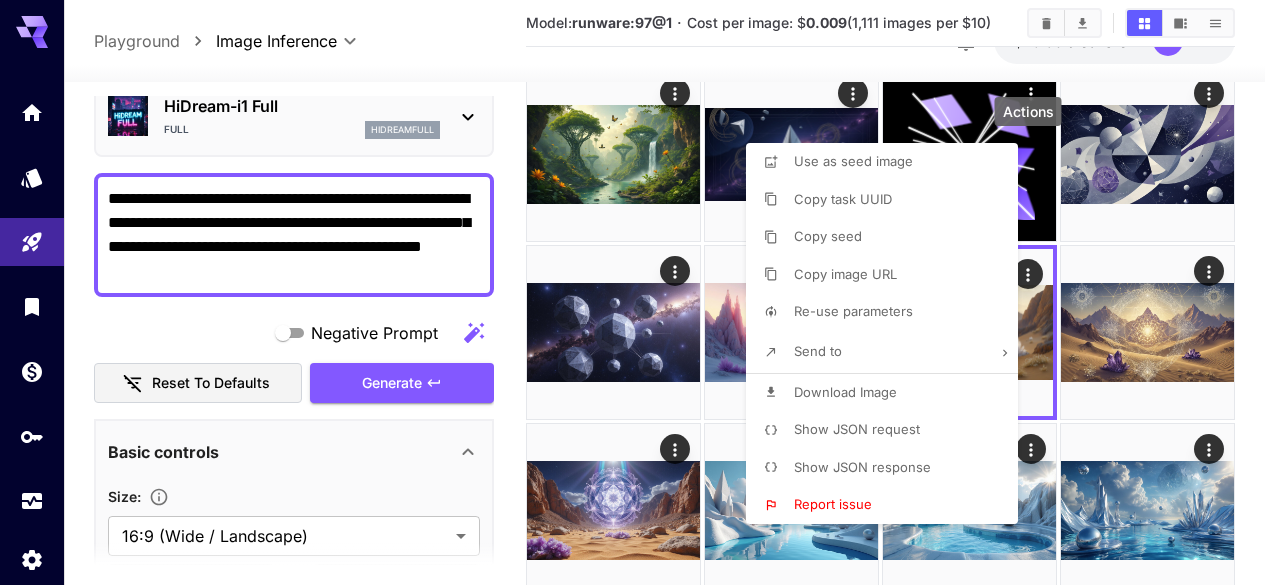 click at bounding box center (640, 292) 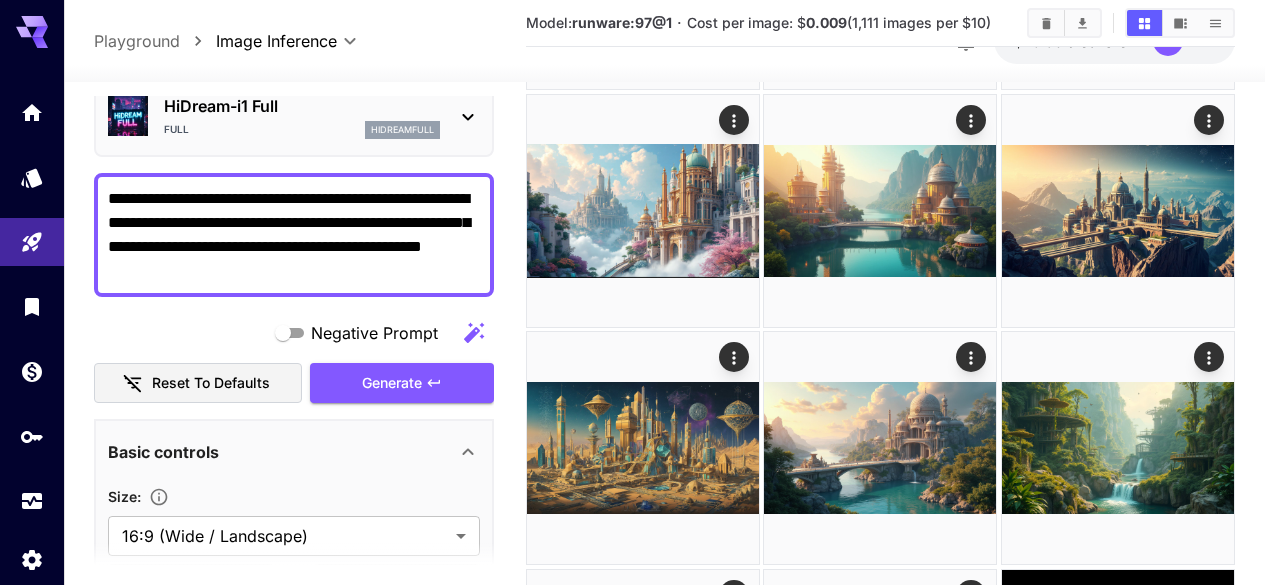 scroll, scrollTop: 536, scrollLeft: 0, axis: vertical 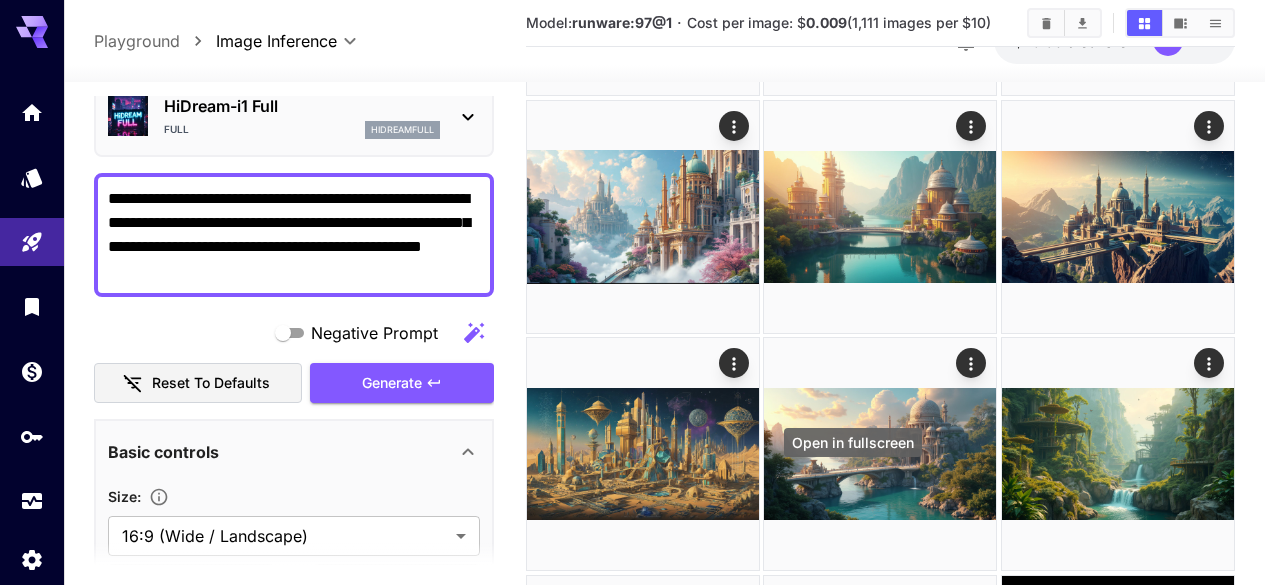 click 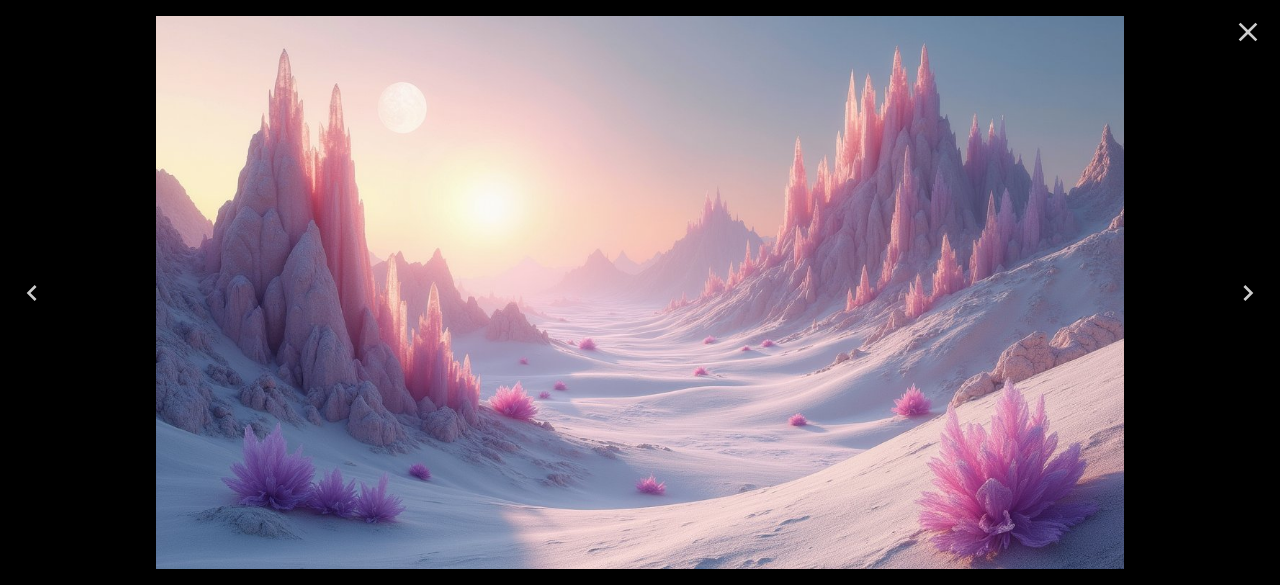 click at bounding box center (1248, 293) 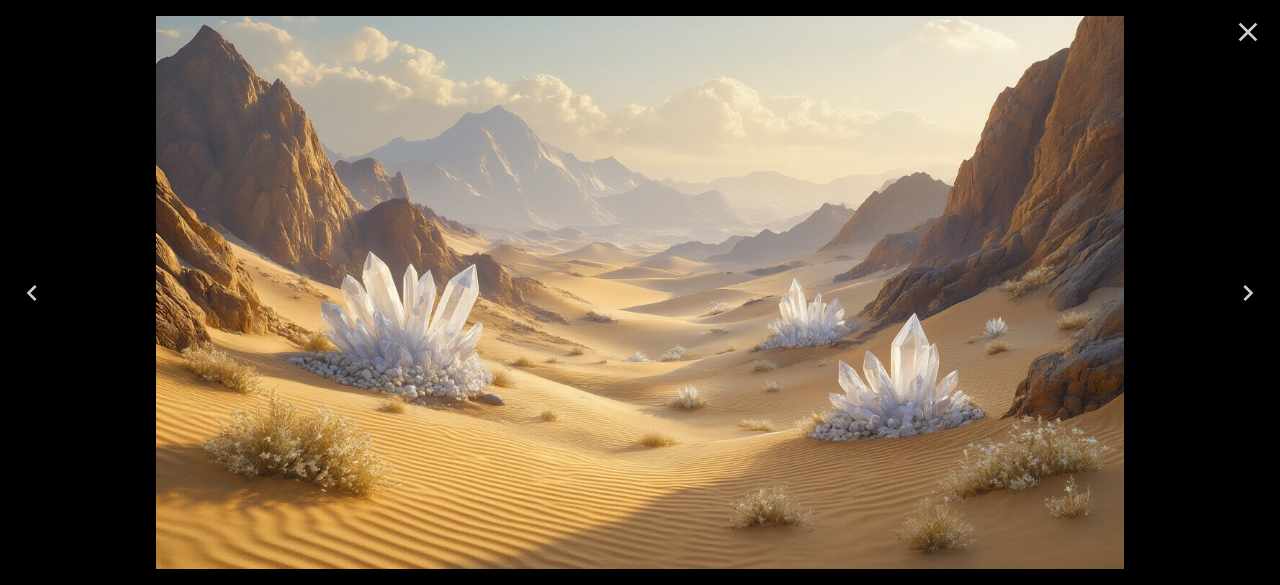 click 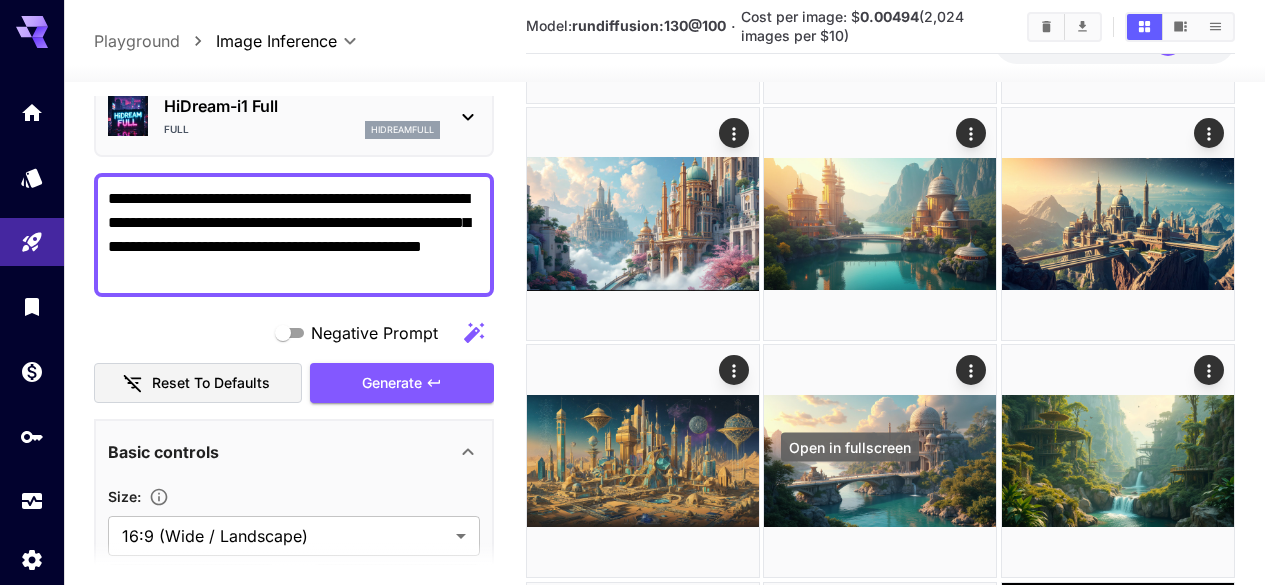 click 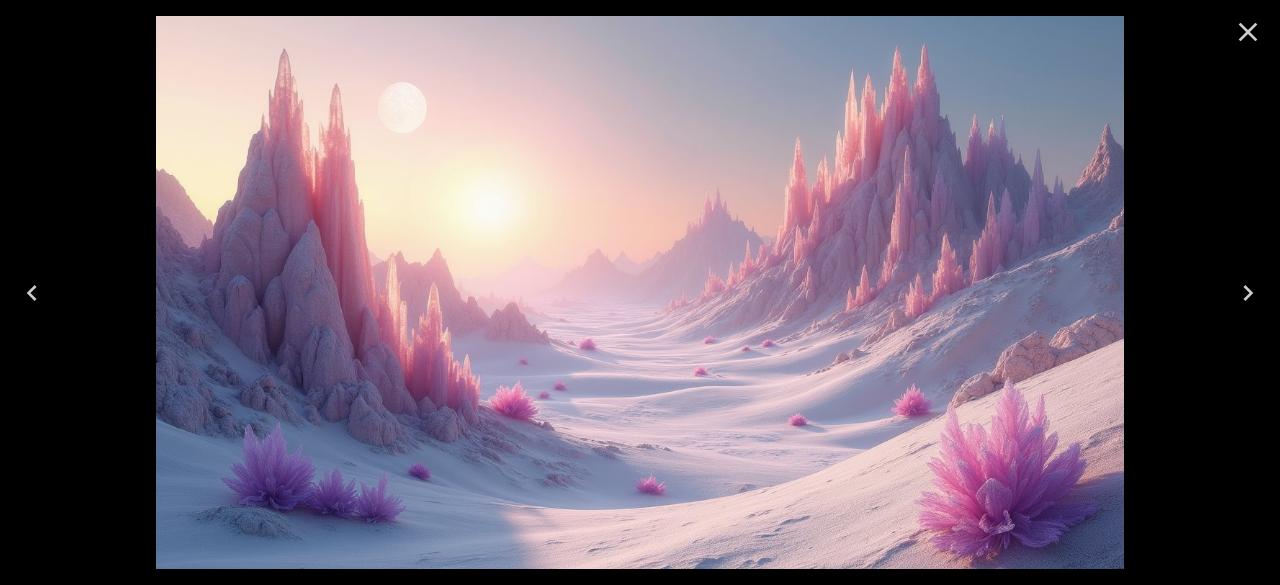 click 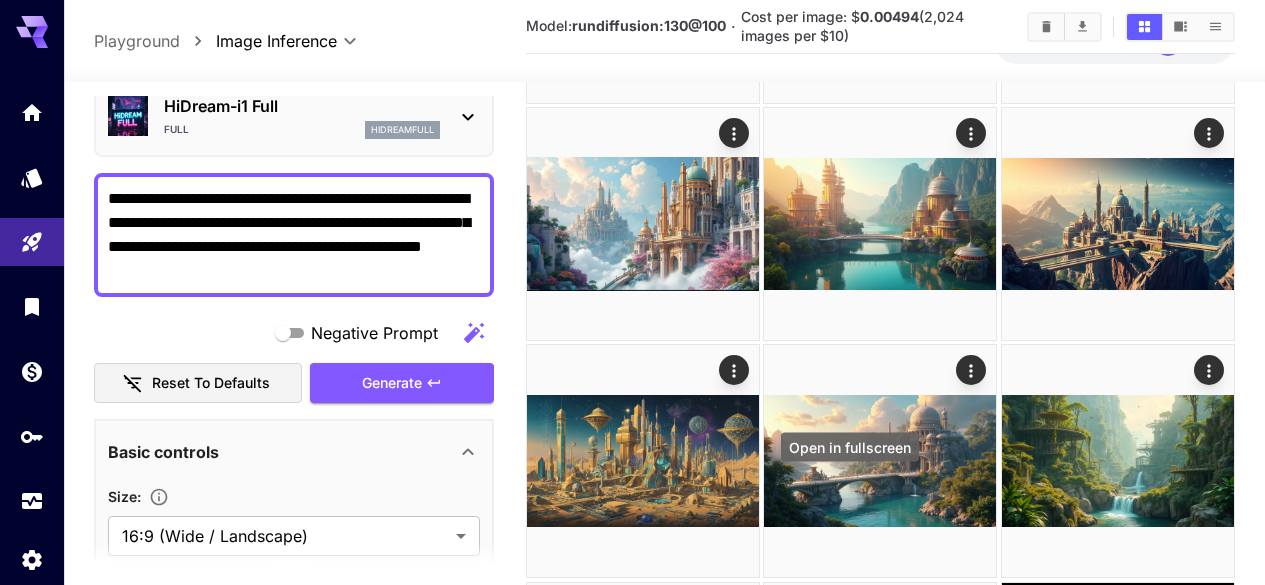 click 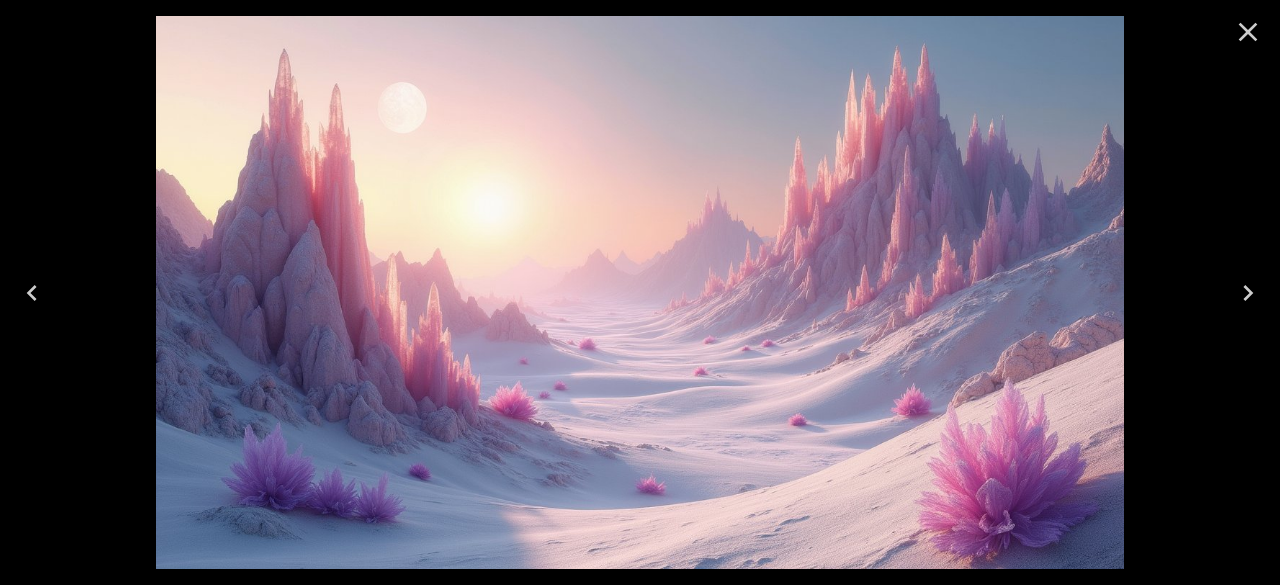 click 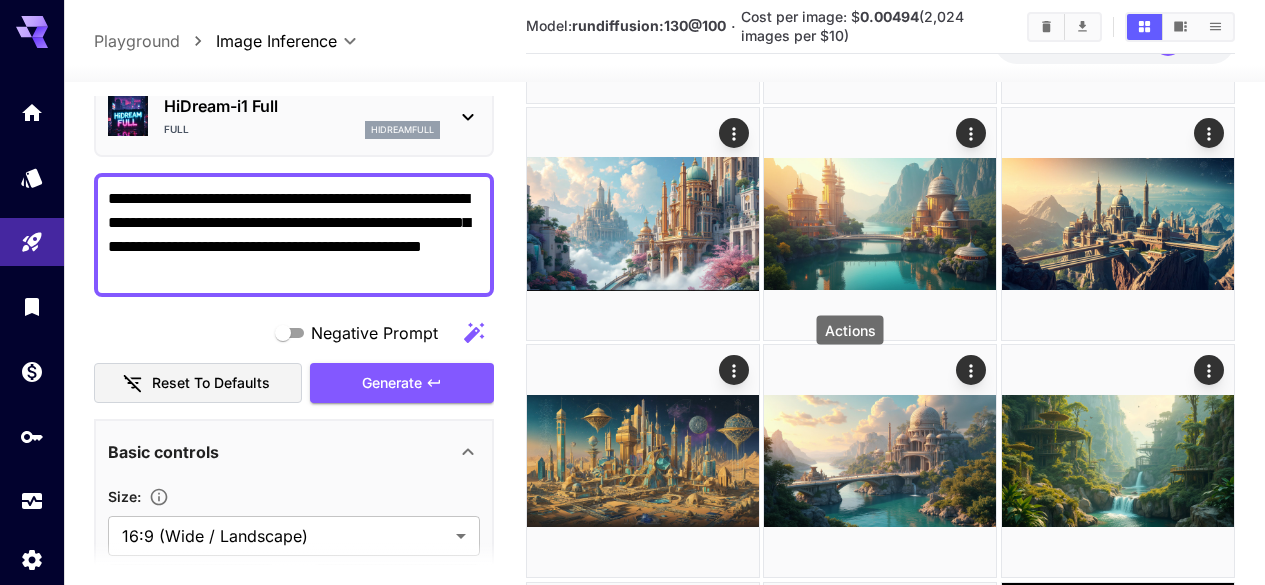 click 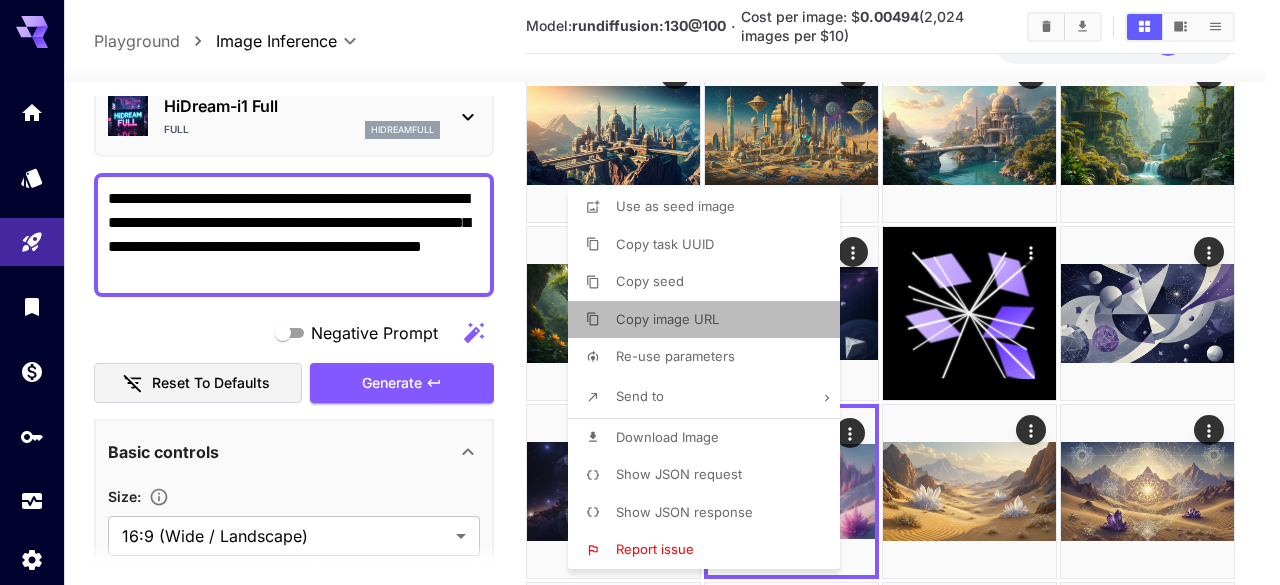 click on "Copy image URL" at bounding box center [710, 320] 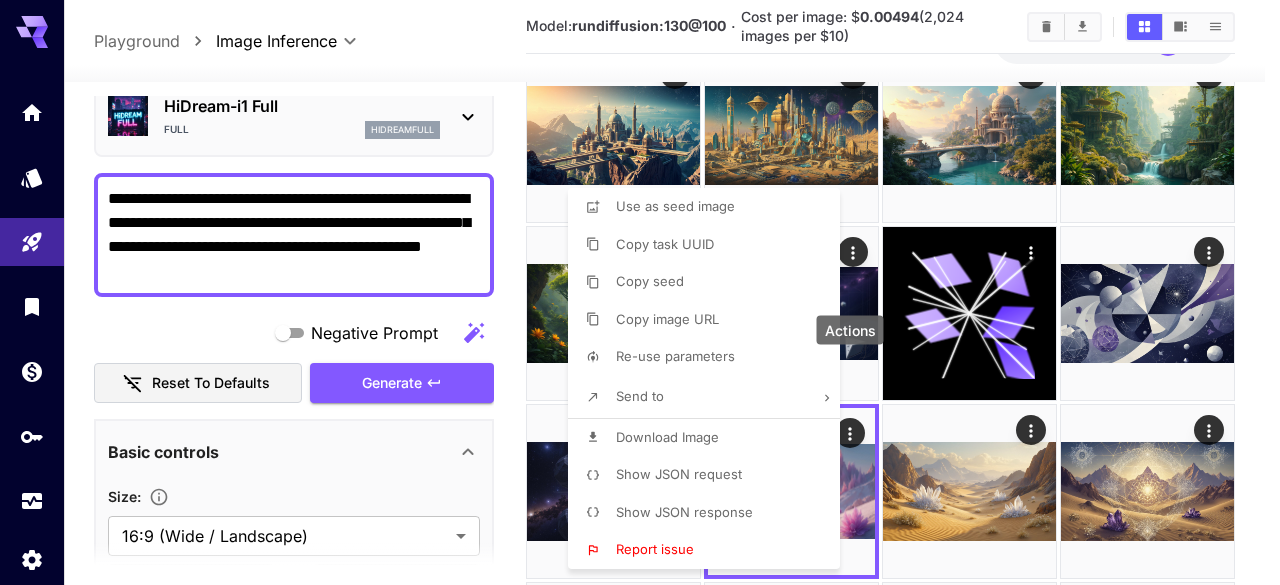 click at bounding box center [640, 292] 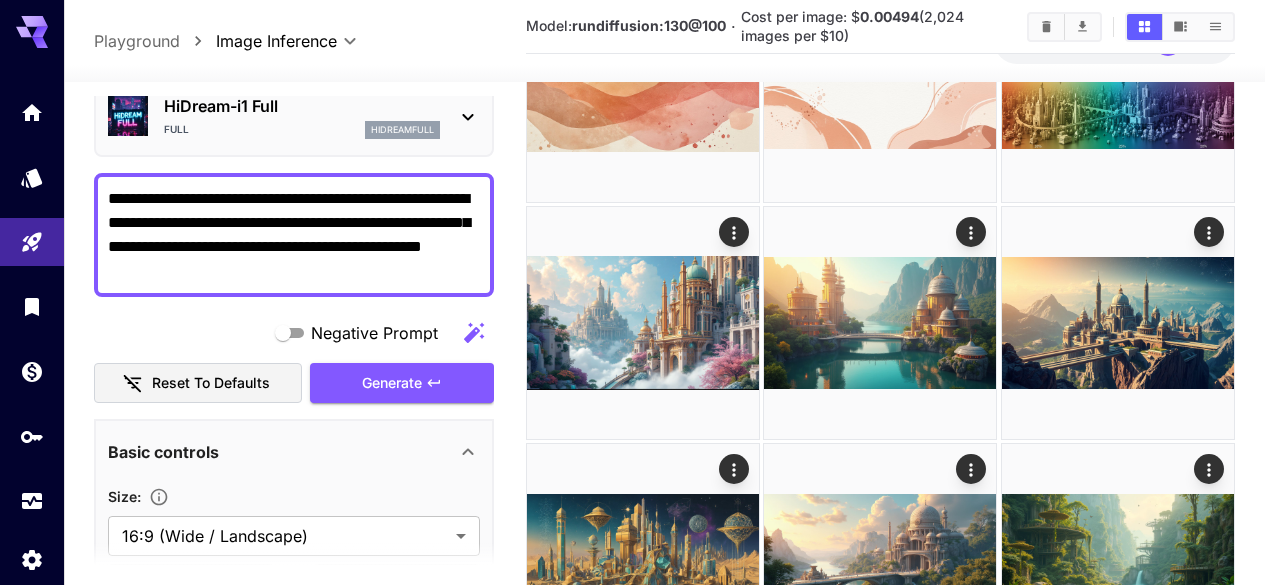 scroll, scrollTop: 436, scrollLeft: 0, axis: vertical 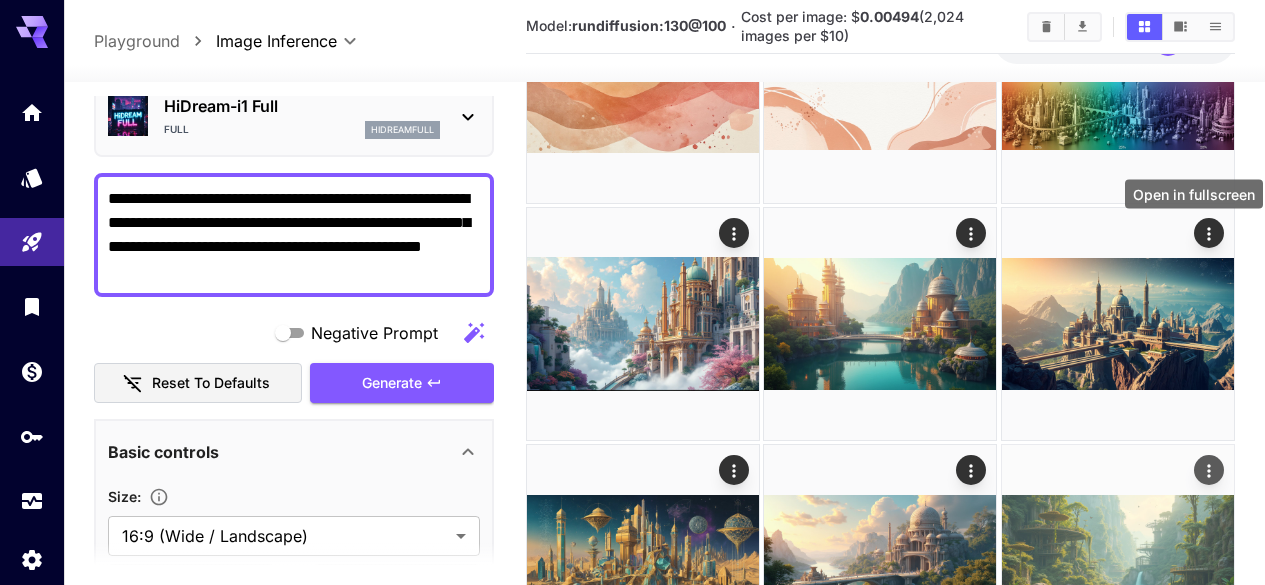 click at bounding box center (1209, 653) 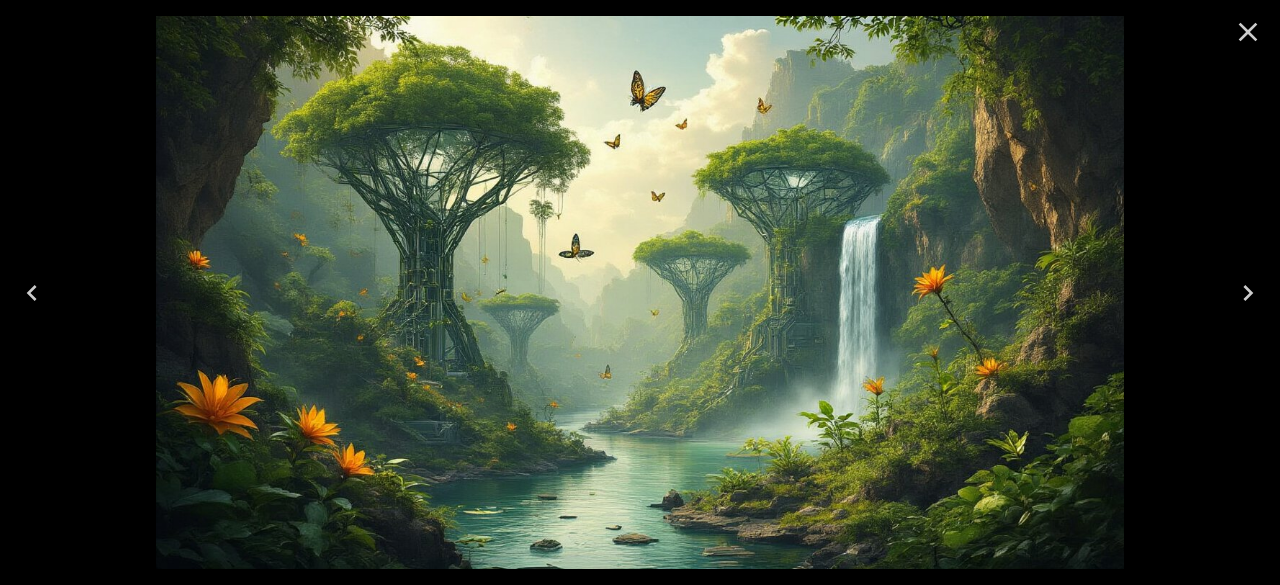 click 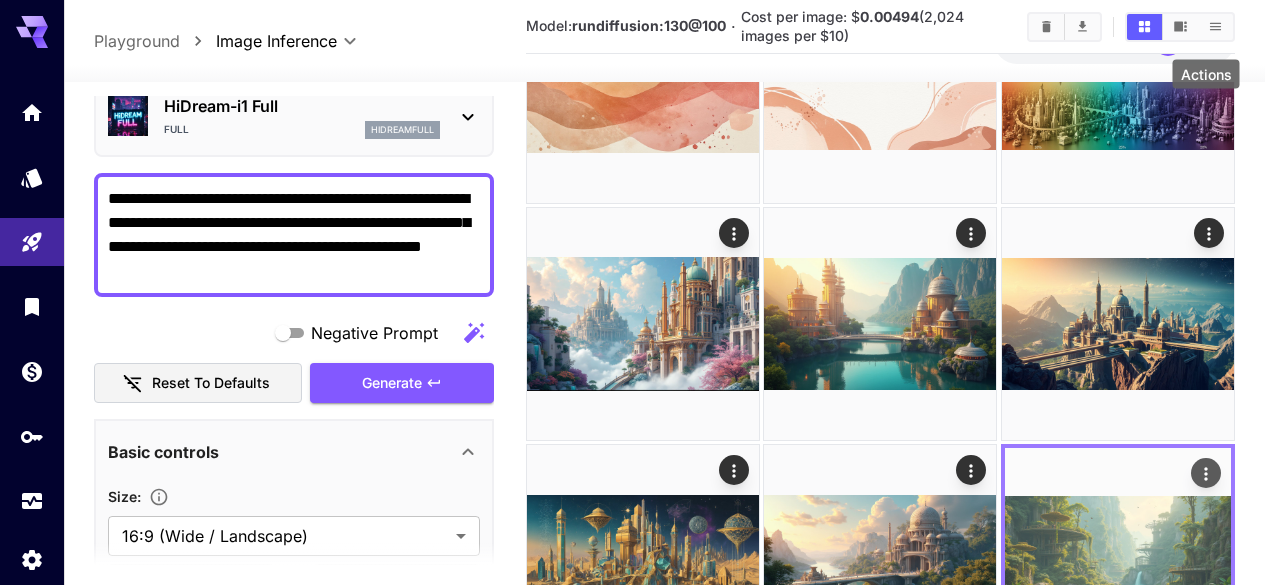 click 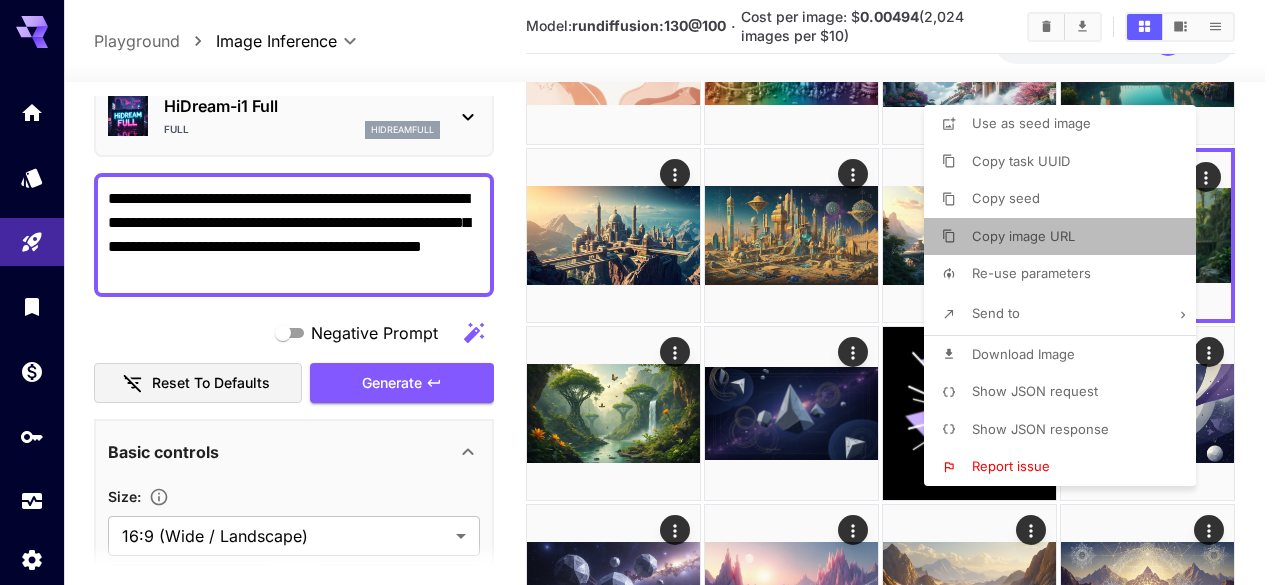 click on "Copy image URL" at bounding box center [1066, 237] 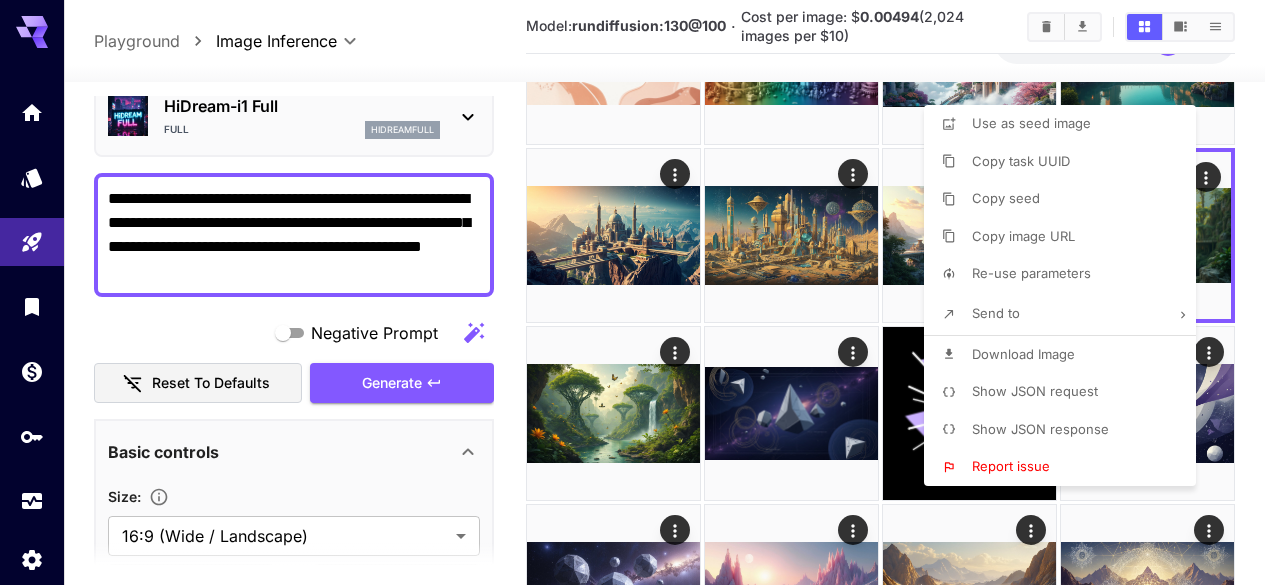 click at bounding box center (640, 292) 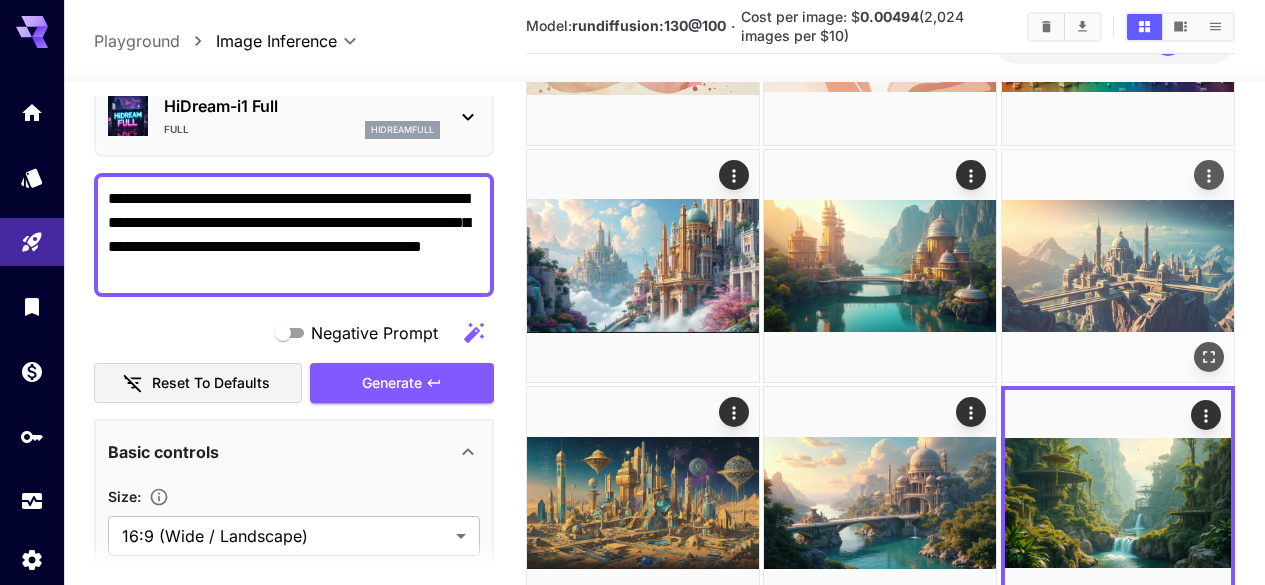 scroll, scrollTop: 538, scrollLeft: 0, axis: vertical 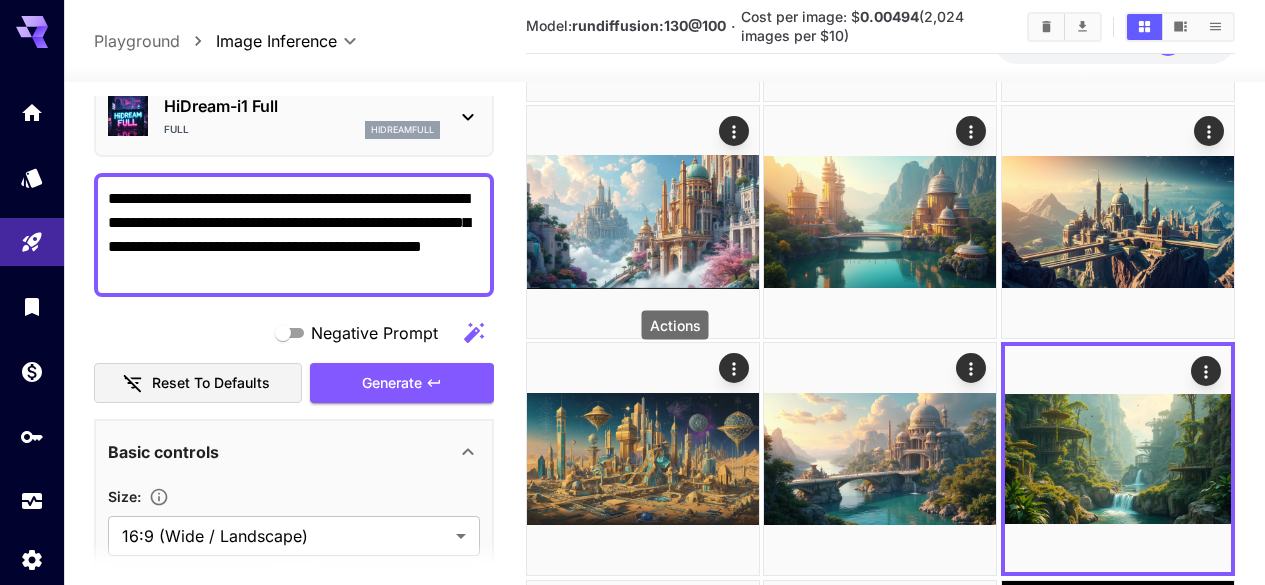 click 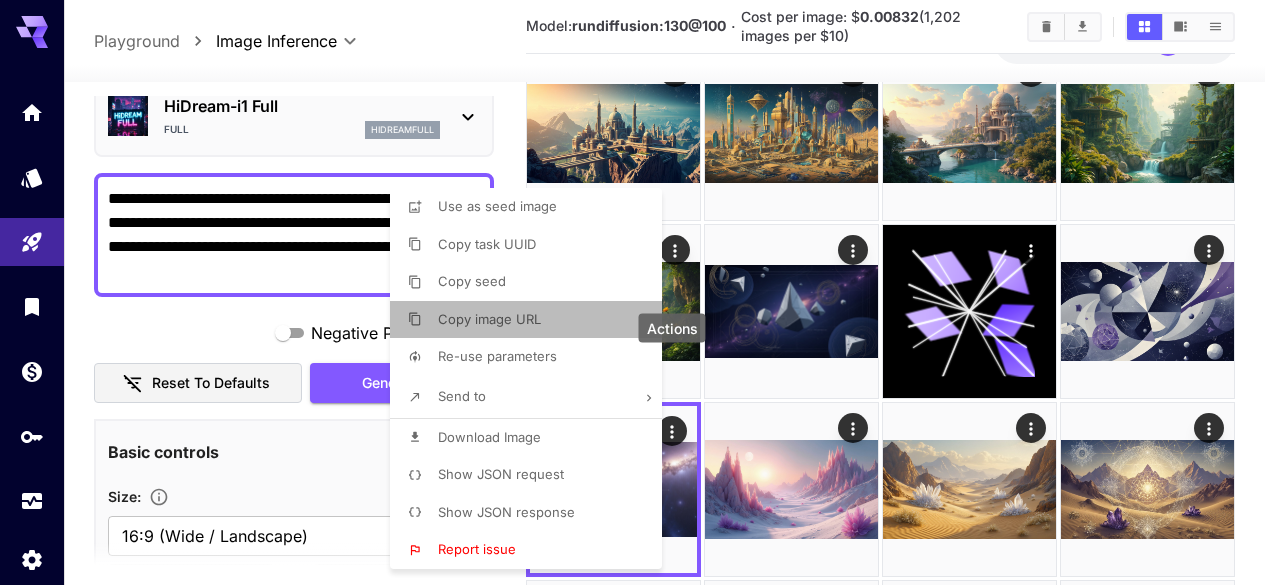click on "Copy image URL" at bounding box center [532, 320] 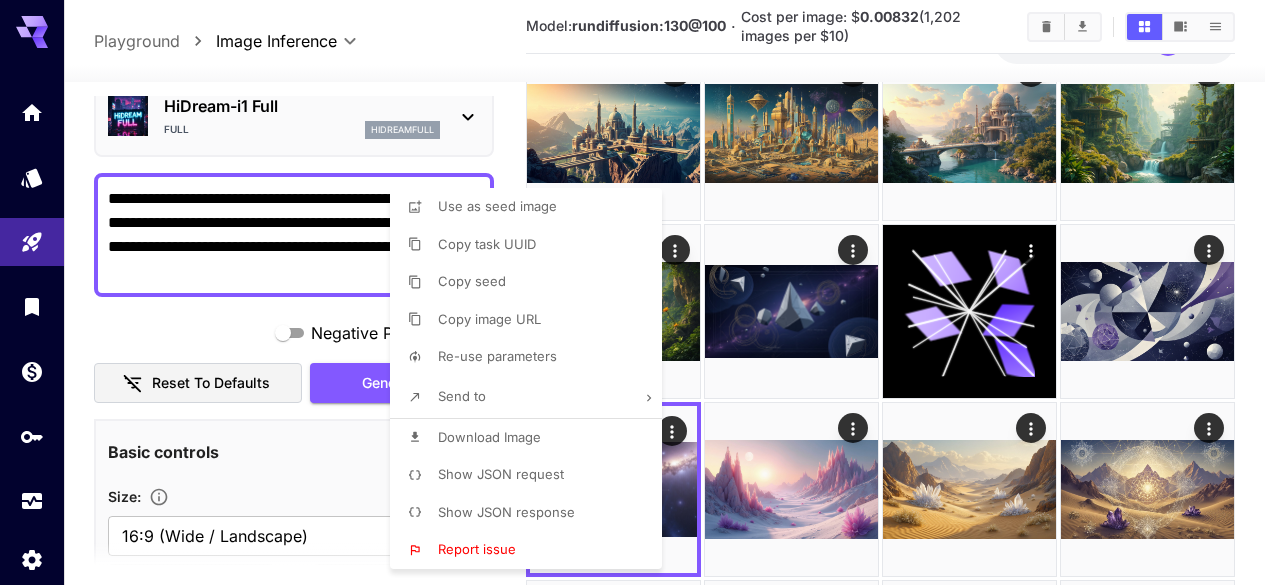click at bounding box center [640, 292] 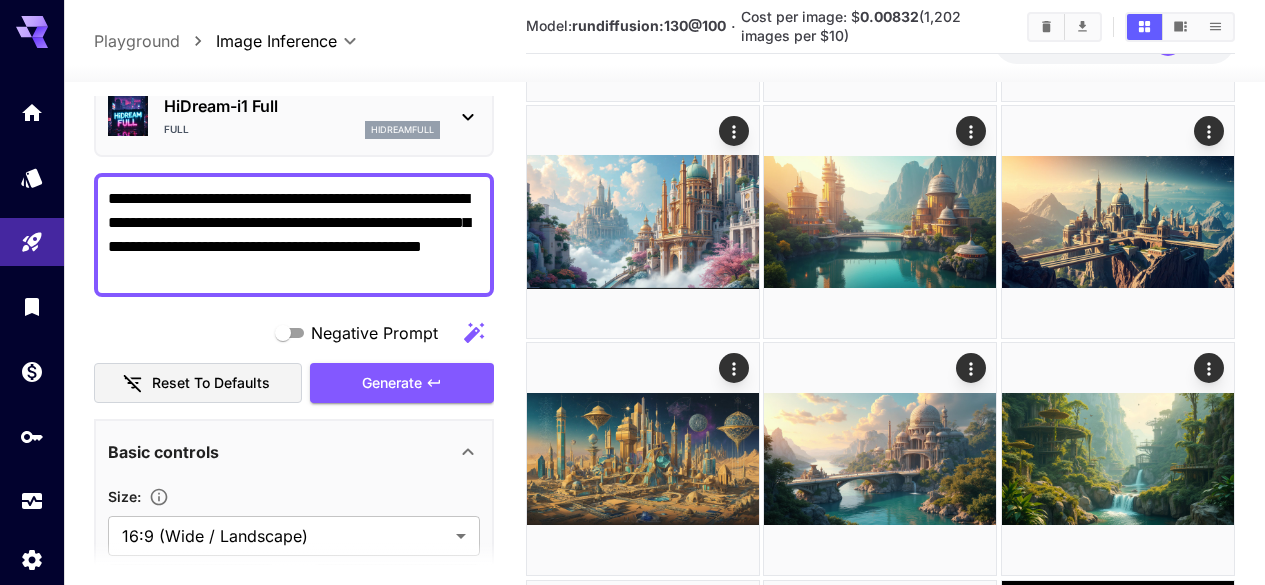 scroll, scrollTop: 238, scrollLeft: 0, axis: vertical 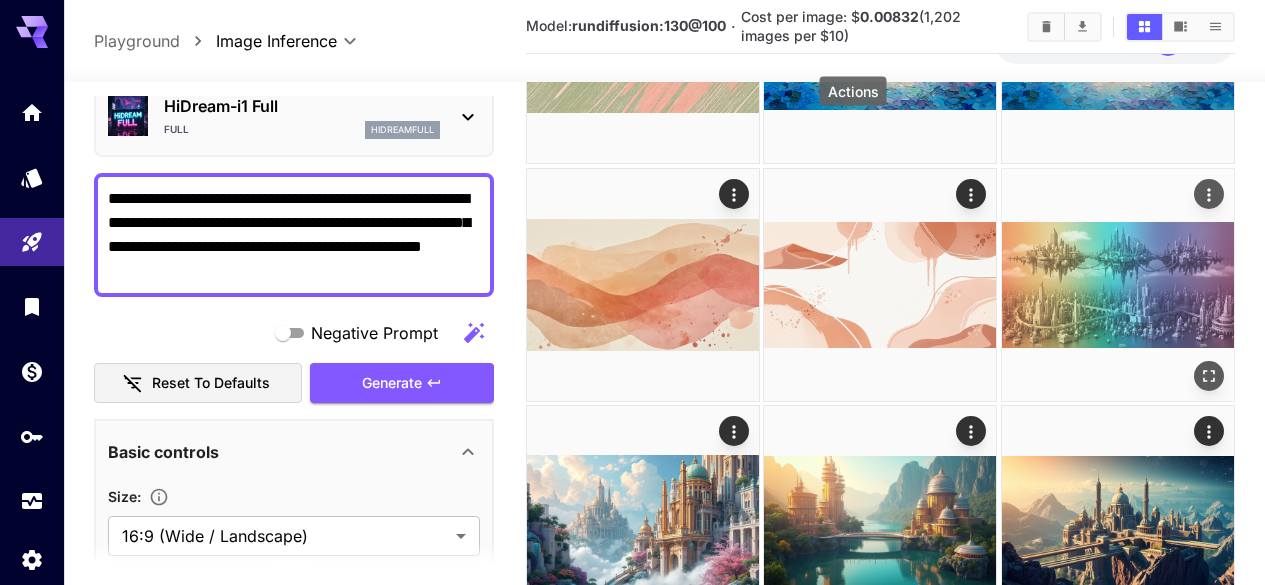 click 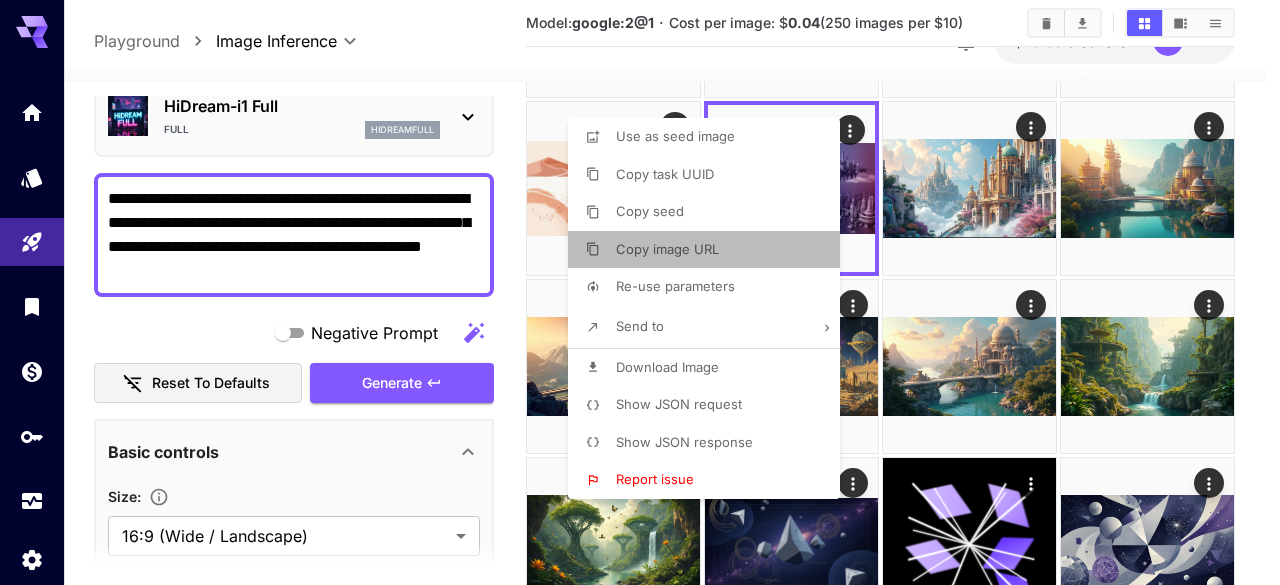 click on "Copy image URL" at bounding box center [710, 250] 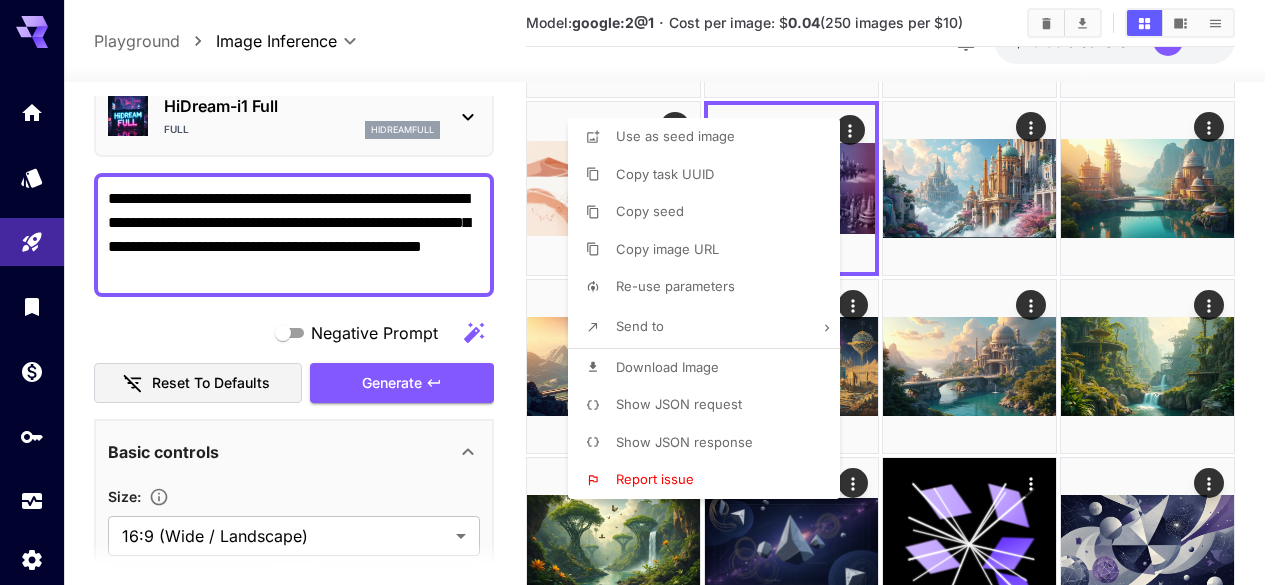 click at bounding box center [640, 292] 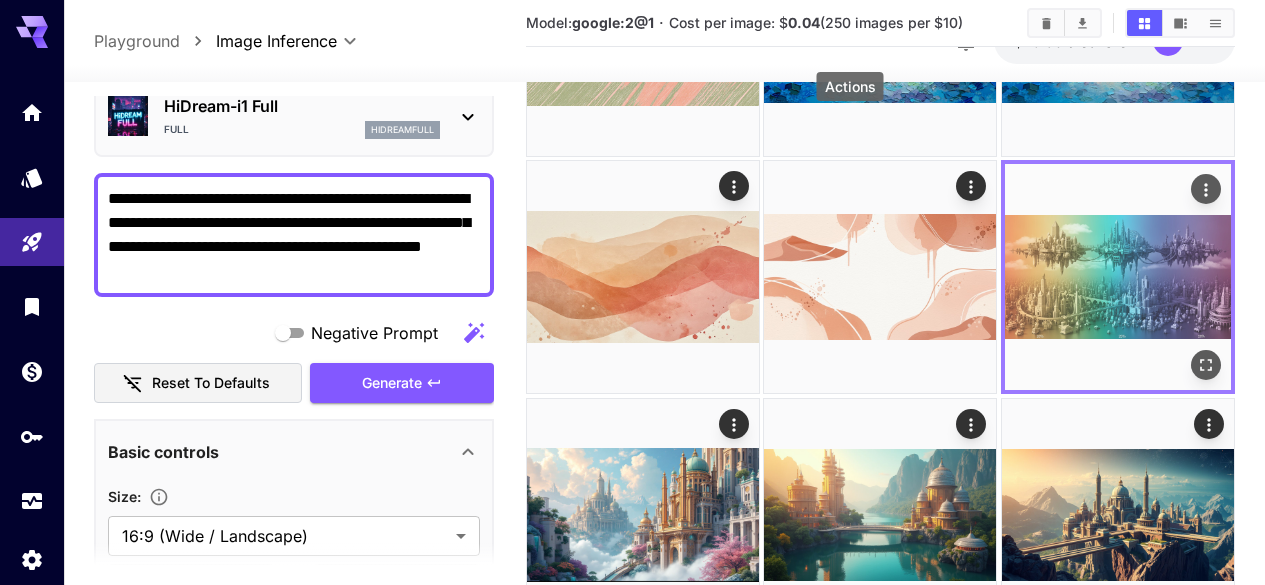 click 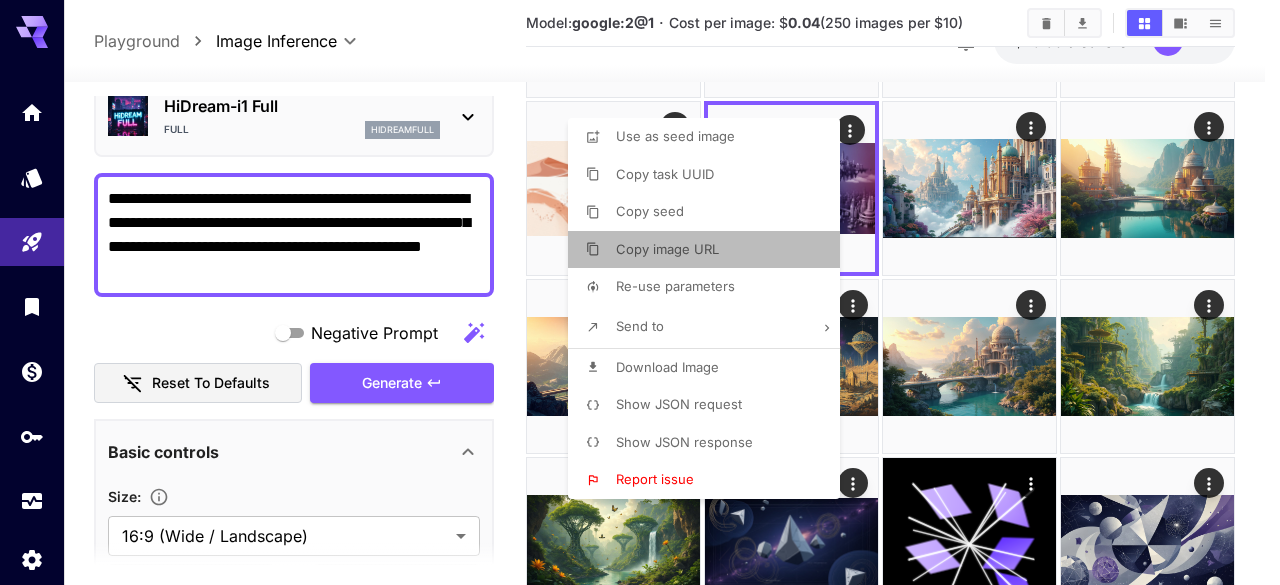 click on "Copy image URL" at bounding box center [710, 250] 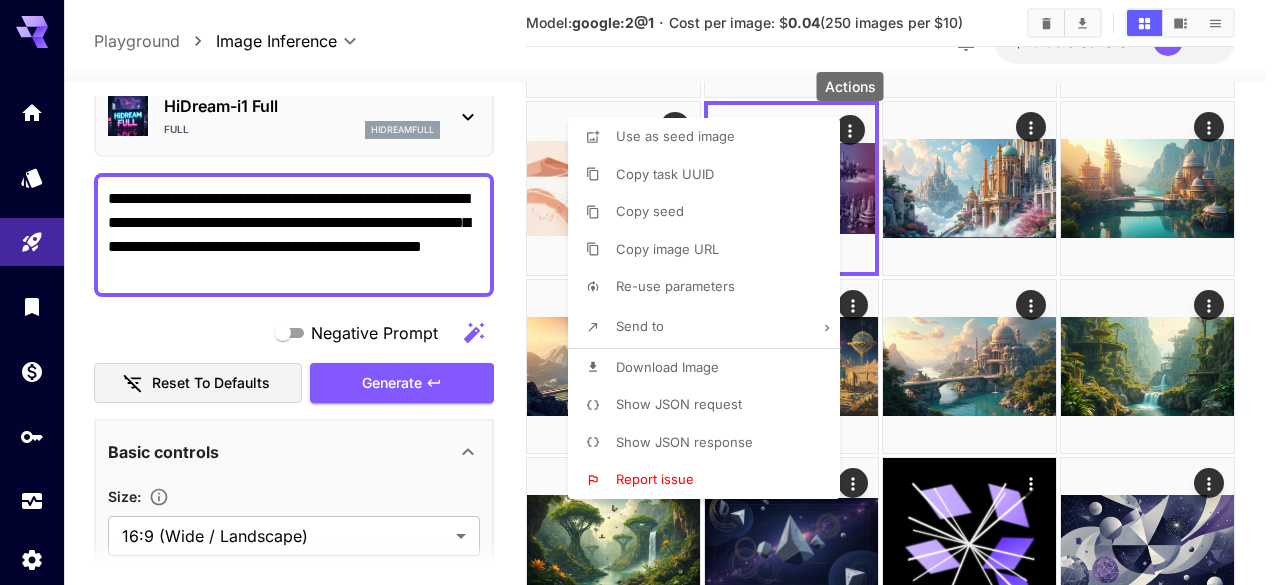 click at bounding box center (640, 292) 